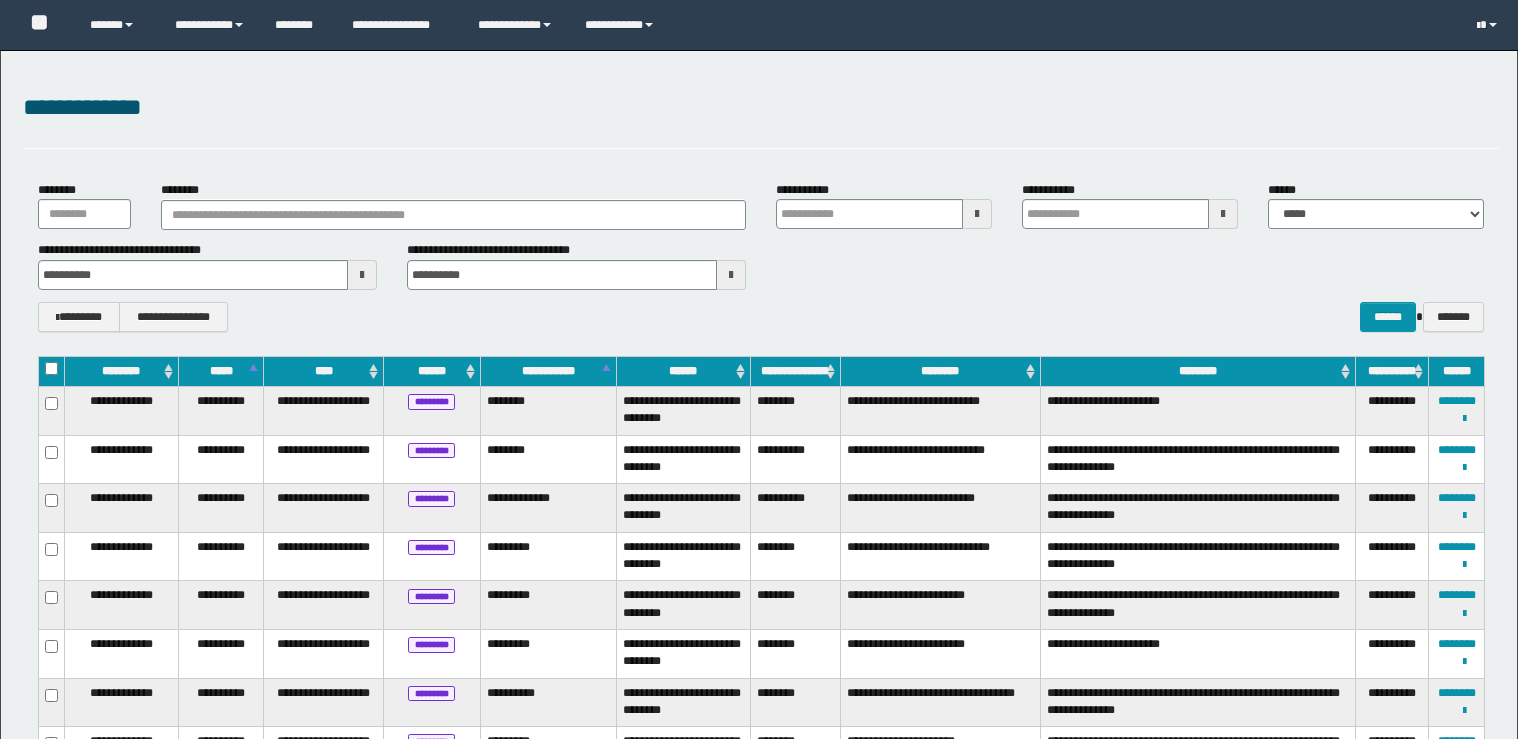 scroll, scrollTop: 213, scrollLeft: 0, axis: vertical 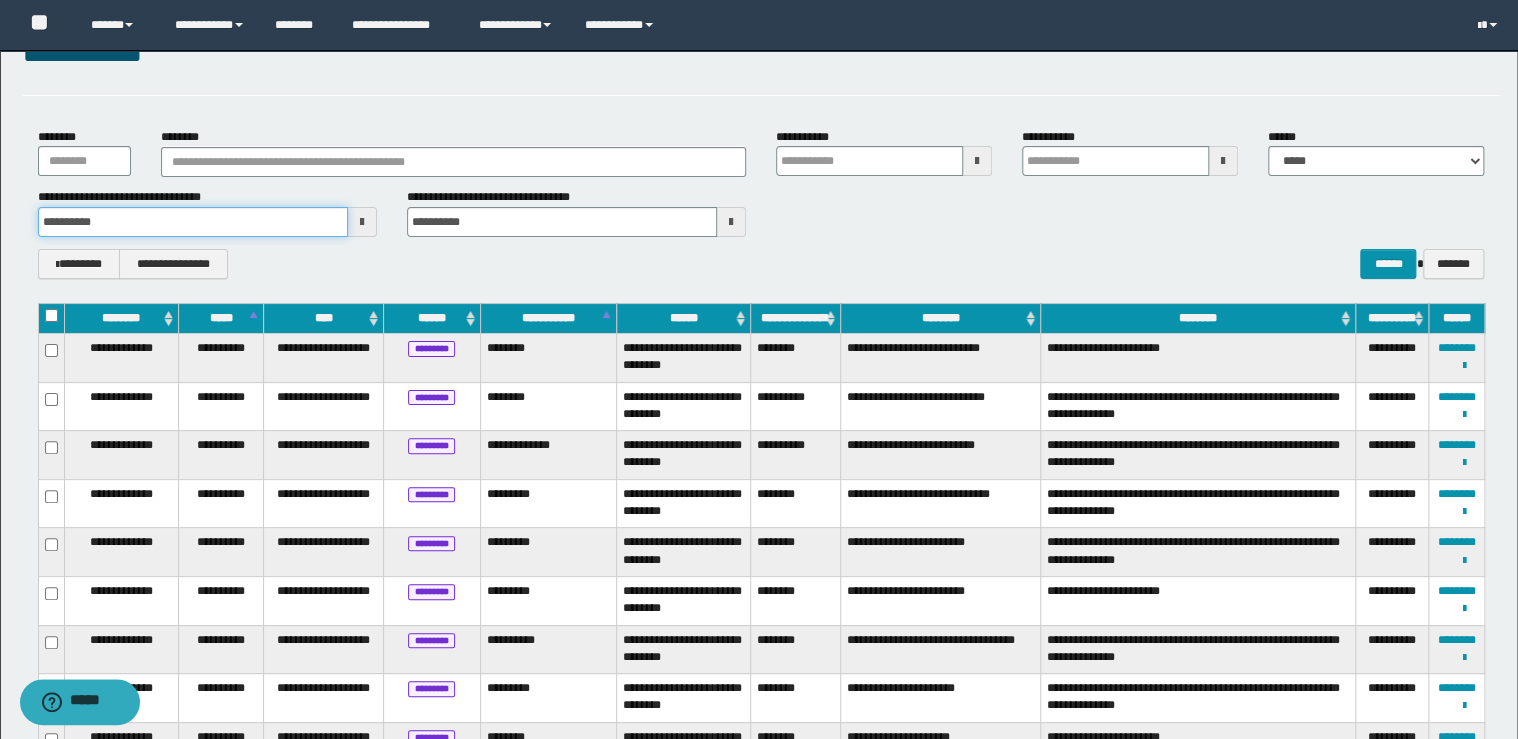 click on "**********" at bounding box center (193, 222) 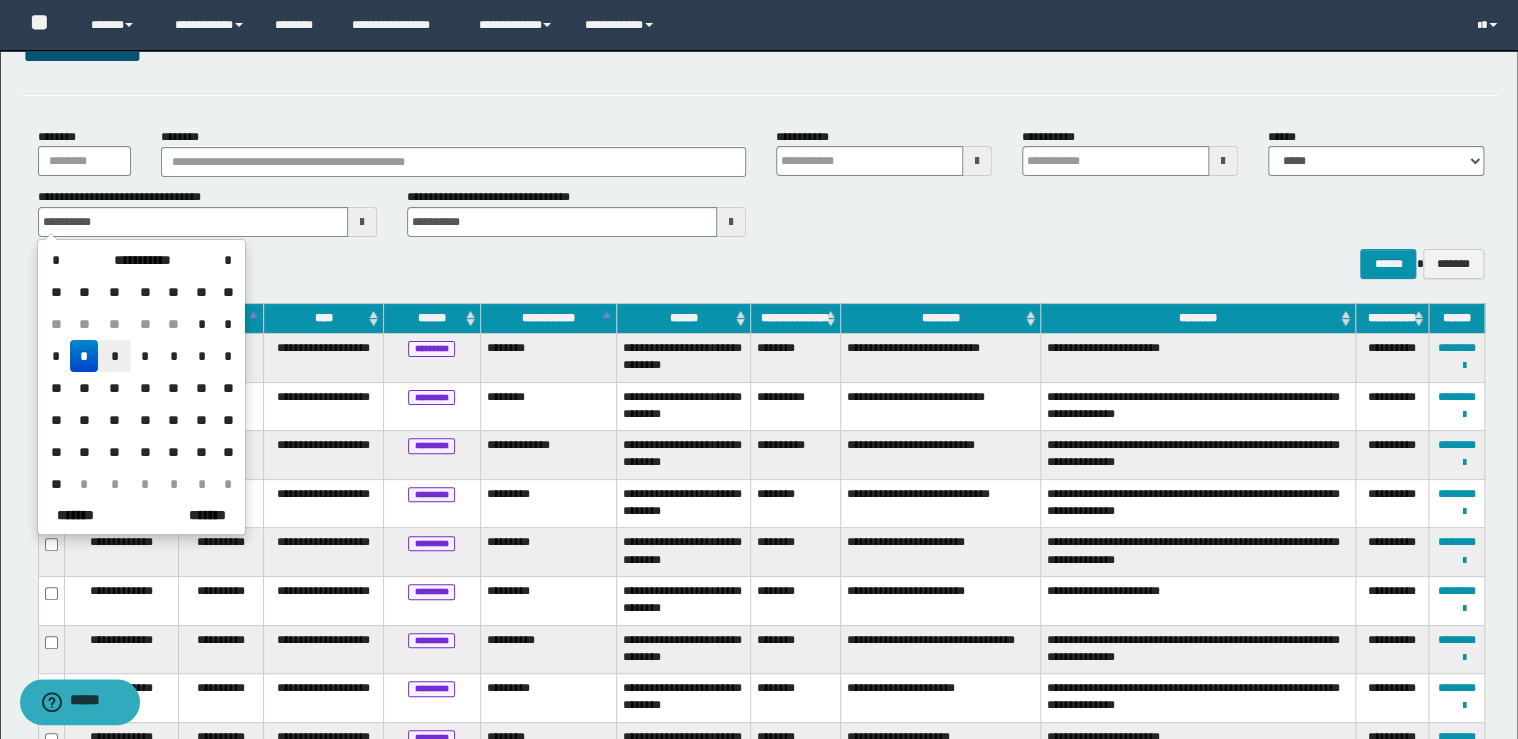 click on "*" at bounding box center (114, 356) 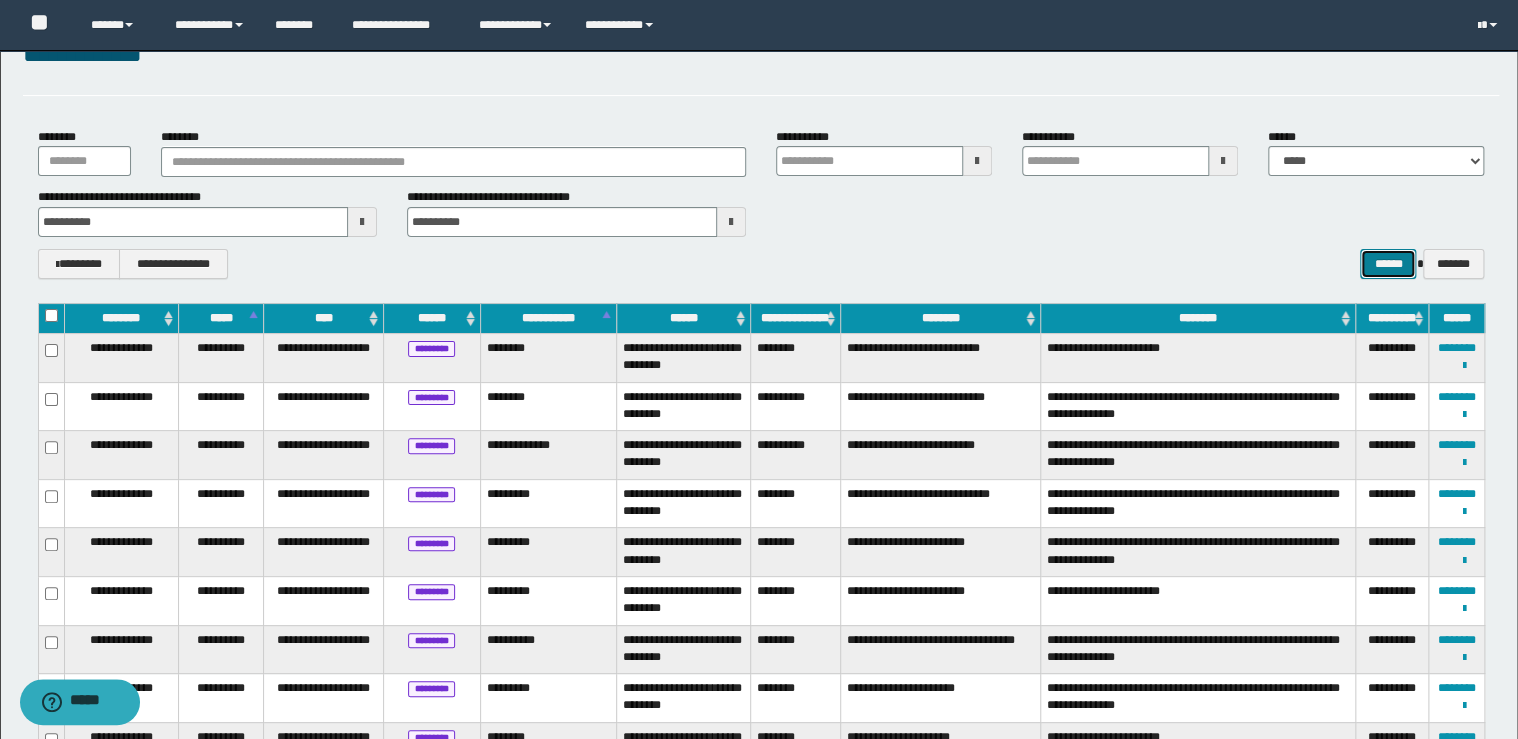 click on "******" at bounding box center [1388, 264] 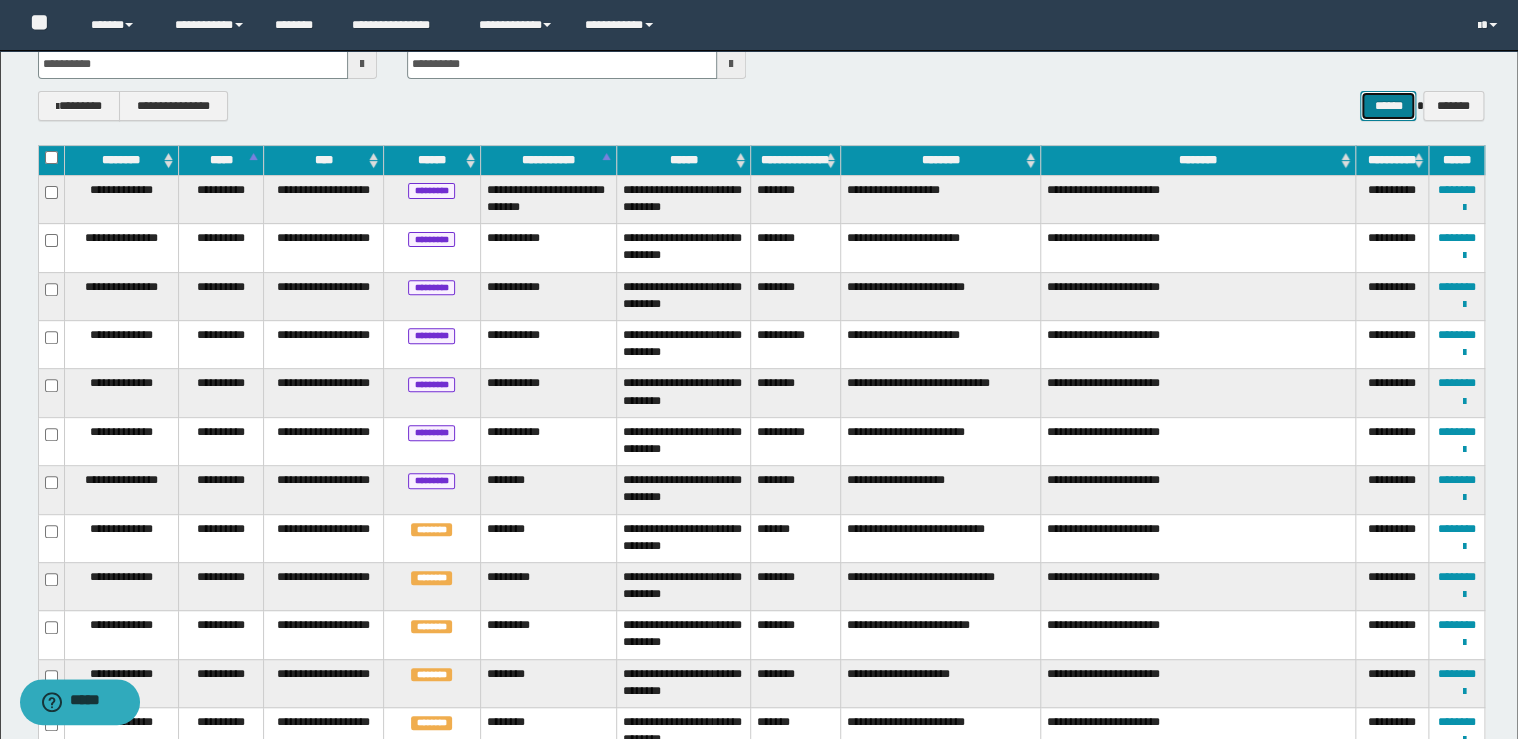 scroll, scrollTop: 453, scrollLeft: 0, axis: vertical 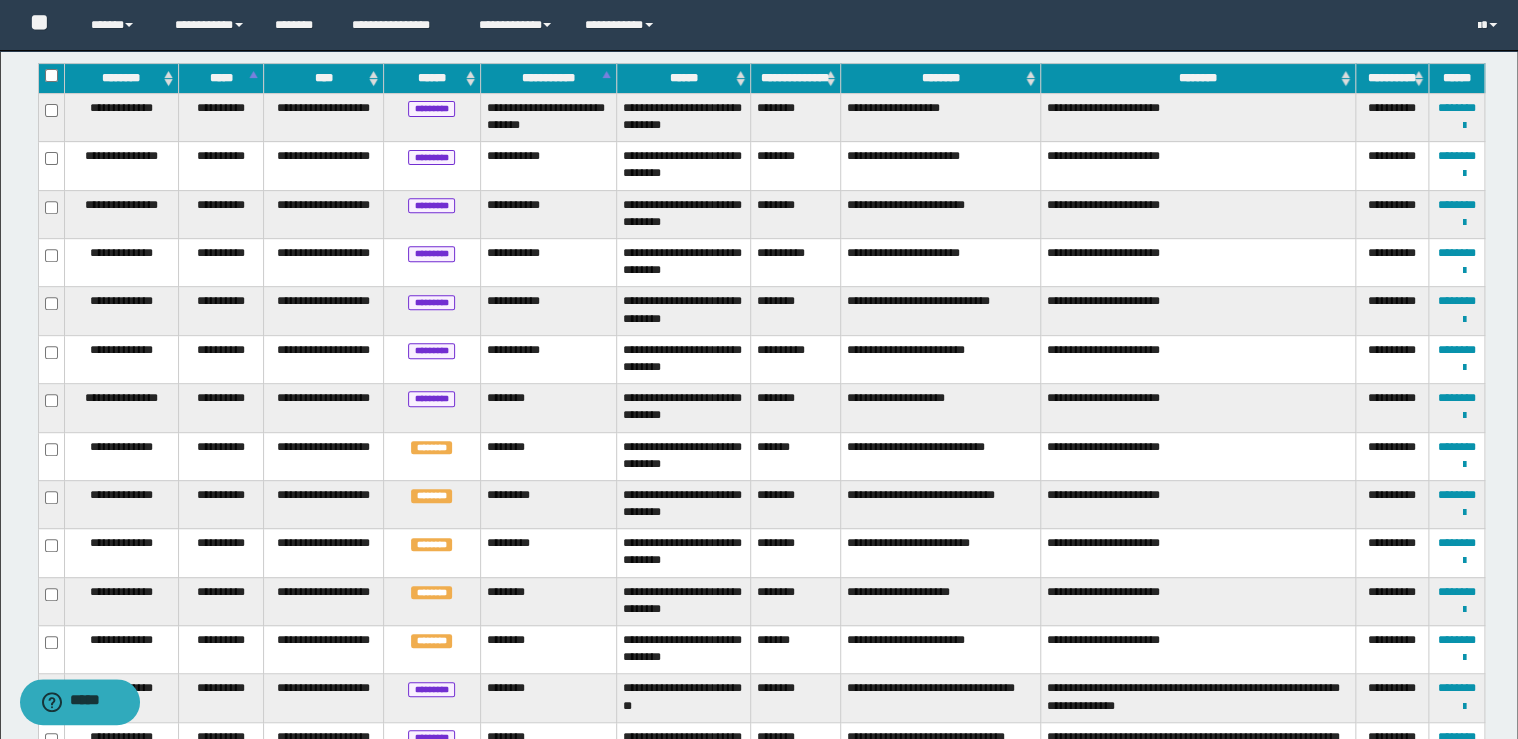 type 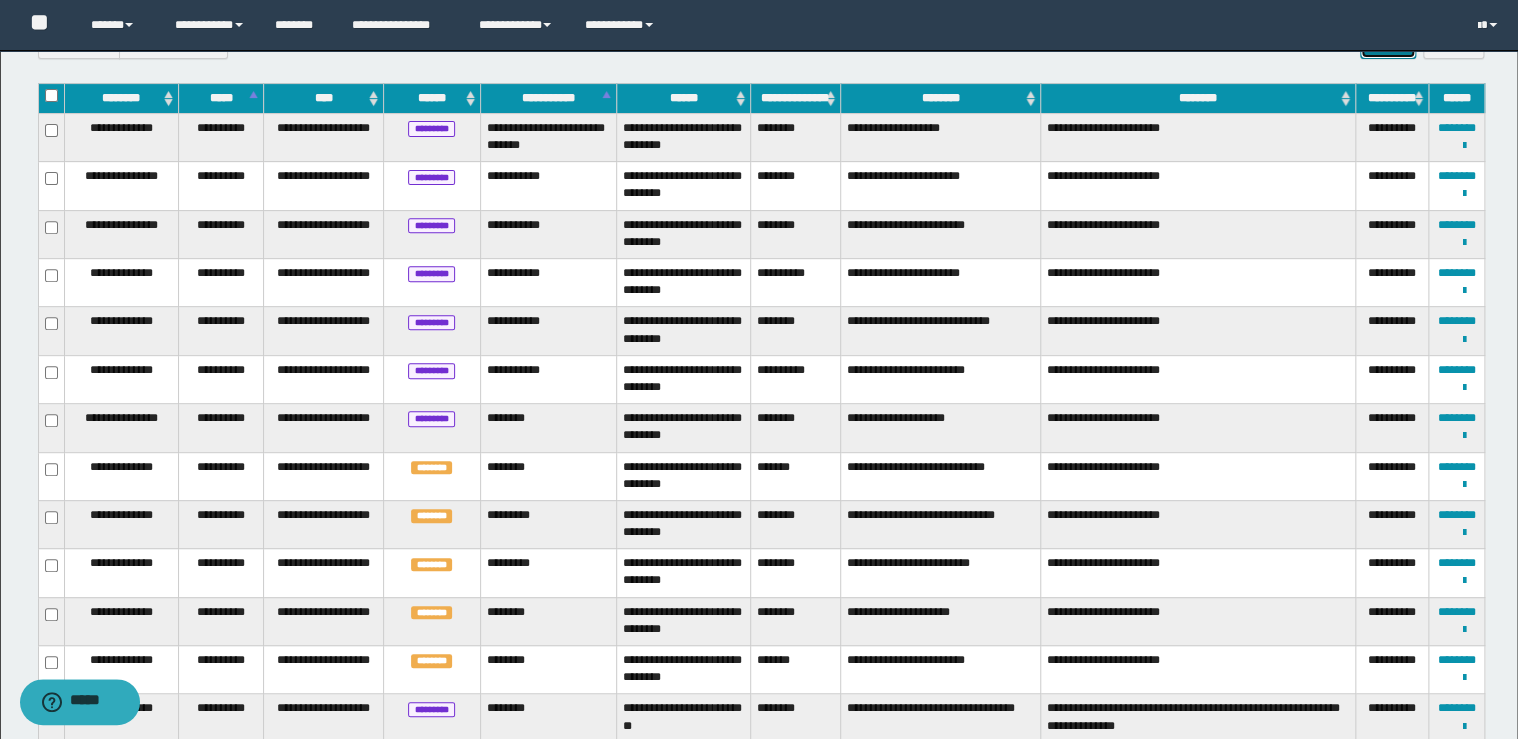 scroll, scrollTop: 213, scrollLeft: 0, axis: vertical 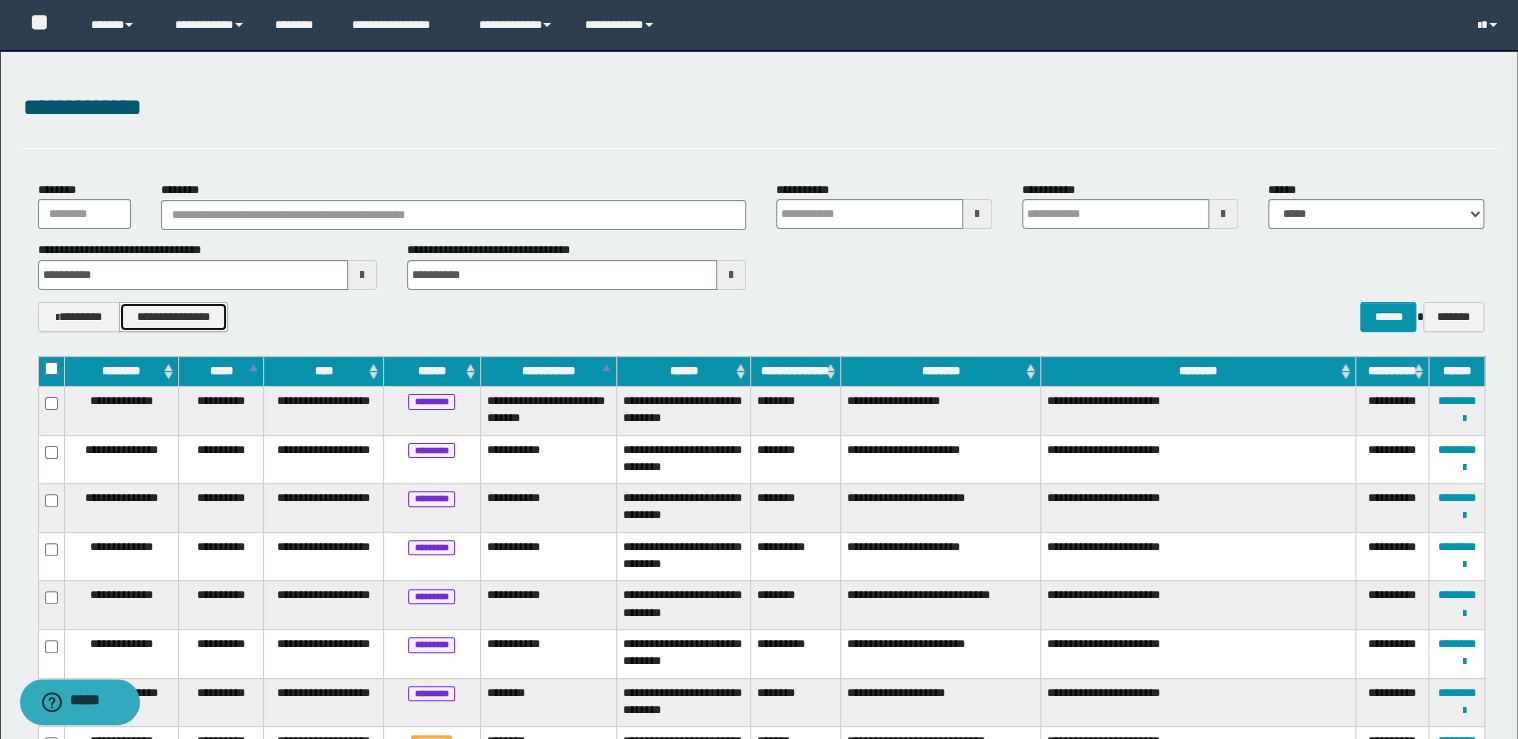 click on "**********" at bounding box center [173, 317] 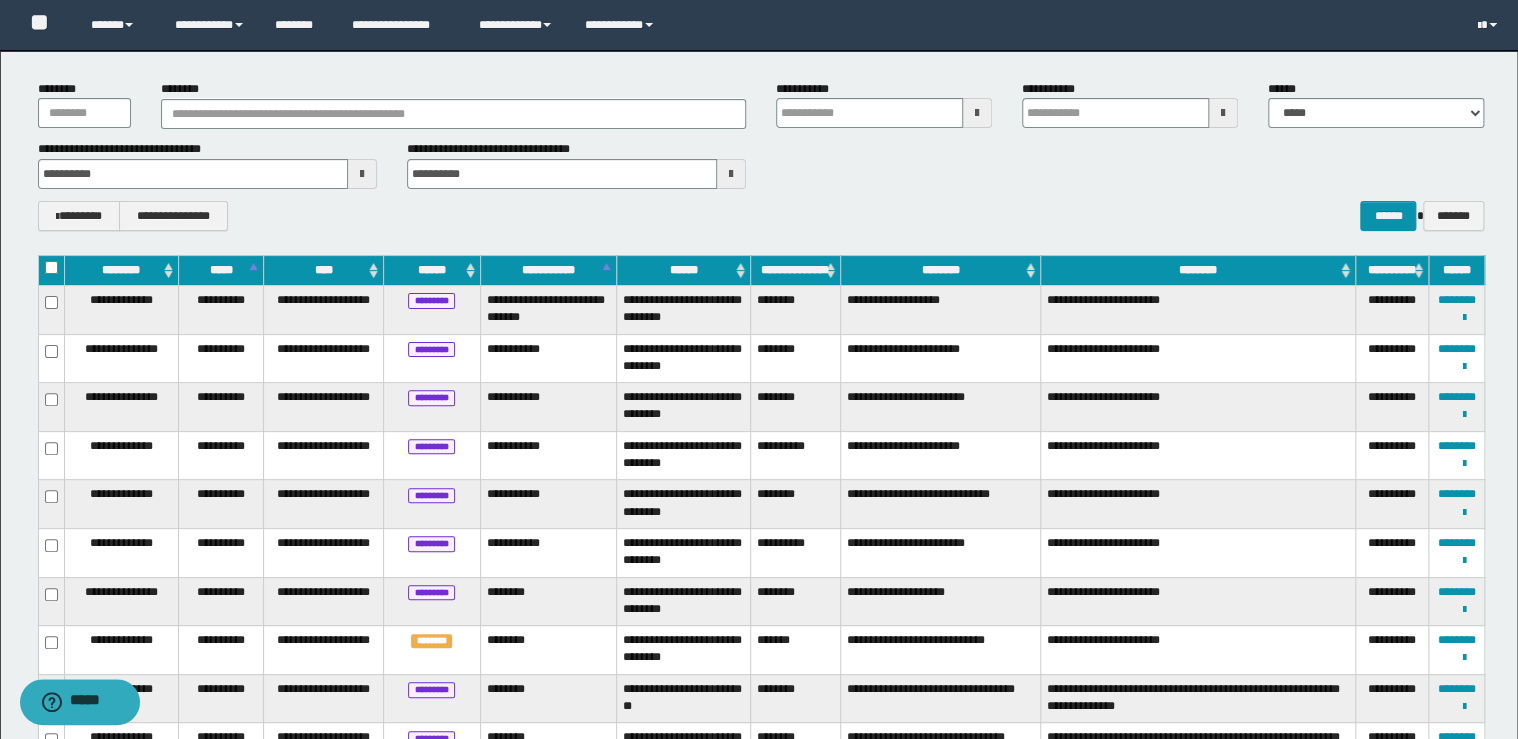 scroll, scrollTop: 152, scrollLeft: 0, axis: vertical 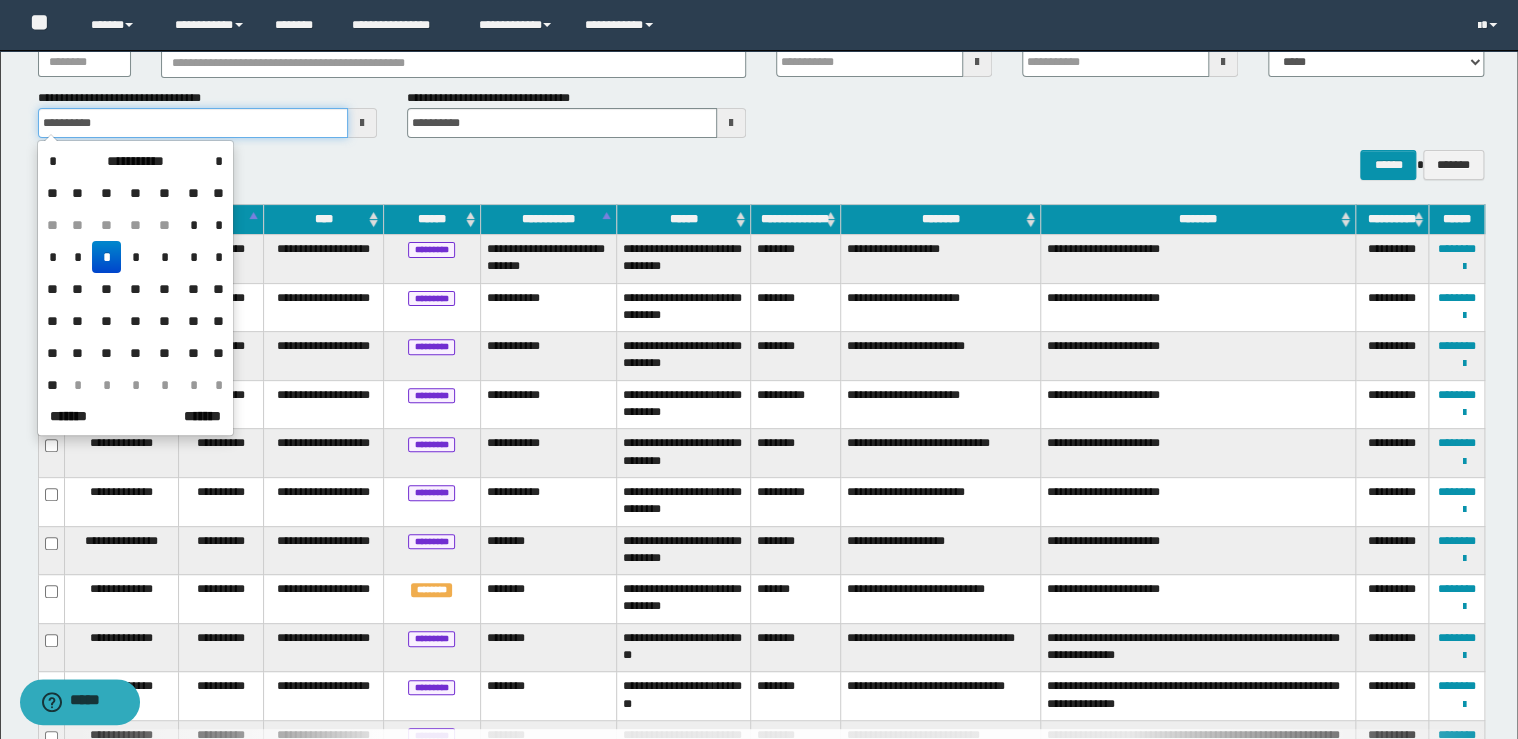 click on "**********" at bounding box center (193, 123) 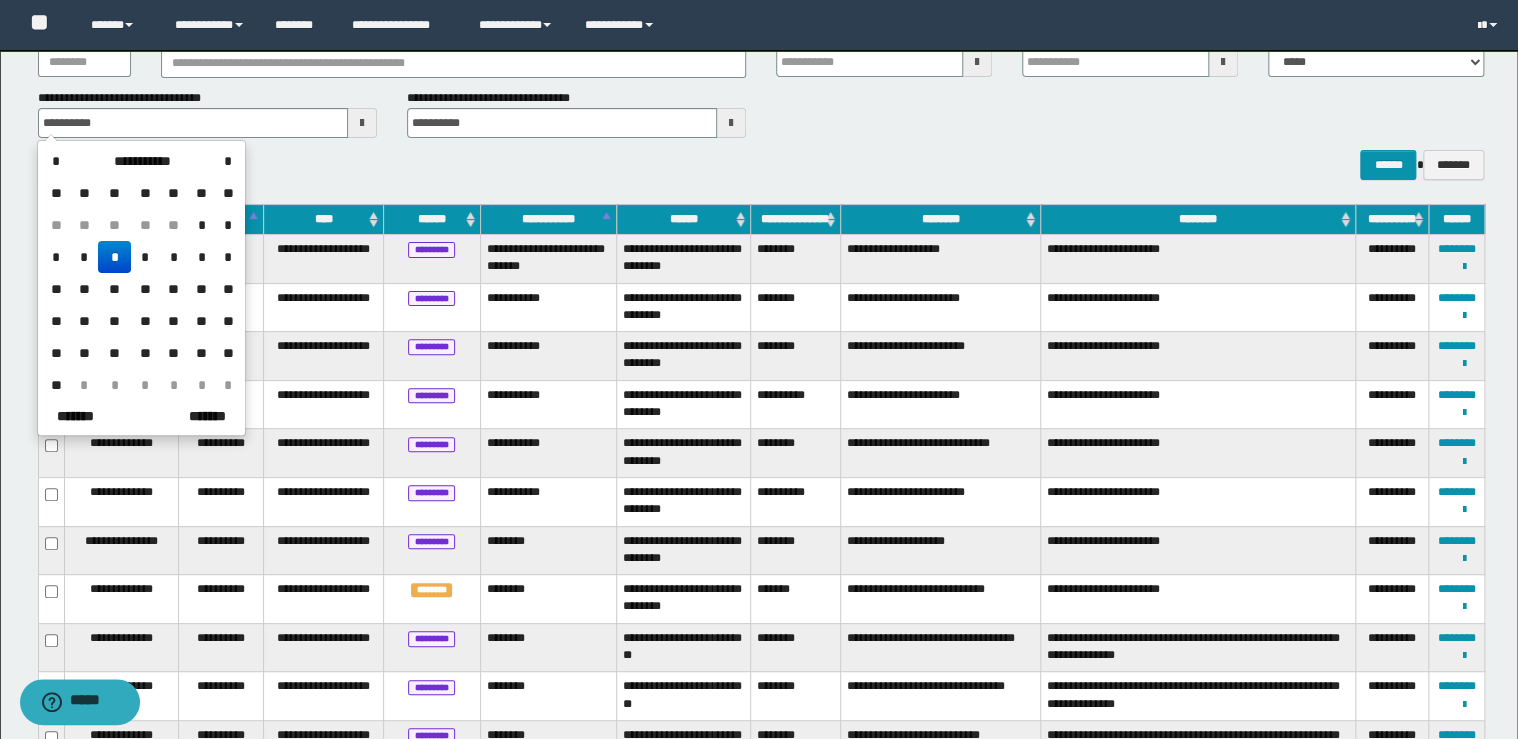 drag, startPoint x: 146, startPoint y: 252, endPoint x: 220, endPoint y: 214, distance: 83.18654 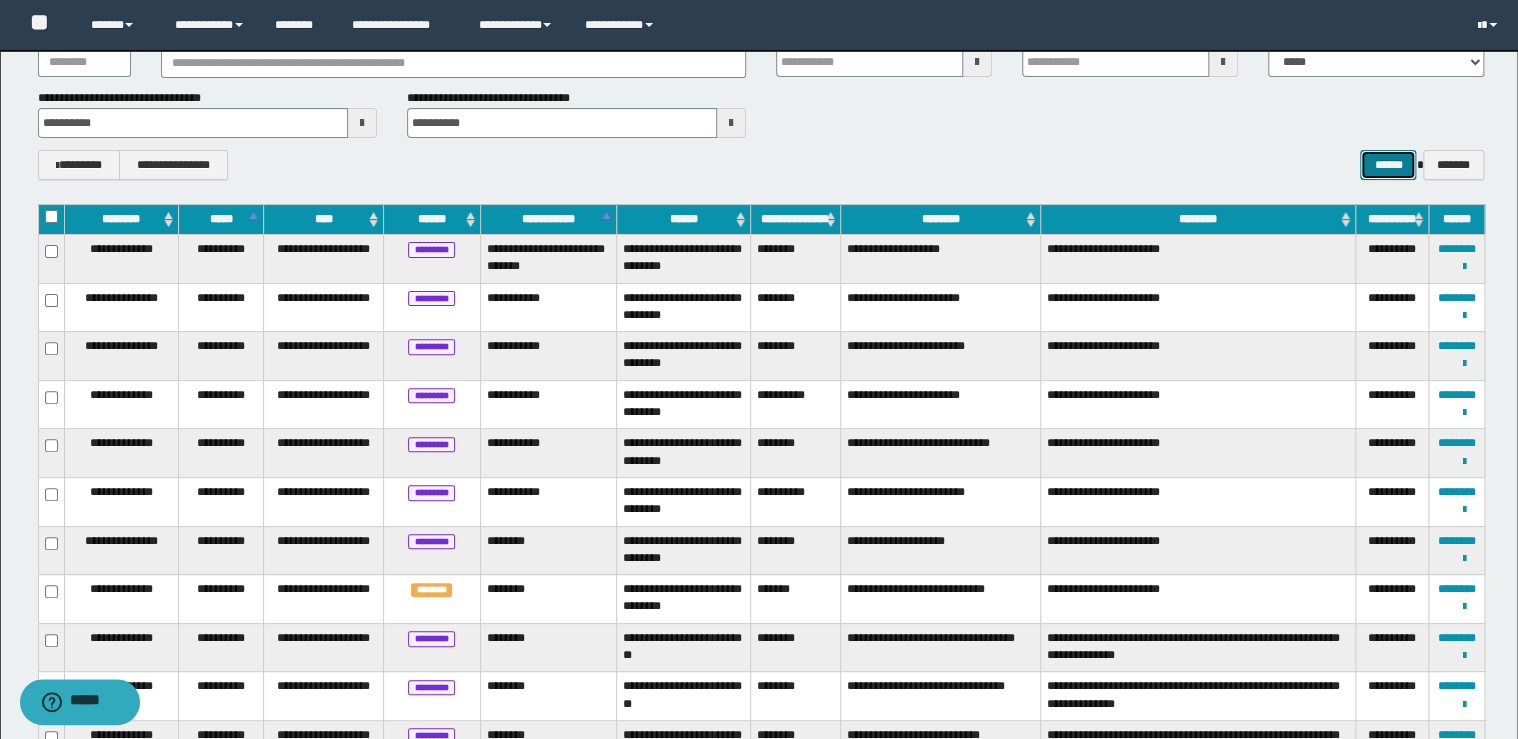 click on "******" at bounding box center [1388, 165] 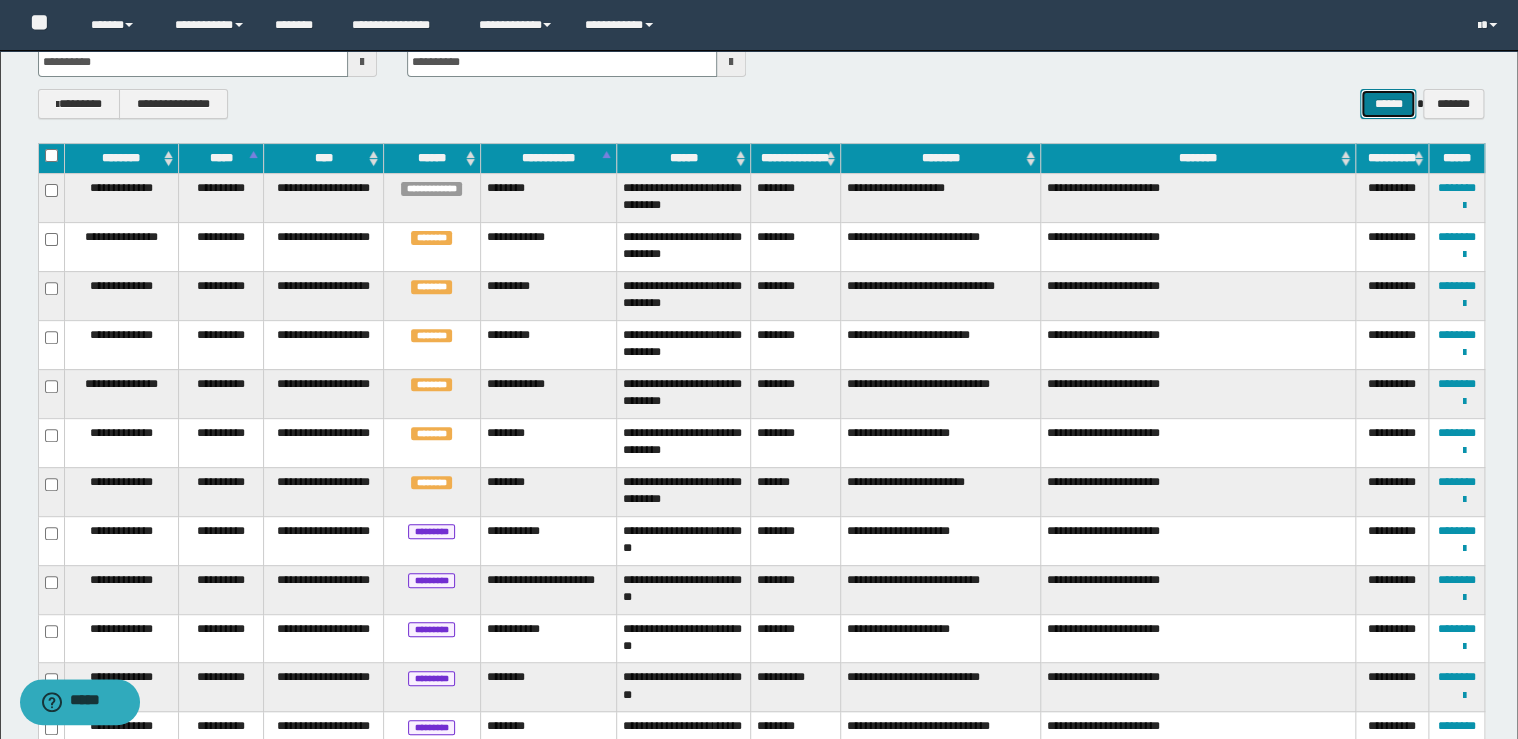 scroll, scrollTop: 152, scrollLeft: 0, axis: vertical 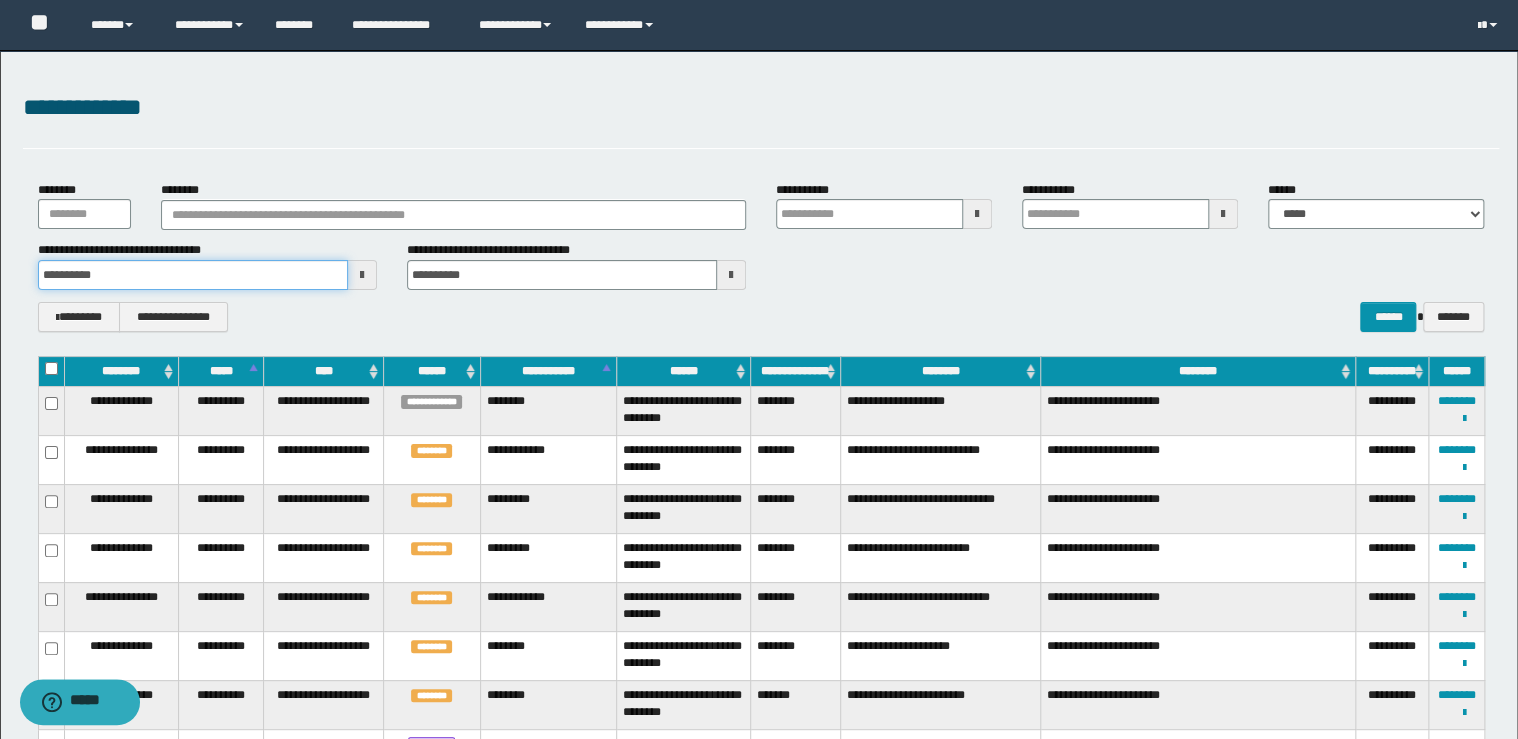 click on "**********" at bounding box center (193, 275) 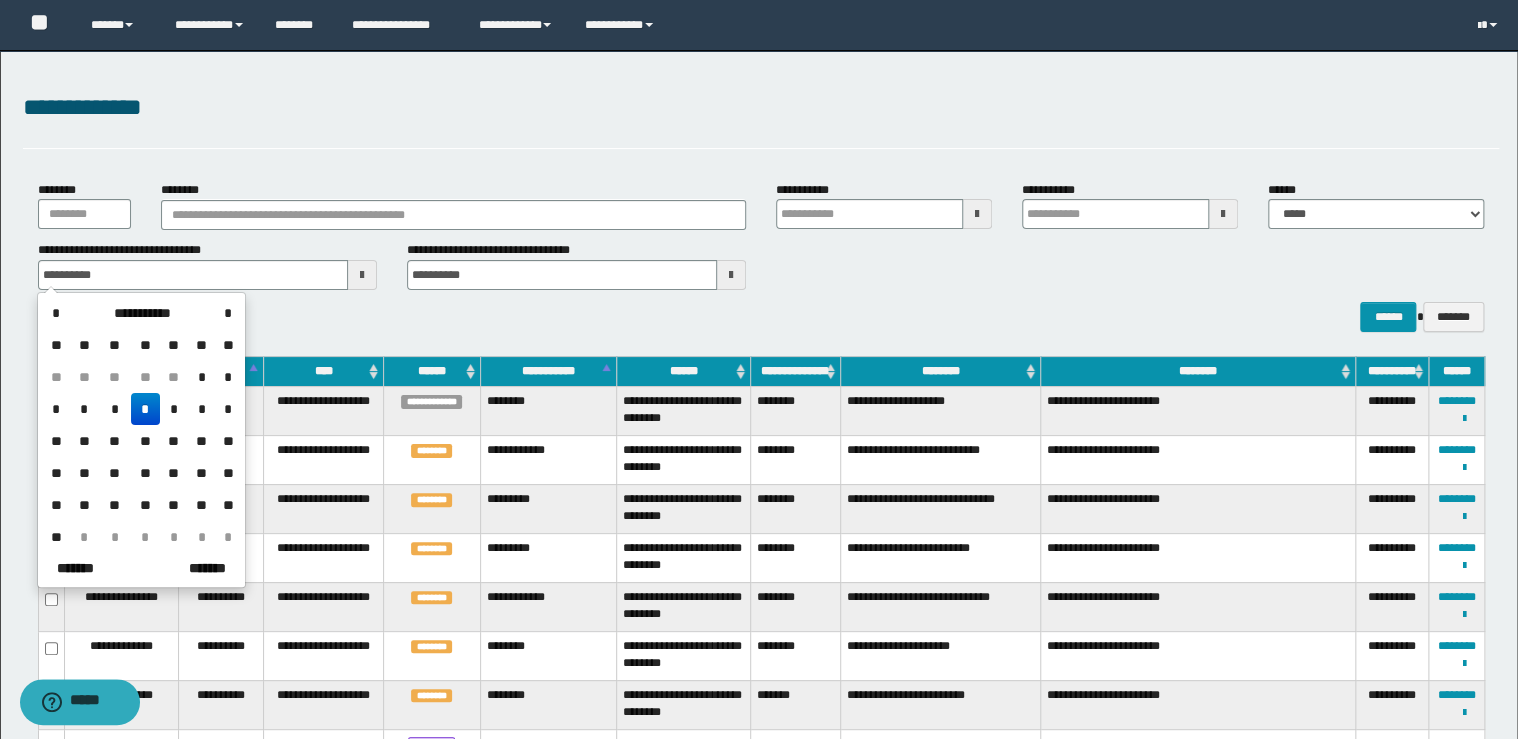 drag, startPoint x: 116, startPoint y: 407, endPoint x: 128, endPoint y: 399, distance: 14.422205 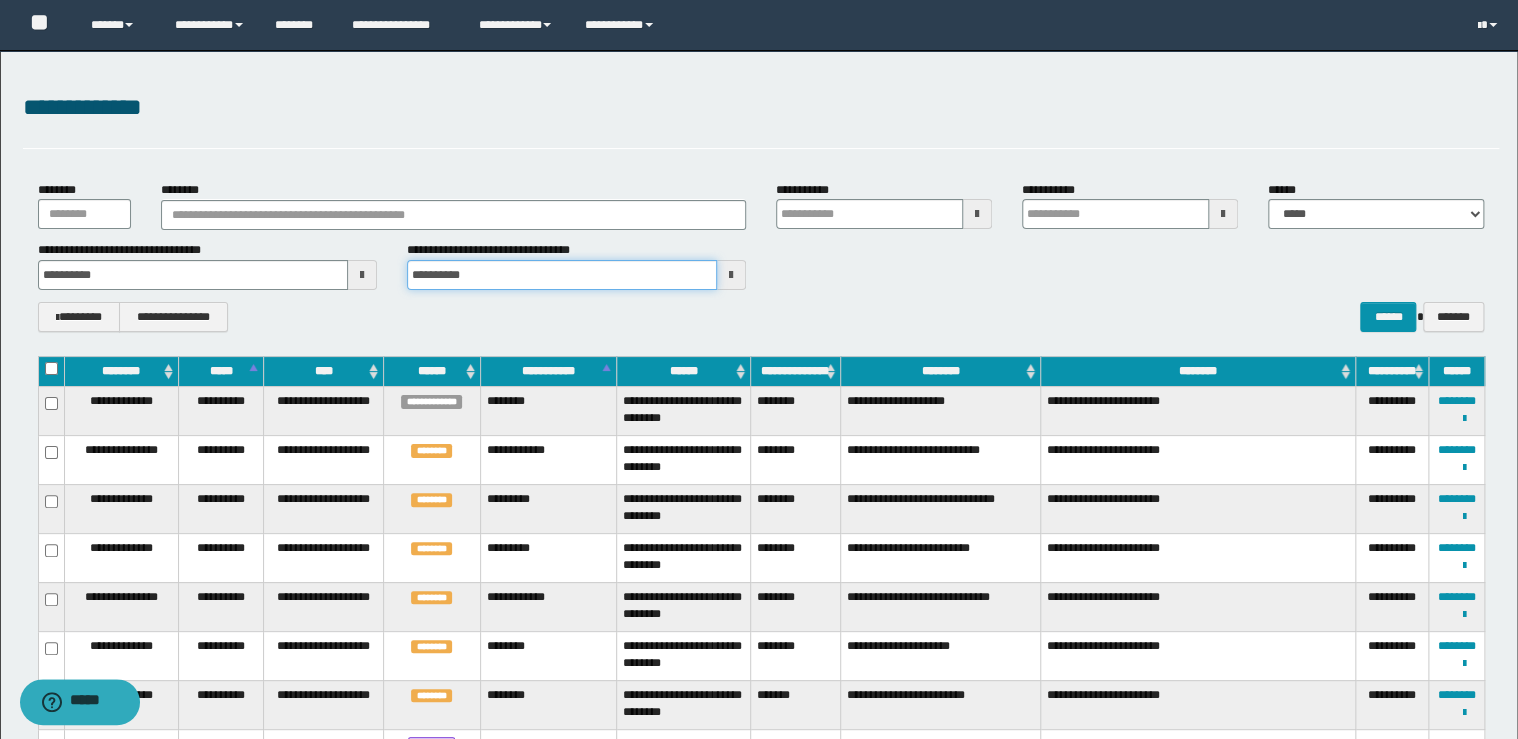 click on "**********" at bounding box center [562, 275] 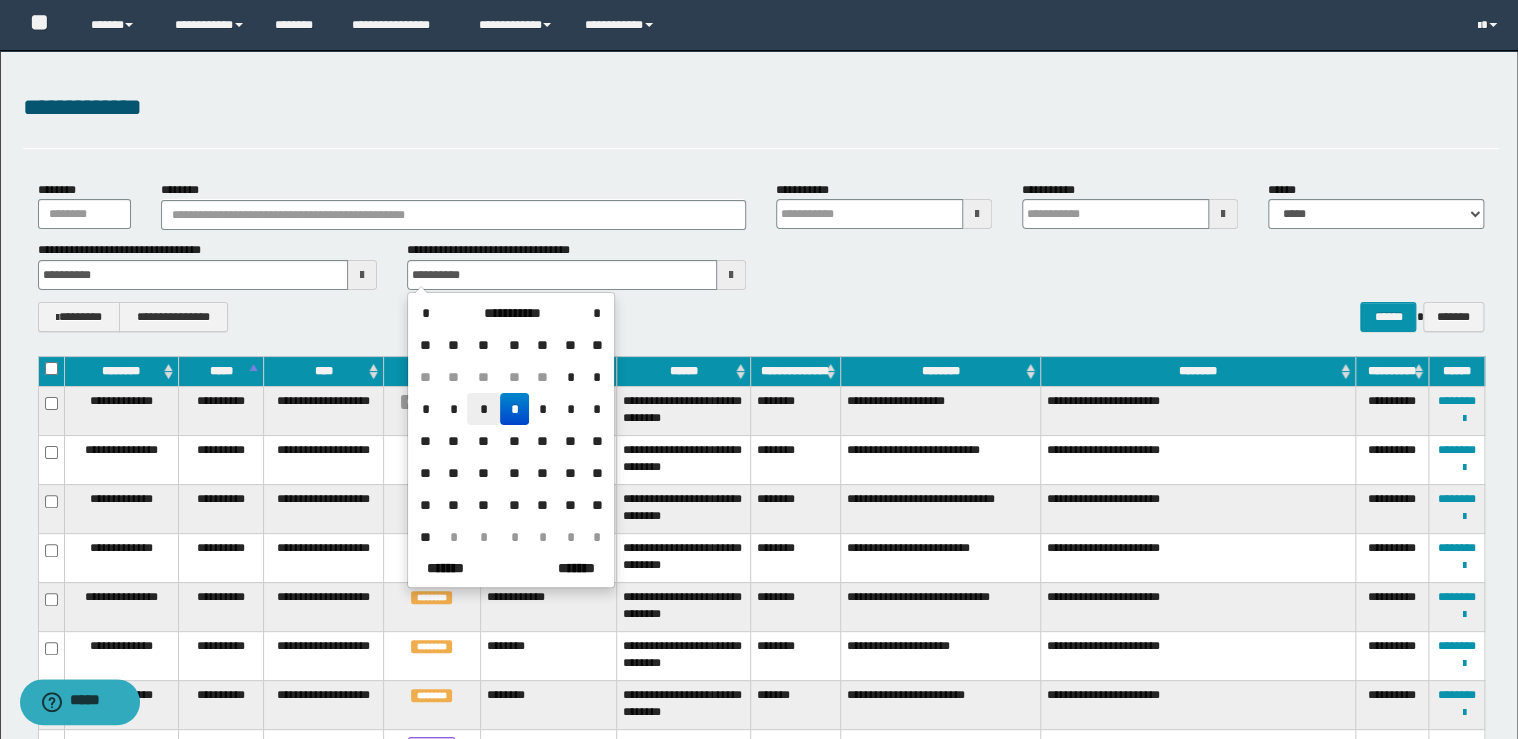 click on "*" at bounding box center (483, 409) 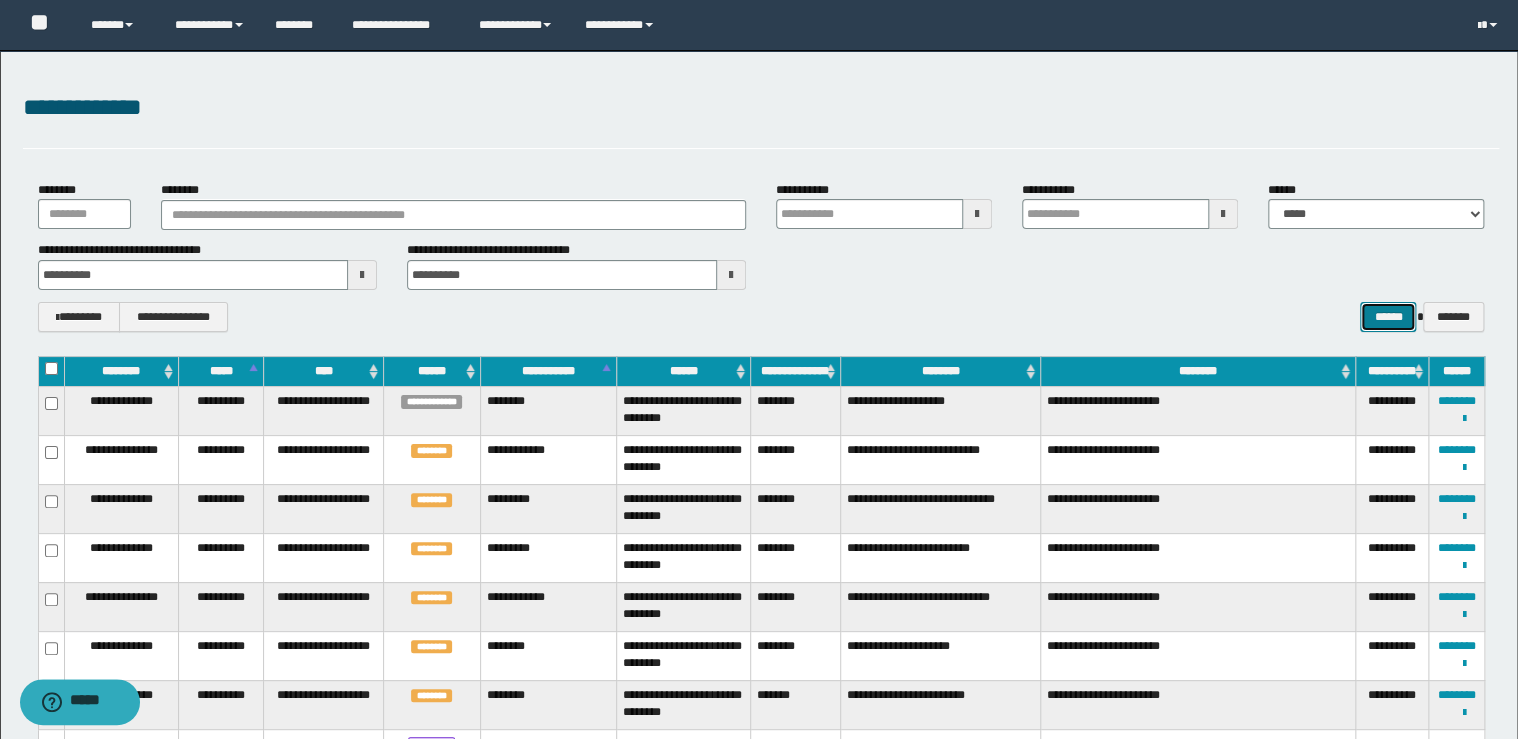 click on "******" at bounding box center [1388, 317] 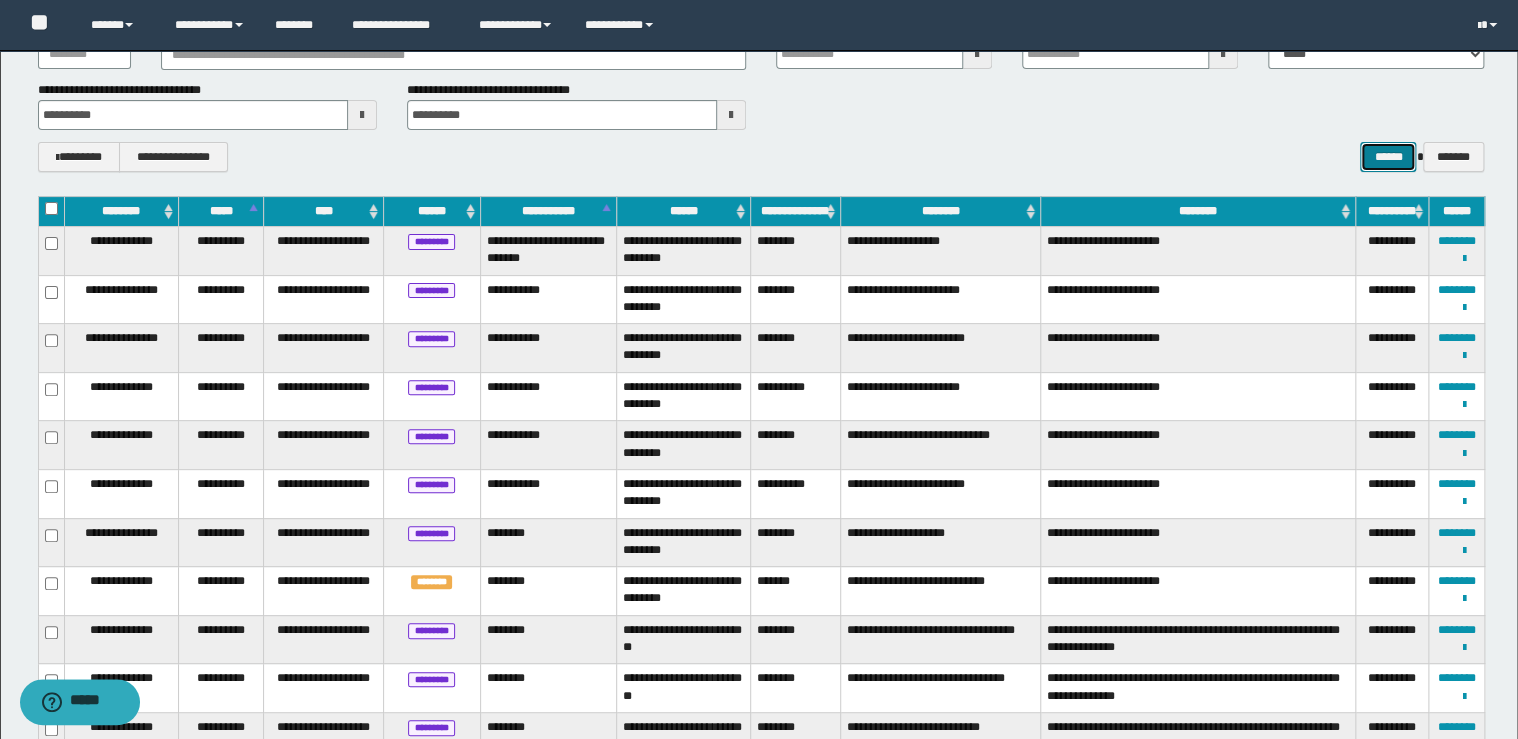 scroll, scrollTop: 152, scrollLeft: 0, axis: vertical 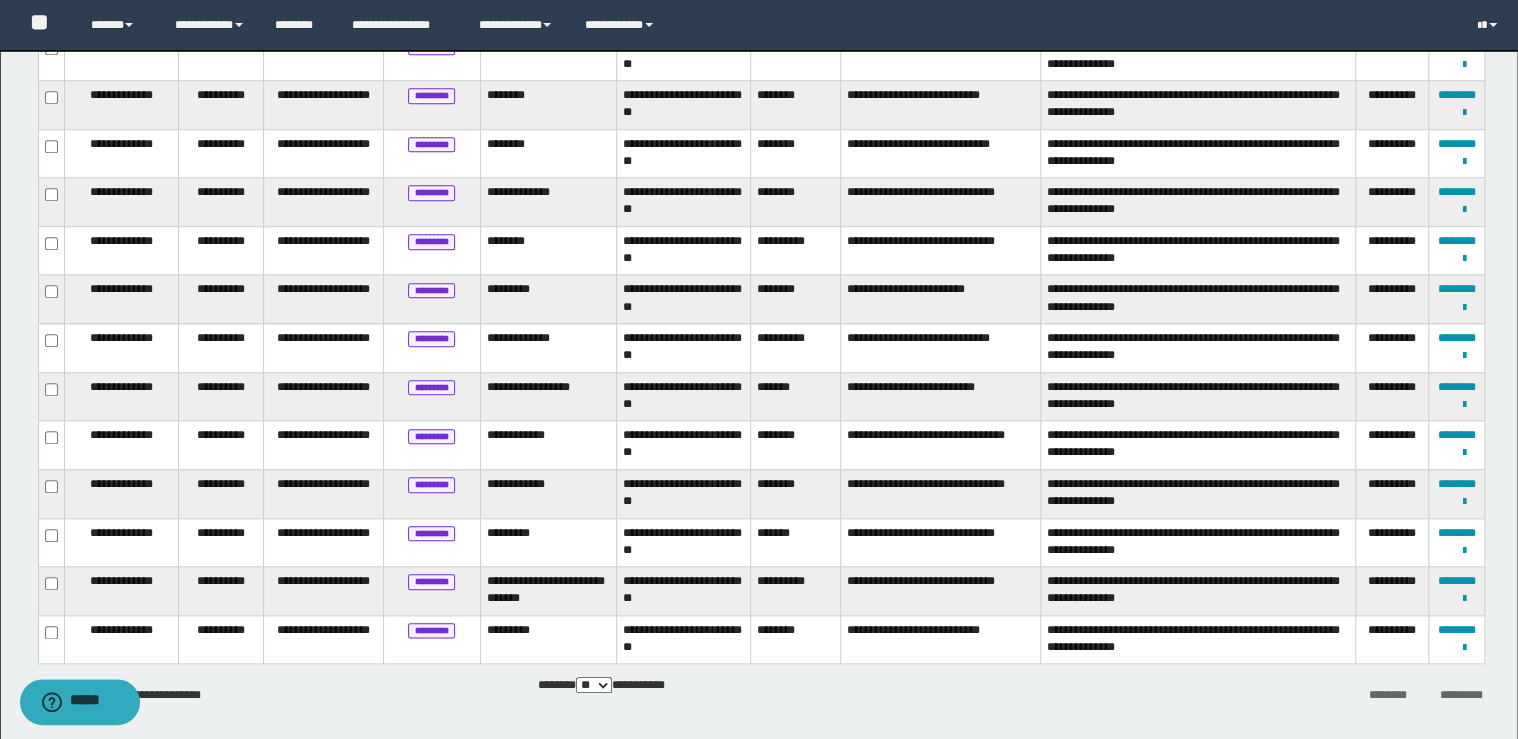 click on "**********" at bounding box center [759, 0] 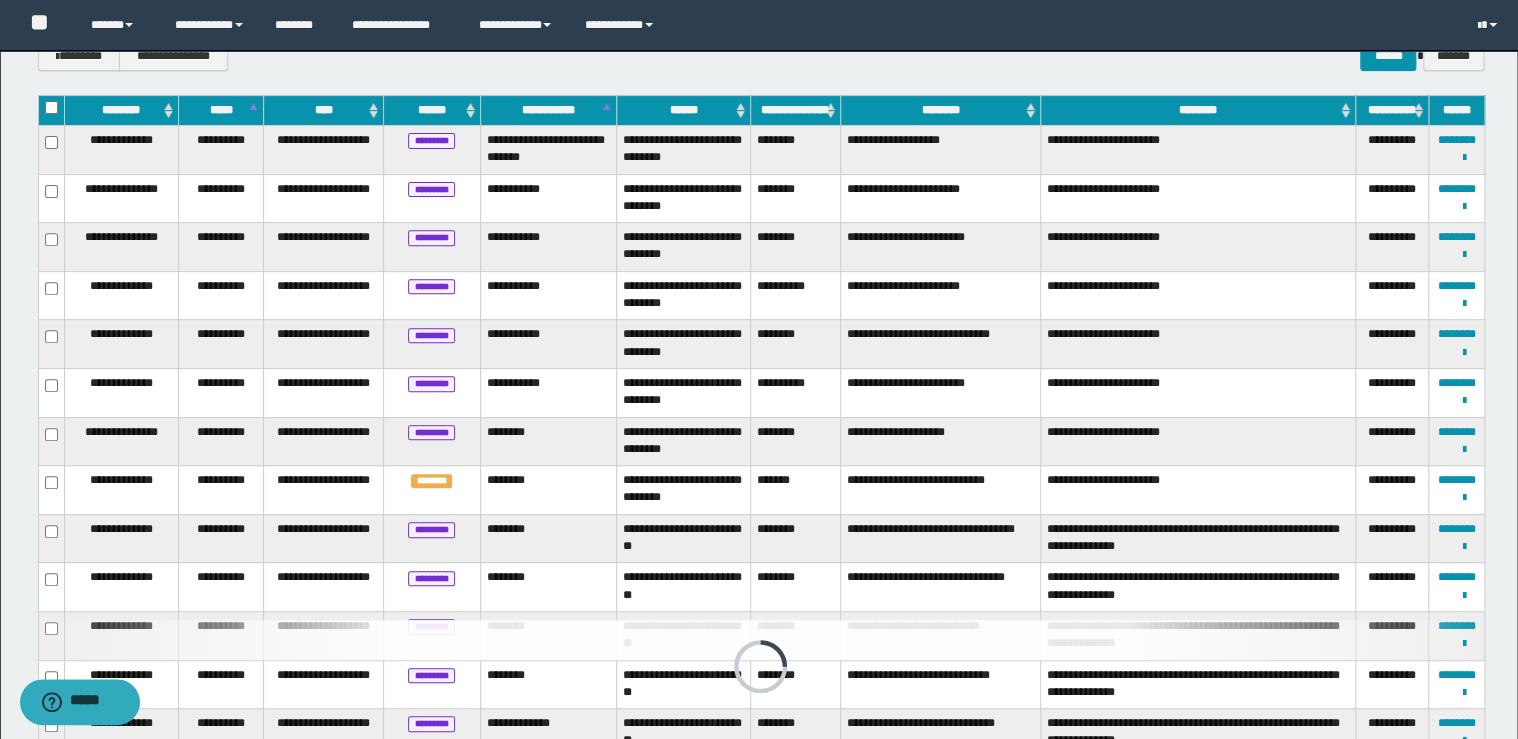scroll, scrollTop: 232, scrollLeft: 0, axis: vertical 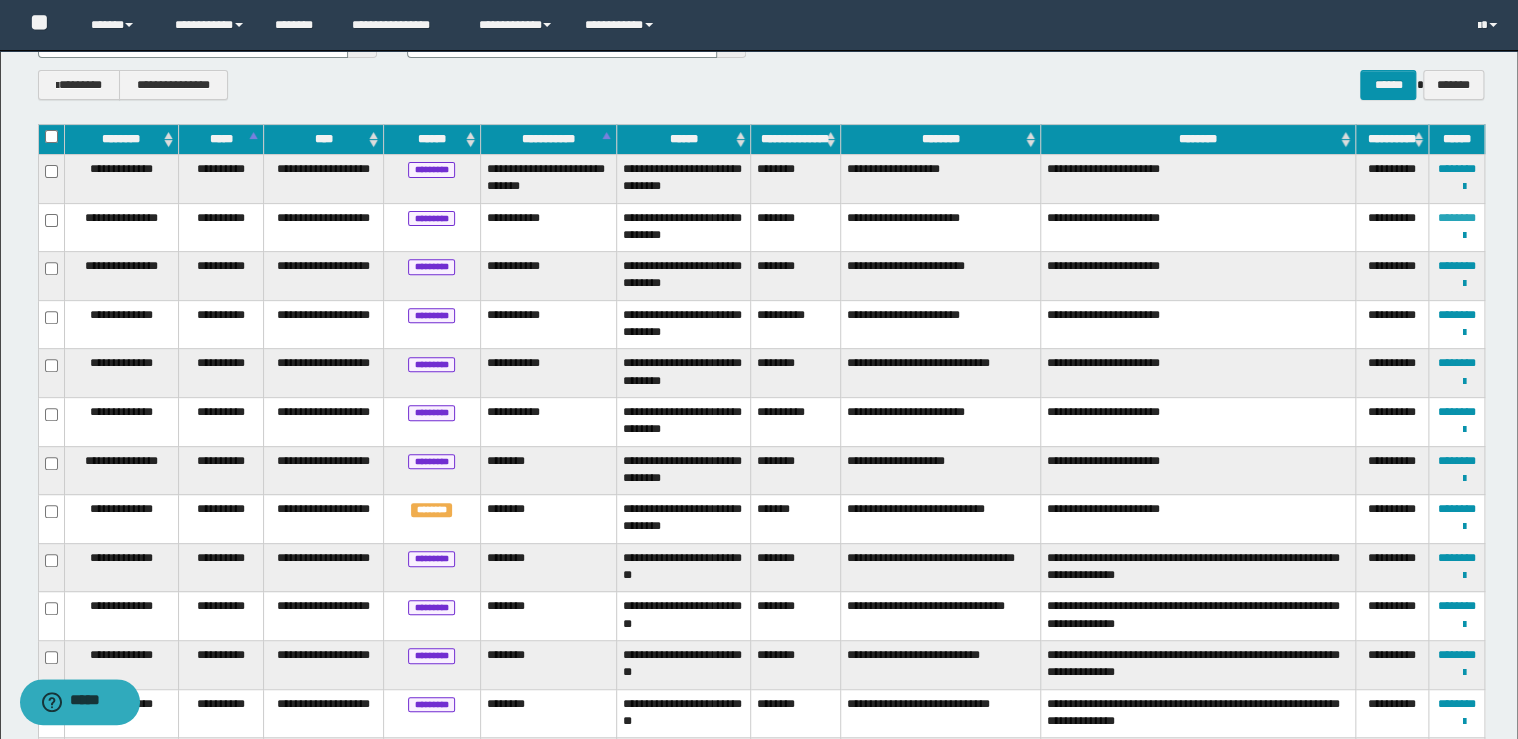 click on "********" at bounding box center (1457, 218) 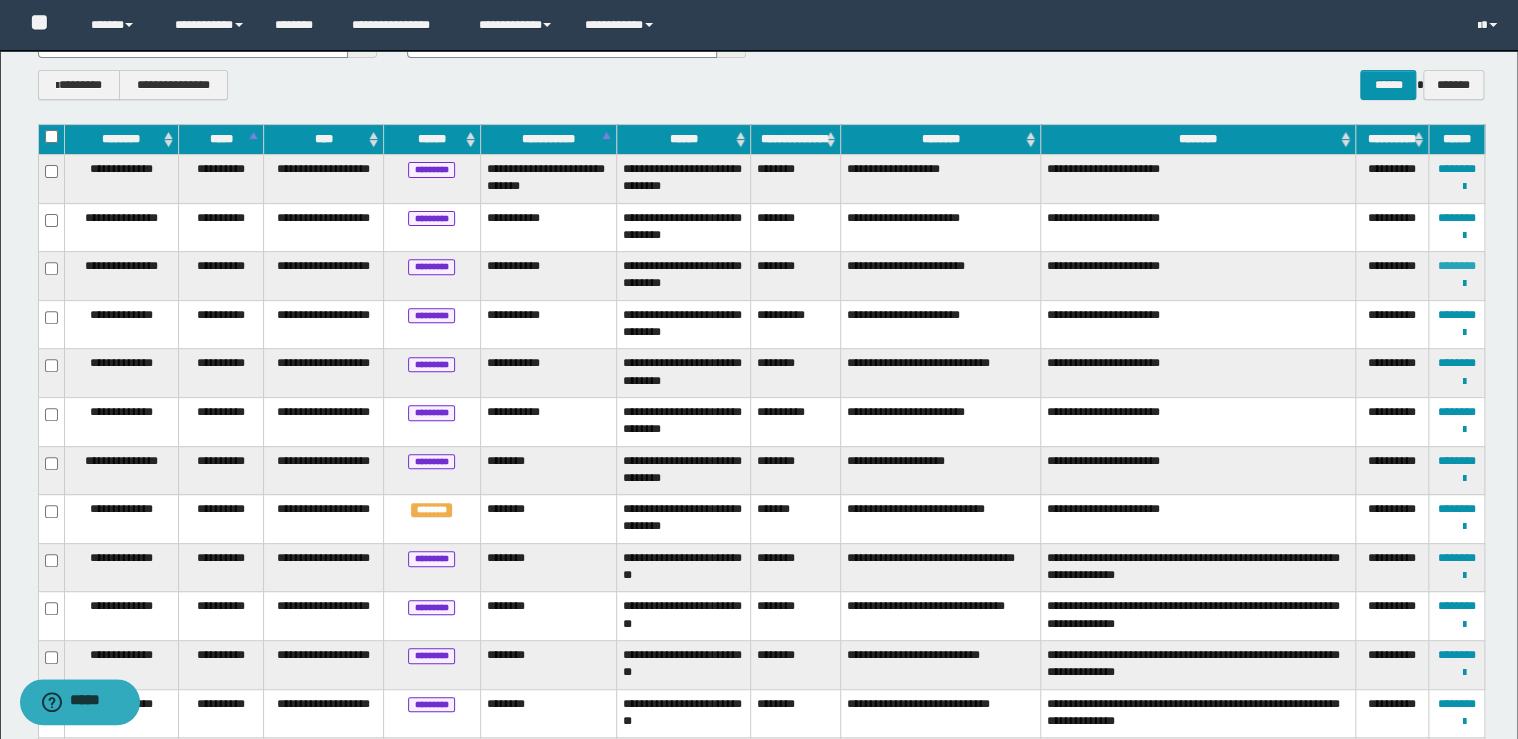 click on "********" at bounding box center (1457, 266) 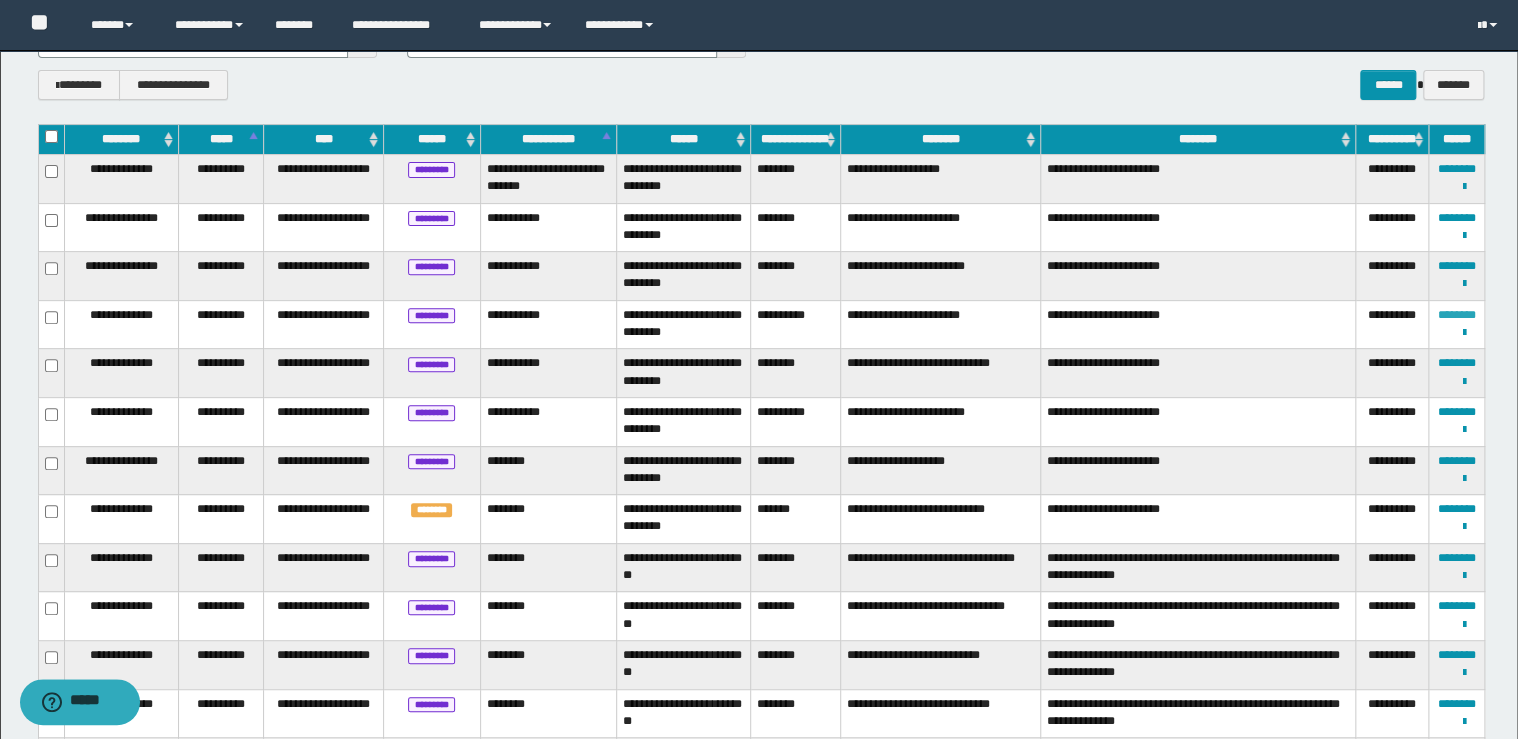 click on "********" at bounding box center [1457, 315] 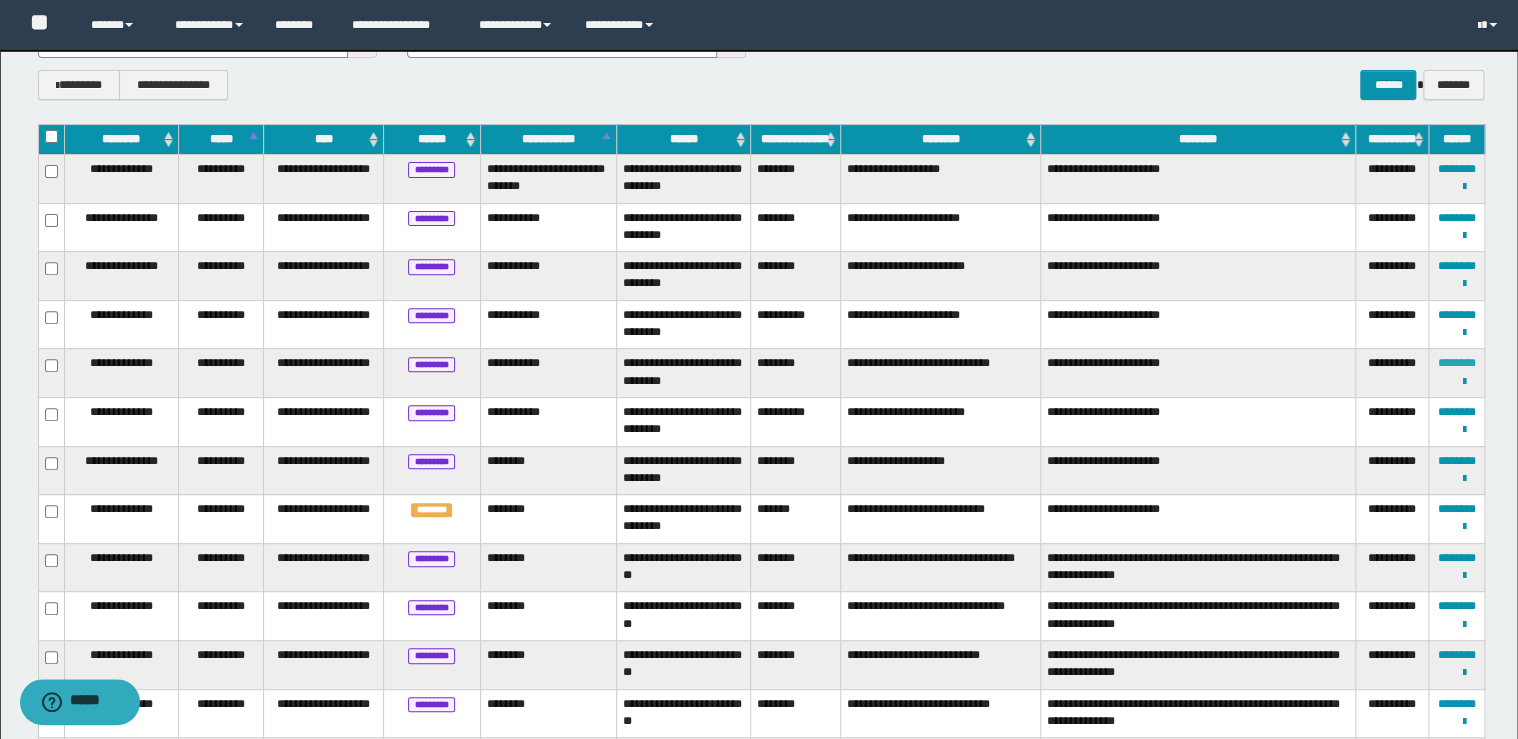 click on "********" at bounding box center (1457, 363) 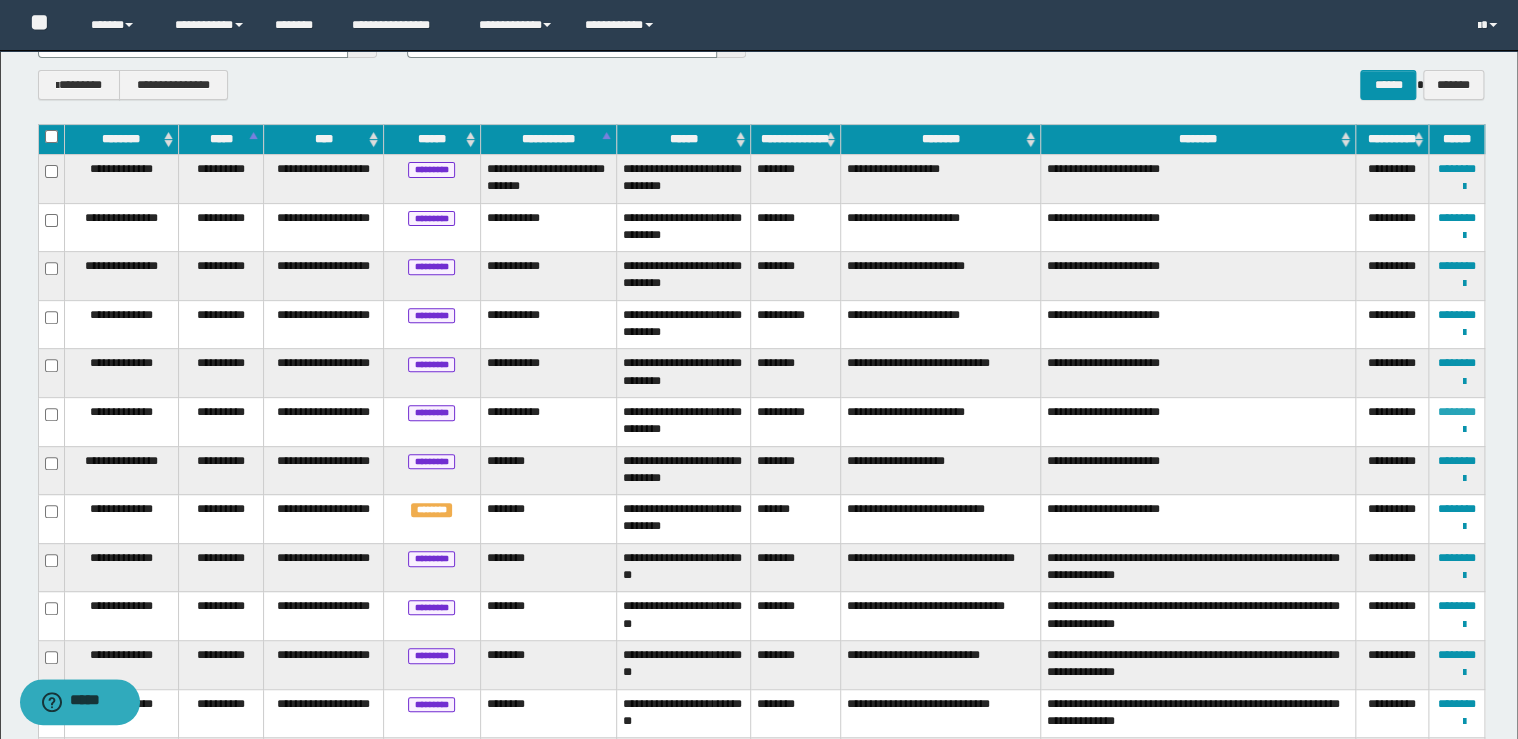 click on "********" at bounding box center [1457, 412] 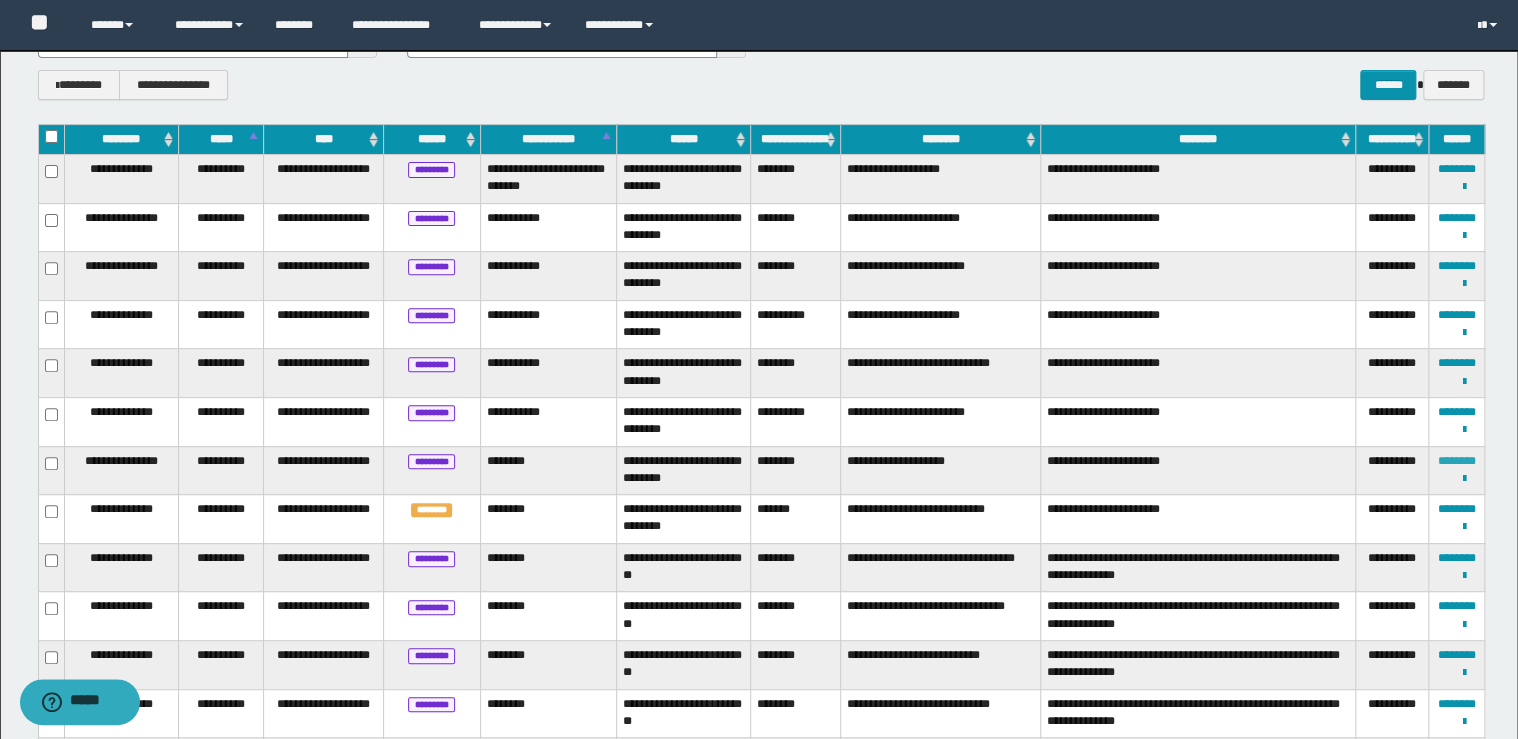 click on "********" at bounding box center (1457, 461) 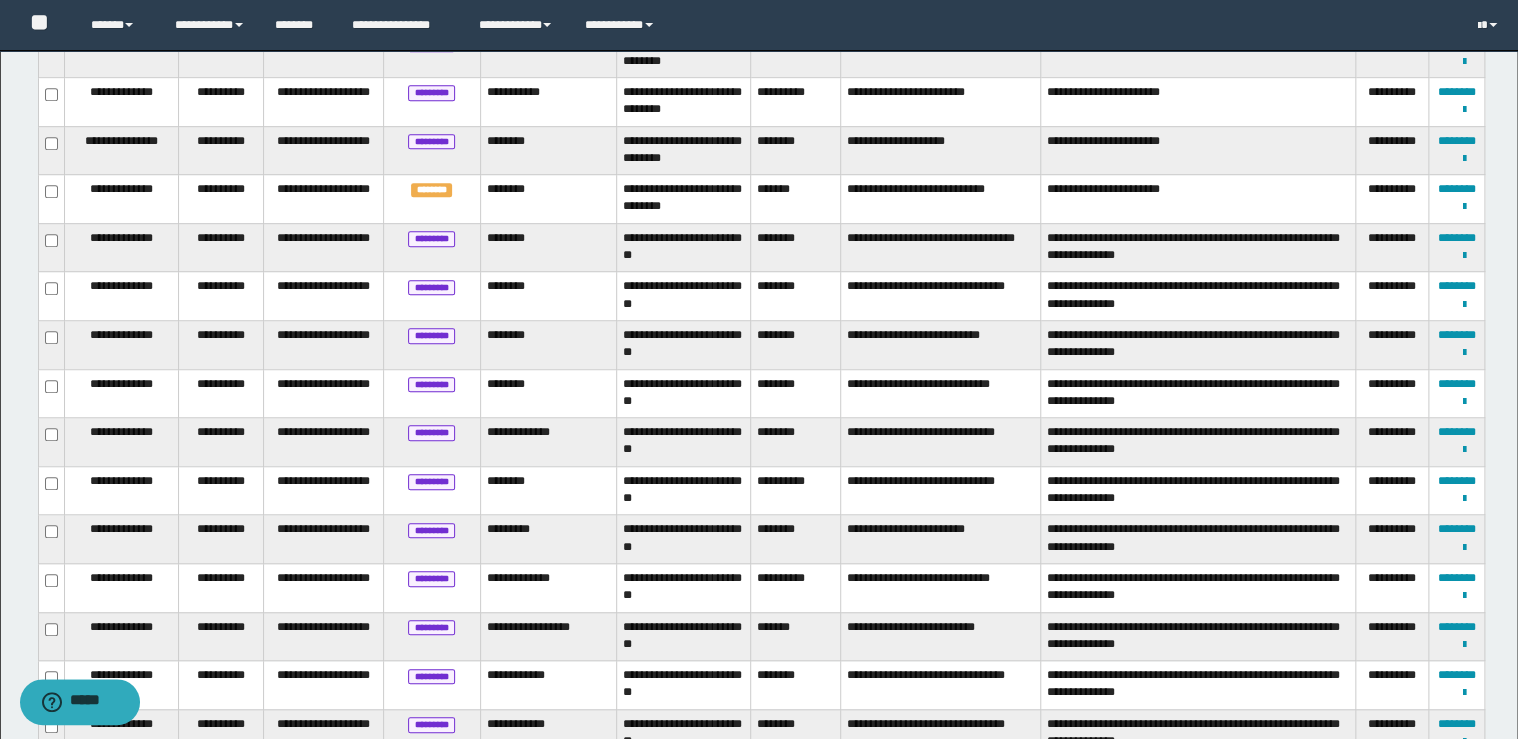 scroll, scrollTop: 872, scrollLeft: 0, axis: vertical 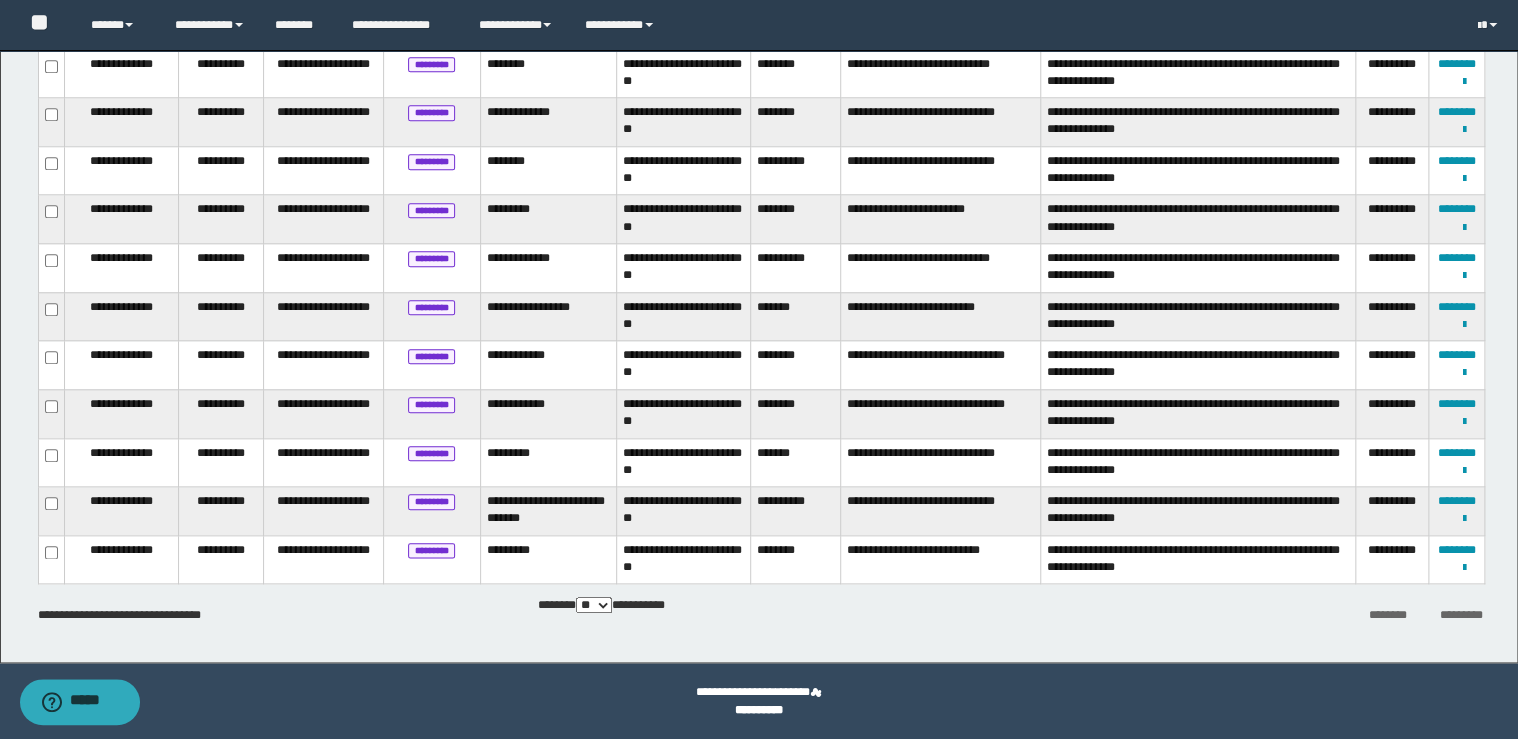 drag, startPoint x: 1288, startPoint y: 636, endPoint x: 1264, endPoint y: 633, distance: 24.186773 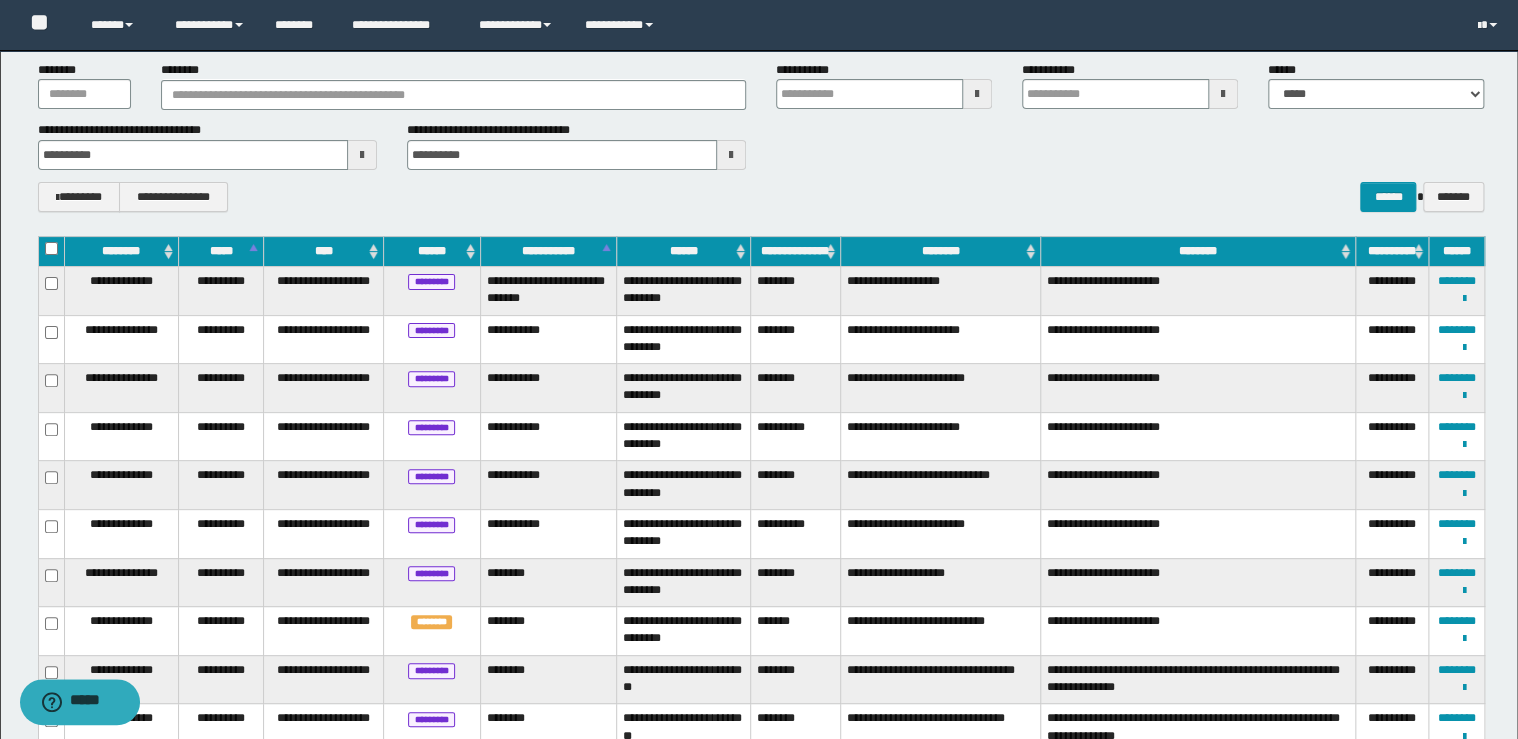 scroll, scrollTop: 0, scrollLeft: 0, axis: both 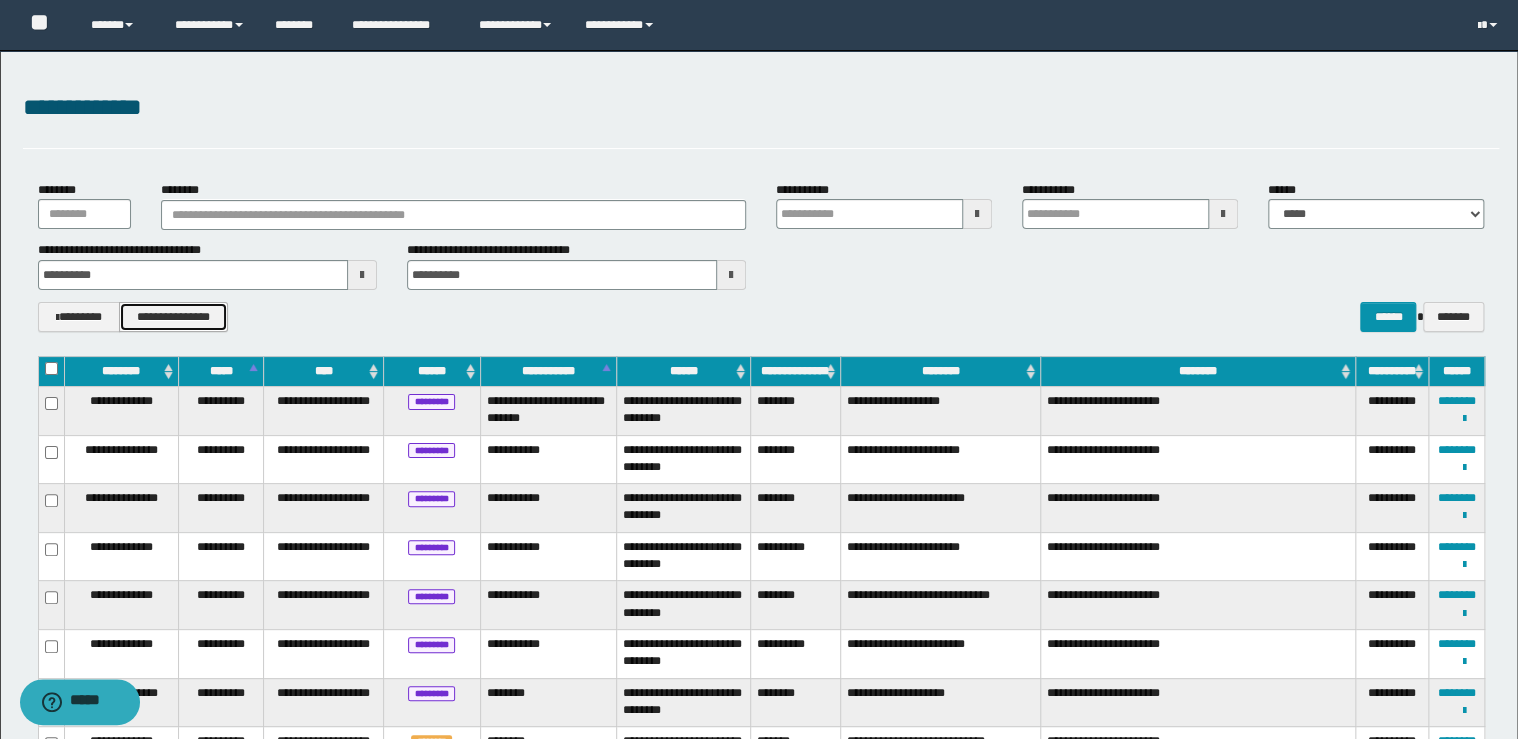 click on "**********" at bounding box center [173, 317] 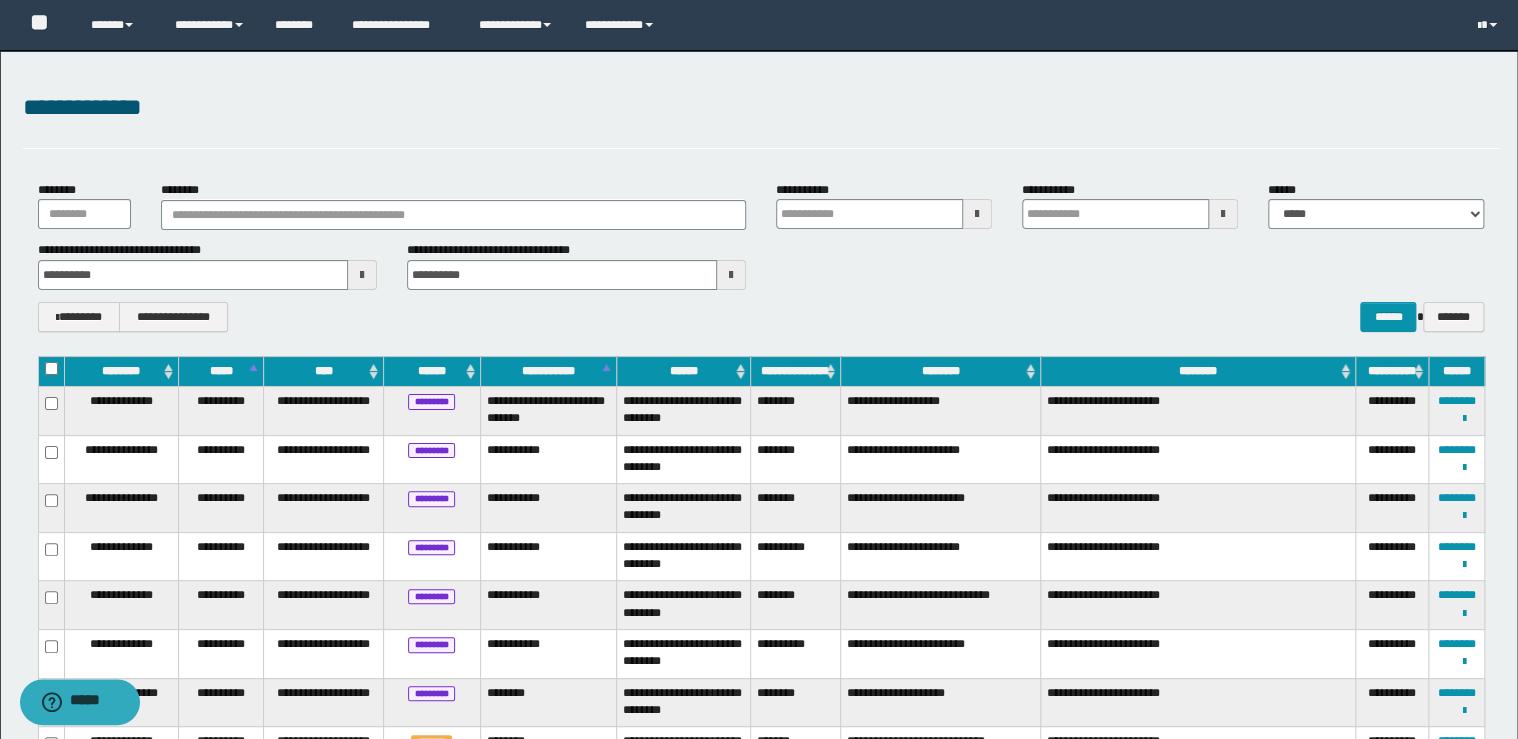 scroll, scrollTop: 240, scrollLeft: 0, axis: vertical 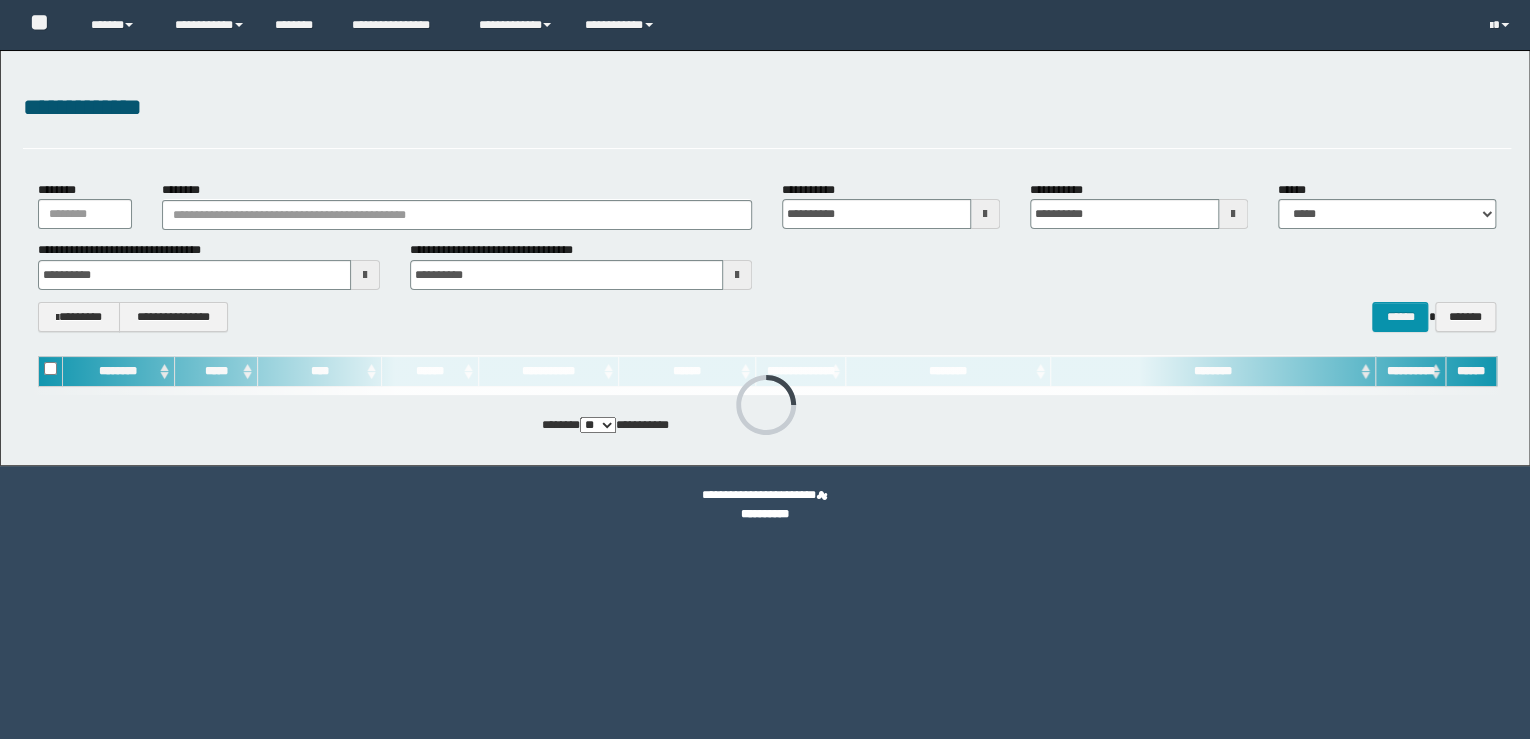 click on "********" at bounding box center [457, 205] 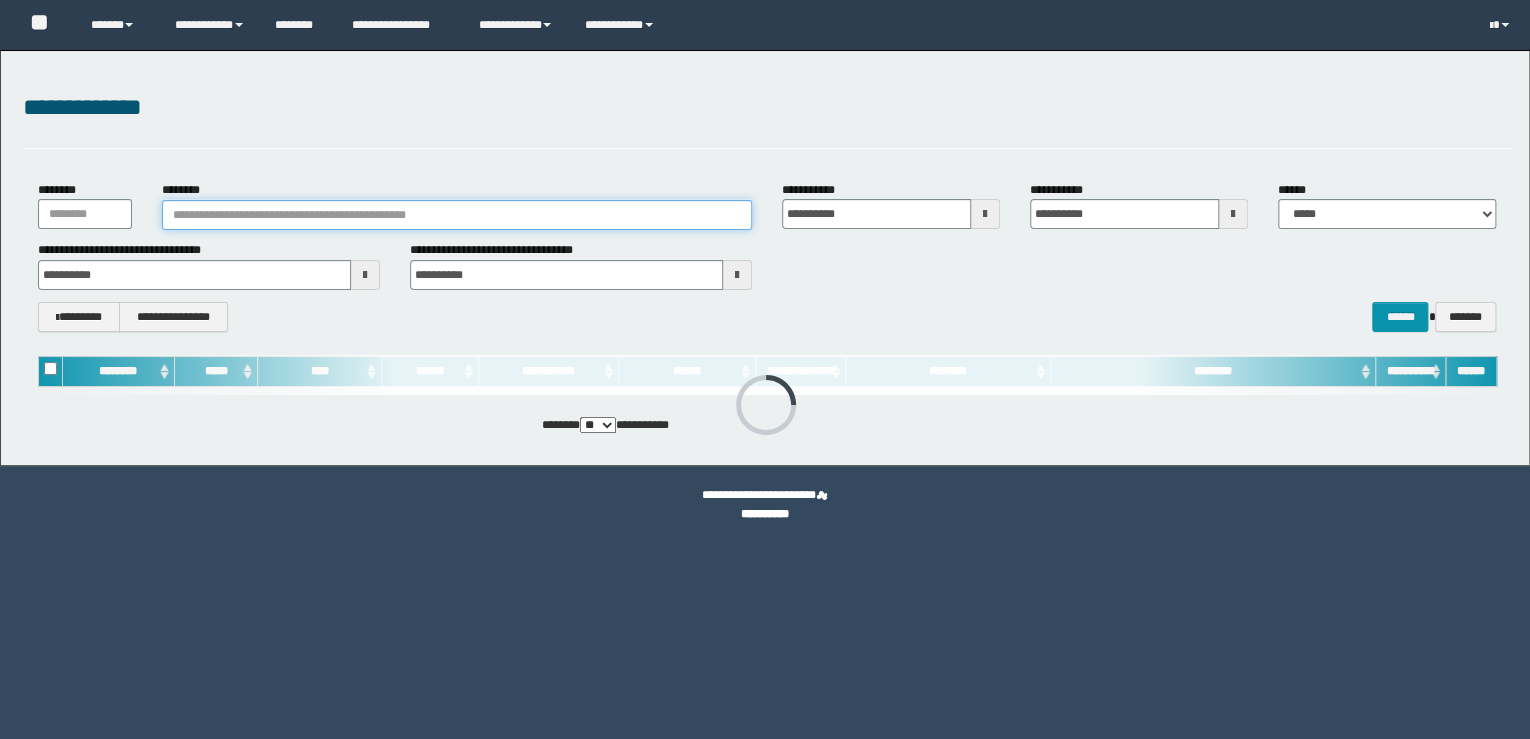 scroll, scrollTop: 0, scrollLeft: 0, axis: both 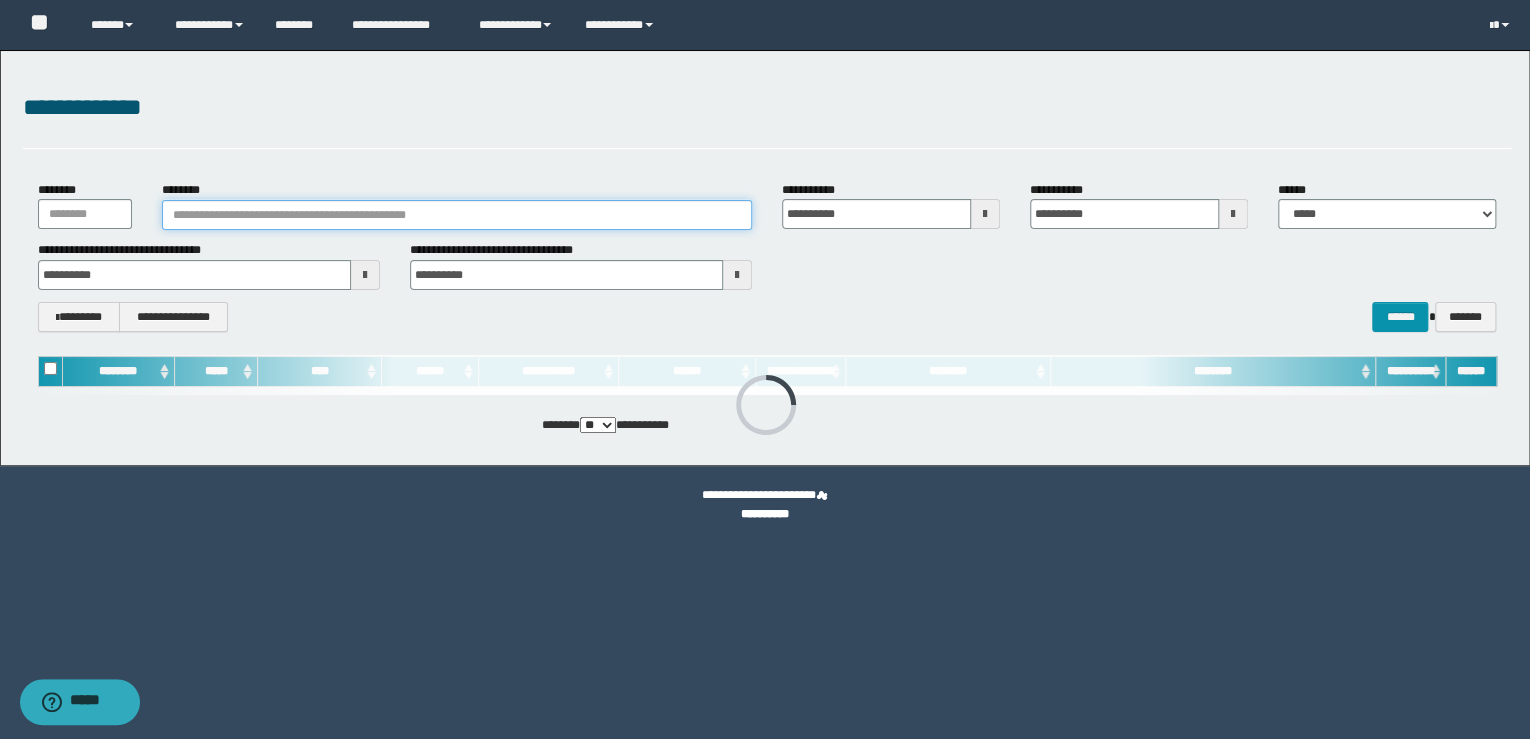 paste on "**********" 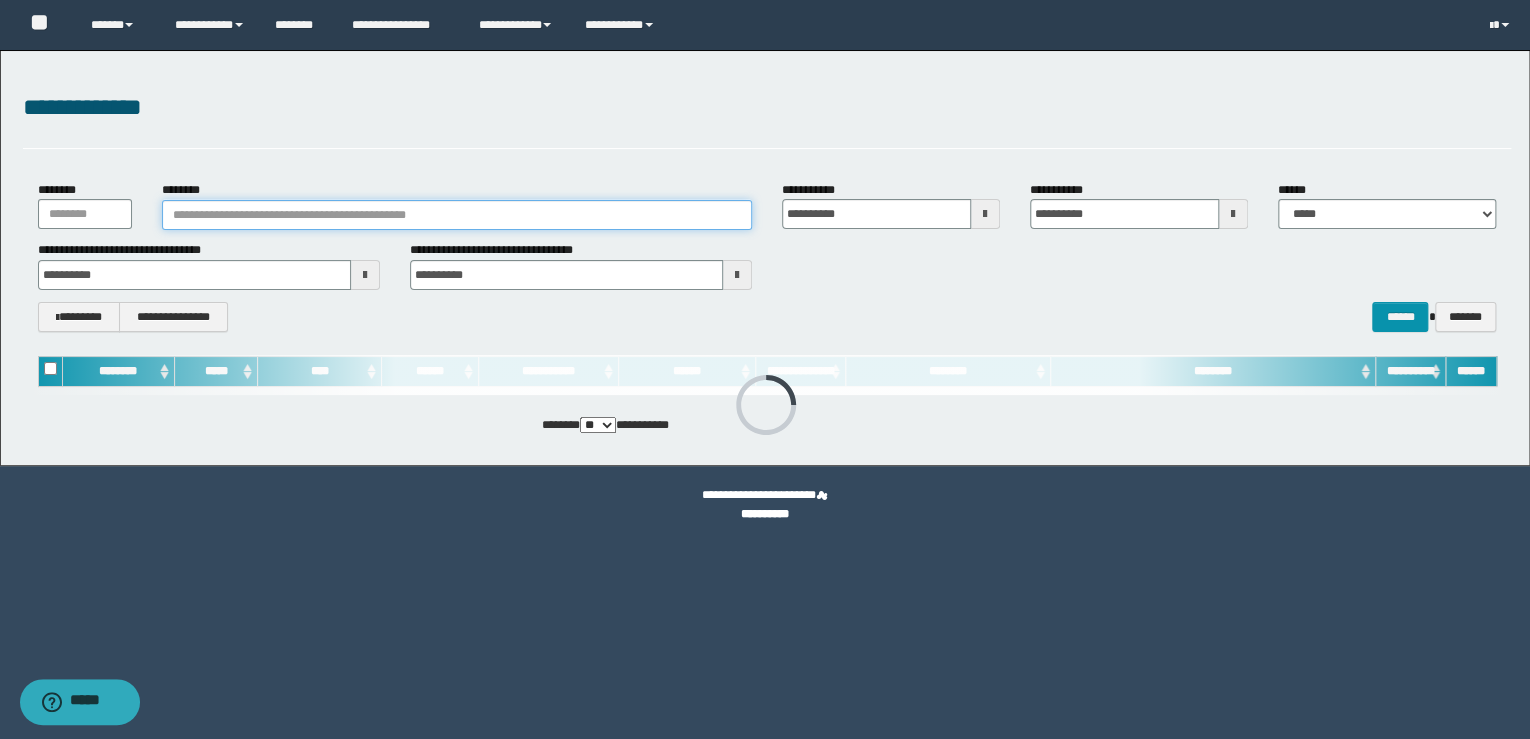 type on "**********" 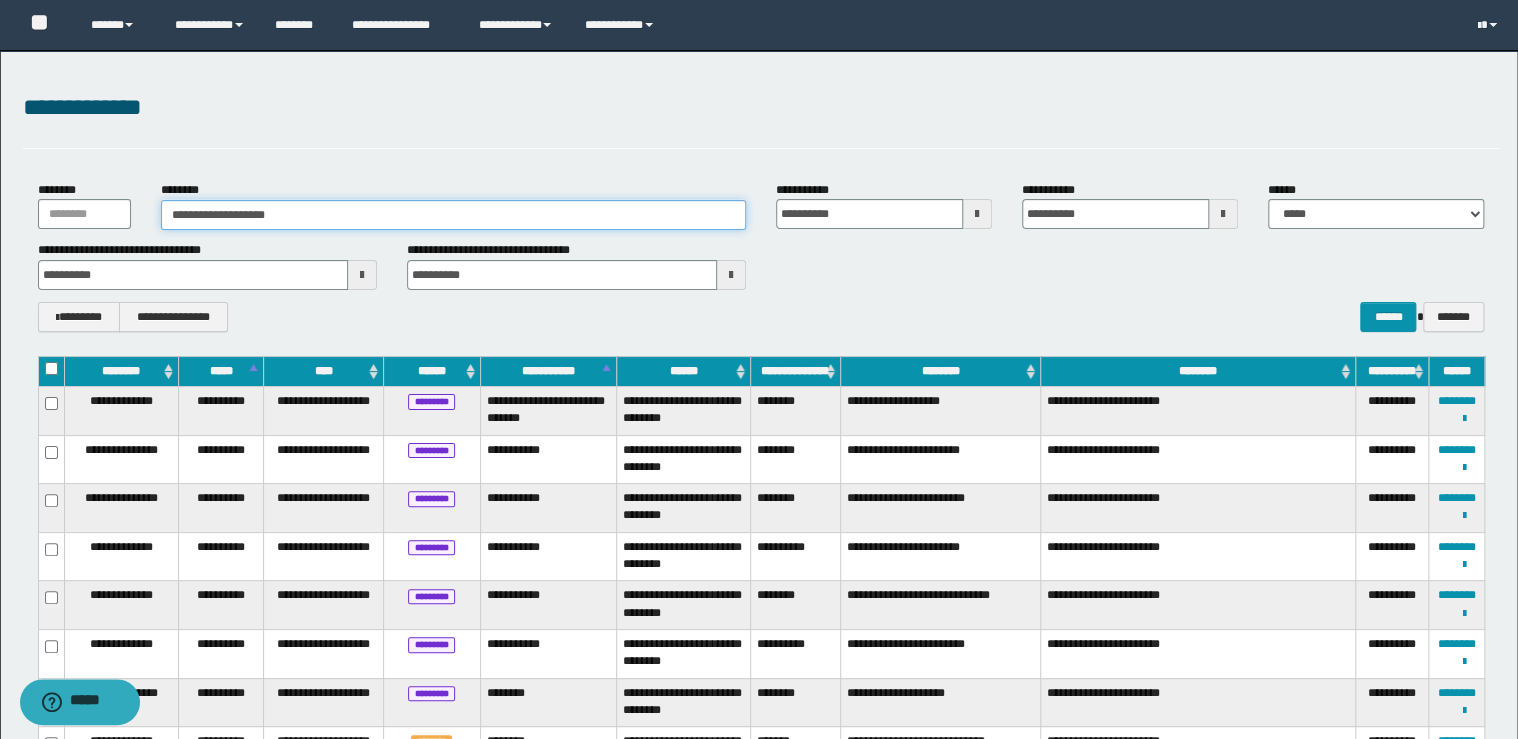 type on "**********" 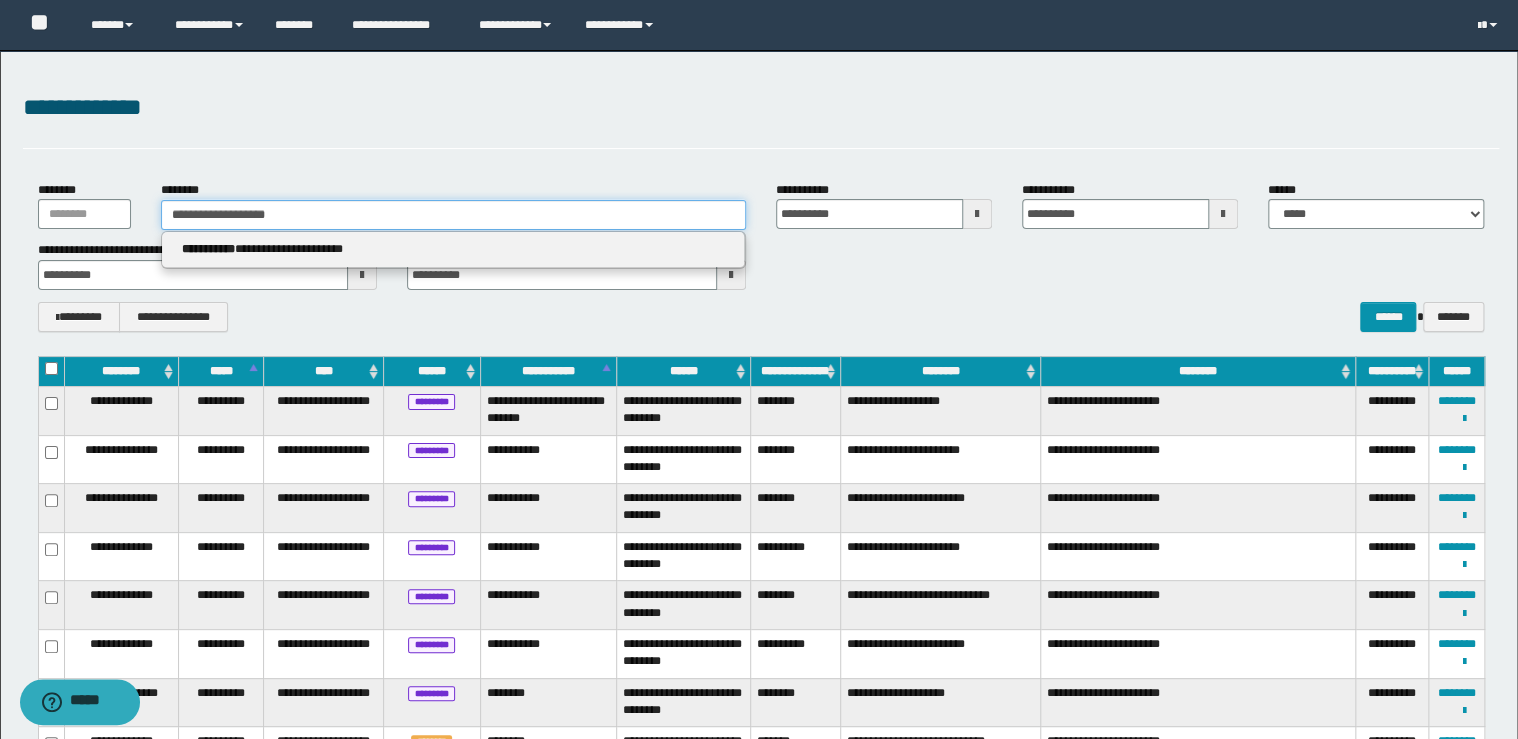 type on "**********" 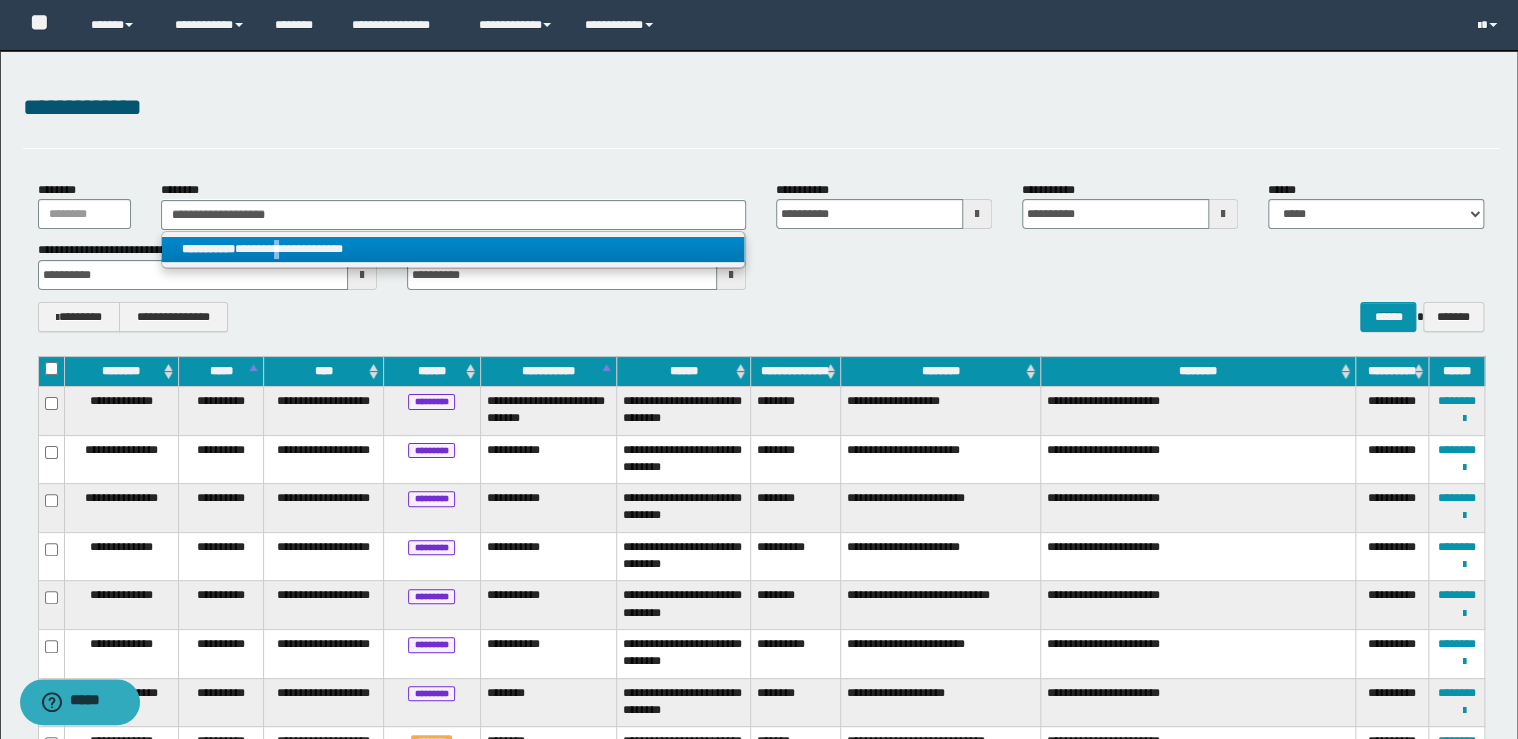 click on "**********" at bounding box center (453, 249) 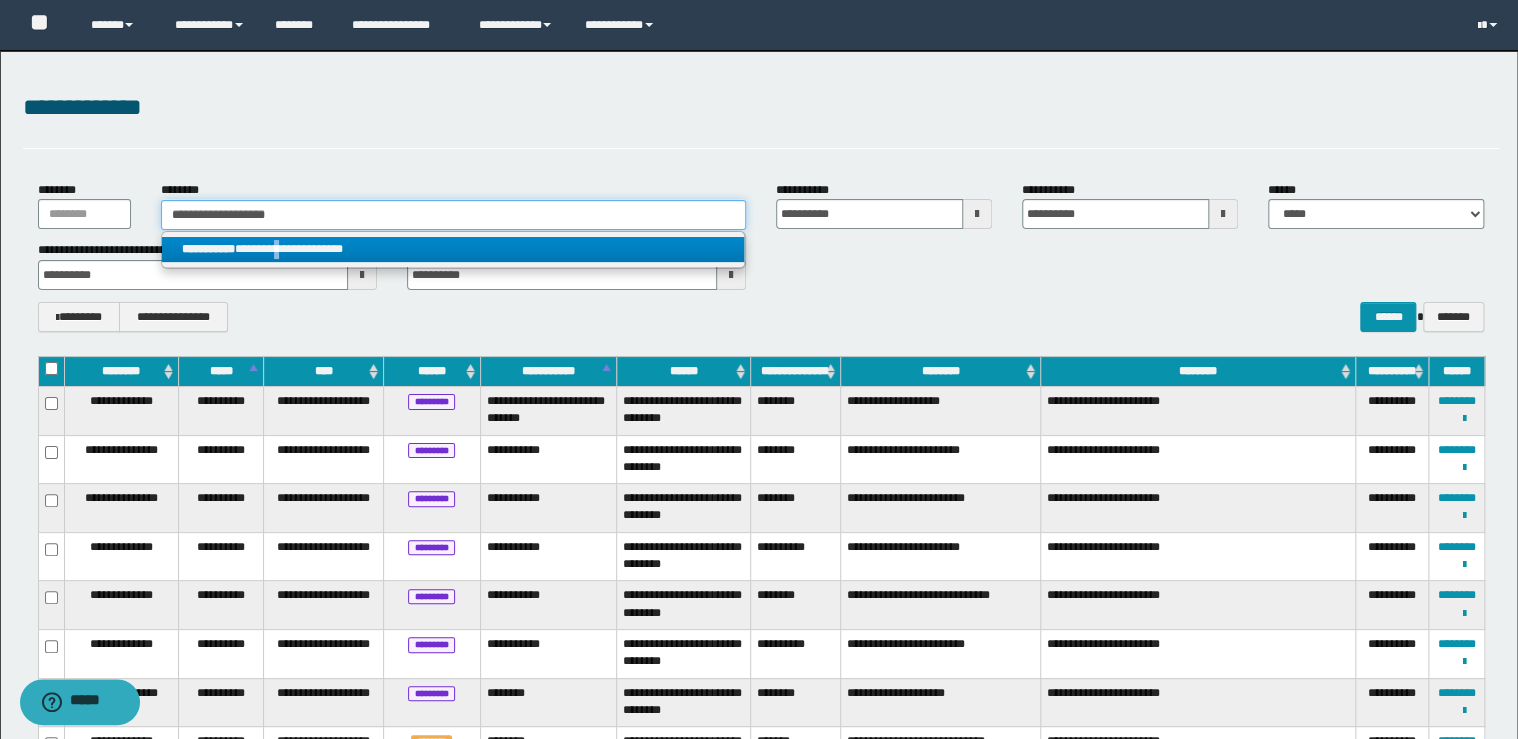 type 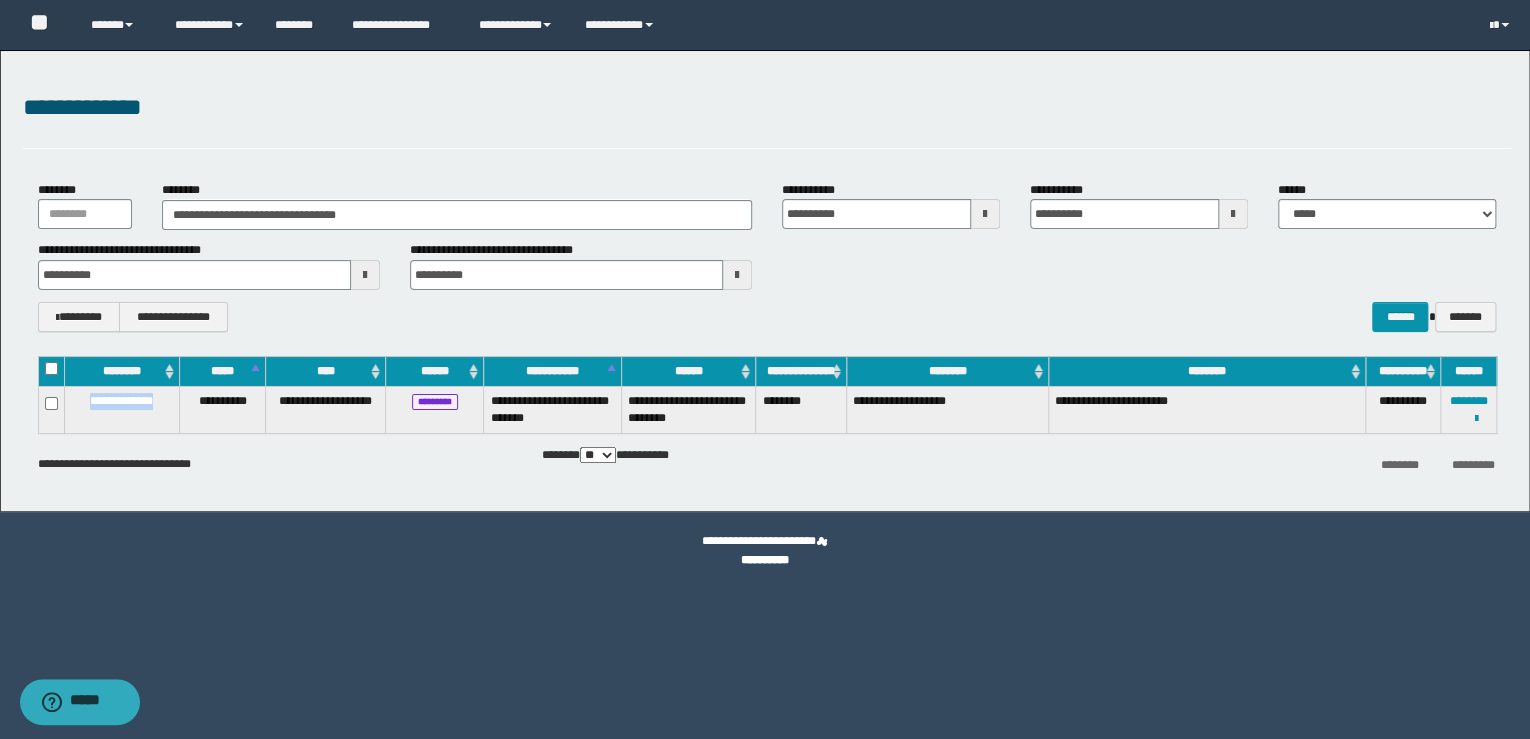 drag, startPoint x: 162, startPoint y: 403, endPoint x: 74, endPoint y: 404, distance: 88.005684 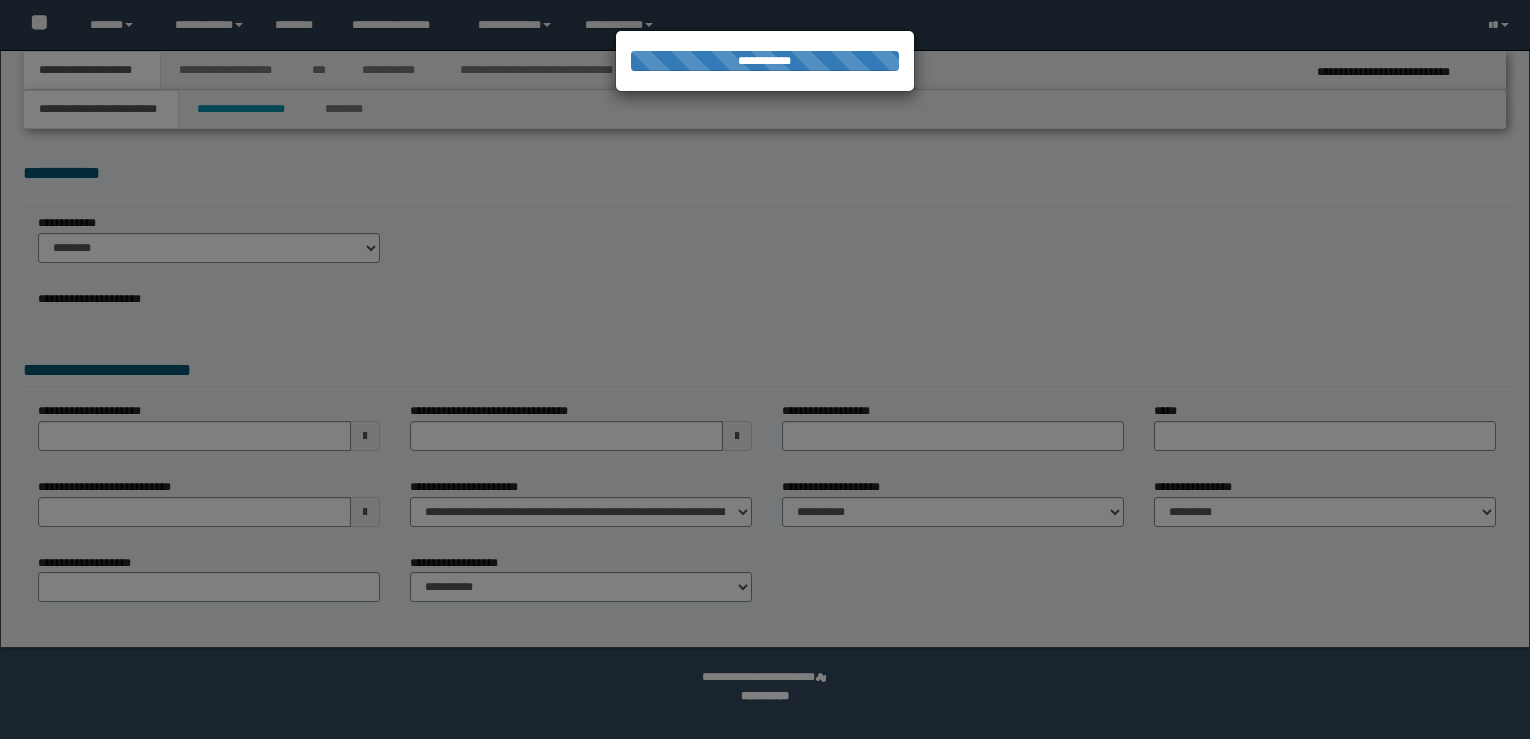 scroll, scrollTop: 0, scrollLeft: 0, axis: both 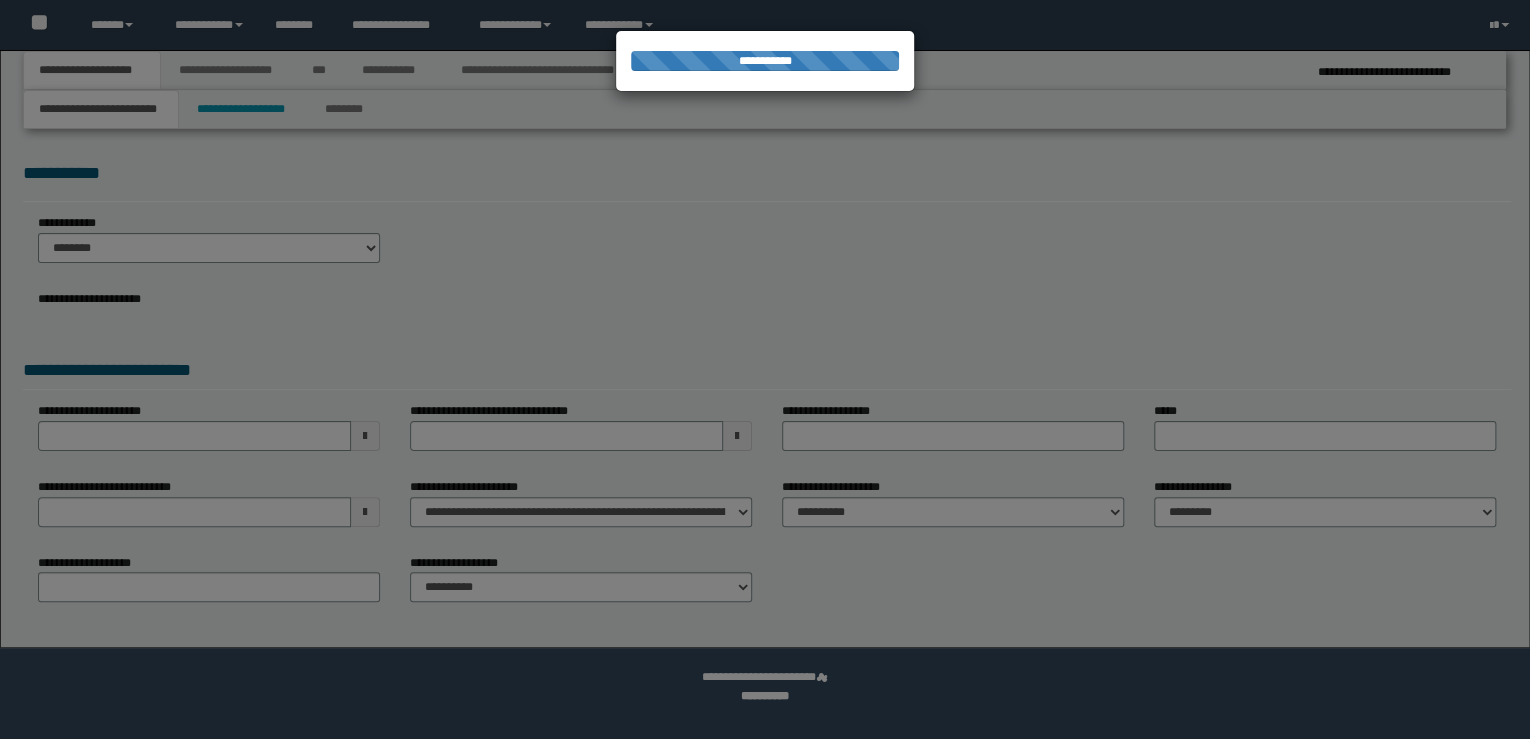 select on "*" 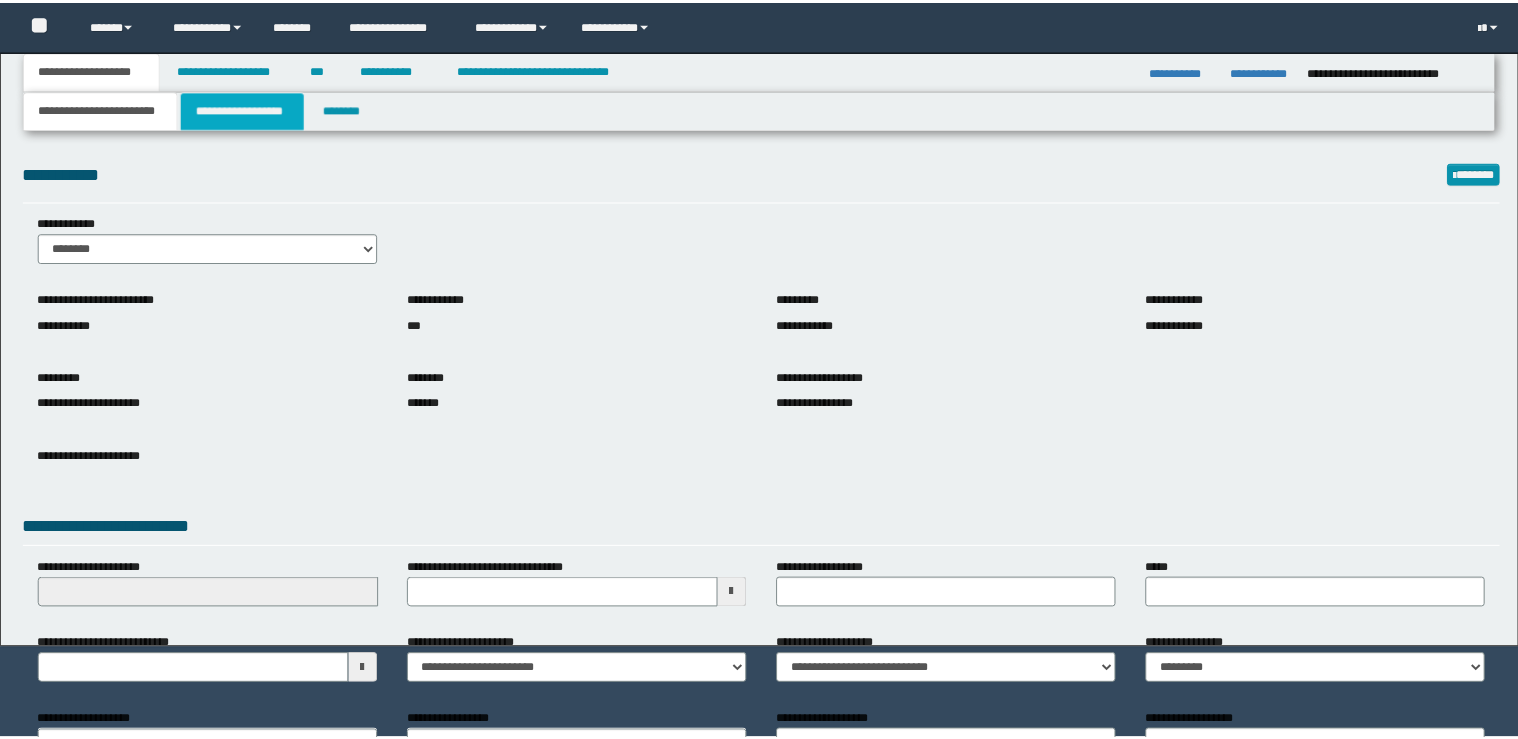 scroll, scrollTop: 0, scrollLeft: 0, axis: both 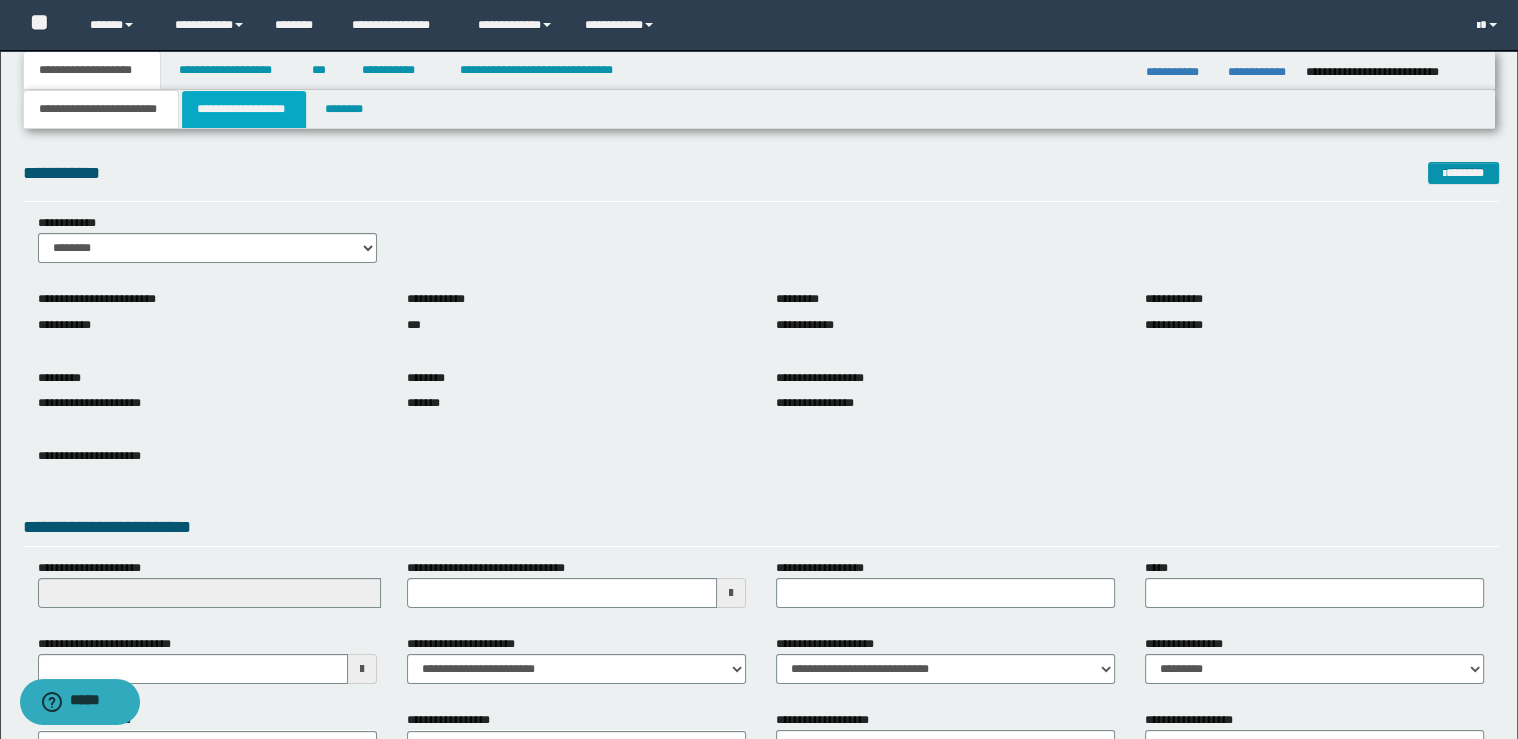 click on "**********" at bounding box center (244, 109) 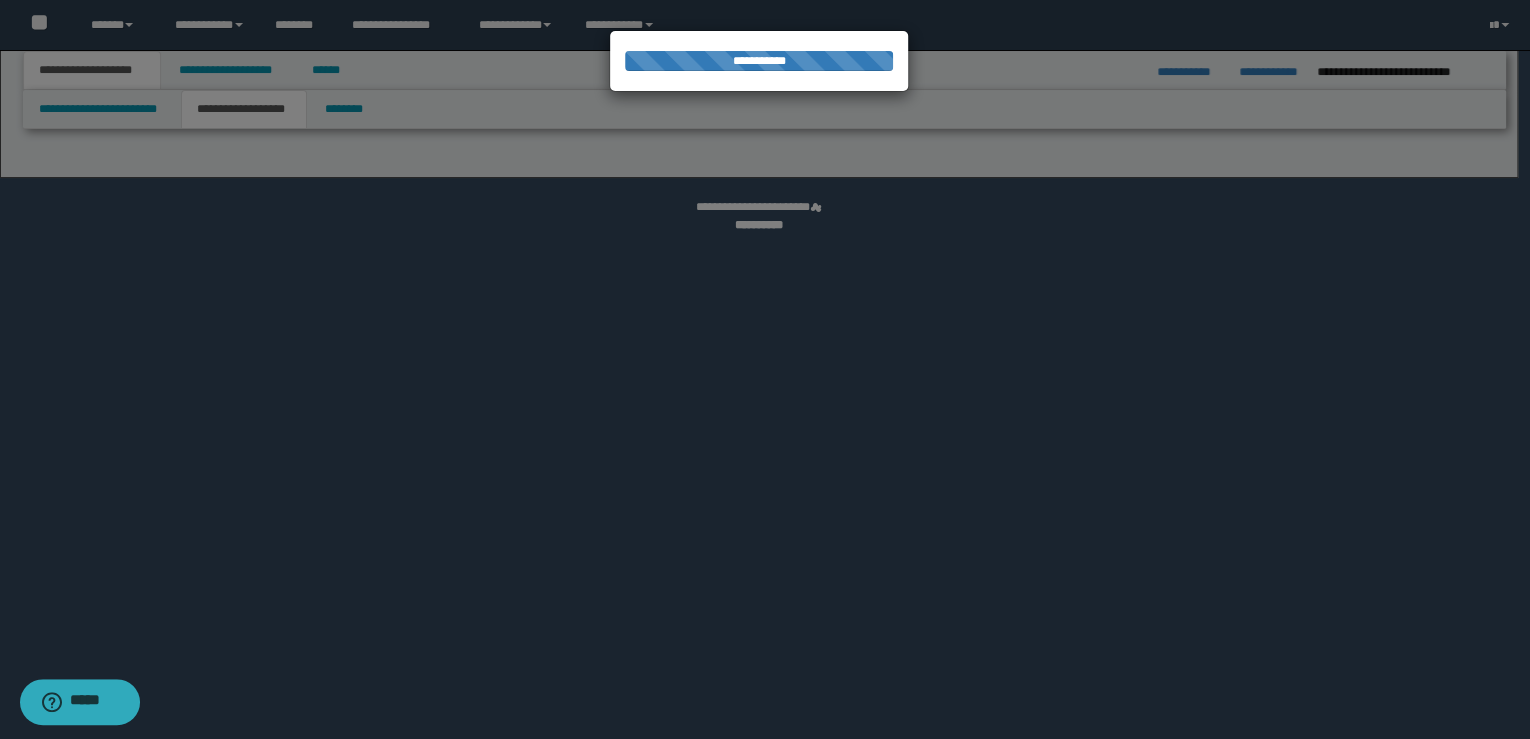 select on "*" 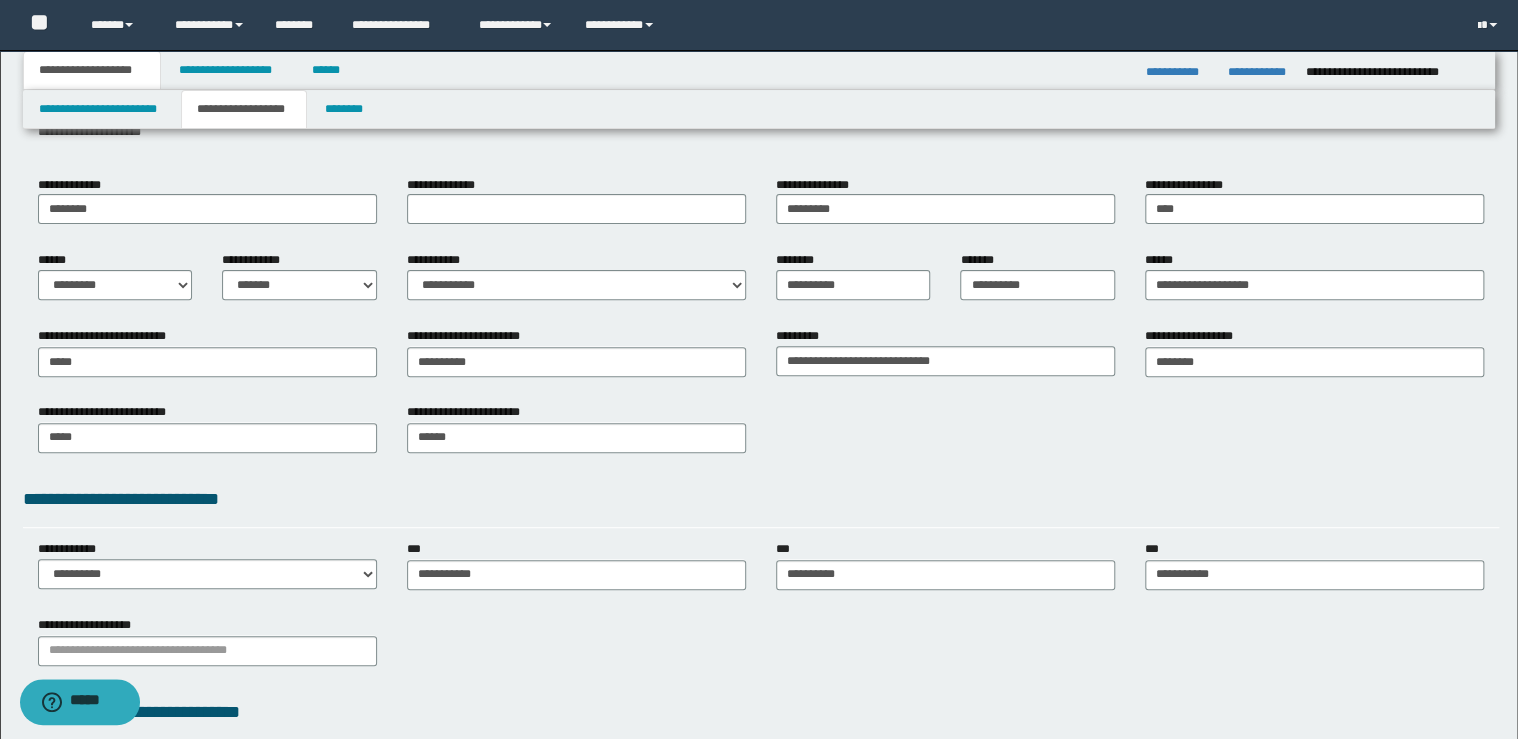 scroll, scrollTop: 367, scrollLeft: 0, axis: vertical 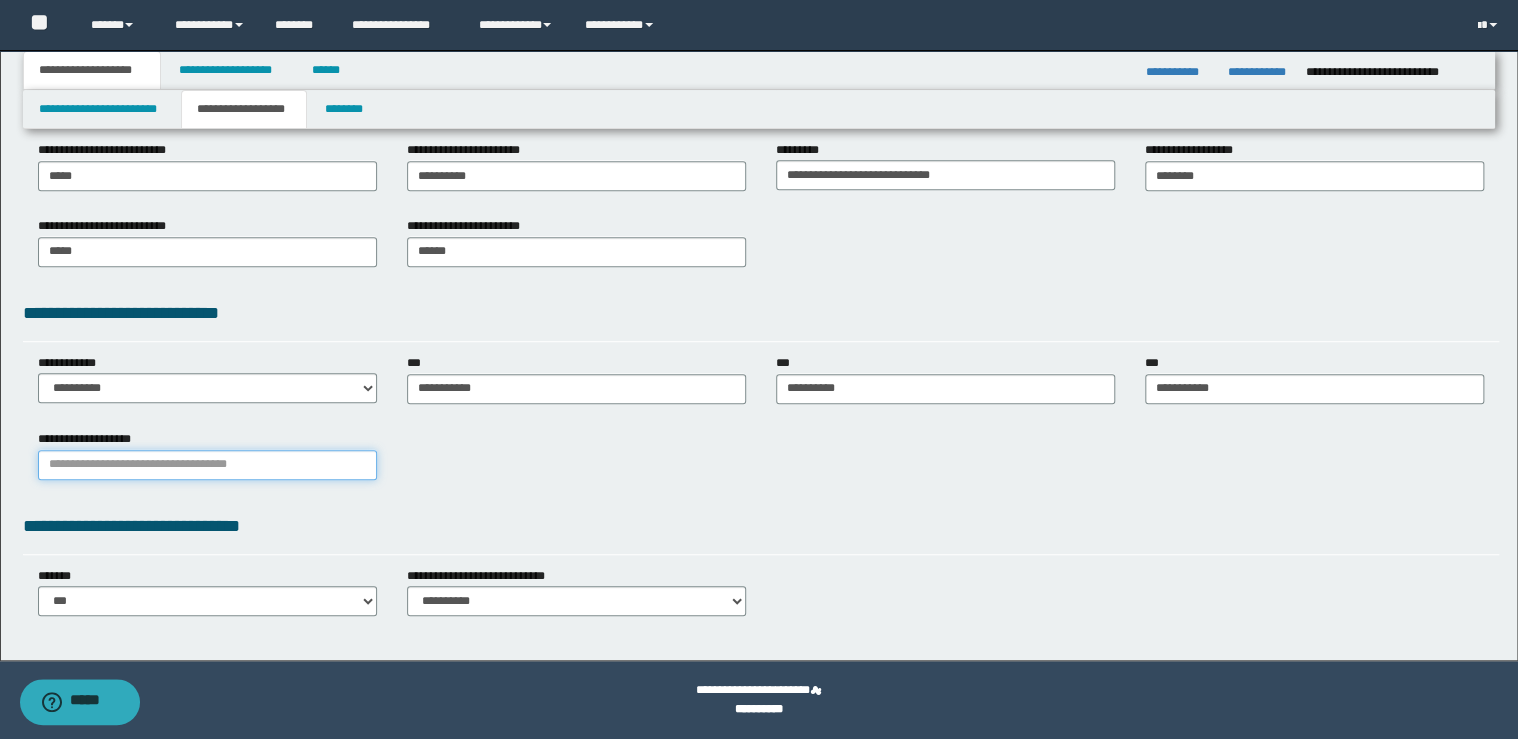 click on "**********" at bounding box center (207, 465) 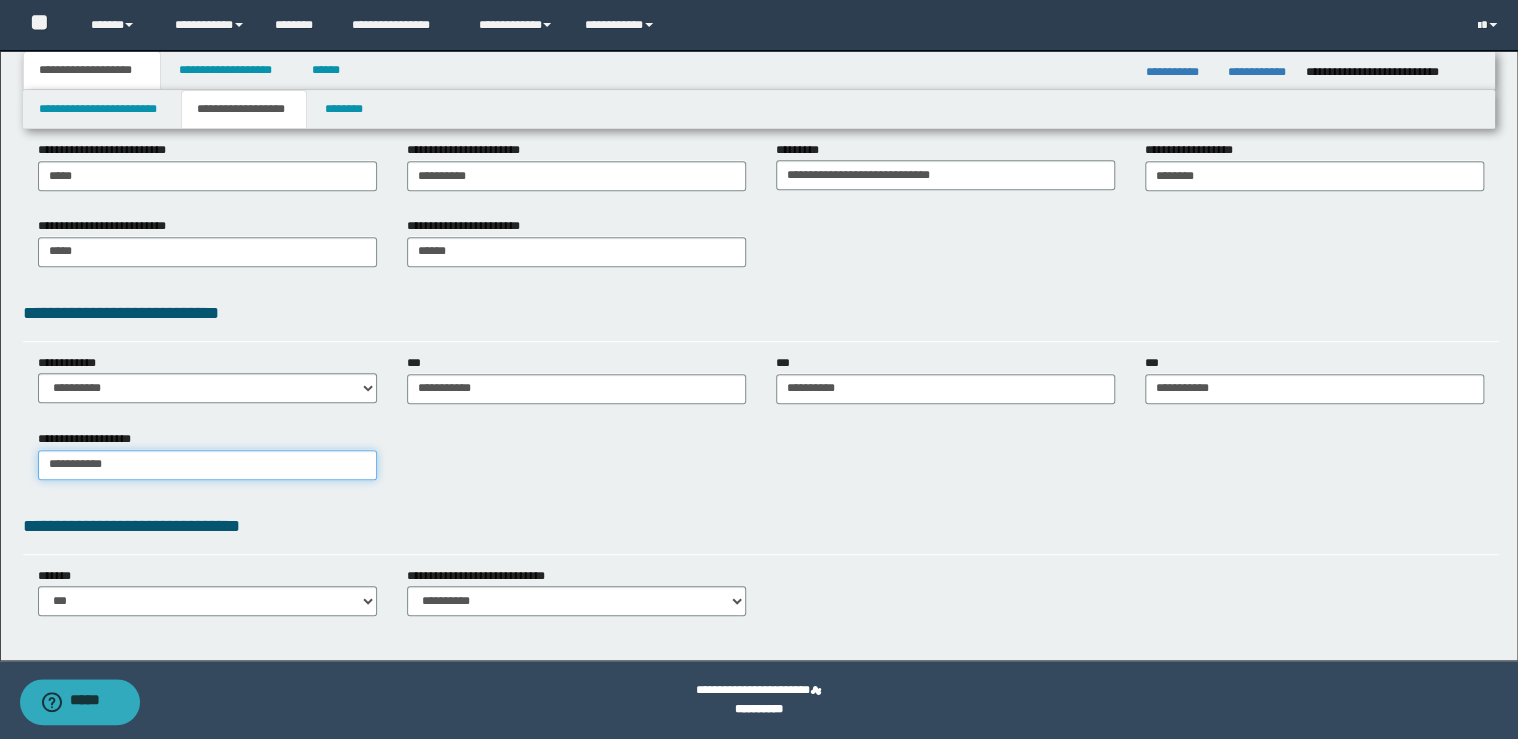 type on "**********" 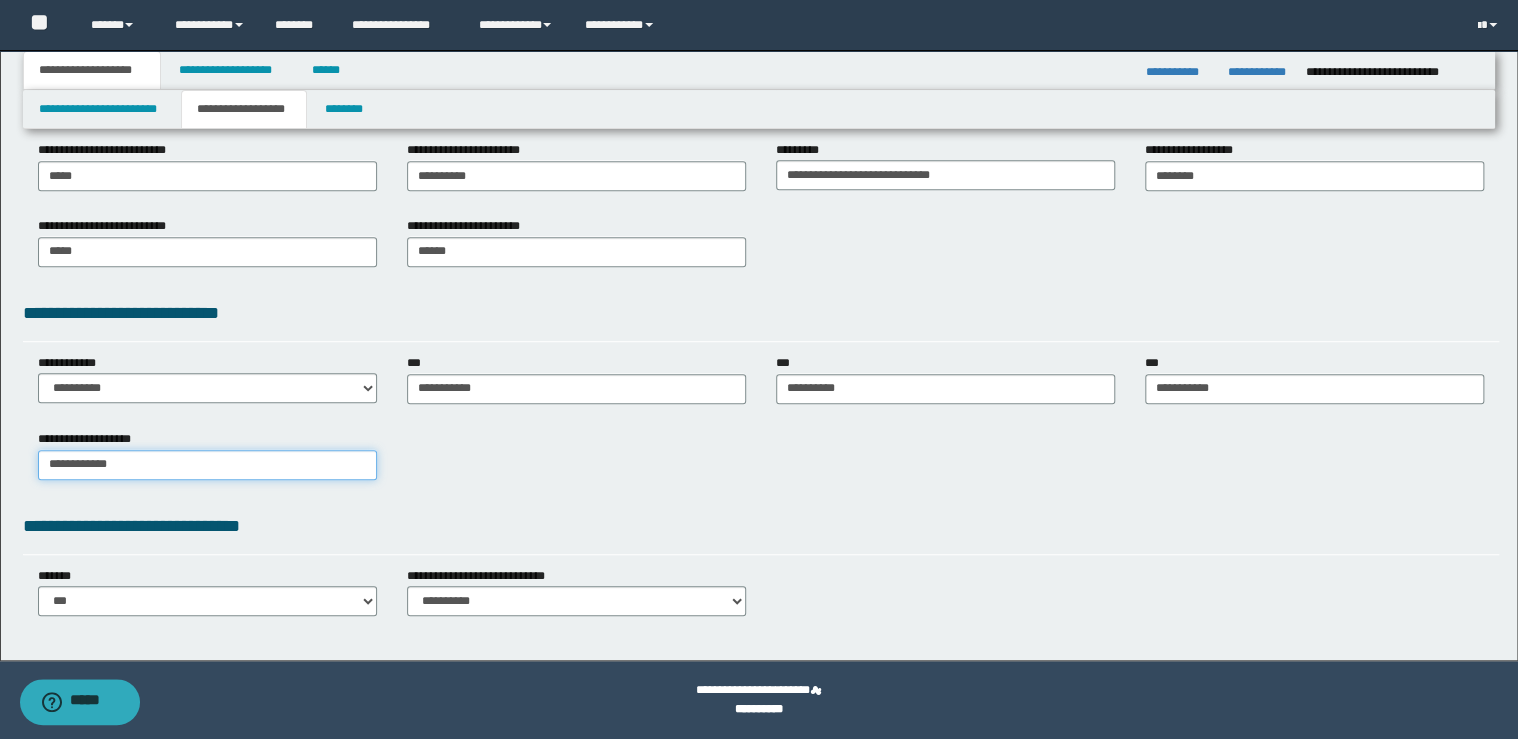 type on "**********" 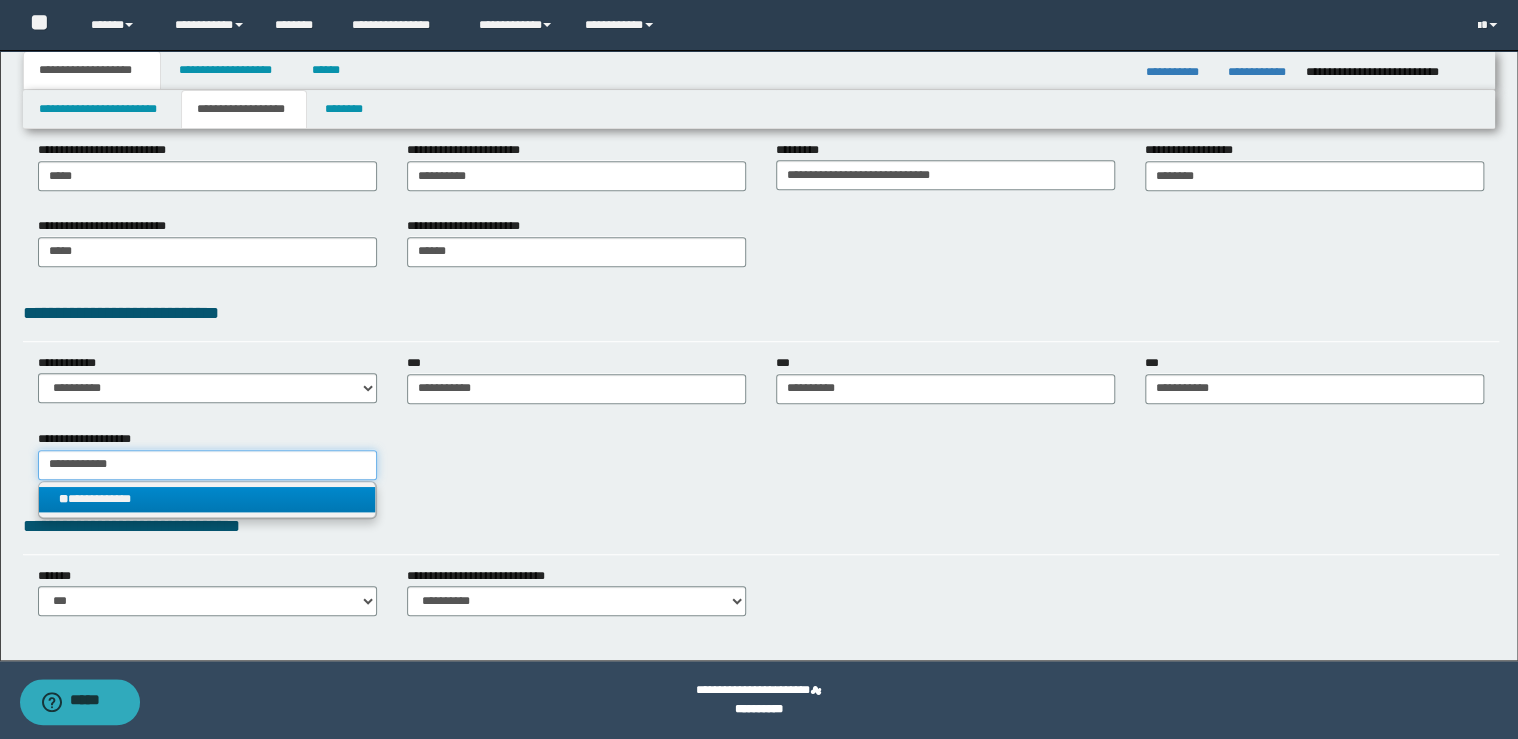 type on "**********" 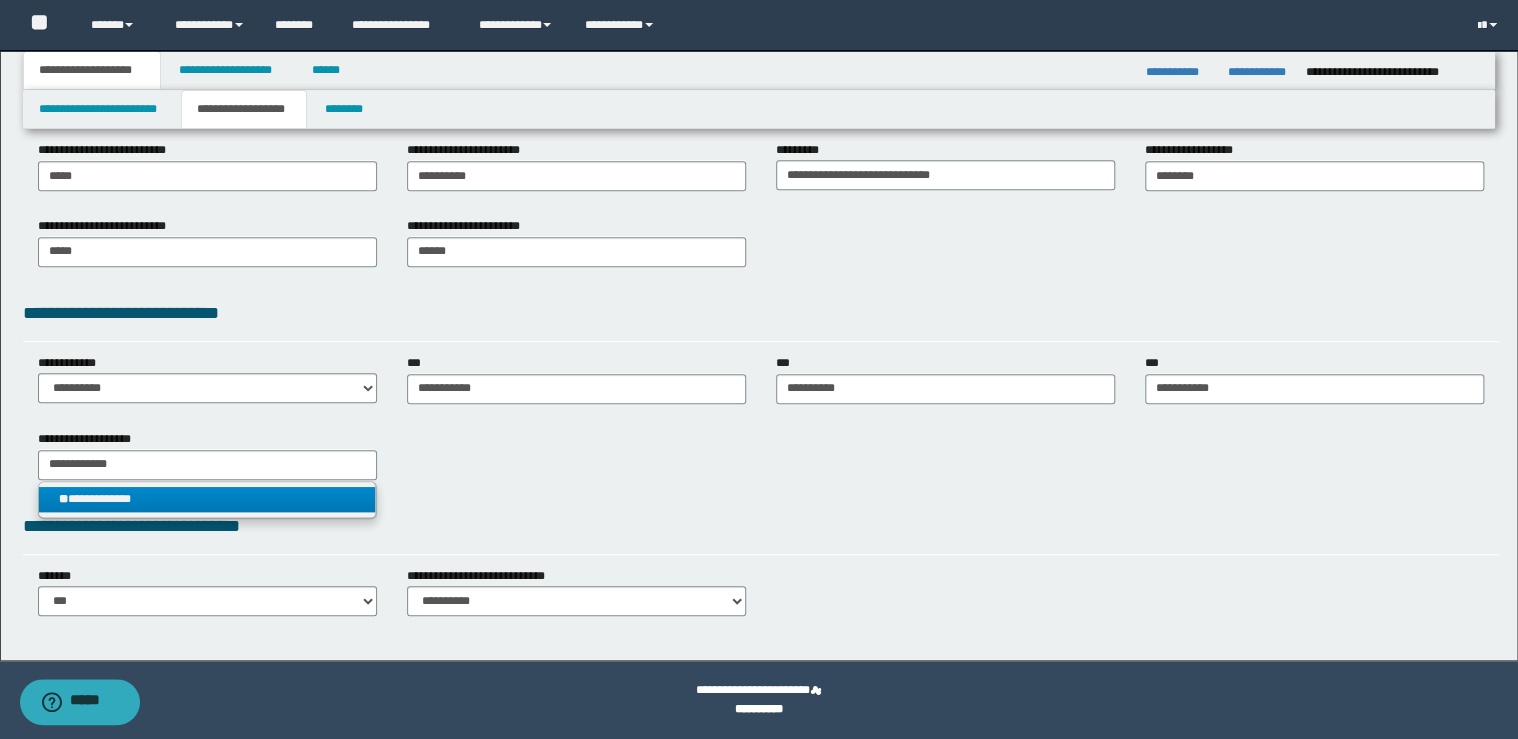 click on "**********" at bounding box center [207, 499] 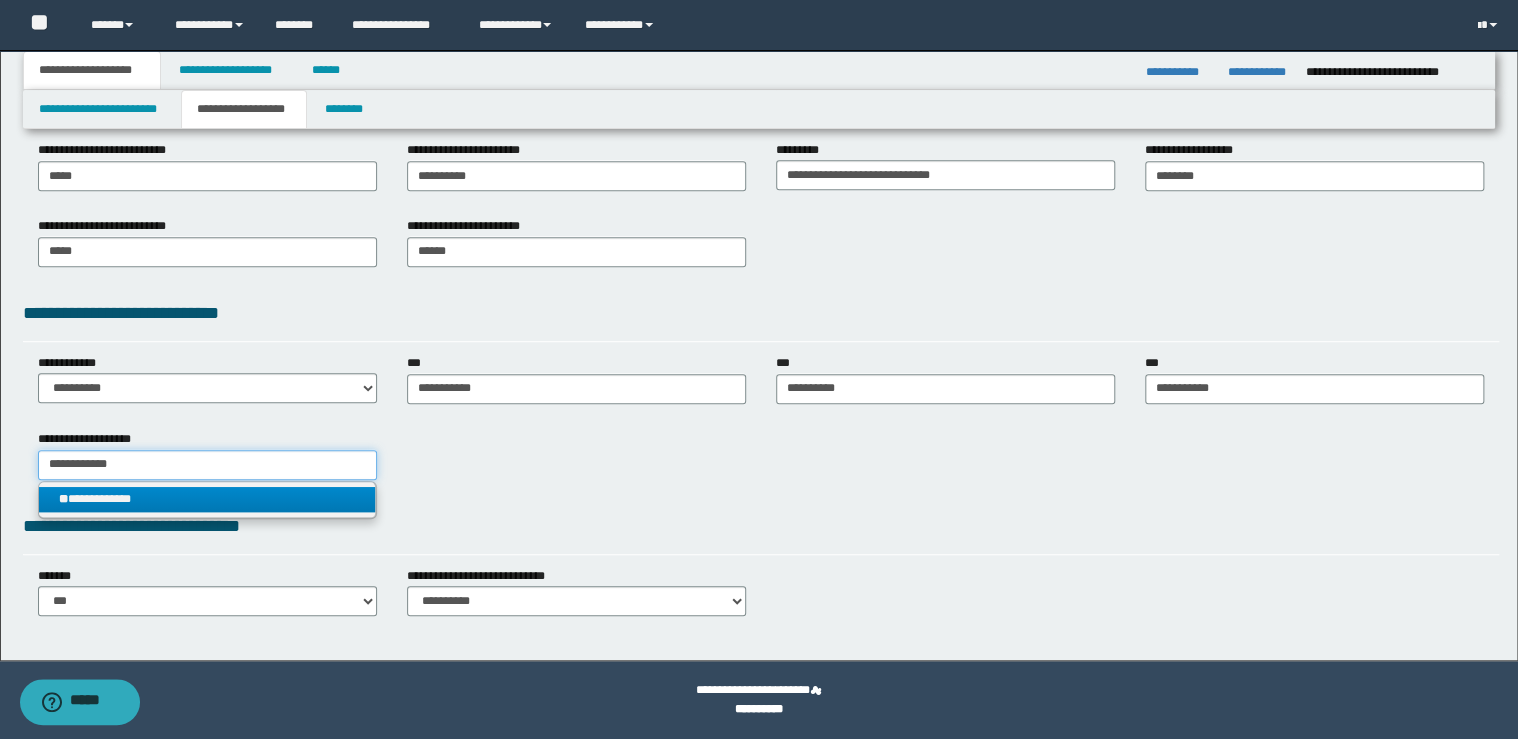 type 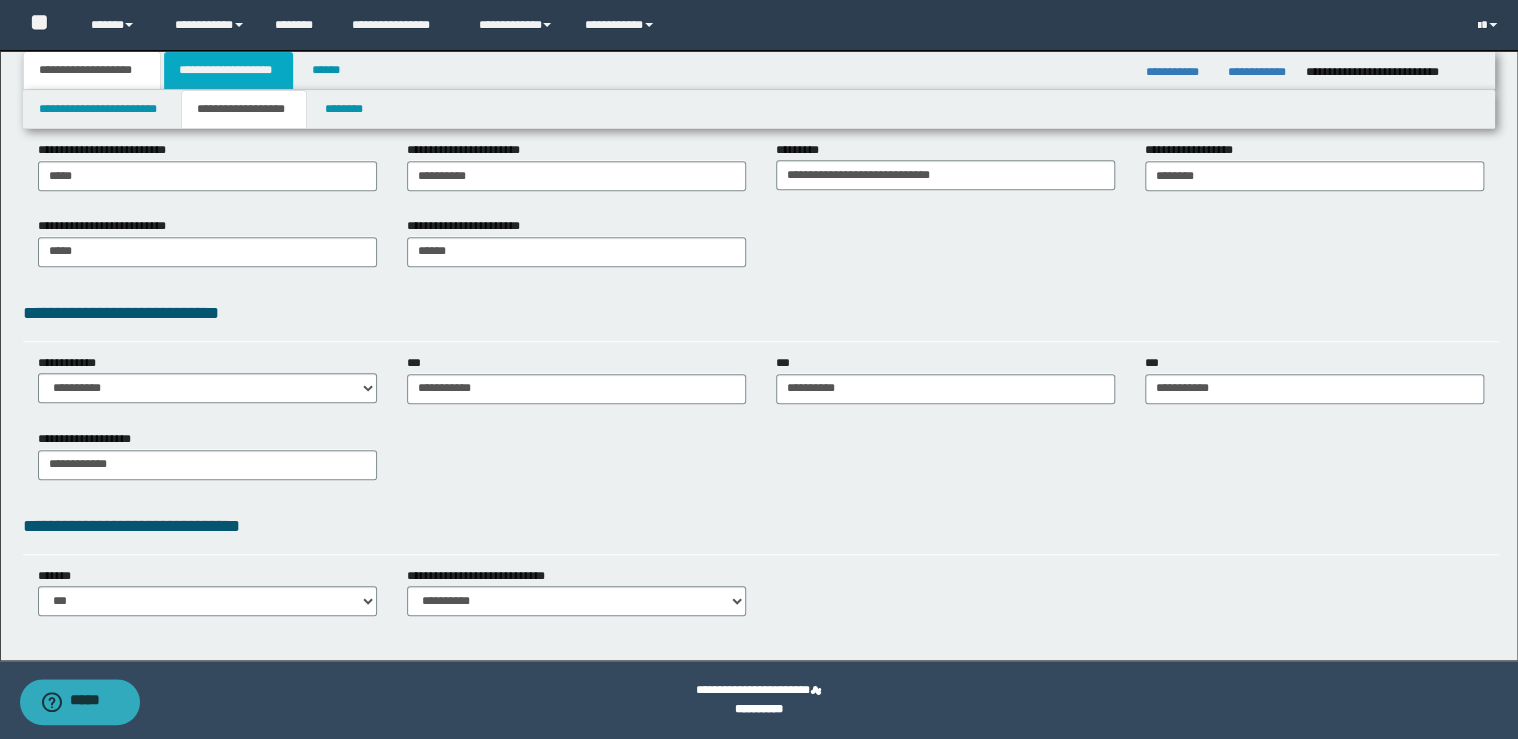click on "**********" at bounding box center [228, 70] 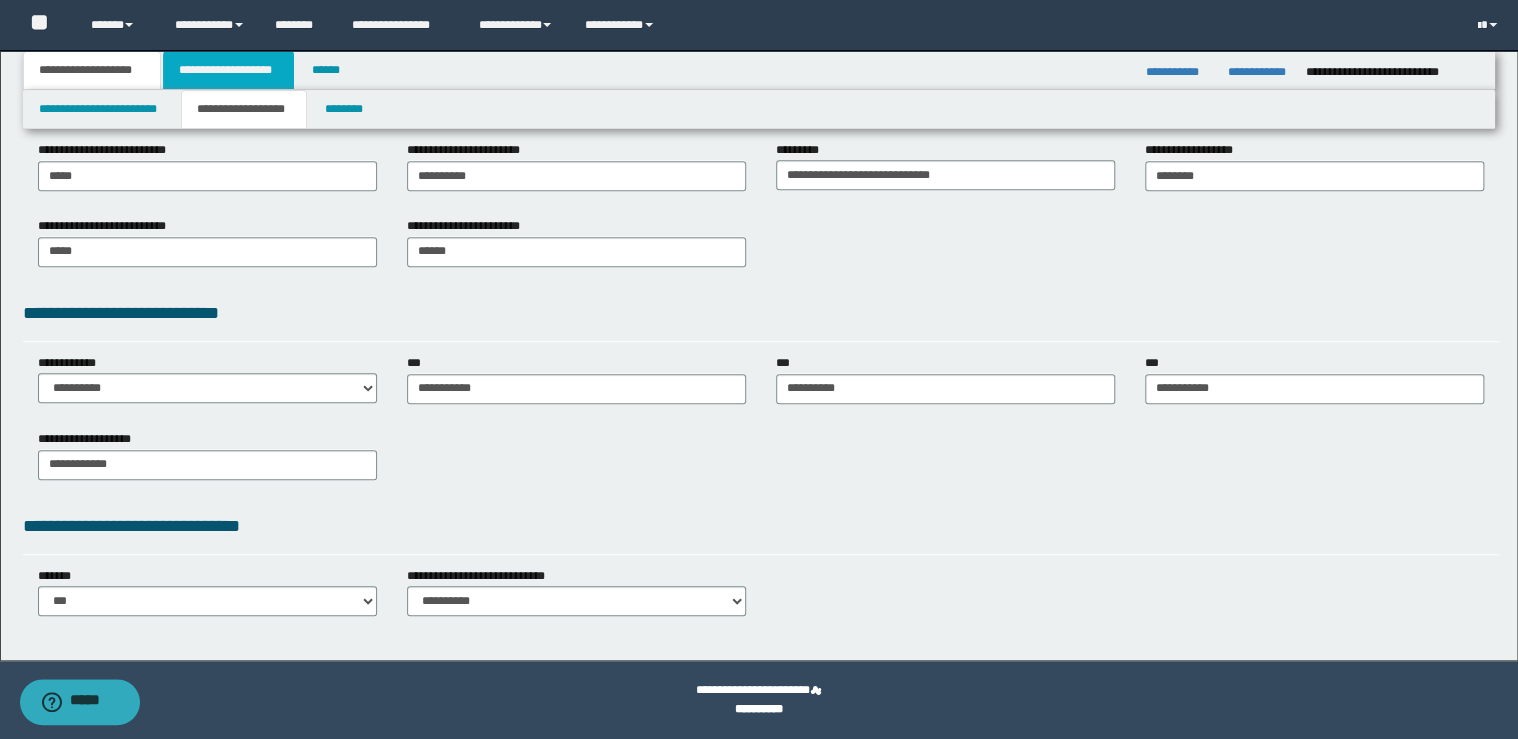 scroll, scrollTop: 0, scrollLeft: 0, axis: both 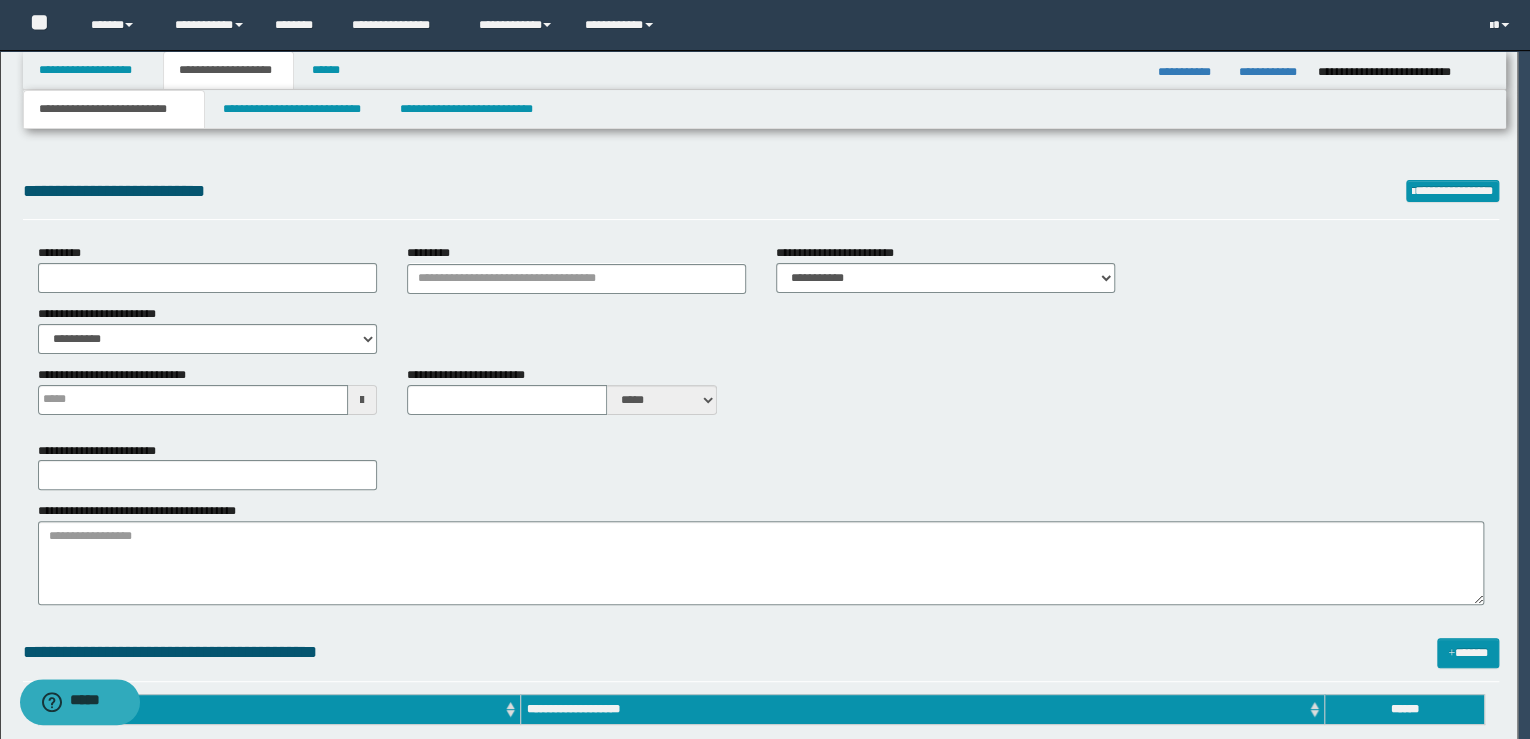 type on "**********" 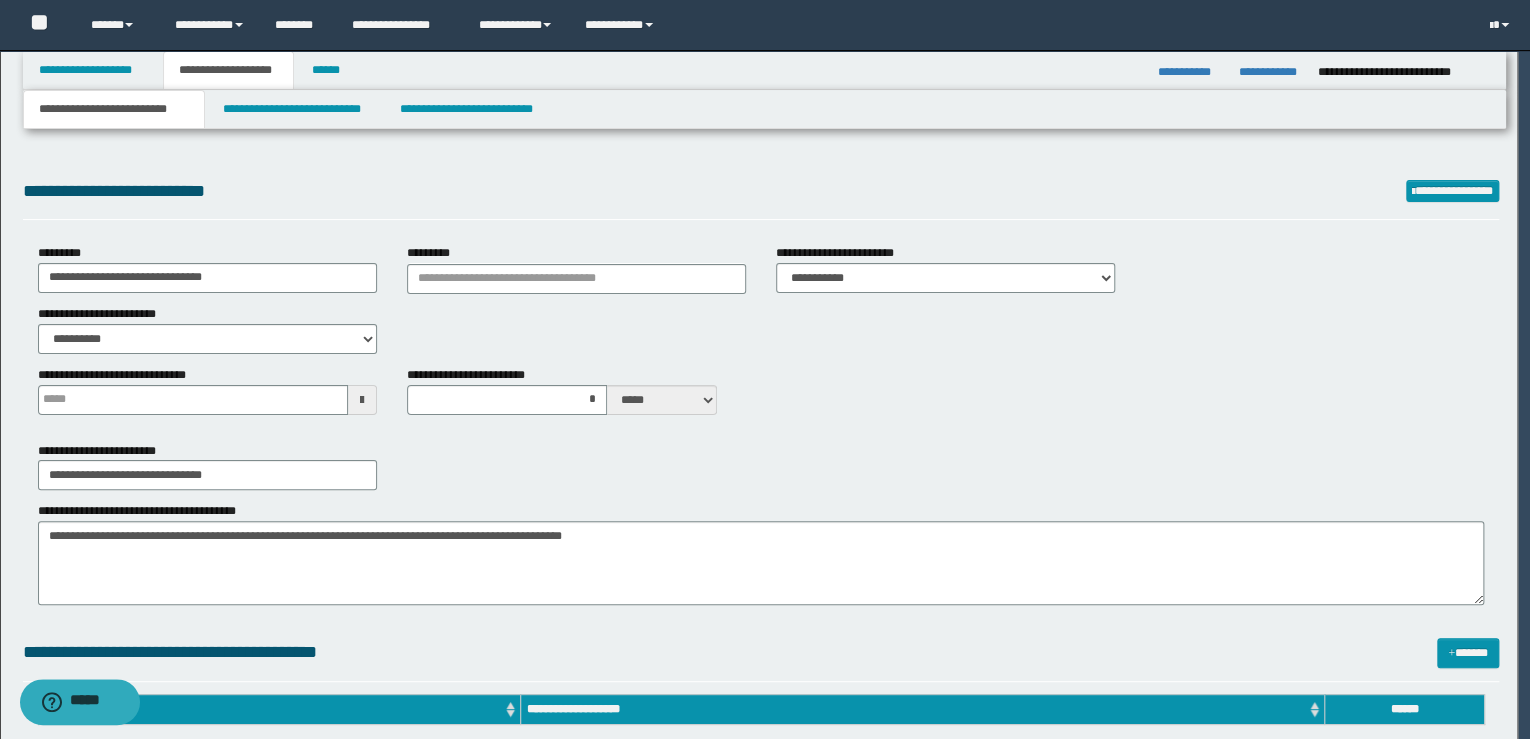 type 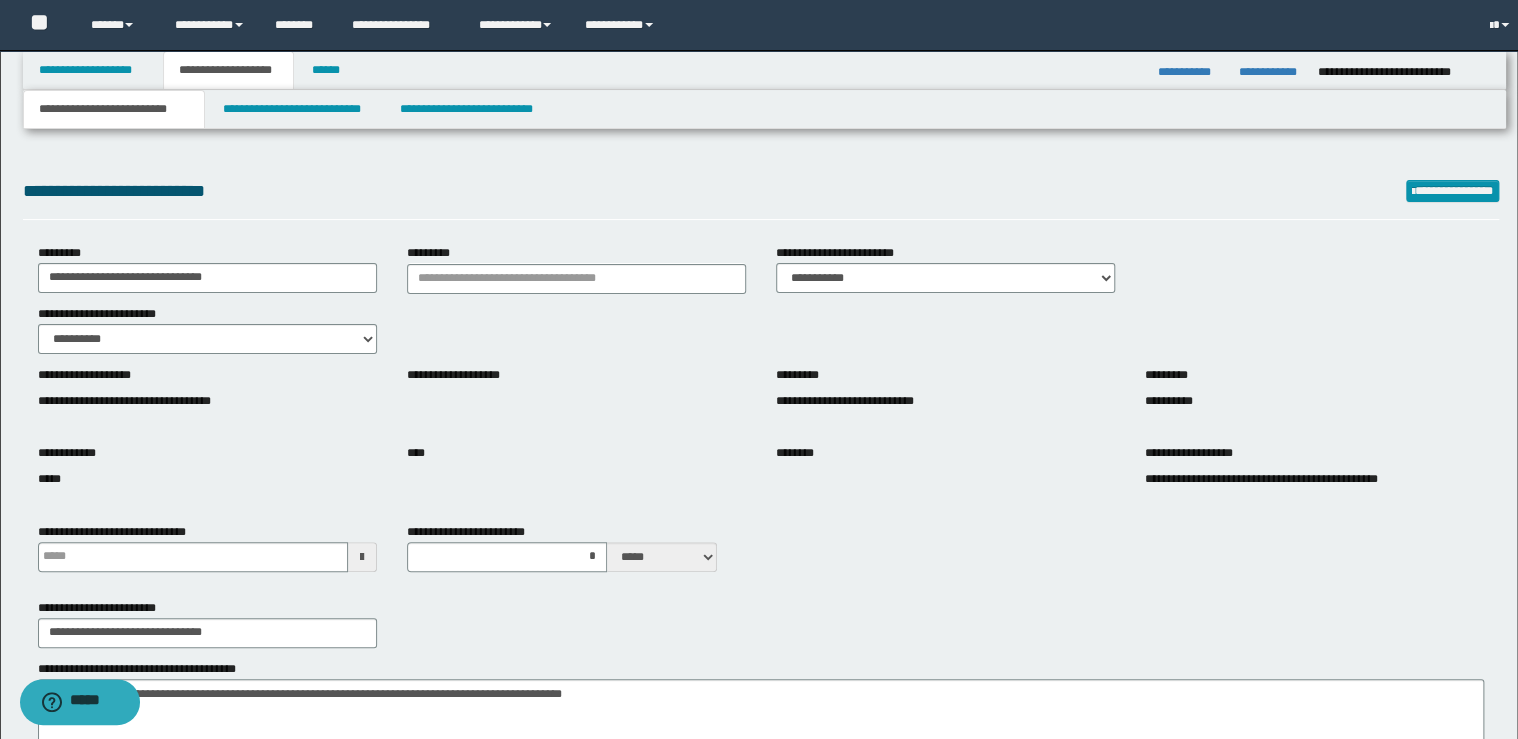 scroll, scrollTop: 0, scrollLeft: 0, axis: both 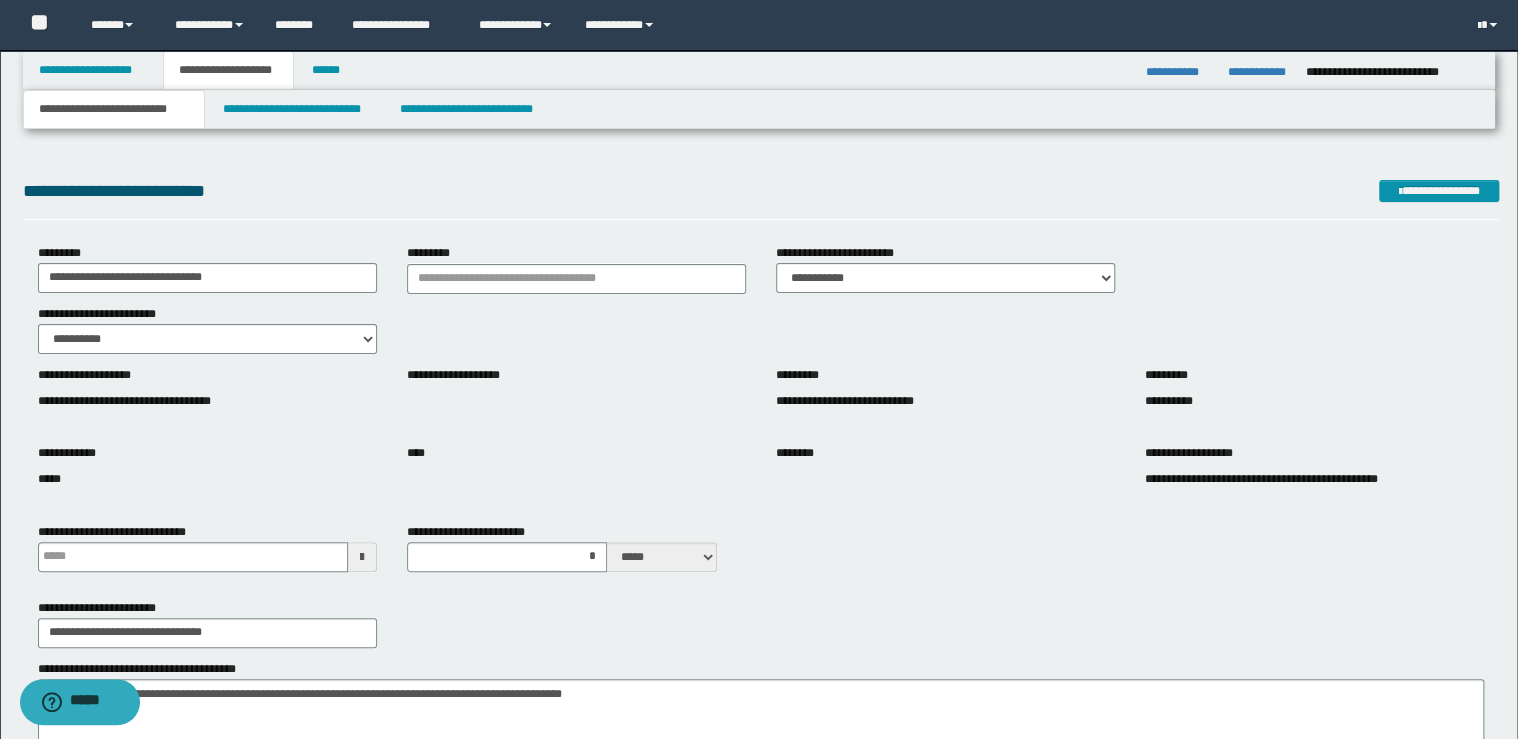 type 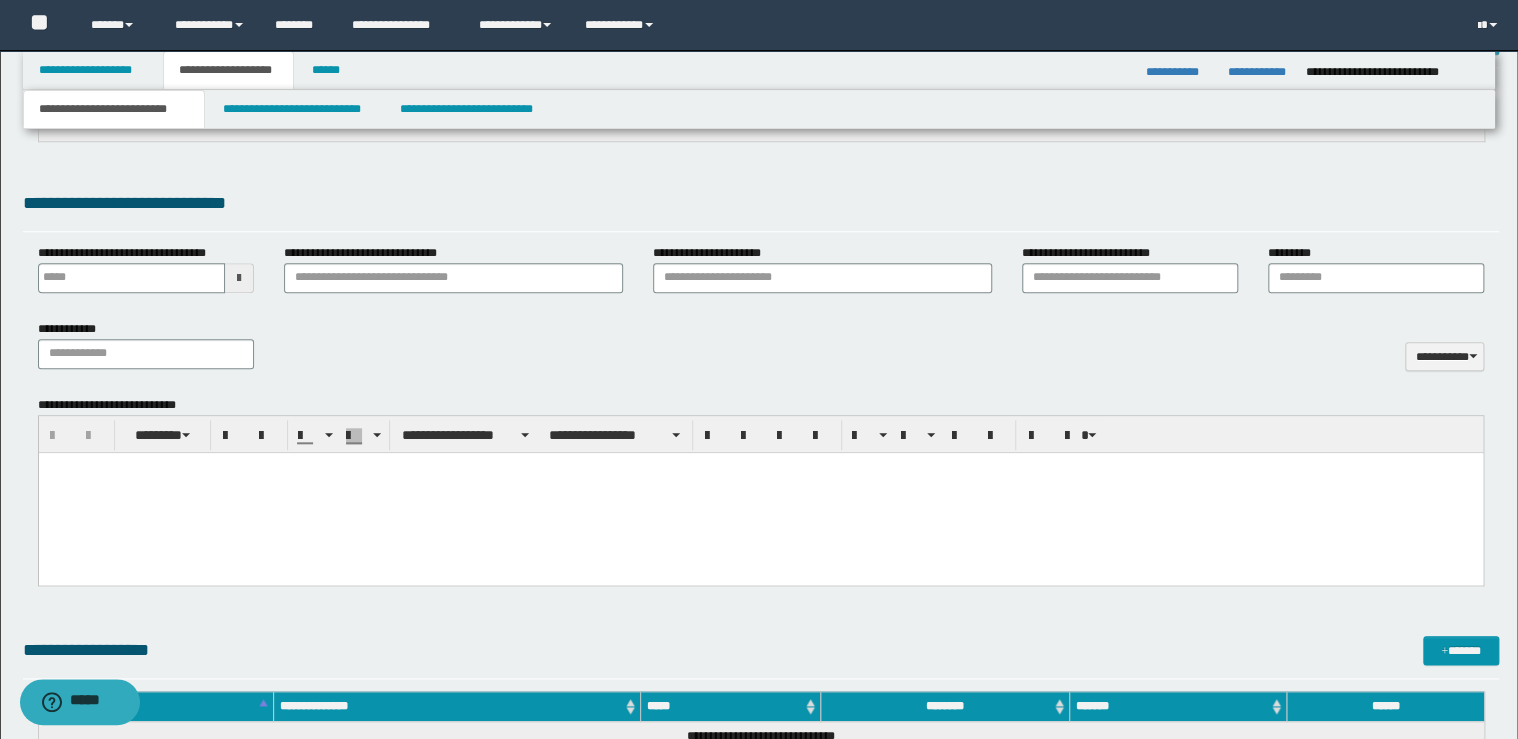 scroll, scrollTop: 880, scrollLeft: 0, axis: vertical 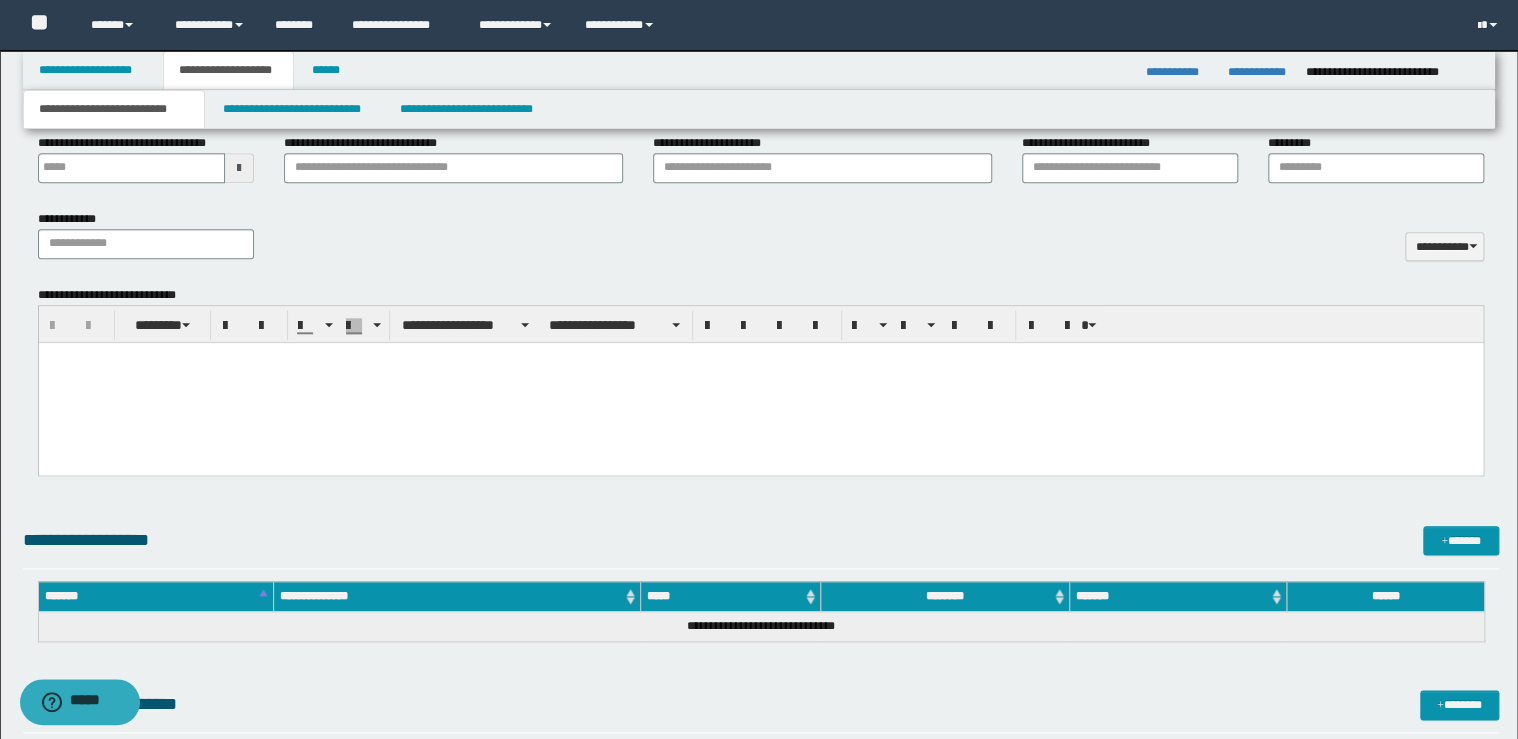 type 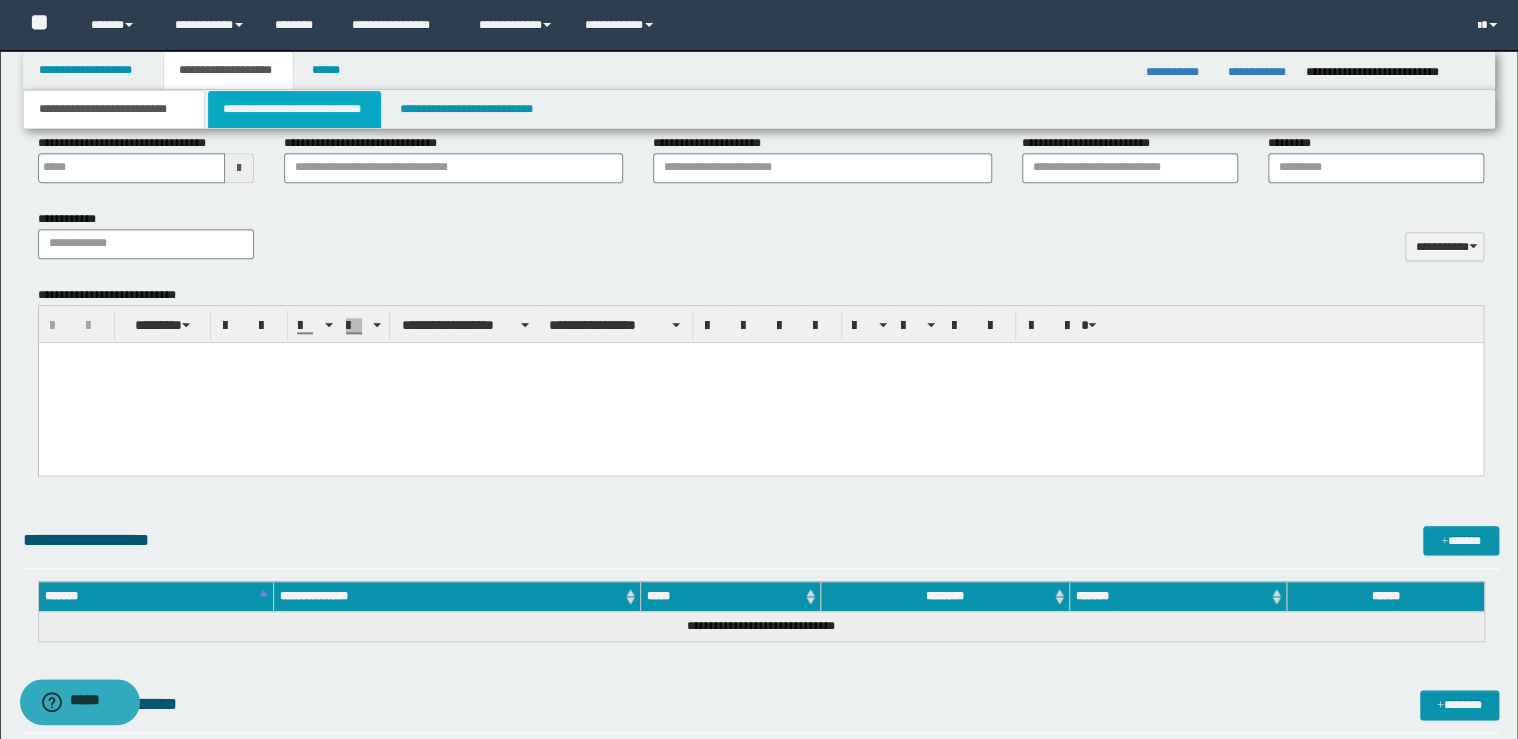 click on "**********" at bounding box center (294, 109) 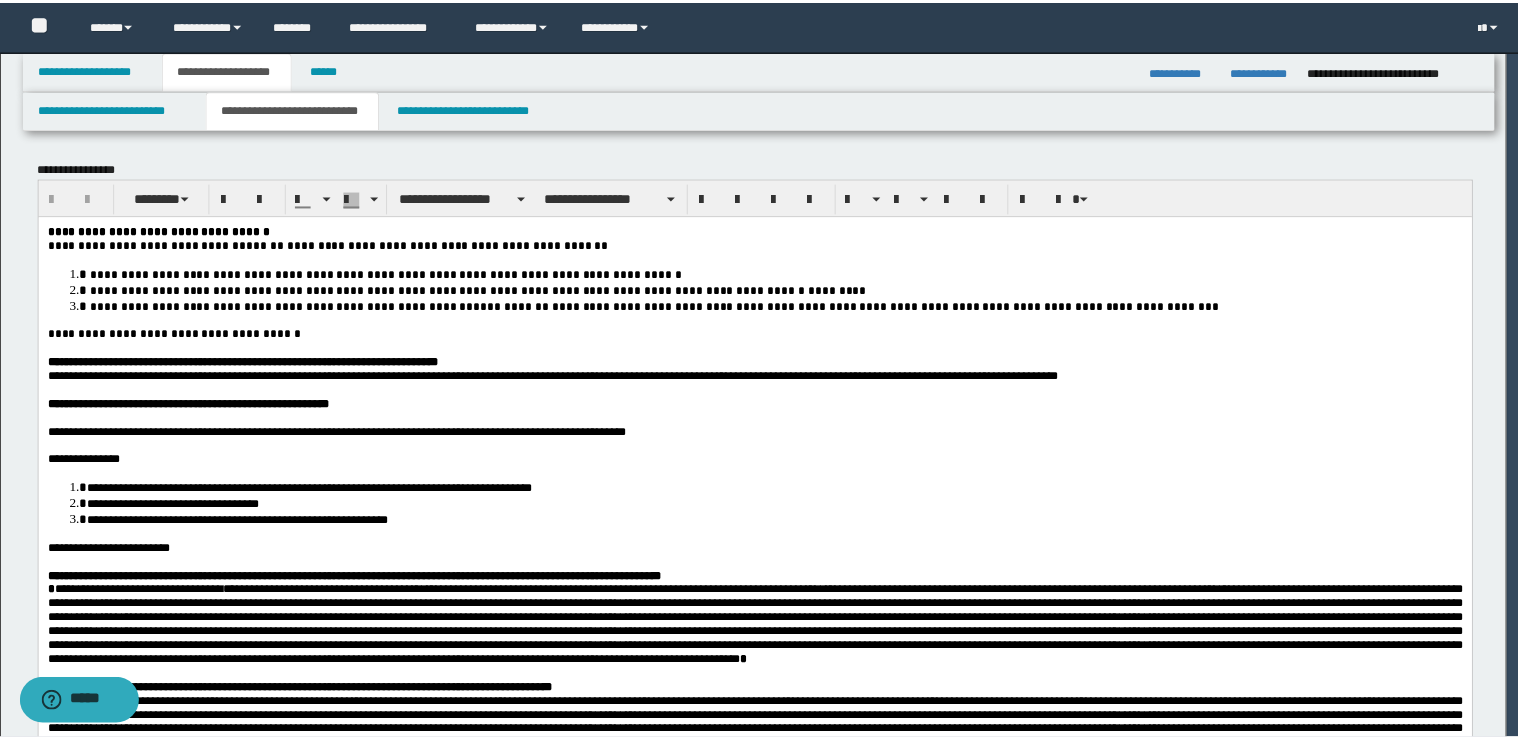 scroll, scrollTop: 0, scrollLeft: 0, axis: both 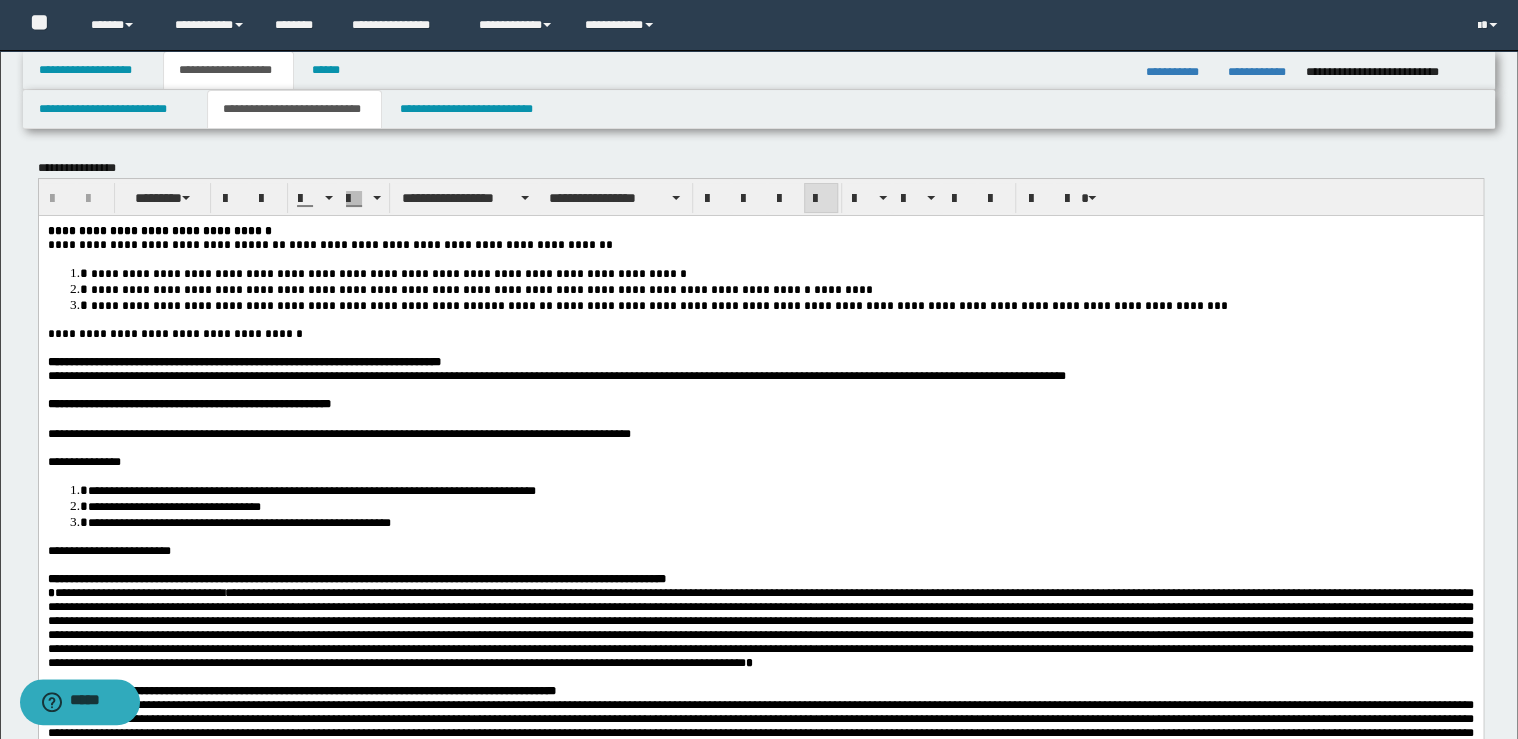 click on "**********" at bounding box center (760, 230) 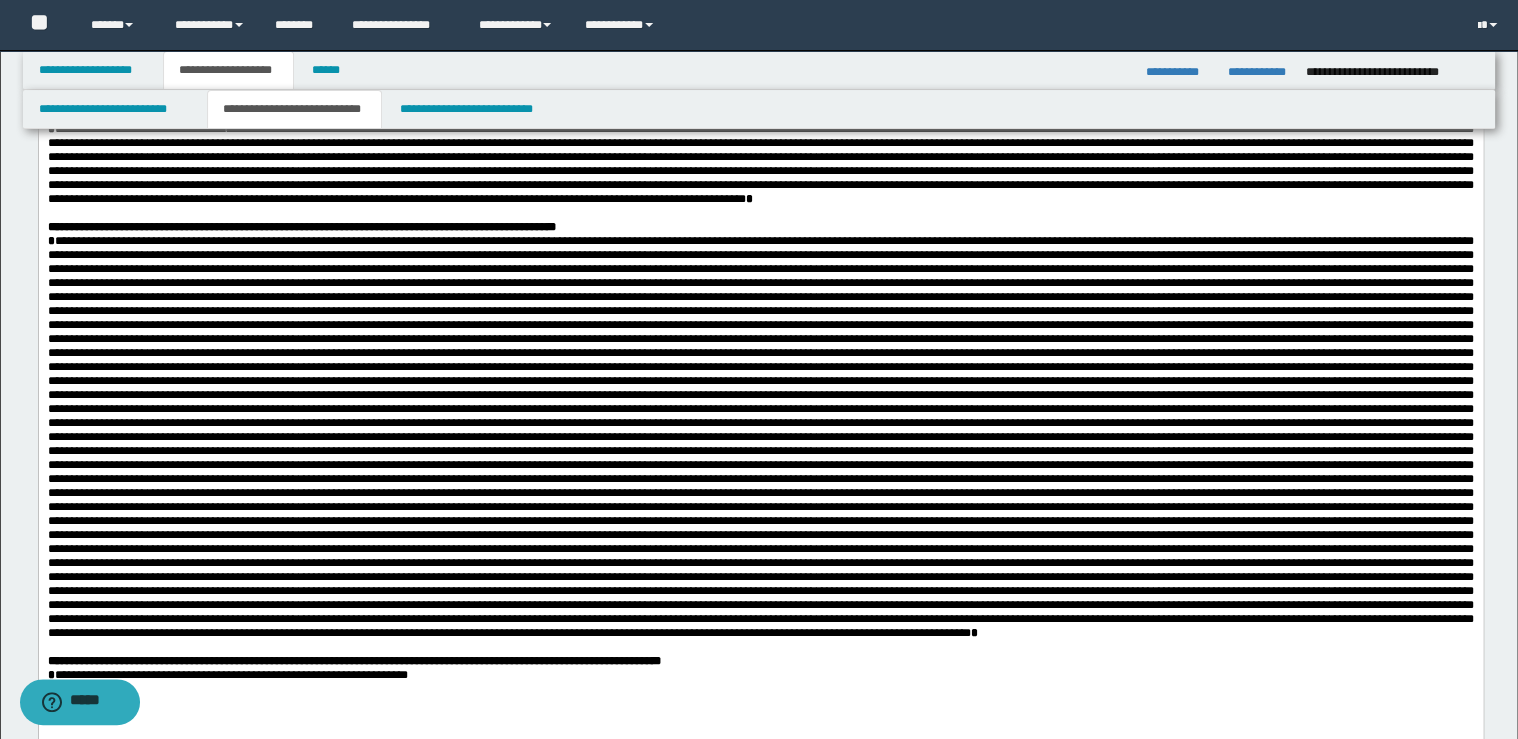 scroll, scrollTop: 0, scrollLeft: 0, axis: both 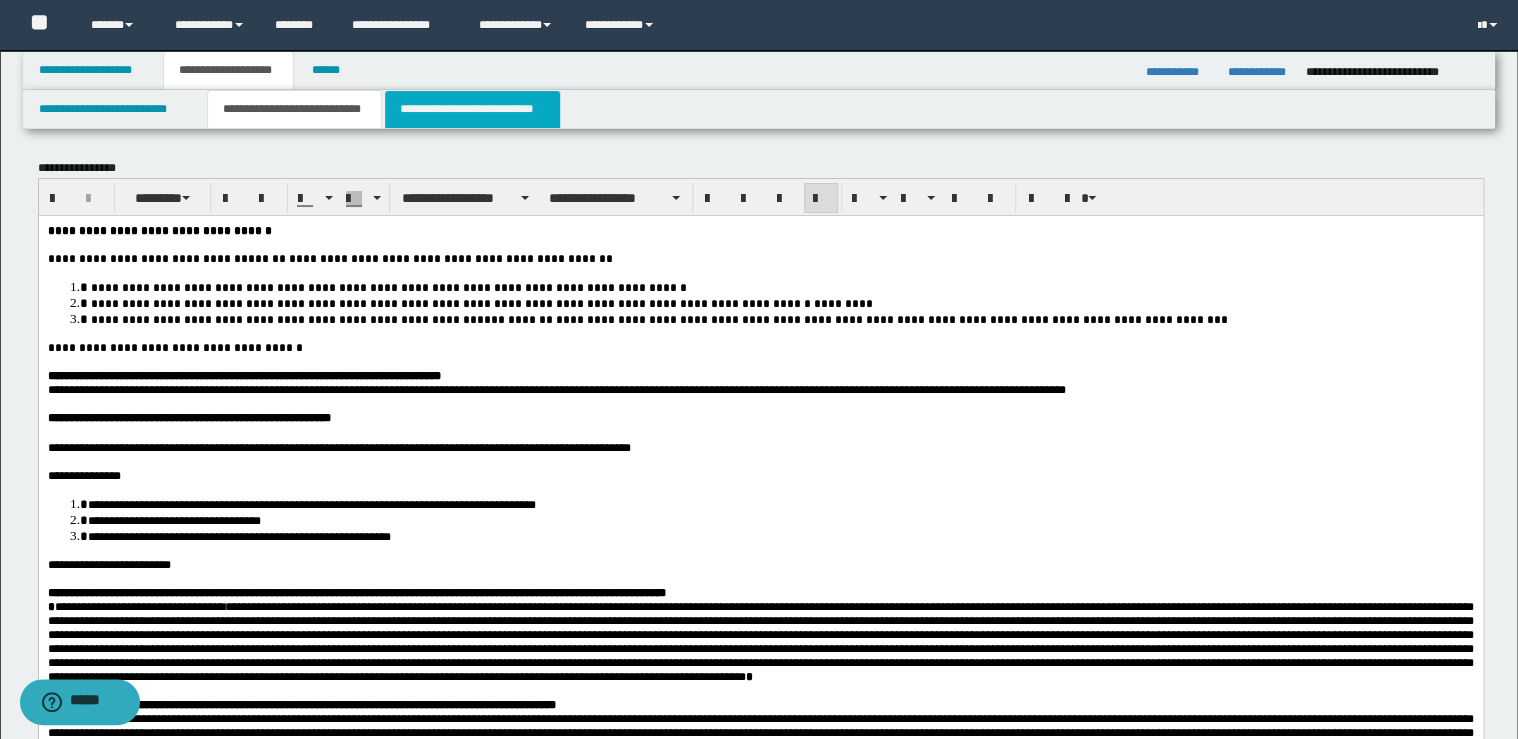 click on "**********" at bounding box center [472, 109] 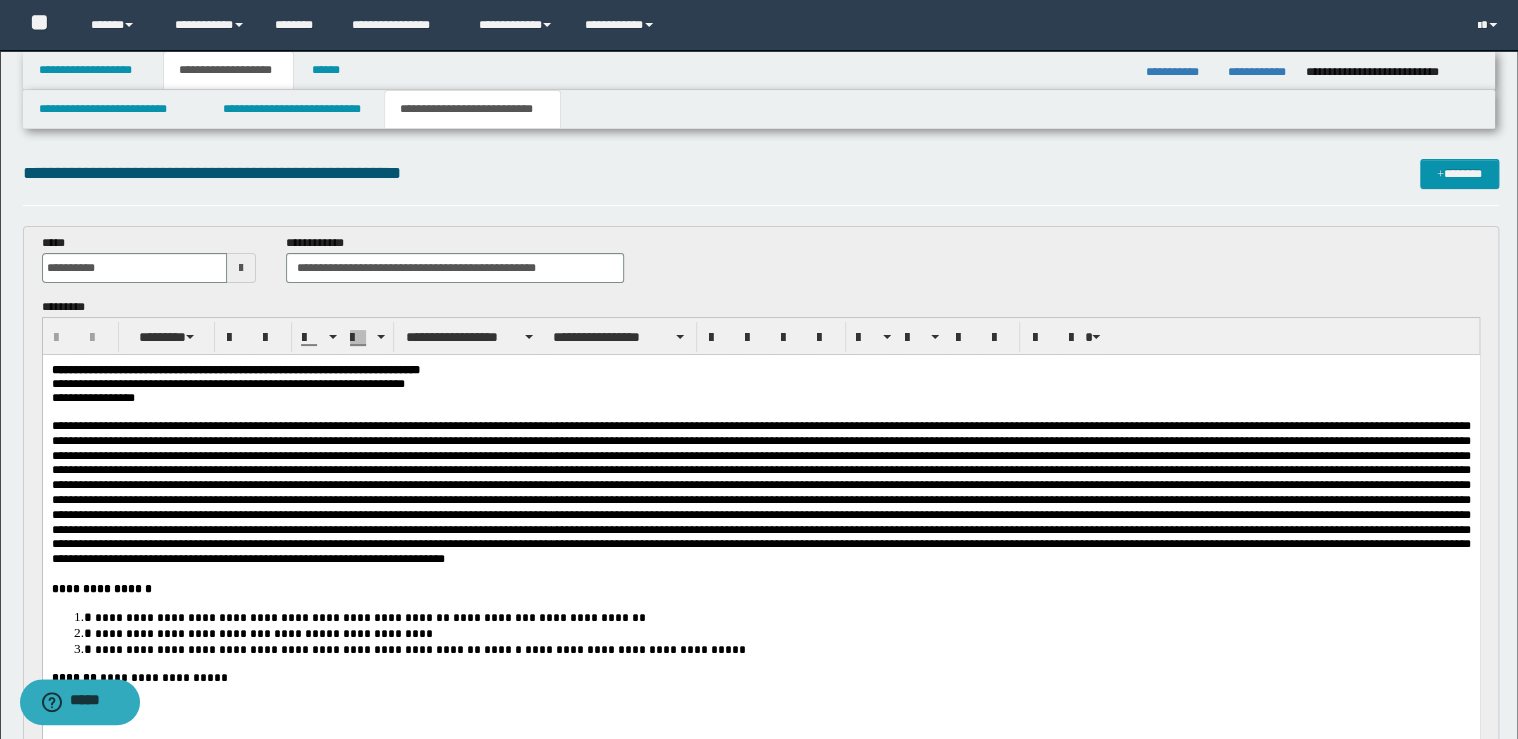 scroll, scrollTop: 0, scrollLeft: 0, axis: both 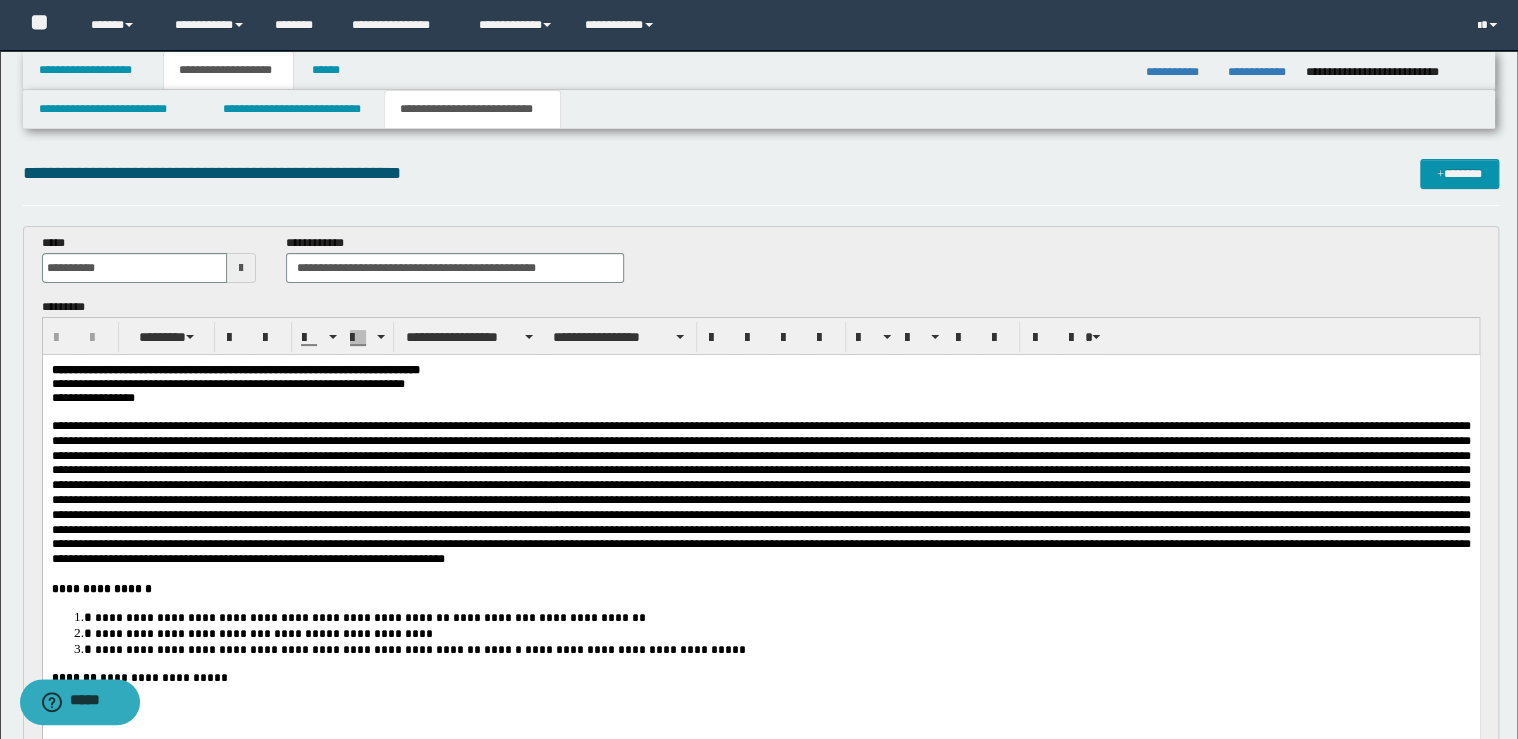 click on "**********" at bounding box center (760, 370) 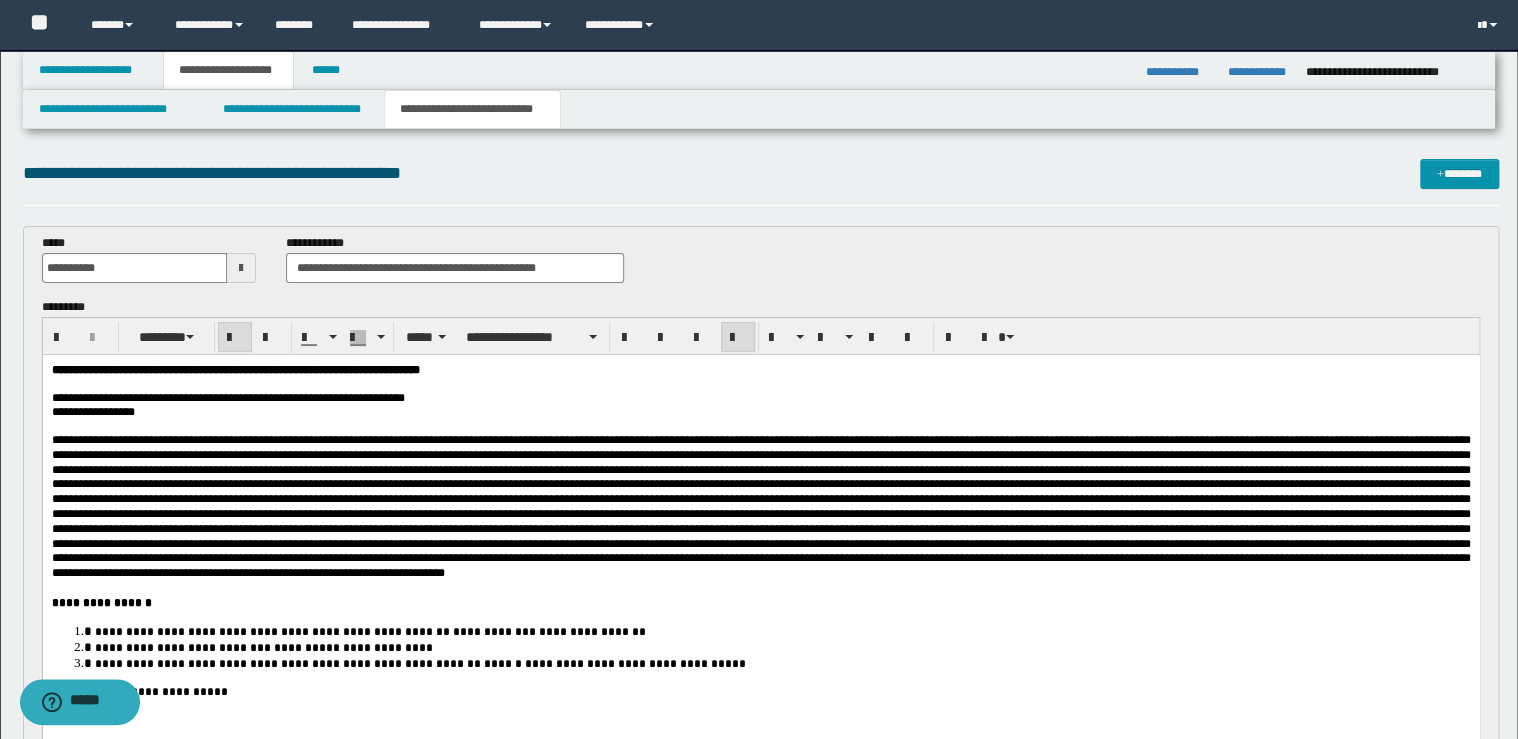 click on "**********" at bounding box center [760, 398] 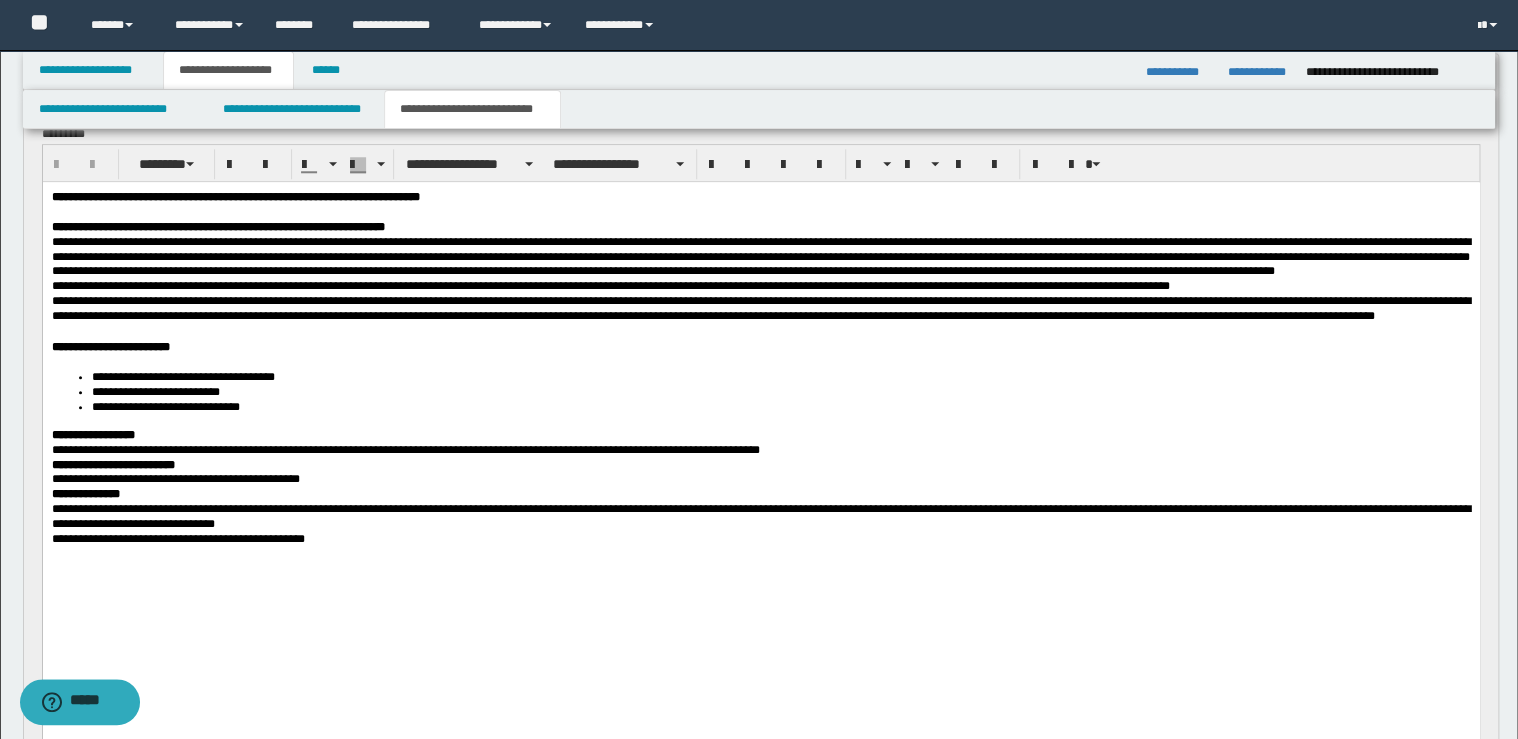 scroll, scrollTop: 880, scrollLeft: 0, axis: vertical 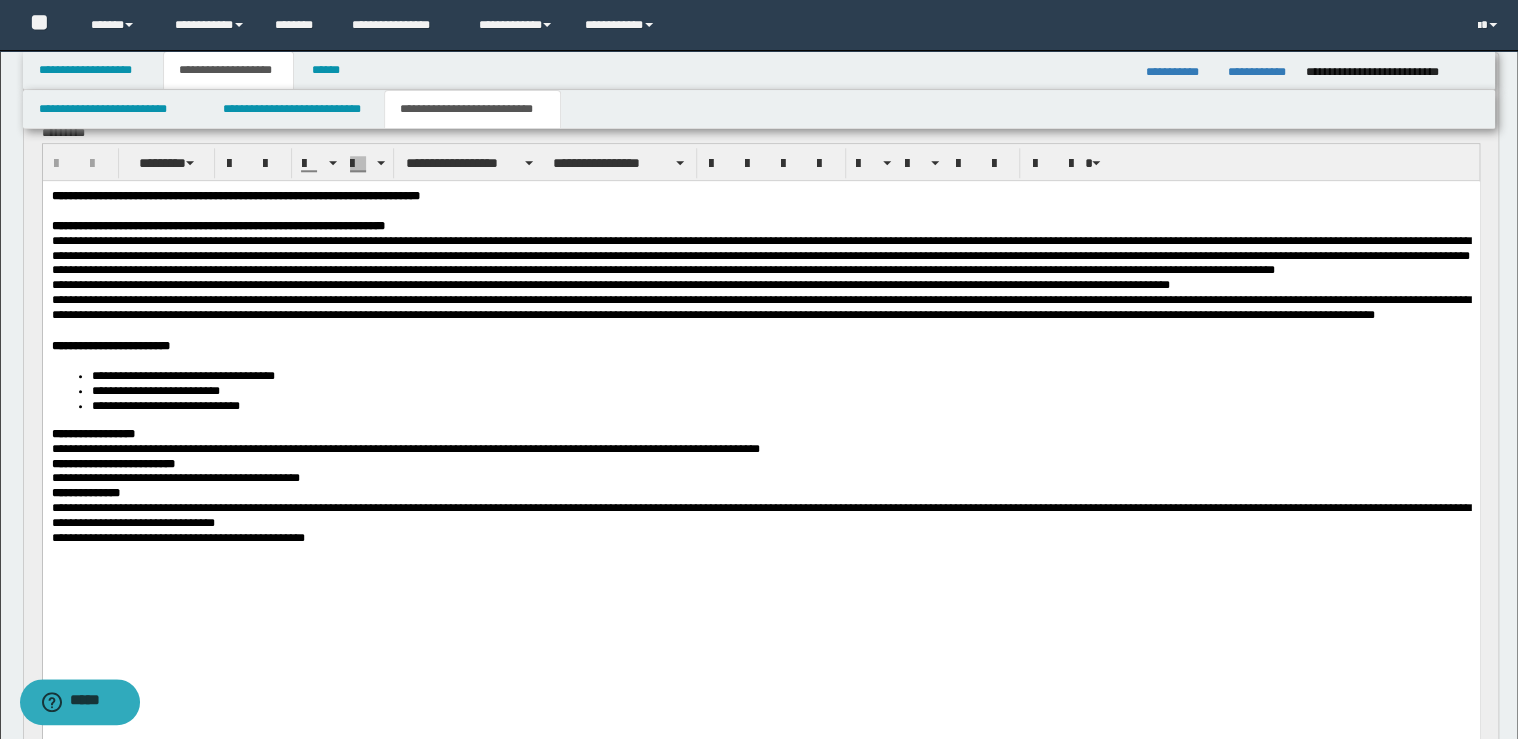 click on "**********" at bounding box center (760, 226) 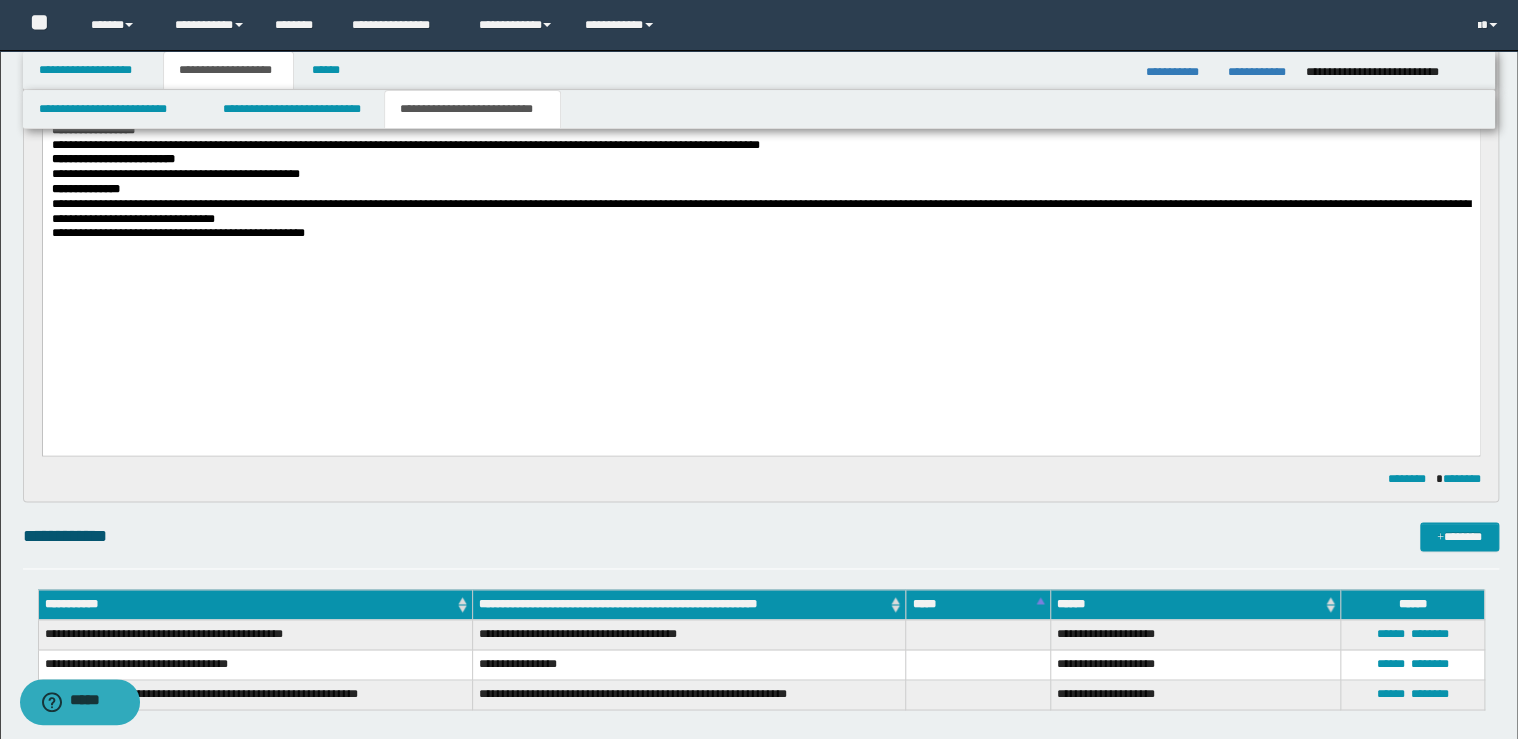 scroll, scrollTop: 1200, scrollLeft: 0, axis: vertical 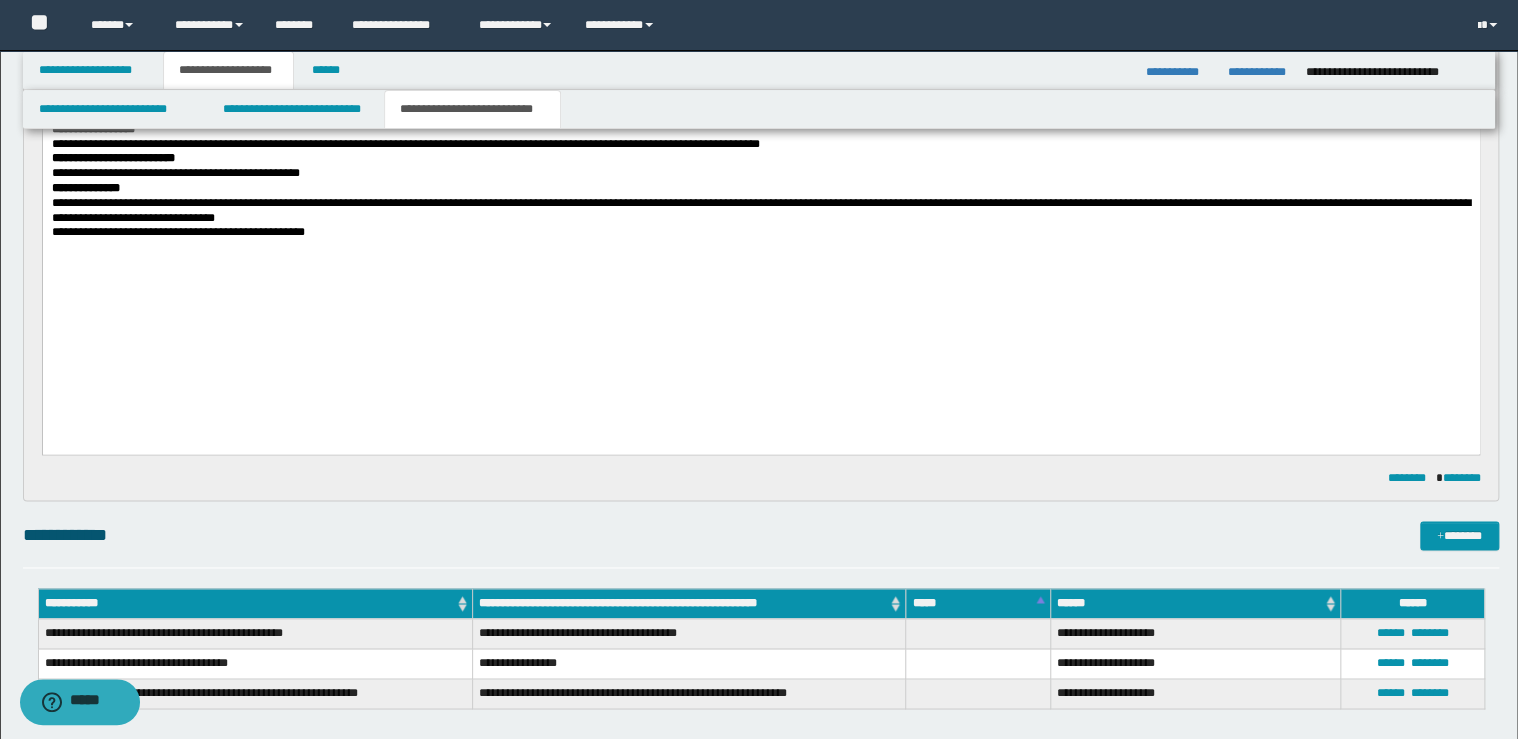 click on "**********" at bounding box center [760, 130] 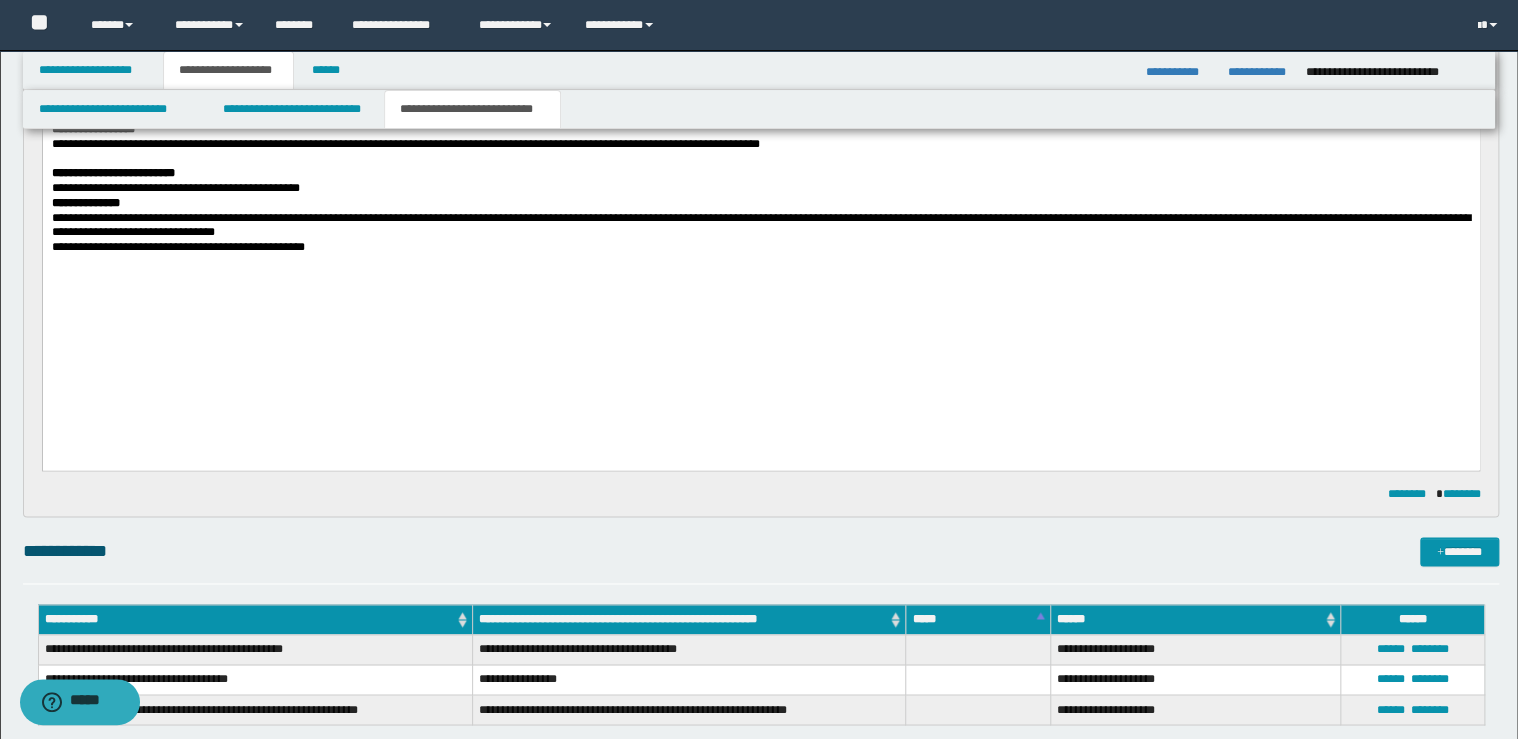 click on "**********" at bounding box center (760, 189) 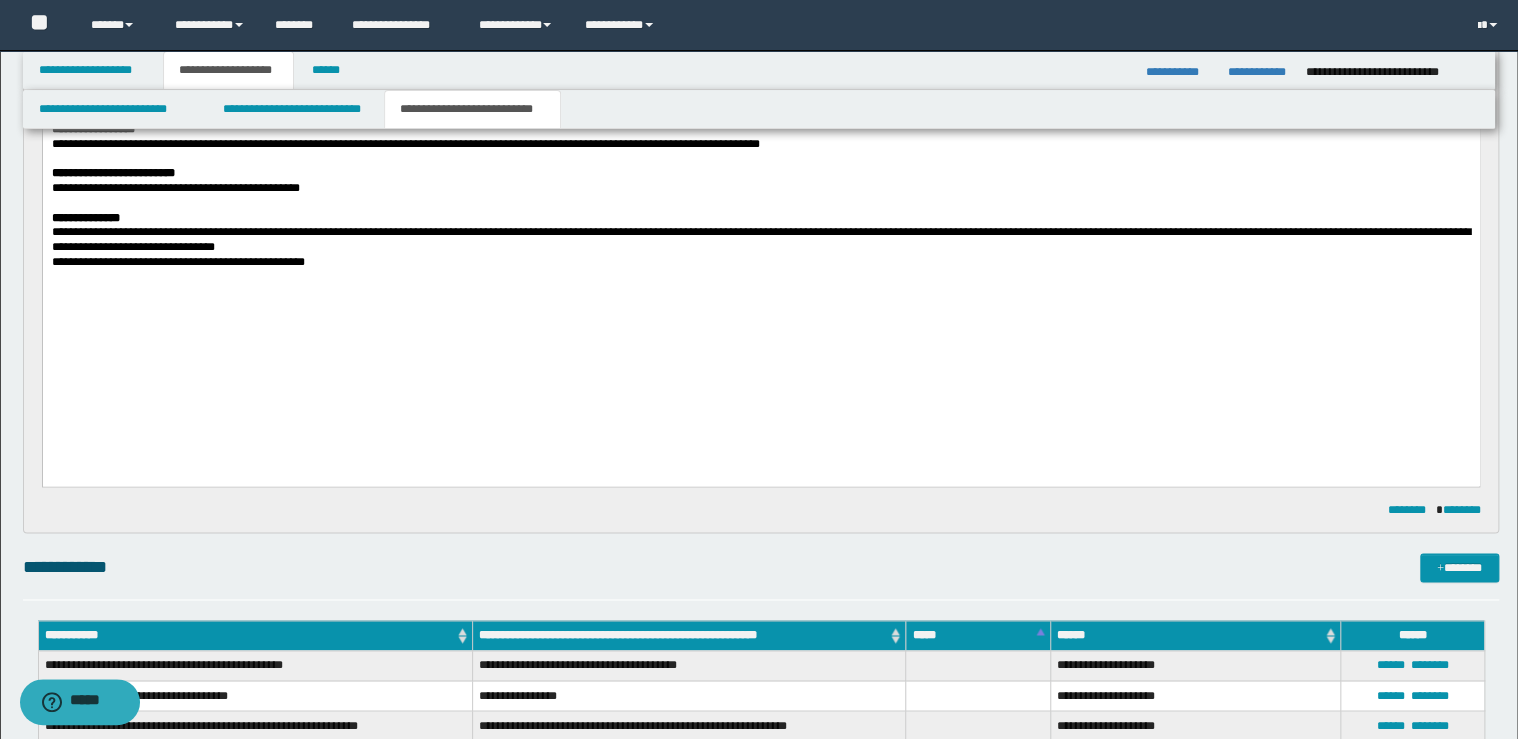 click at bounding box center (760, 278) 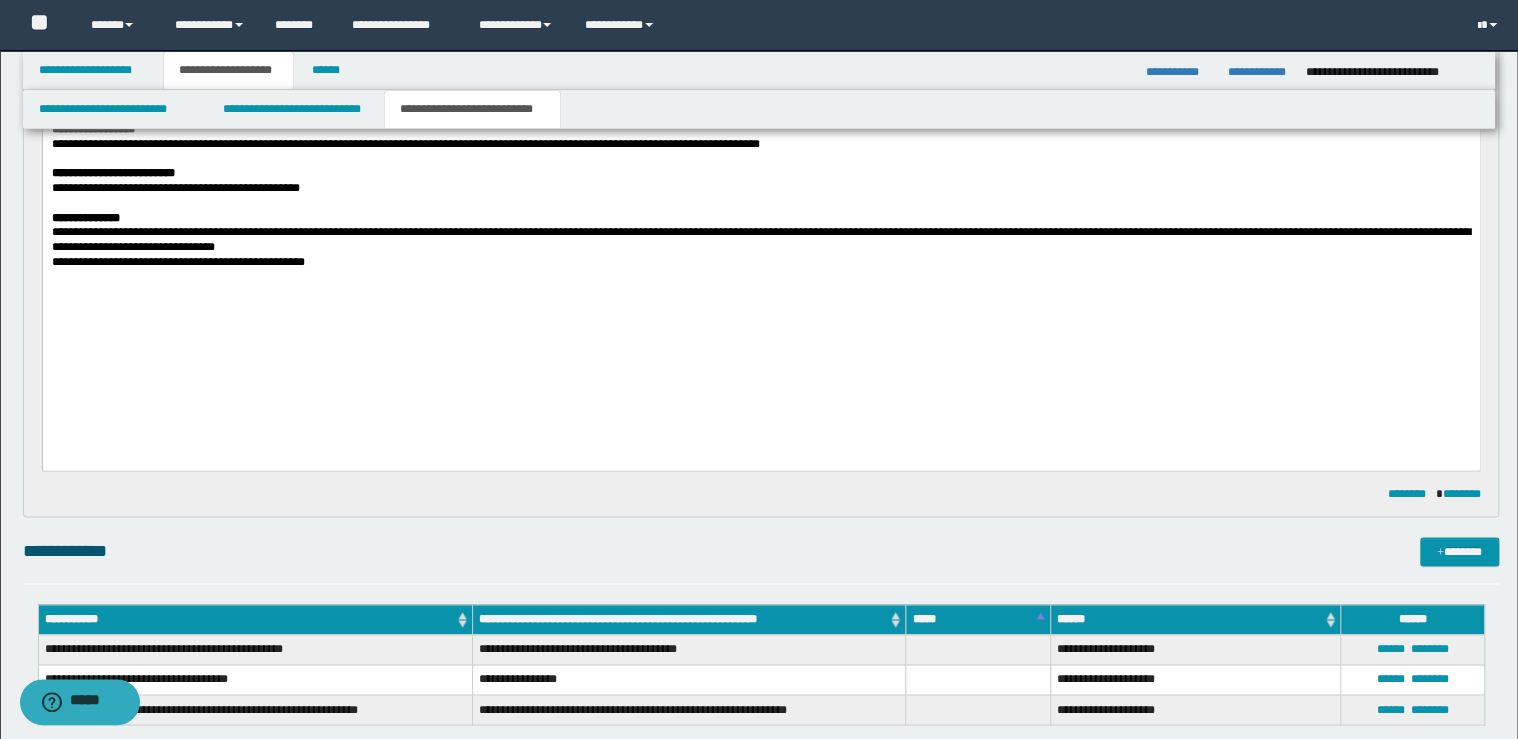 click on "**********" at bounding box center (760, 263) 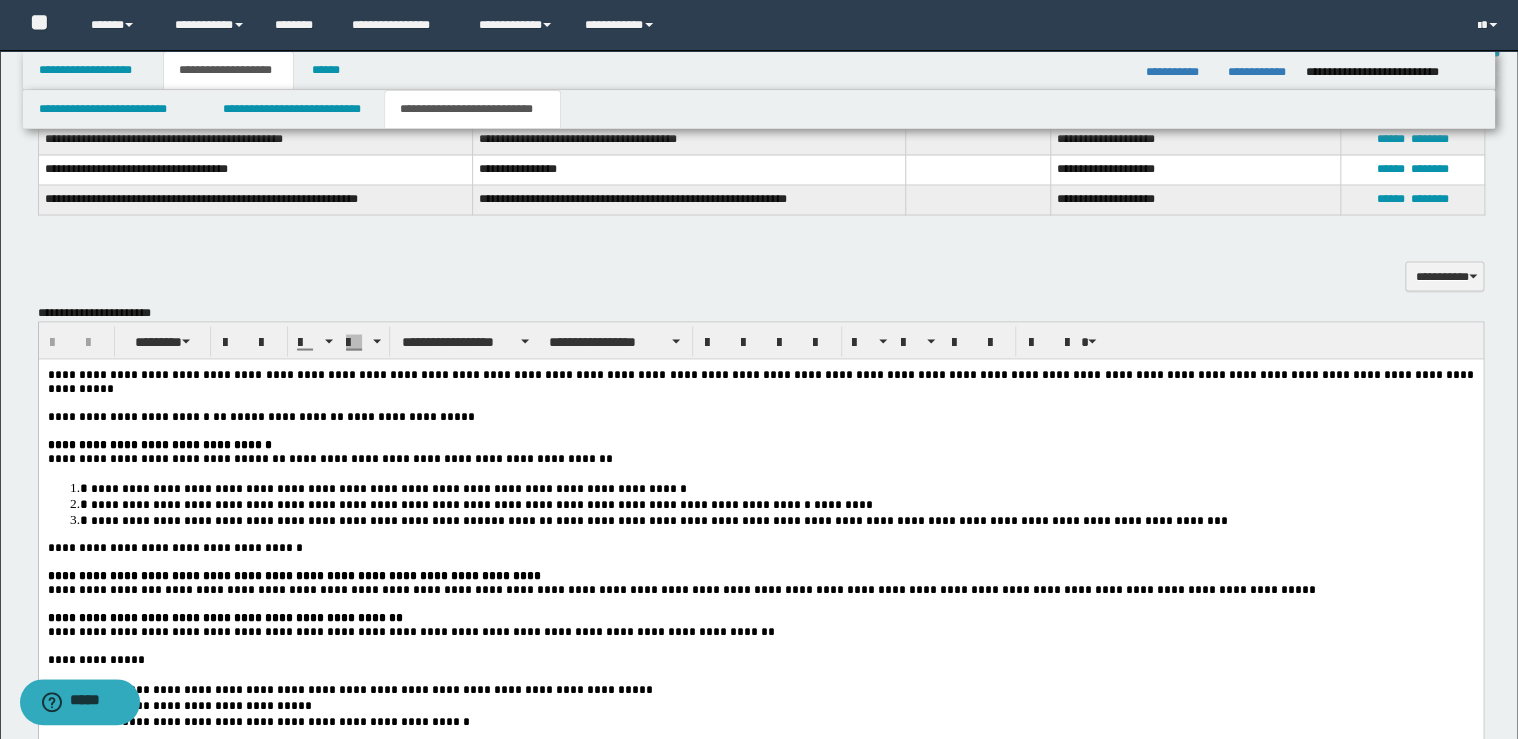 scroll, scrollTop: 1920, scrollLeft: 0, axis: vertical 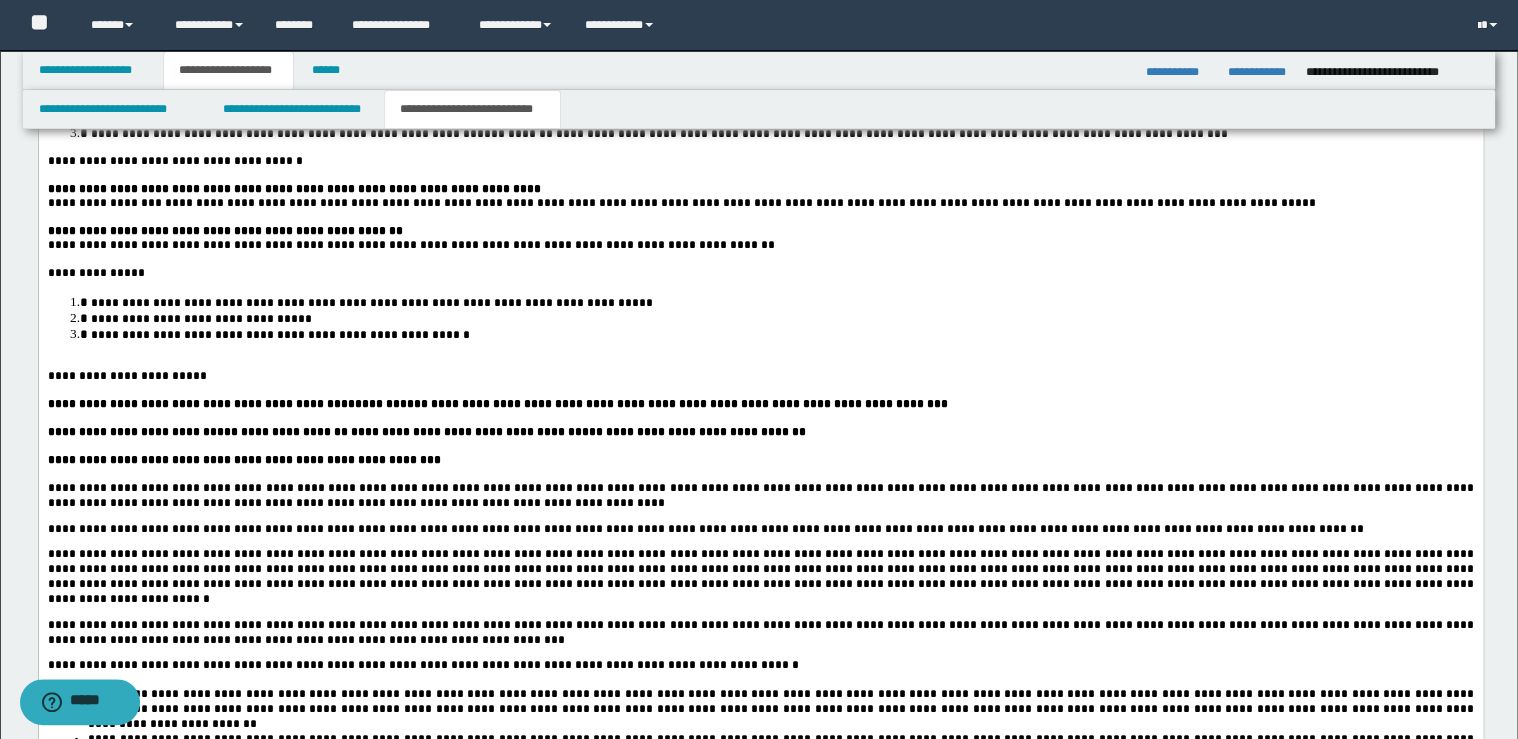 click on "**********" at bounding box center (780, 335) 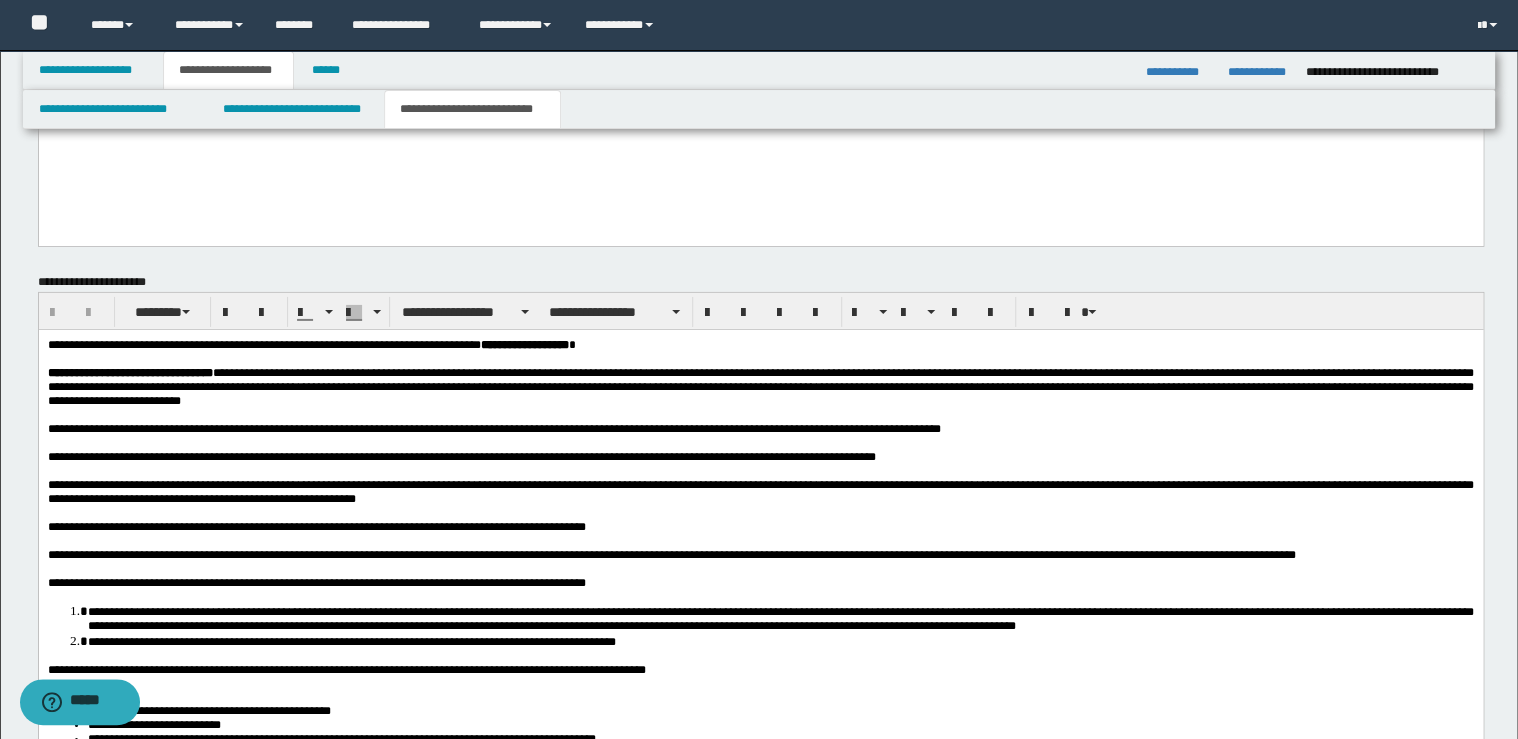 scroll, scrollTop: 3360, scrollLeft: 0, axis: vertical 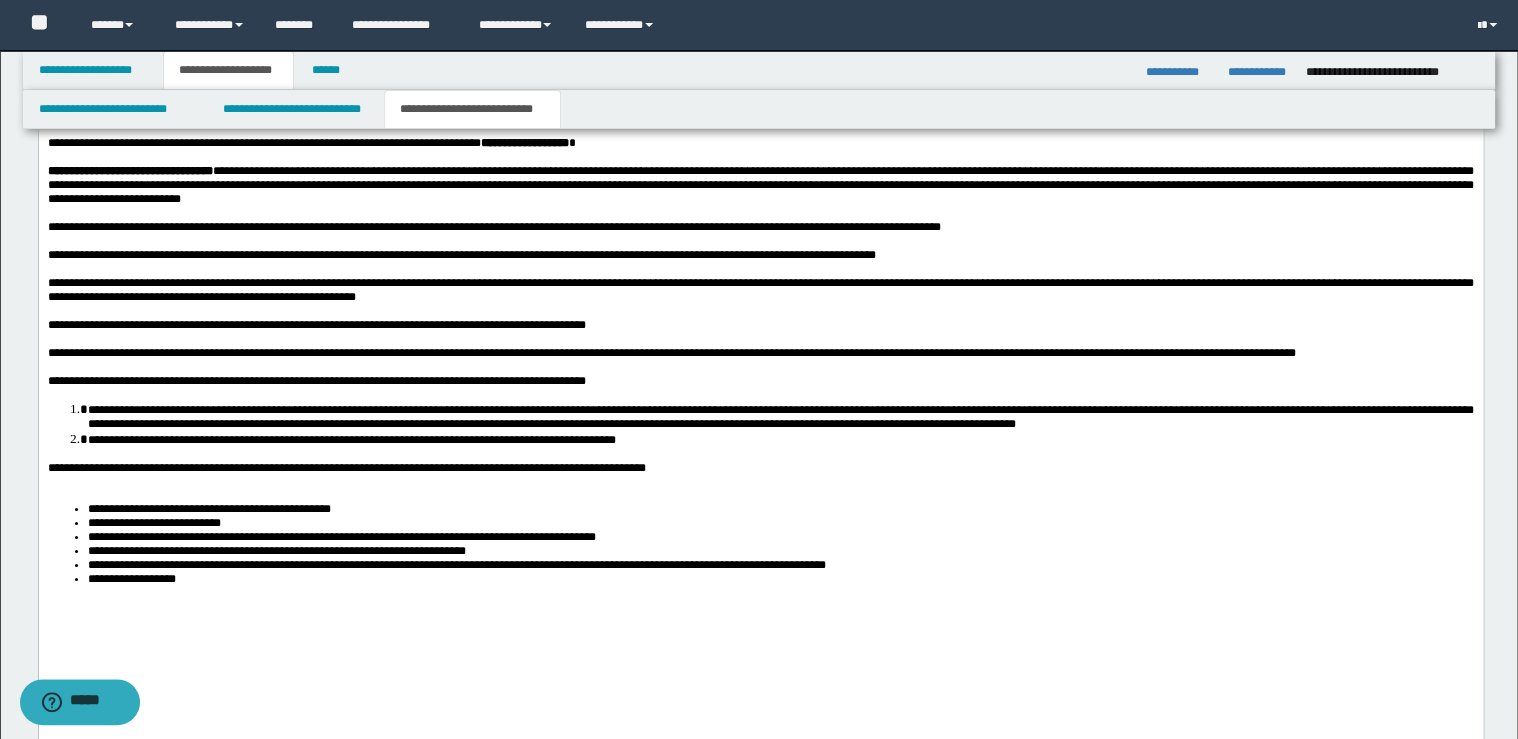 click on "**********" at bounding box center (760, 468) 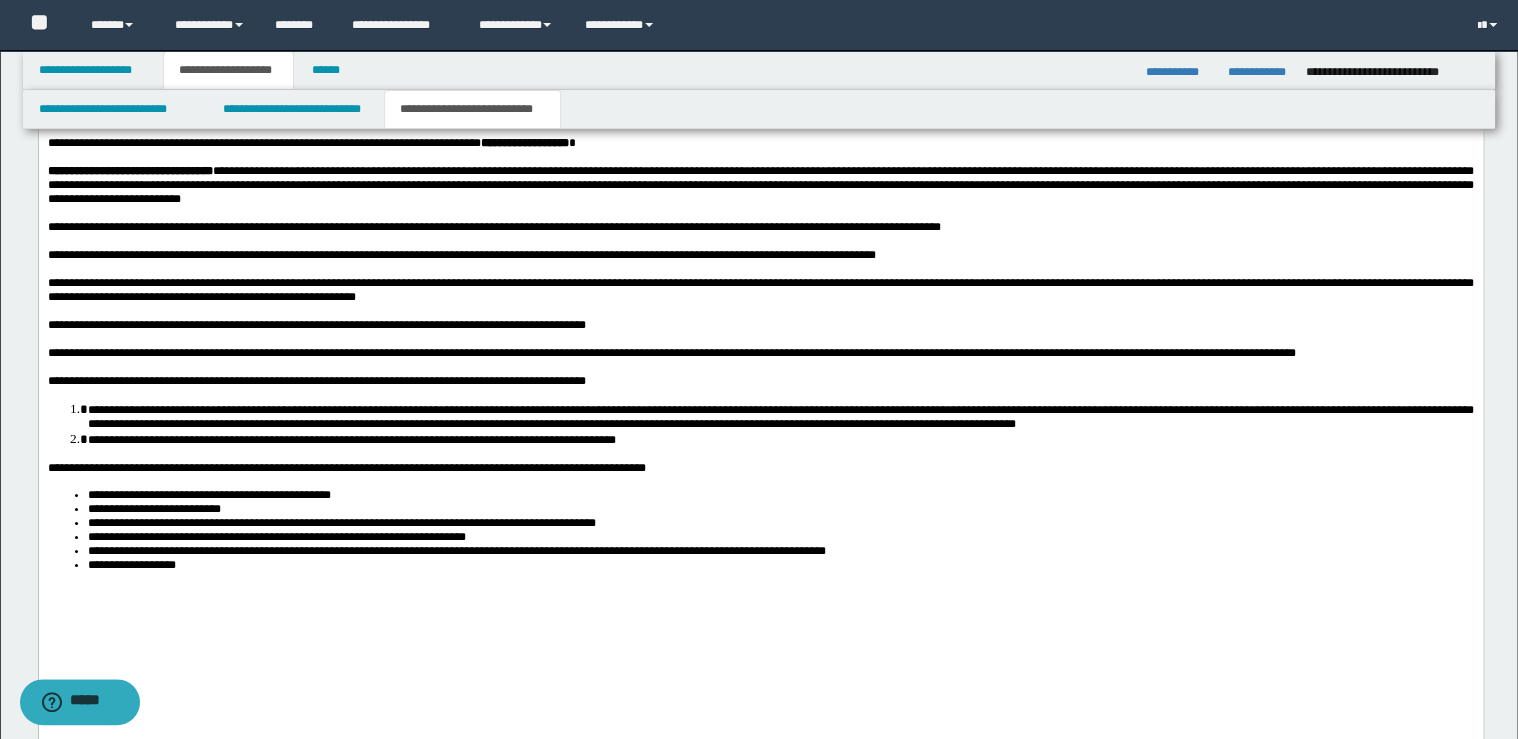 click on "**********" at bounding box center [346, 467] 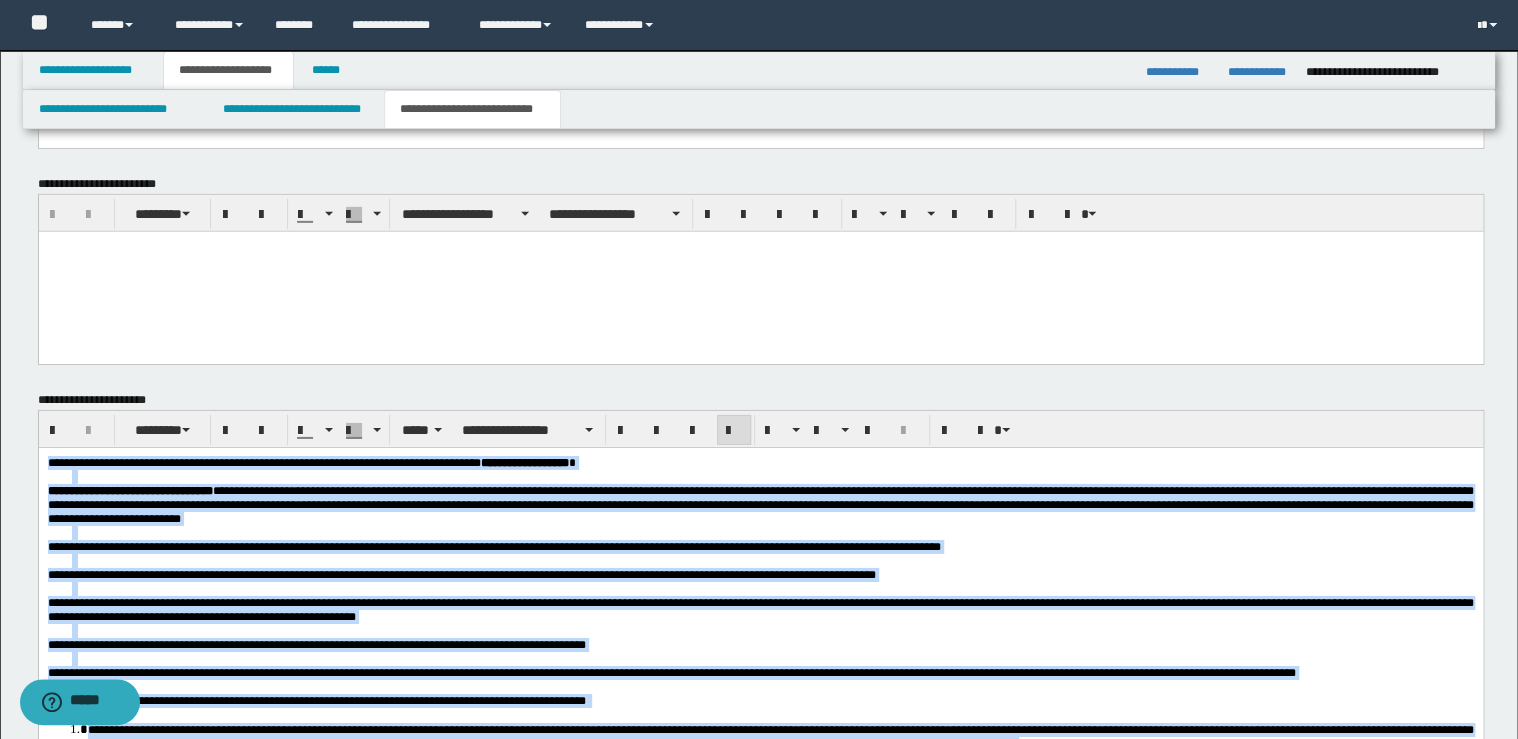 scroll, scrollTop: 3040, scrollLeft: 0, axis: vertical 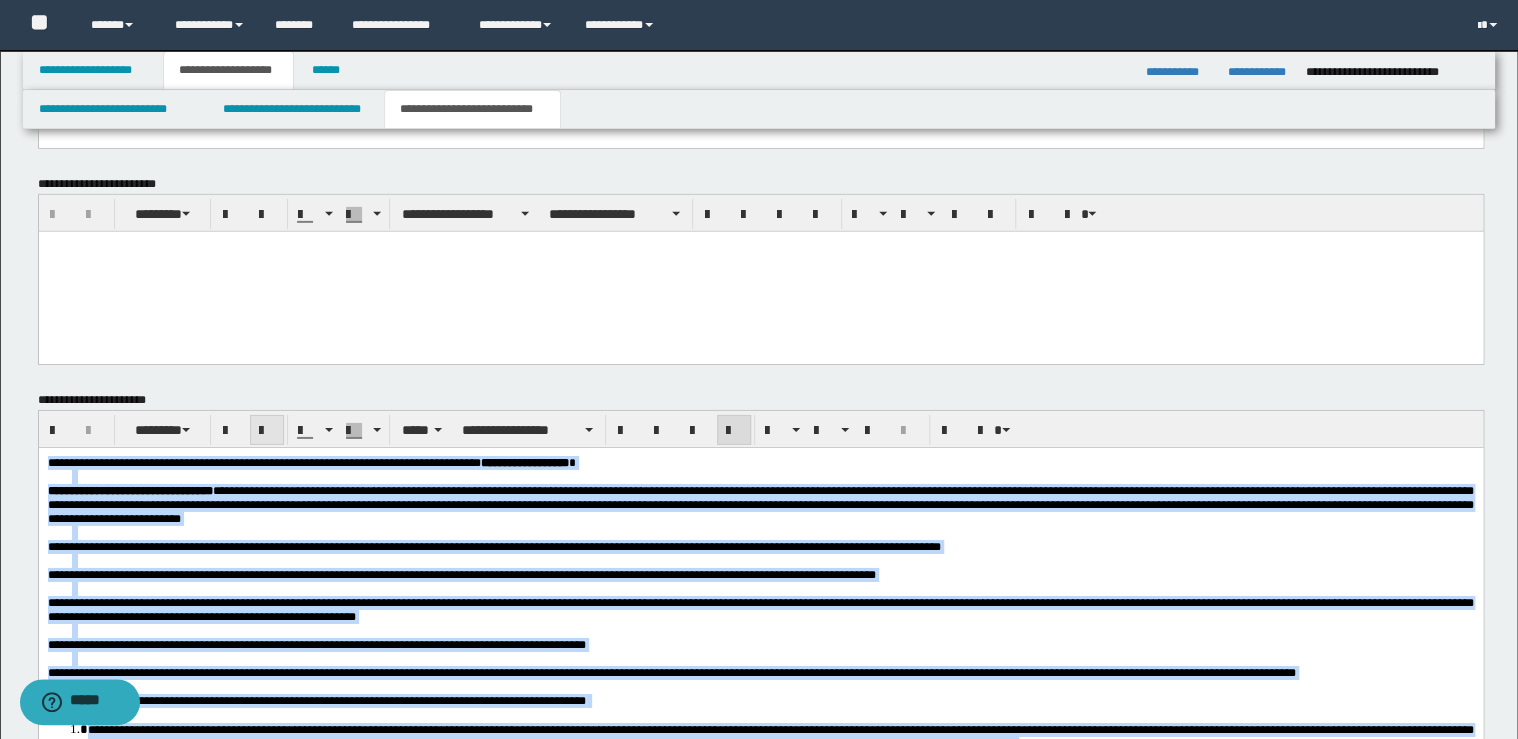 click at bounding box center [267, 431] 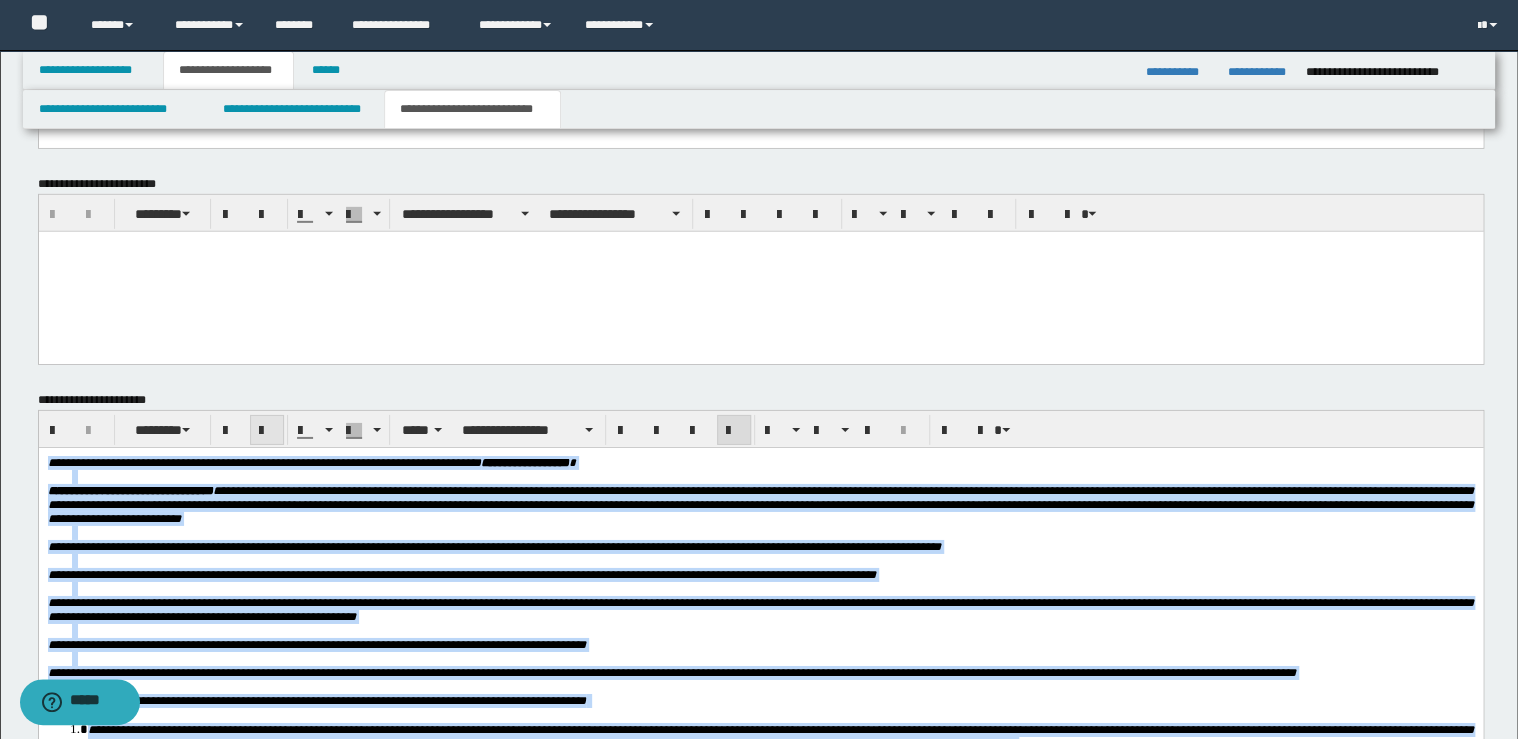 click at bounding box center (267, 431) 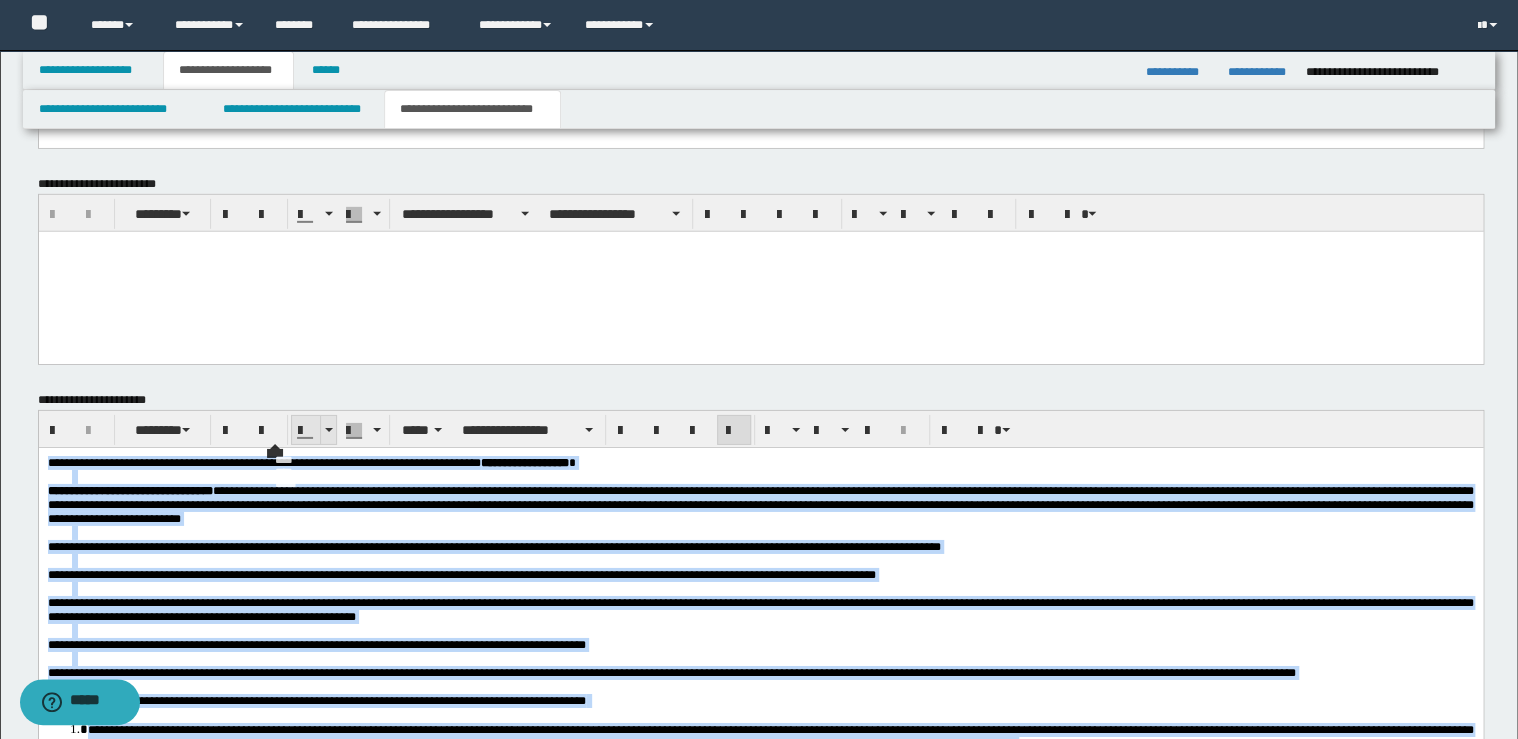 click at bounding box center [329, 430] 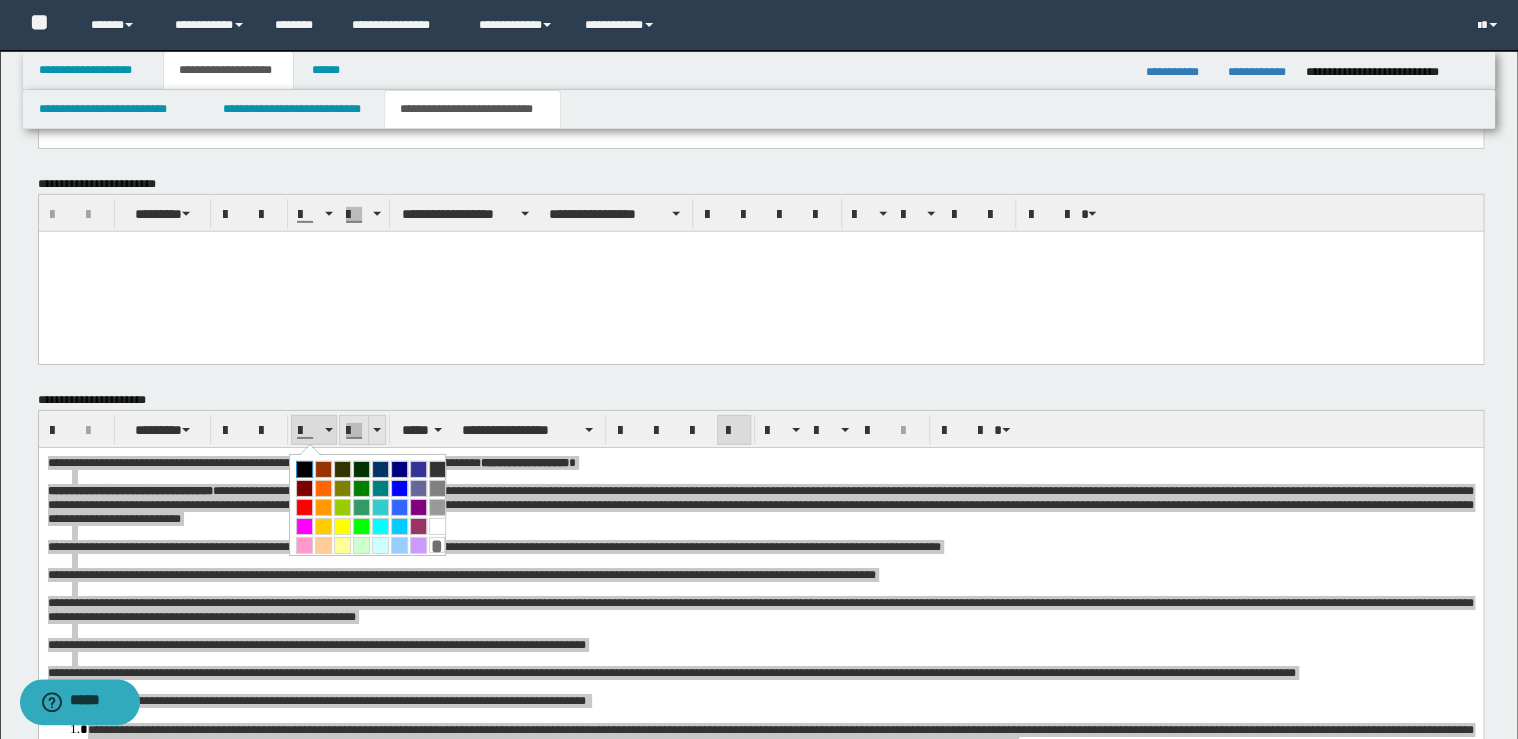 drag, startPoint x: 299, startPoint y: 472, endPoint x: 360, endPoint y: 425, distance: 77.00649 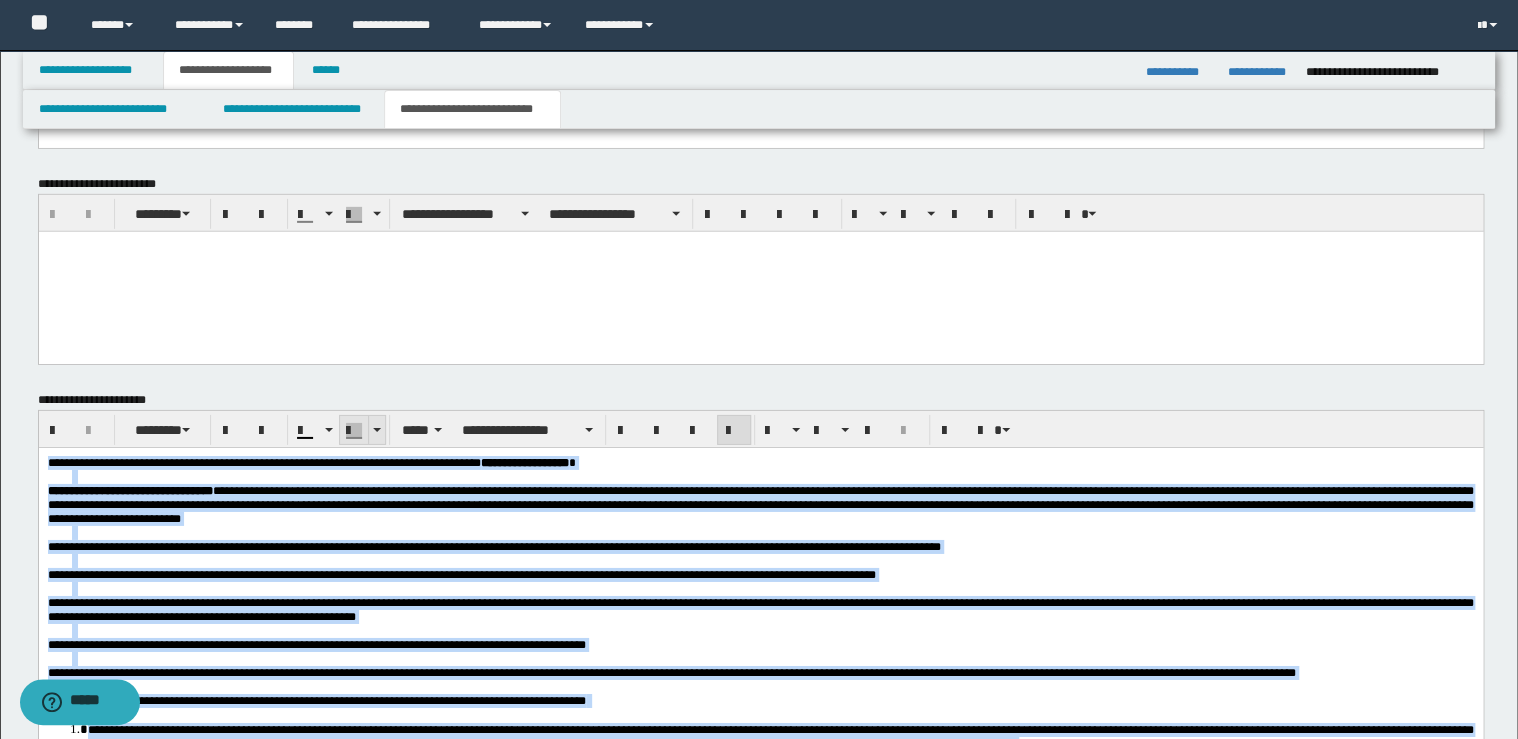 click at bounding box center (376, 430) 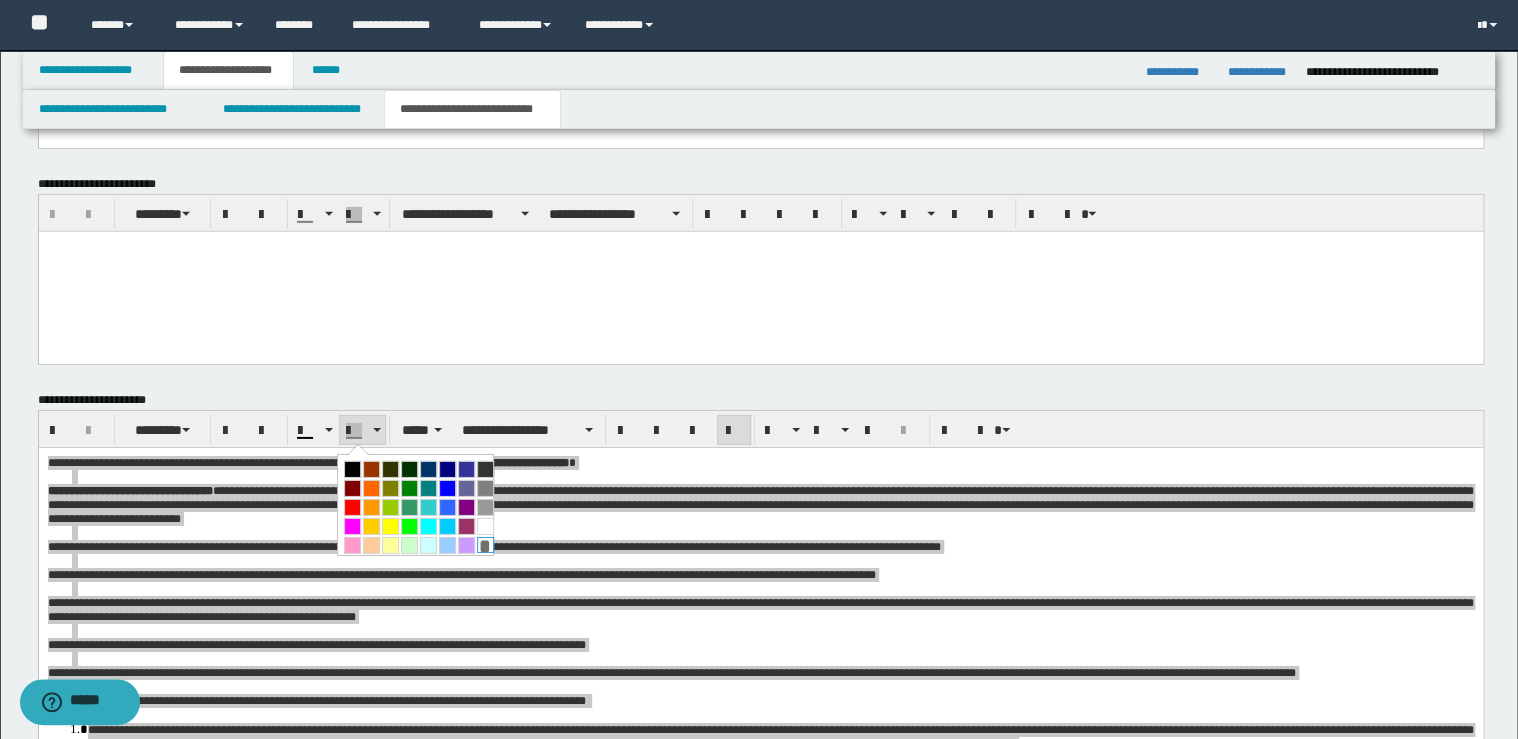 click on "*" at bounding box center [485, 545] 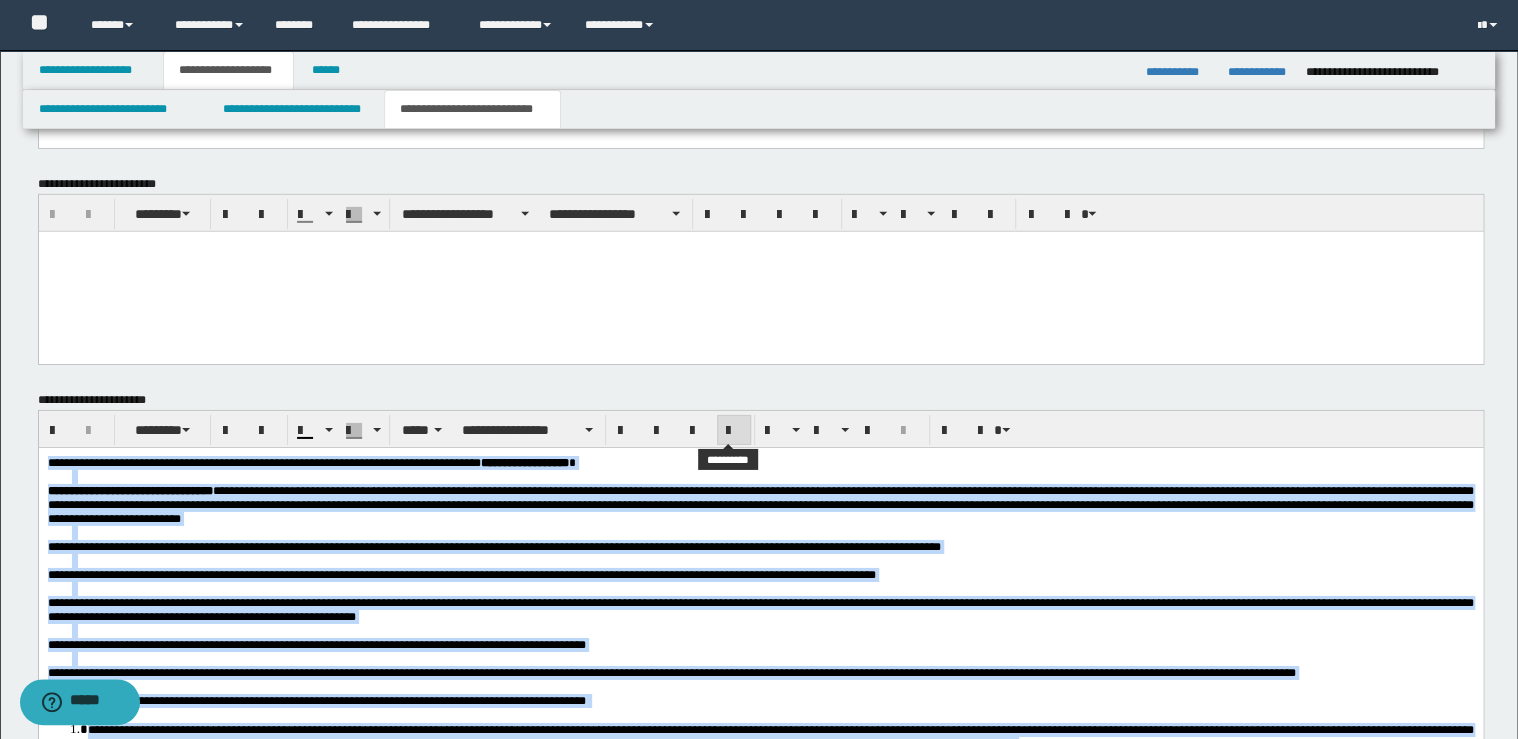 click at bounding box center (734, 431) 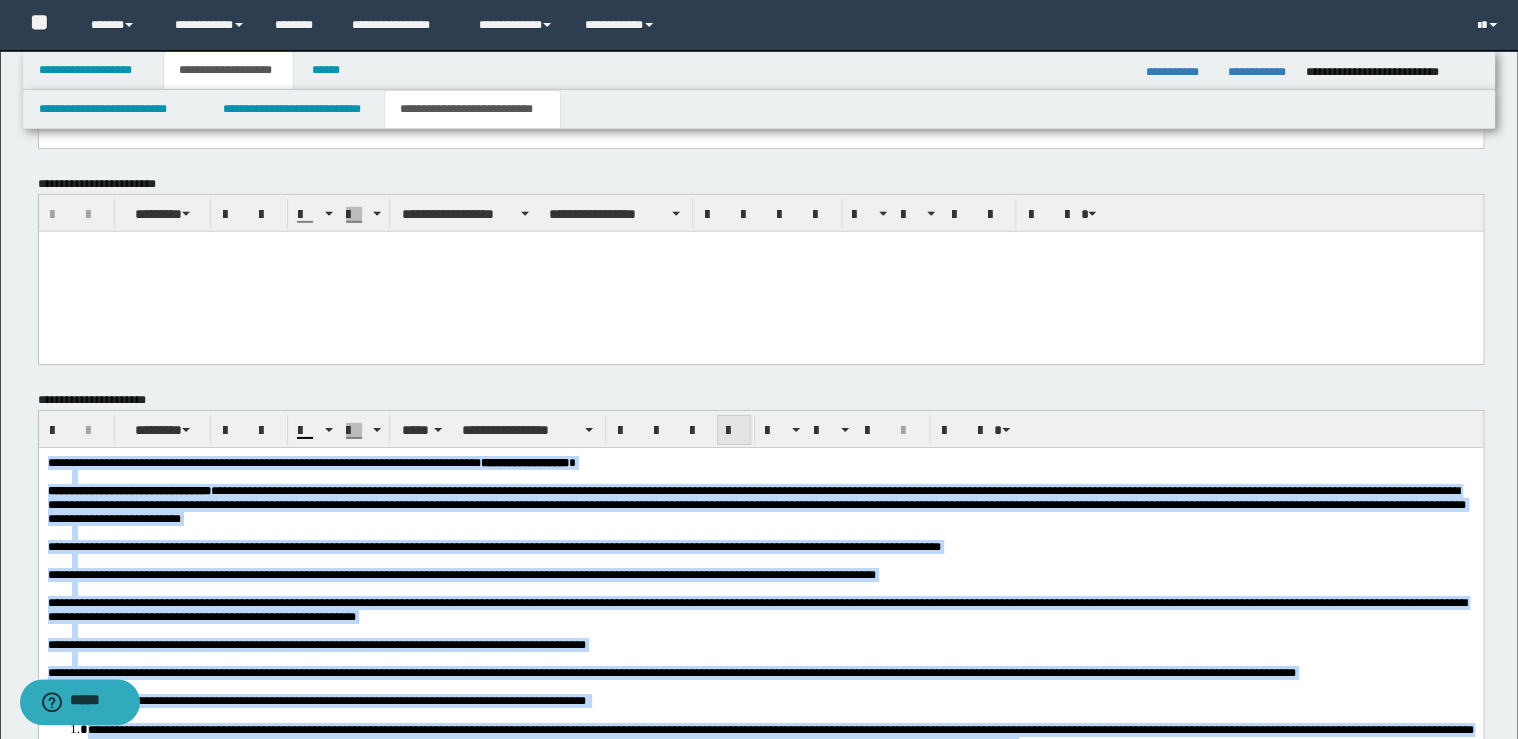 click at bounding box center [734, 431] 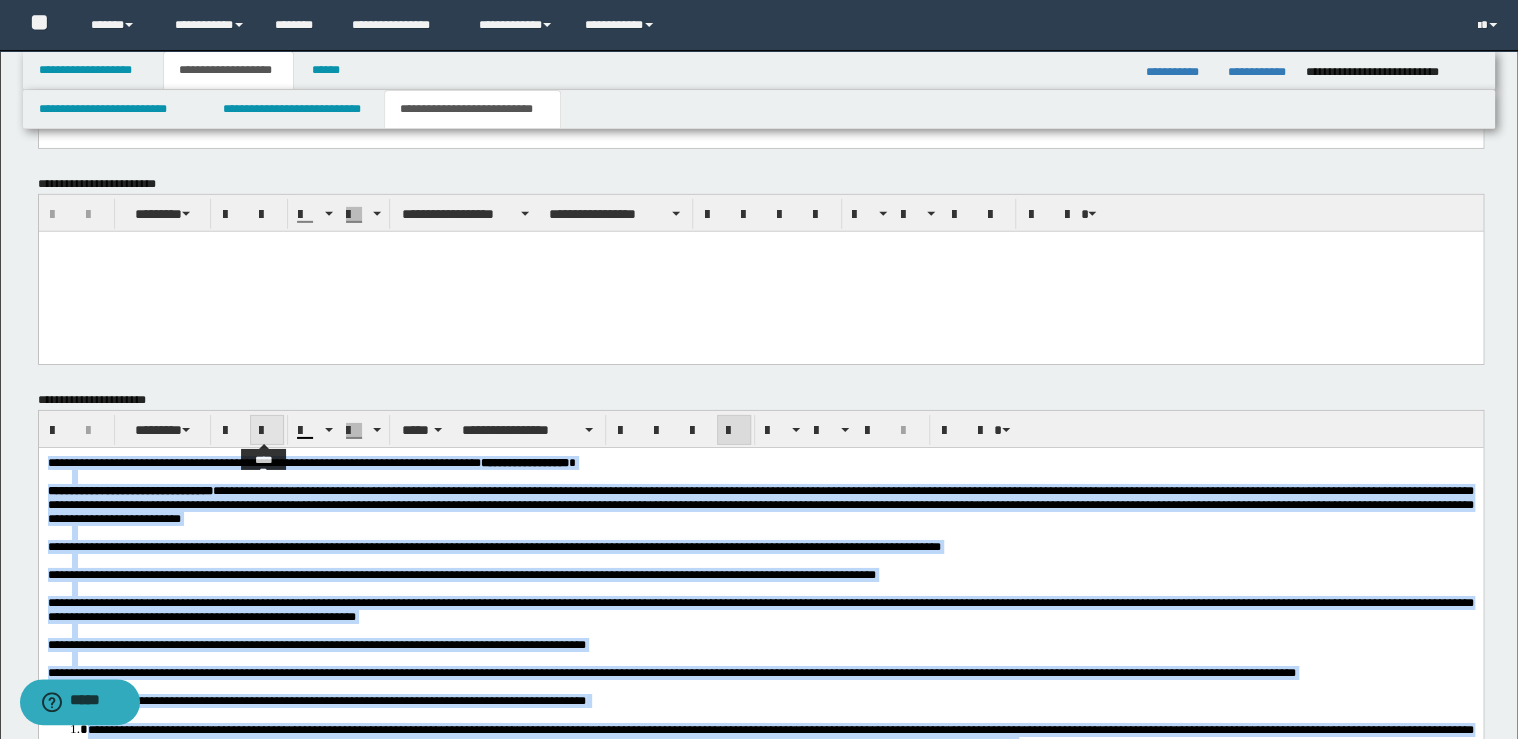 click at bounding box center (267, 430) 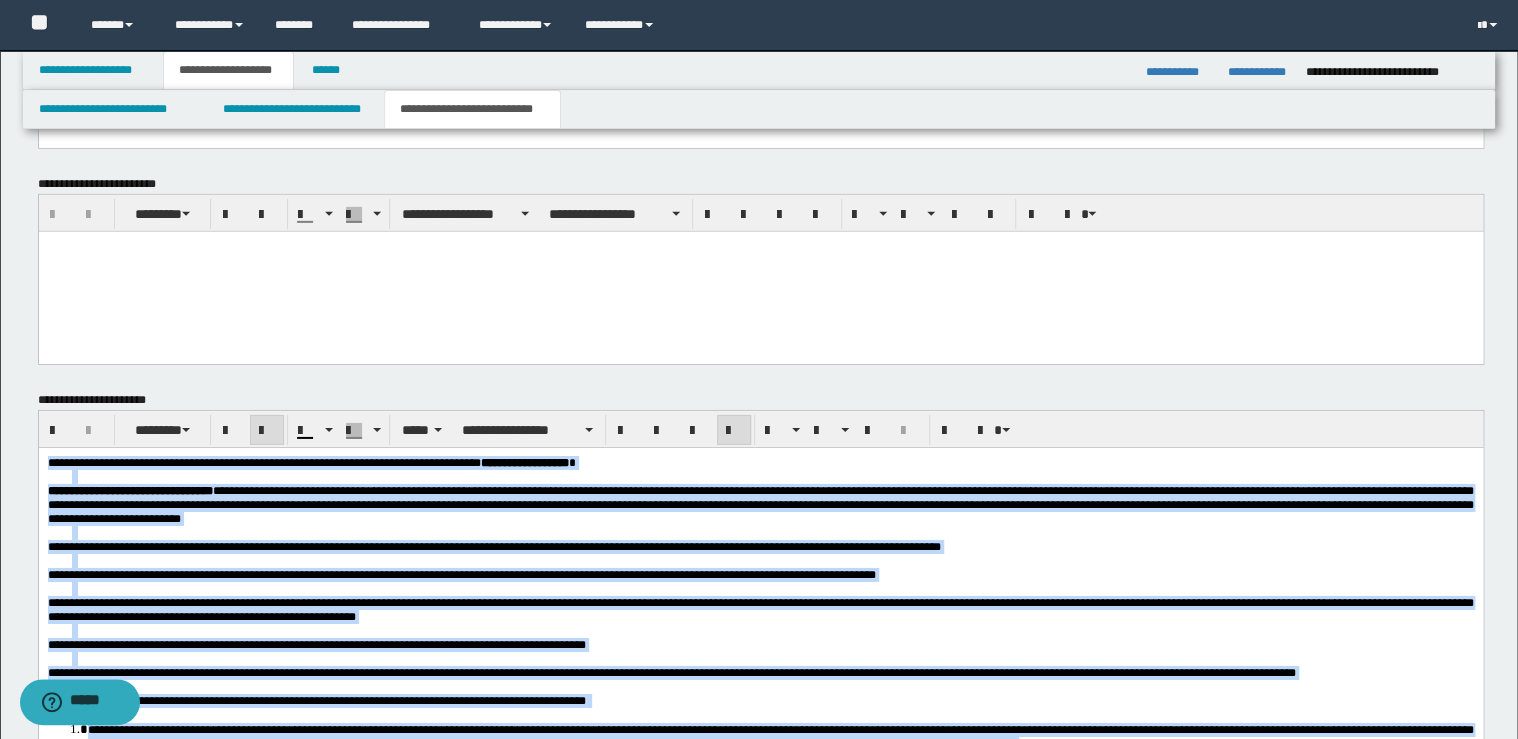 click at bounding box center (267, 430) 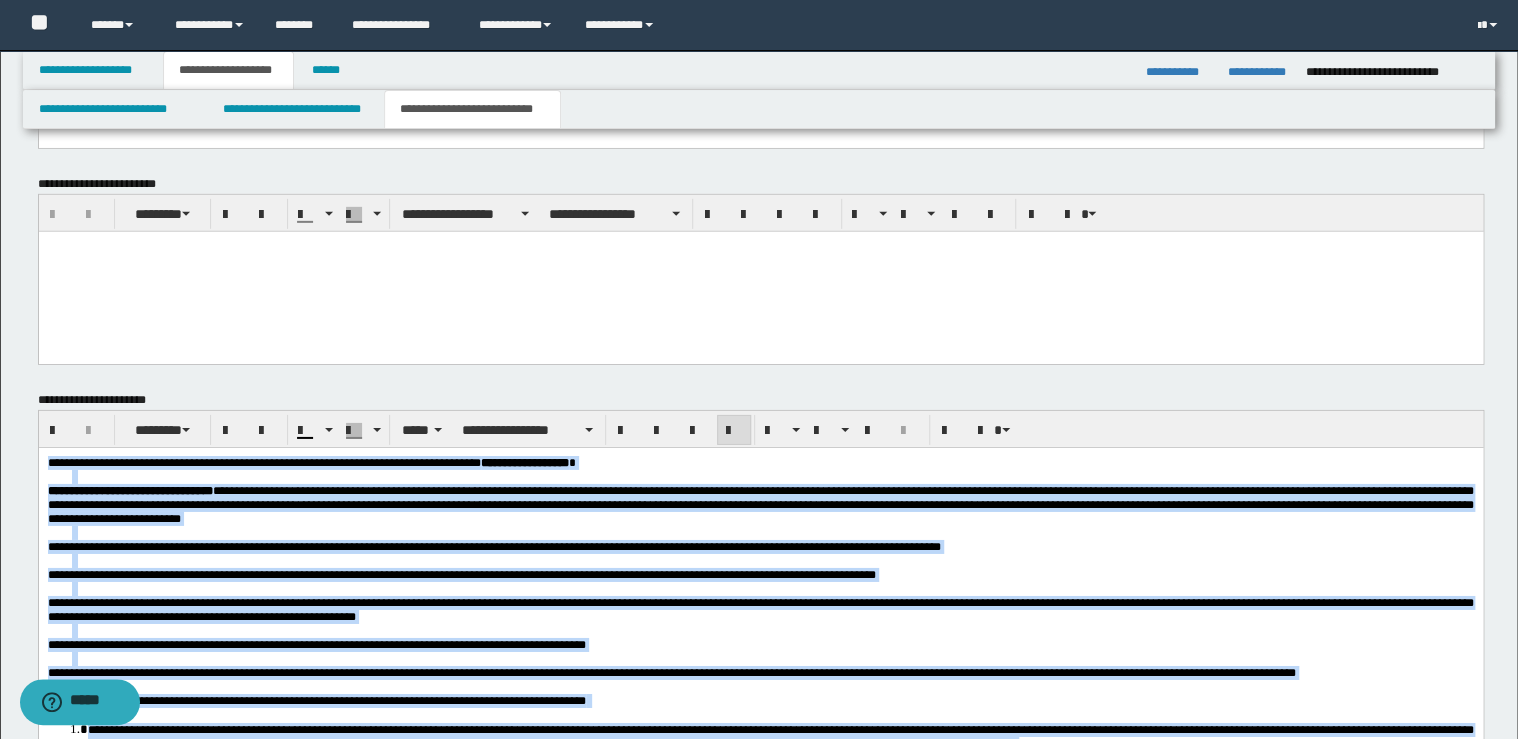 click at bounding box center [772, 631] 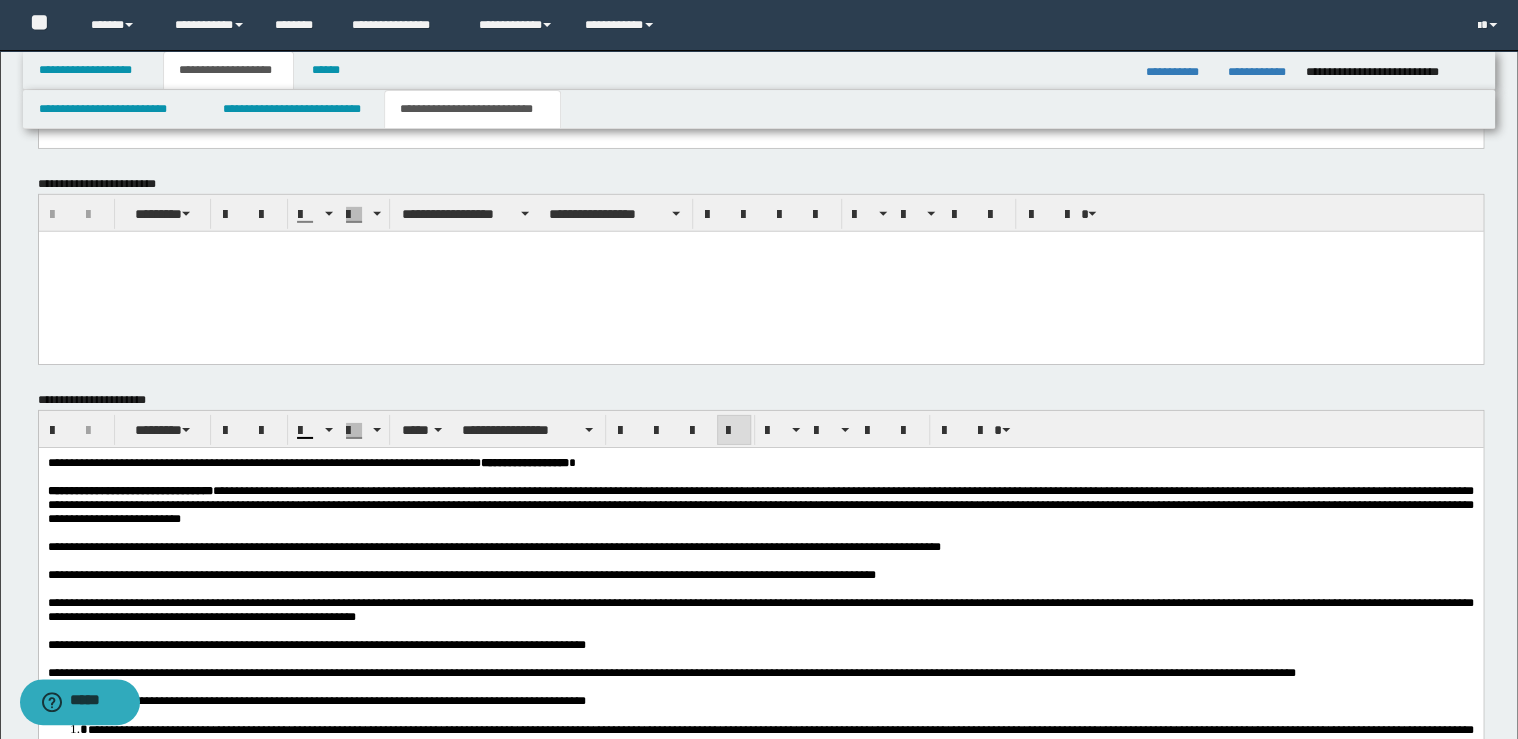 drag, startPoint x: 1411, startPoint y: 621, endPoint x: 1424, endPoint y: 633, distance: 17.691807 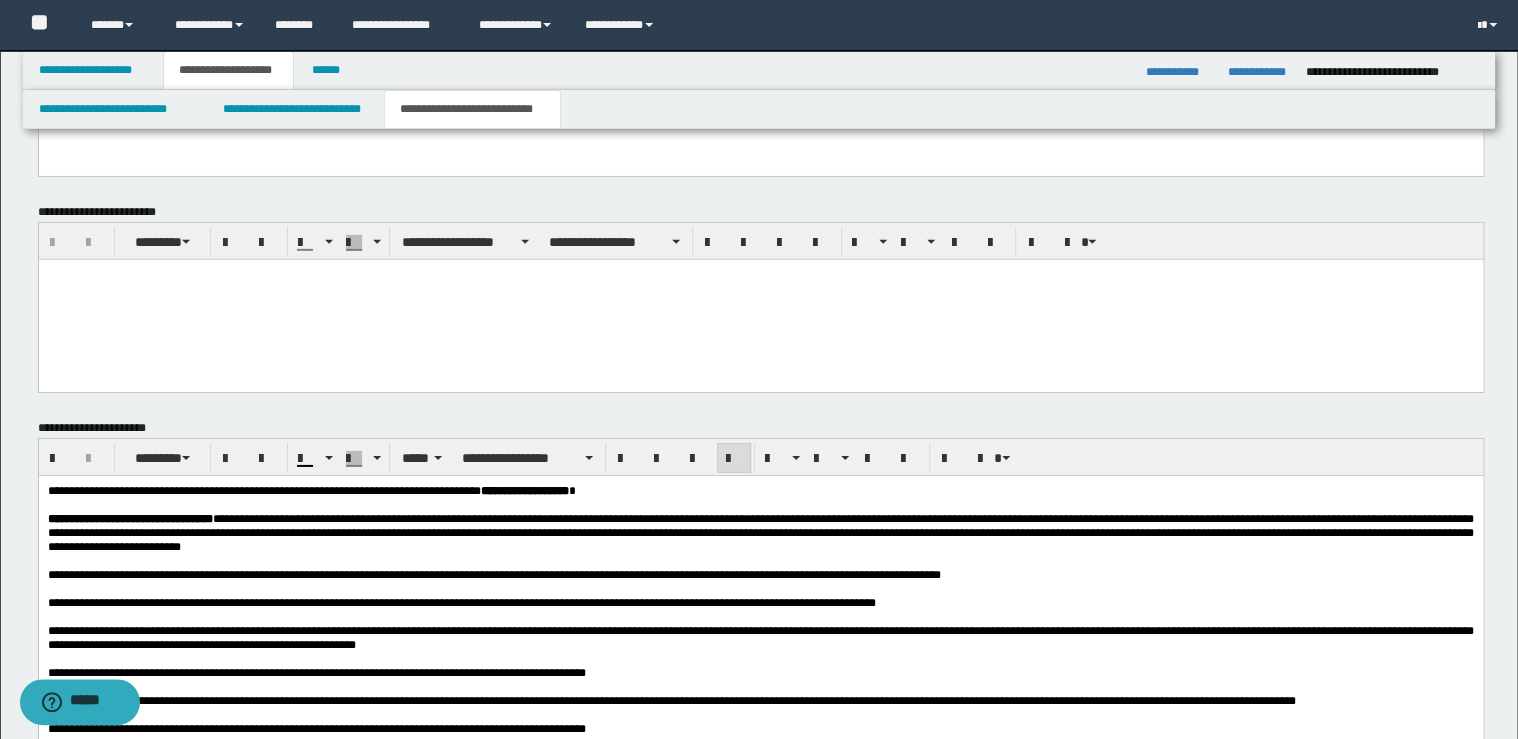 scroll, scrollTop: 2768, scrollLeft: 0, axis: vertical 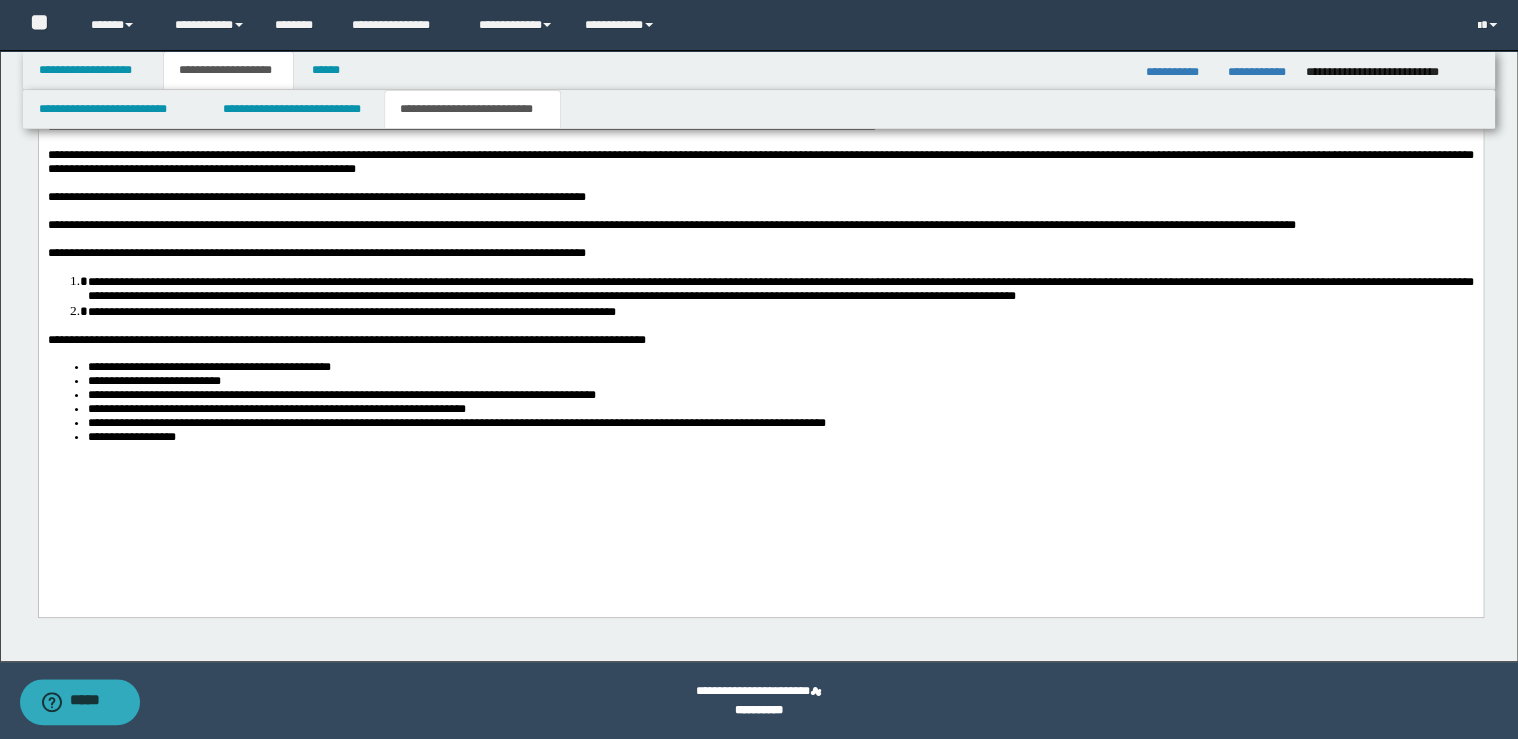click on "**********" at bounding box center [351, 312] 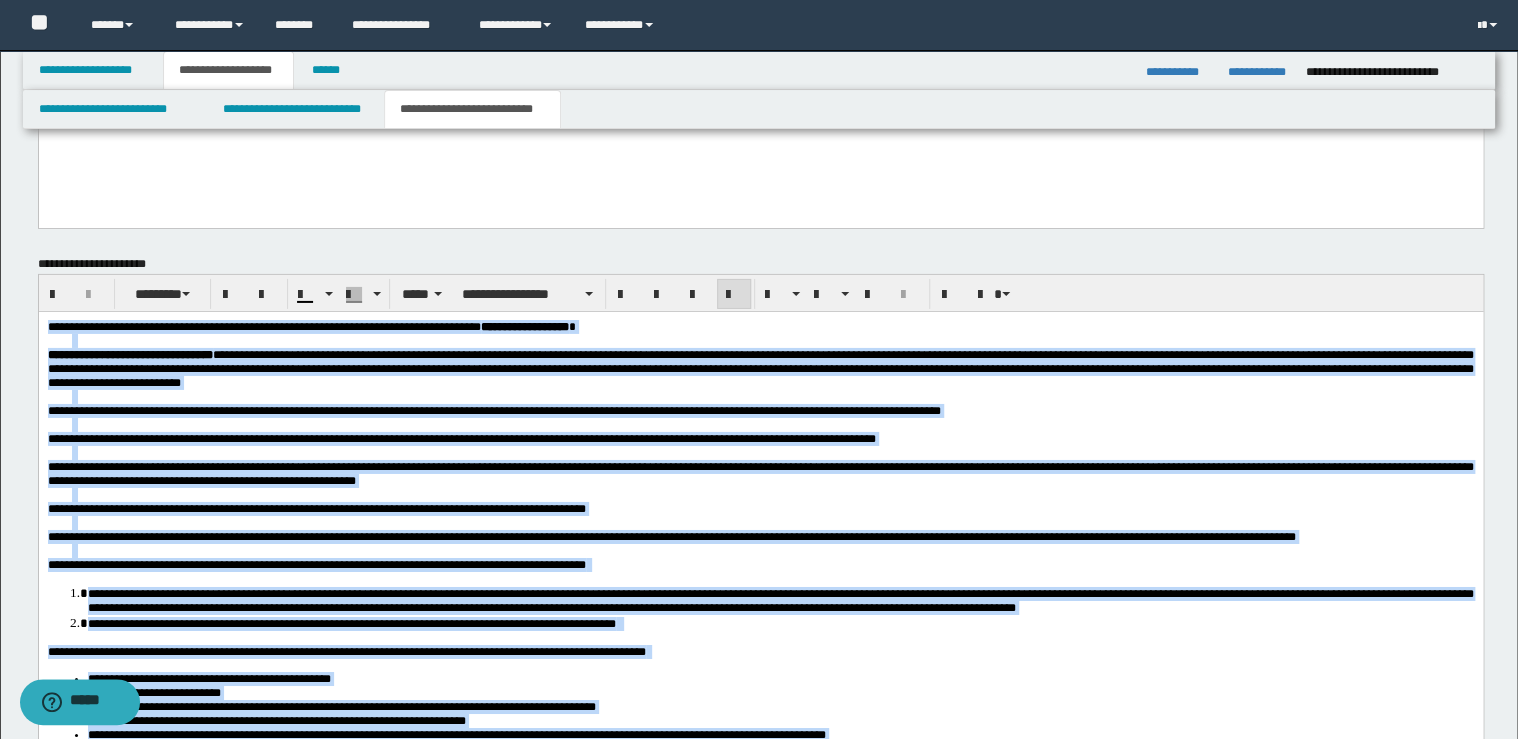 scroll, scrollTop: 3168, scrollLeft: 0, axis: vertical 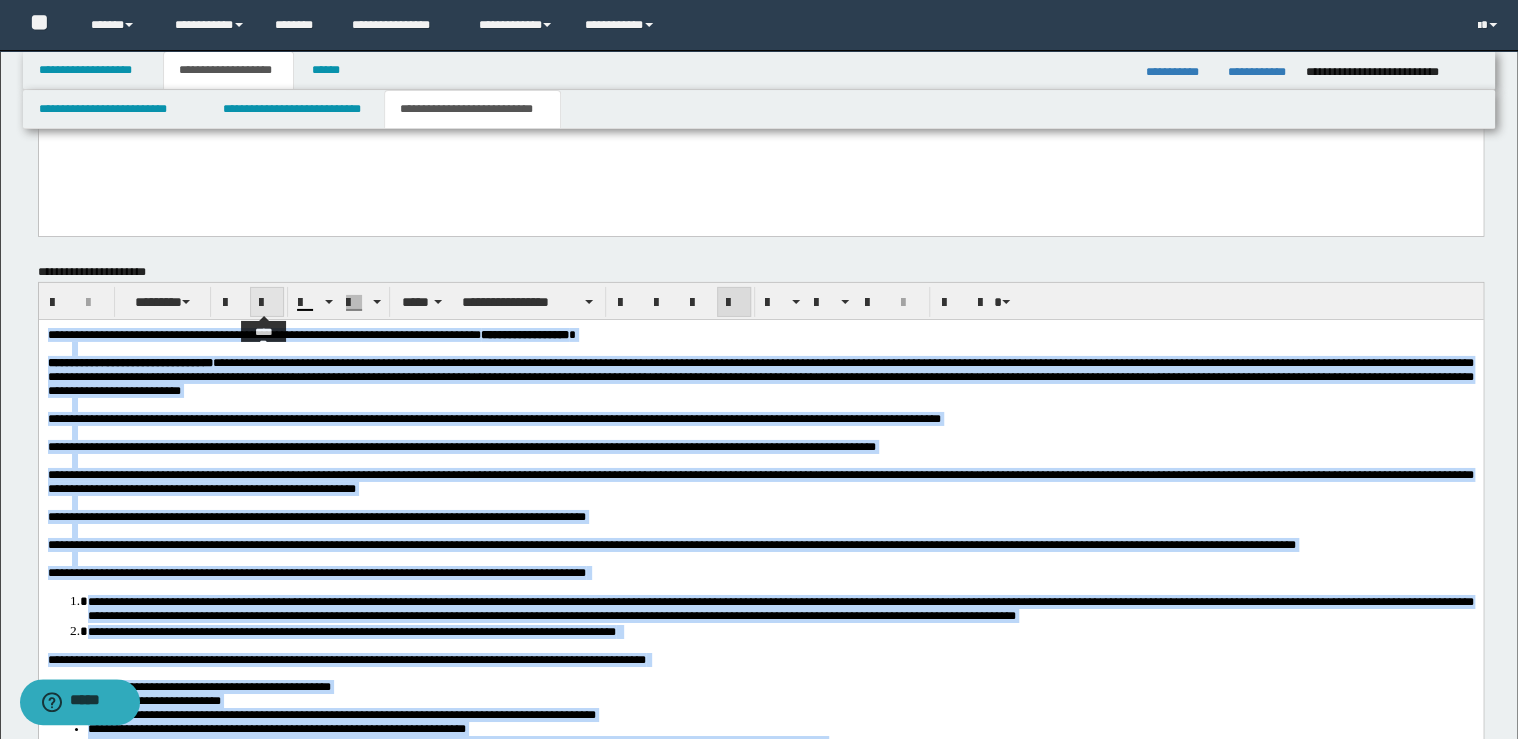 click at bounding box center [267, 303] 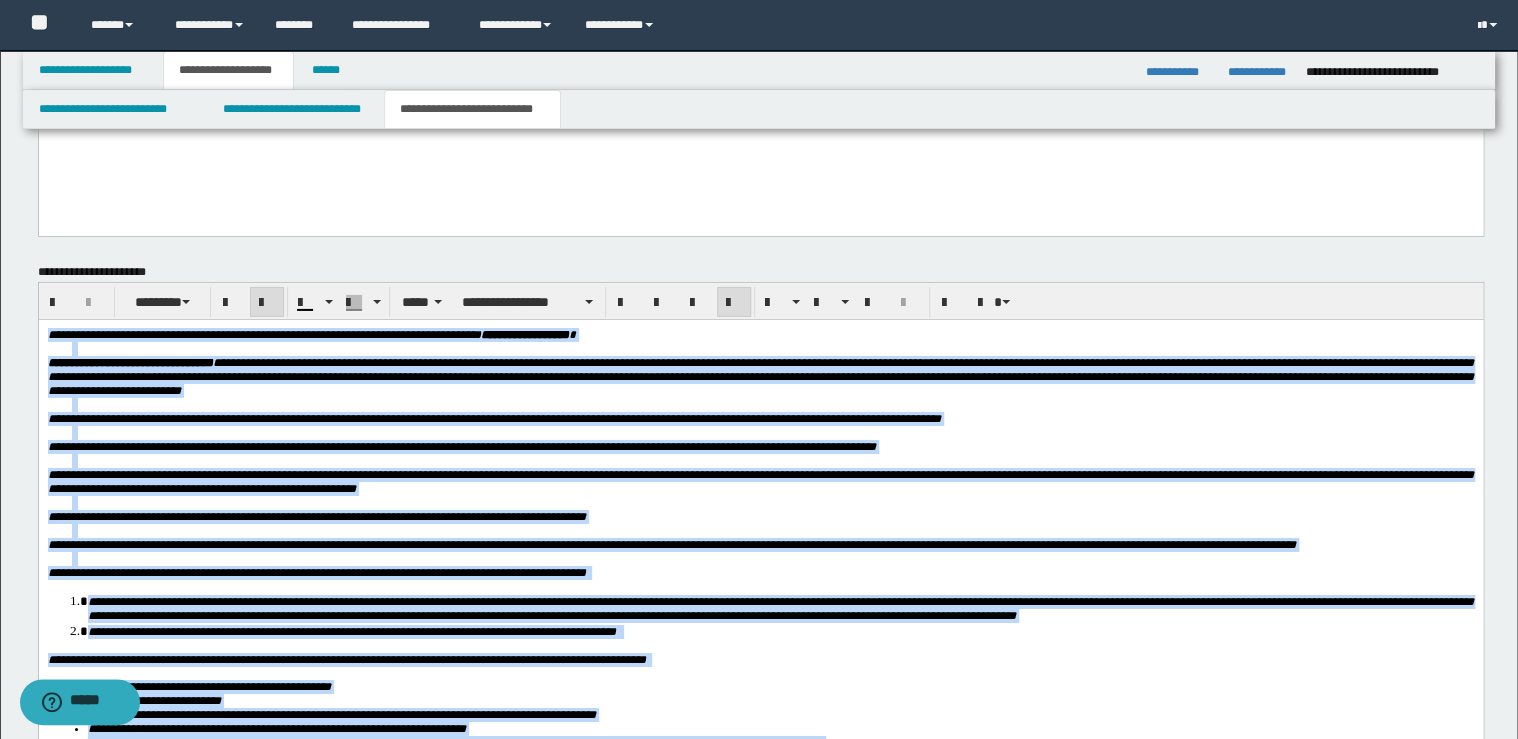 click at bounding box center (267, 303) 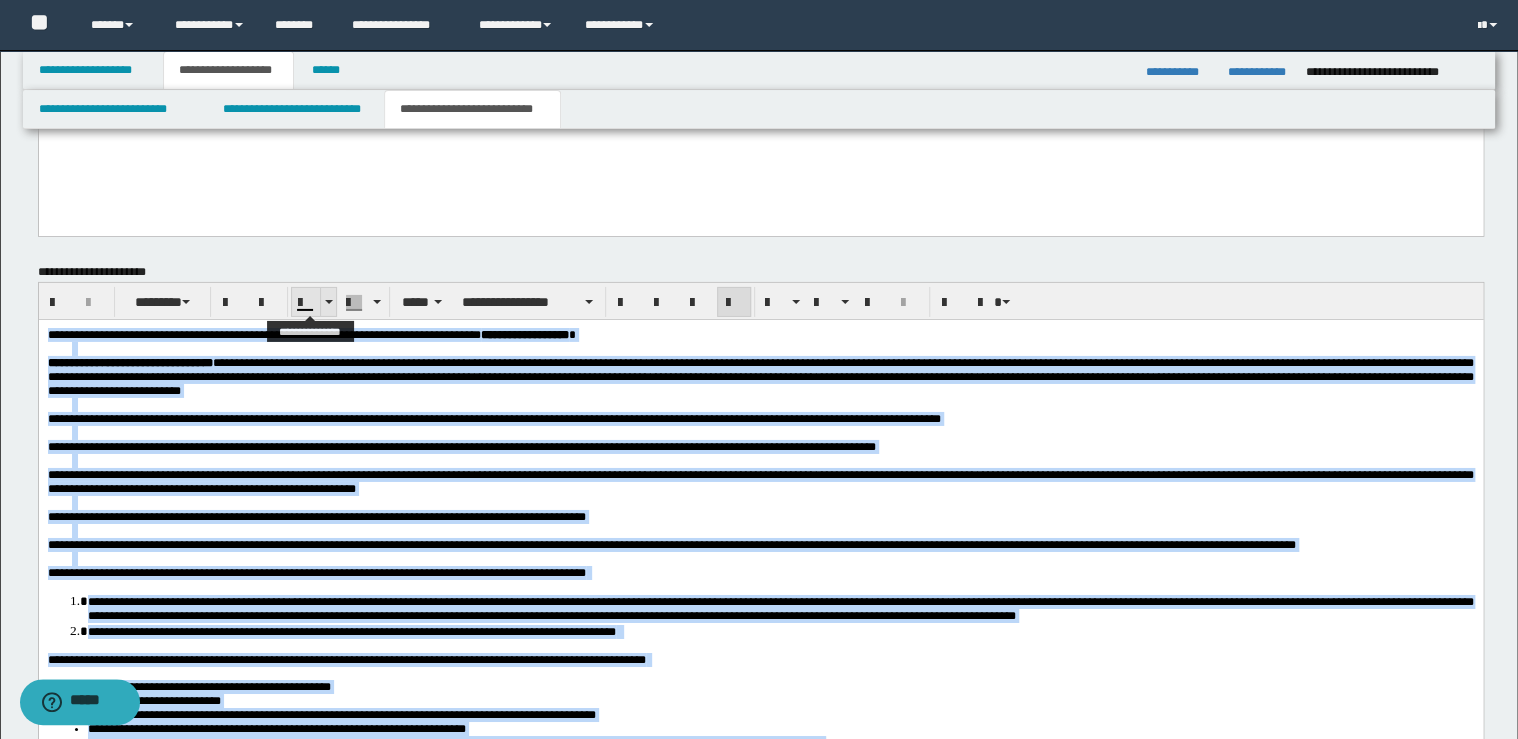 click at bounding box center [328, 302] 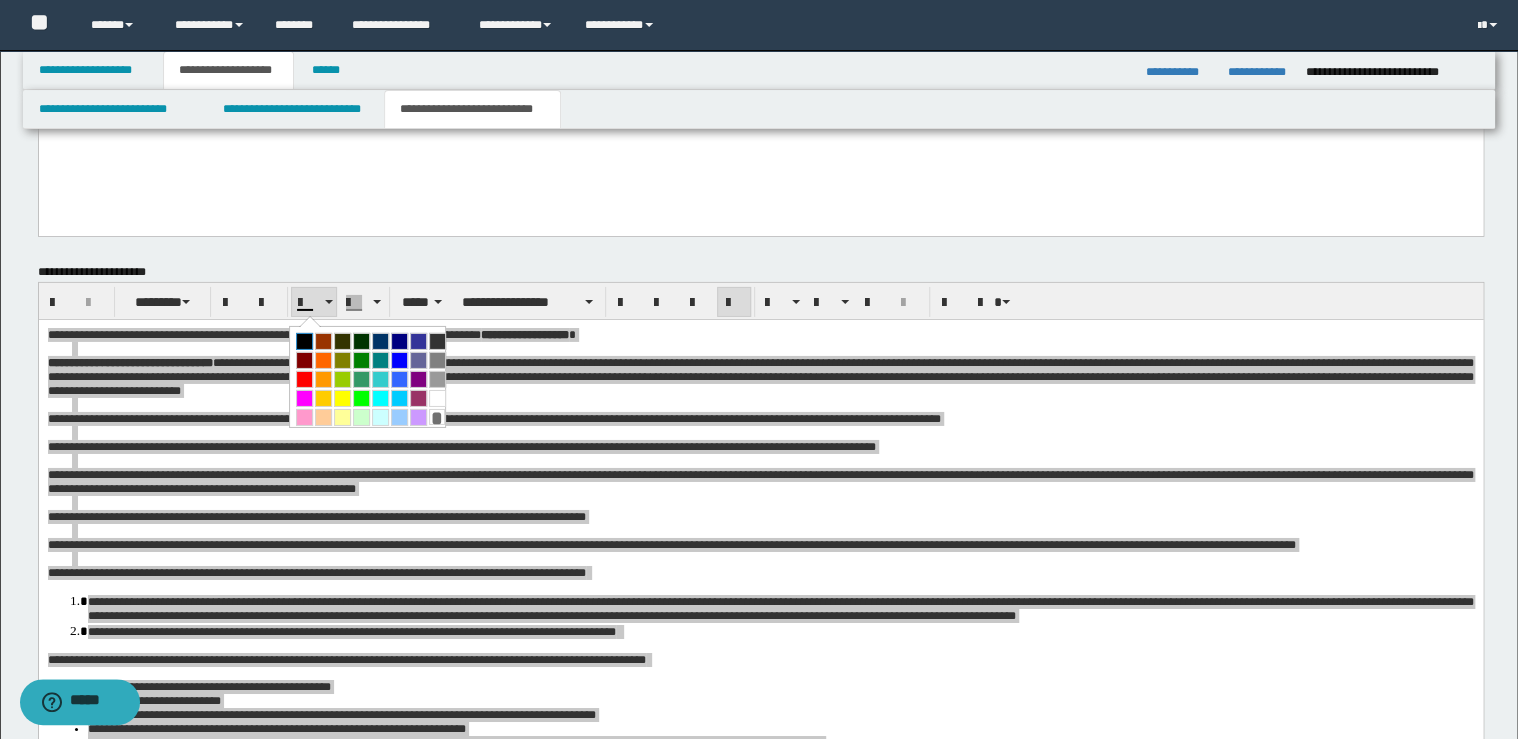 drag, startPoint x: 304, startPoint y: 340, endPoint x: 385, endPoint y: 310, distance: 86.37708 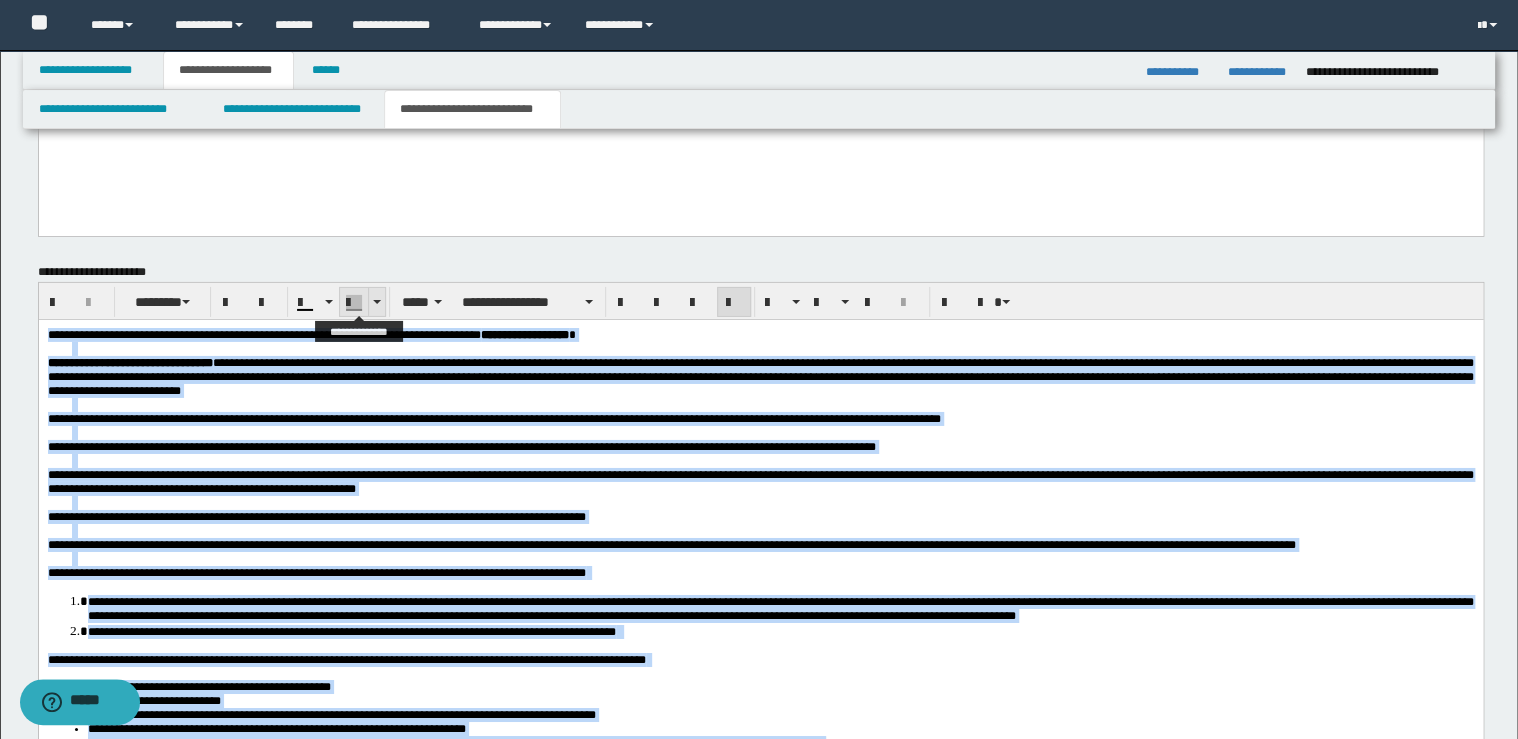 click at bounding box center [377, 302] 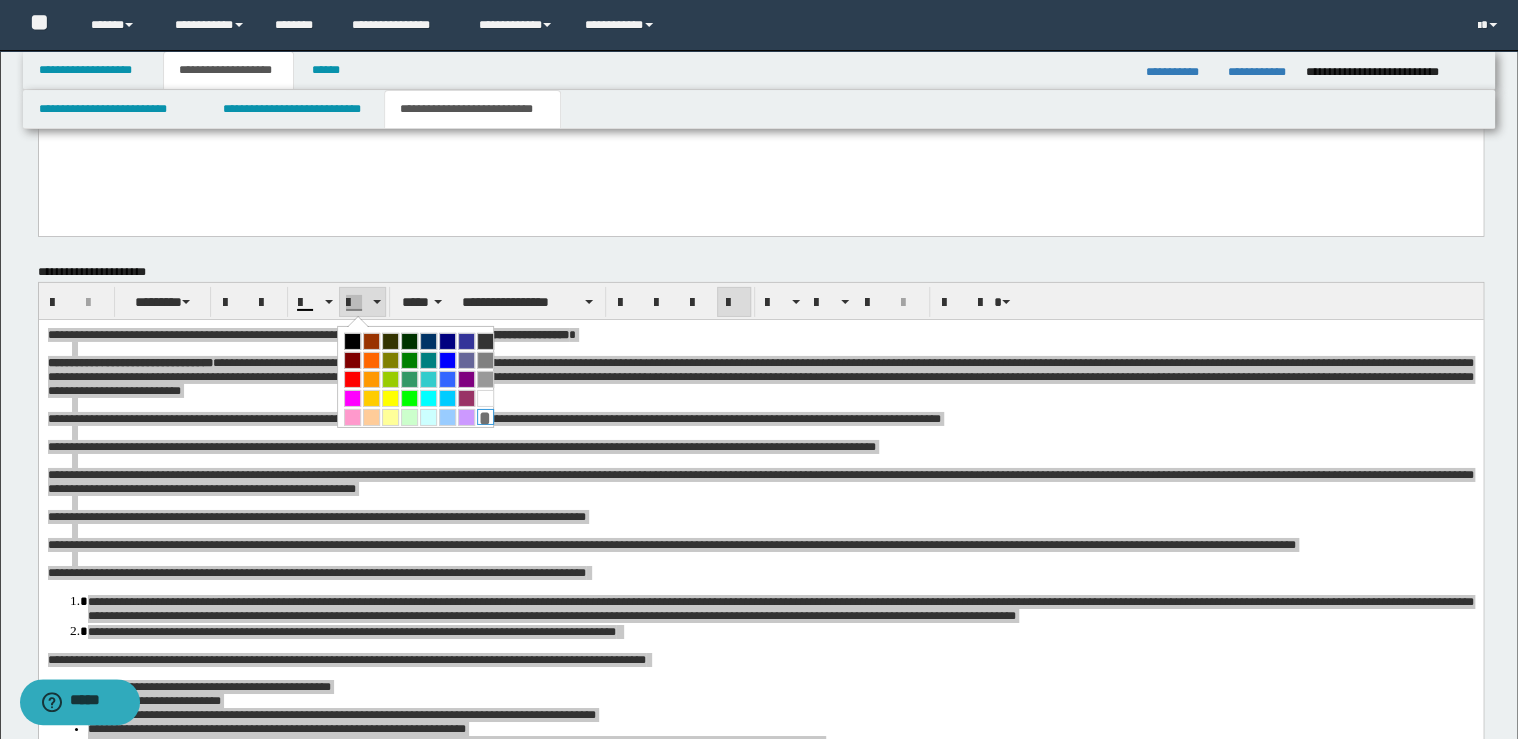 click on "*" at bounding box center [485, 417] 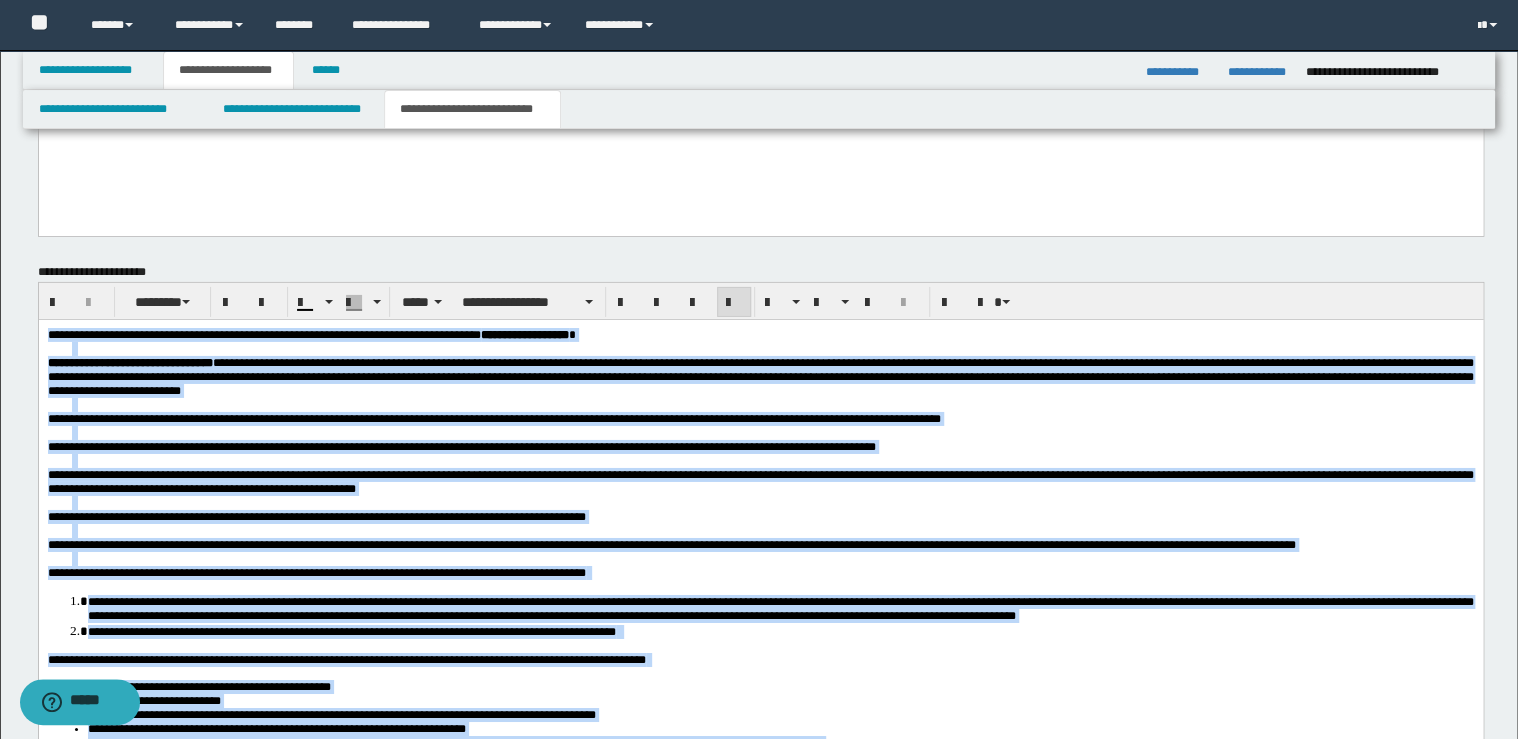 click at bounding box center (734, 303) 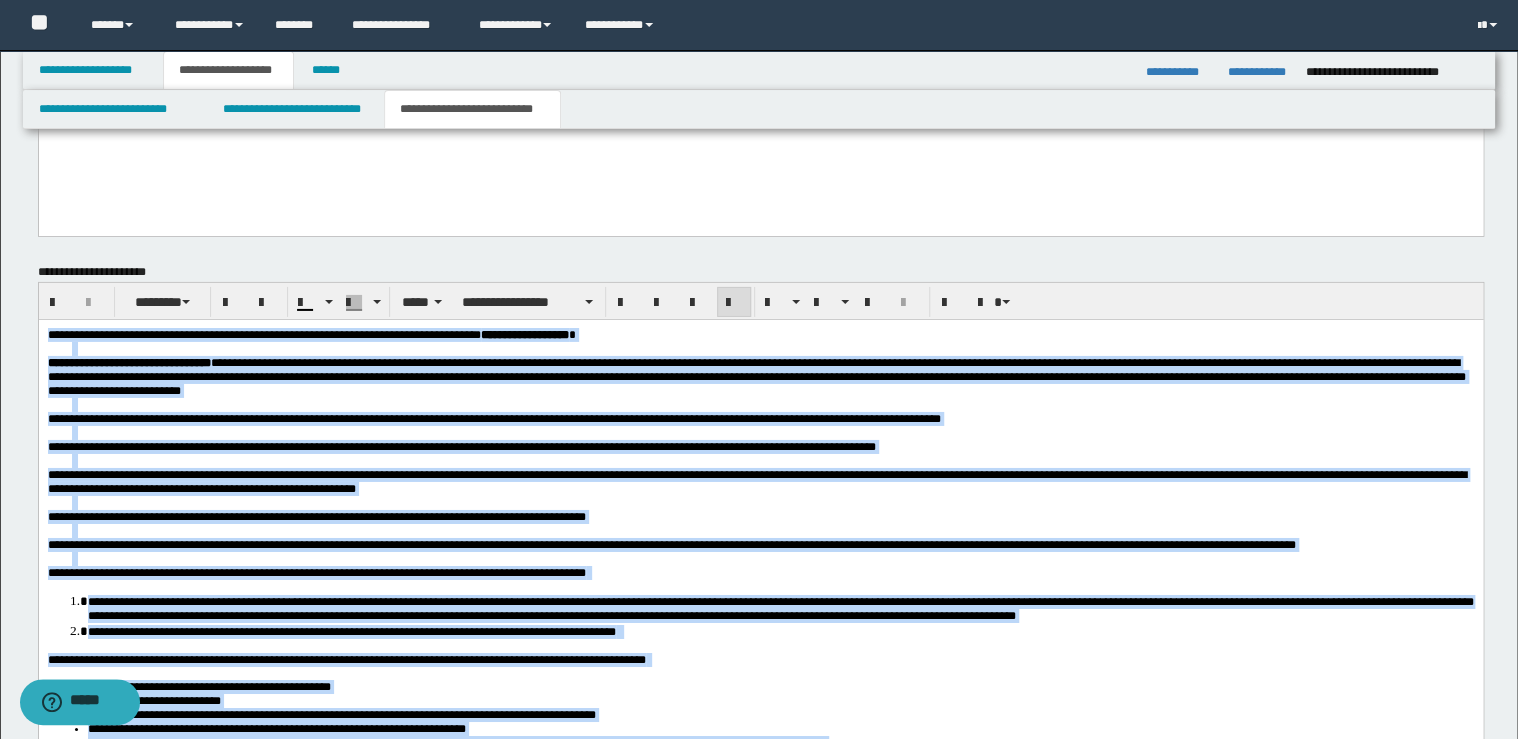 click at bounding box center (734, 303) 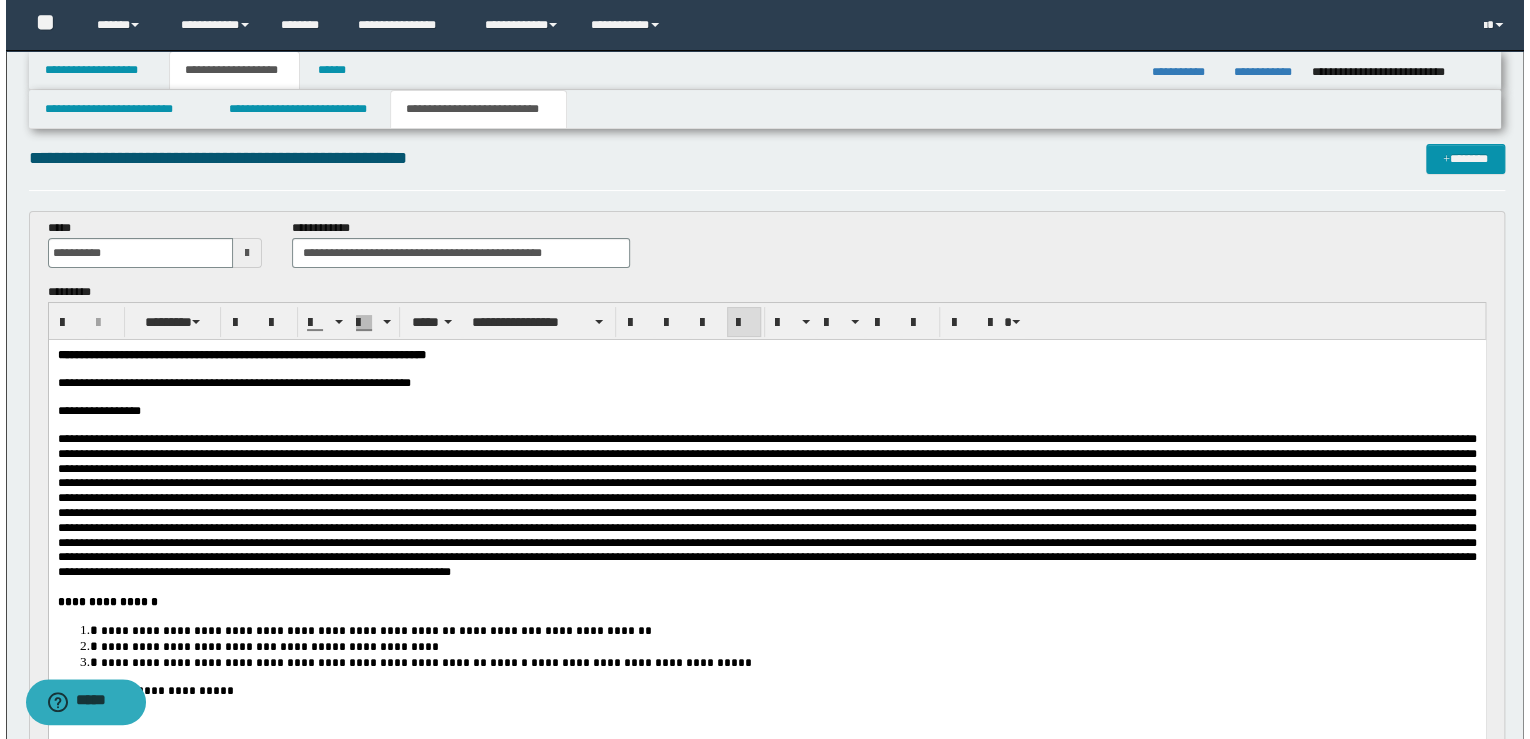 scroll, scrollTop: 0, scrollLeft: 0, axis: both 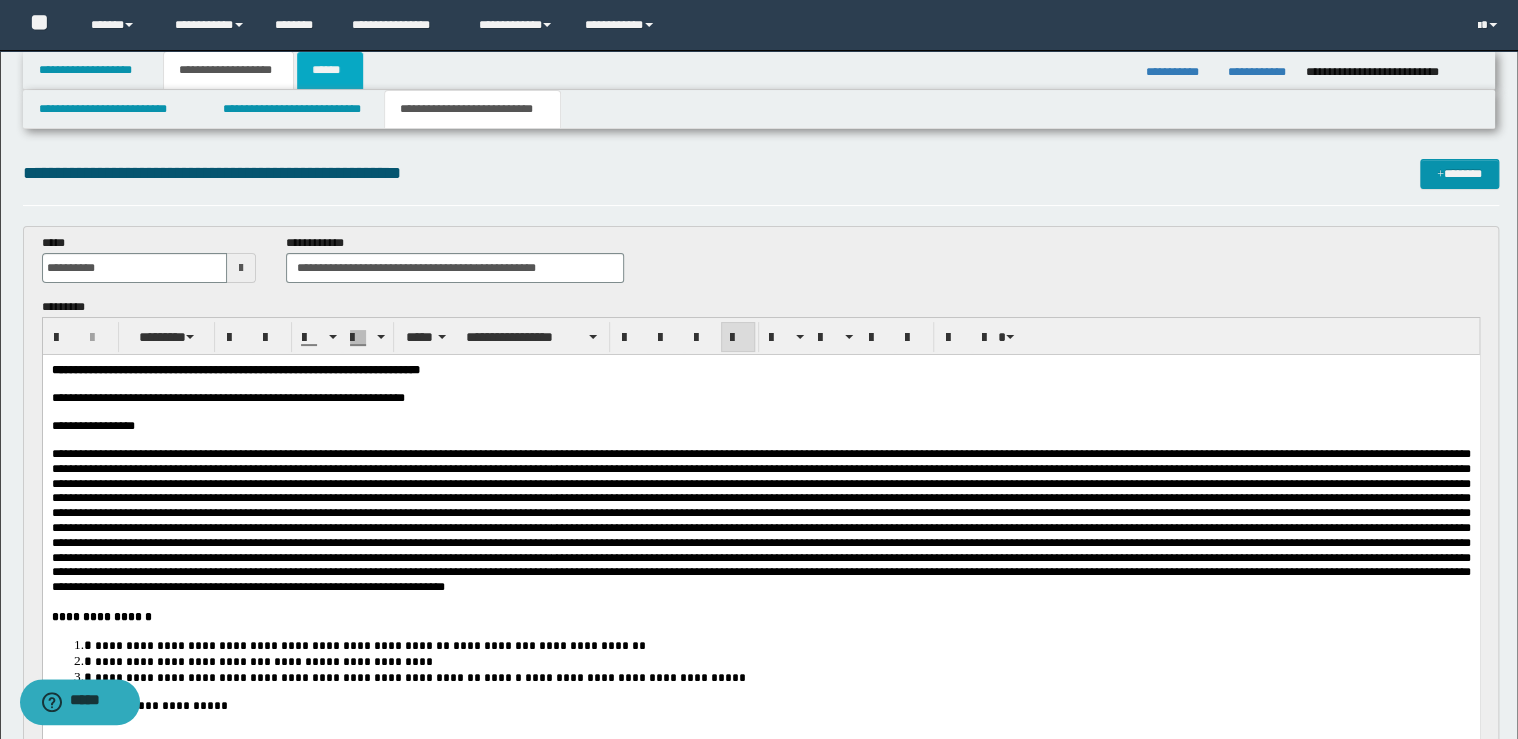 click on "******" at bounding box center (330, 70) 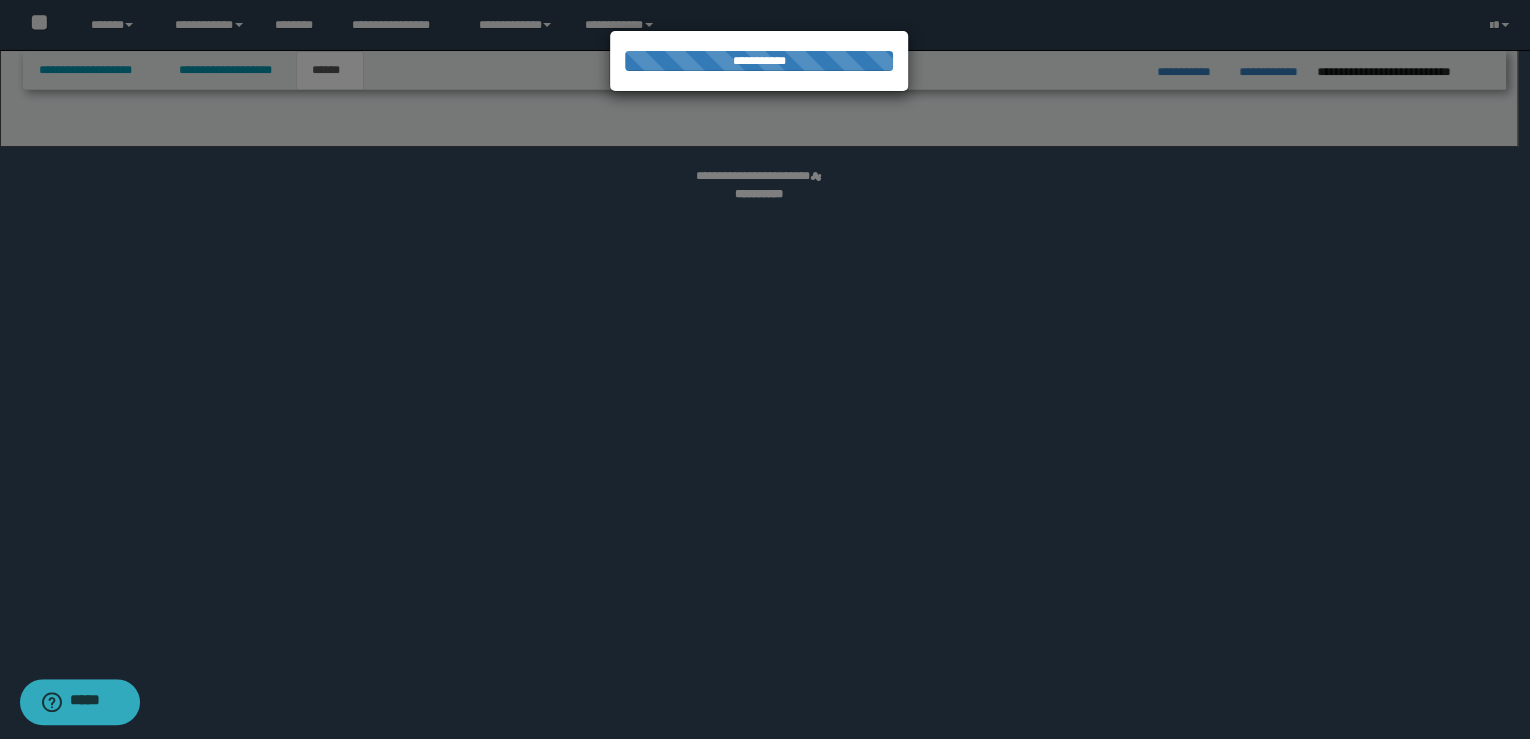 select on "*" 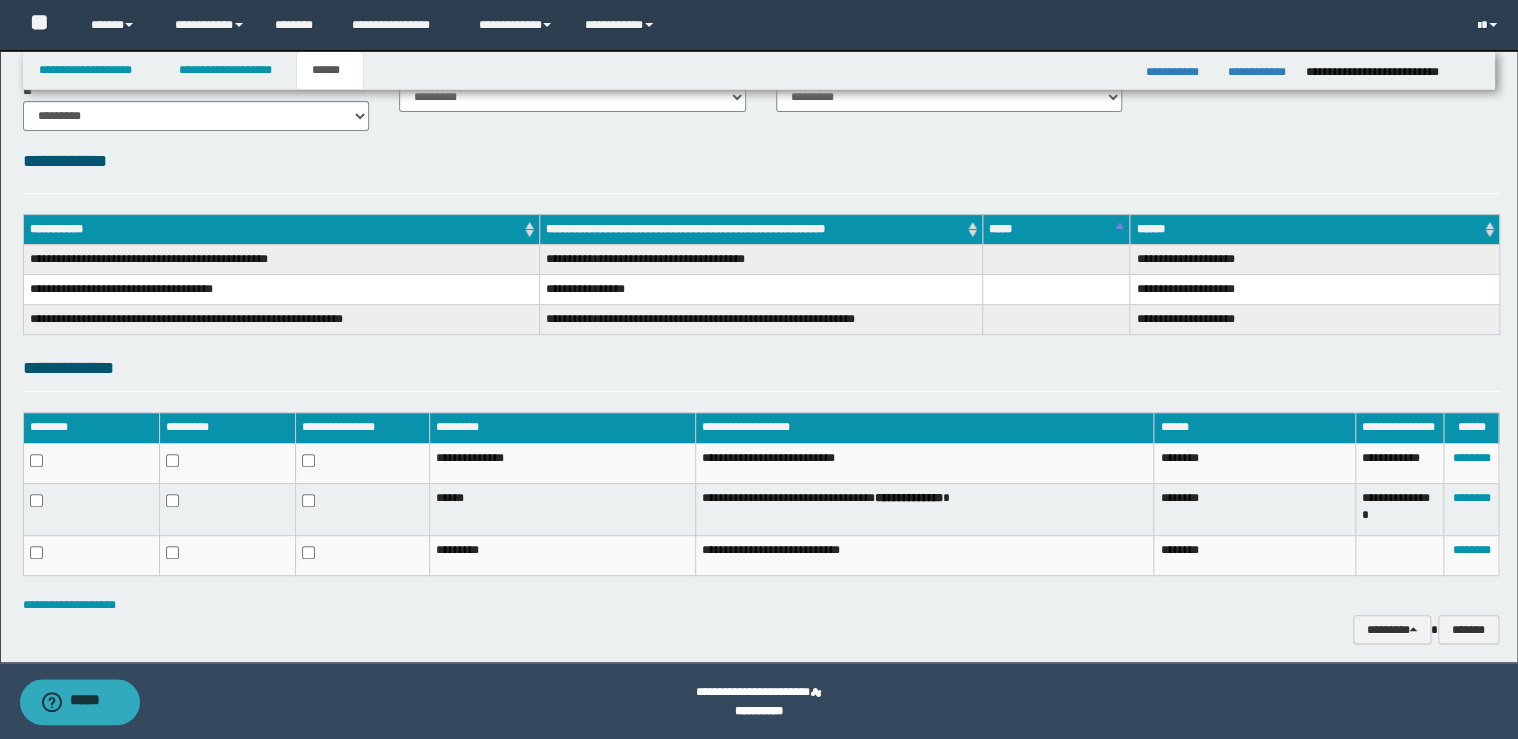 scroll, scrollTop: 197, scrollLeft: 0, axis: vertical 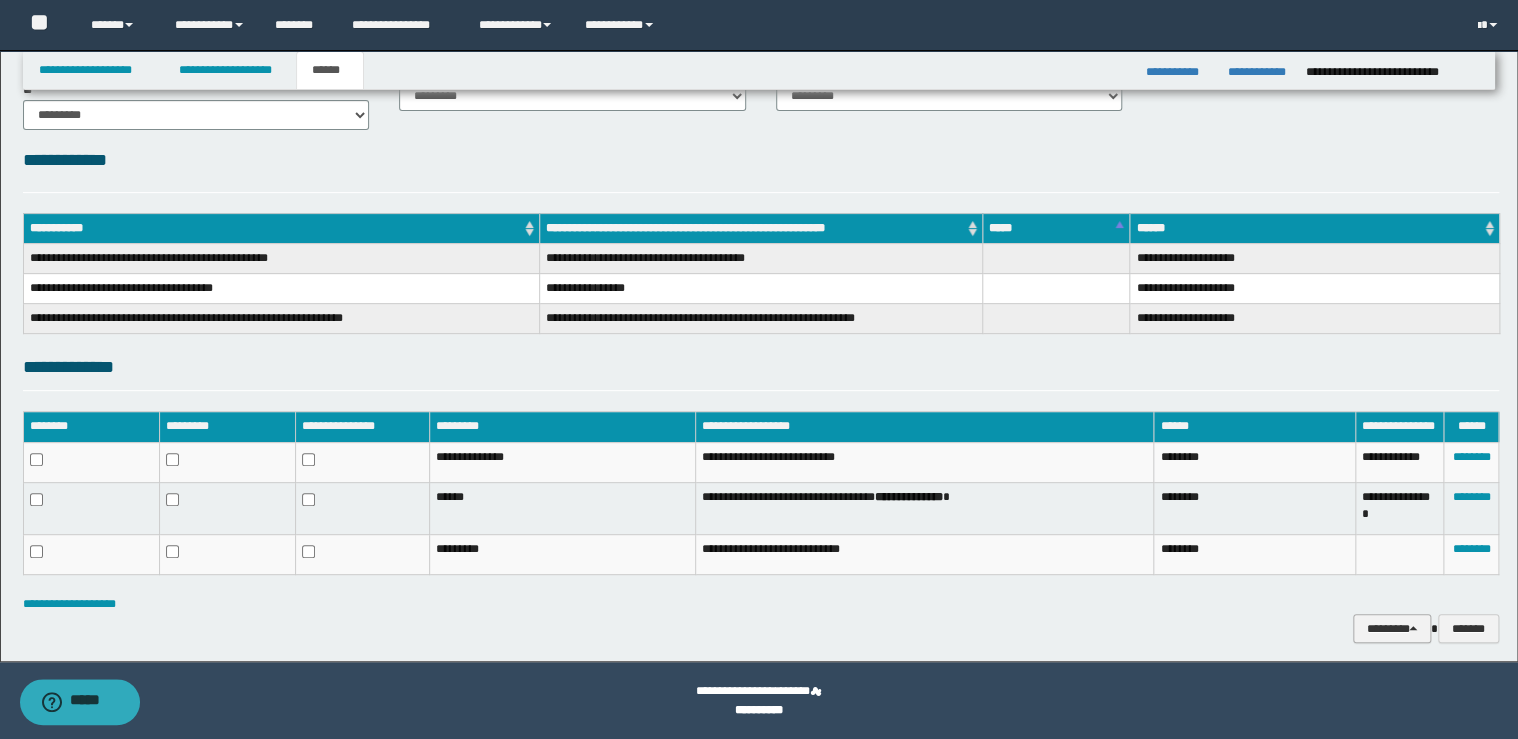 click on "********" at bounding box center [1392, 629] 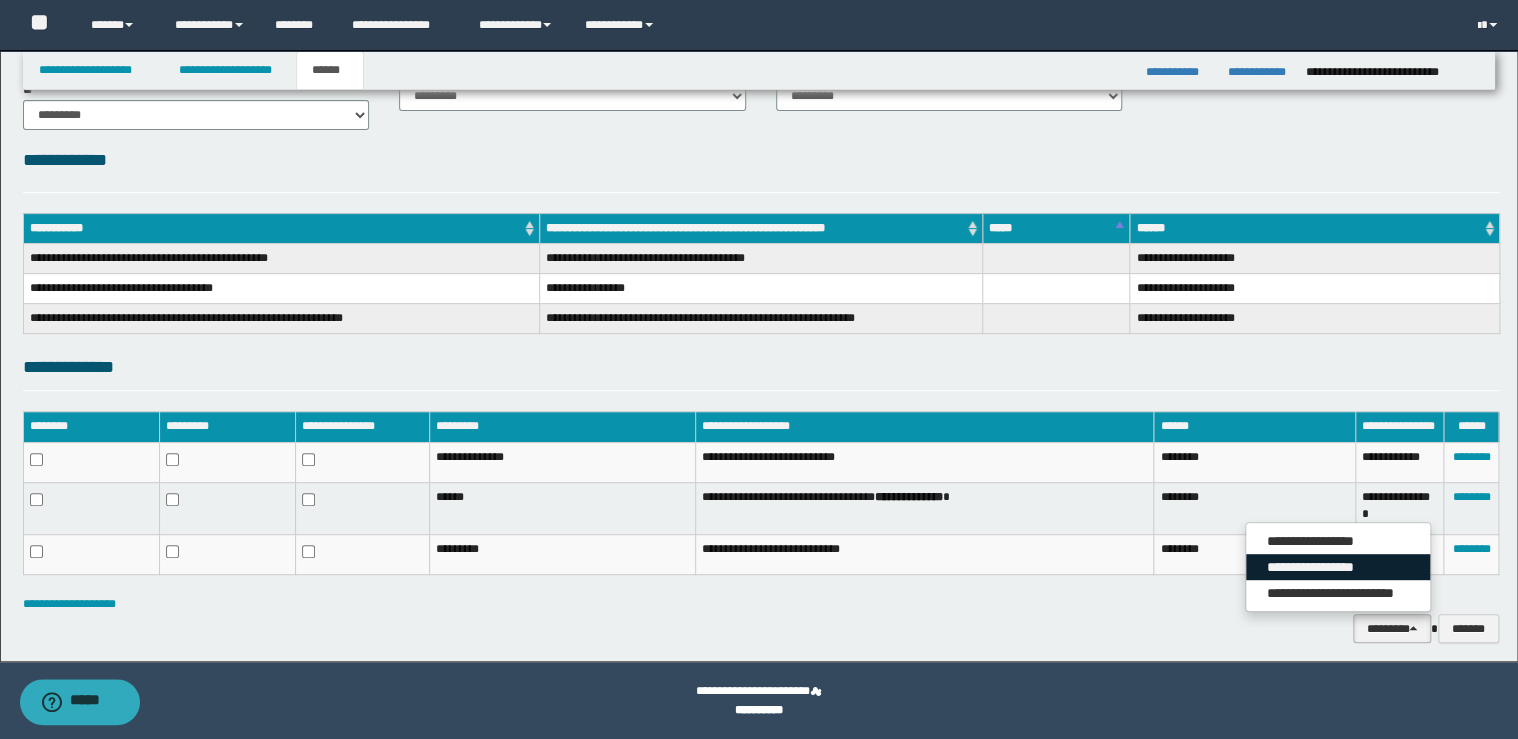 click on "**********" at bounding box center (1338, 567) 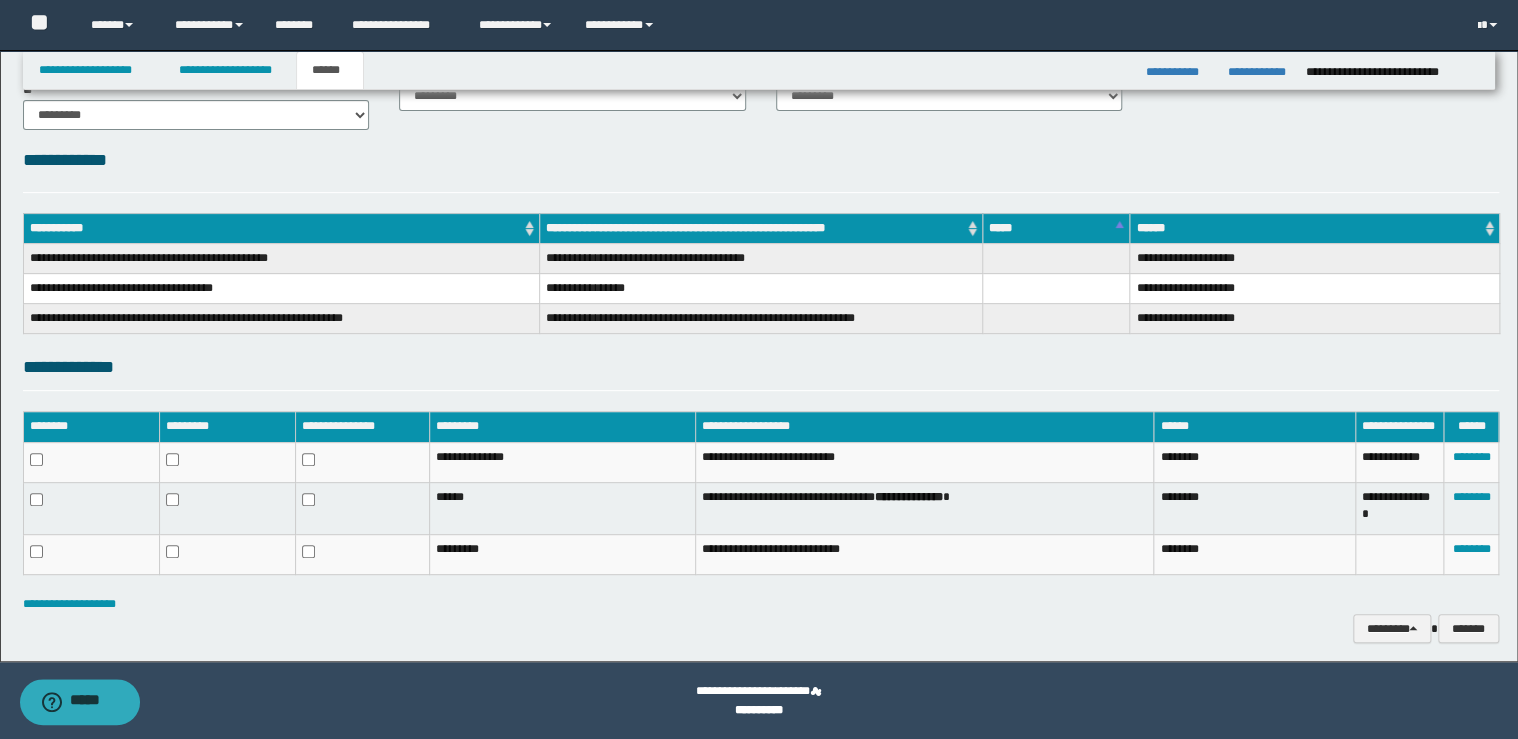 click on "**********" at bounding box center (761, 629) 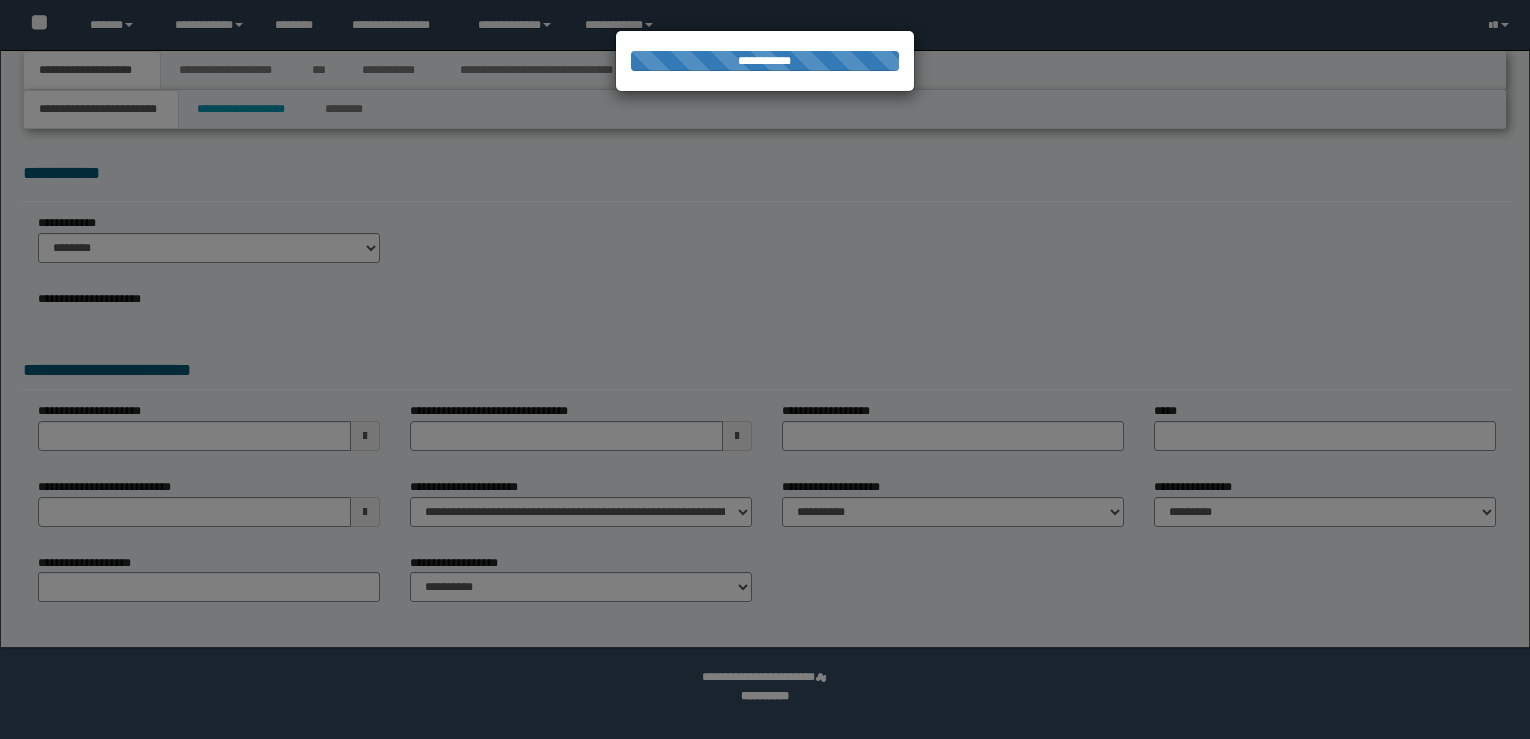 scroll, scrollTop: 0, scrollLeft: 0, axis: both 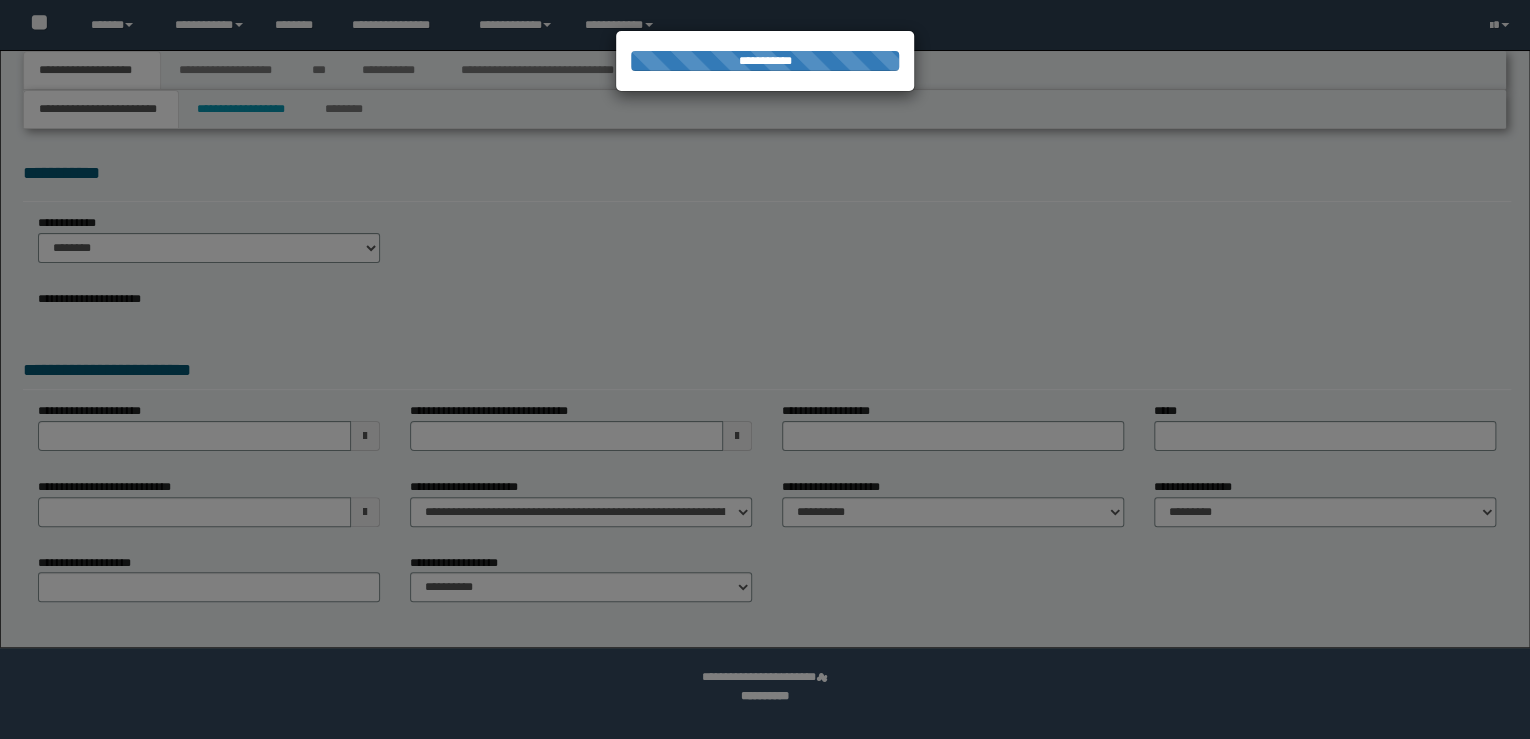 select on "*" 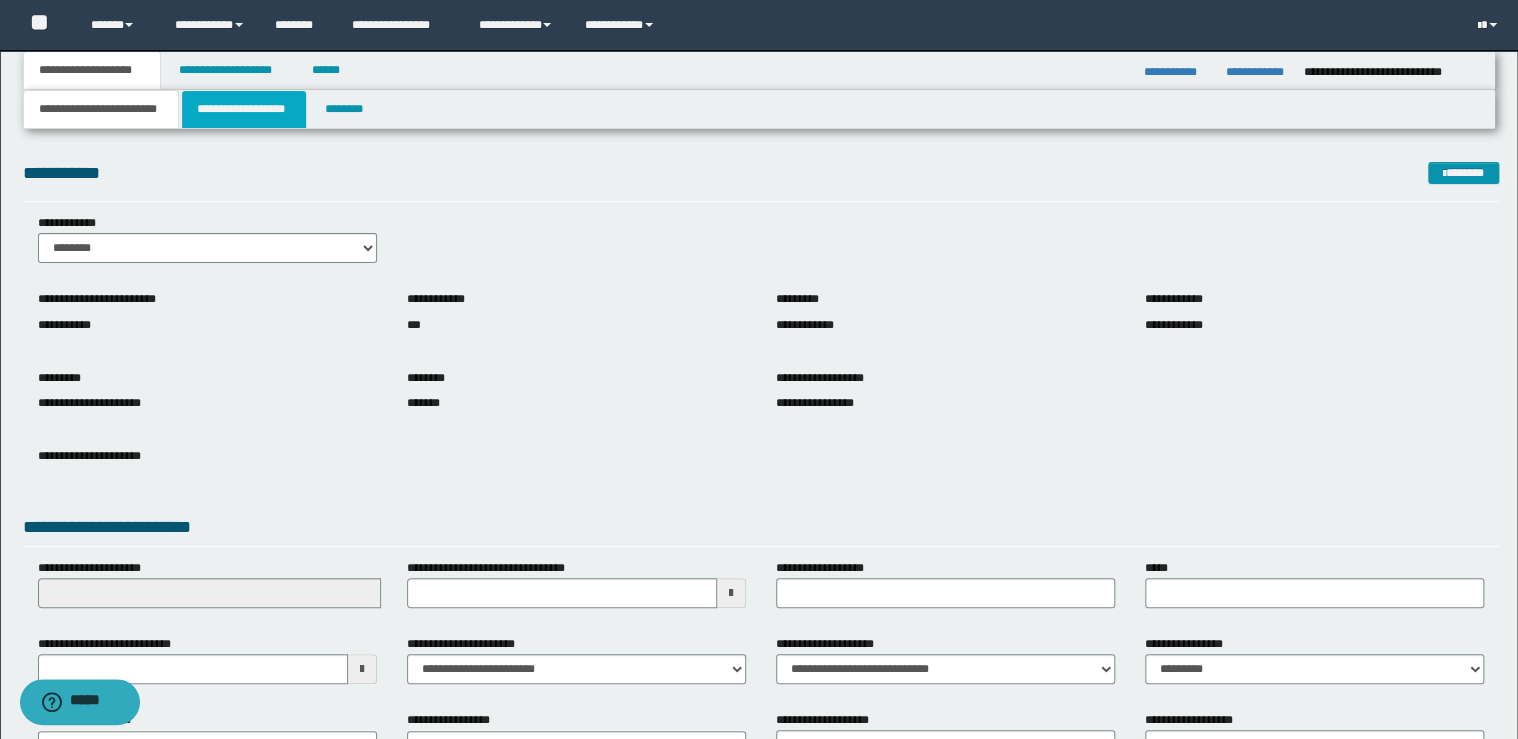 click on "**********" at bounding box center [244, 109] 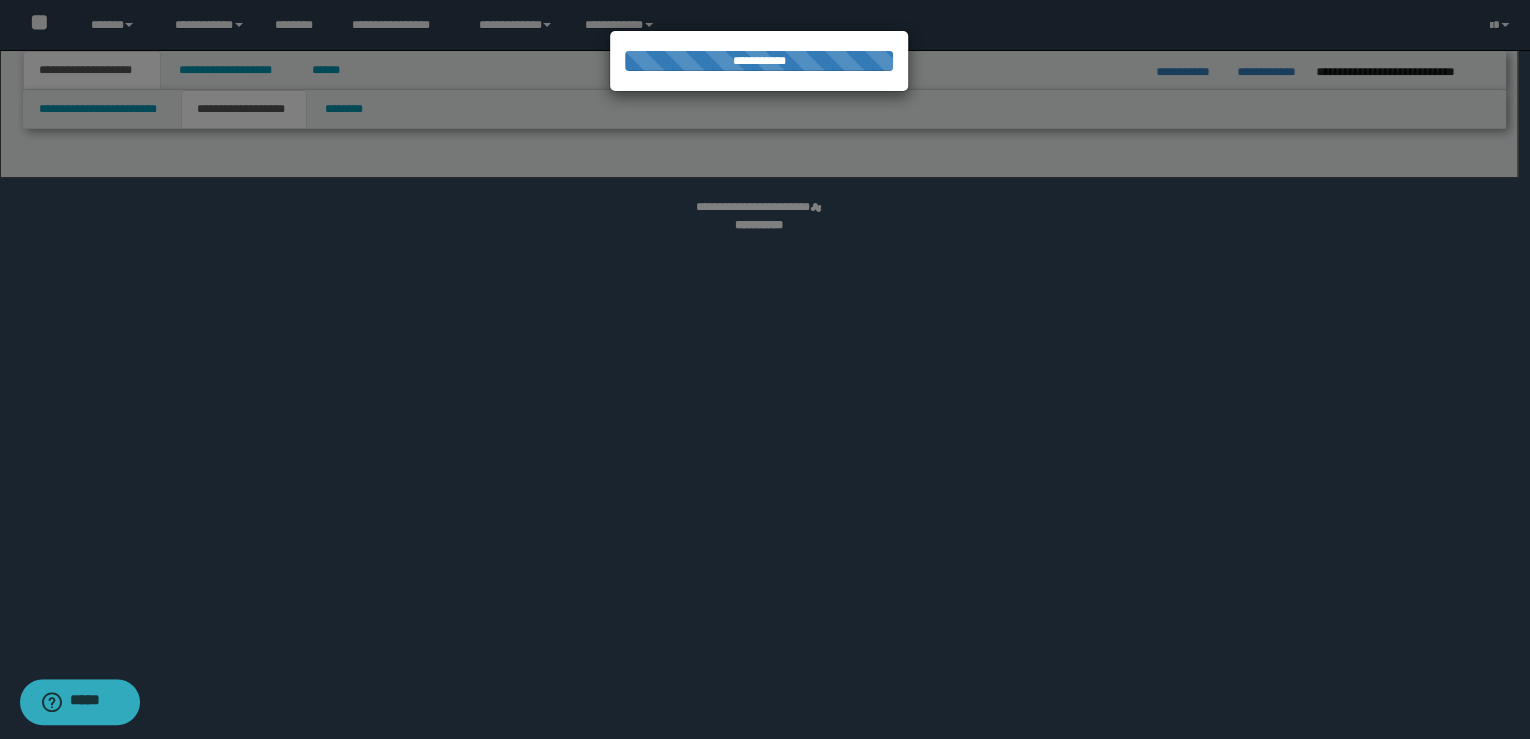 select on "*" 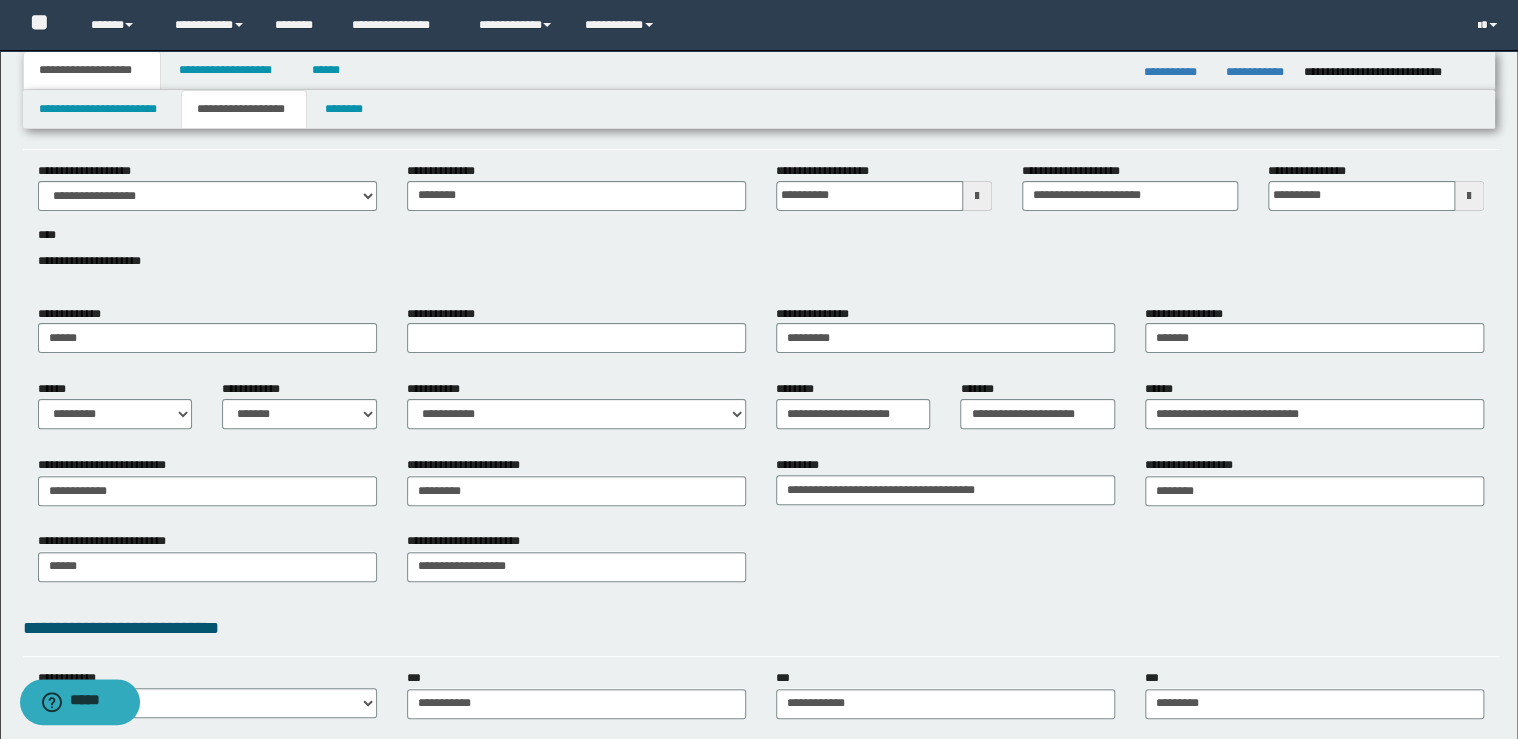 scroll, scrollTop: 47, scrollLeft: 0, axis: vertical 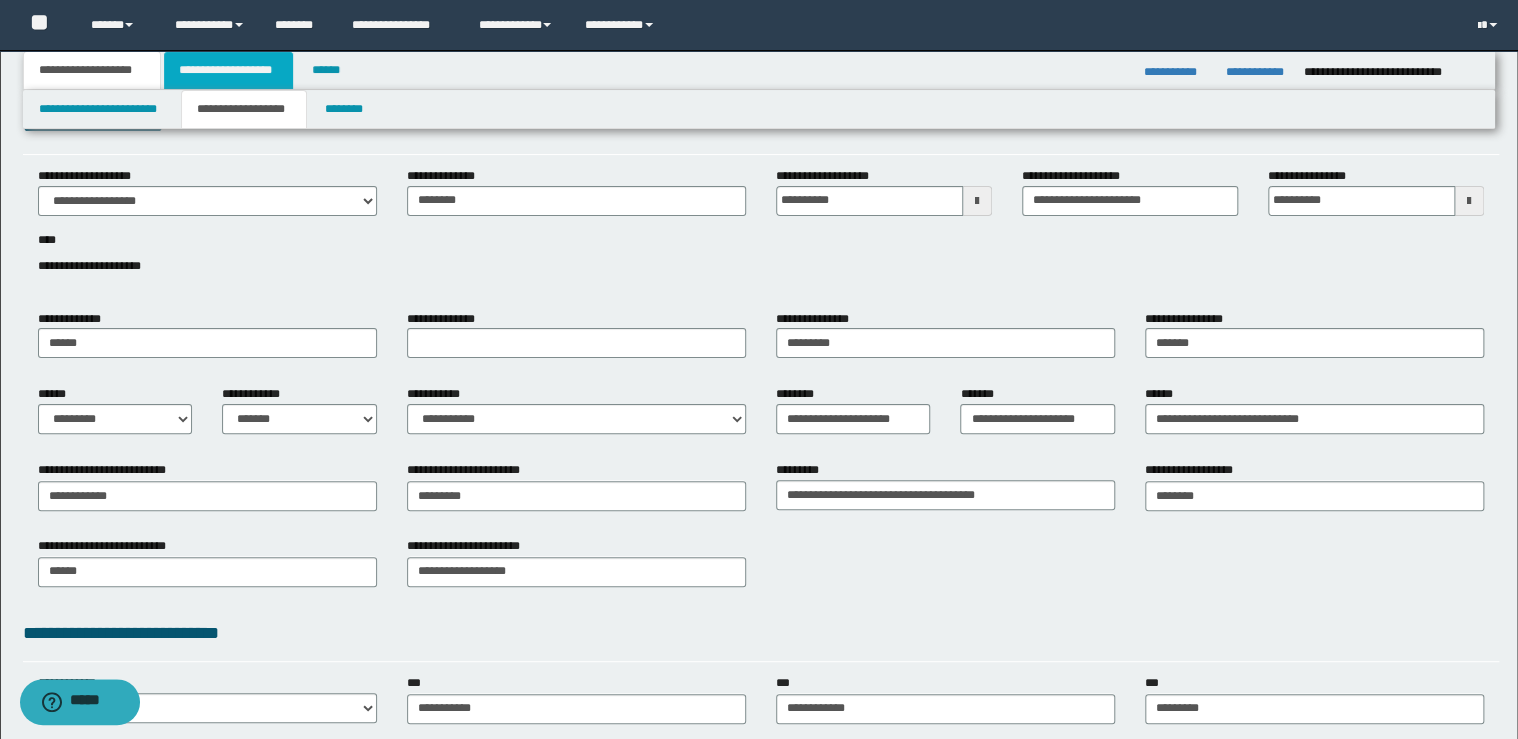 click on "**********" at bounding box center (228, 70) 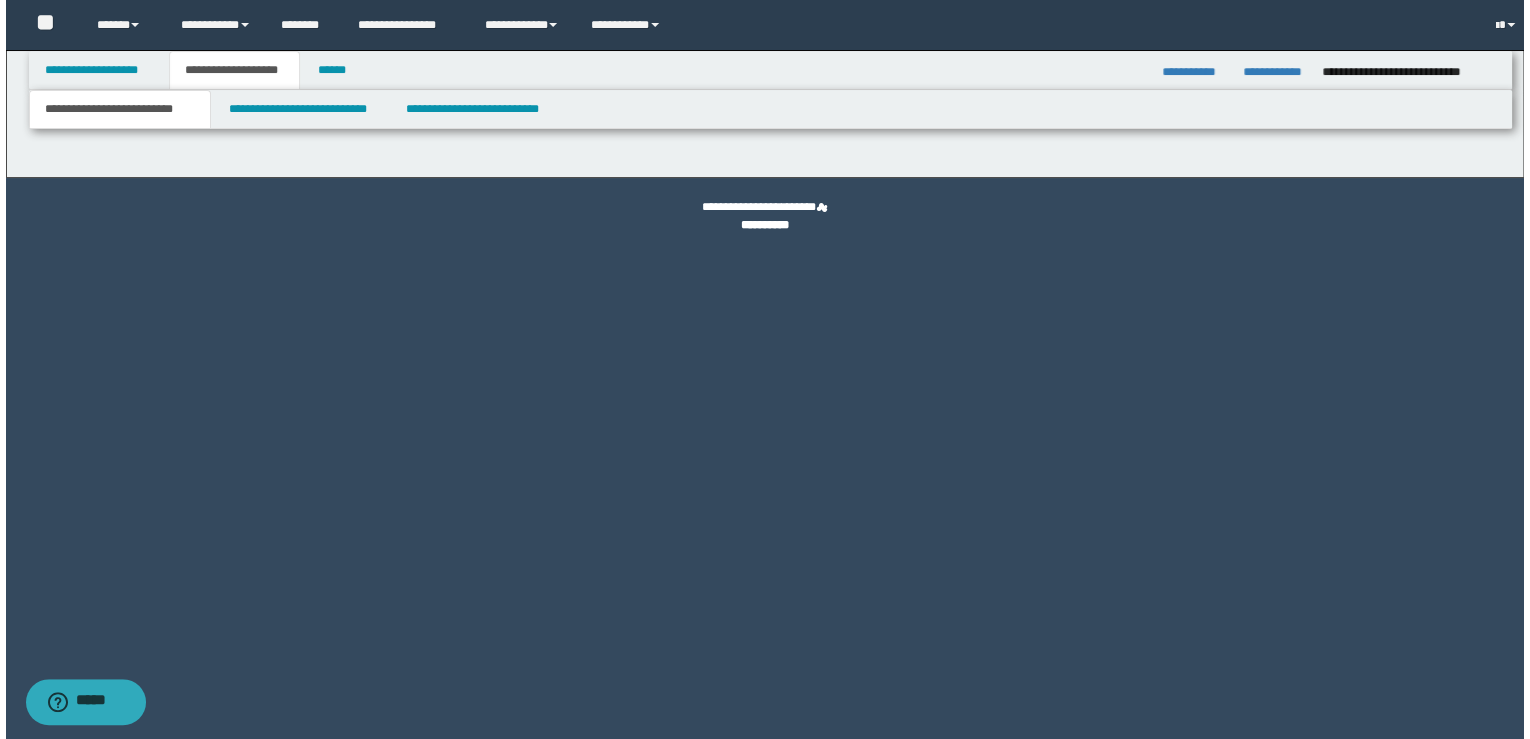 scroll, scrollTop: 0, scrollLeft: 0, axis: both 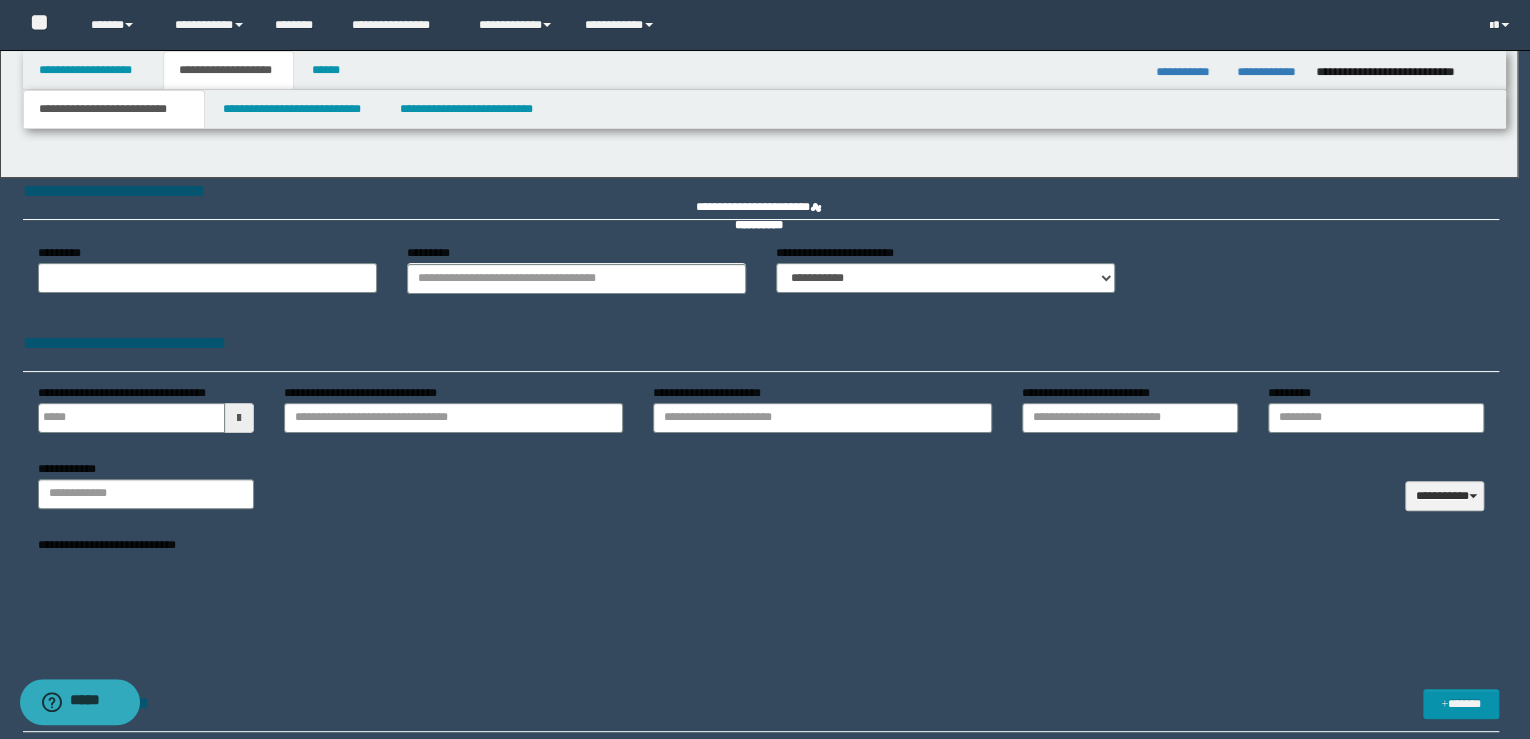 type on "**********" 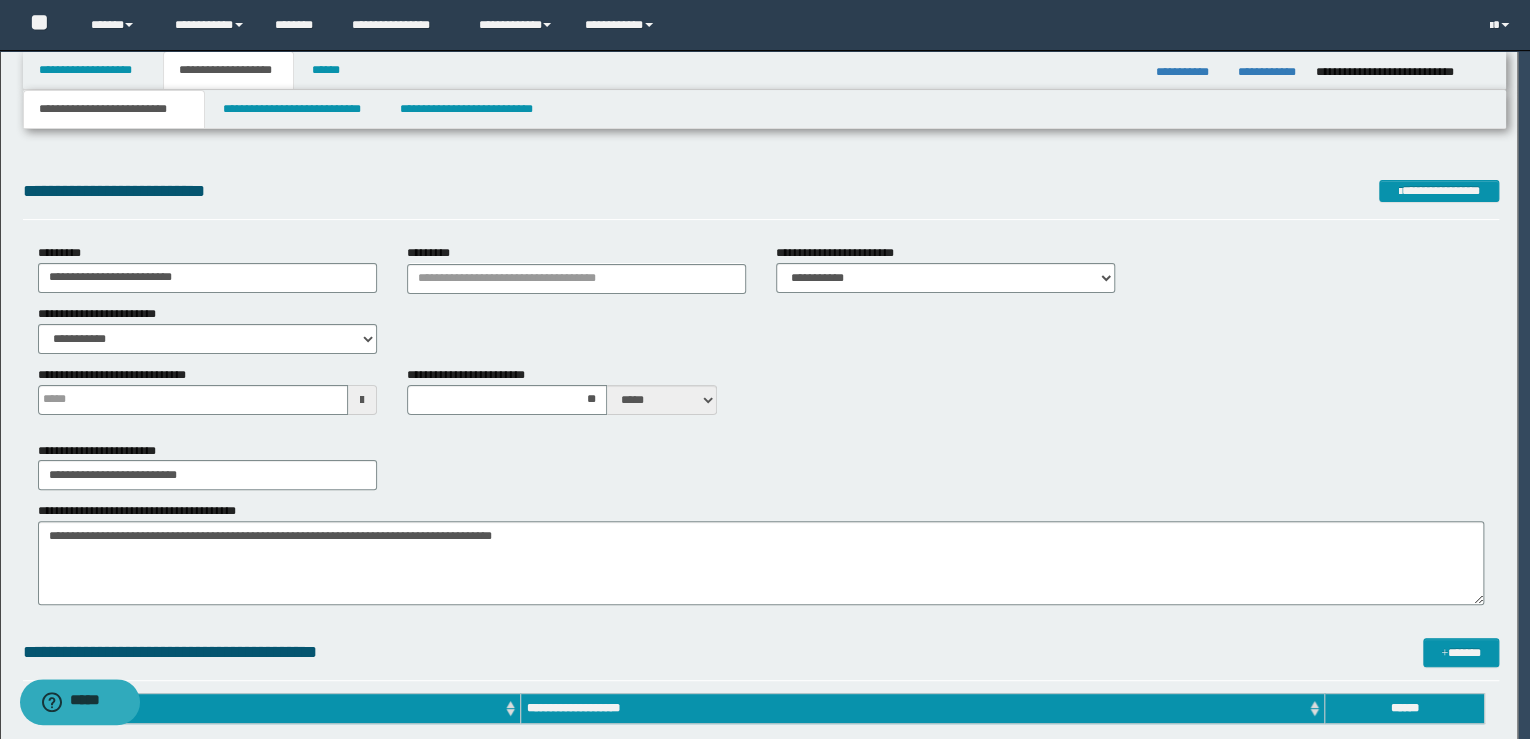 type 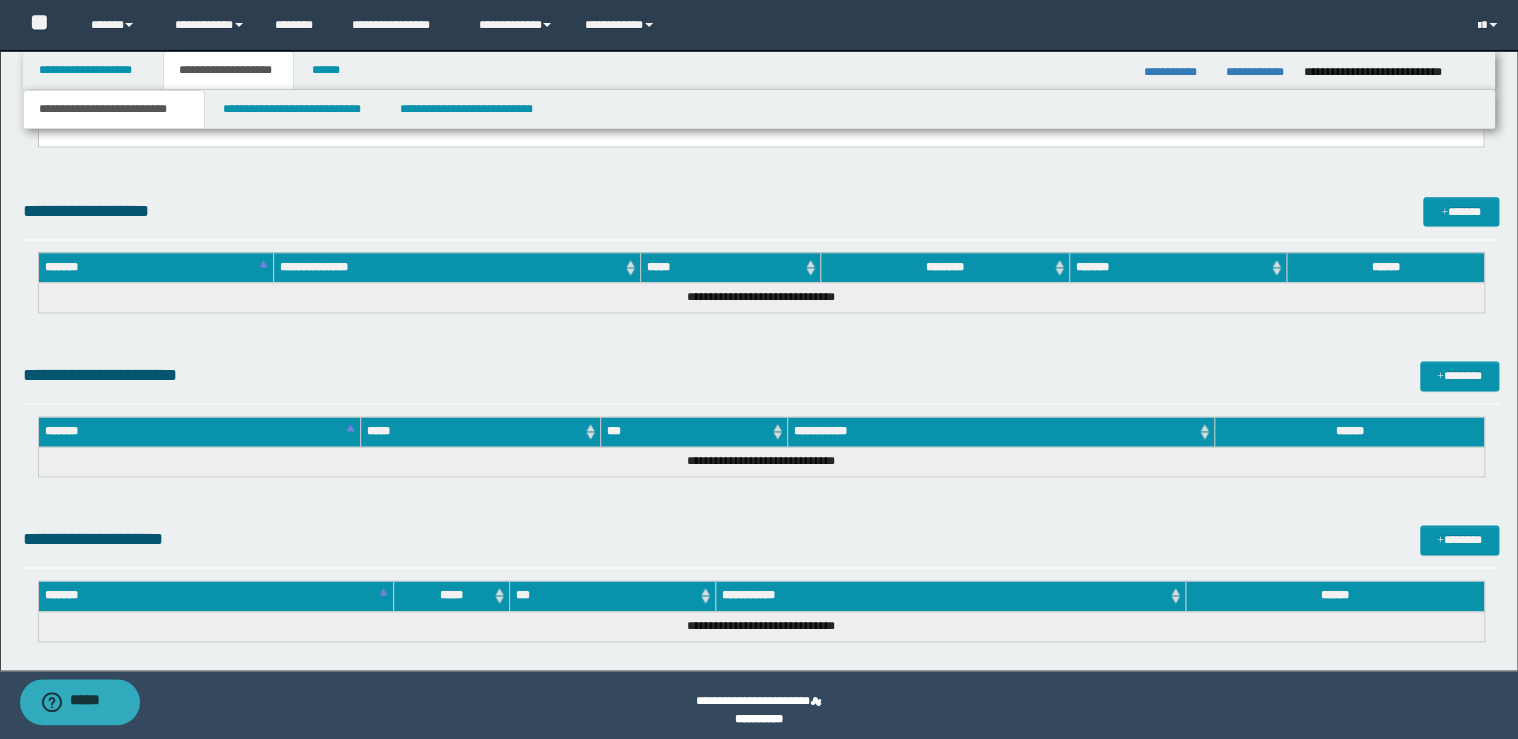 scroll, scrollTop: 1218, scrollLeft: 0, axis: vertical 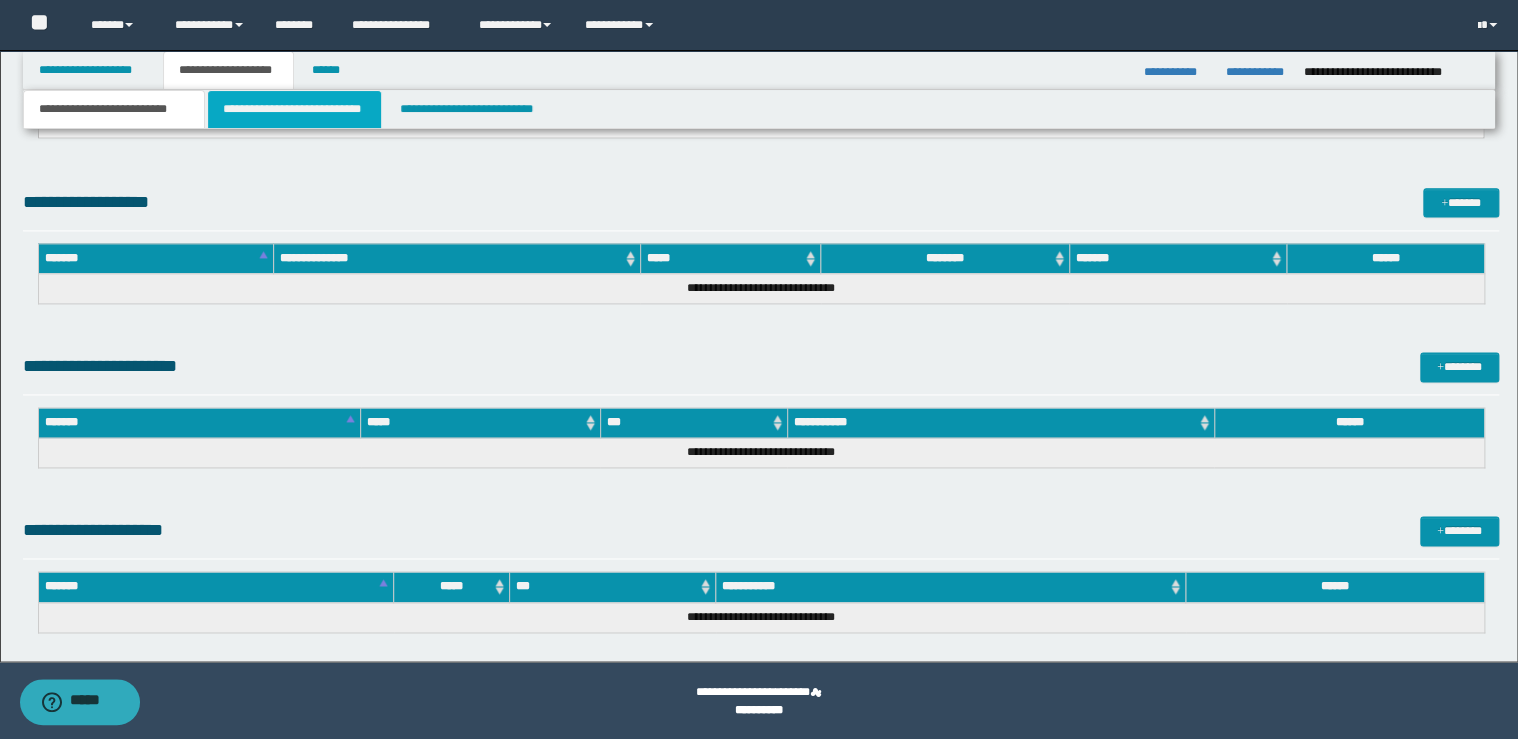 click on "**********" at bounding box center (294, 109) 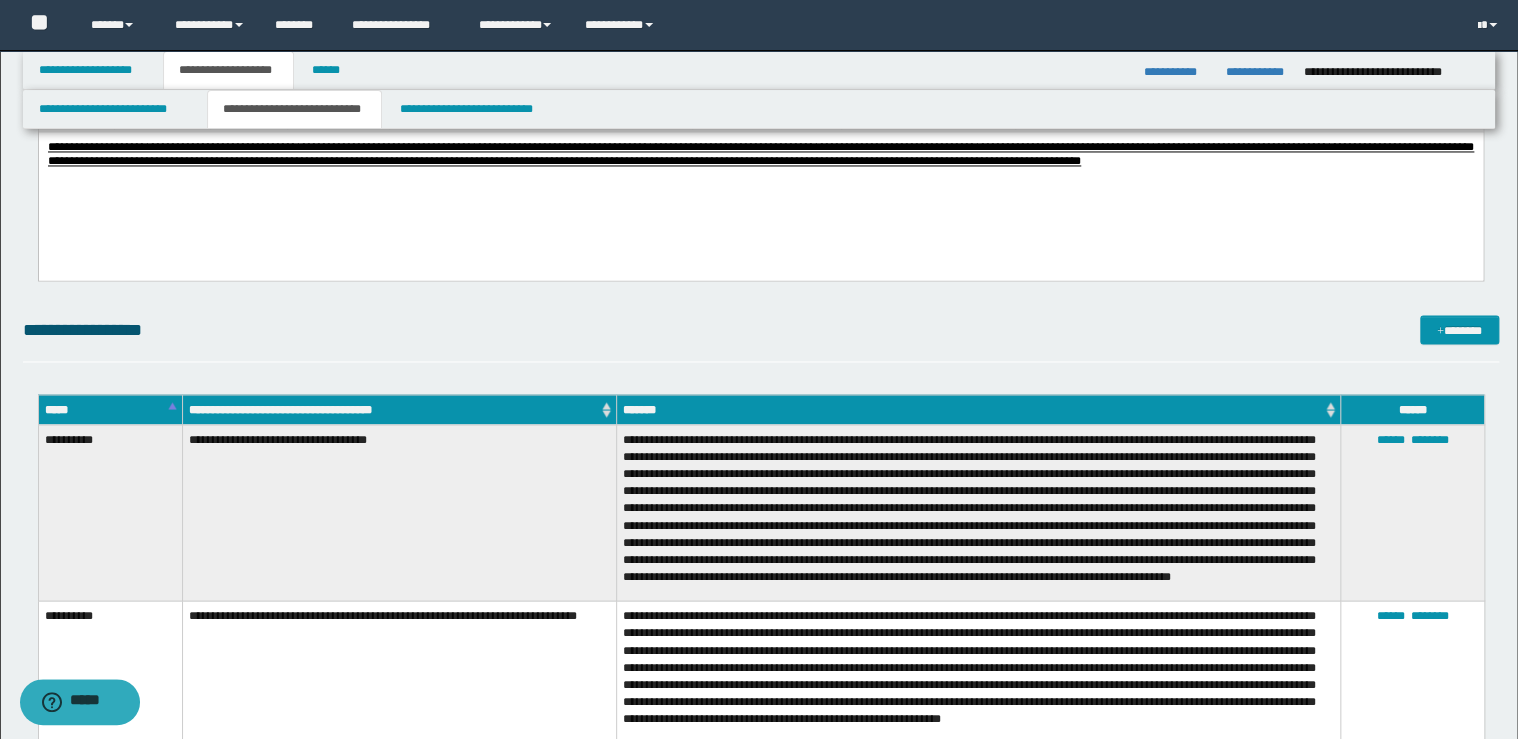 scroll, scrollTop: 1600, scrollLeft: 0, axis: vertical 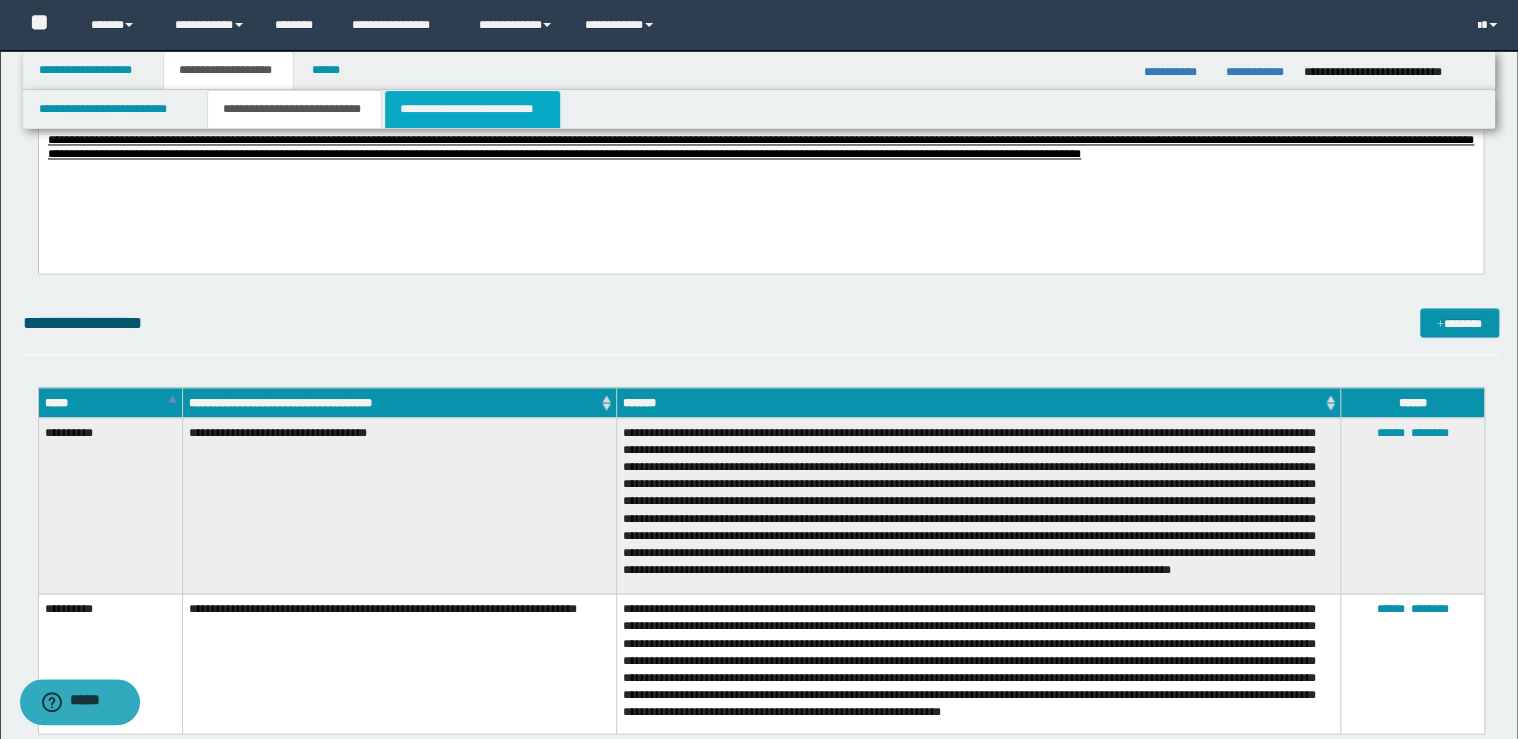 click on "**********" at bounding box center [472, 109] 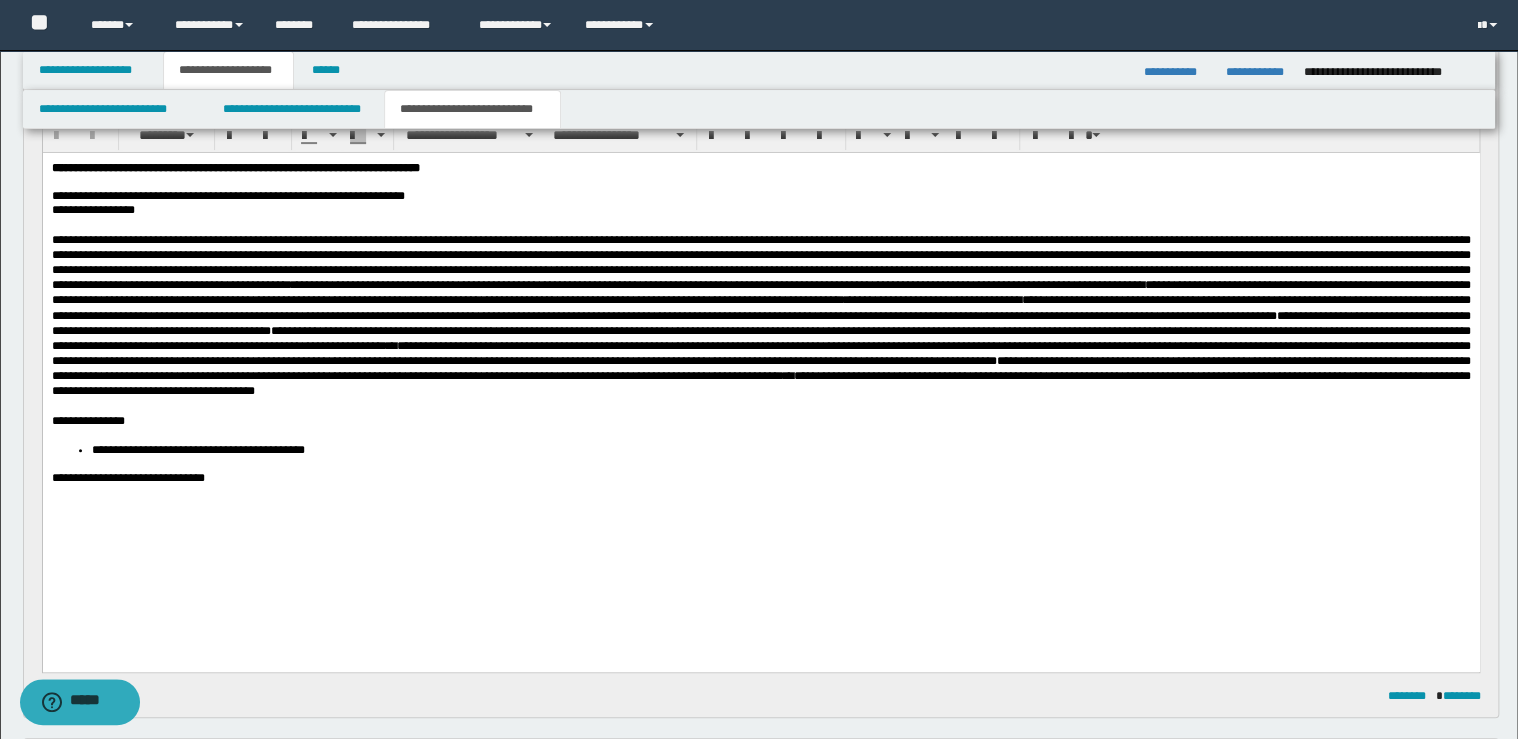 scroll, scrollTop: 0, scrollLeft: 0, axis: both 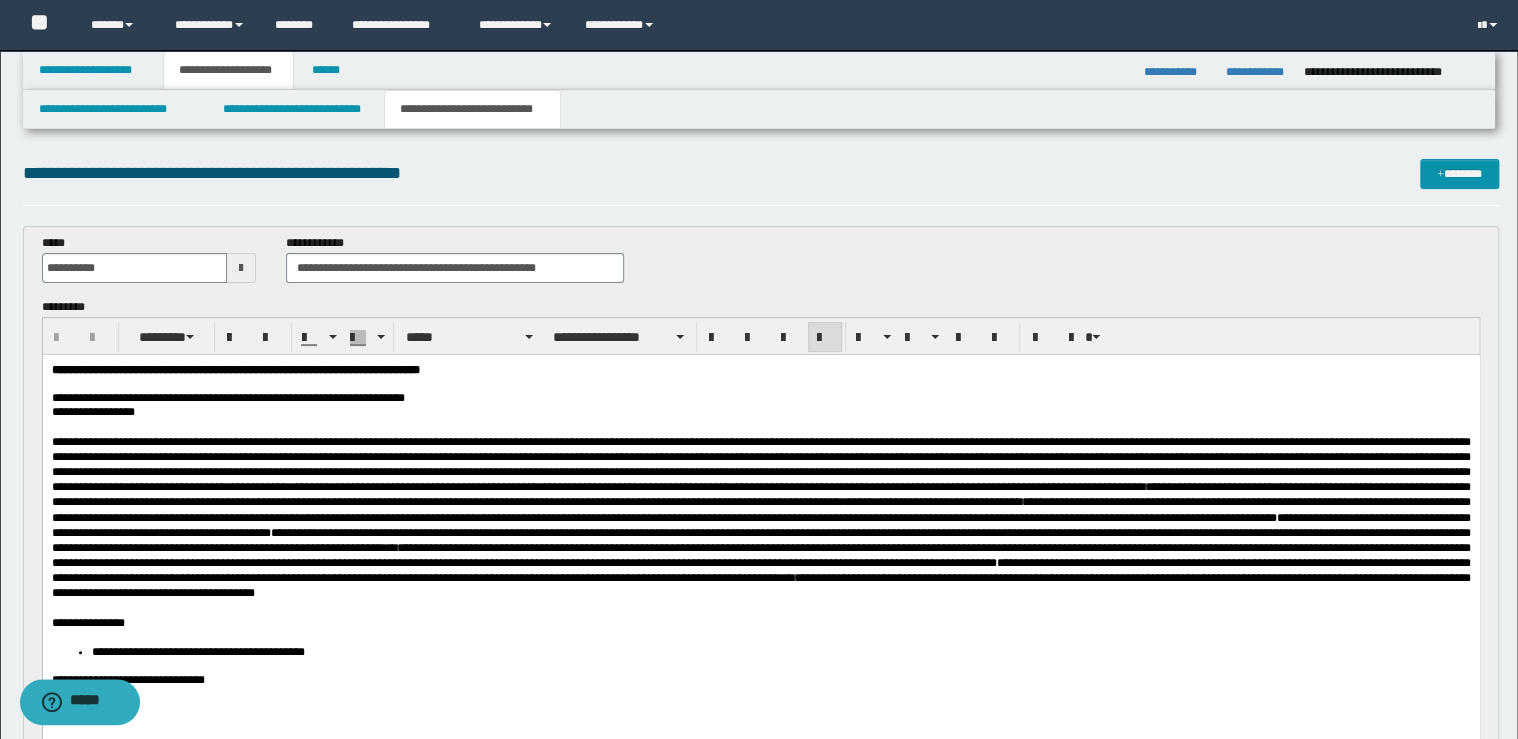 click on "**********" at bounding box center [760, 398] 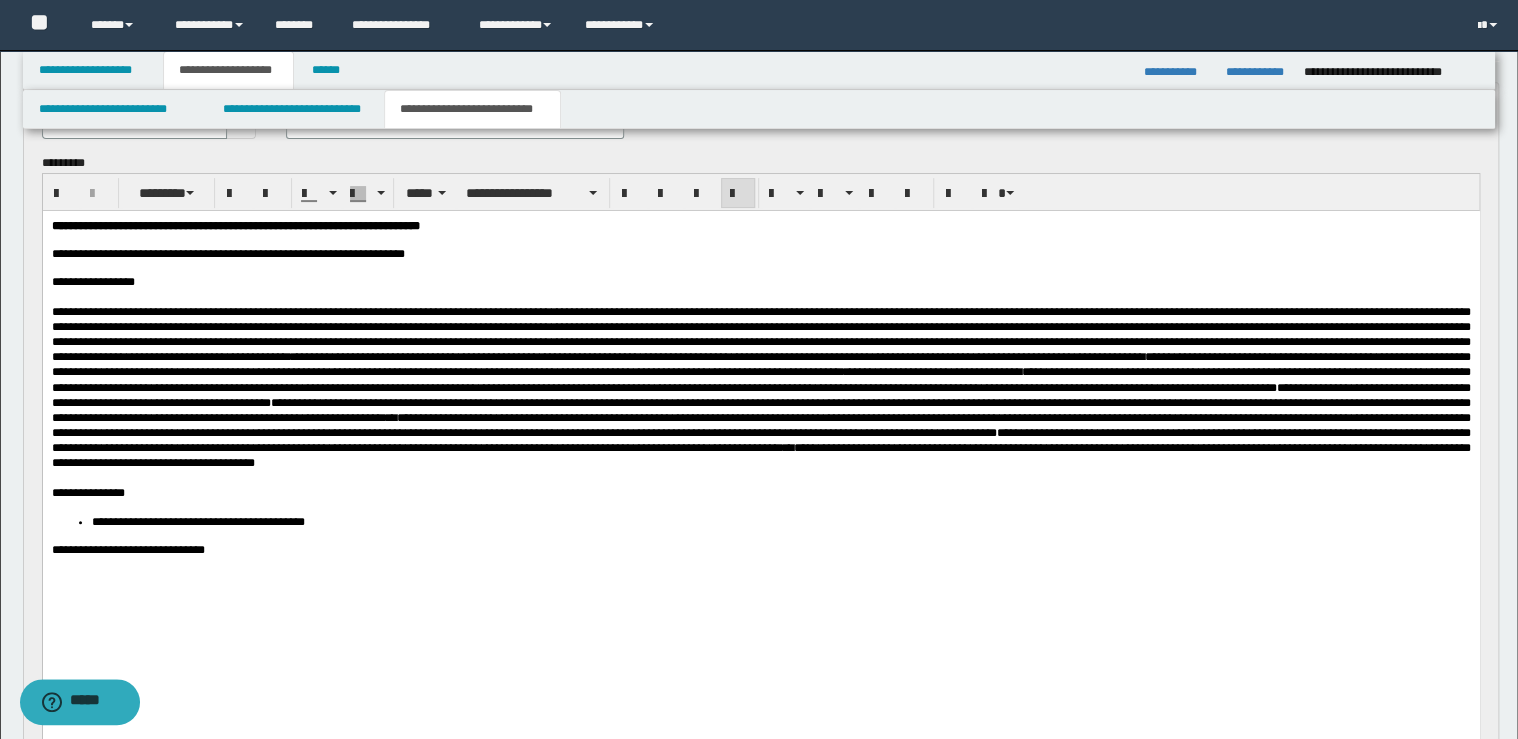 scroll, scrollTop: 480, scrollLeft: 0, axis: vertical 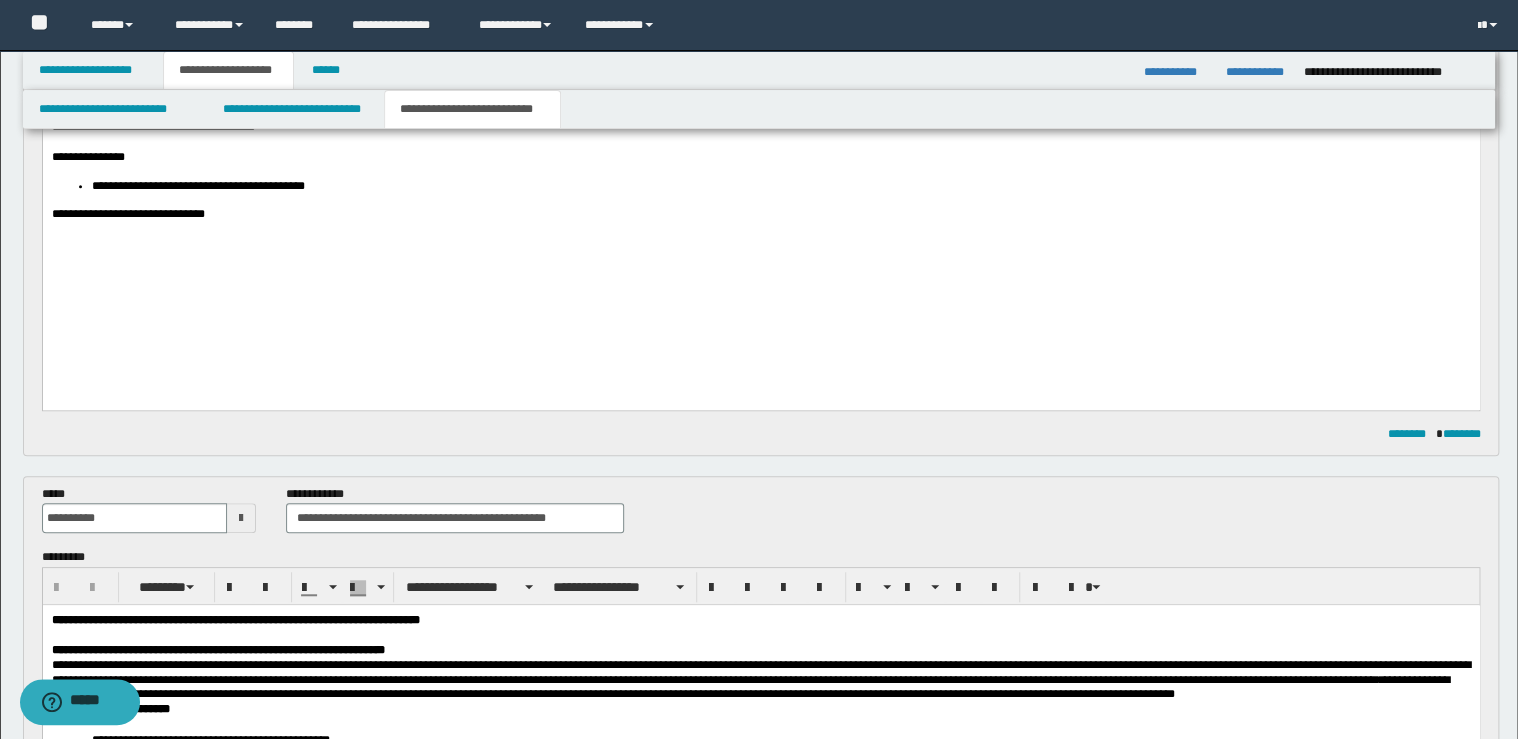 click on "**********" at bounding box center [760, 214] 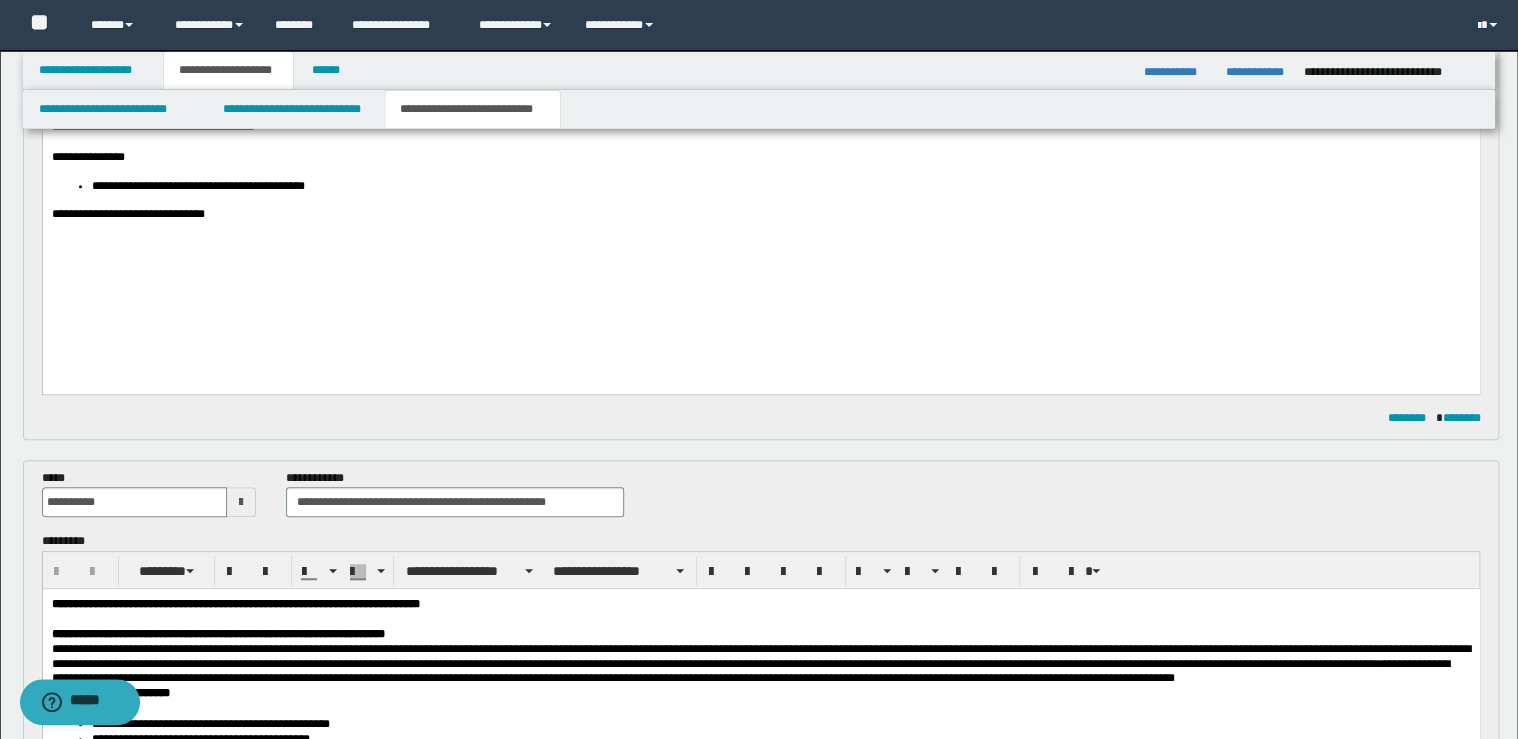 type 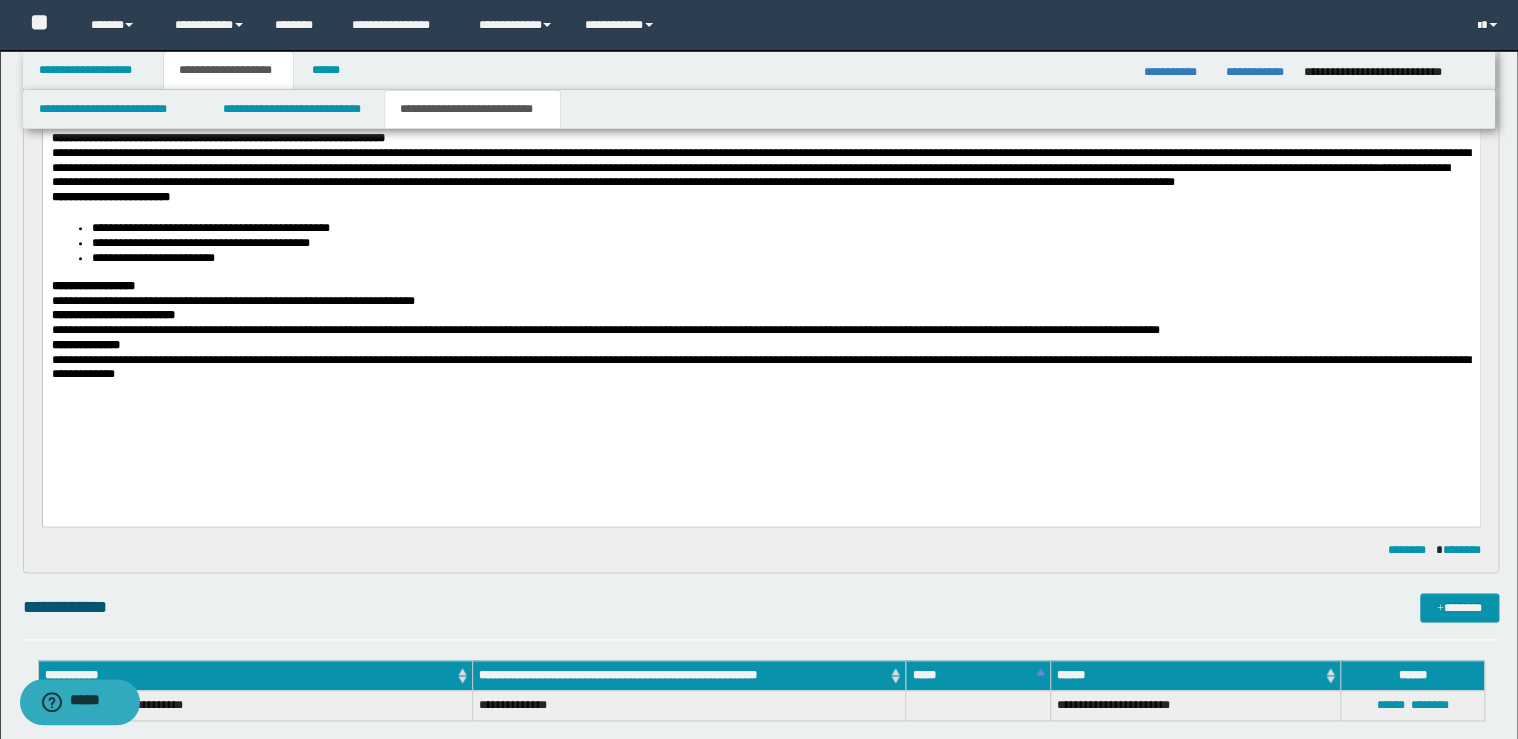 scroll, scrollTop: 1040, scrollLeft: 0, axis: vertical 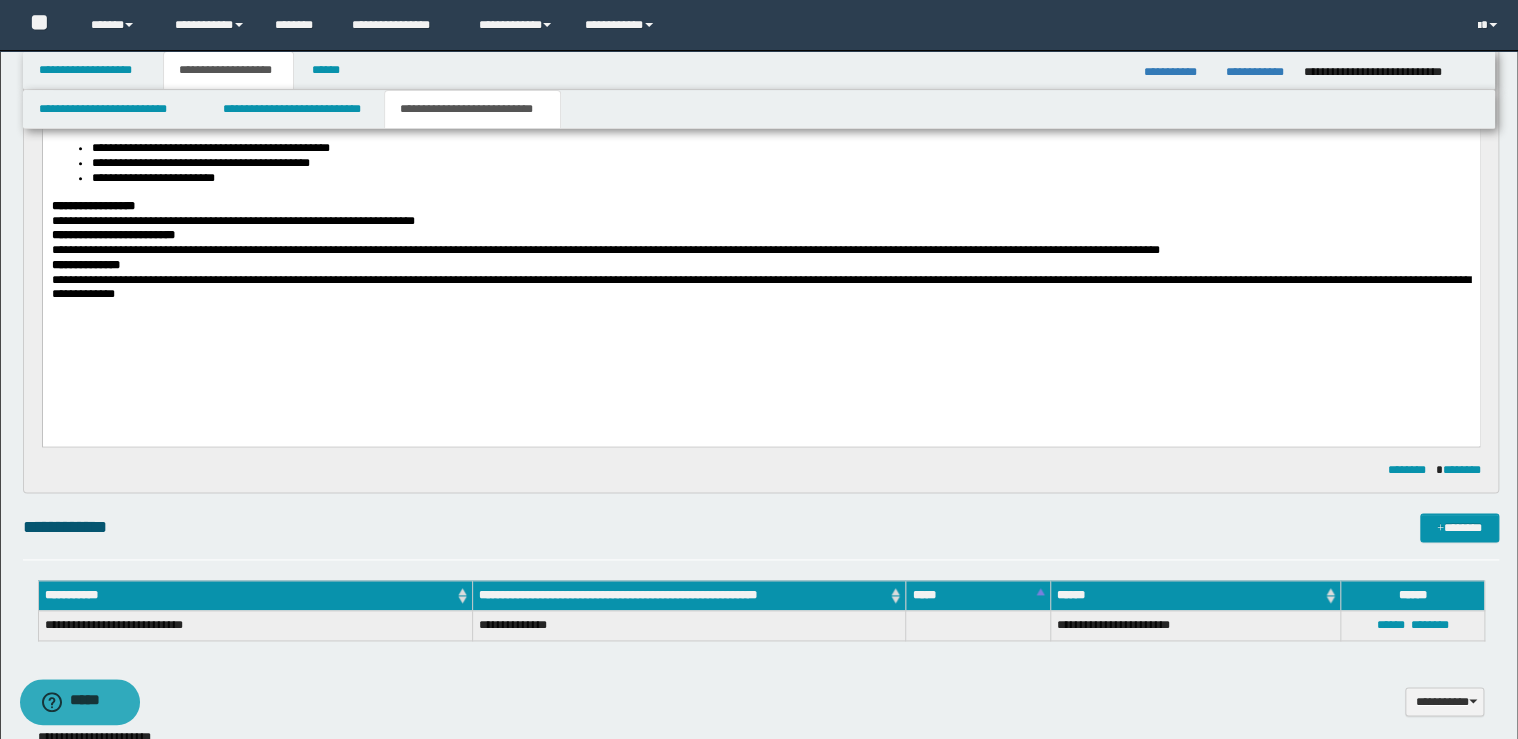 click on "**********" at bounding box center [760, 186] 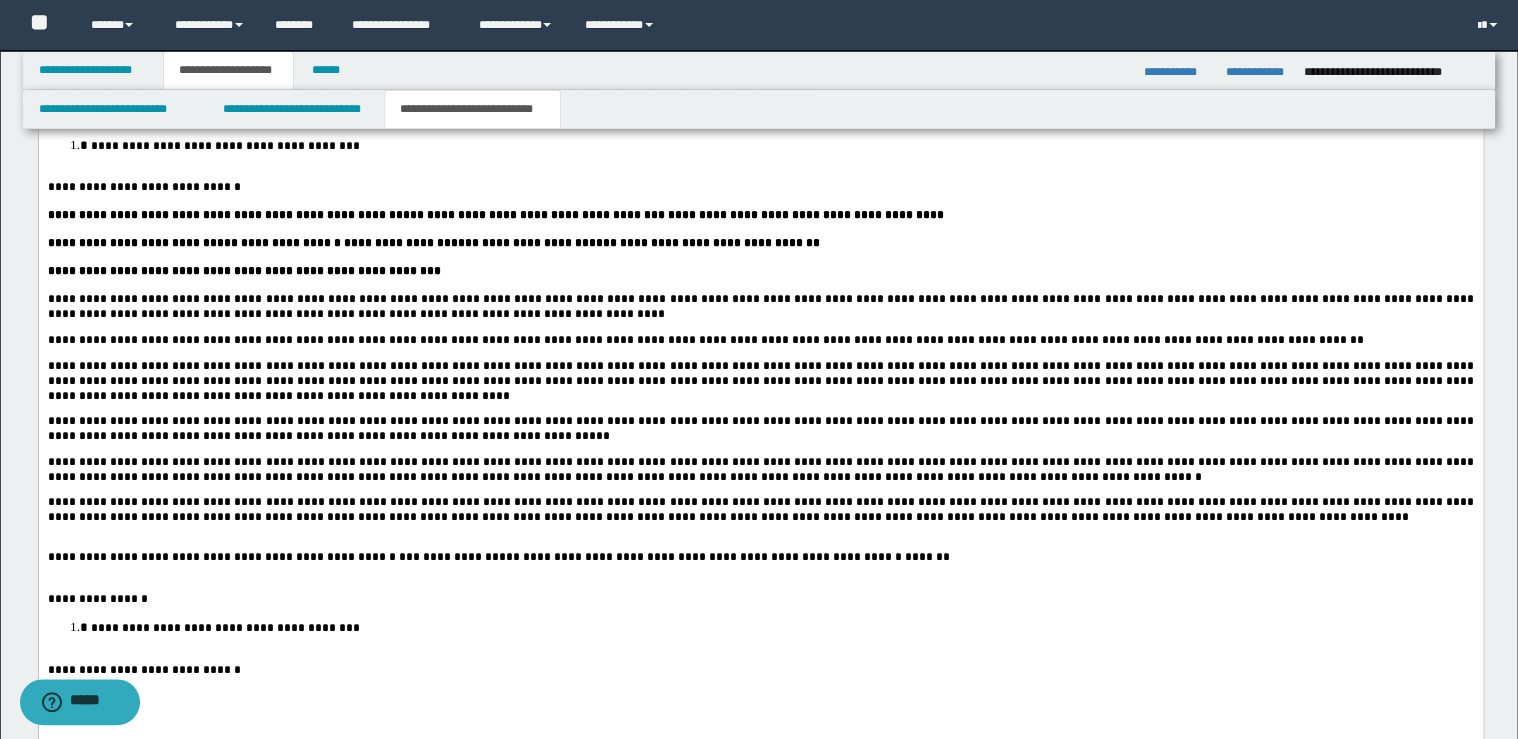 scroll, scrollTop: 1840, scrollLeft: 0, axis: vertical 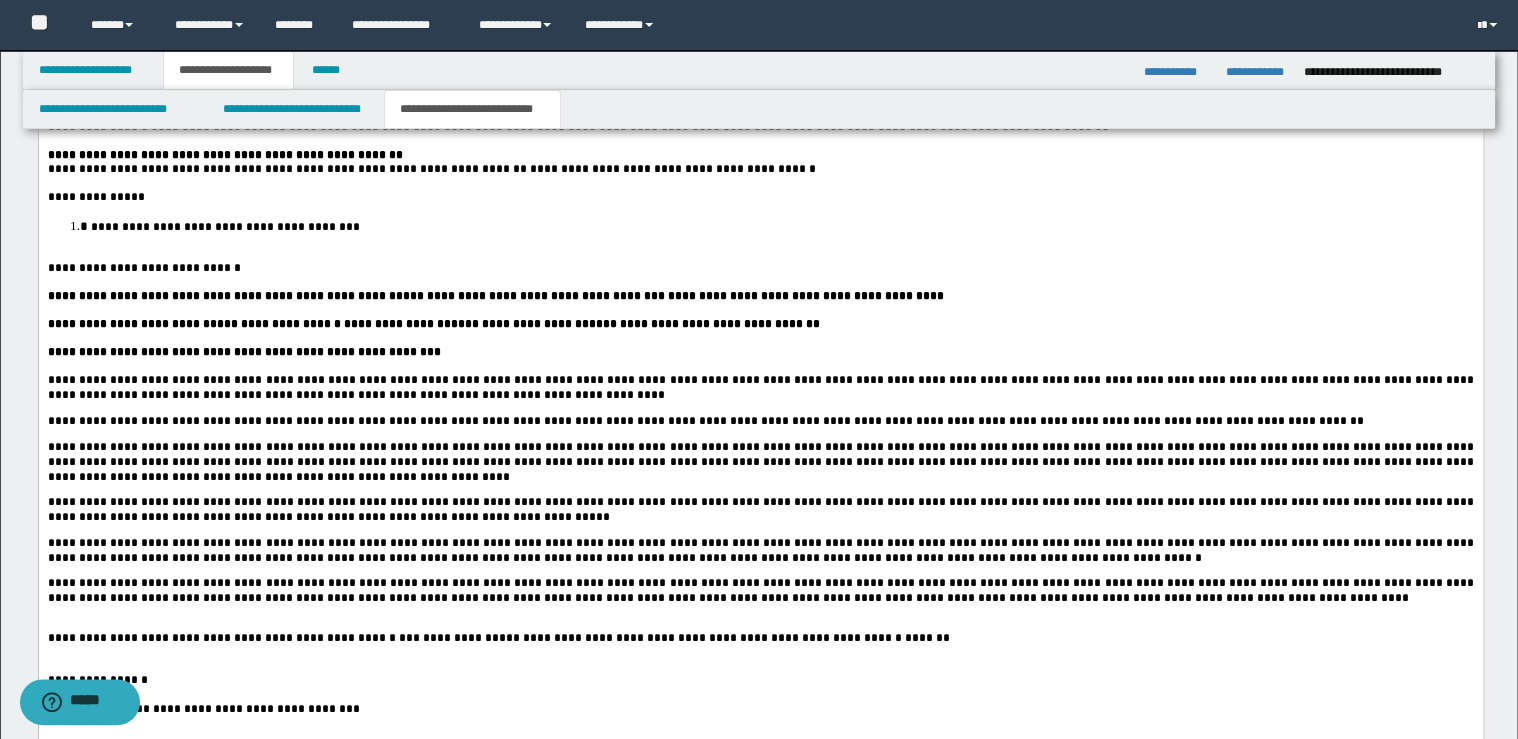 click on "**********" at bounding box center (780, 226) 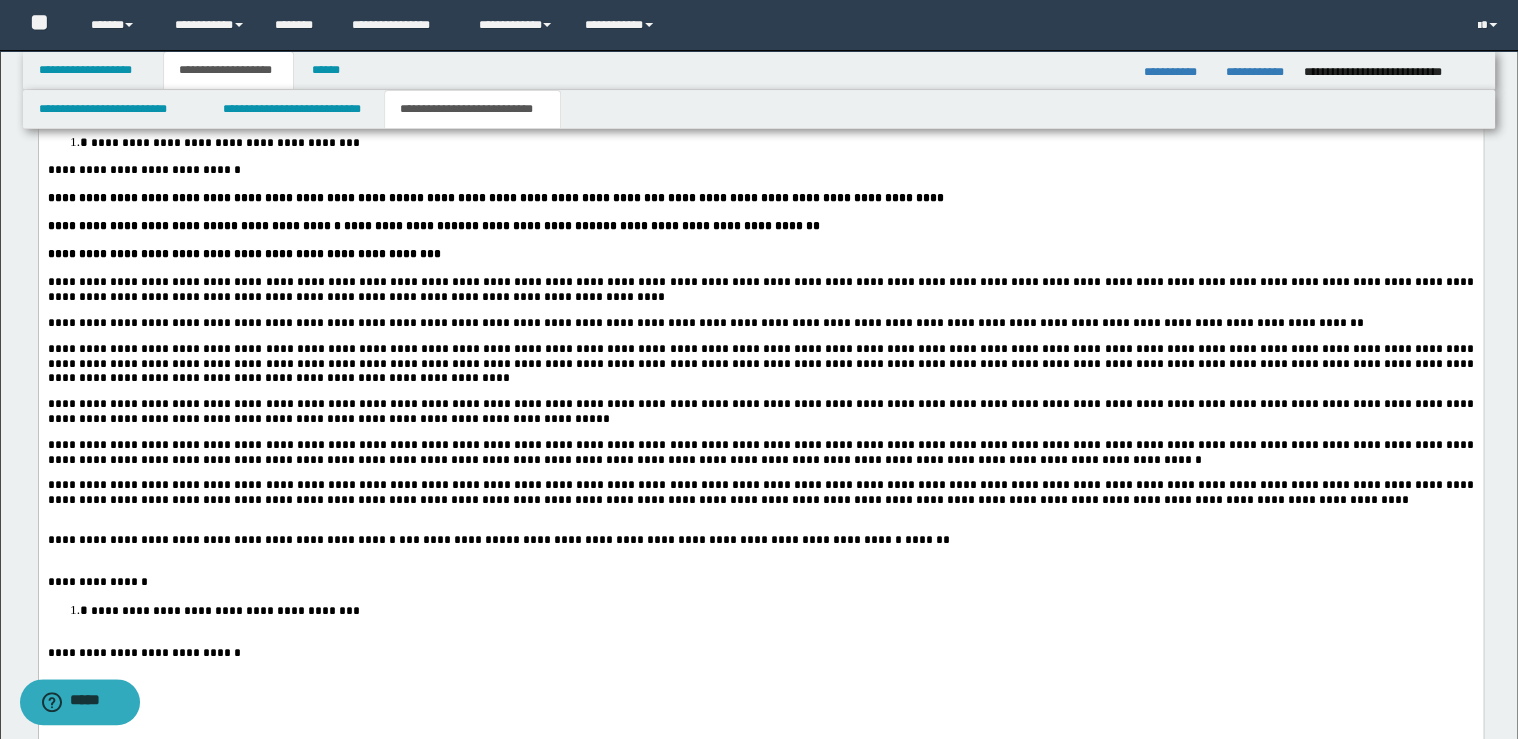 scroll, scrollTop: 2080, scrollLeft: 0, axis: vertical 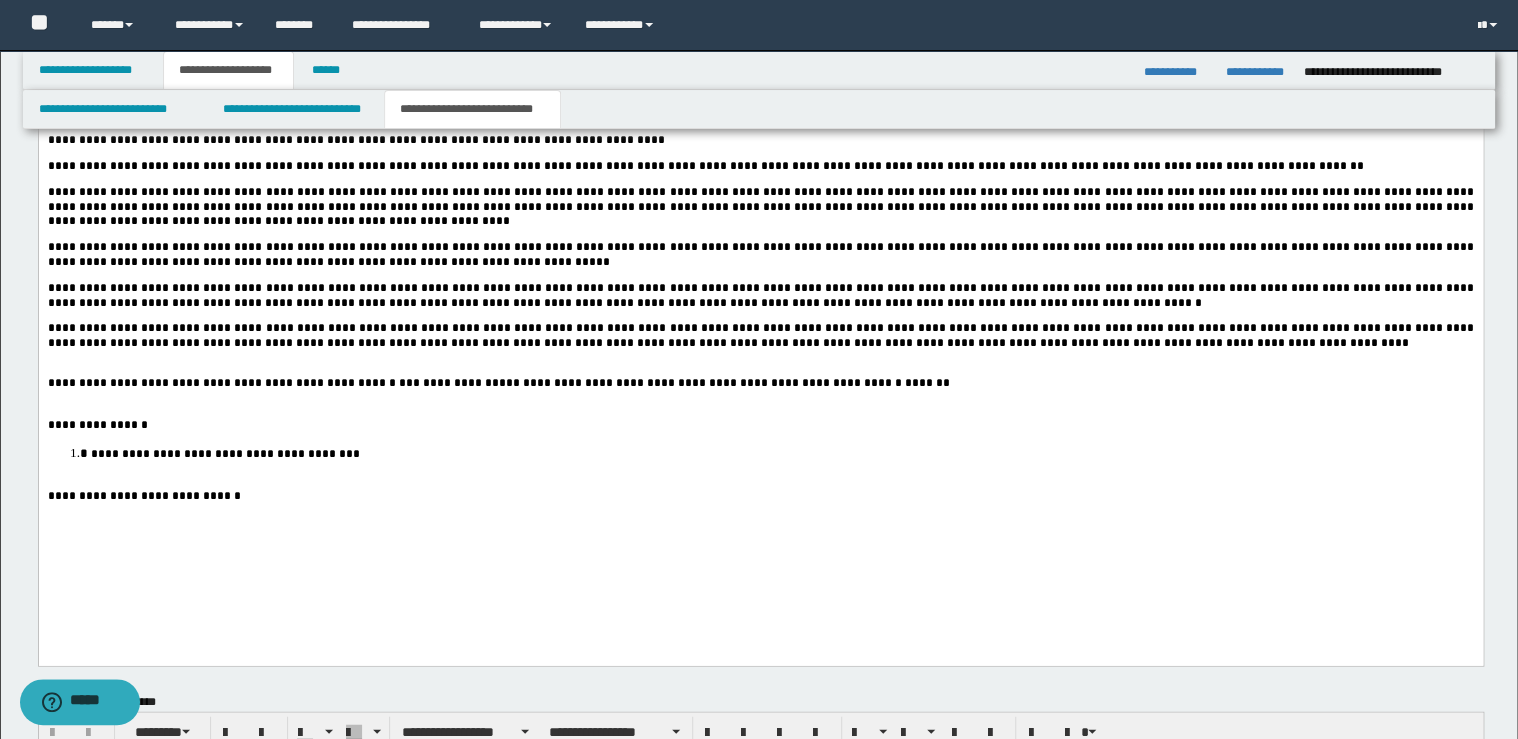 click on "**********" at bounding box center [760, 337] 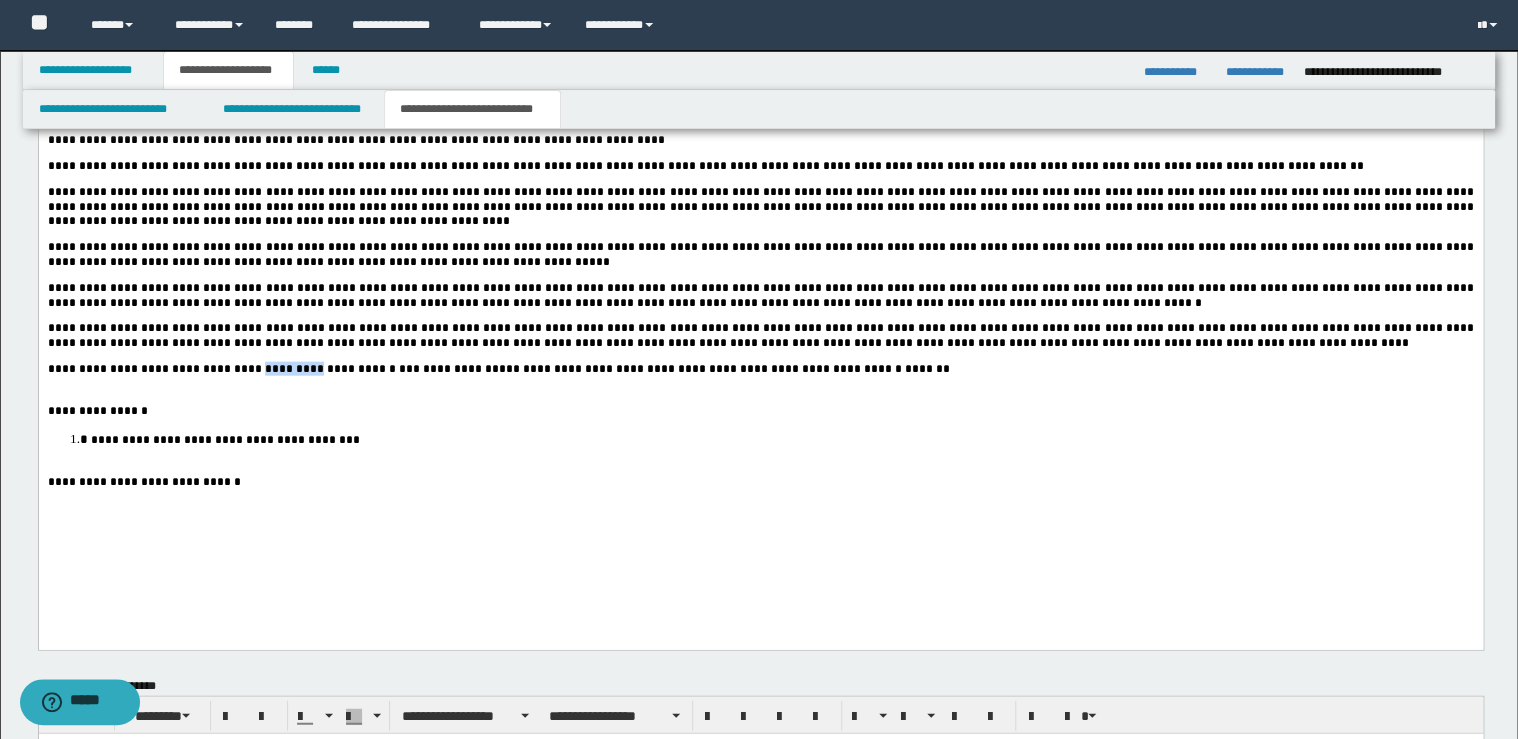 drag, startPoint x: 277, startPoint y: 411, endPoint x: 222, endPoint y: 412, distance: 55.00909 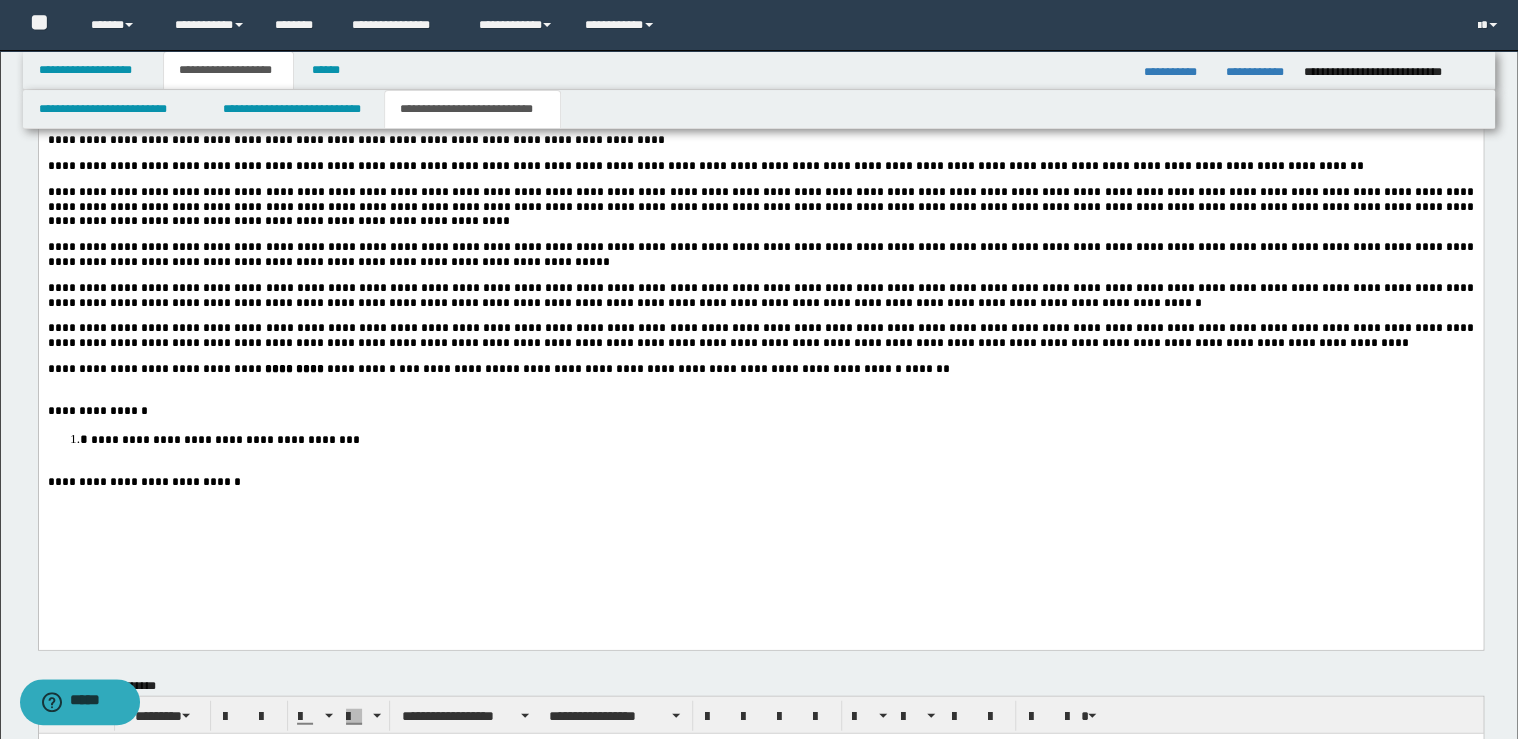 click on "**********" at bounding box center (760, 370) 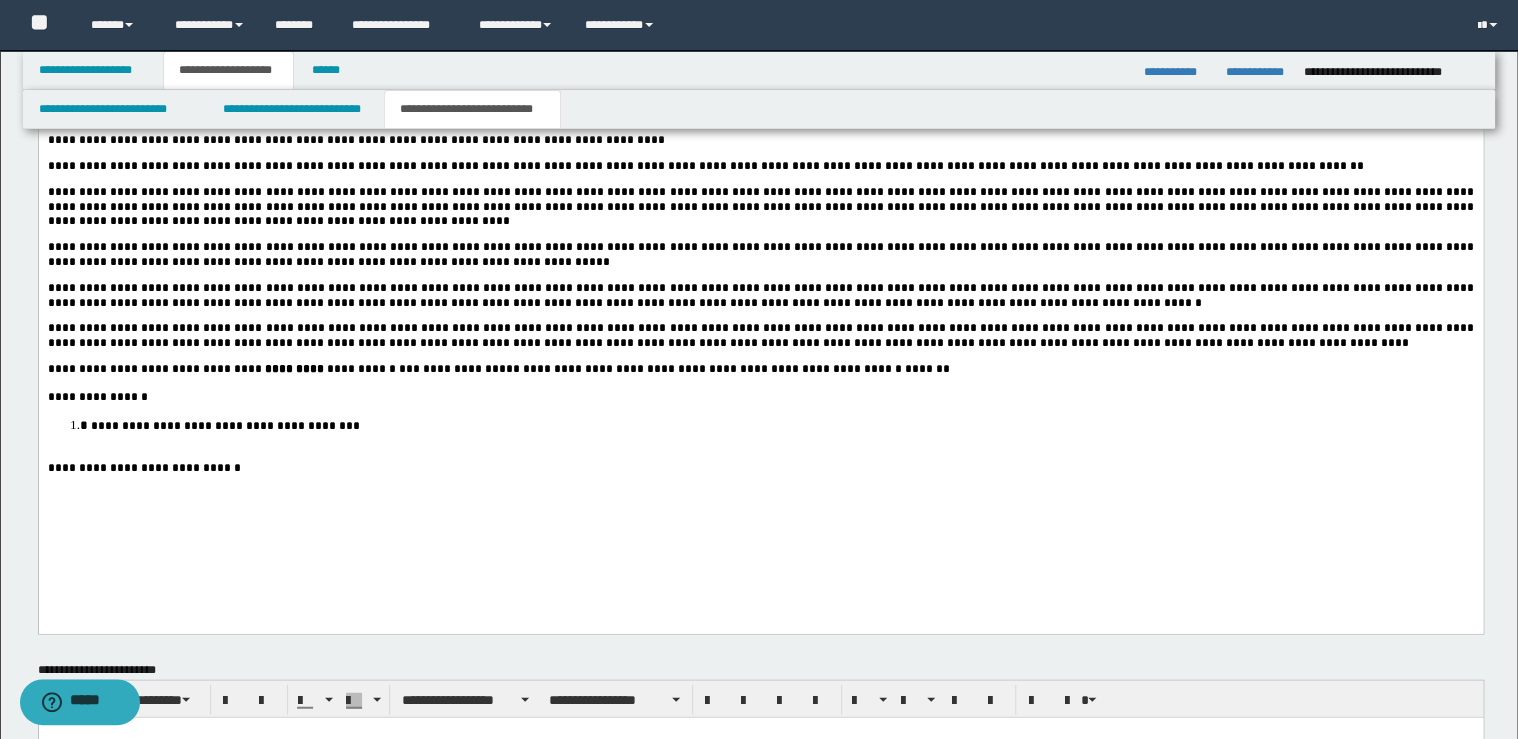 click on "**********" at bounding box center [780, 426] 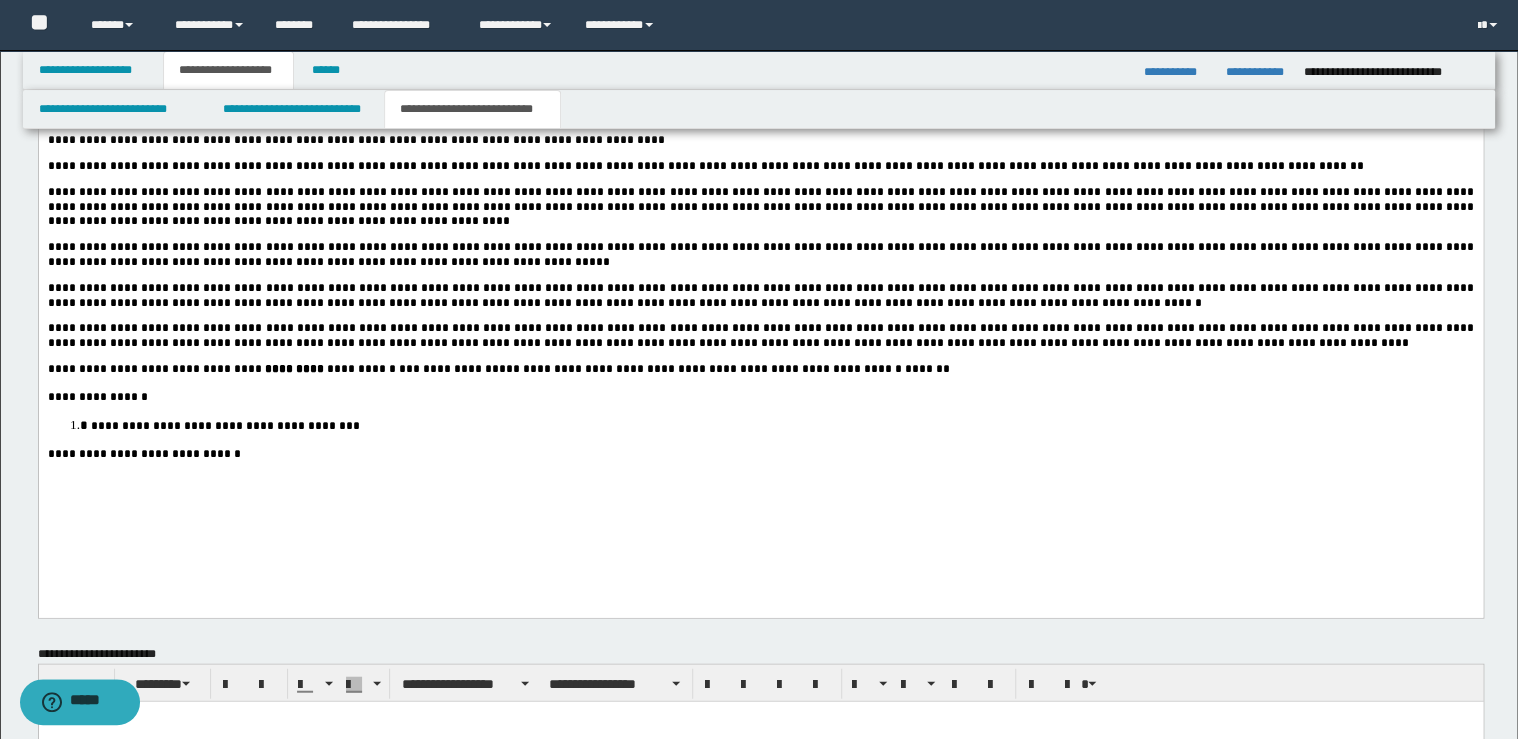 click on "**********" at bounding box center [760, 455] 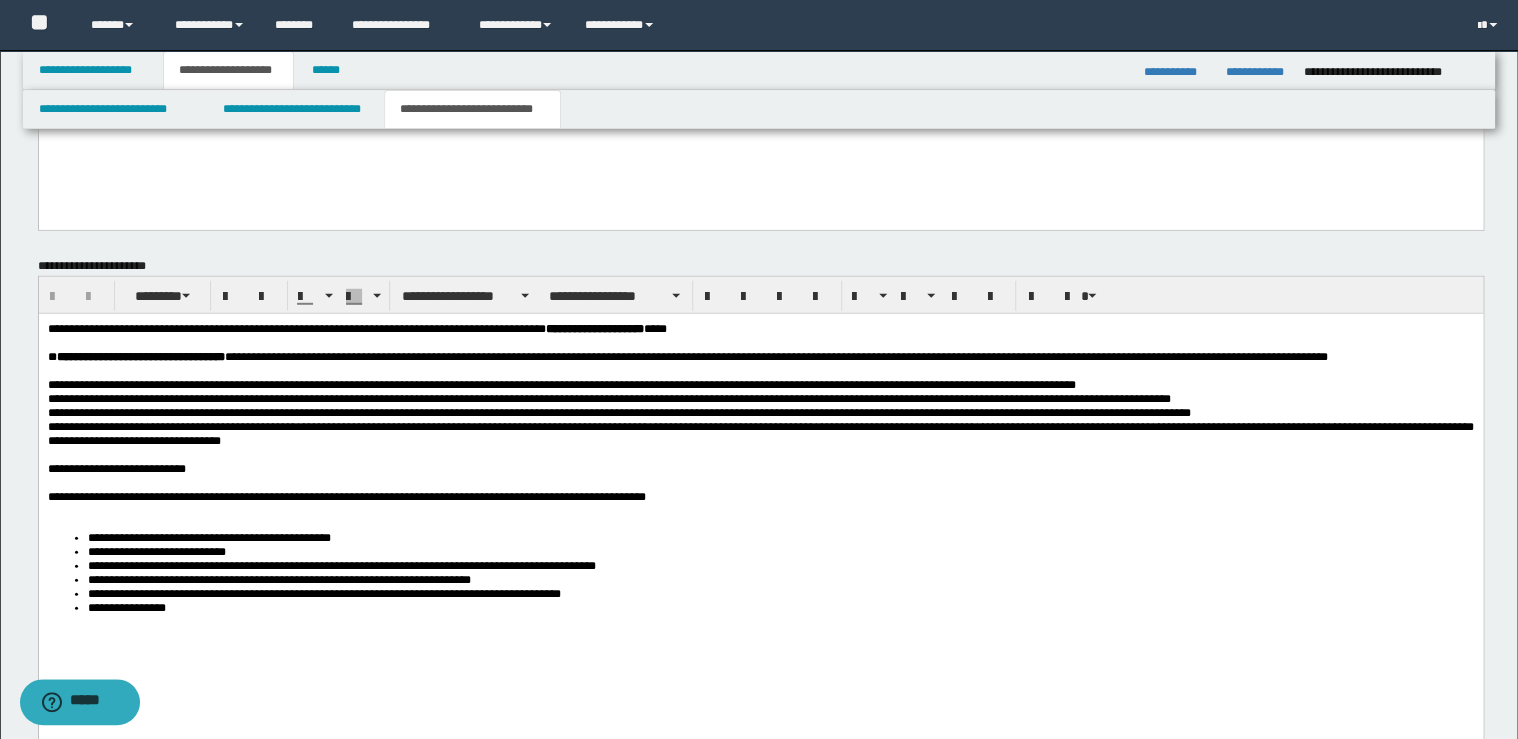 scroll, scrollTop: 2720, scrollLeft: 0, axis: vertical 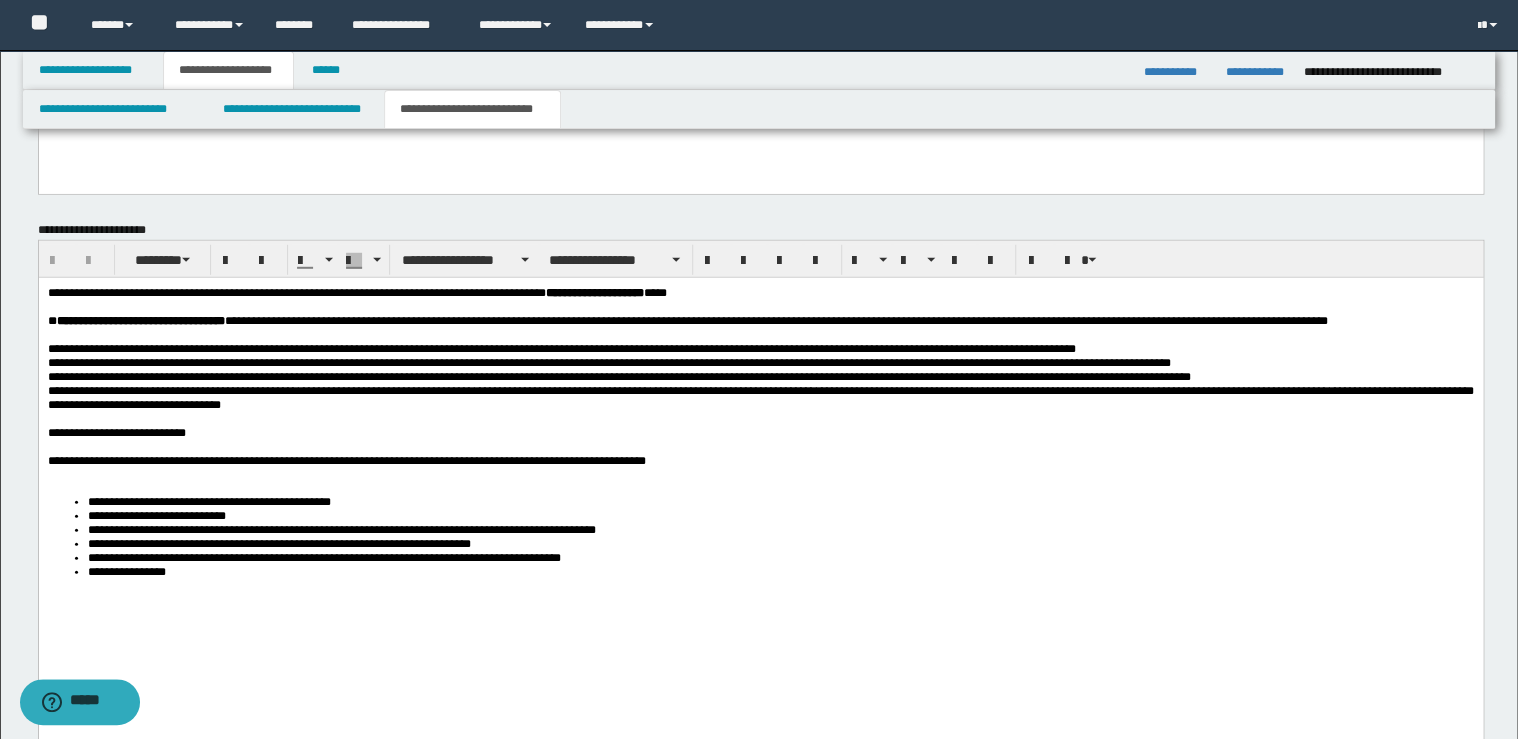 click on "**********" at bounding box center [760, 460] 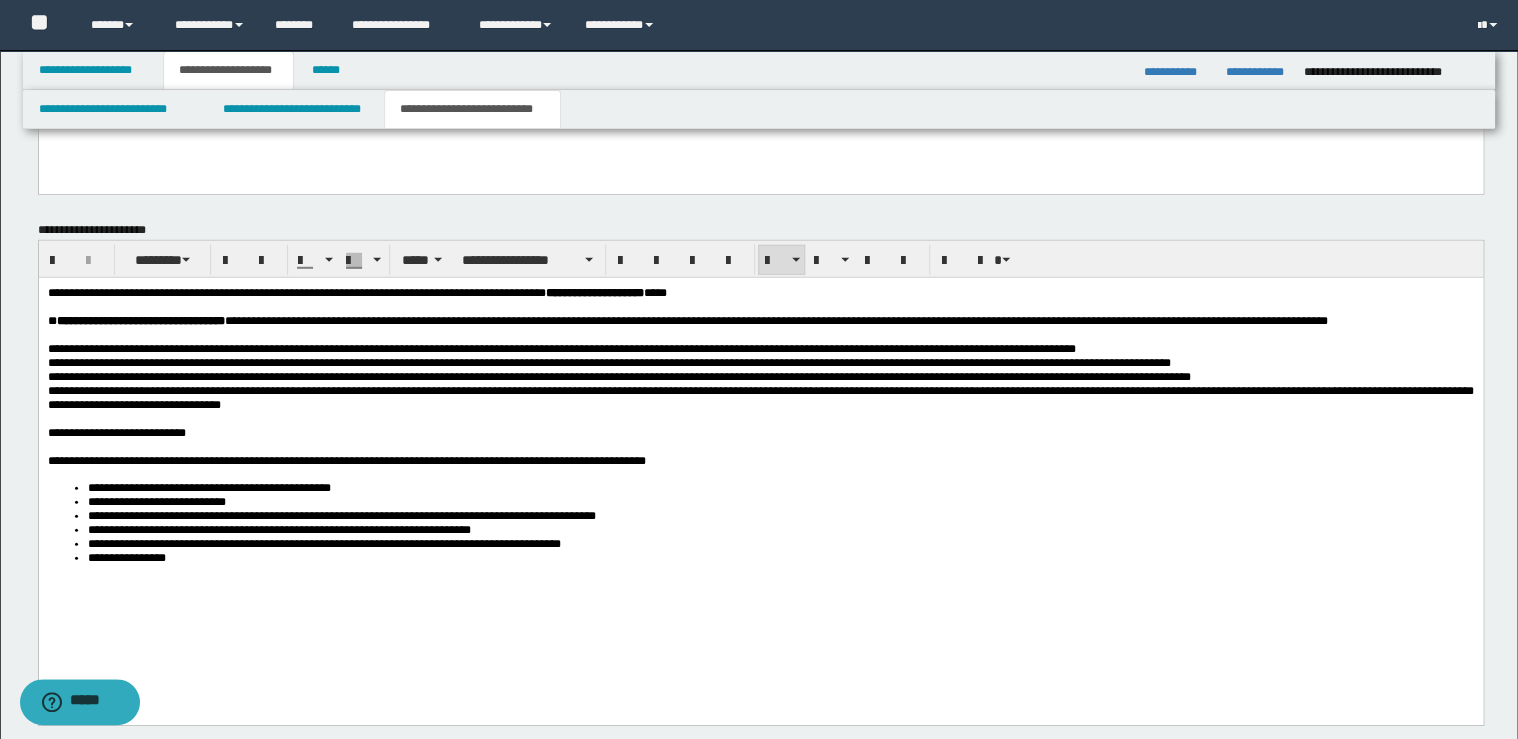 click on "**********" at bounding box center (780, 557) 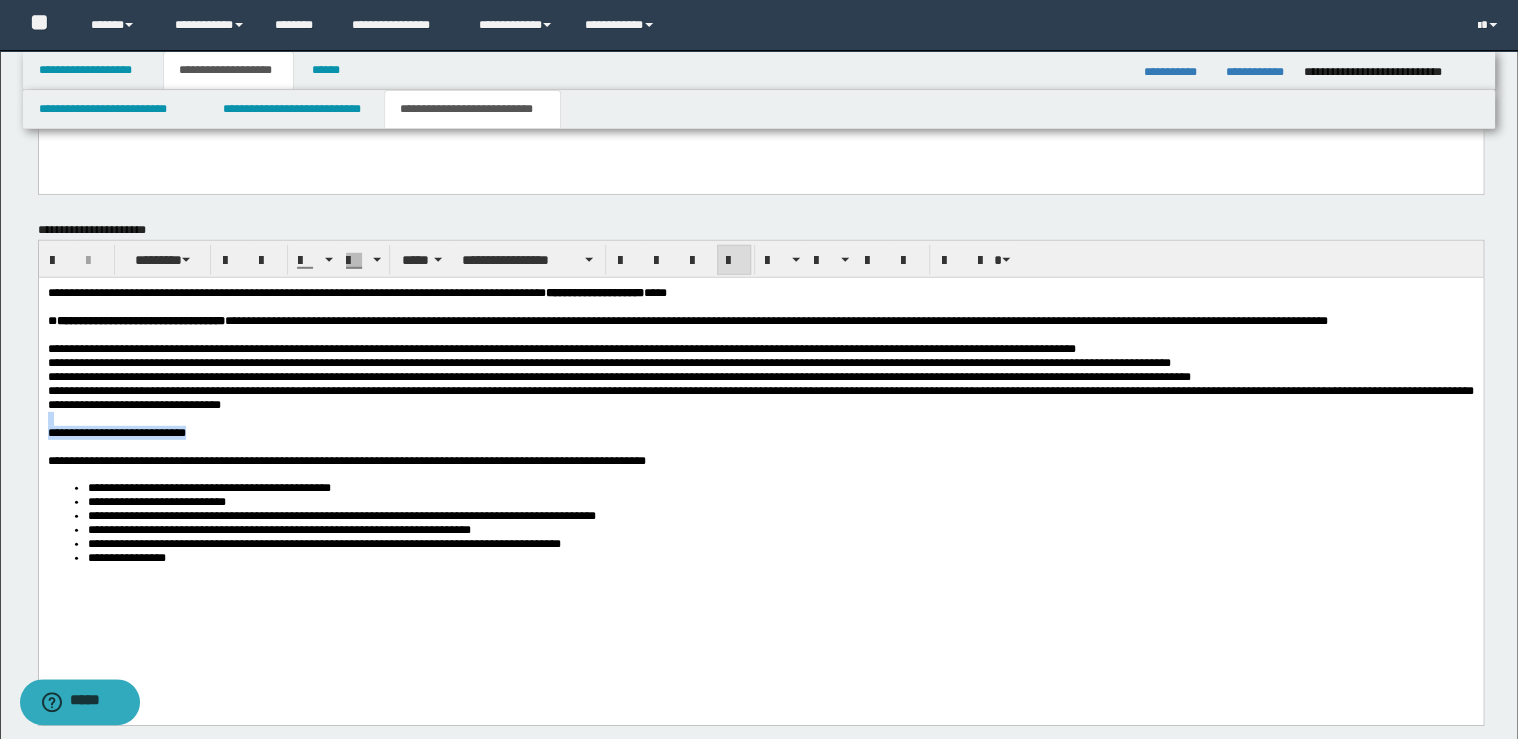 drag, startPoint x: 285, startPoint y: 453, endPoint x: 38, endPoint y: 706, distance: 353.57886 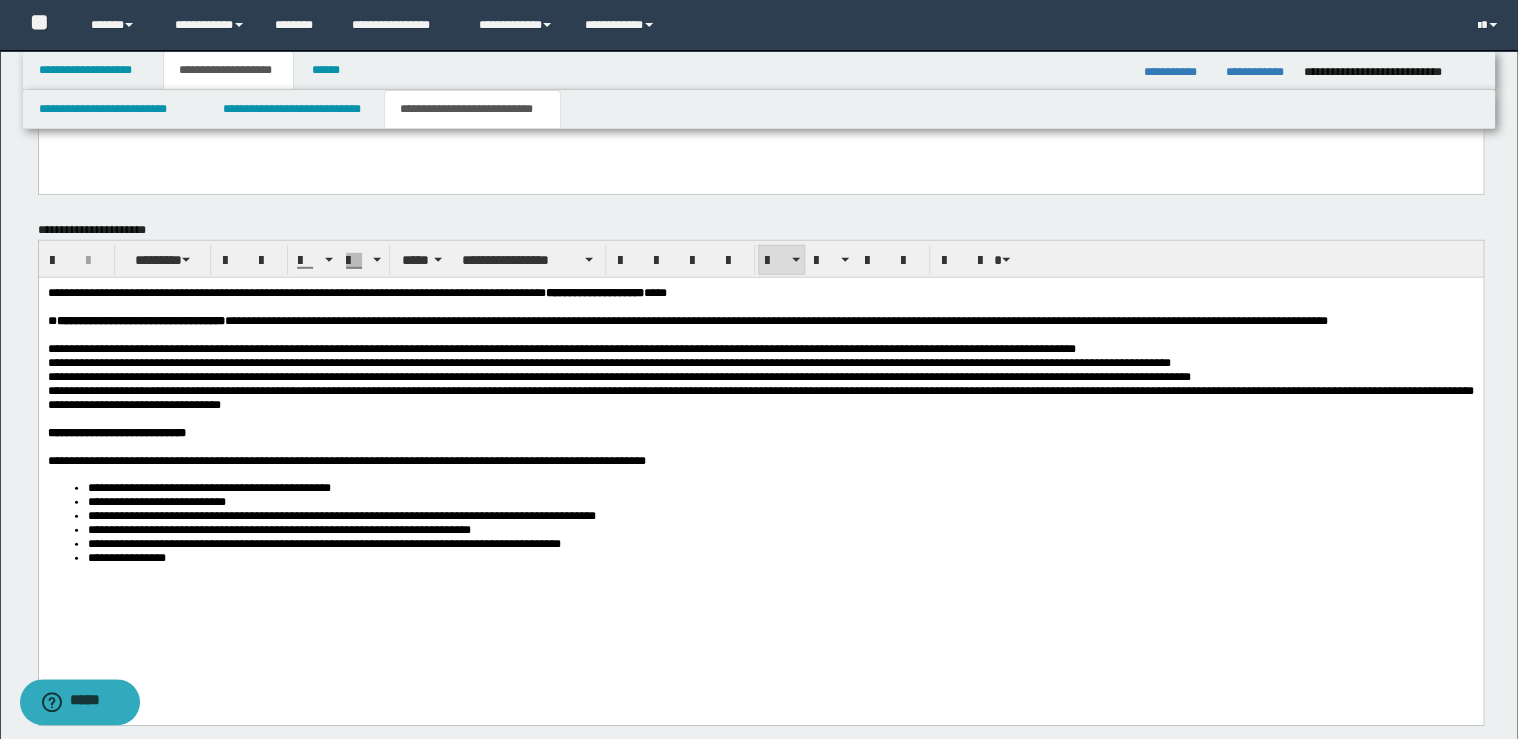 click on "**********" at bounding box center [780, 501] 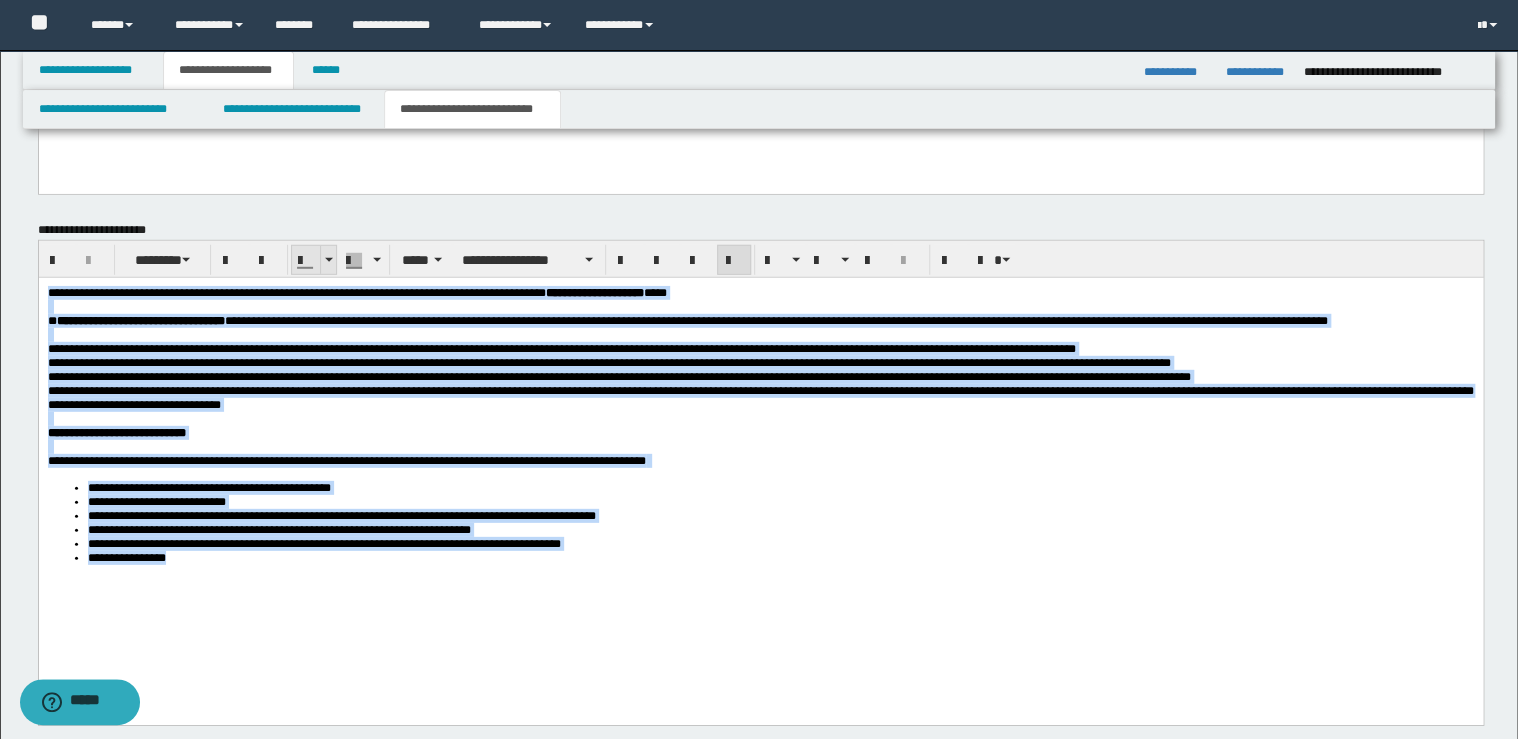 click at bounding box center (328, 260) 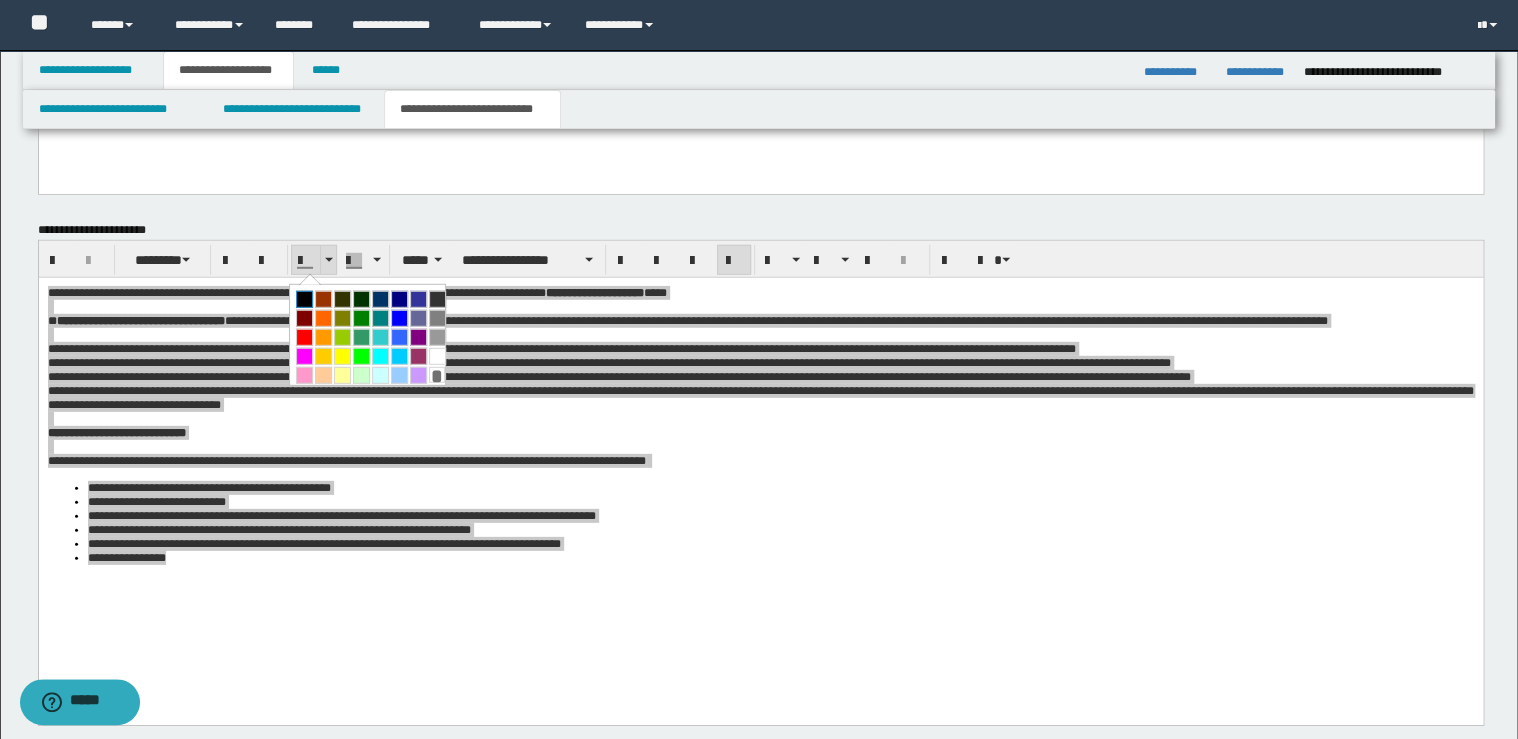 click at bounding box center (304, 299) 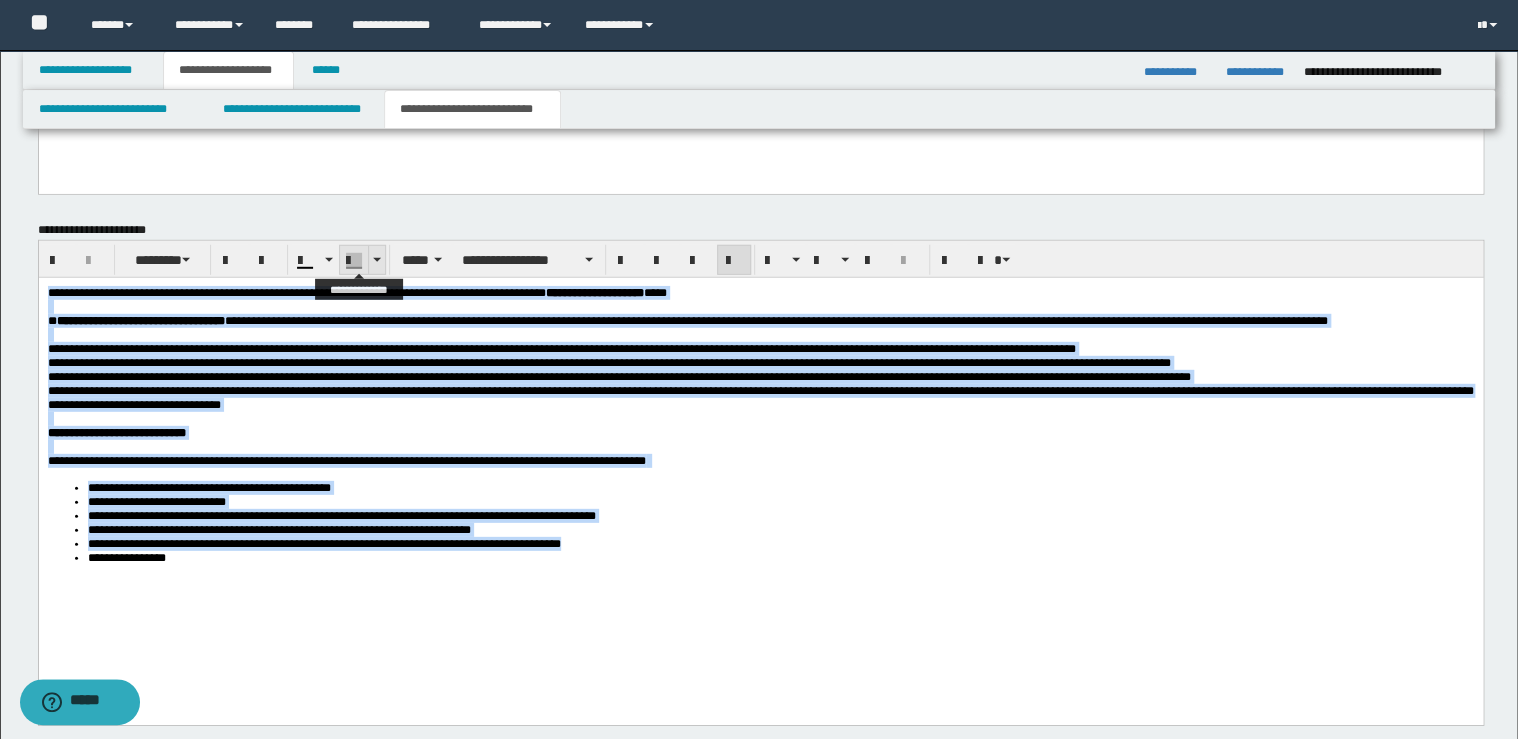 click at bounding box center [376, 260] 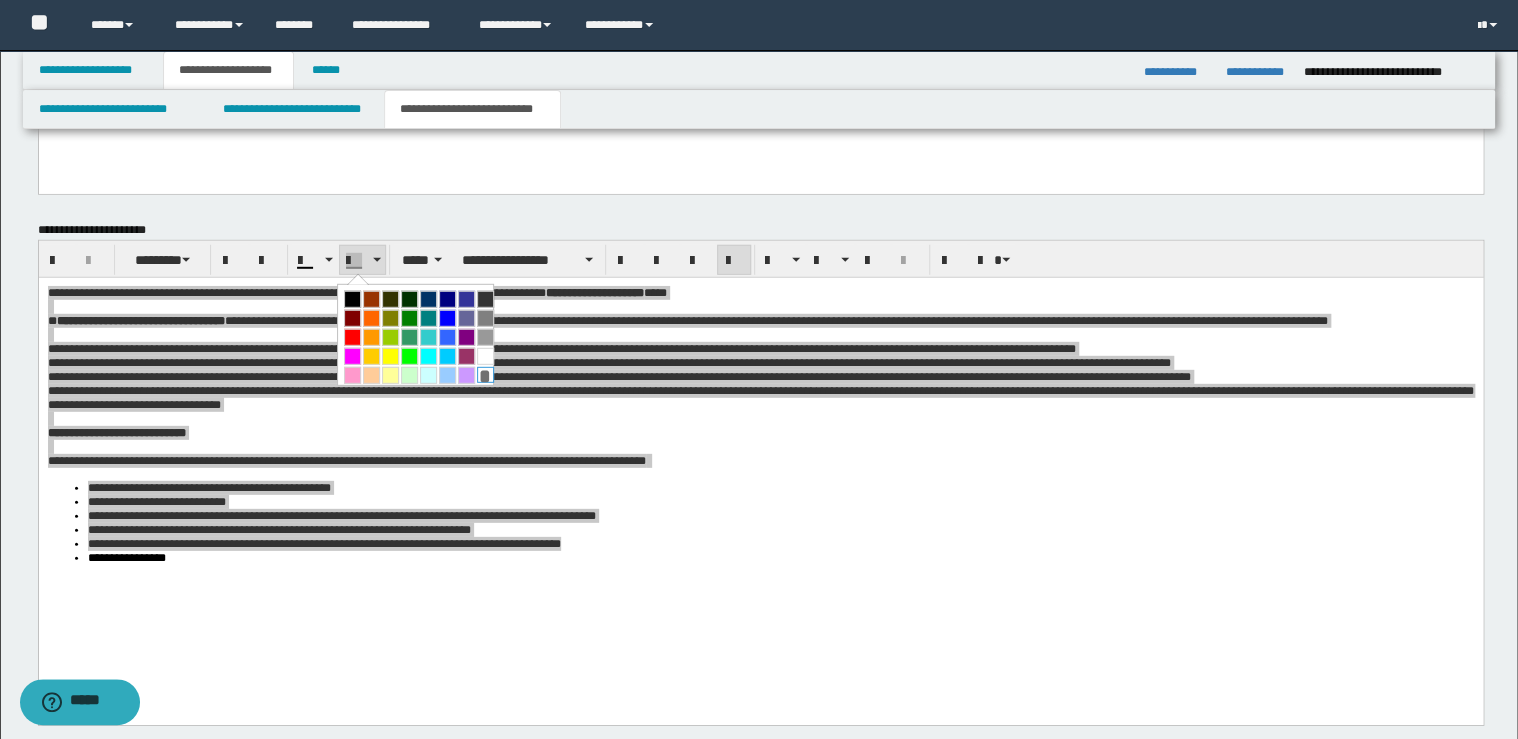 click on "*" at bounding box center [485, 375] 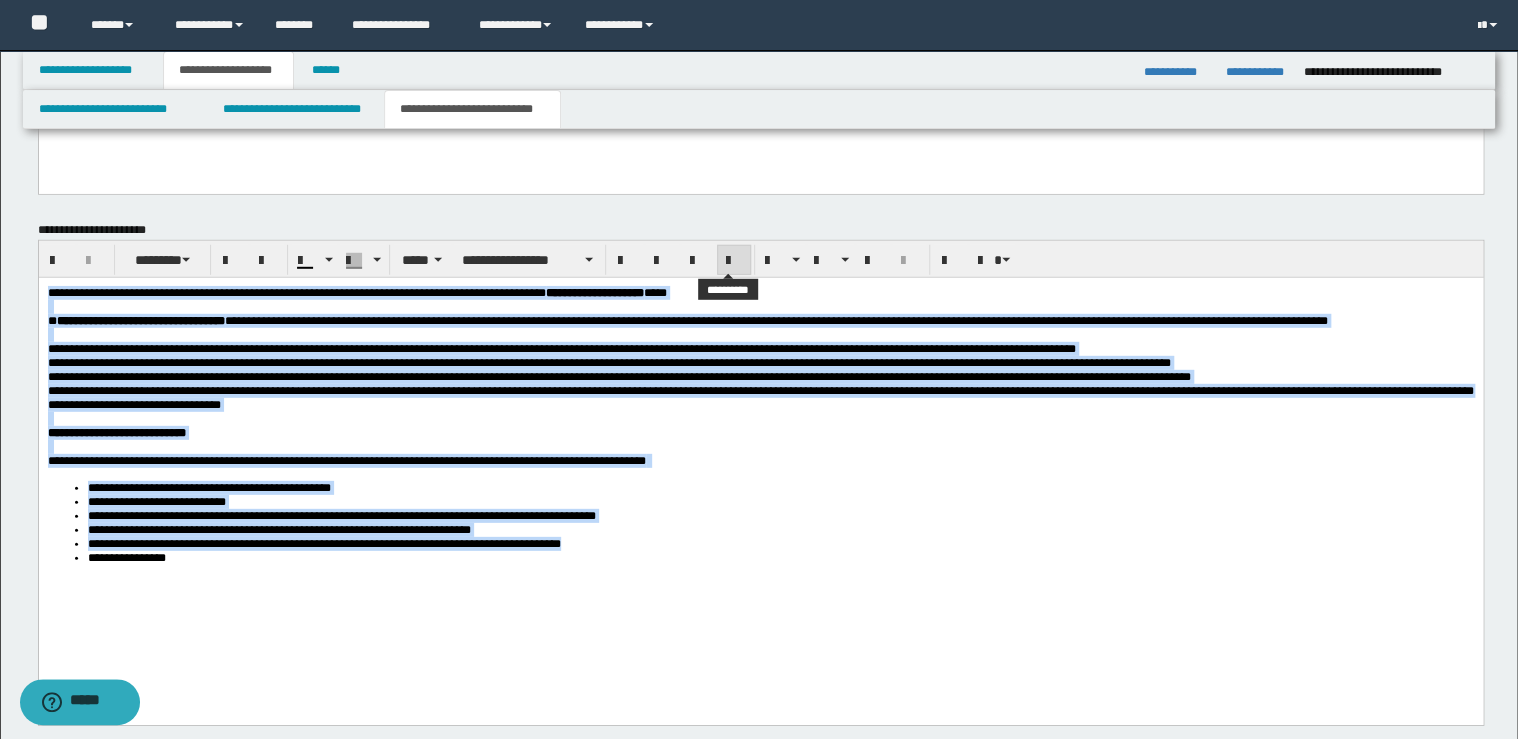 click at bounding box center (734, 260) 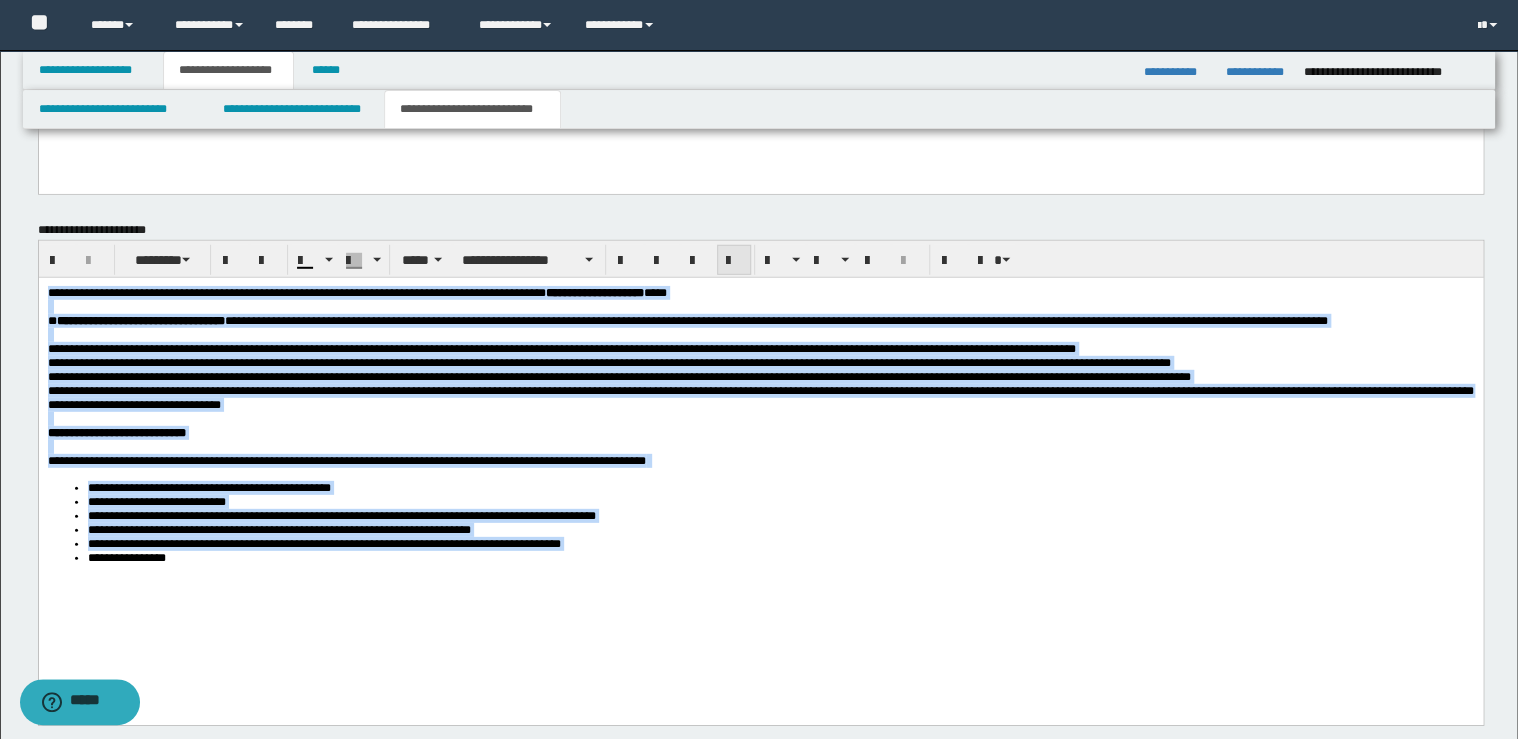 click at bounding box center (734, 260) 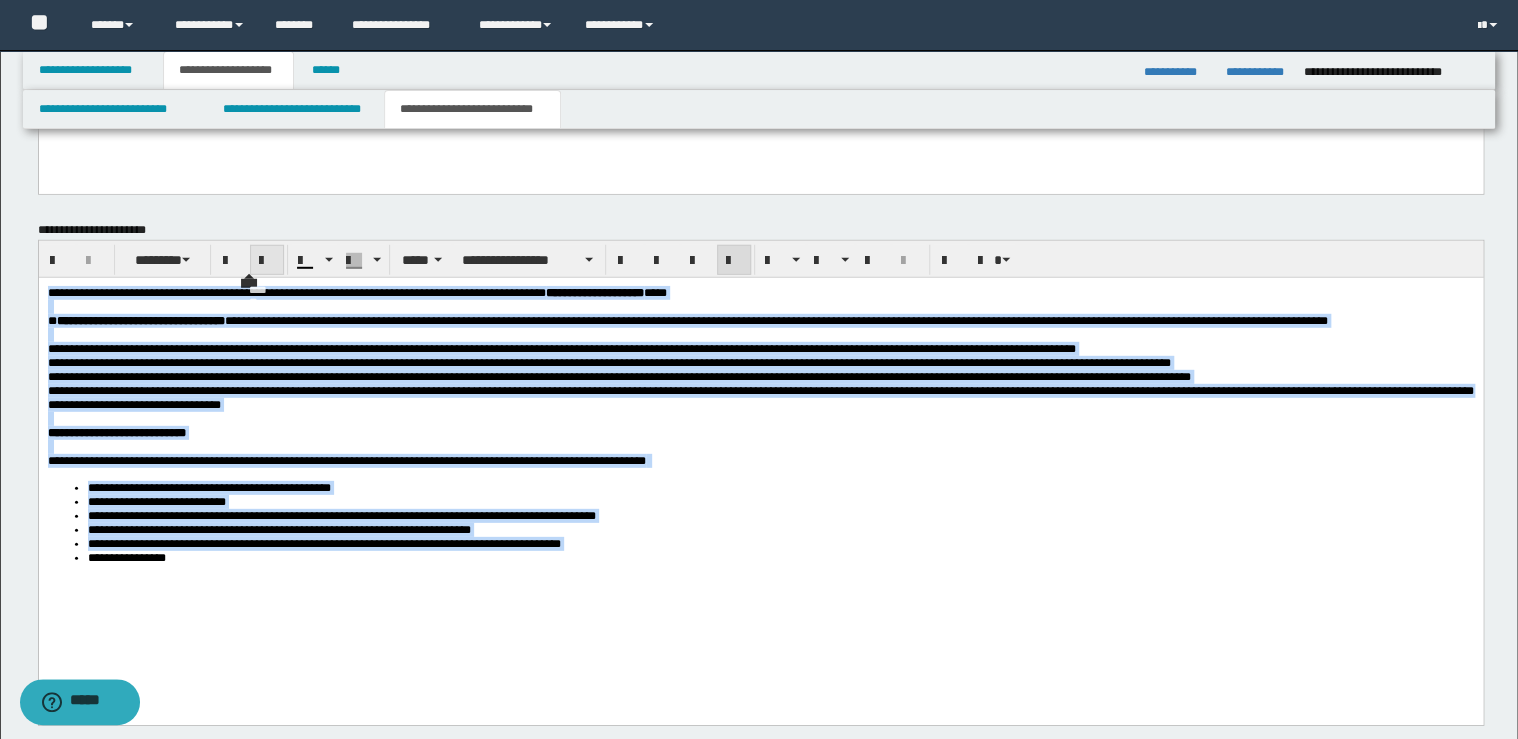 click at bounding box center [267, 260] 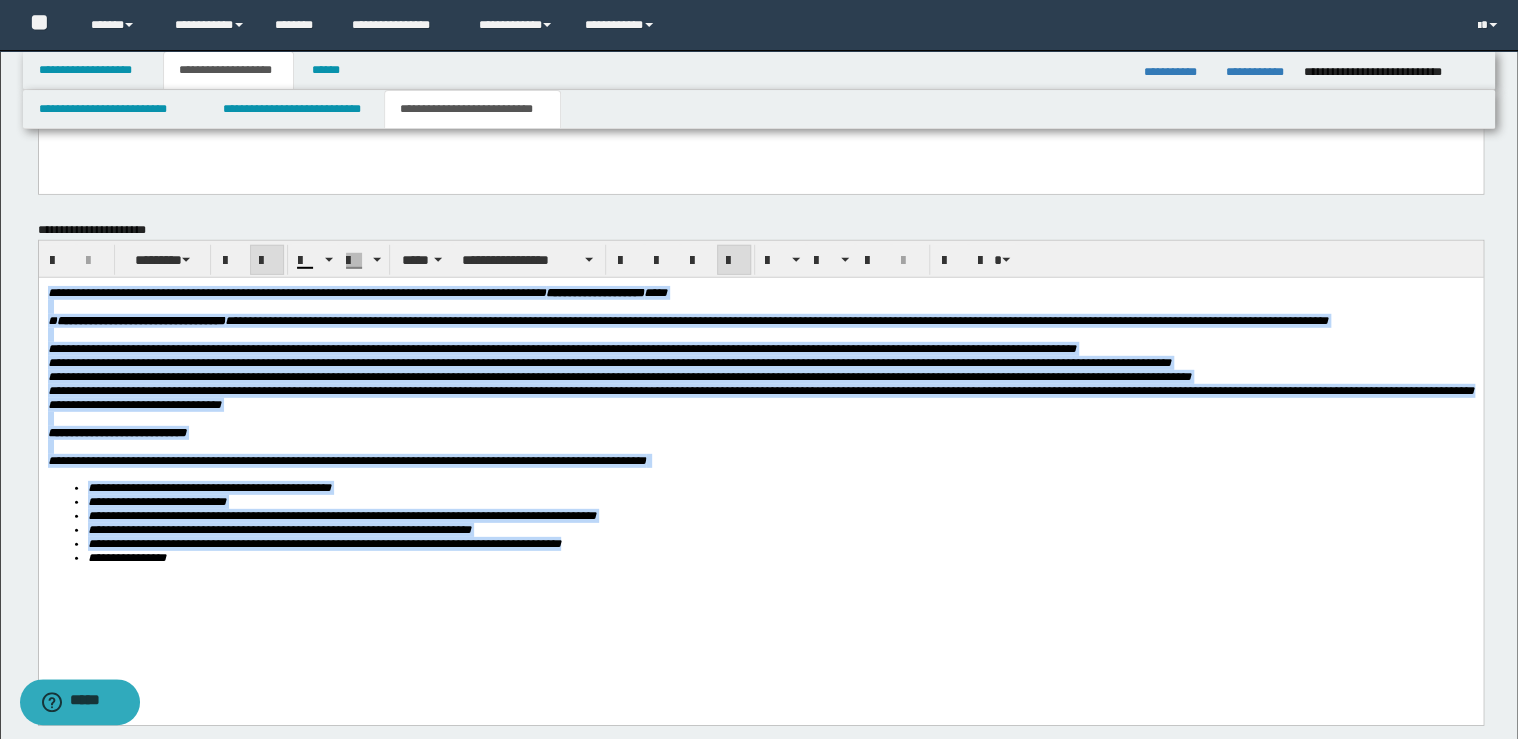 click at bounding box center [267, 260] 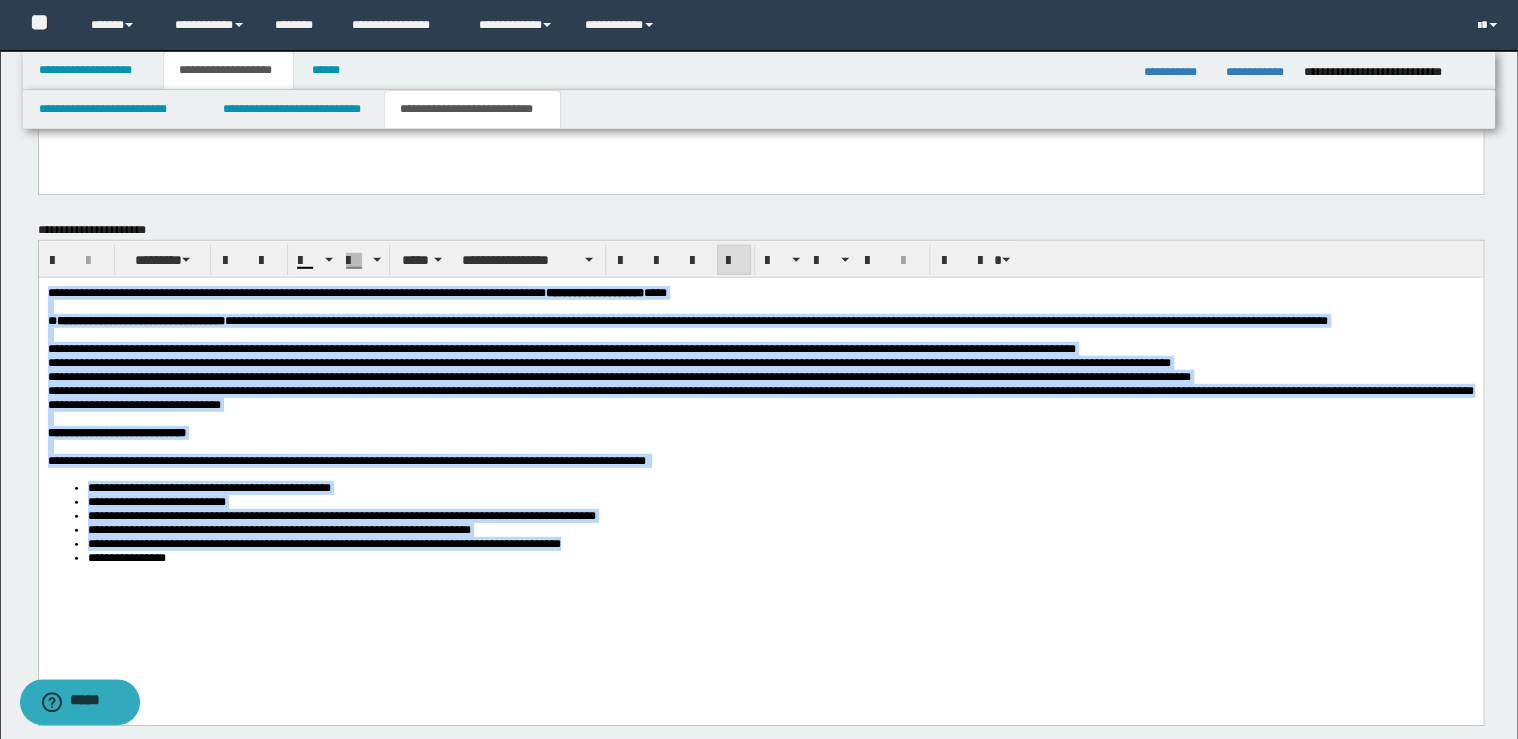 click on "**********" at bounding box center (780, 529) 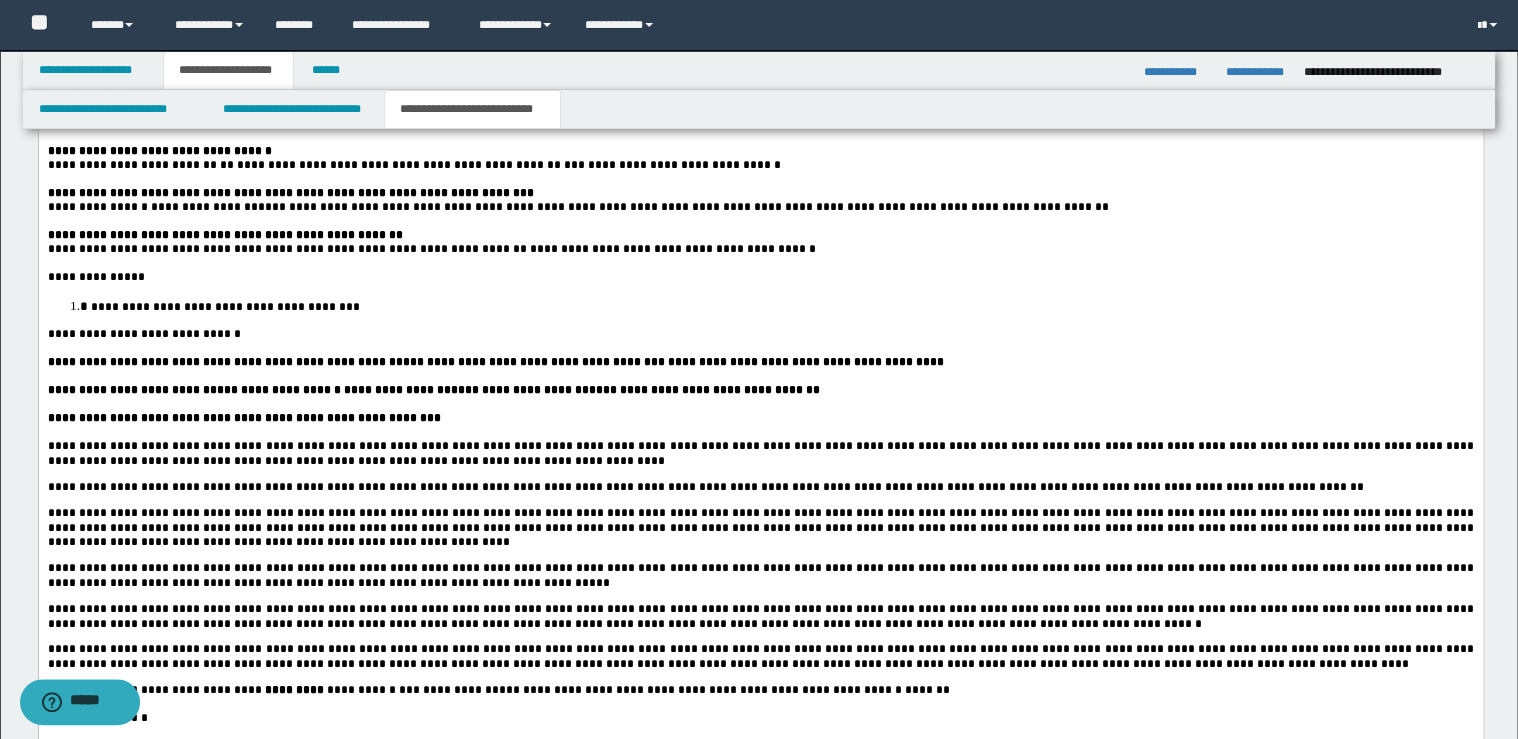 scroll, scrollTop: 1280, scrollLeft: 0, axis: vertical 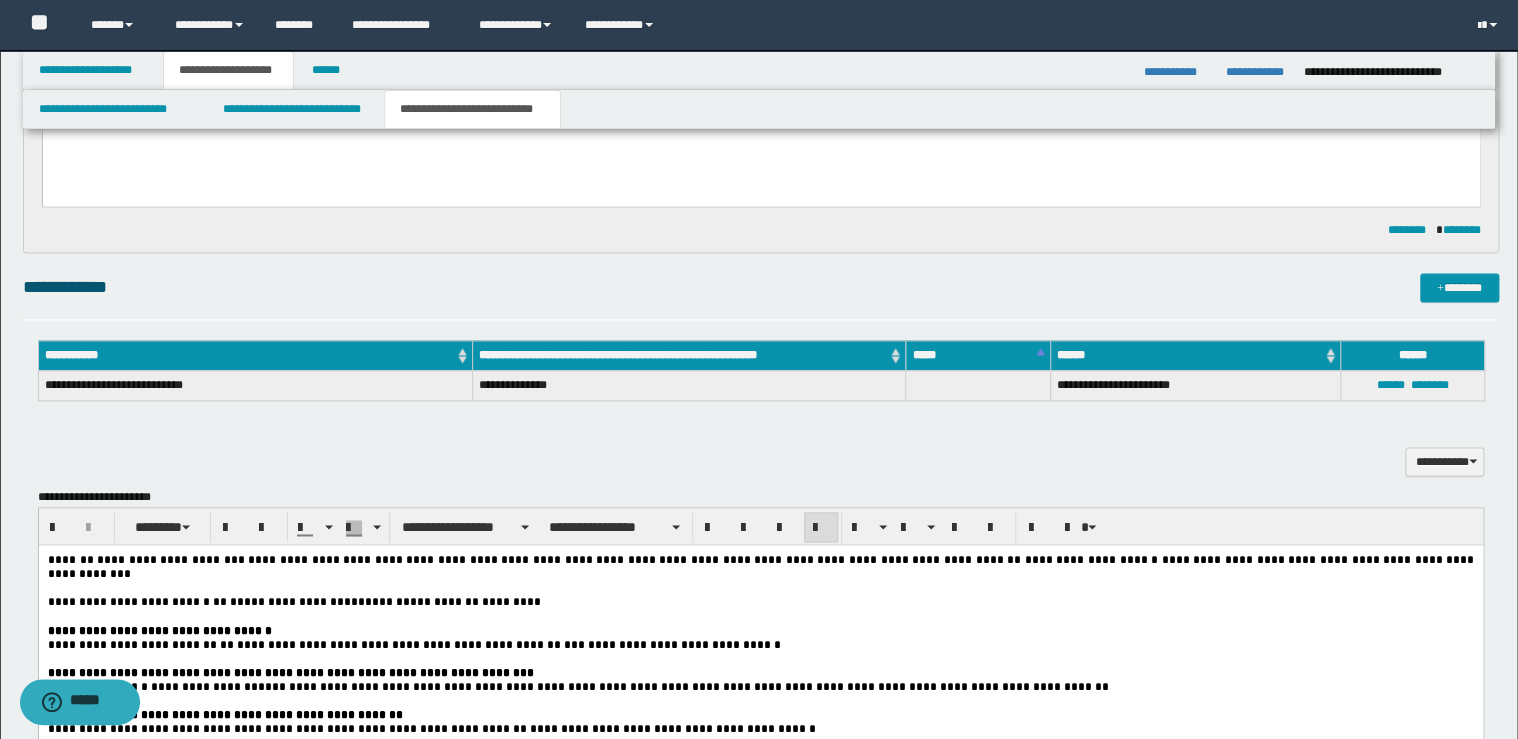 click at bounding box center (760, 658) 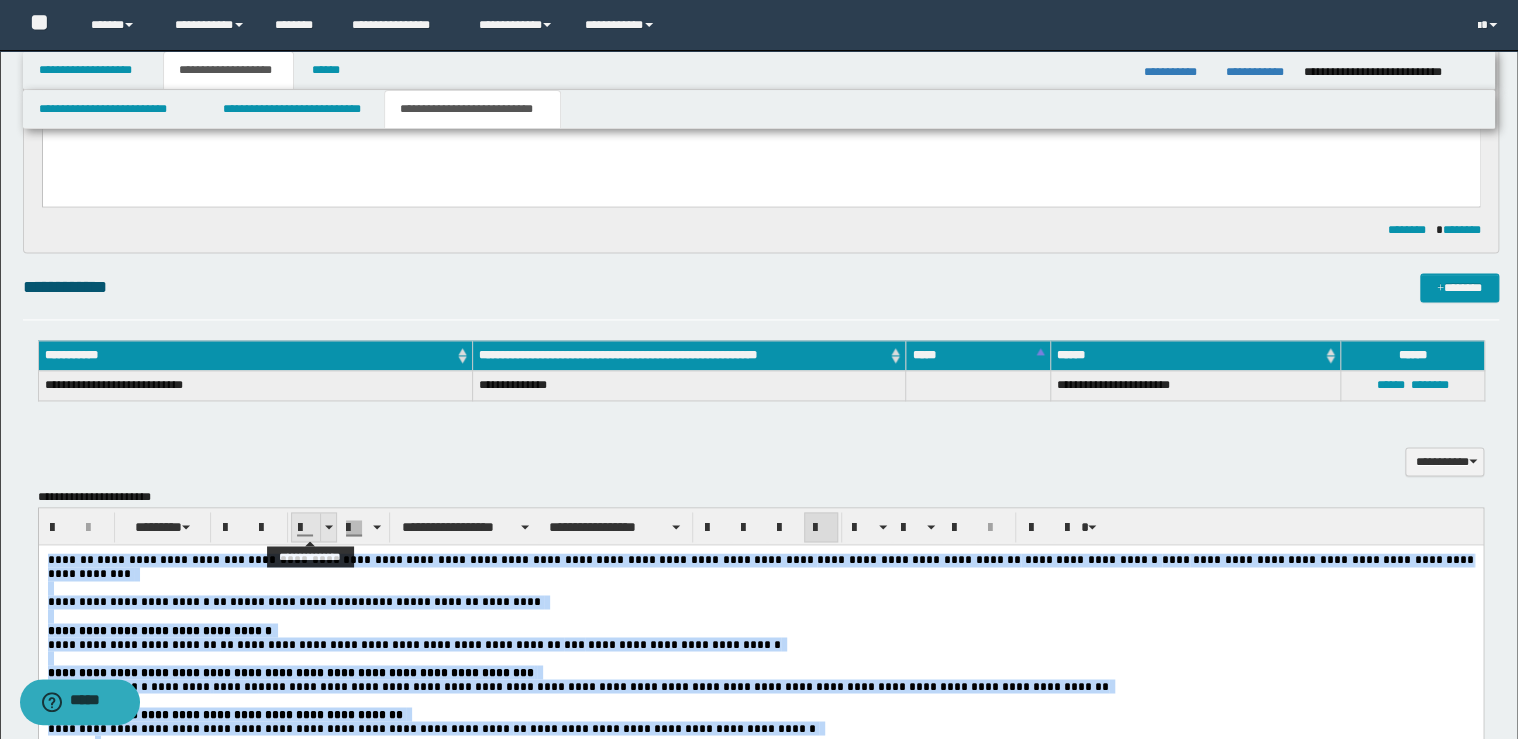 click at bounding box center (329, 527) 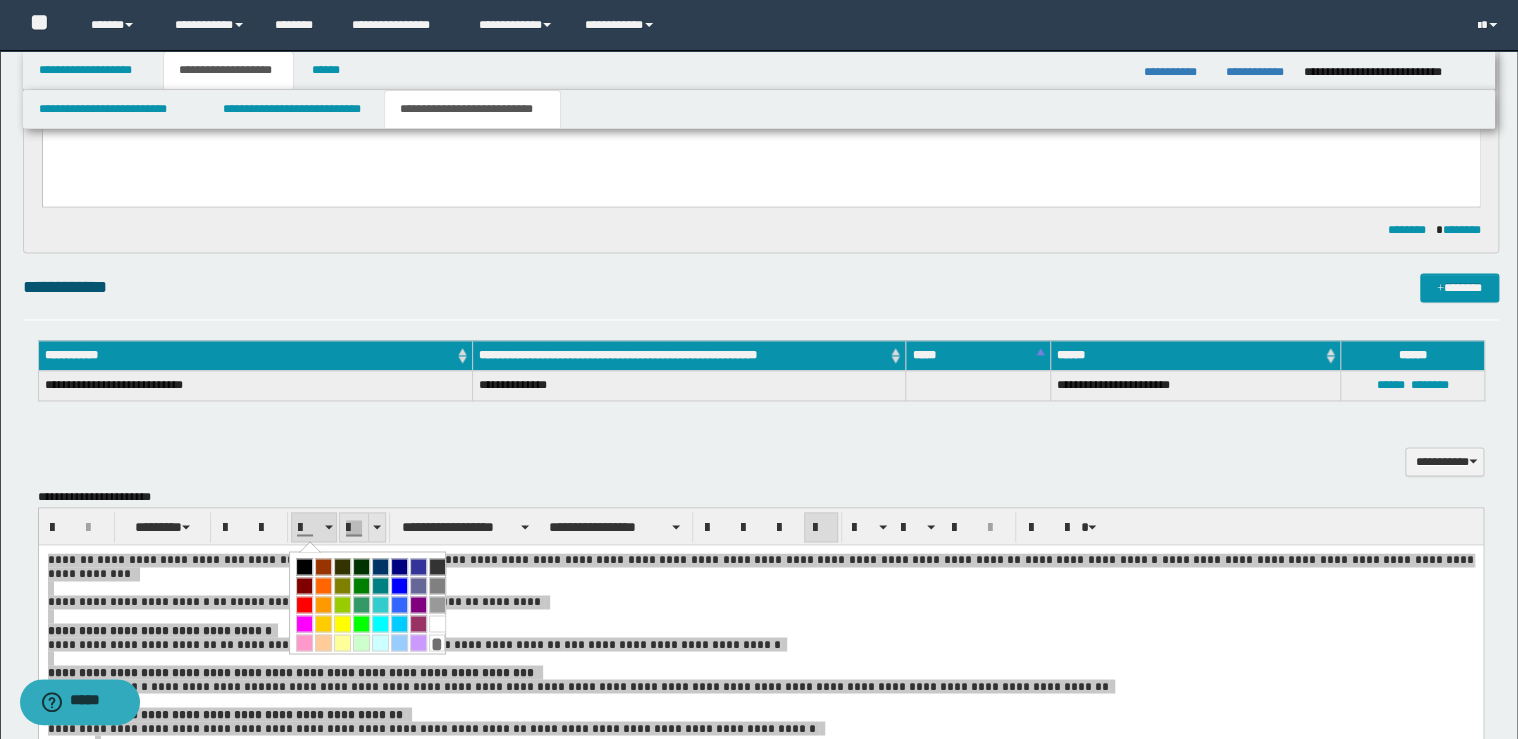 drag, startPoint x: 302, startPoint y: 566, endPoint x: 340, endPoint y: 540, distance: 46.043457 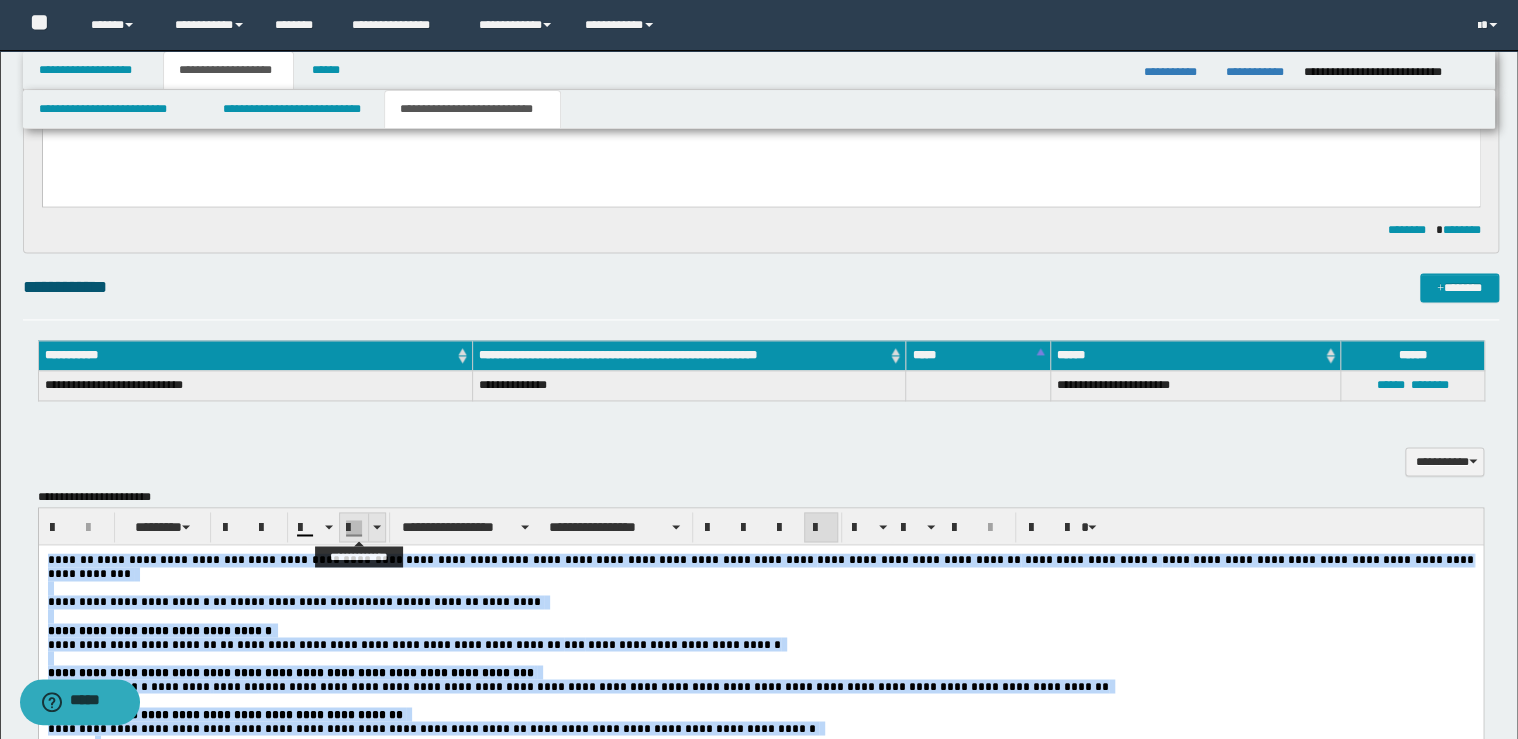 click at bounding box center (376, 527) 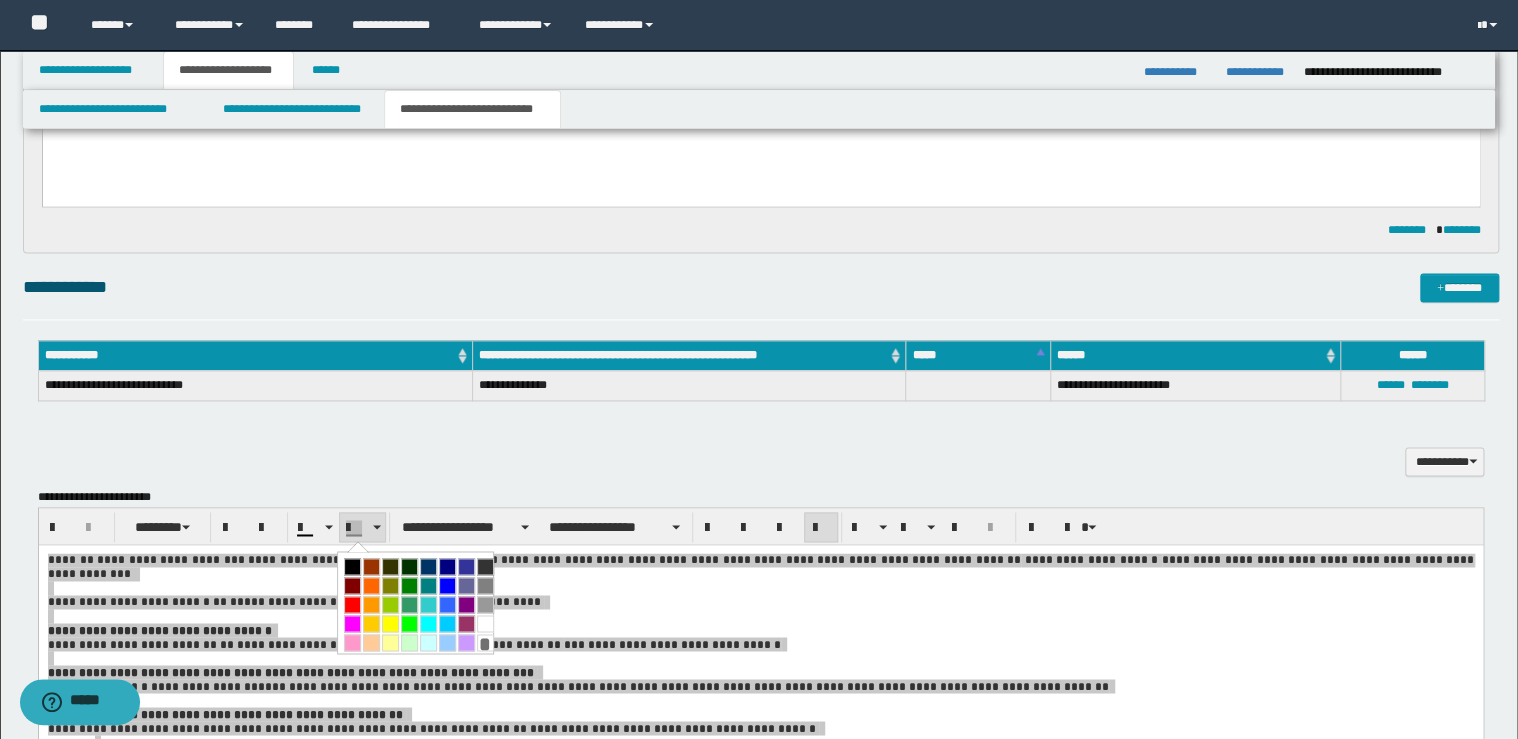 click on "*" at bounding box center [485, 642] 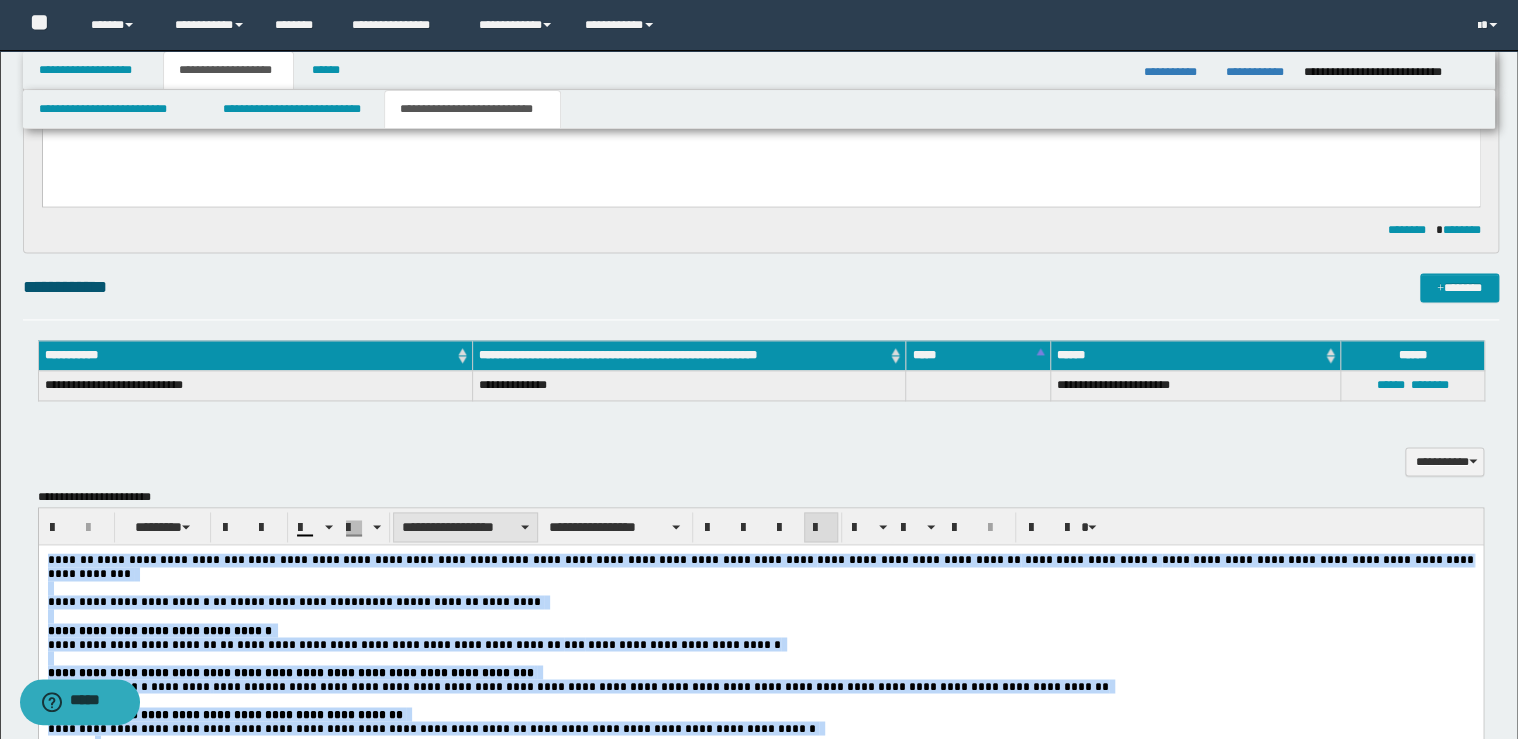 click on "**********" at bounding box center (465, 527) 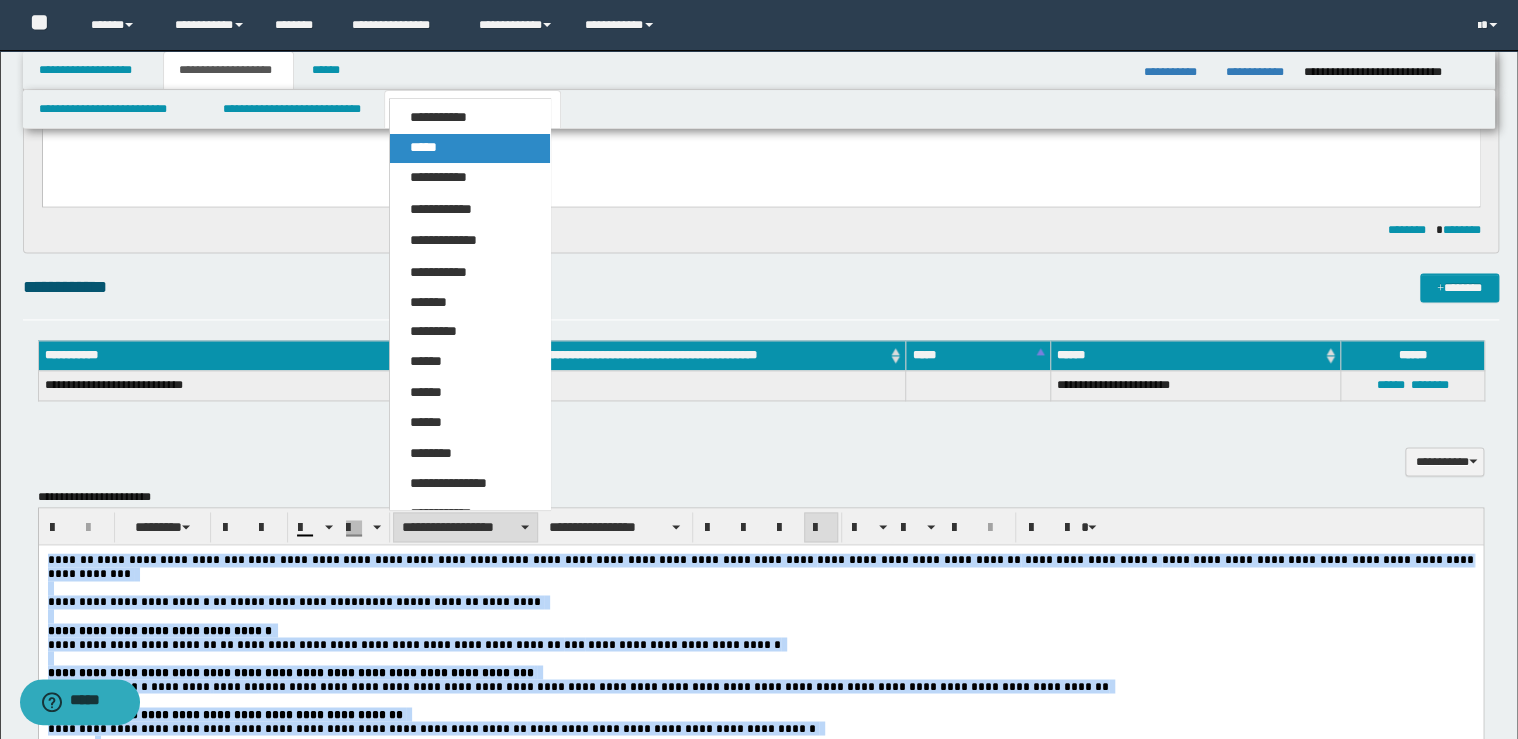 drag, startPoint x: 468, startPoint y: 148, endPoint x: 412, endPoint y: 410, distance: 267.9179 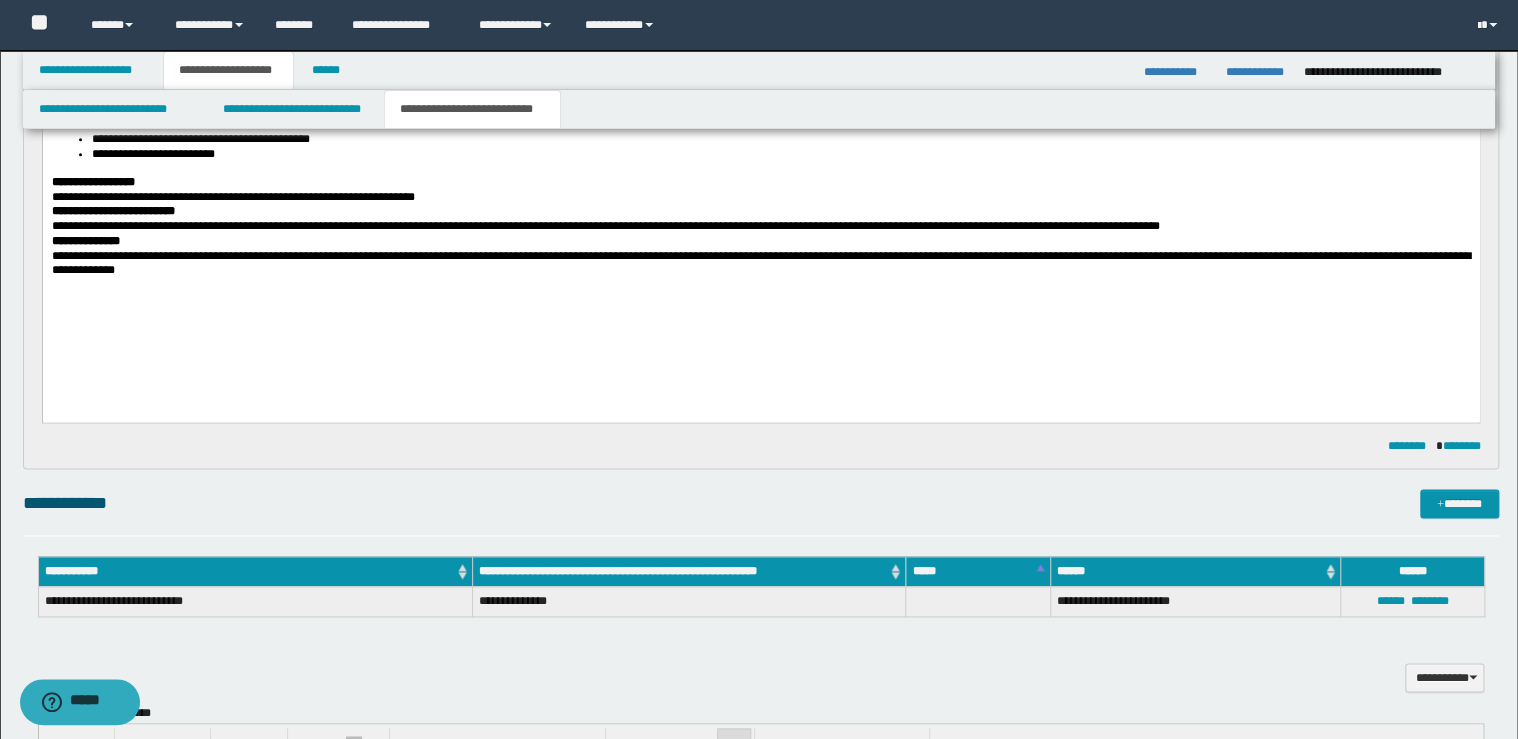 scroll, scrollTop: 800, scrollLeft: 0, axis: vertical 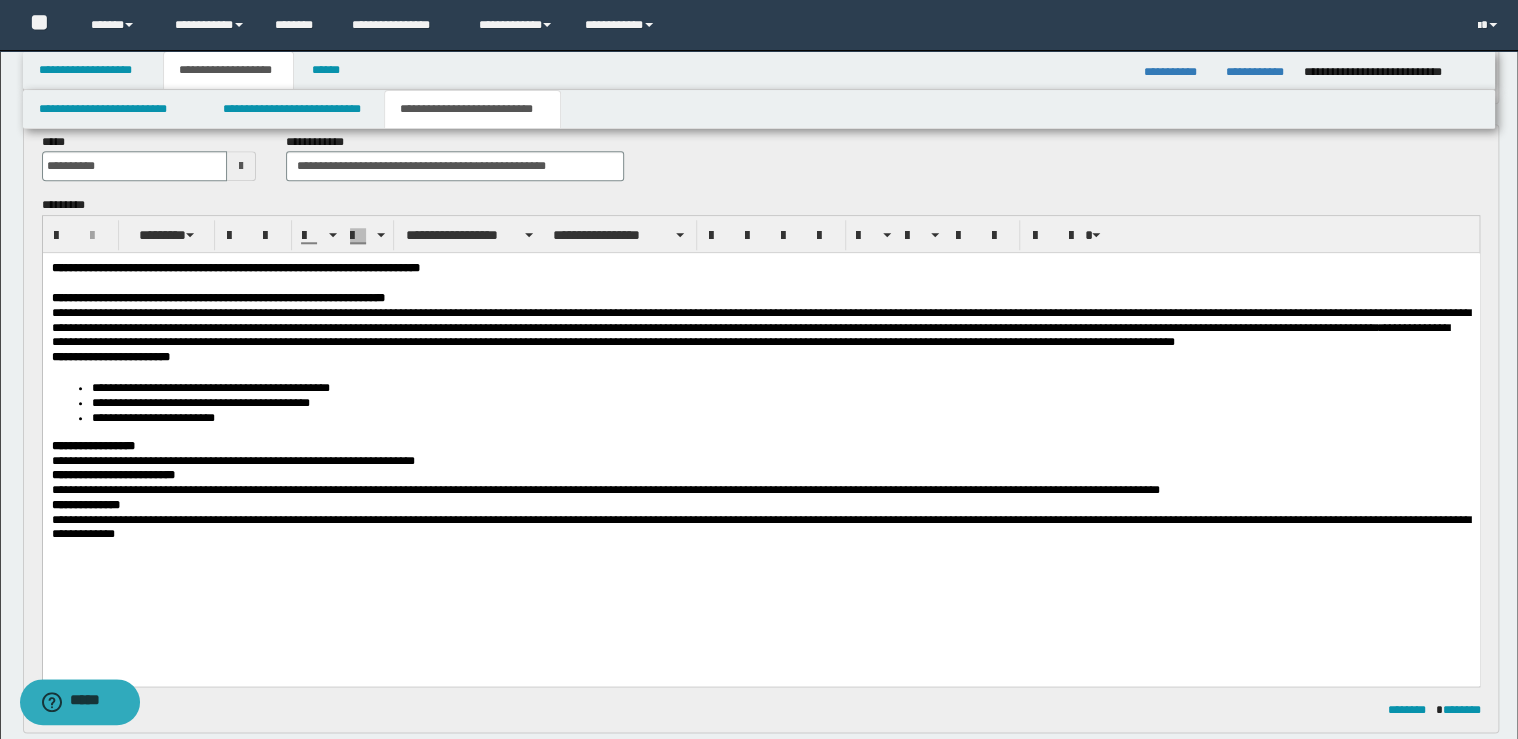 click on "**********" at bounding box center [760, 505] 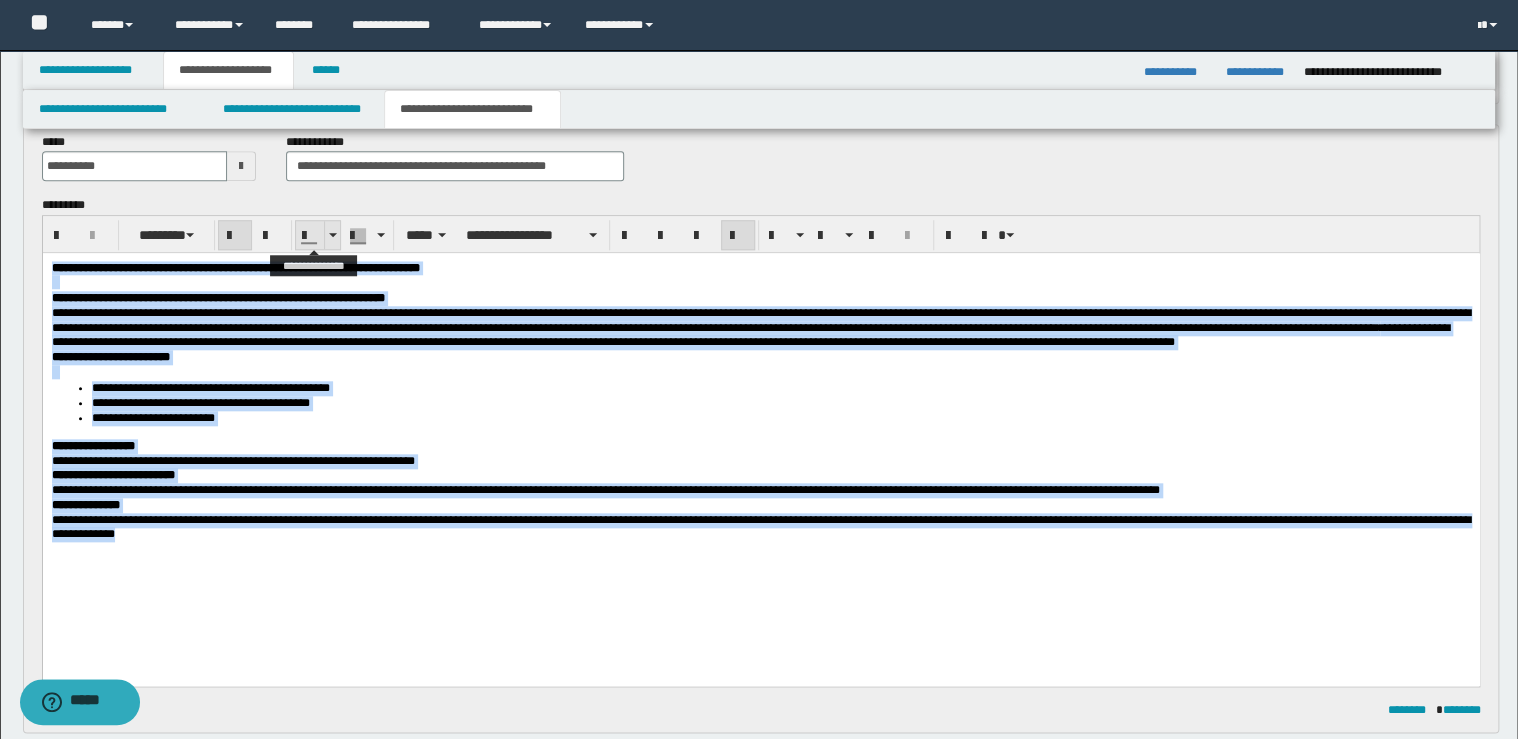 click at bounding box center (332, 235) 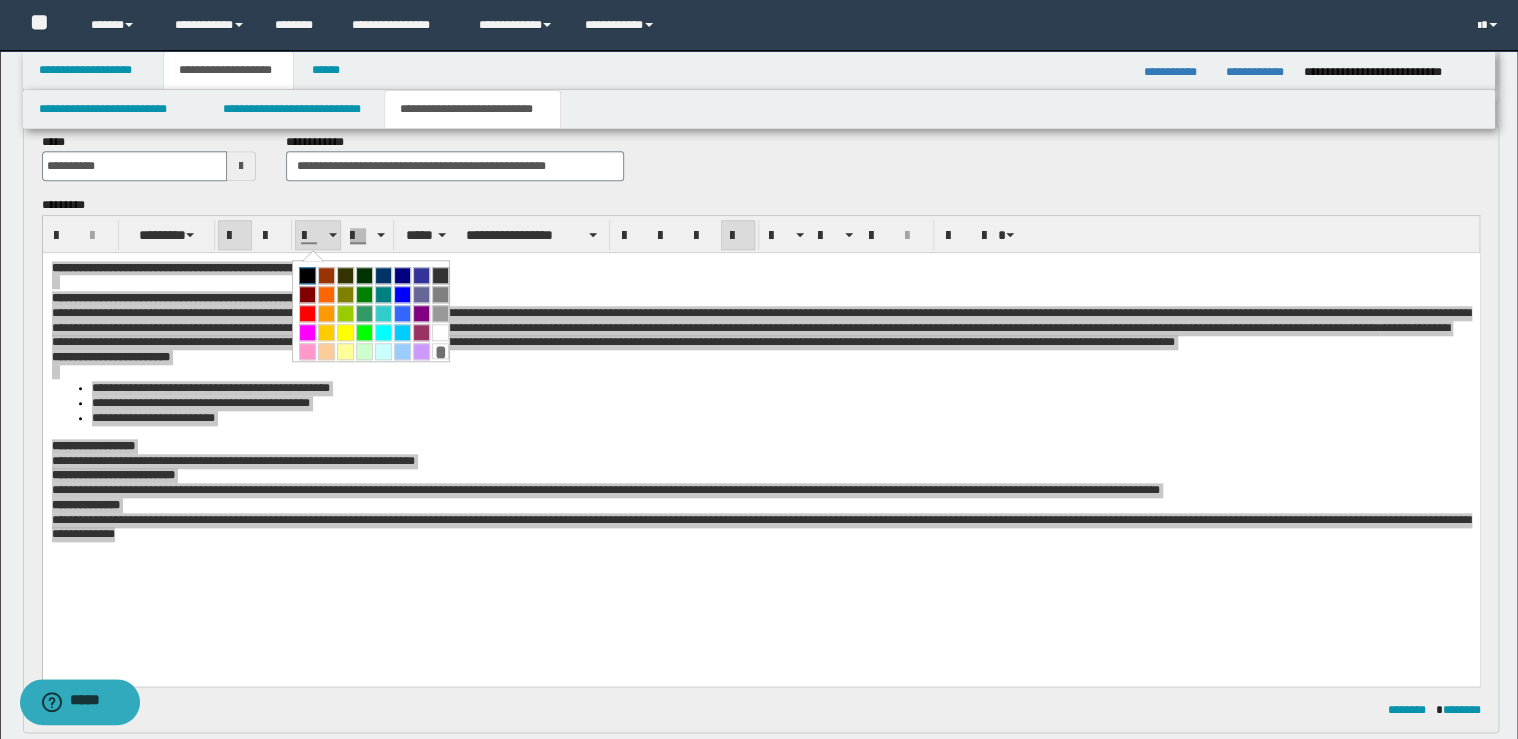 click at bounding box center (307, 275) 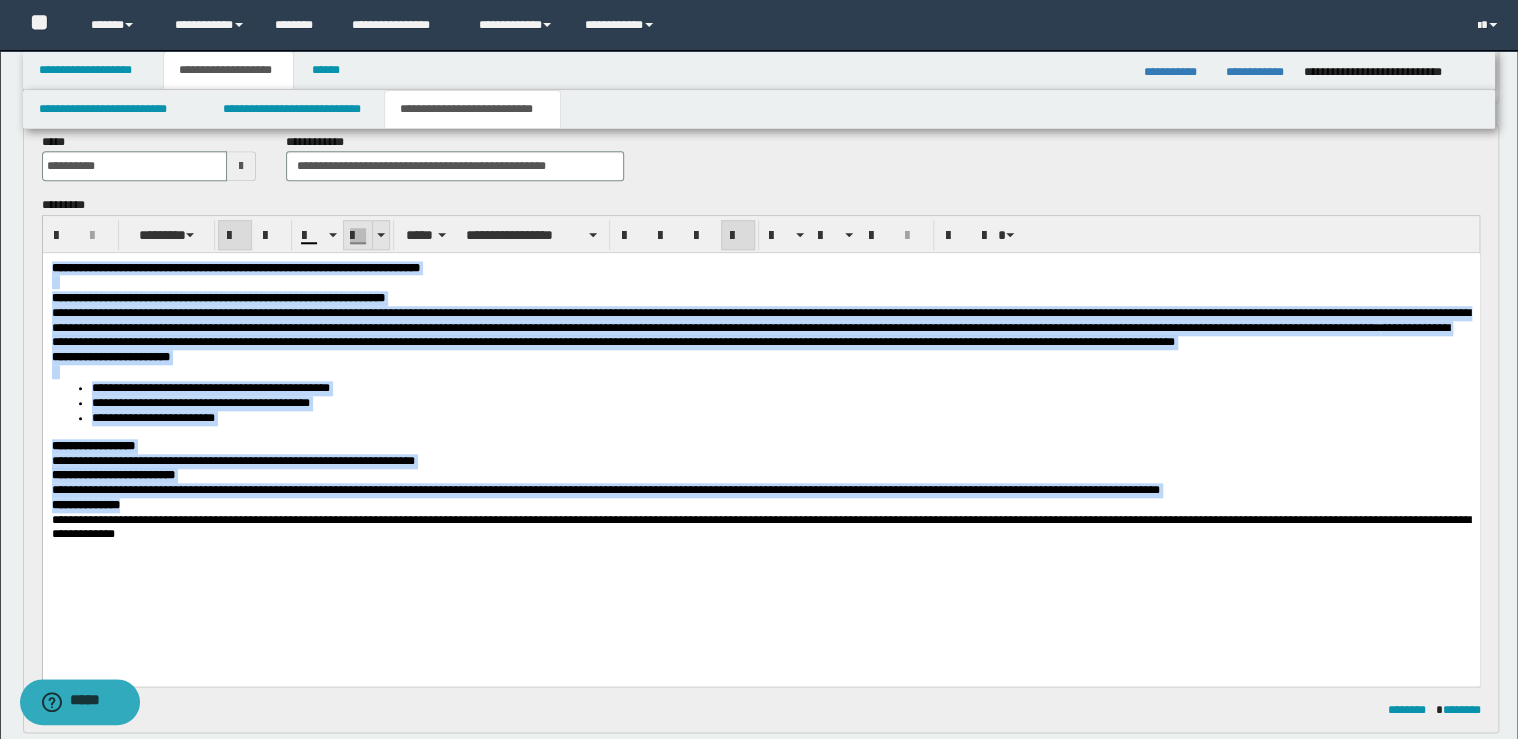 click at bounding box center (380, 235) 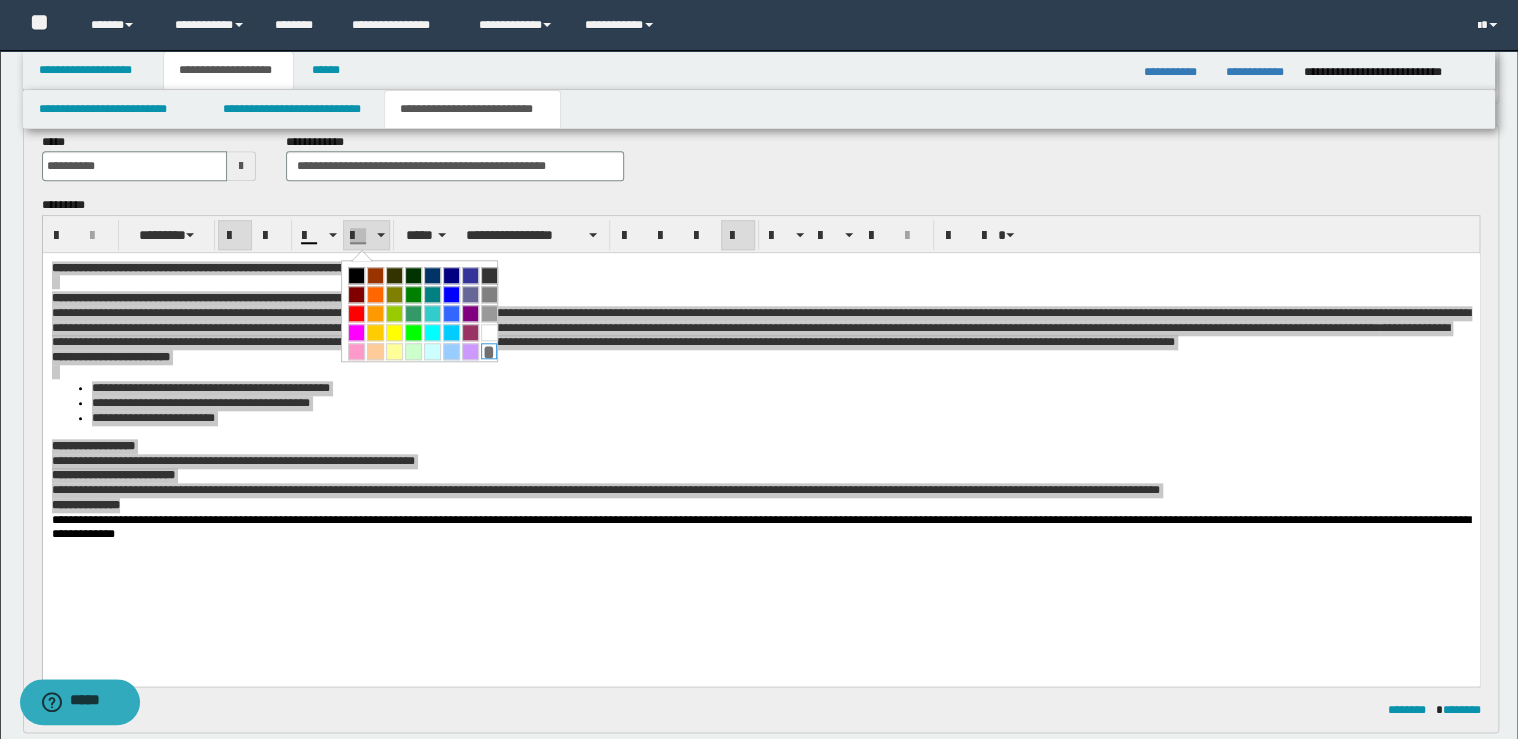 click on "*" at bounding box center [489, 351] 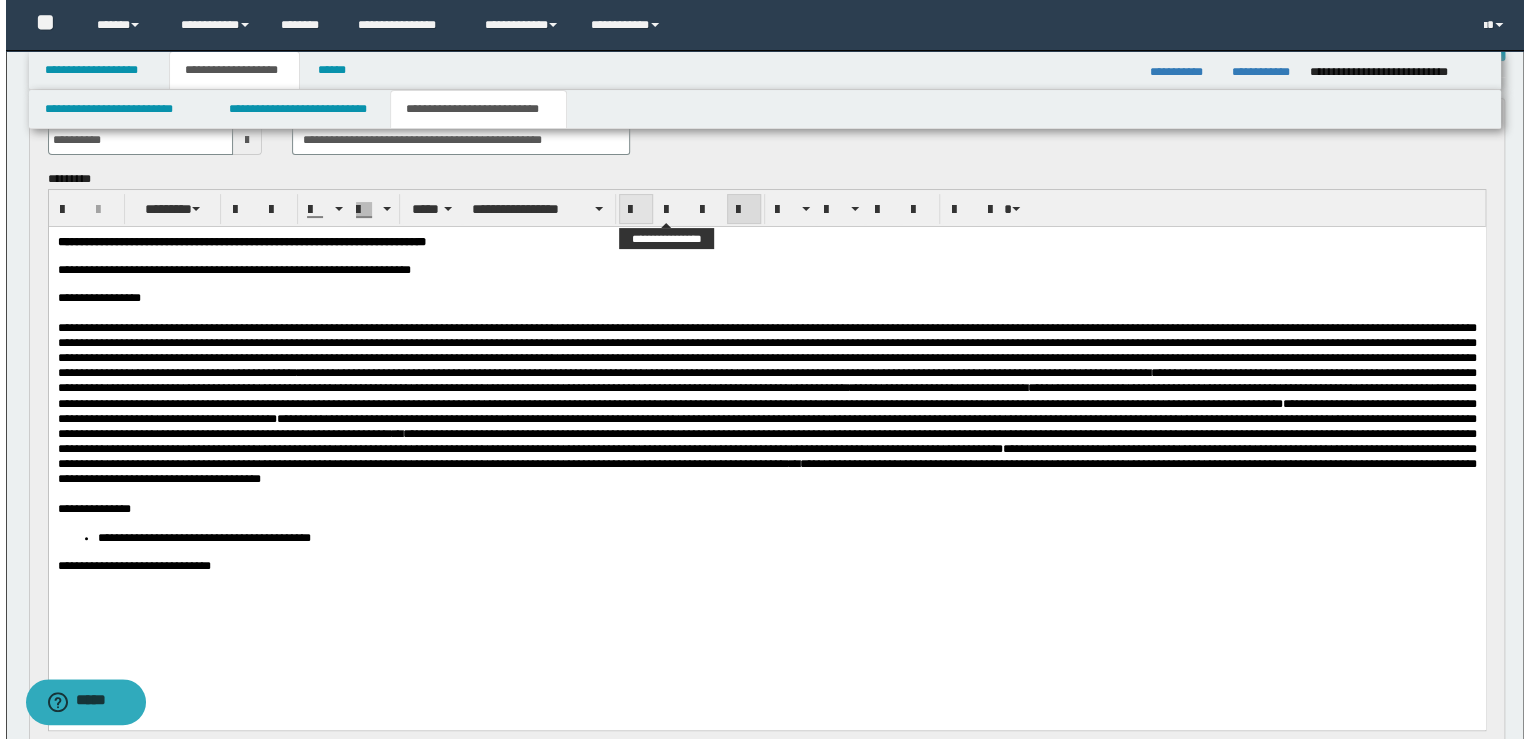 scroll, scrollTop: 0, scrollLeft: 0, axis: both 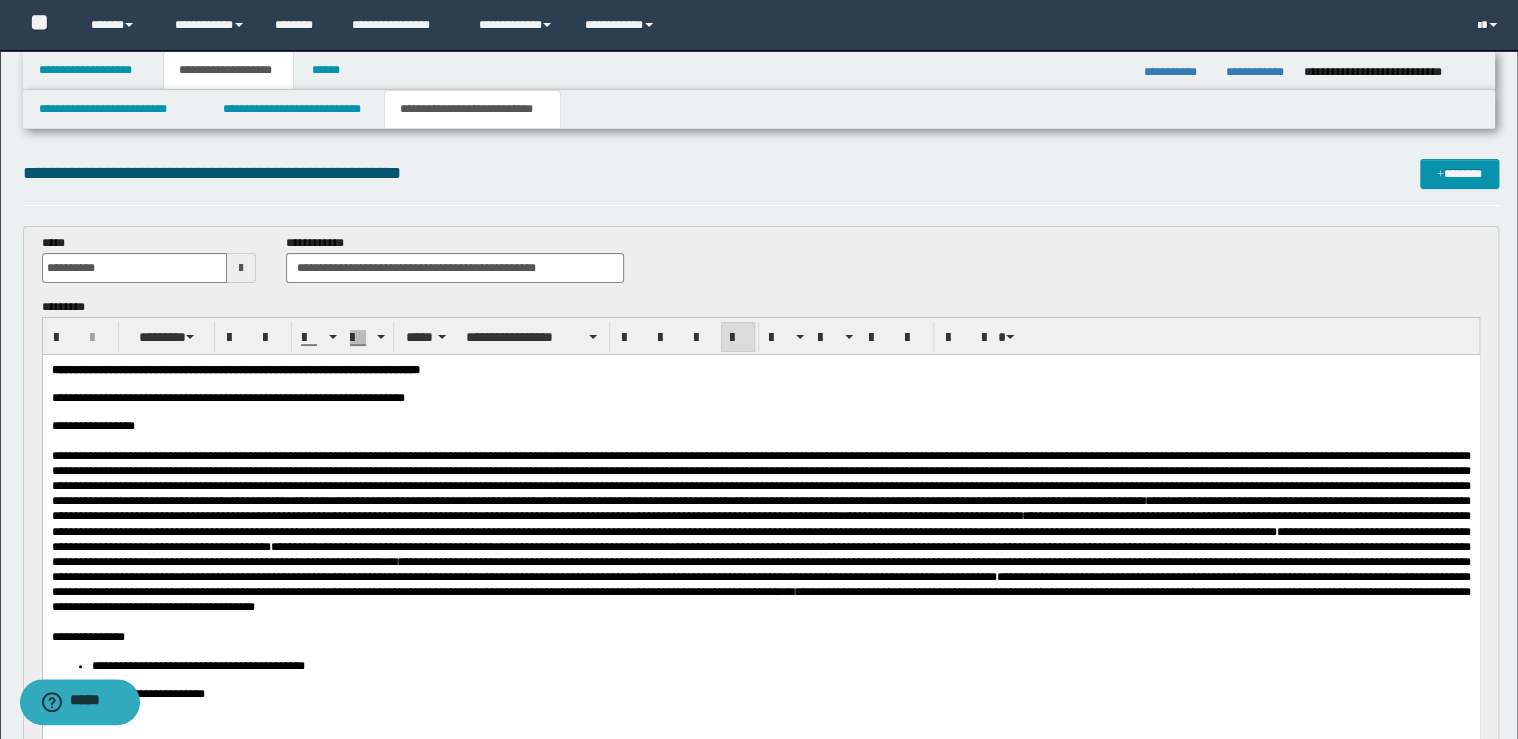drag, startPoint x: 319, startPoint y: 458, endPoint x: 320, endPoint y: 446, distance: 12.0415945 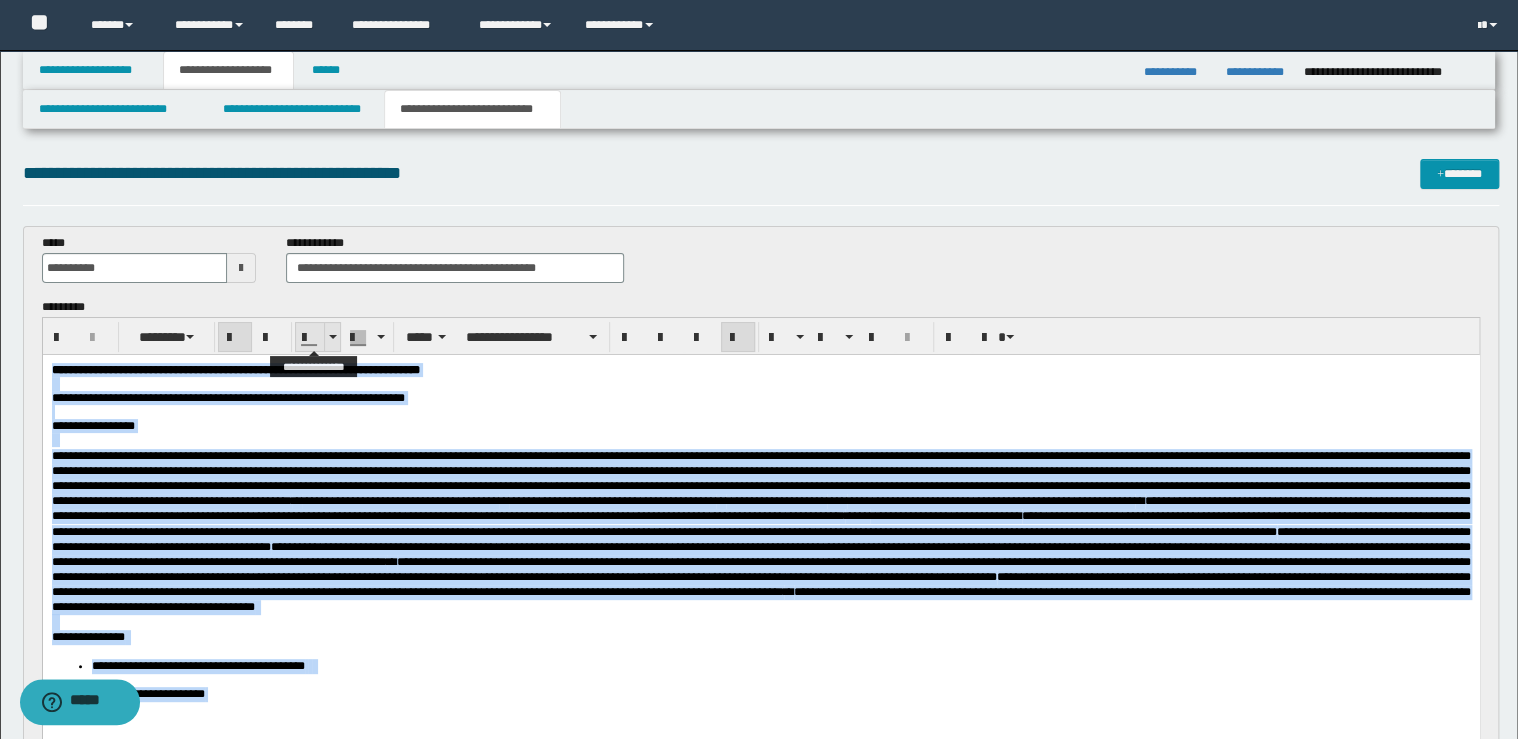 click at bounding box center (333, 337) 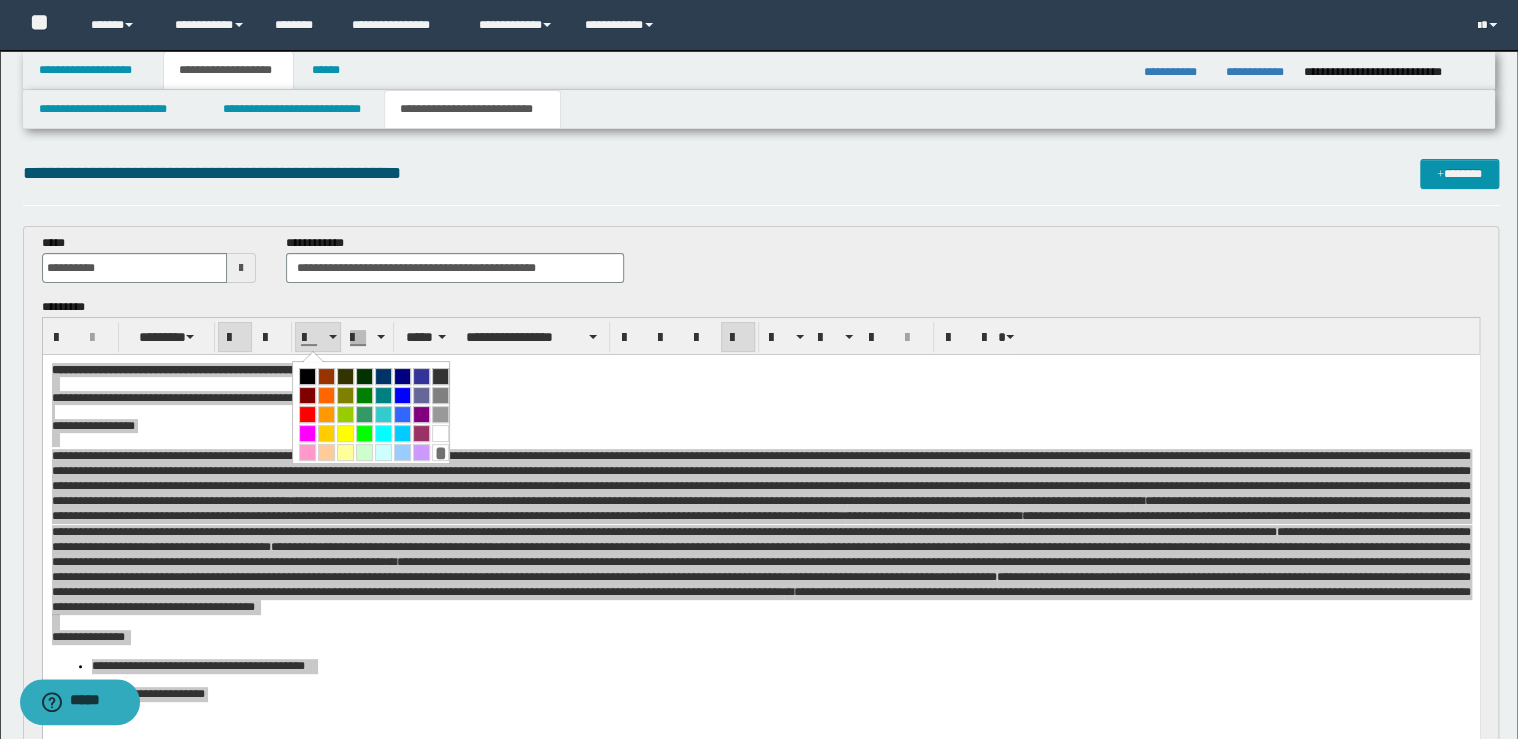 click at bounding box center [307, 376] 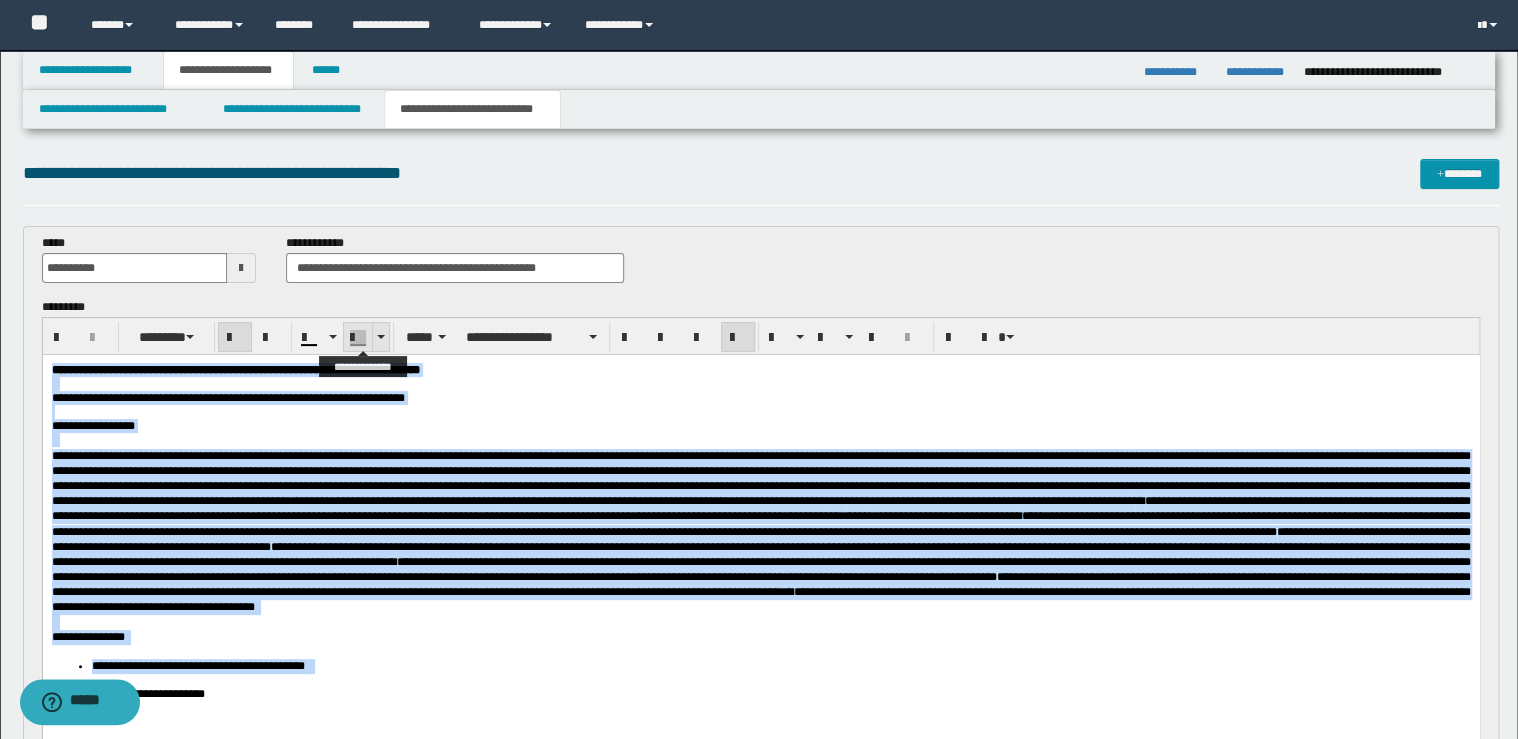 click at bounding box center (381, 337) 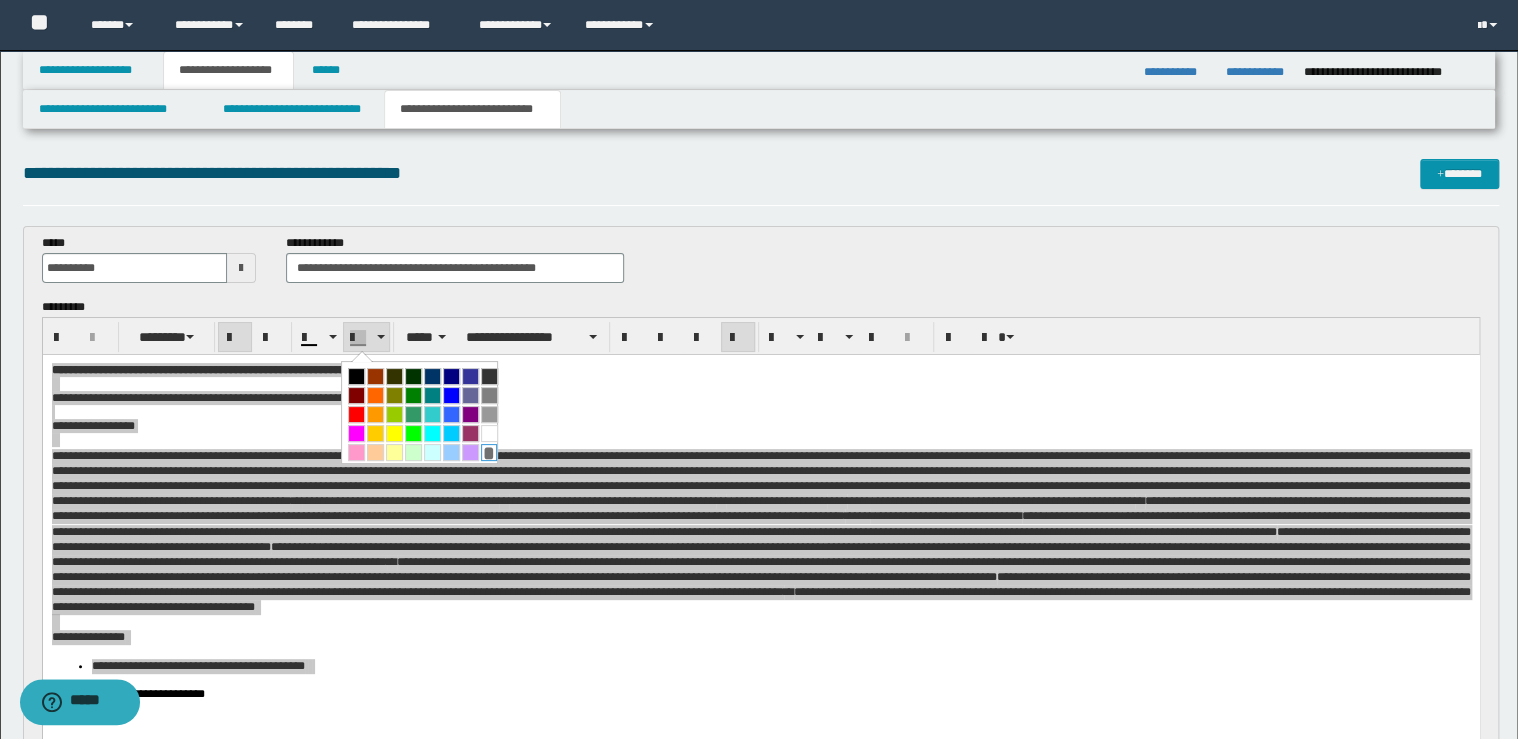 click on "*" at bounding box center (489, 452) 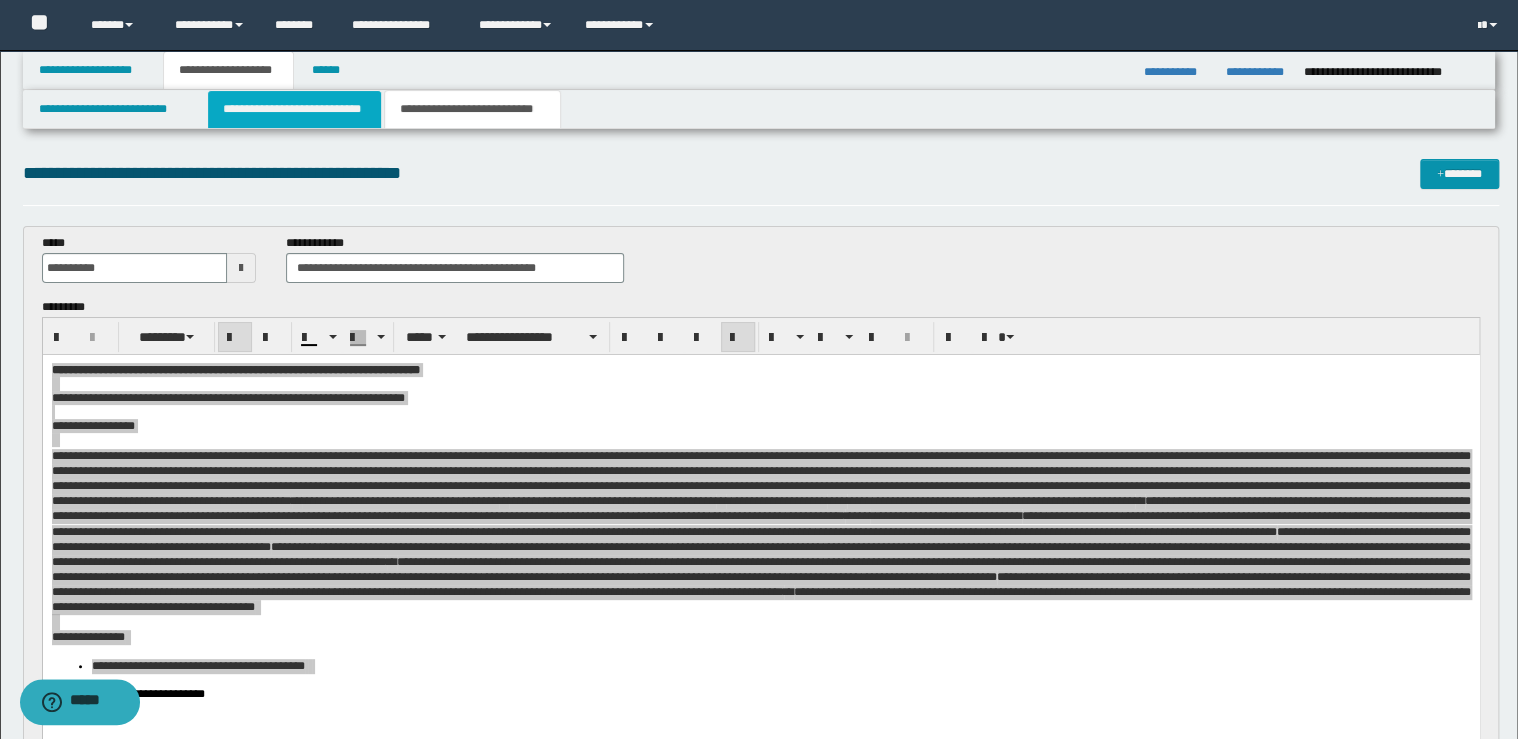 click on "**********" at bounding box center (294, 109) 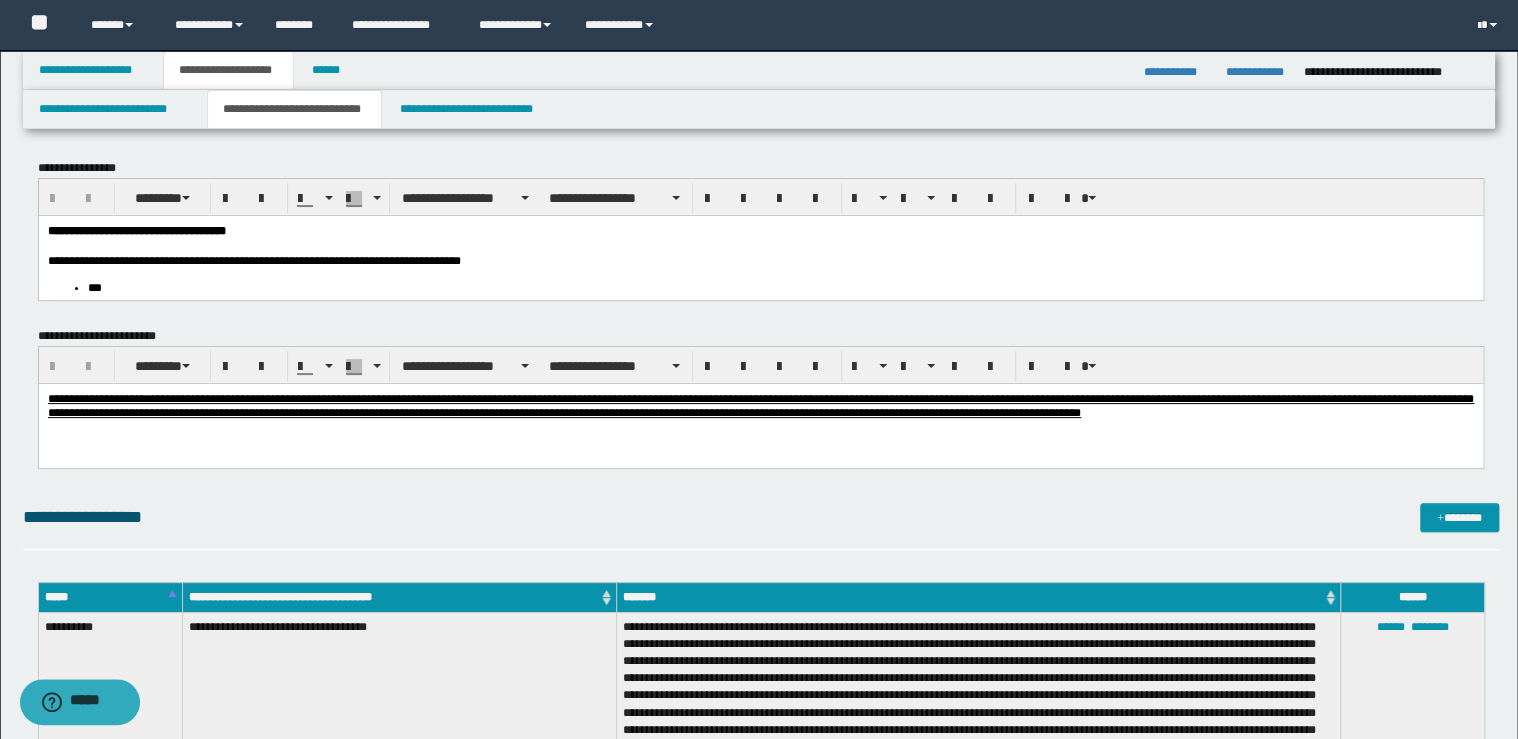 click on "**********" at bounding box center (760, 260) 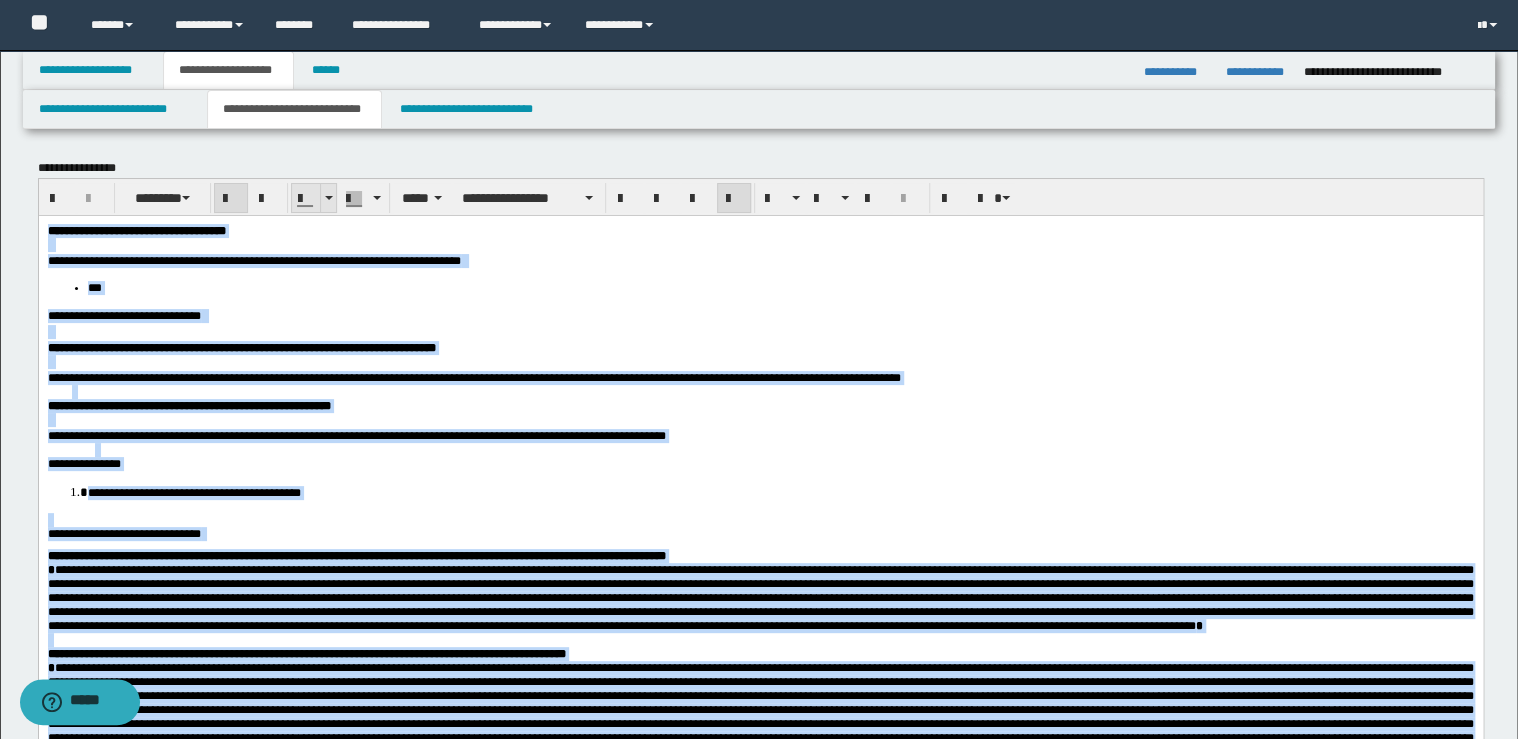 click at bounding box center (328, 198) 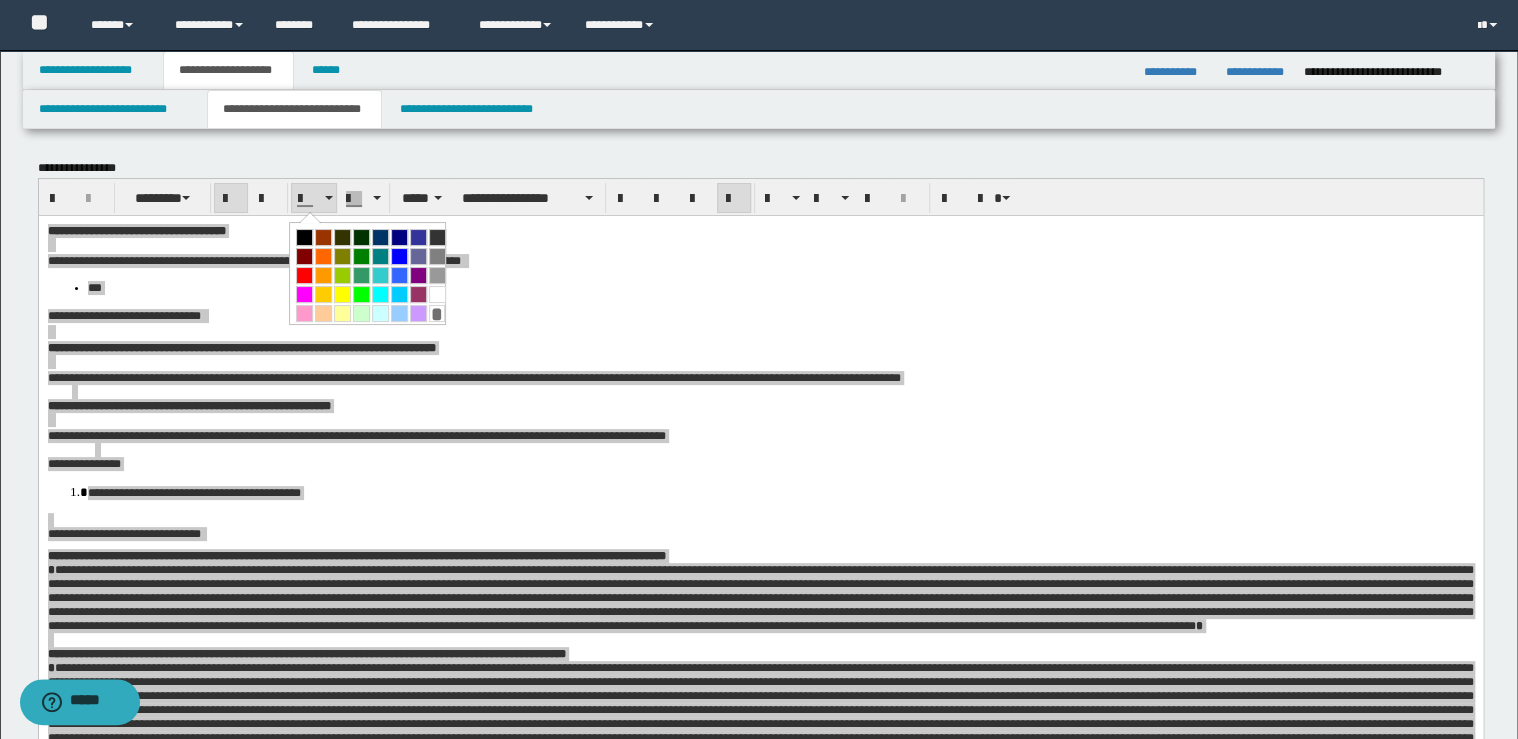 click at bounding box center [304, 237] 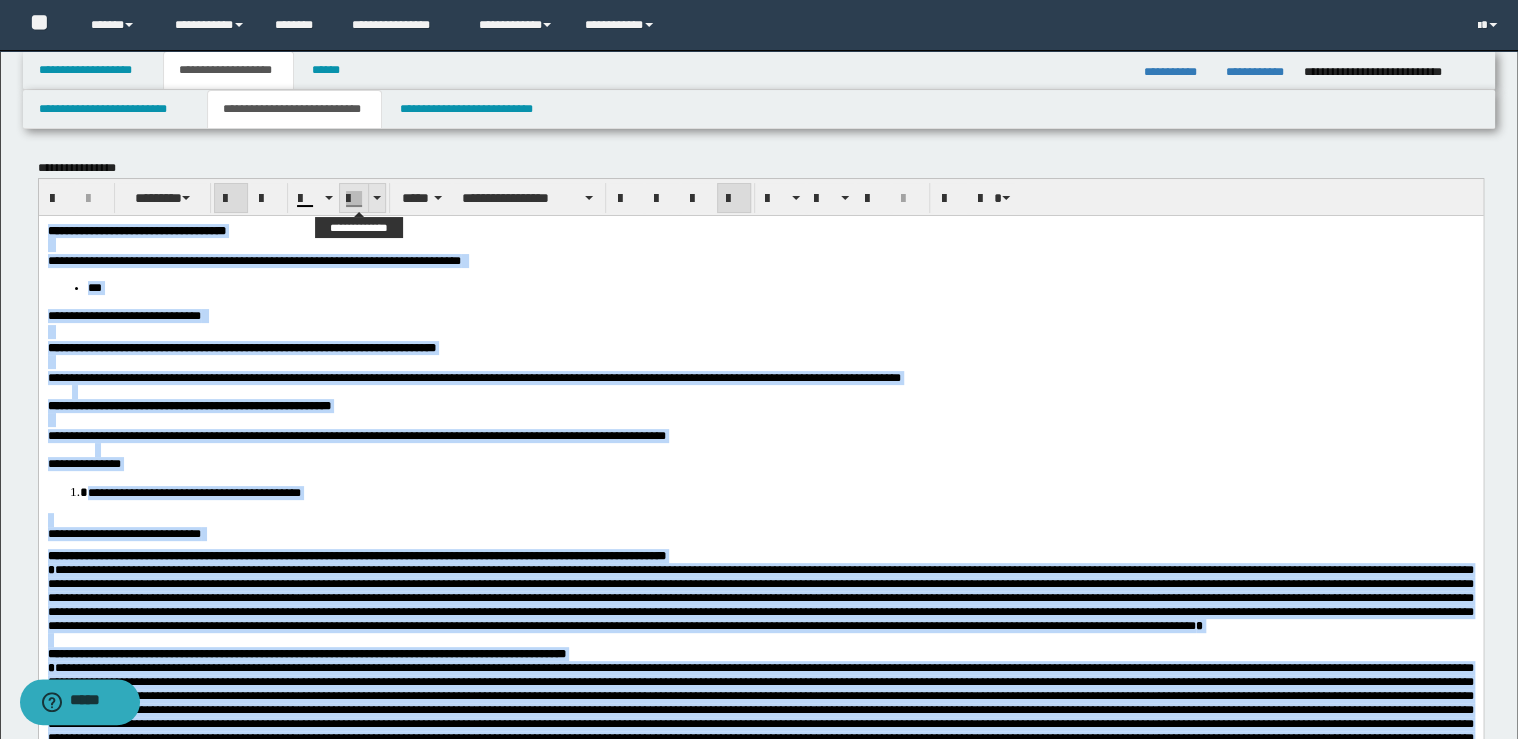 click at bounding box center (376, 198) 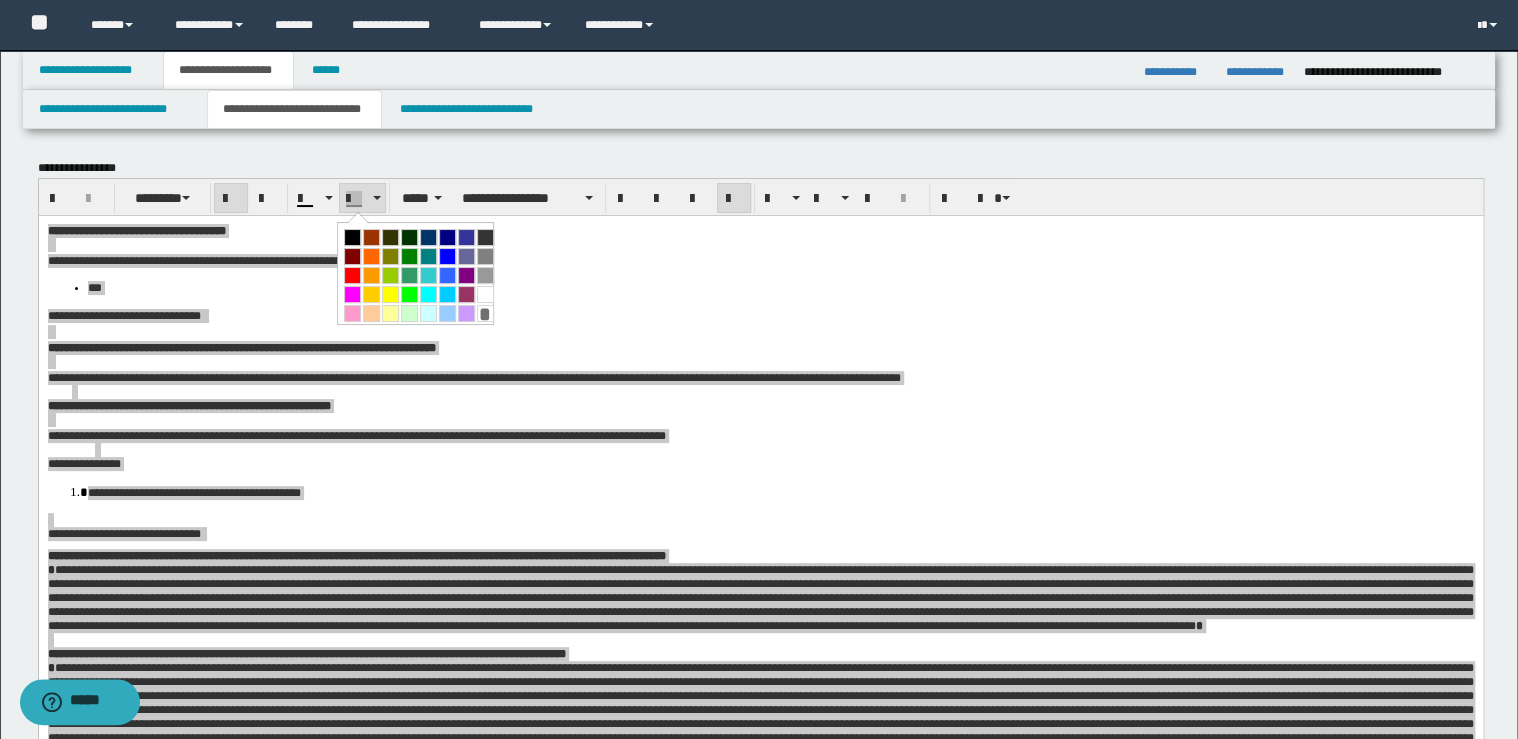 drag, startPoint x: 479, startPoint y: 312, endPoint x: 409, endPoint y: 14, distance: 306.11108 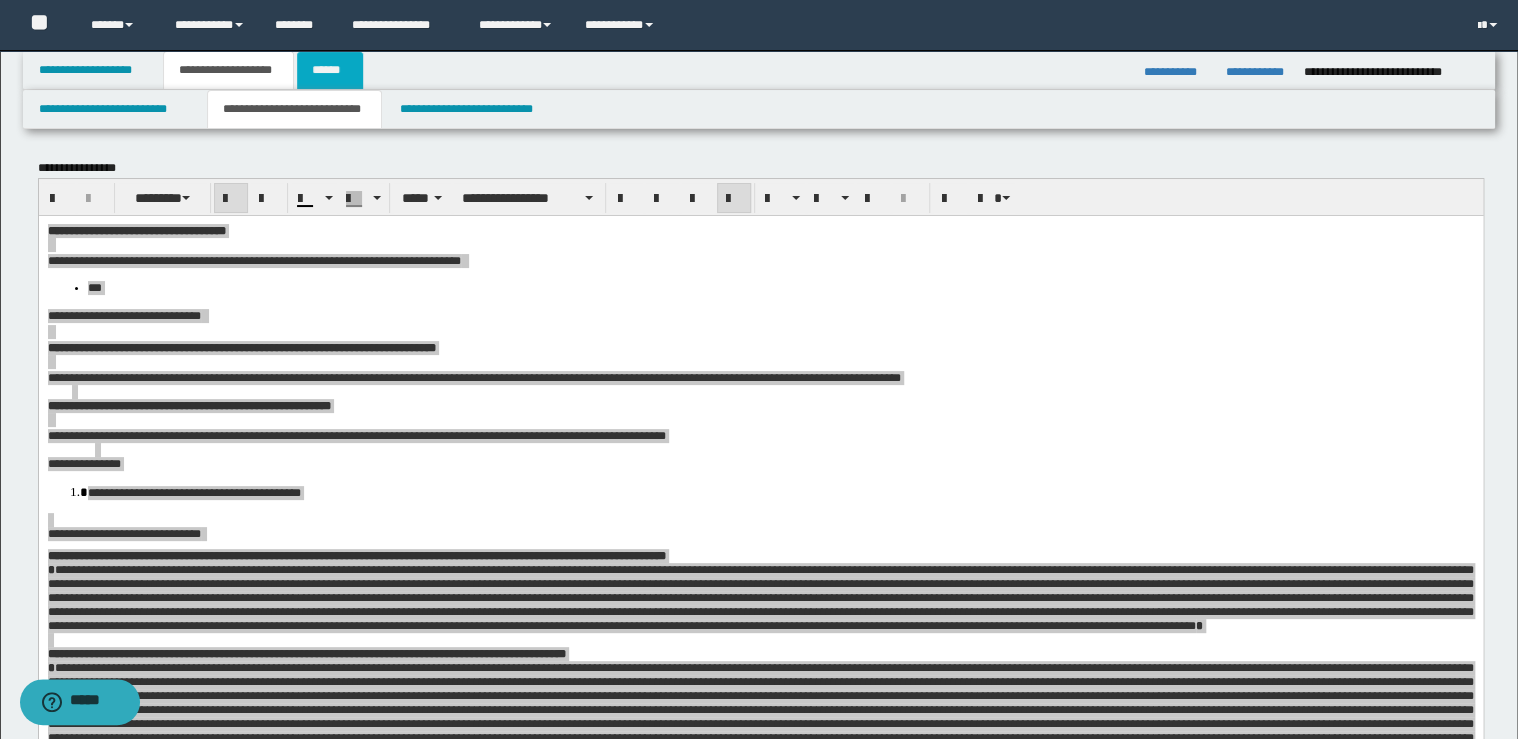 click on "******" at bounding box center (330, 70) 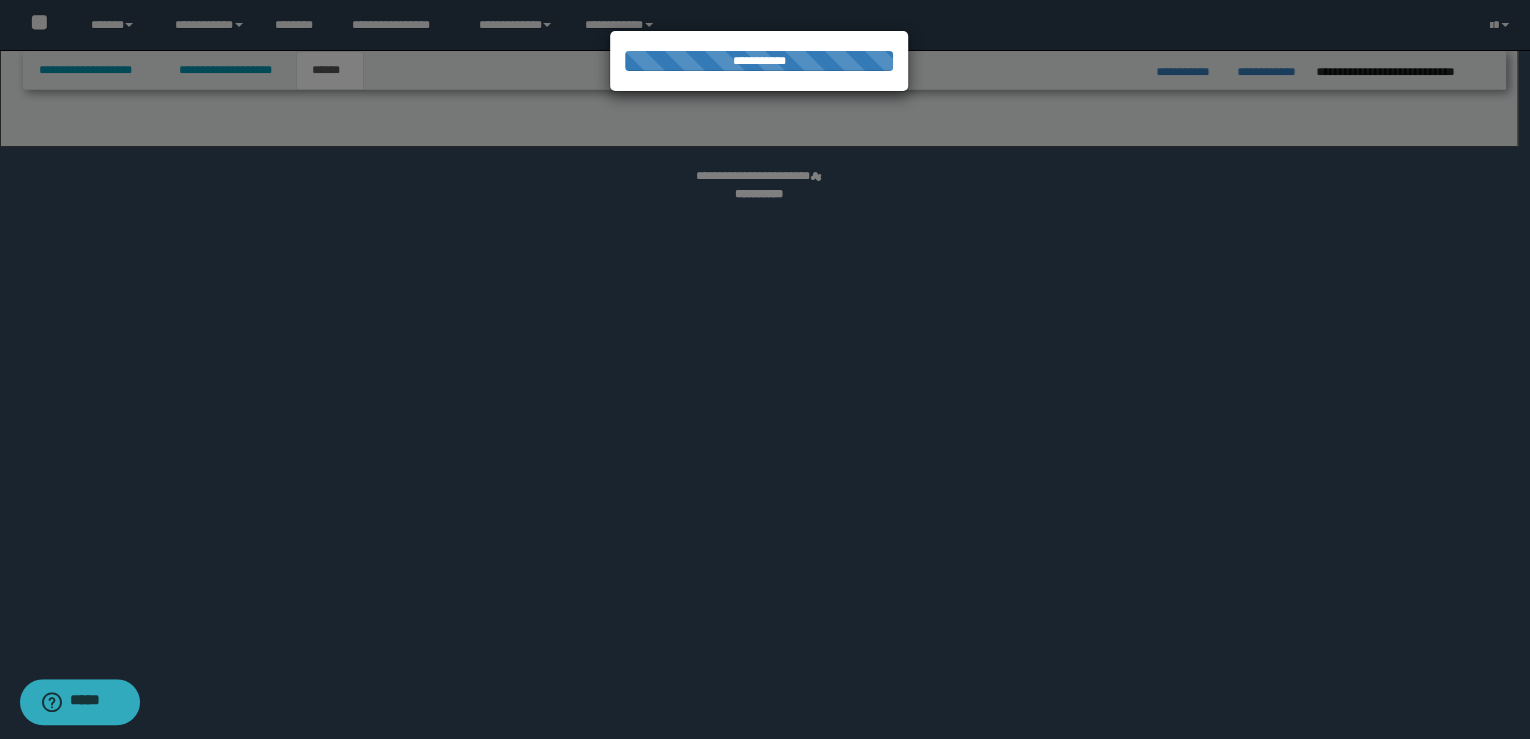 select on "**" 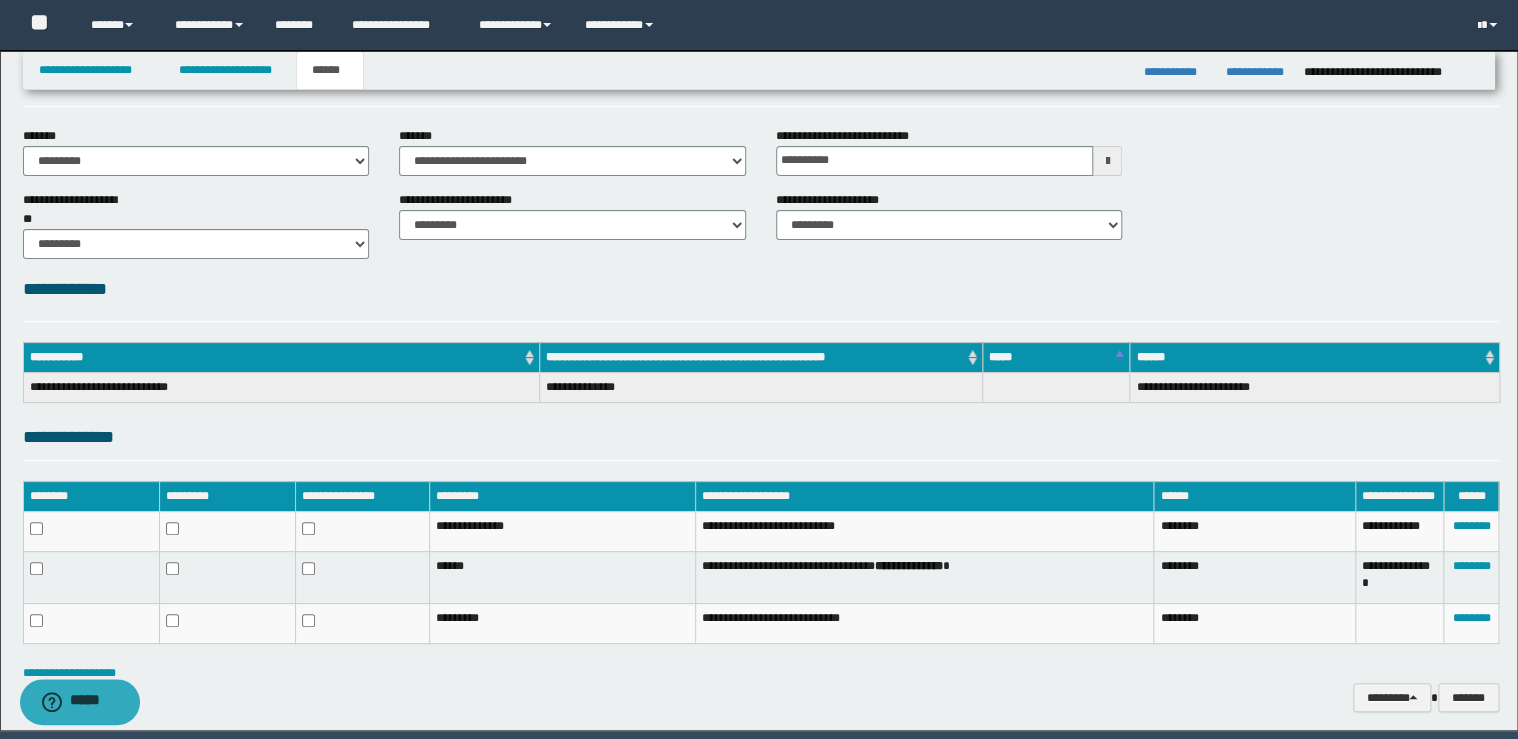 scroll, scrollTop: 137, scrollLeft: 0, axis: vertical 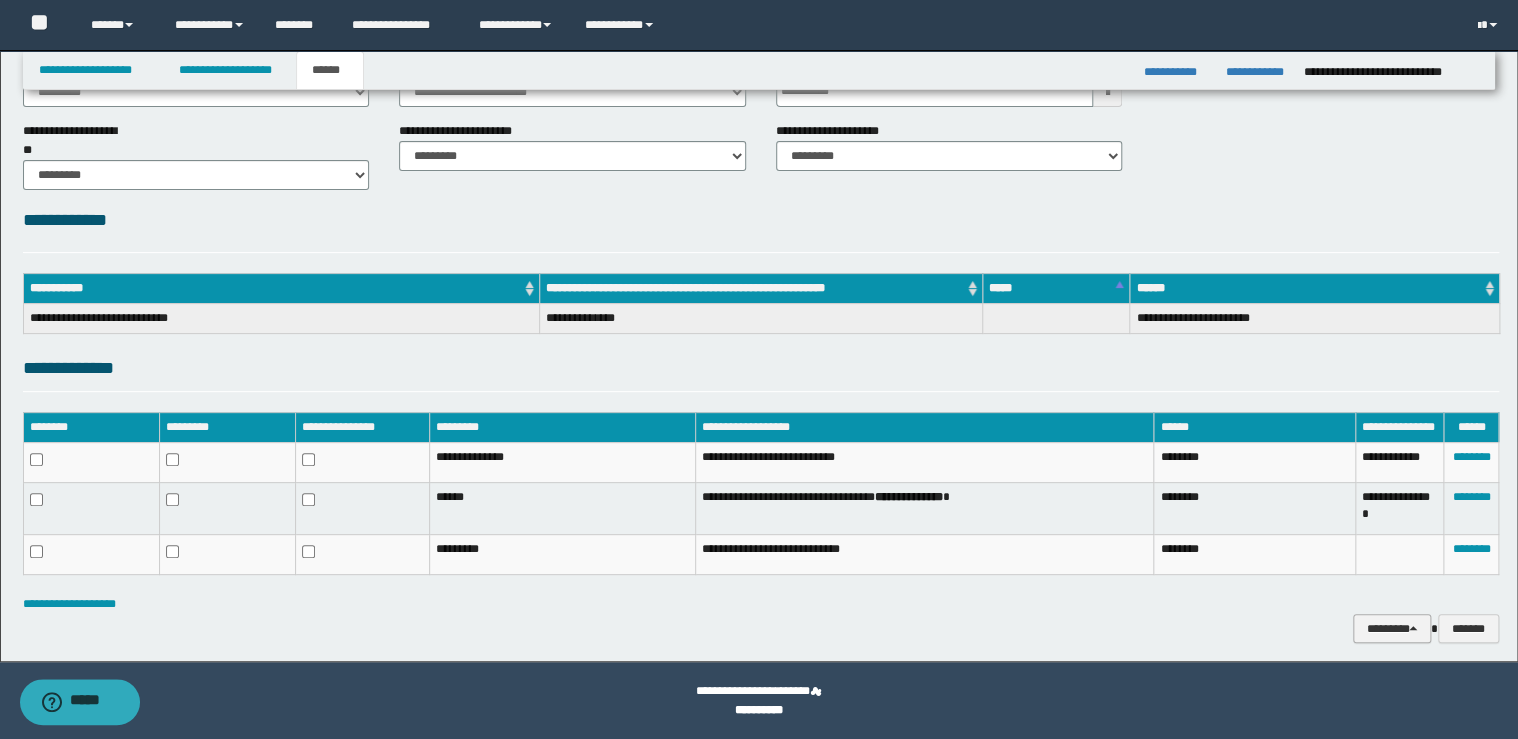 click on "********" at bounding box center (1392, 629) 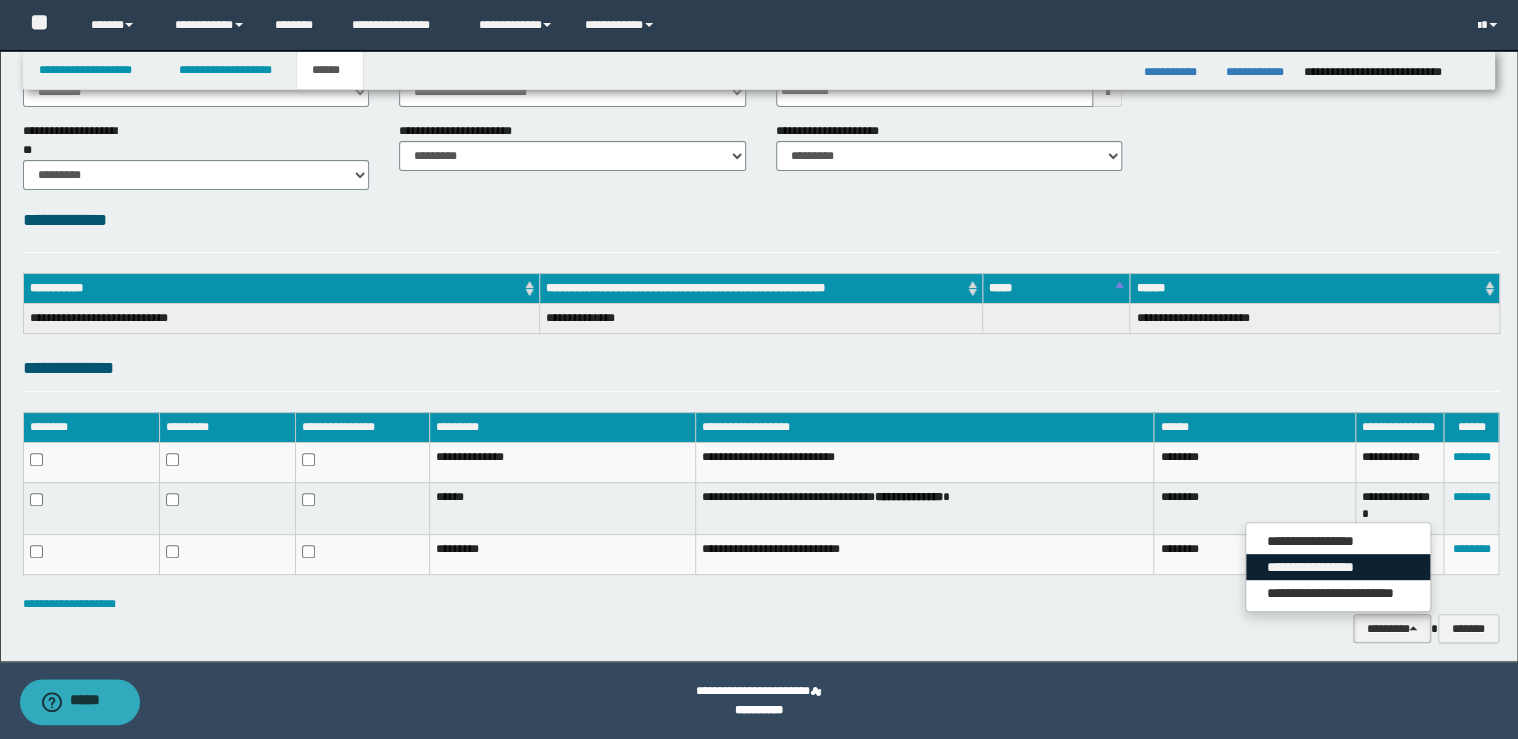 click on "**********" at bounding box center [1338, 567] 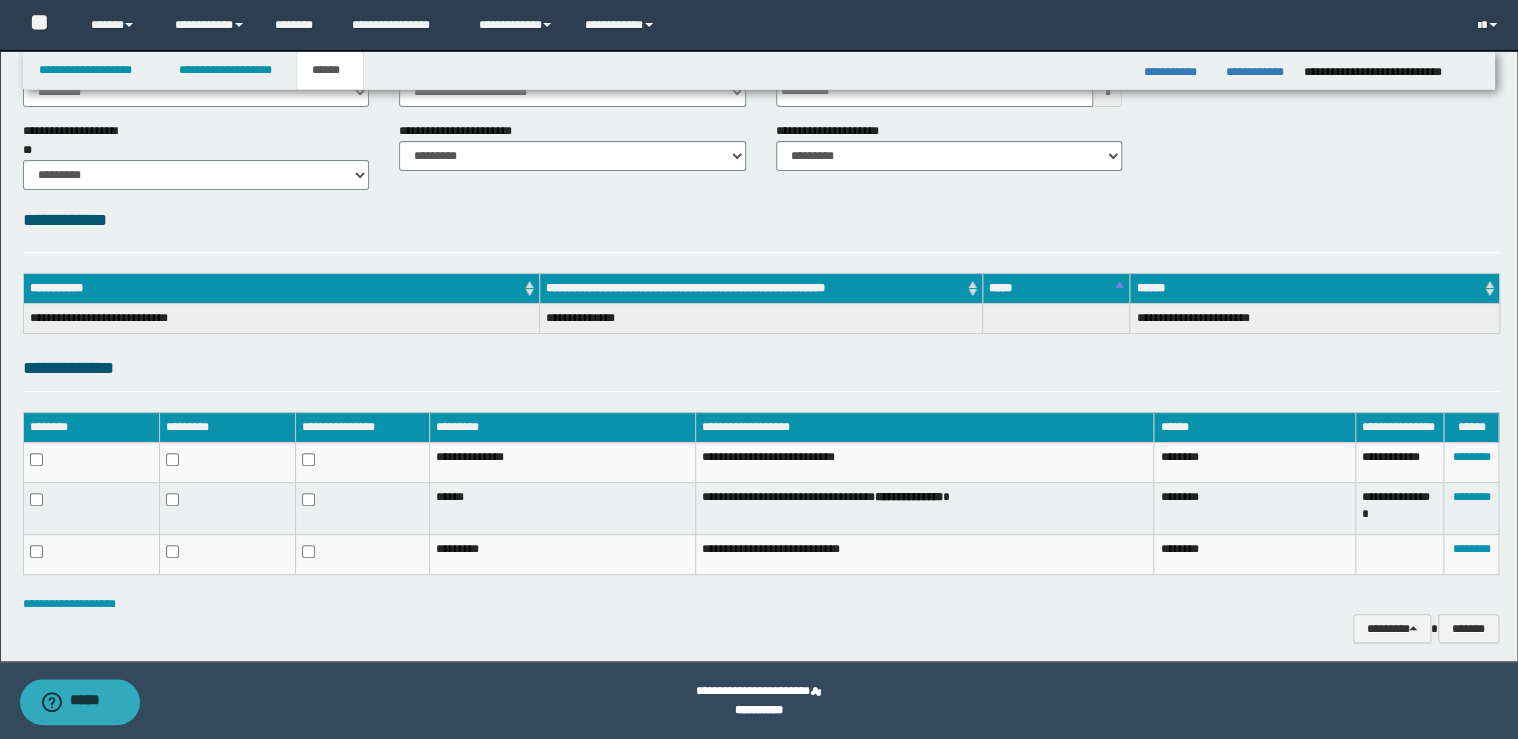 click on "**********" at bounding box center [761, 373] 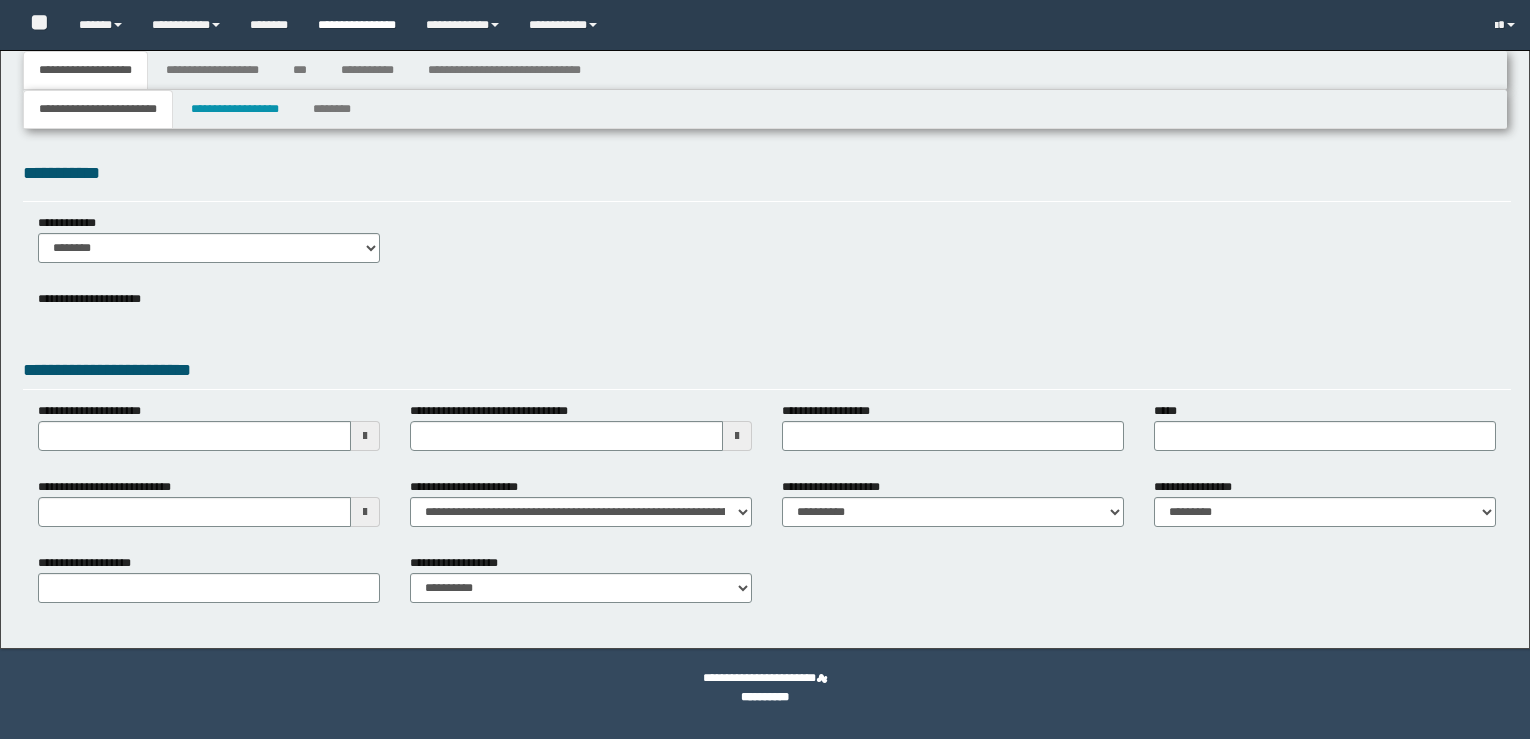 scroll, scrollTop: 0, scrollLeft: 0, axis: both 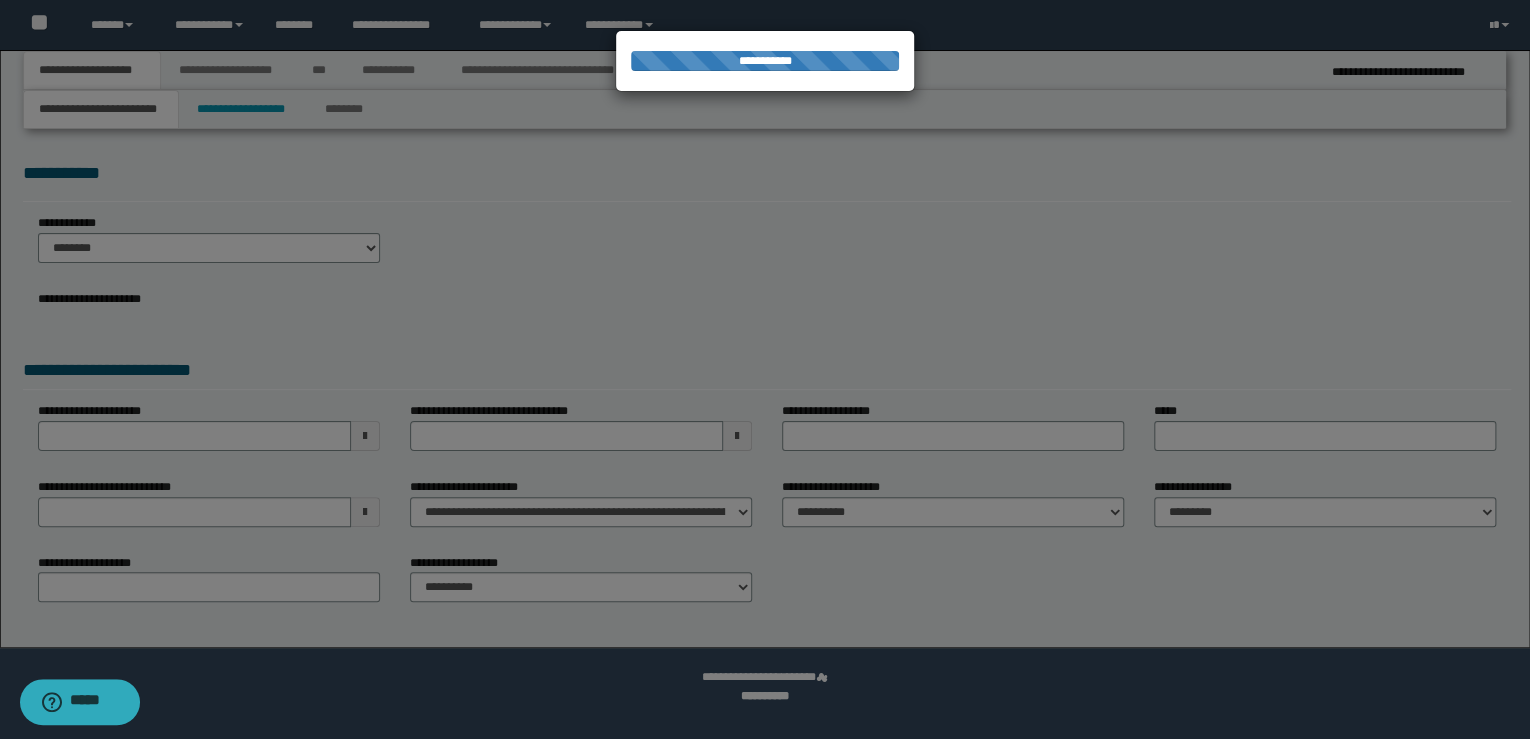 select on "*" 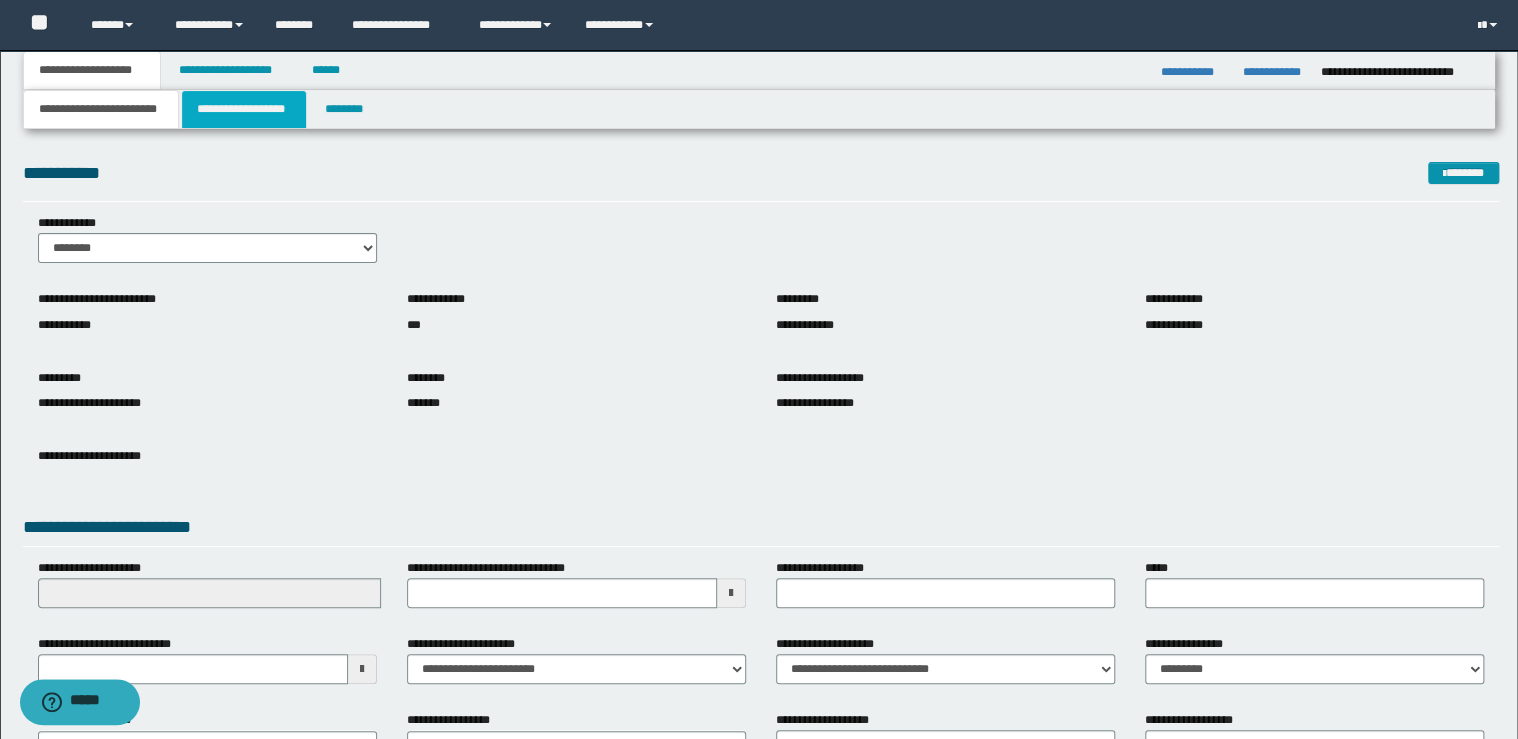 click on "**********" at bounding box center (244, 109) 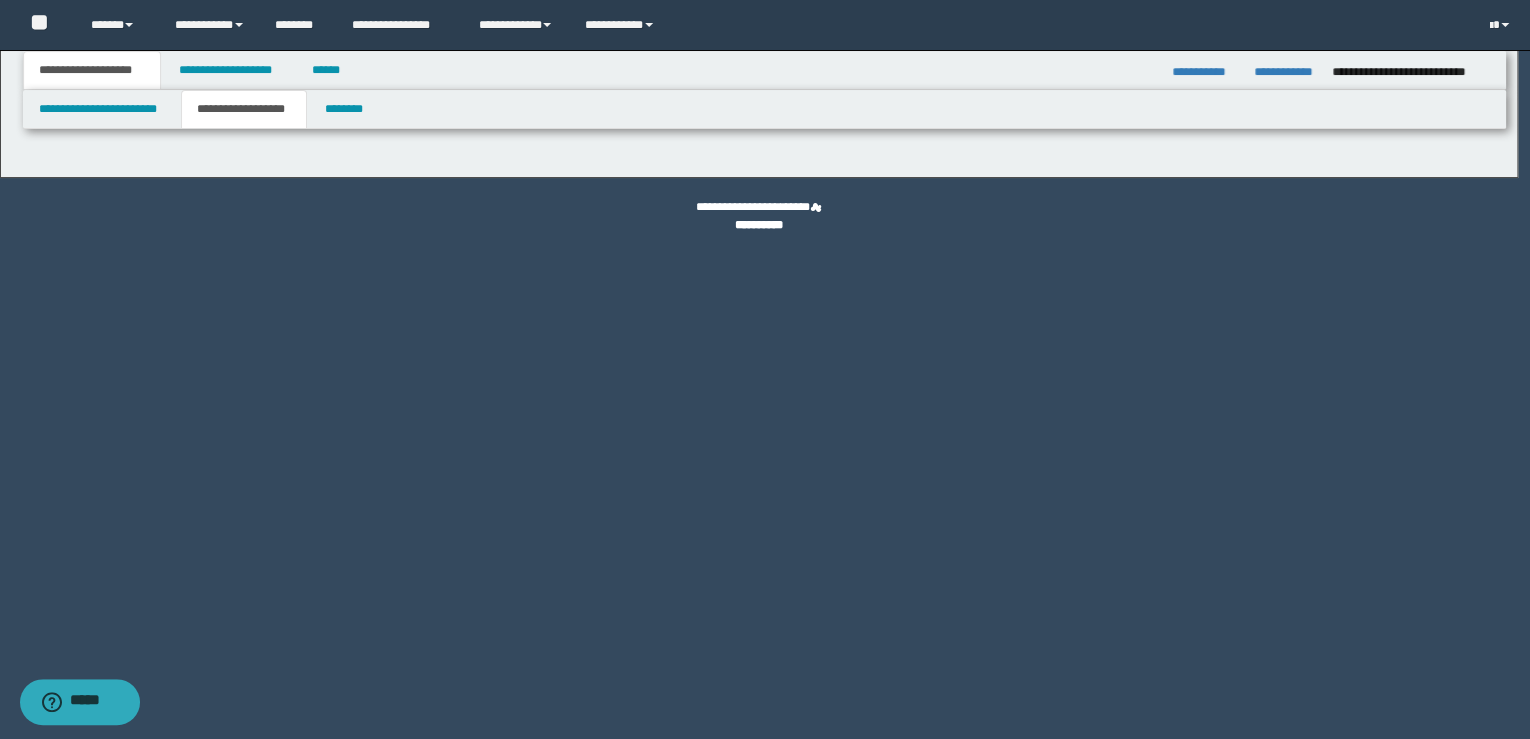 type on "**********" 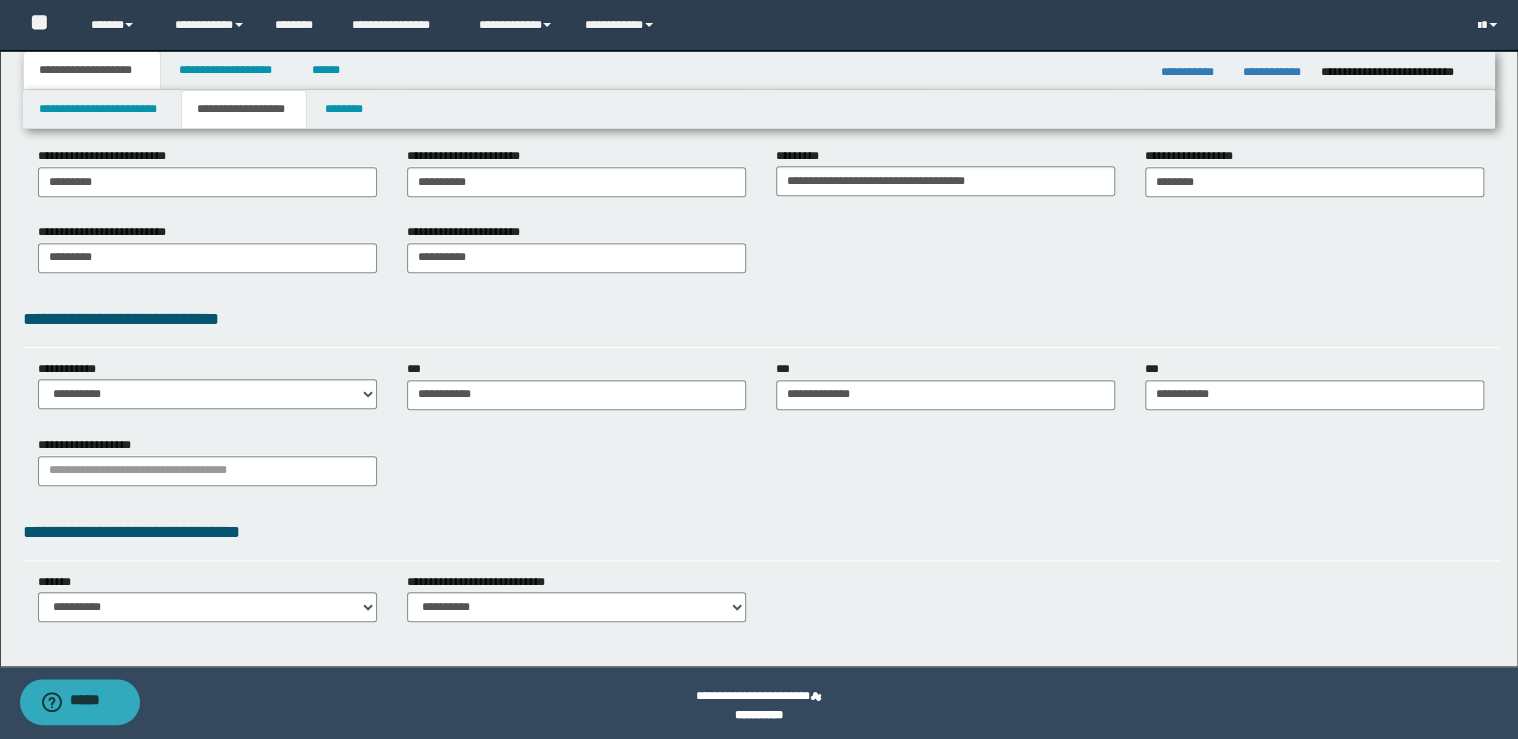 scroll, scrollTop: 367, scrollLeft: 0, axis: vertical 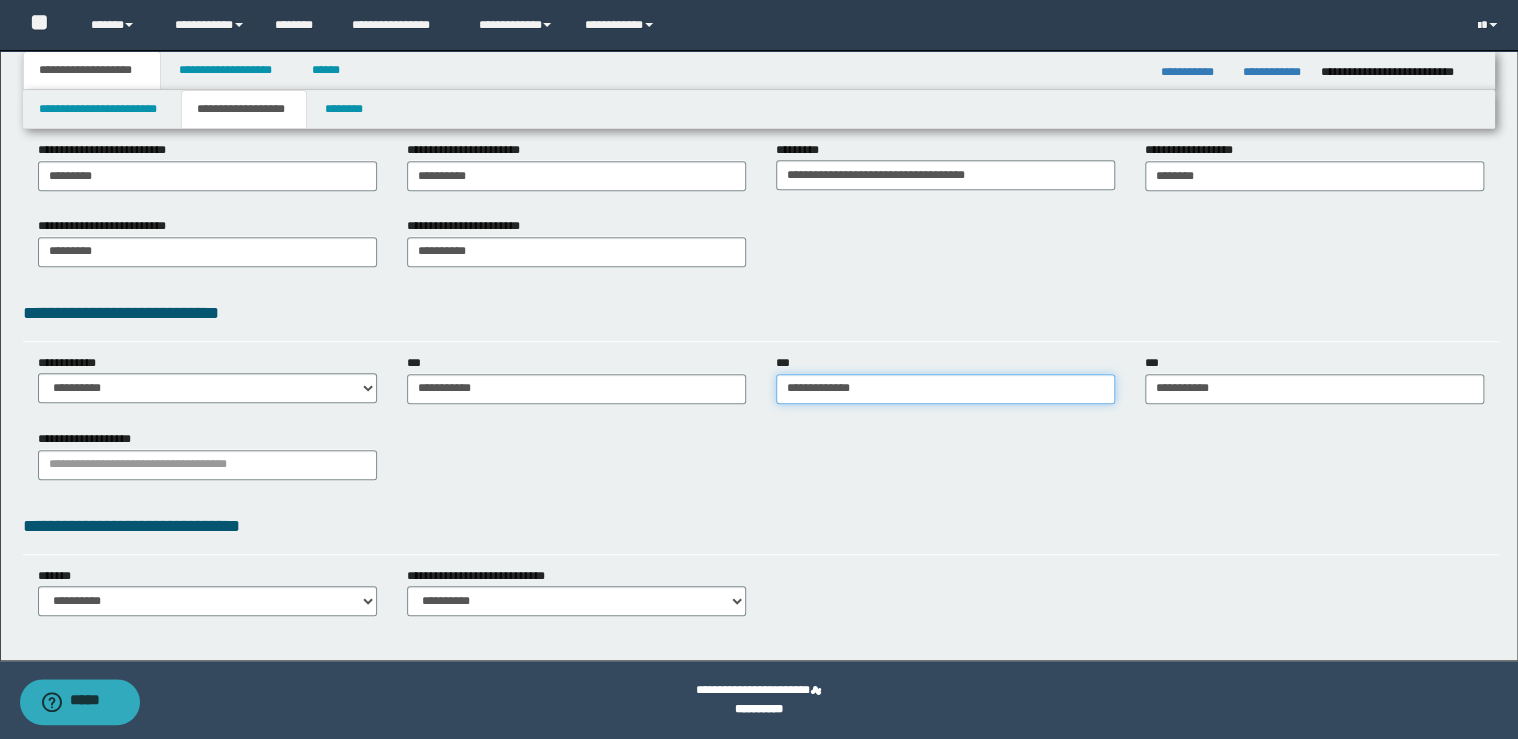type on "**********" 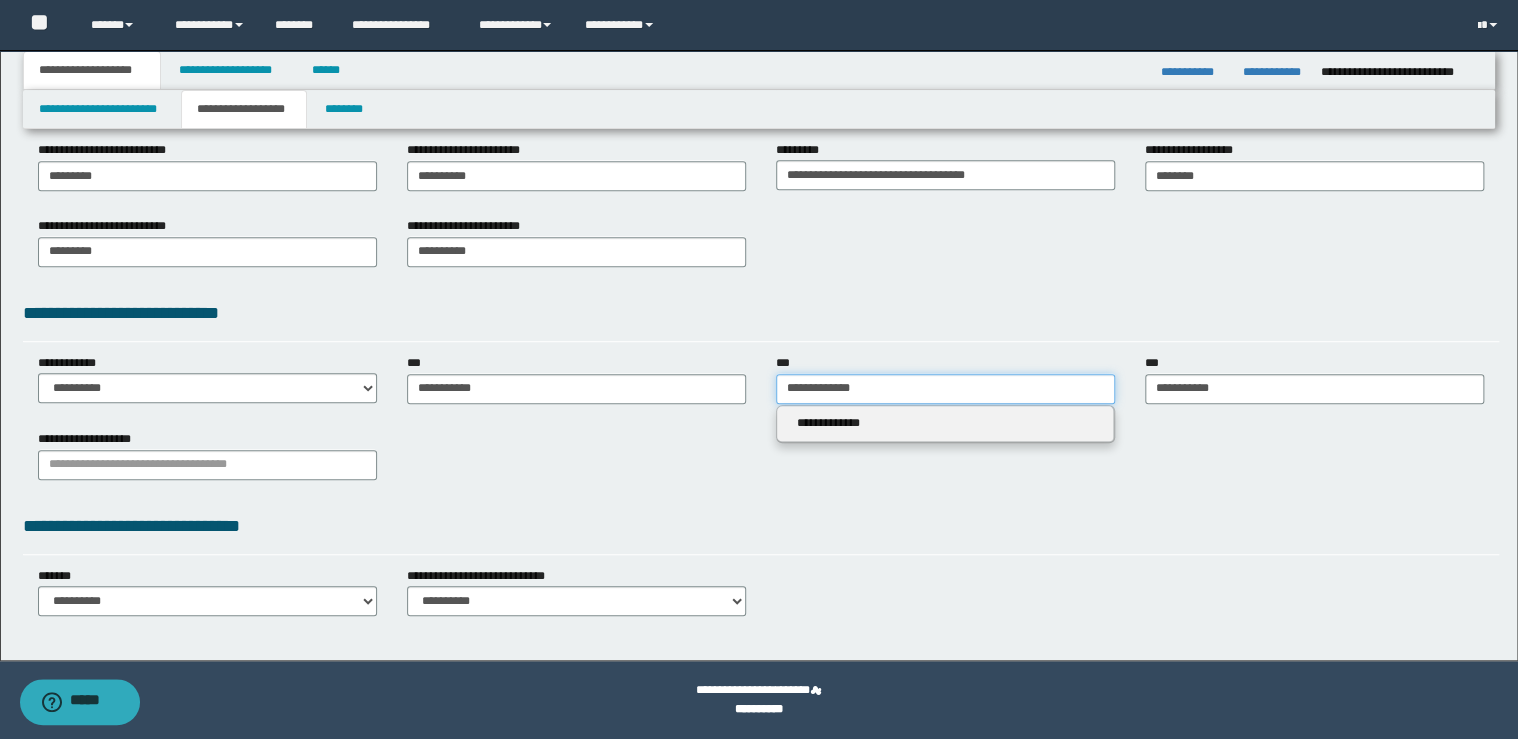 drag, startPoint x: 820, startPoint y: 389, endPoint x: 760, endPoint y: 390, distance: 60.00833 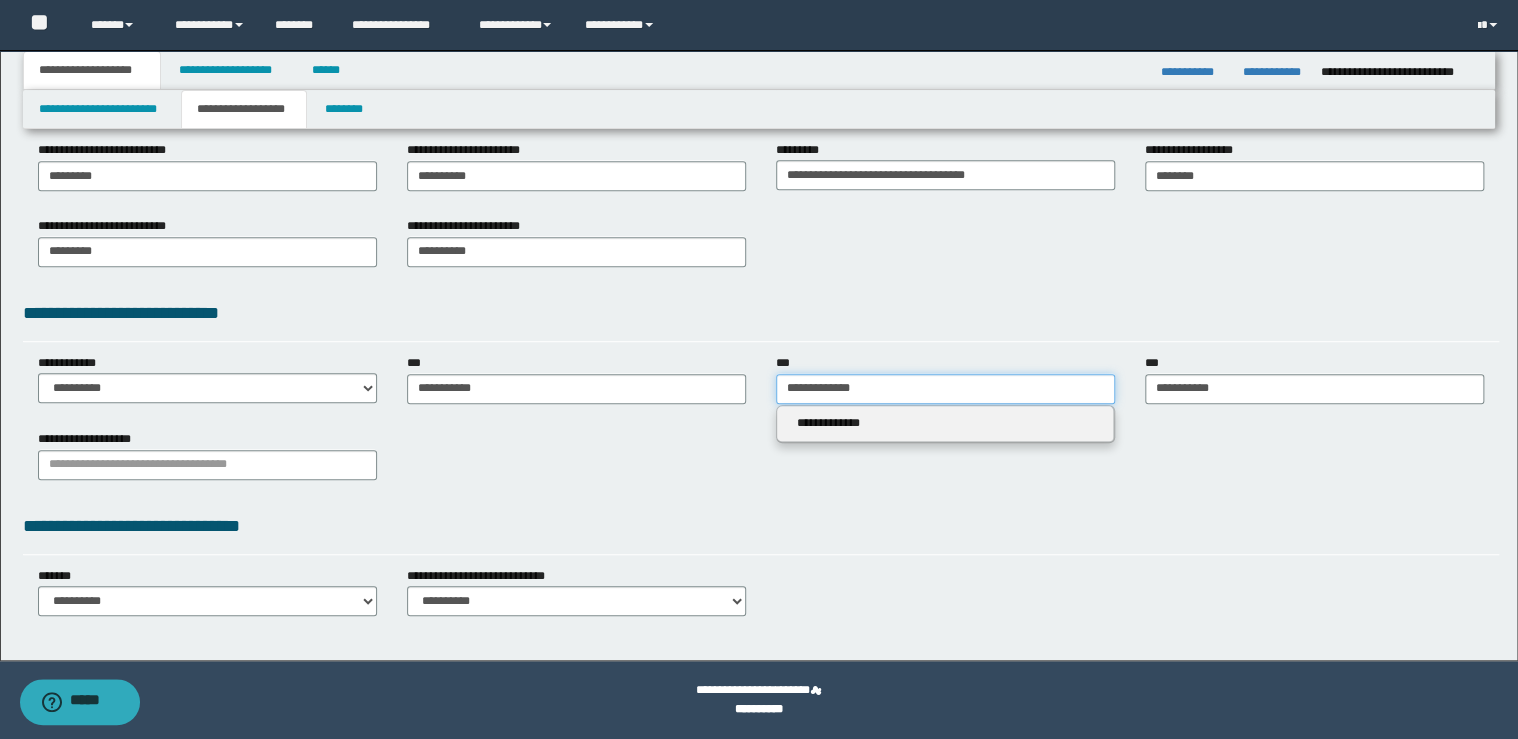 type 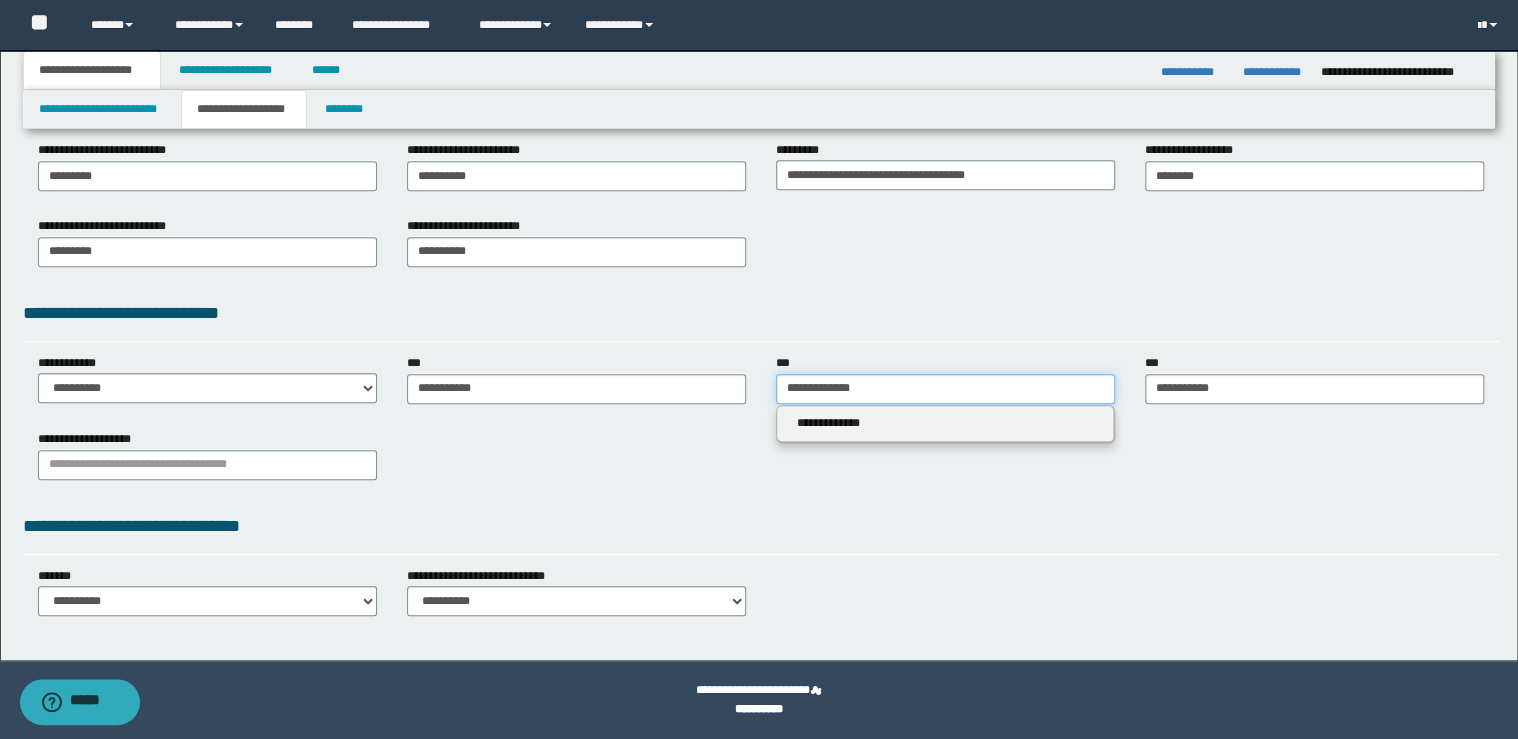 type on "********" 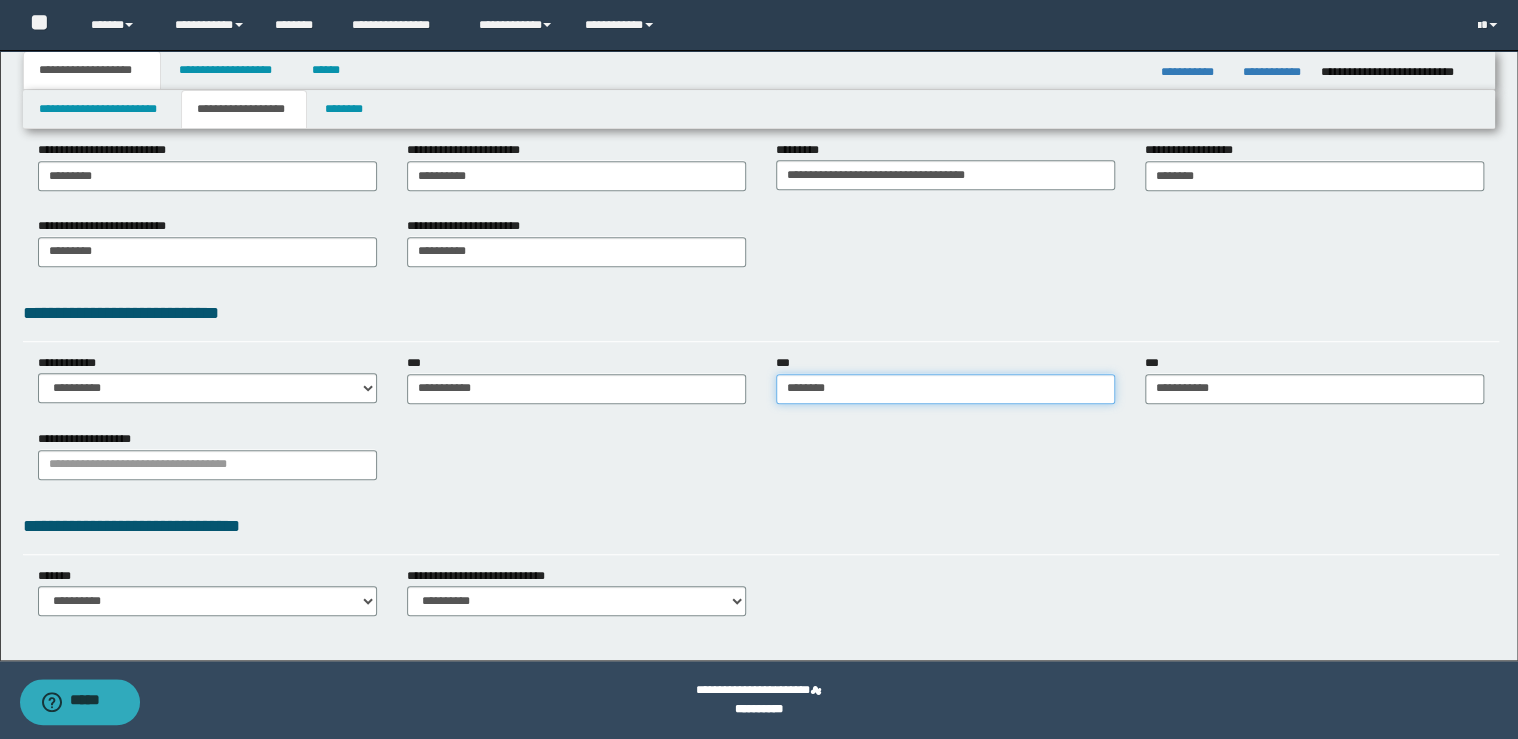 type on "********" 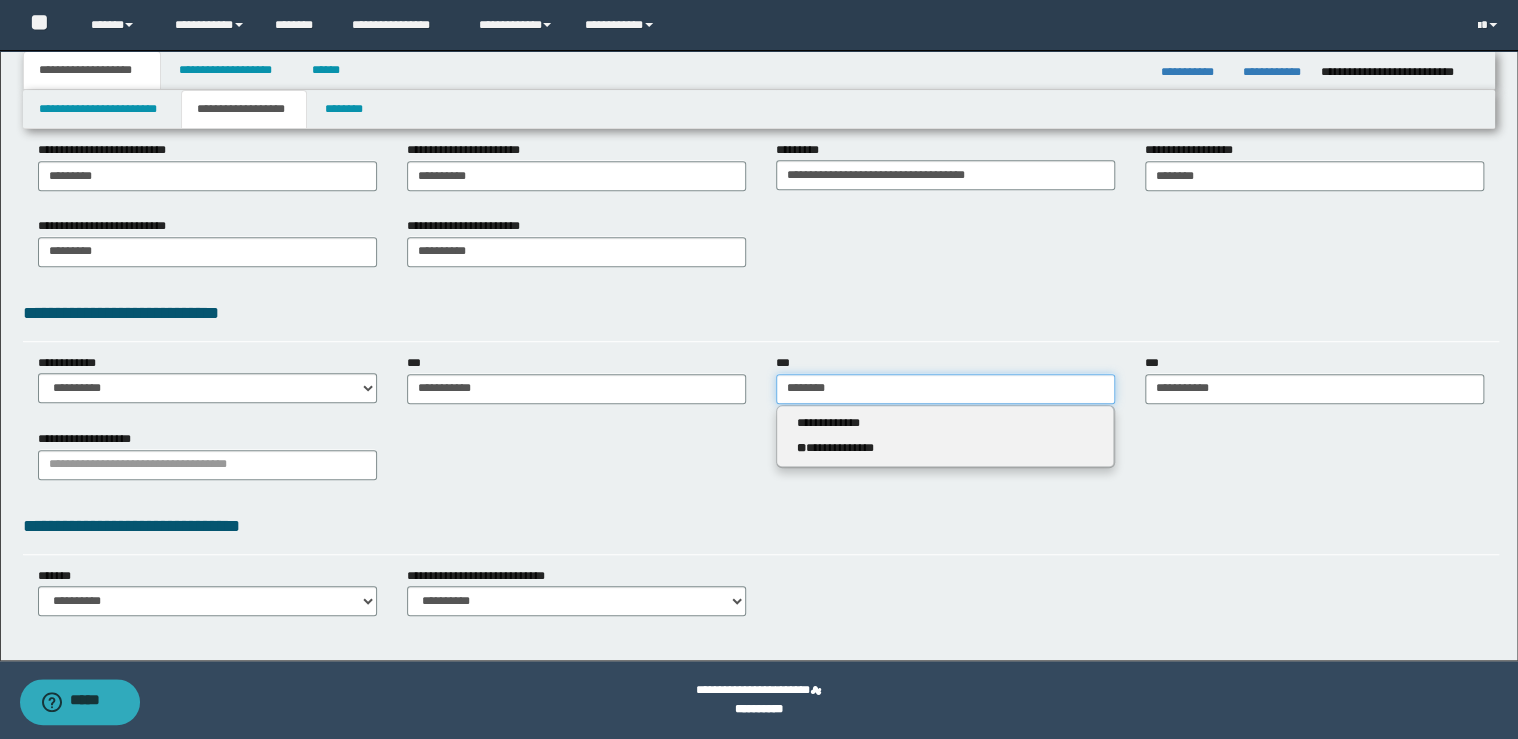 type on "********" 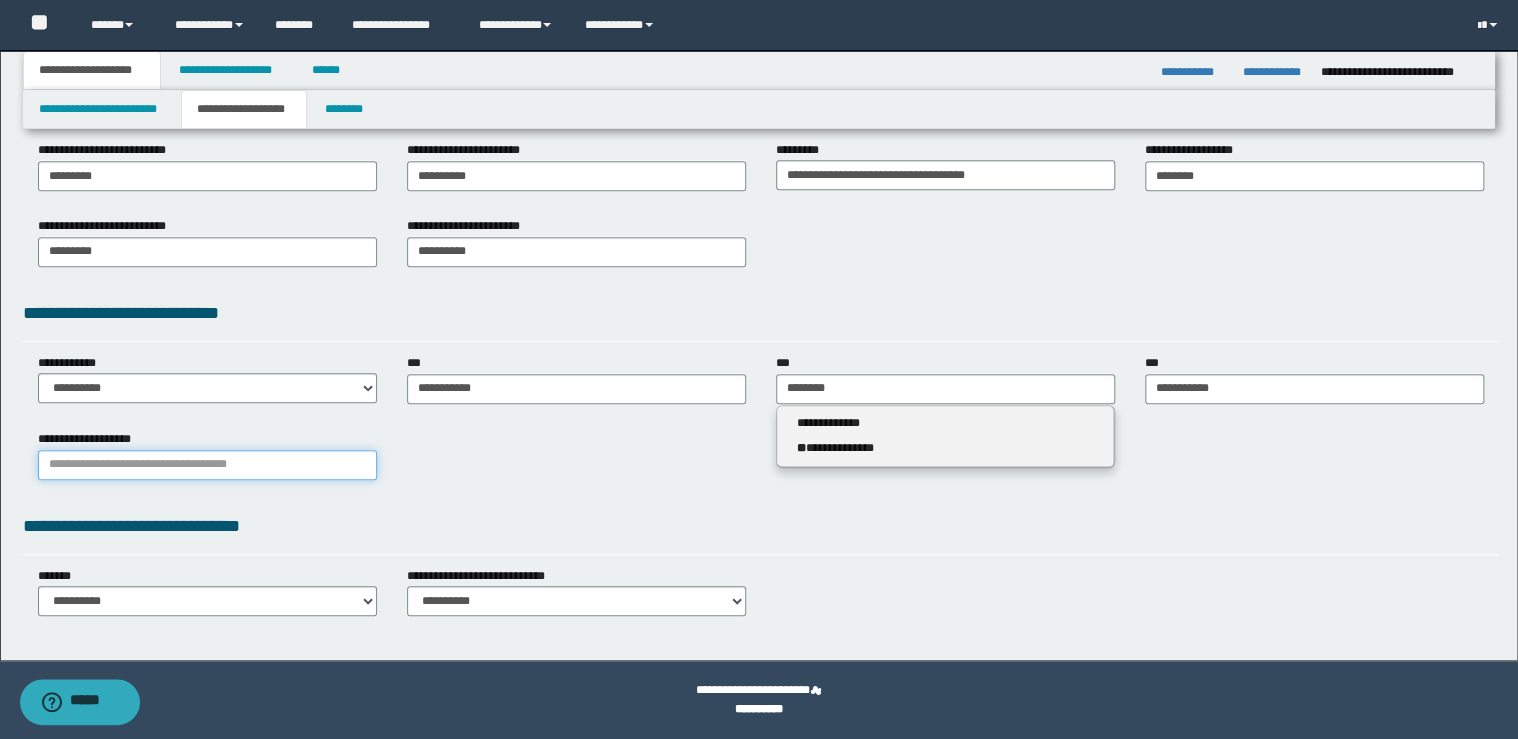 type 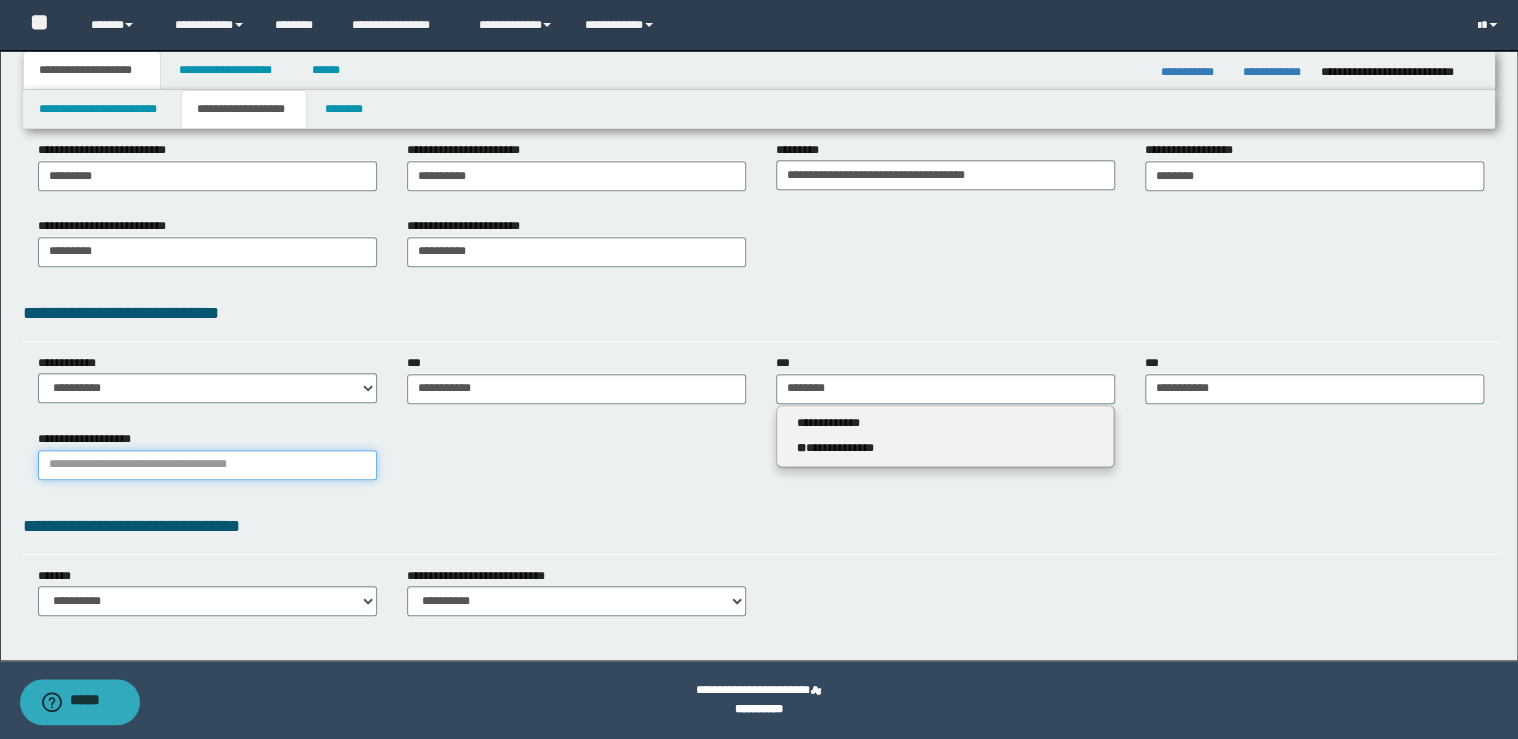 click on "**********" at bounding box center [207, 465] 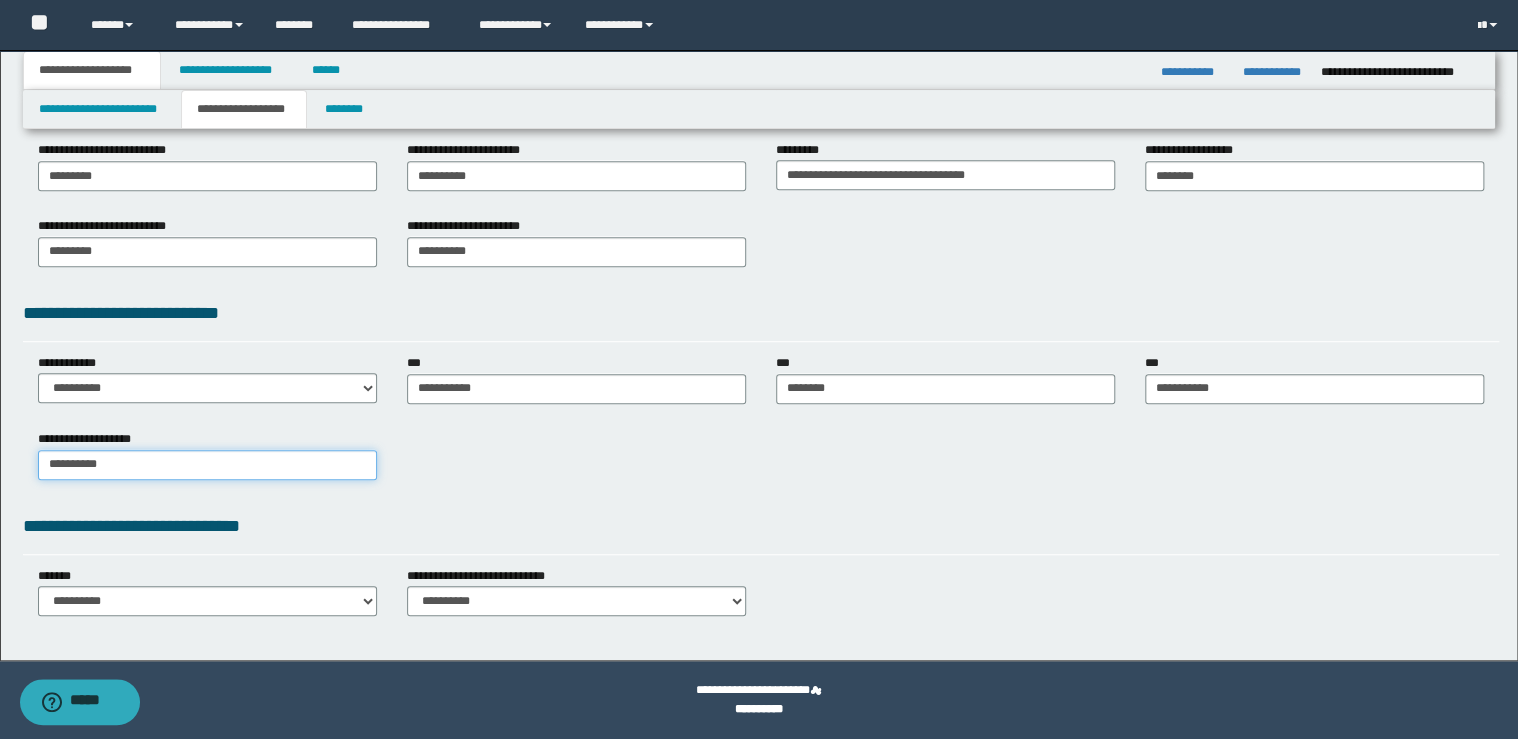 type on "**********" 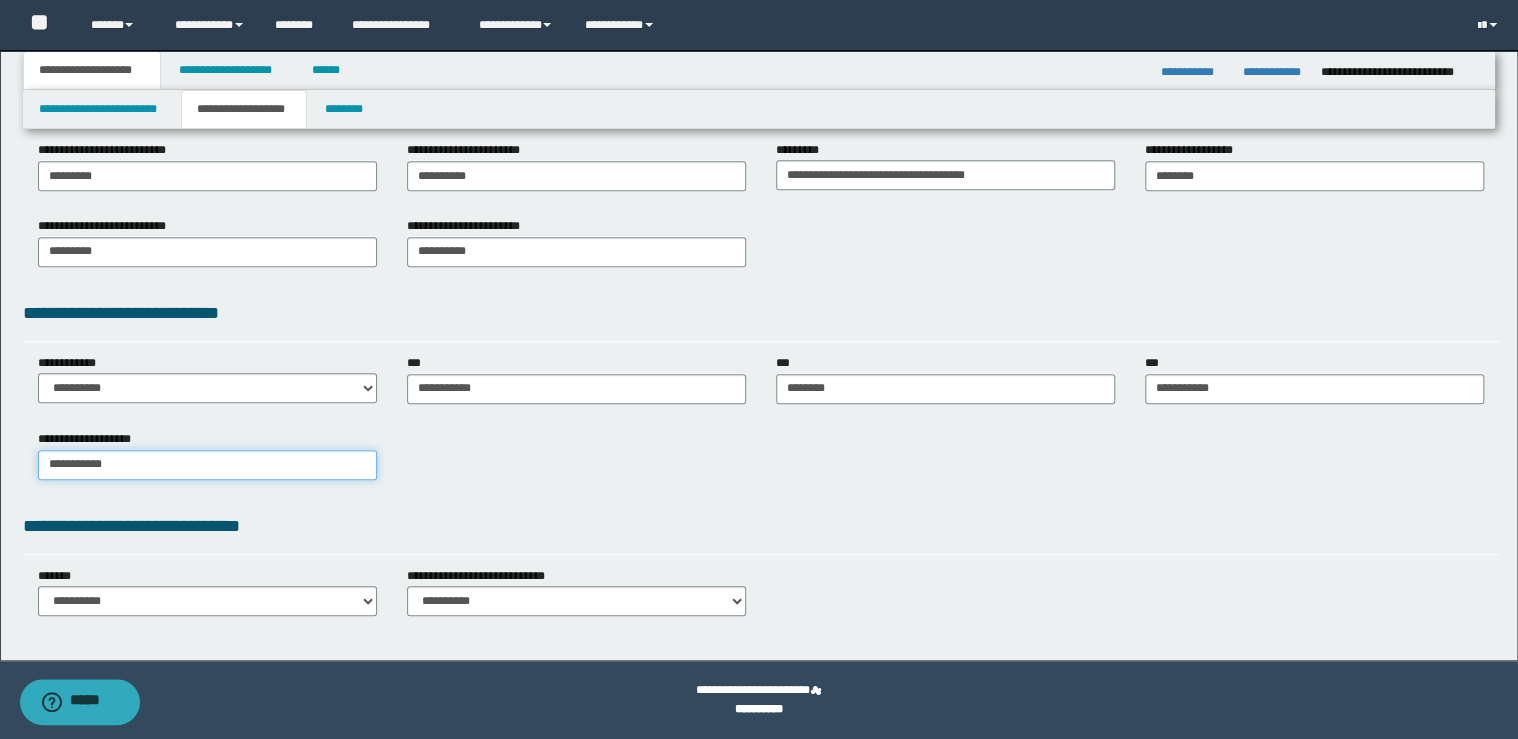type on "**********" 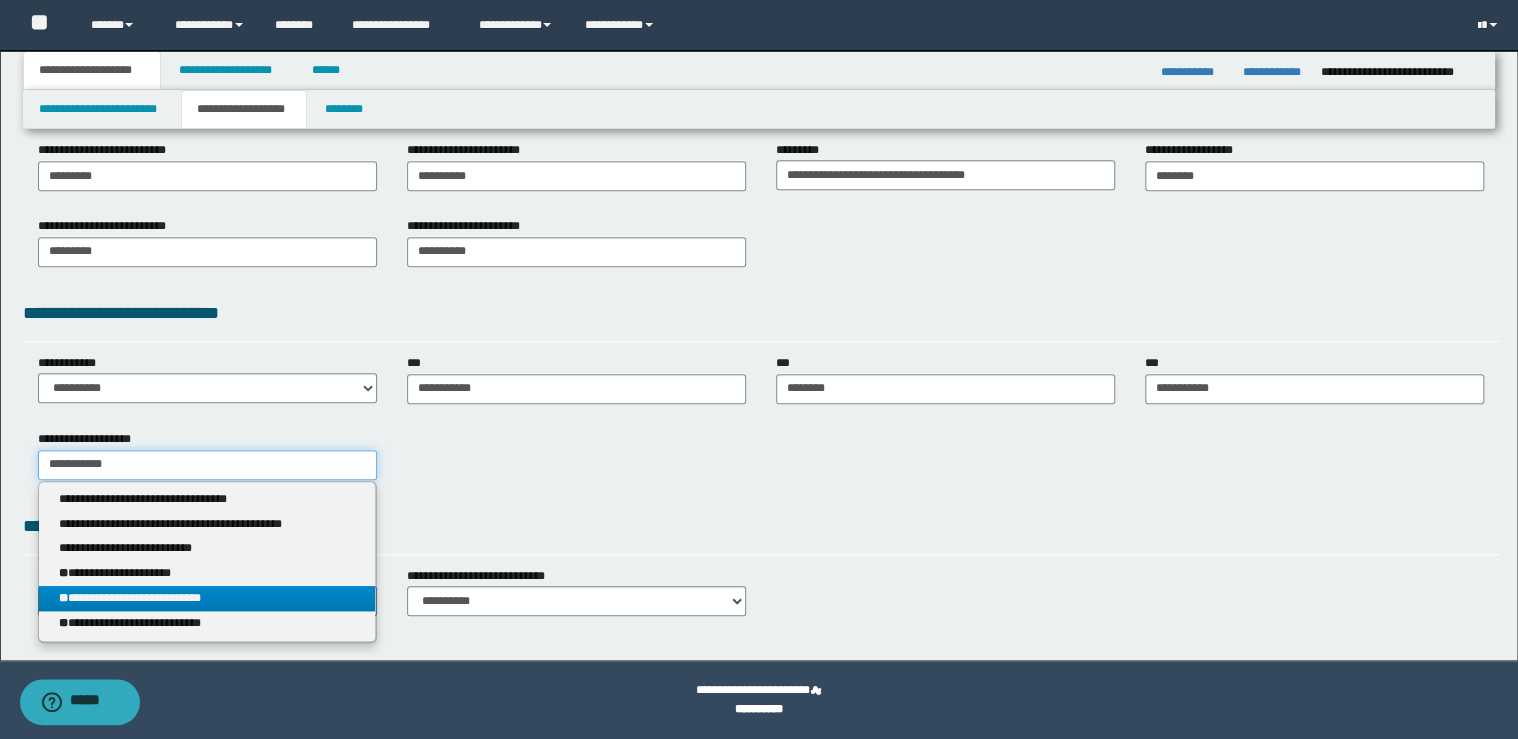 type on "**********" 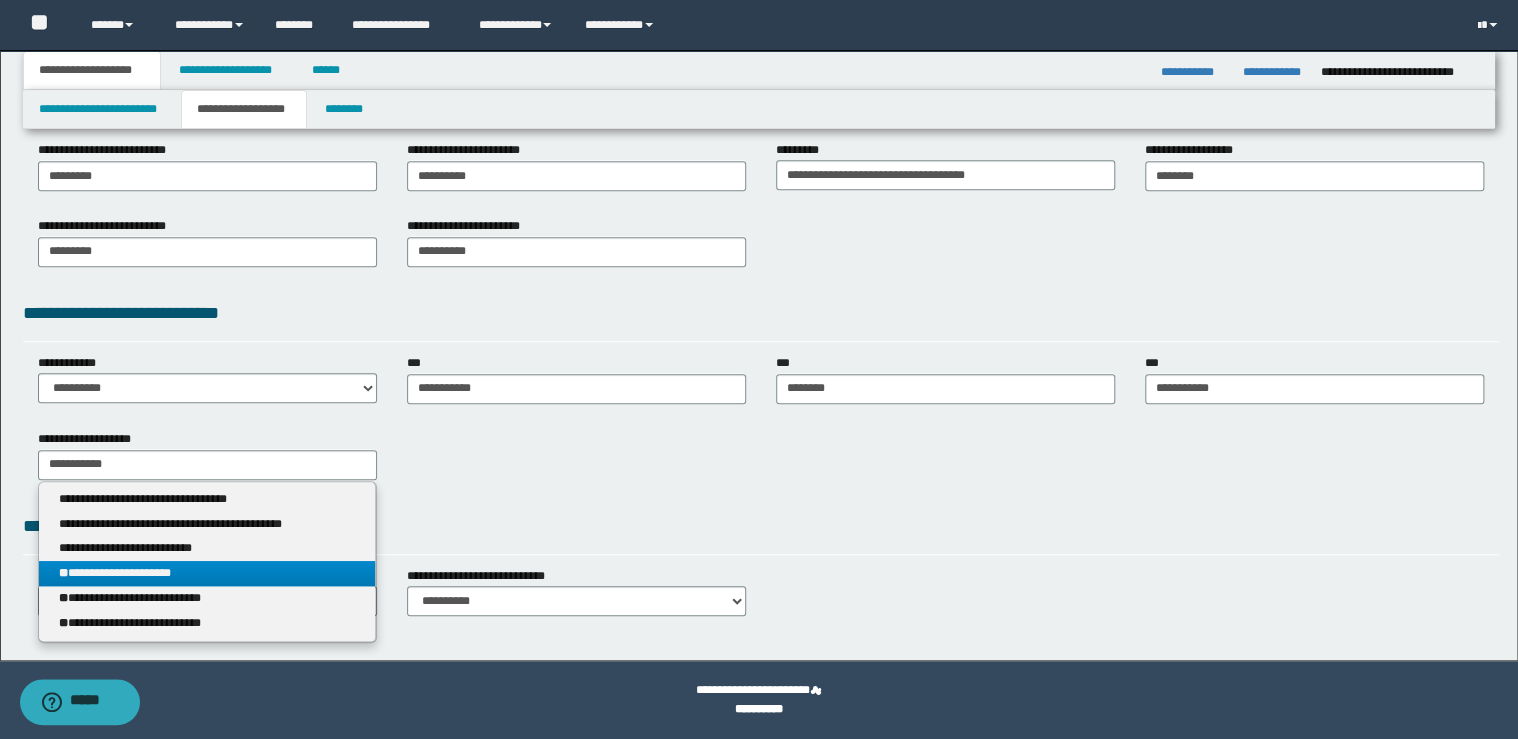 click on "**********" at bounding box center [207, 573] 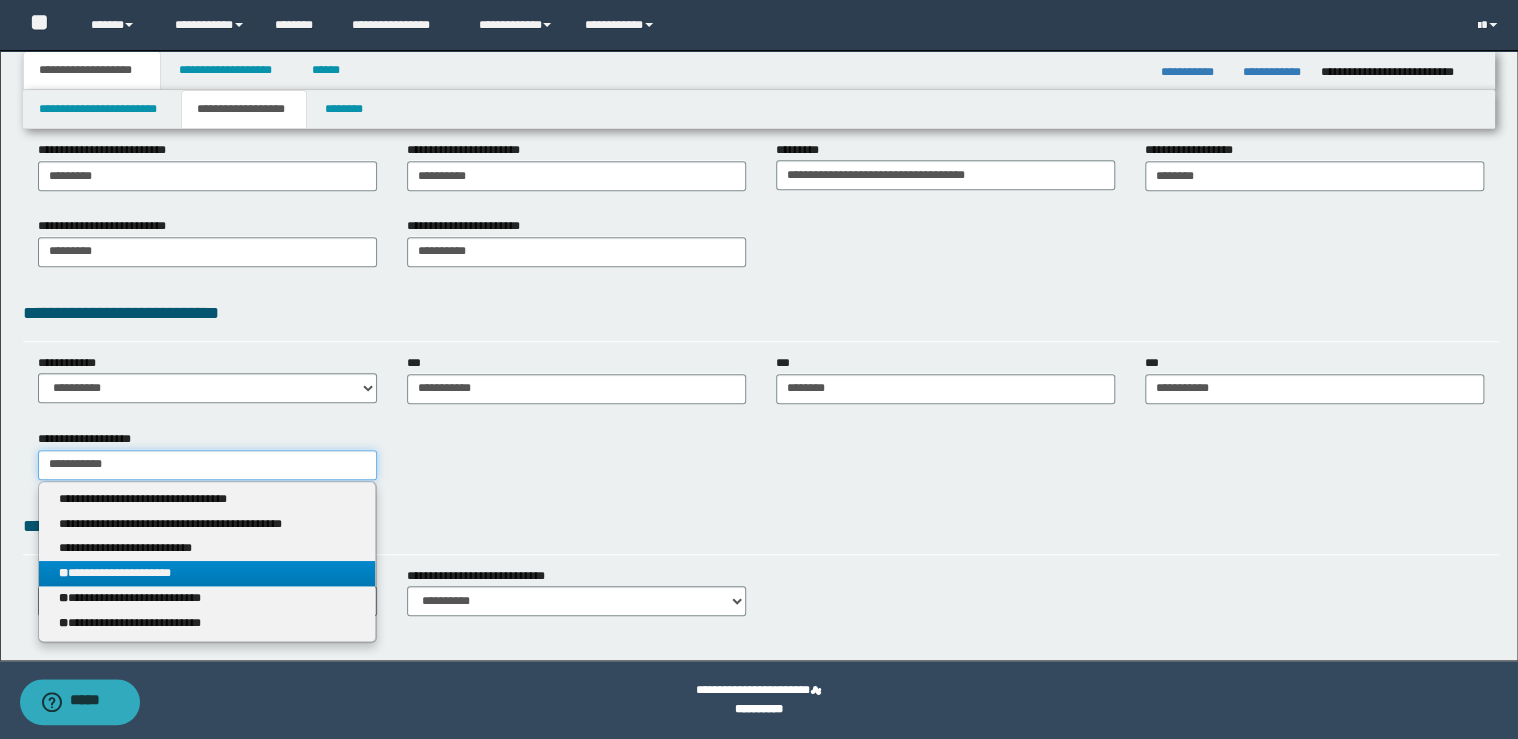 type 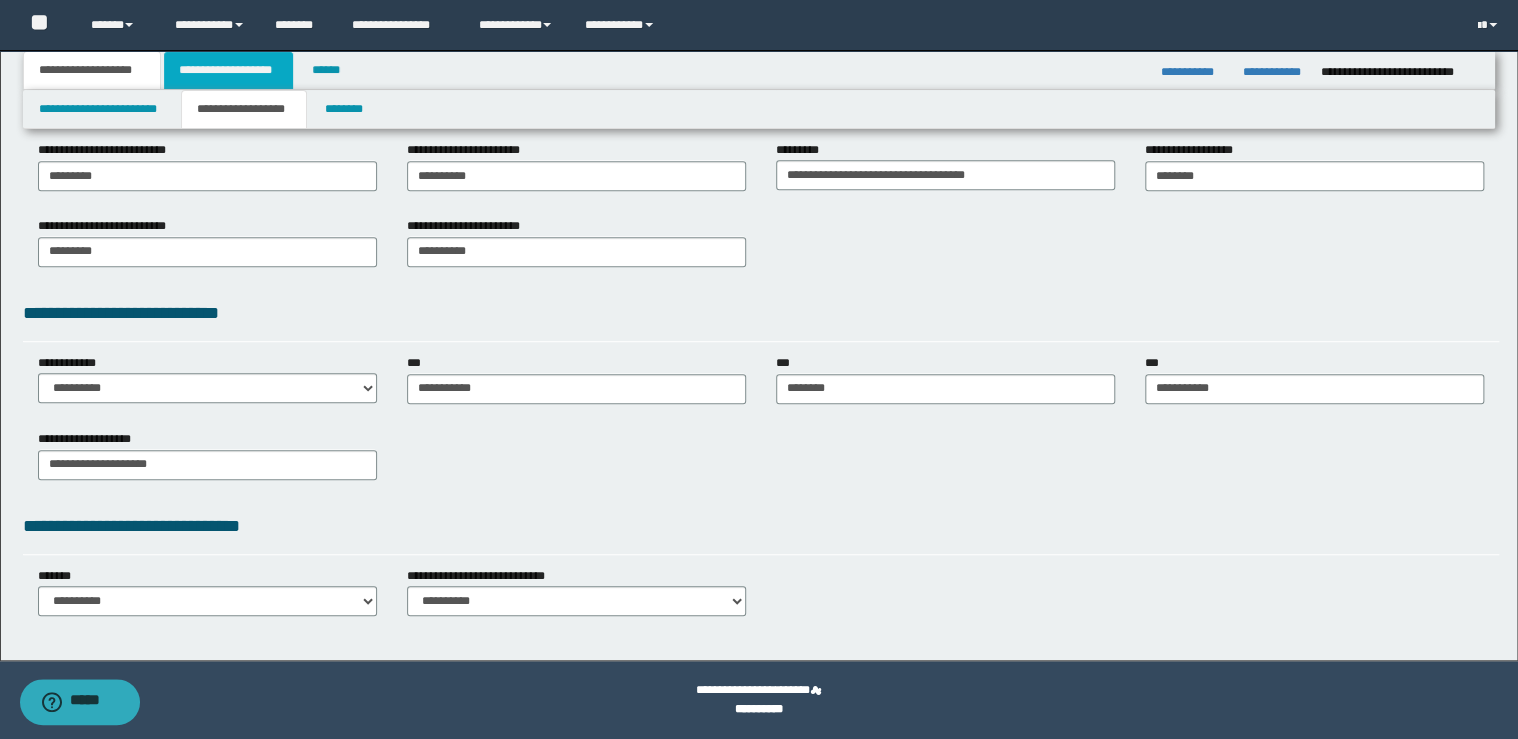 click on "**********" at bounding box center [228, 70] 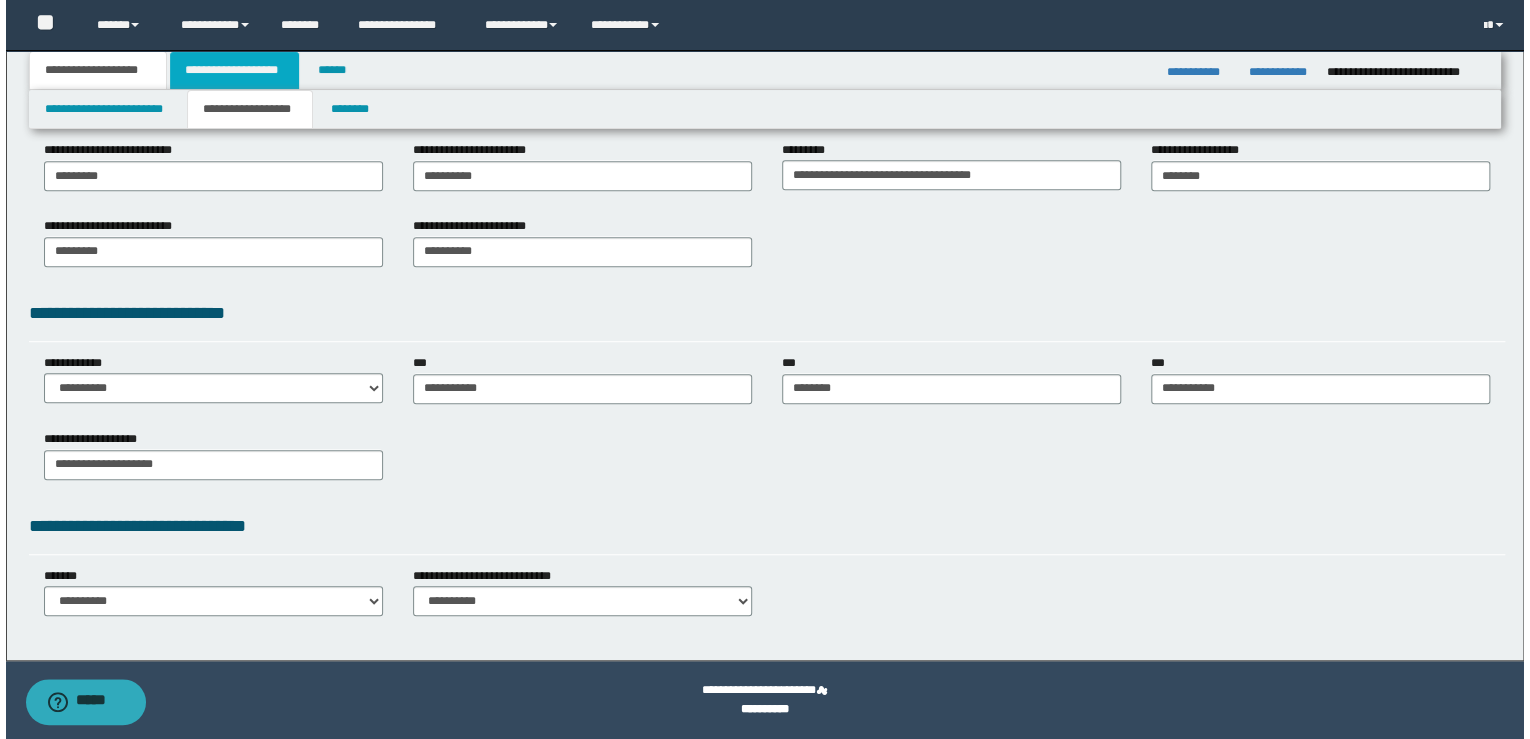 scroll, scrollTop: 0, scrollLeft: 0, axis: both 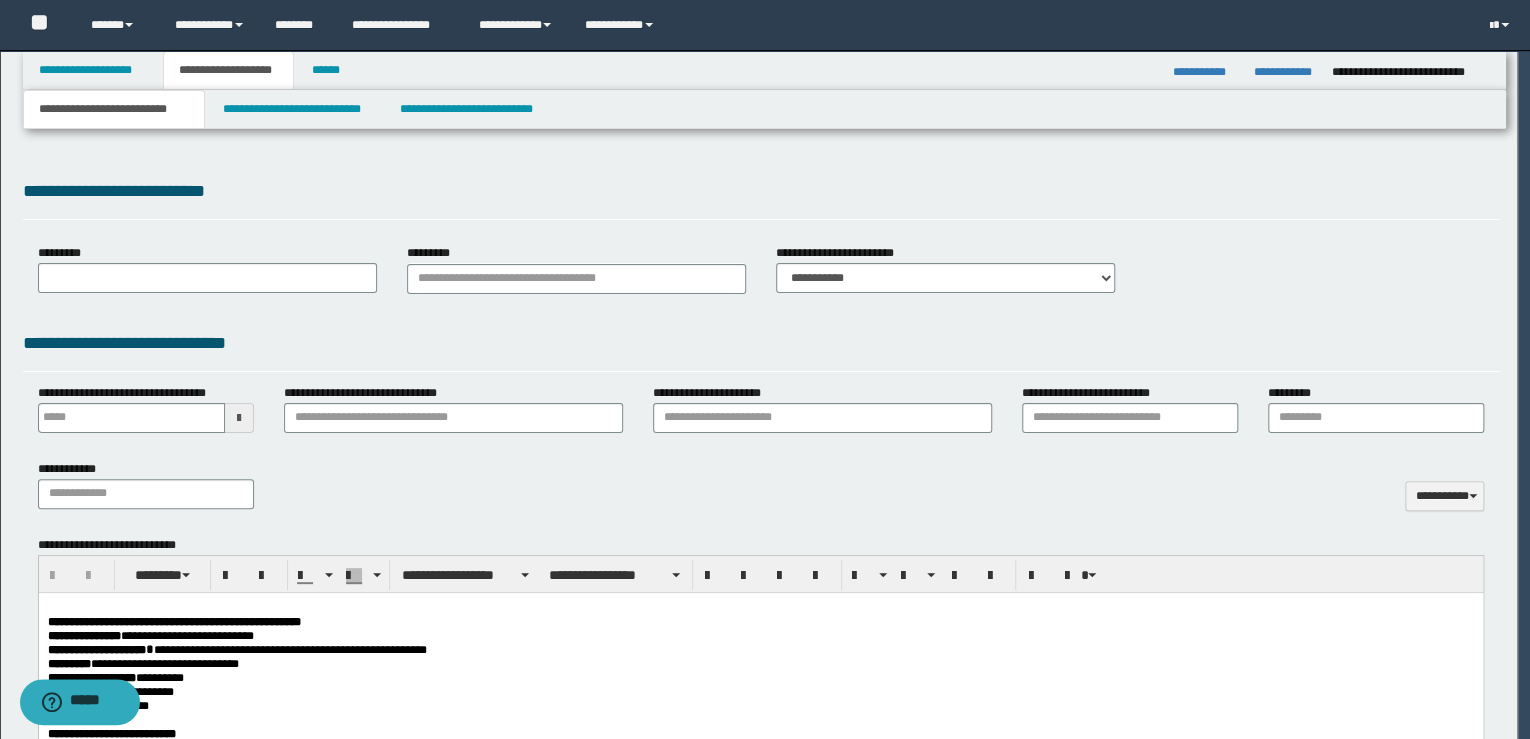 type on "**********" 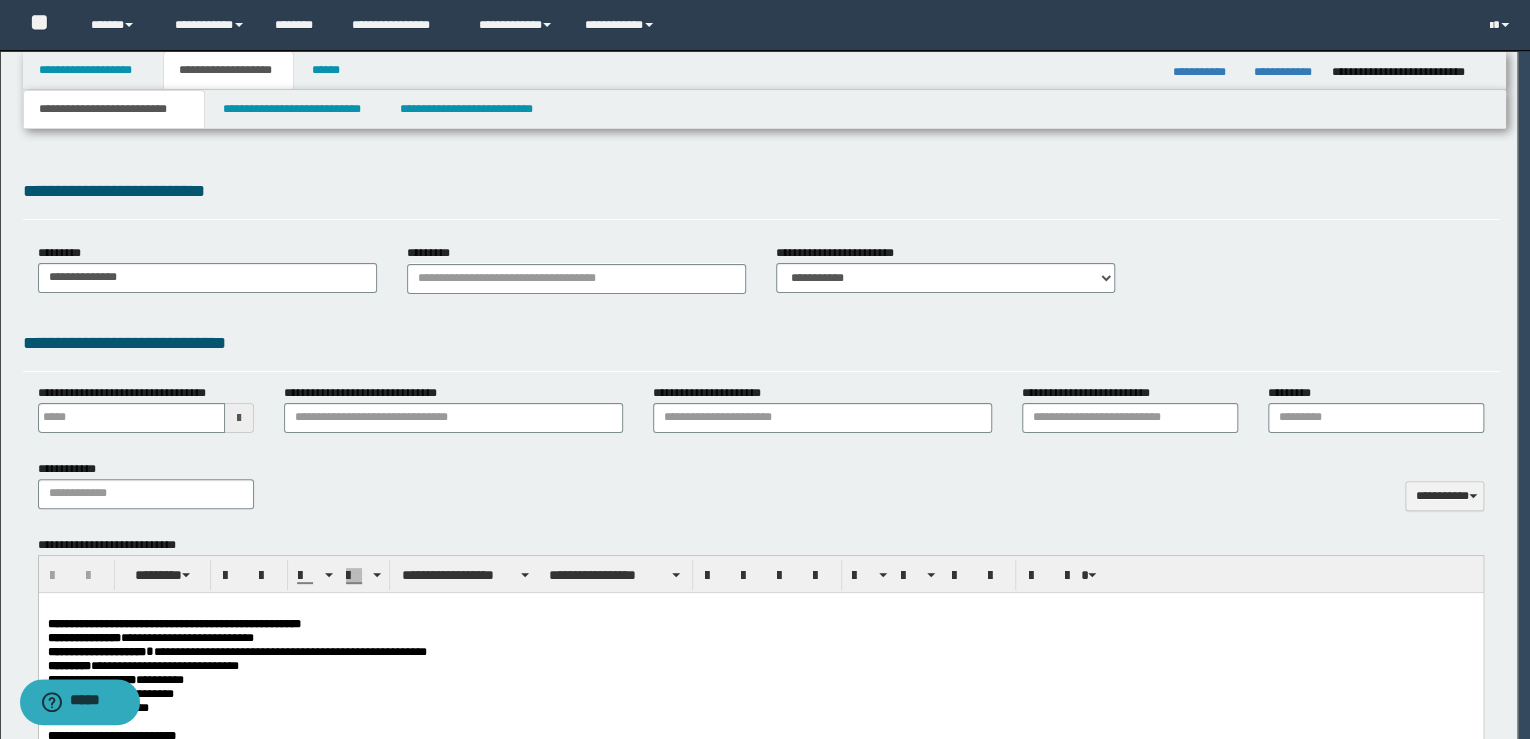 scroll, scrollTop: 0, scrollLeft: 0, axis: both 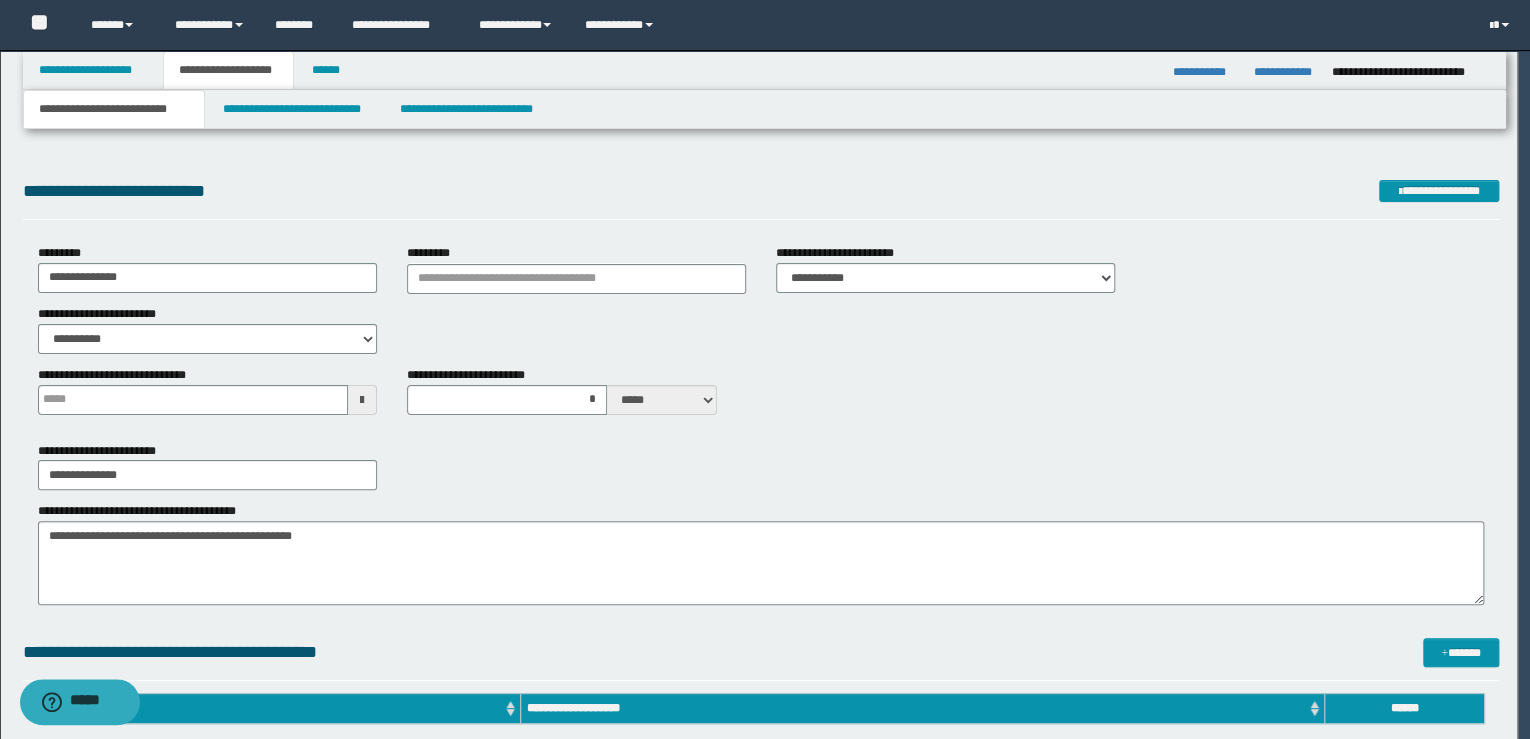 type 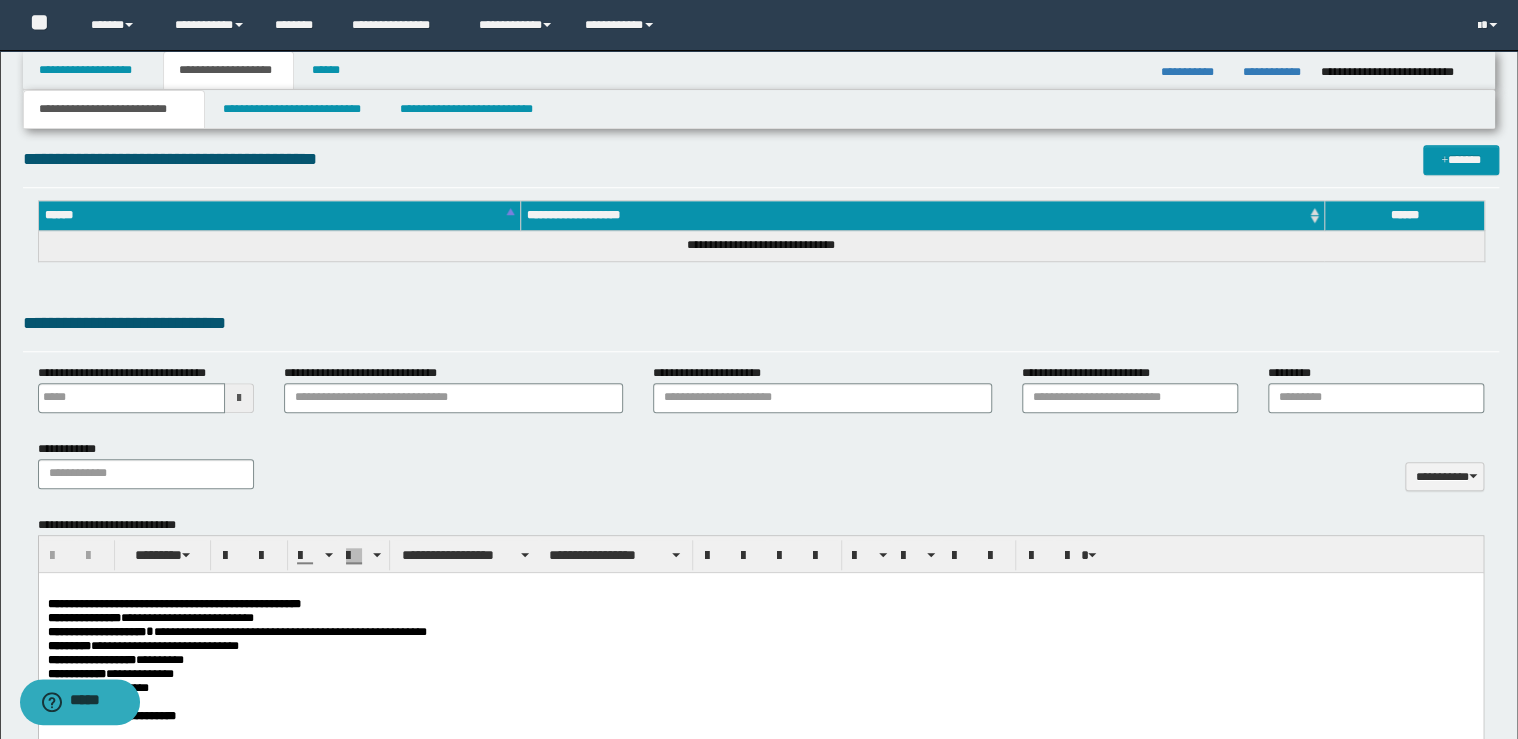 scroll, scrollTop: 880, scrollLeft: 0, axis: vertical 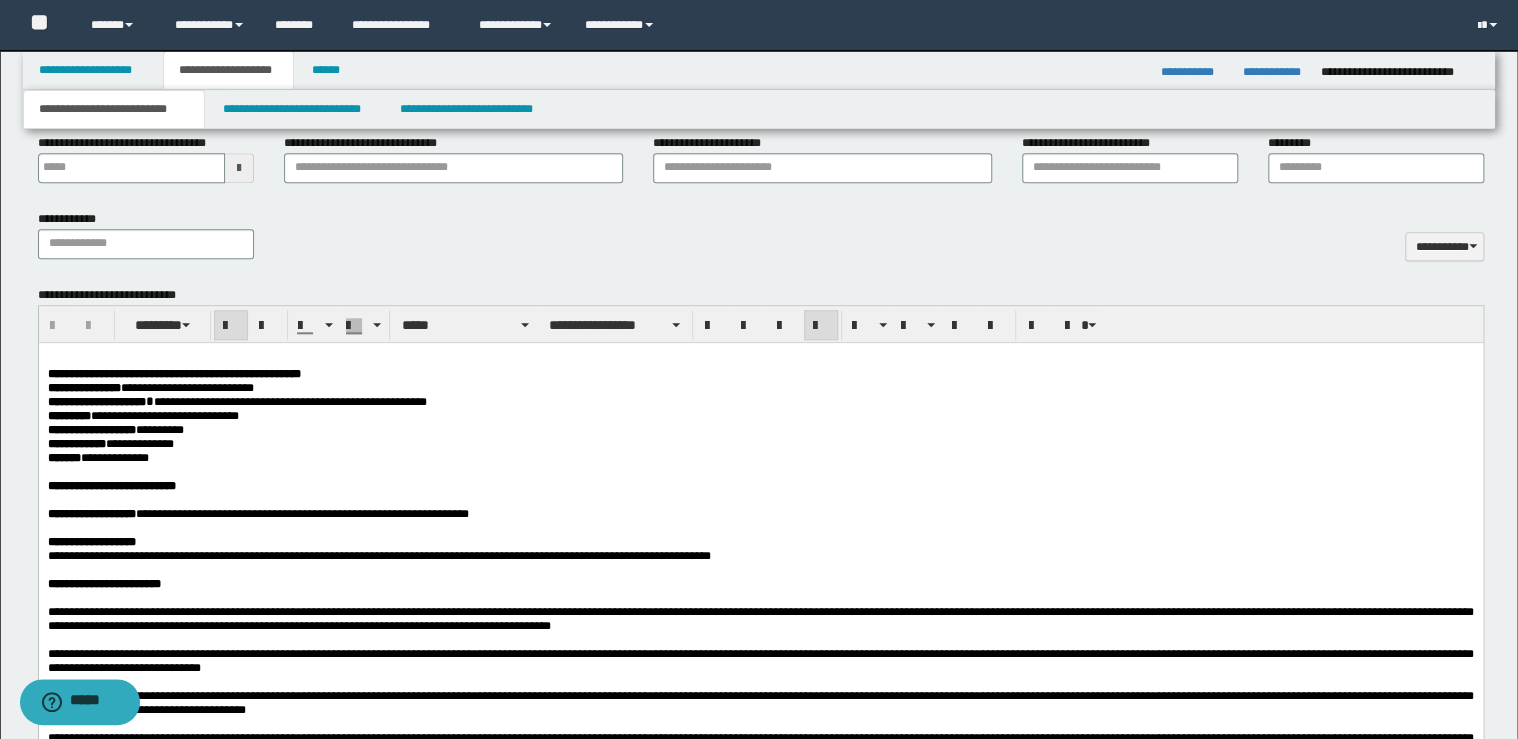 click on "**********" at bounding box center (760, 3166) 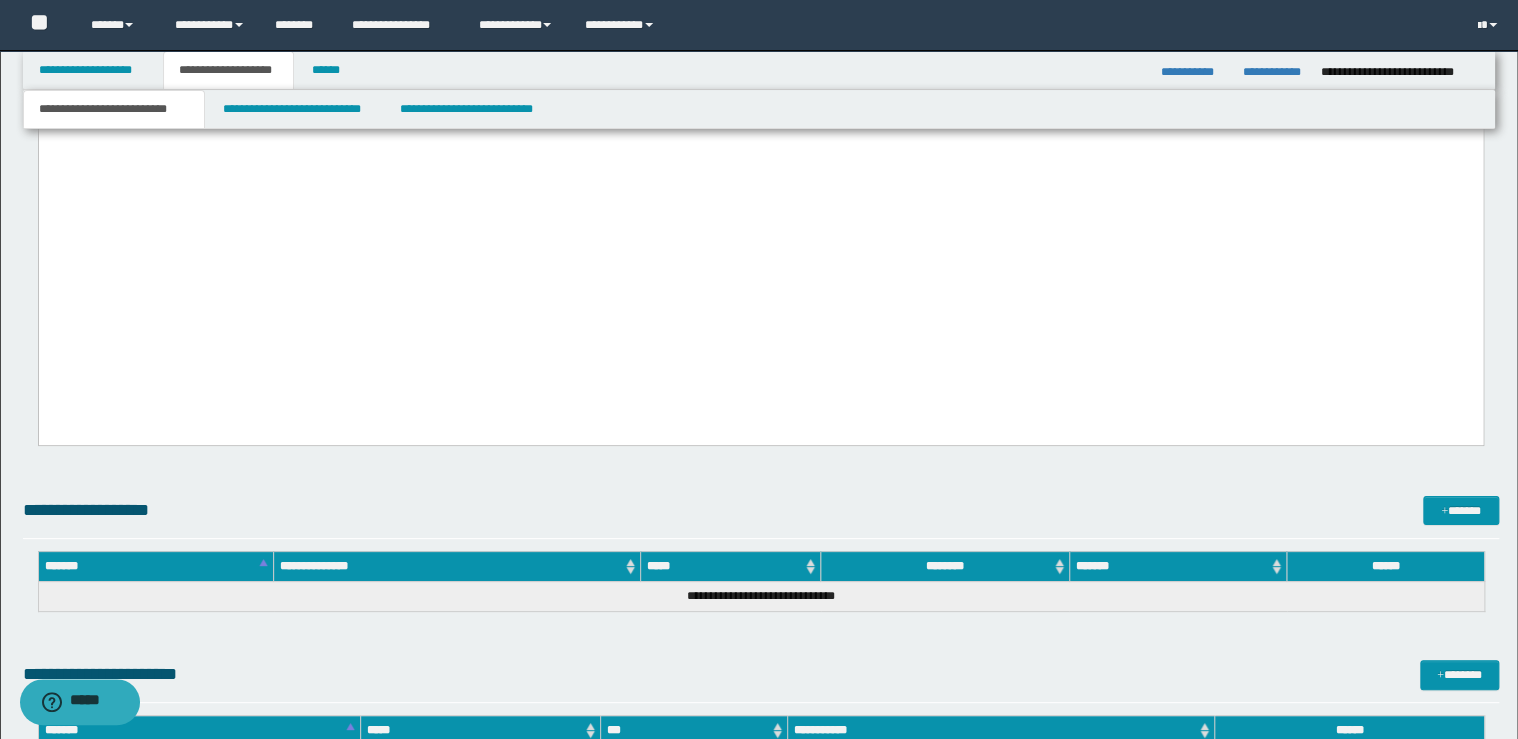 scroll, scrollTop: 7600, scrollLeft: 0, axis: vertical 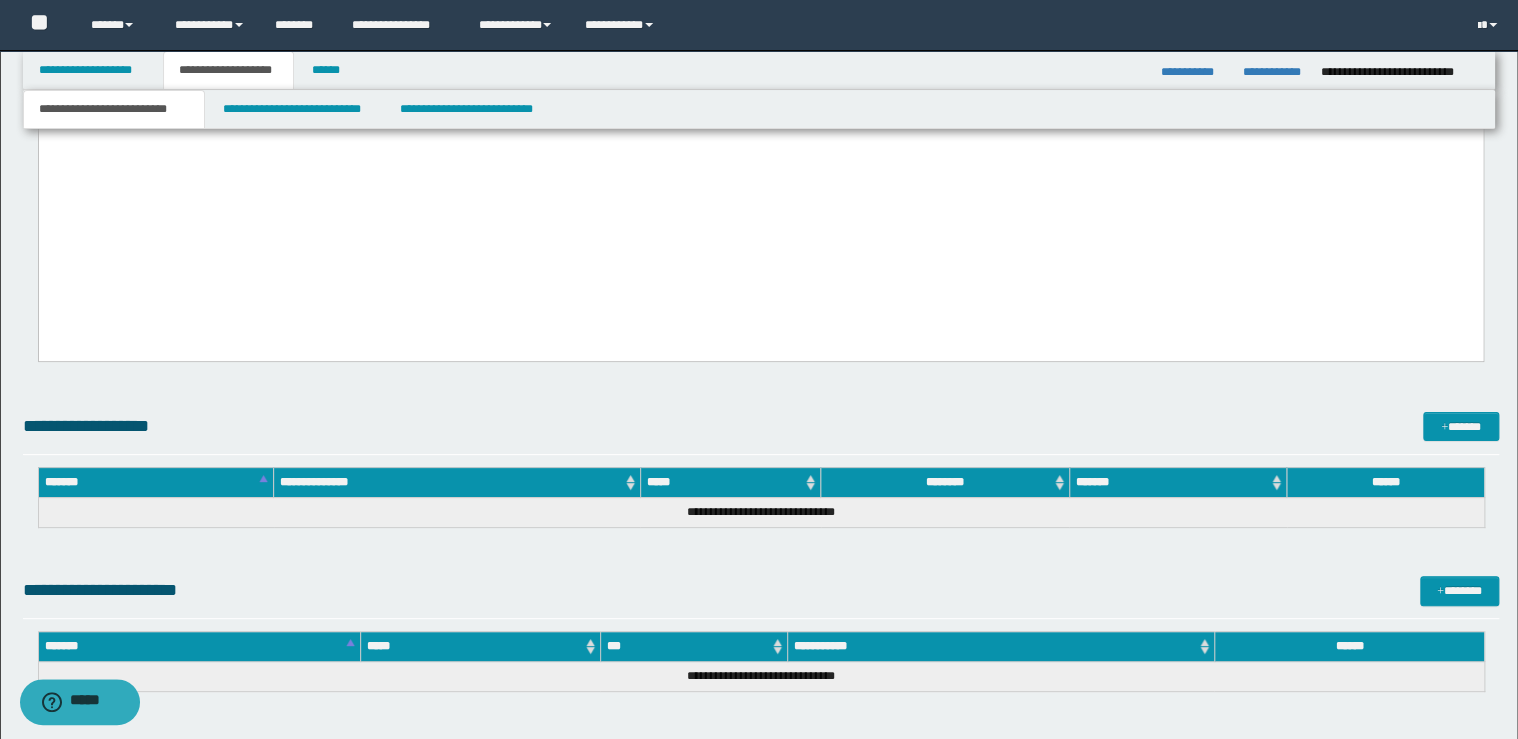 click on "**********" at bounding box center [760, -818] 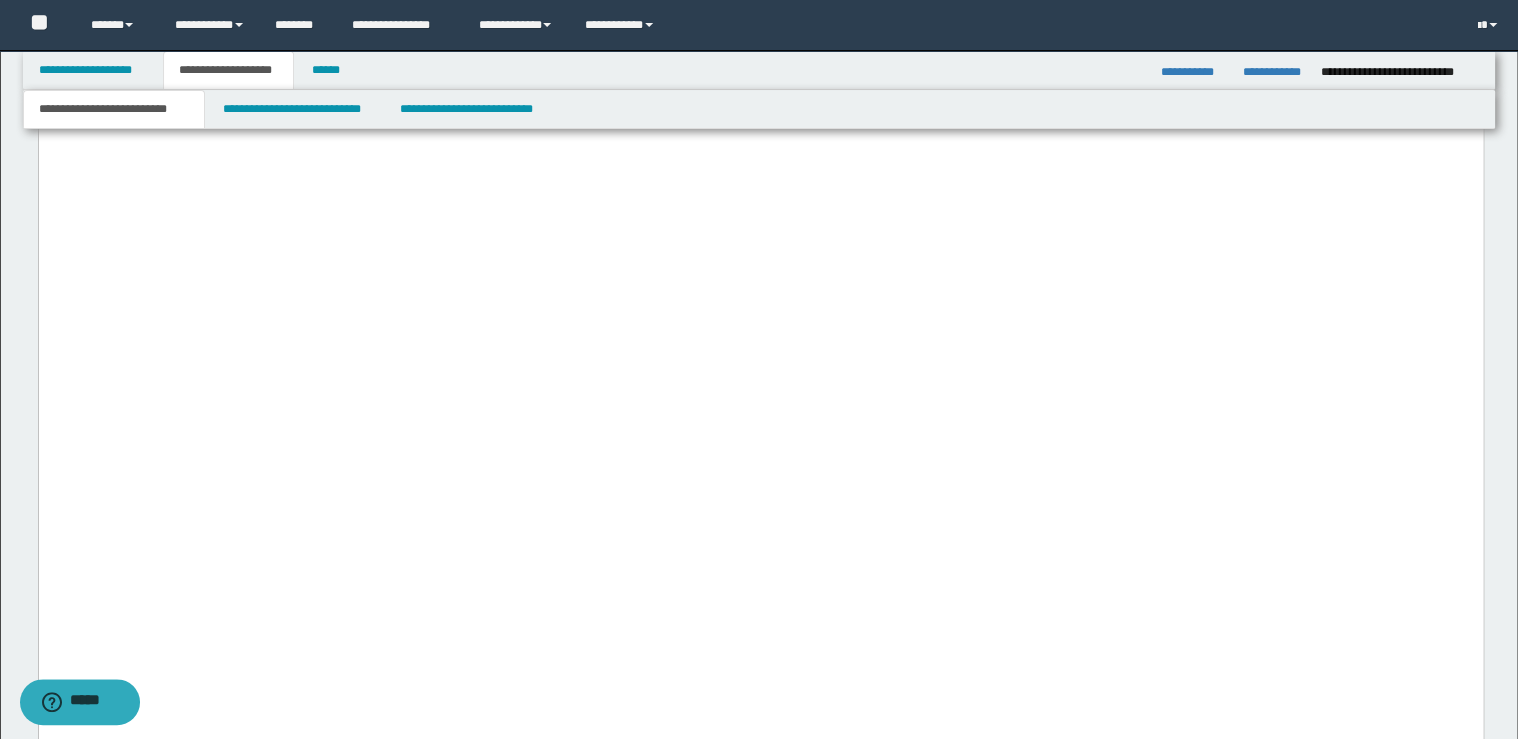 scroll, scrollTop: 6480, scrollLeft: 0, axis: vertical 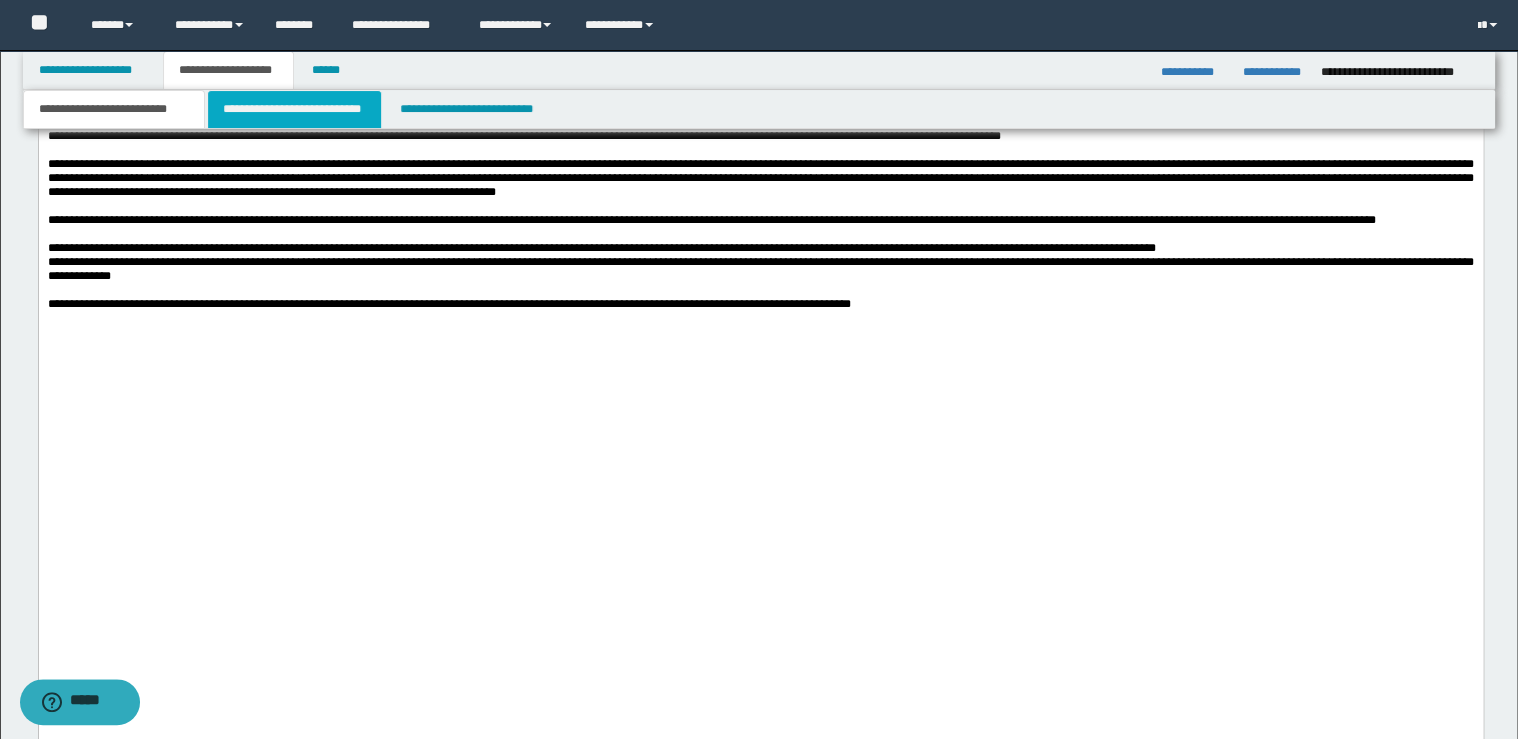 click on "**********" at bounding box center [294, 109] 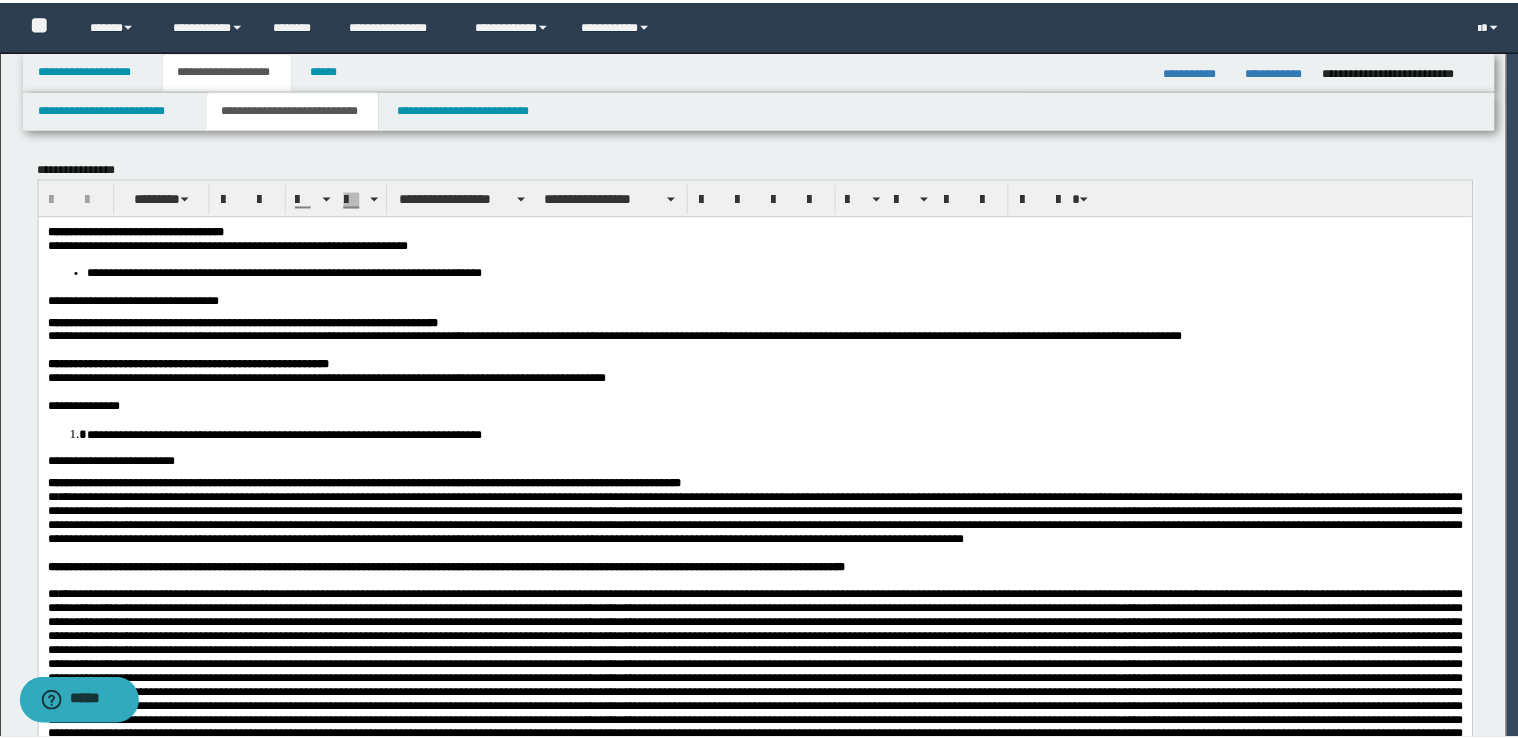 scroll, scrollTop: 0, scrollLeft: 0, axis: both 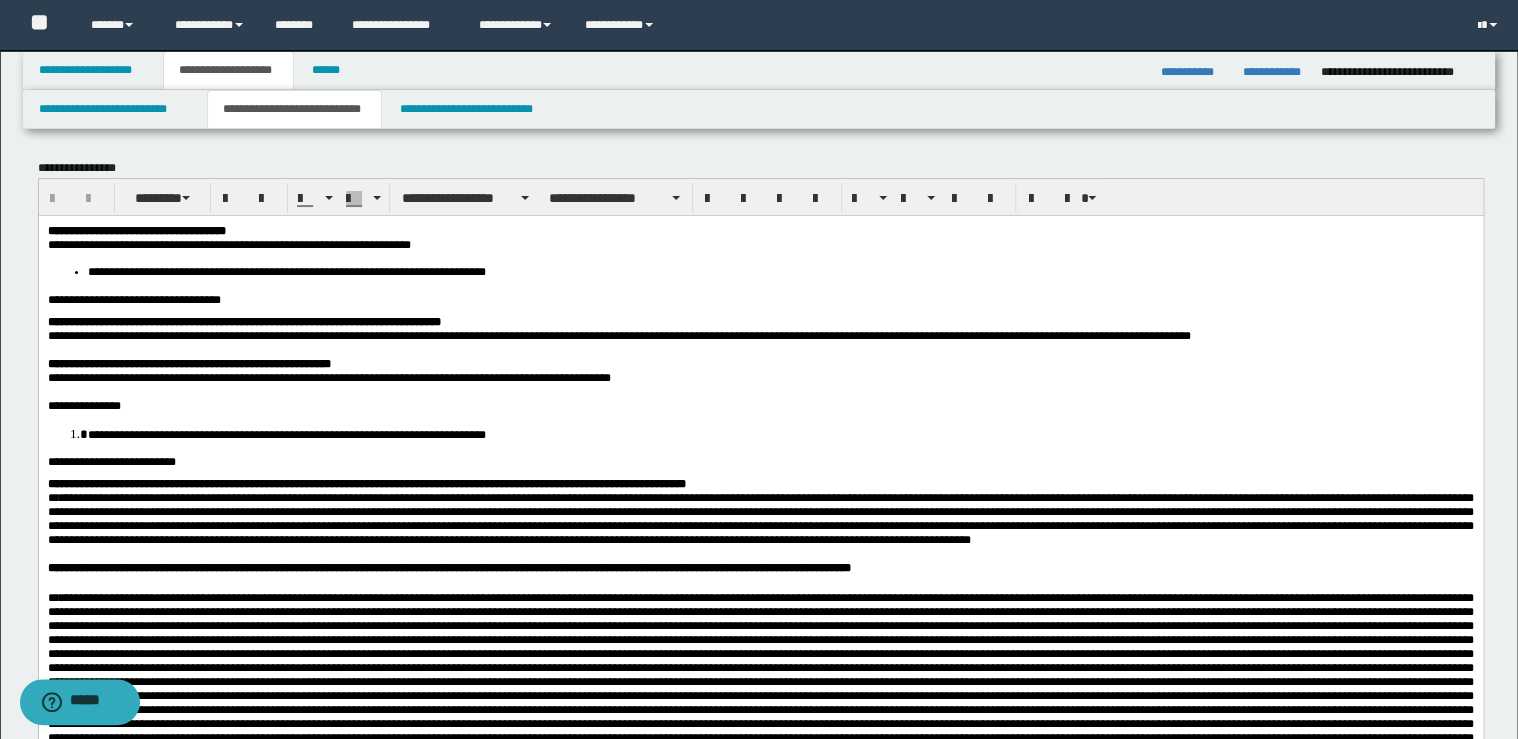 click on "**********" at bounding box center (760, 230) 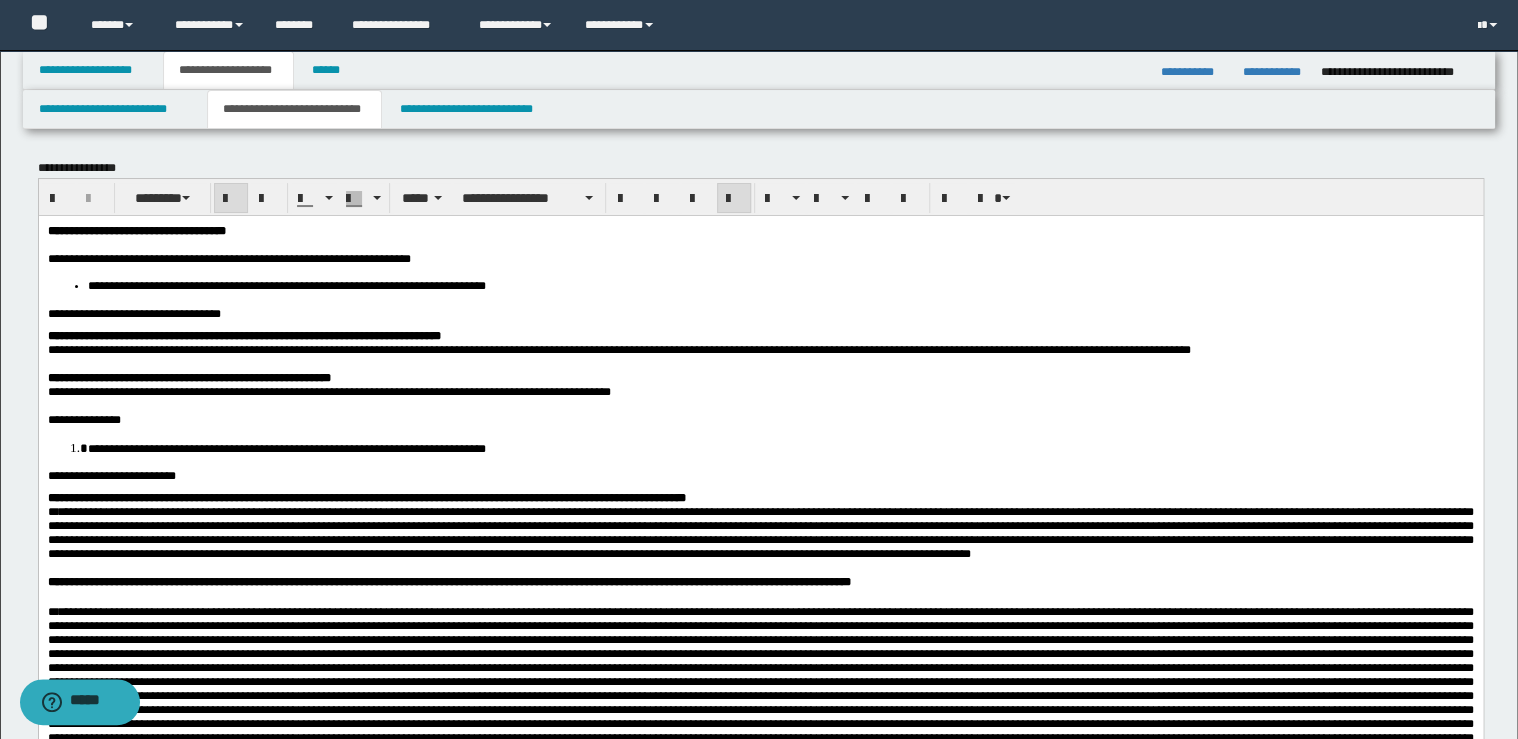 click on "**********" at bounding box center (133, 313) 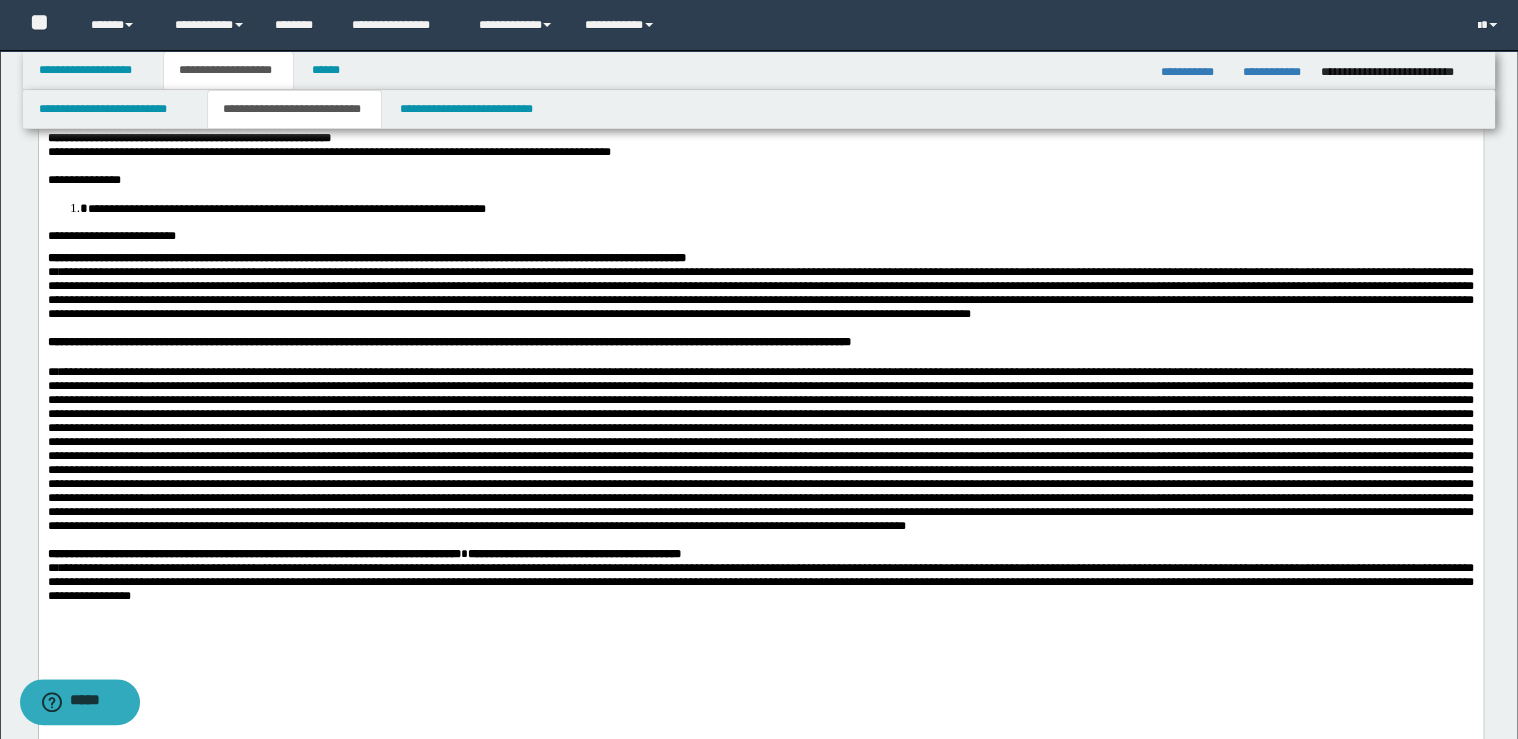 scroll, scrollTop: 640, scrollLeft: 0, axis: vertical 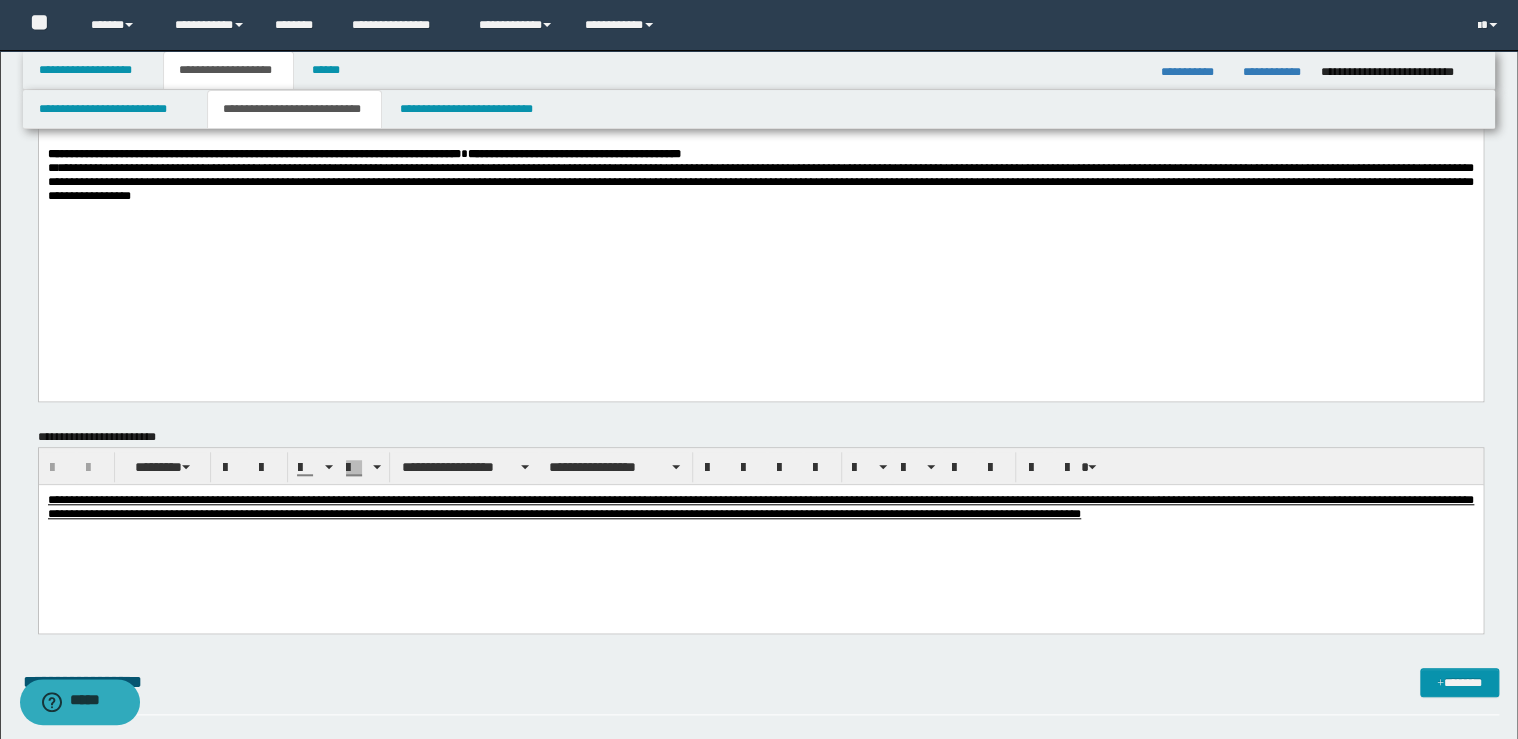 click on "**********" at bounding box center [760, 182] 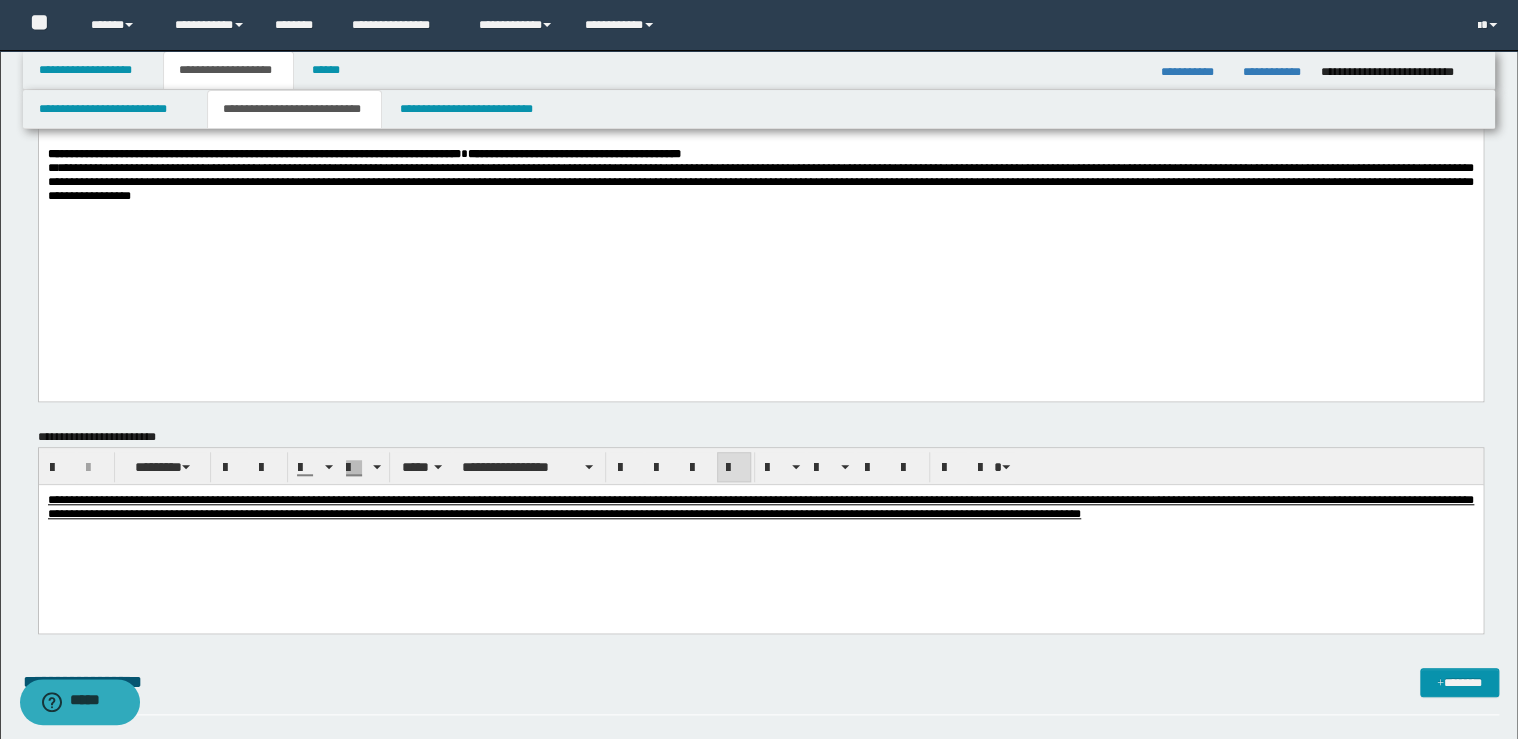 click on "**********" at bounding box center [760, 531] 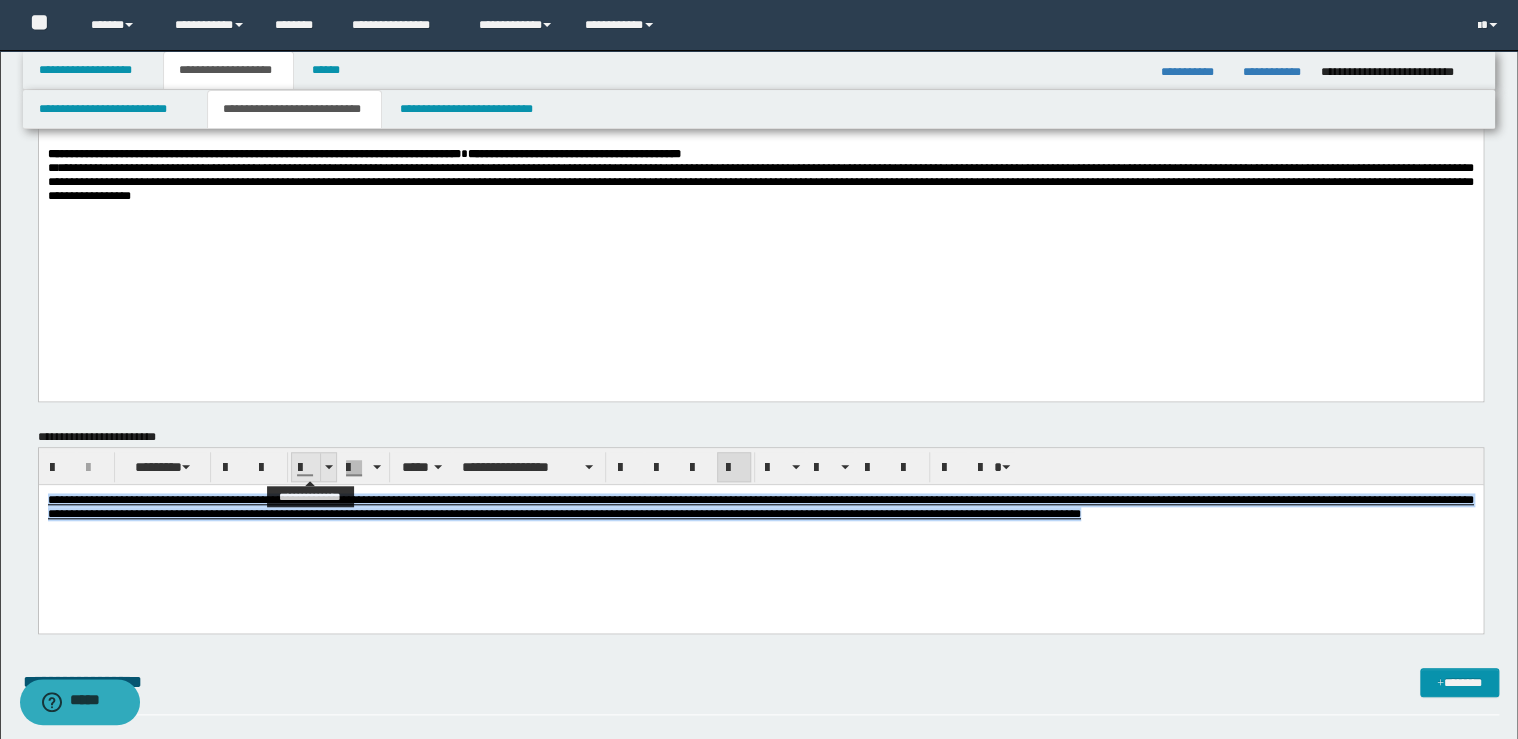 click at bounding box center [328, 467] 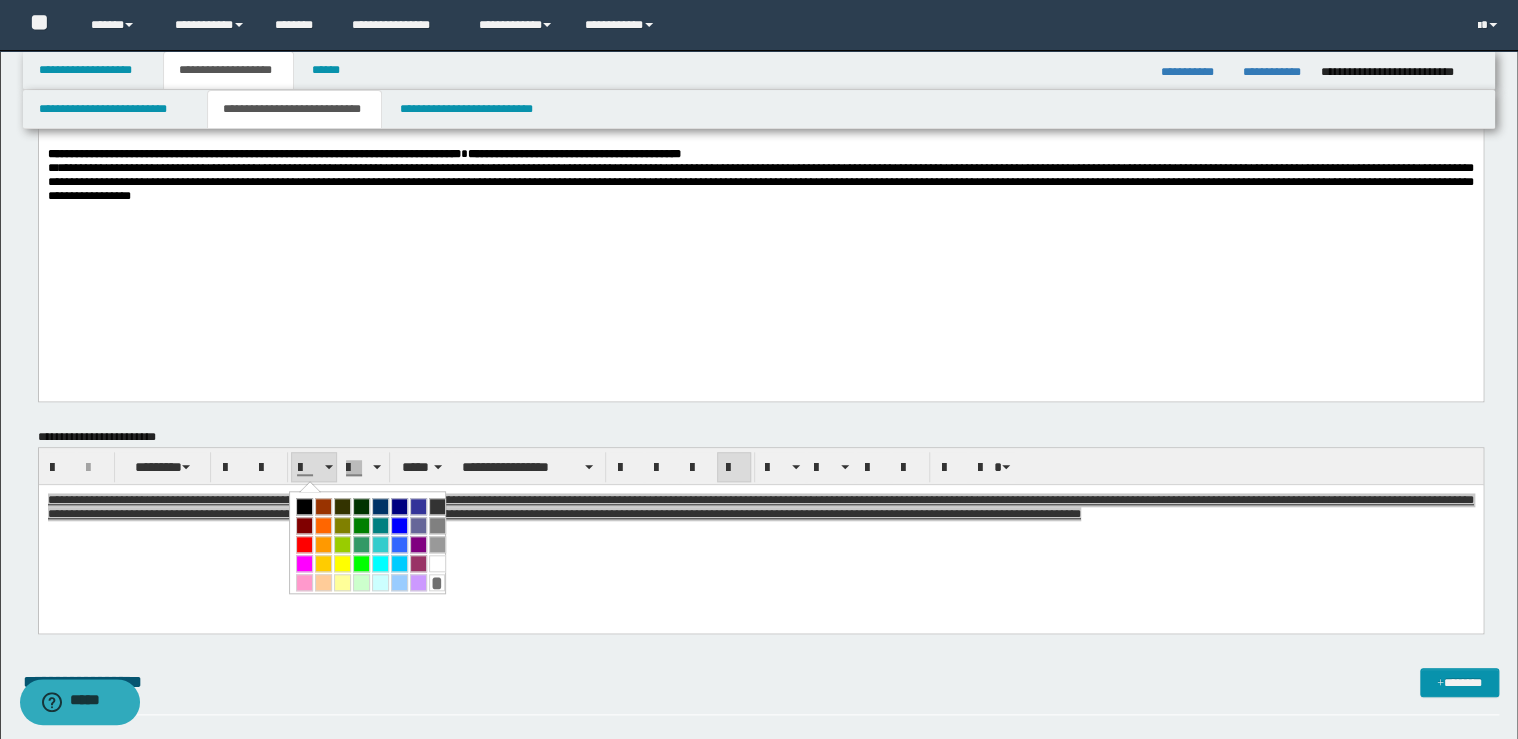 drag, startPoint x: 320, startPoint y: 481, endPoint x: 304, endPoint y: 506, distance: 29.681644 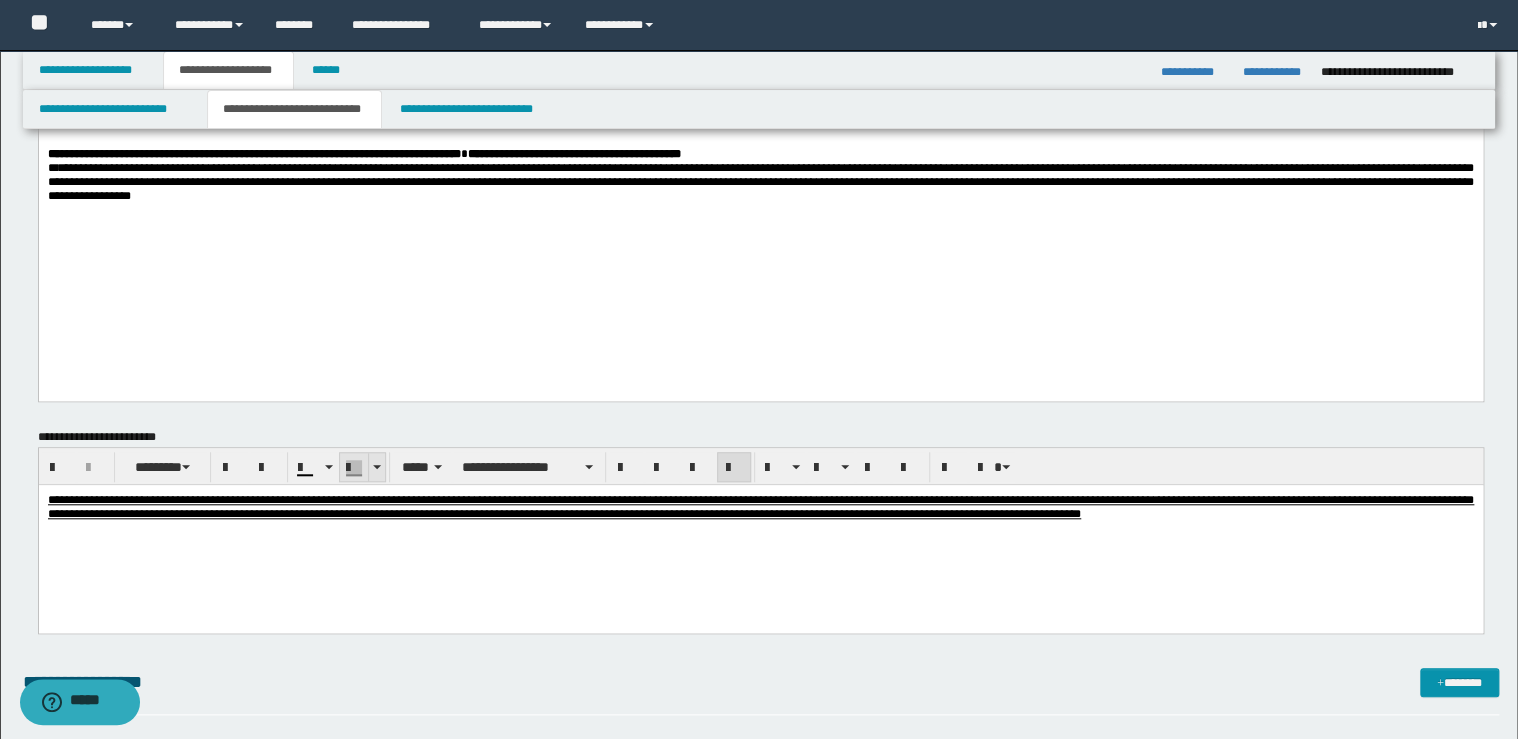 click at bounding box center (376, 467) 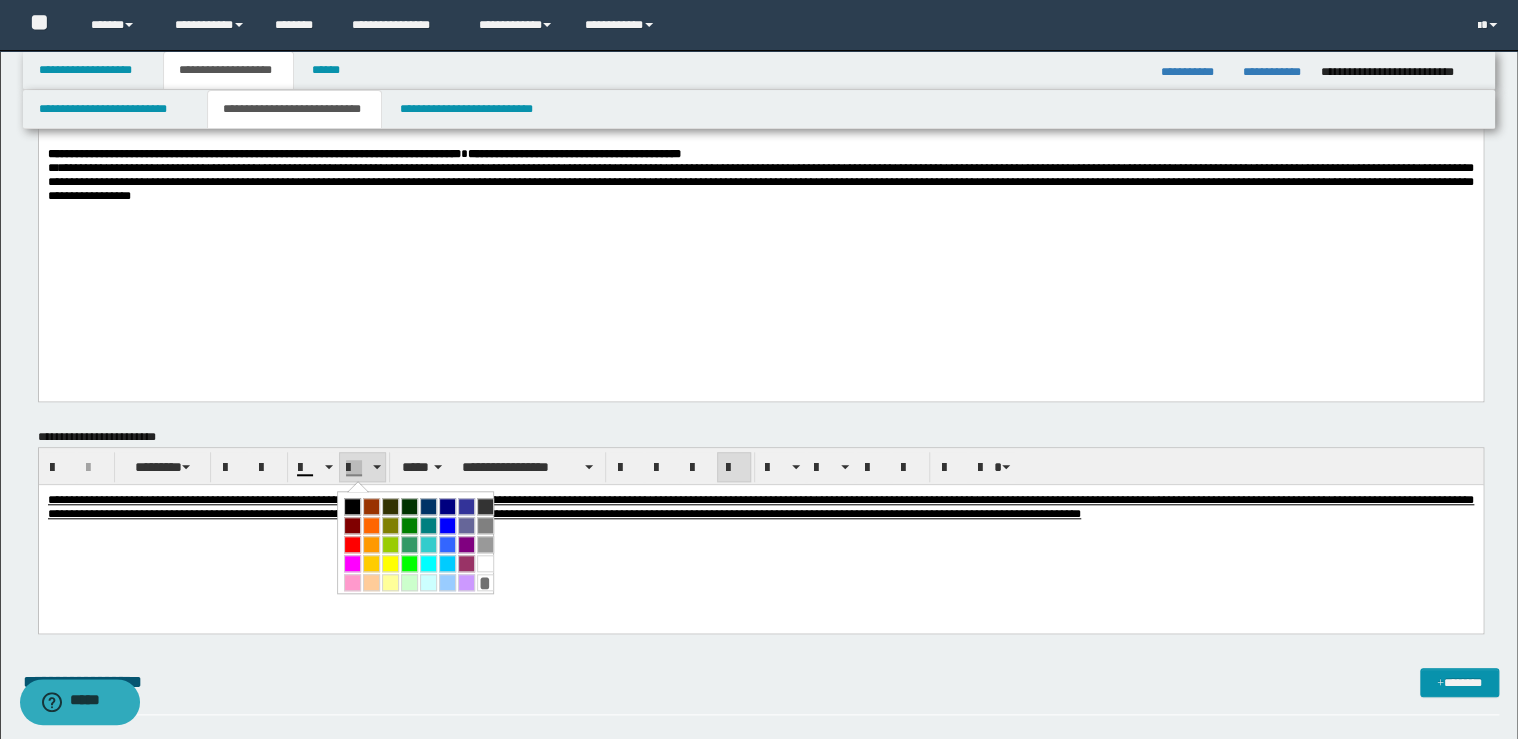 click on "*" at bounding box center (485, 582) 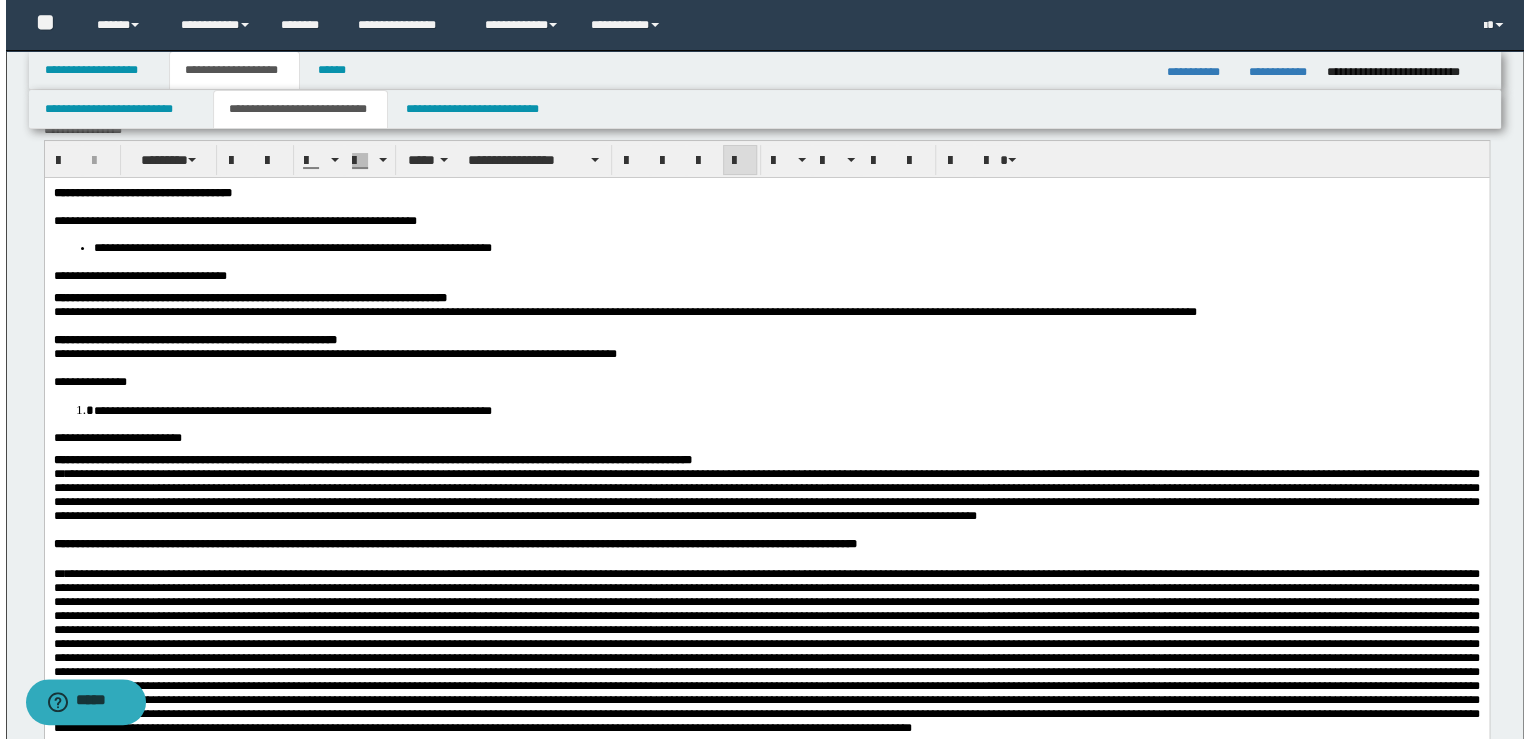 scroll, scrollTop: 0, scrollLeft: 0, axis: both 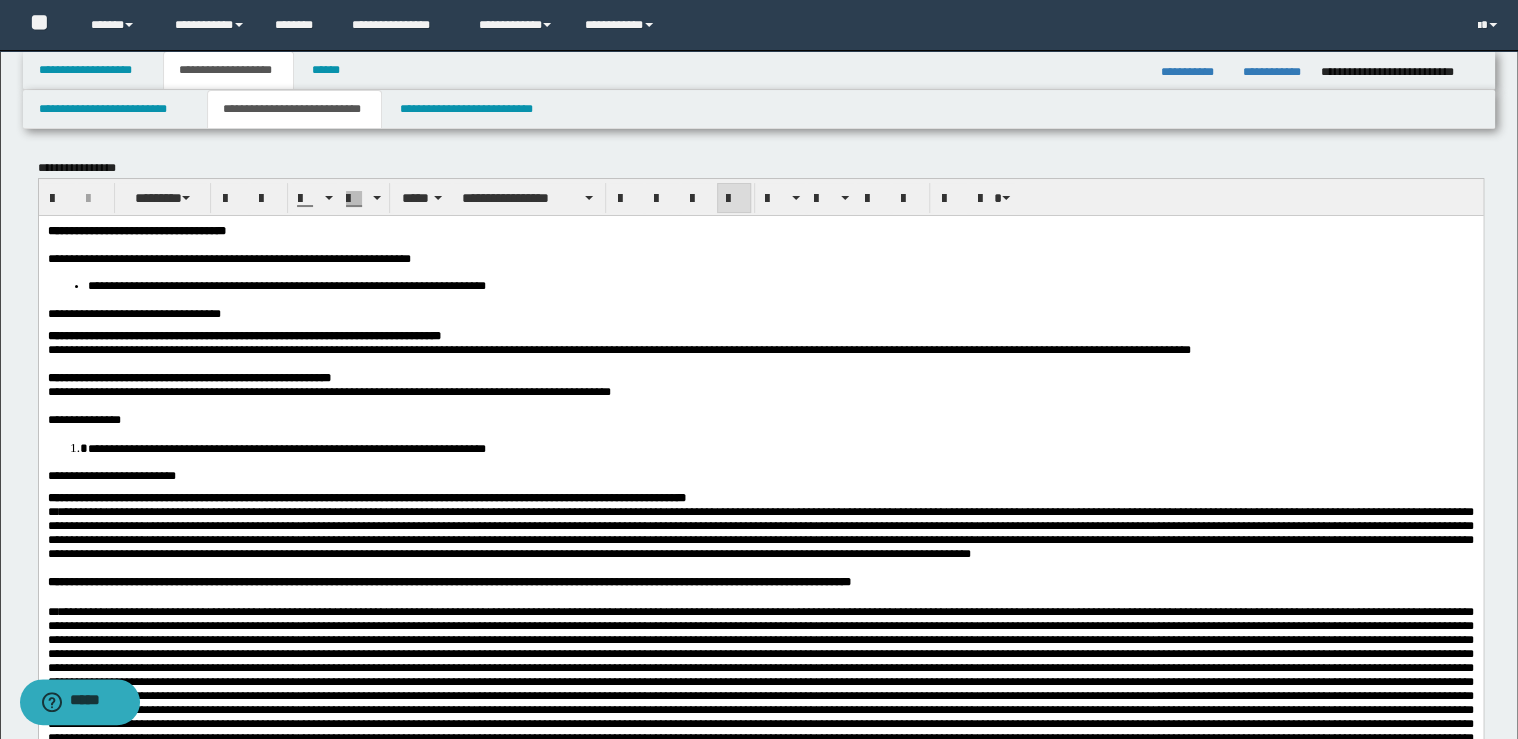 click at bounding box center (783, 405) 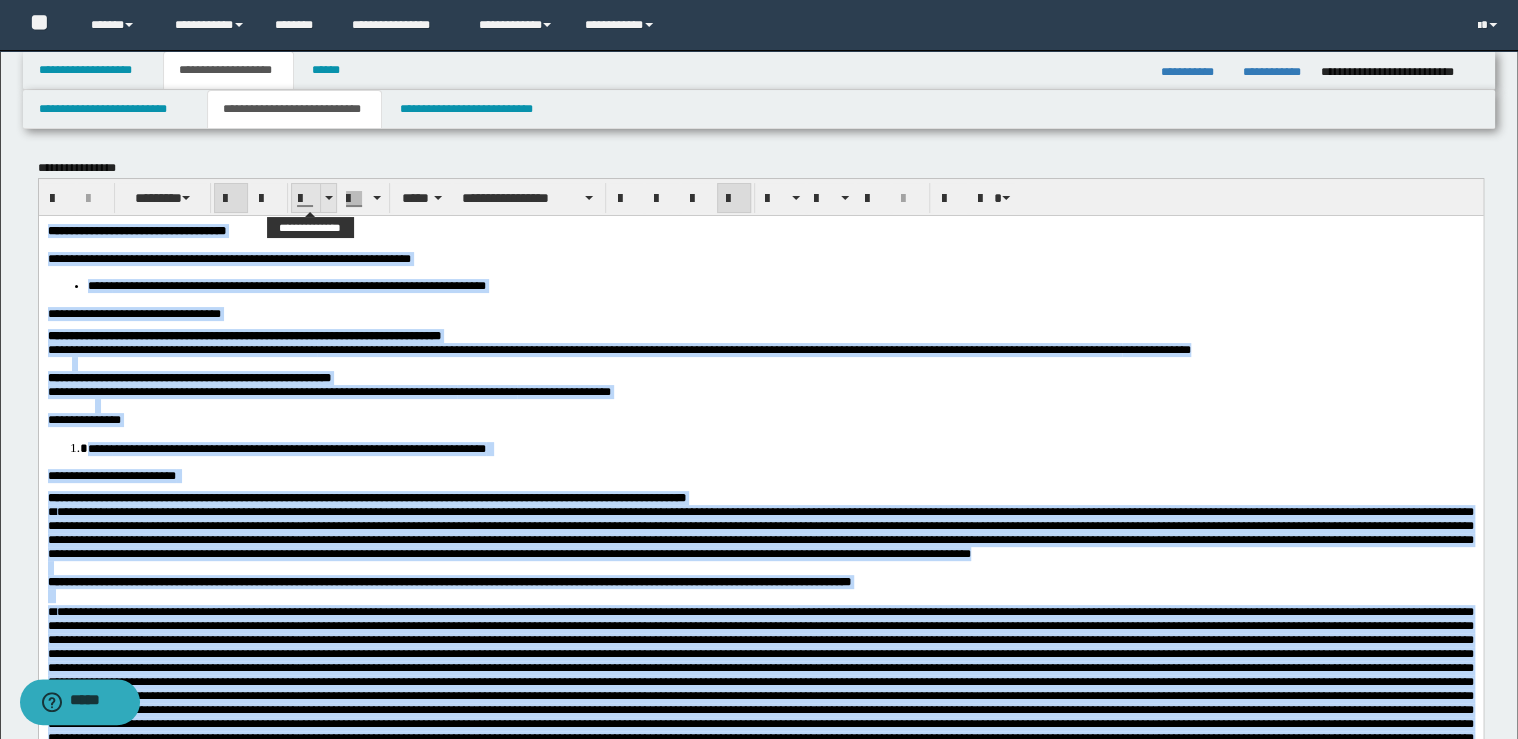 click at bounding box center (328, 198) 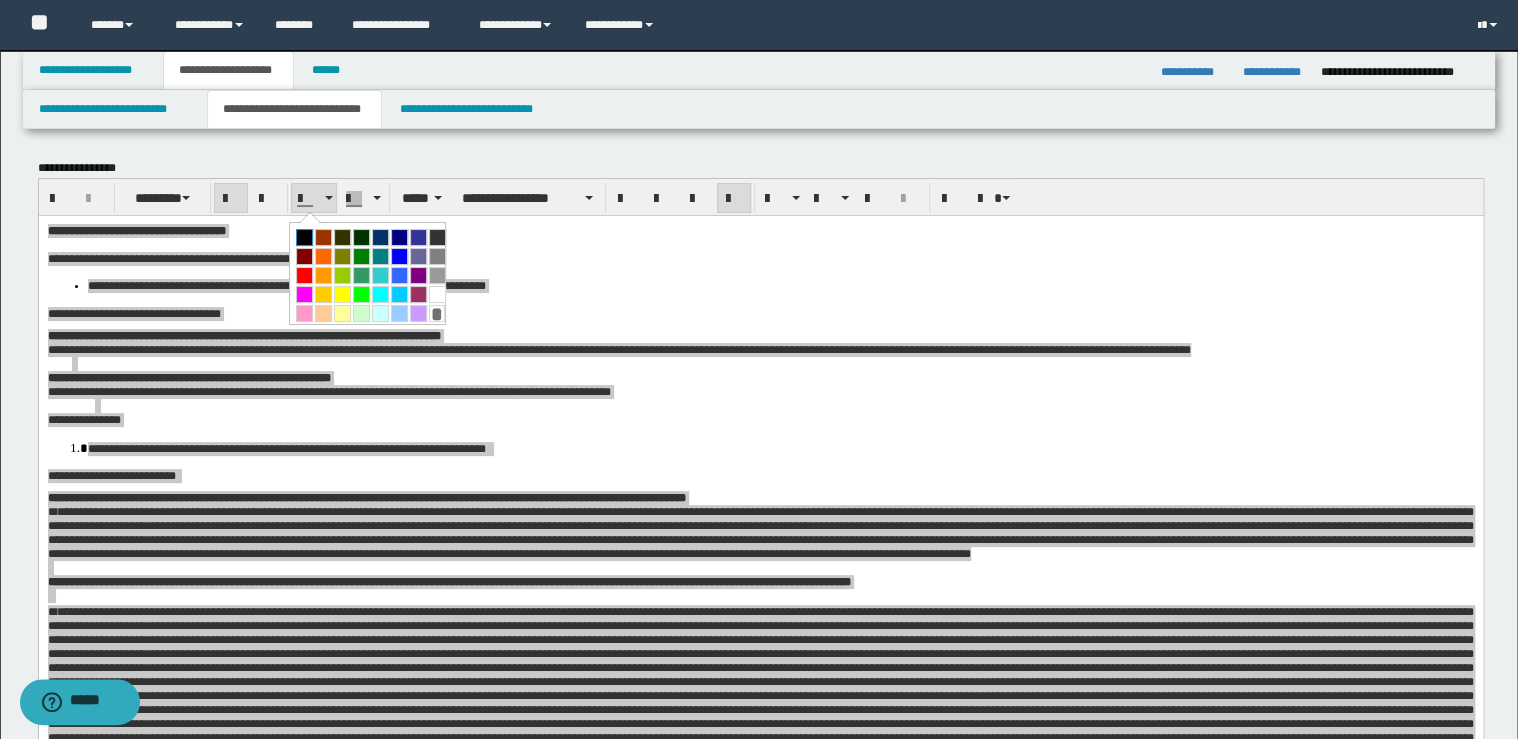 click at bounding box center (304, 237) 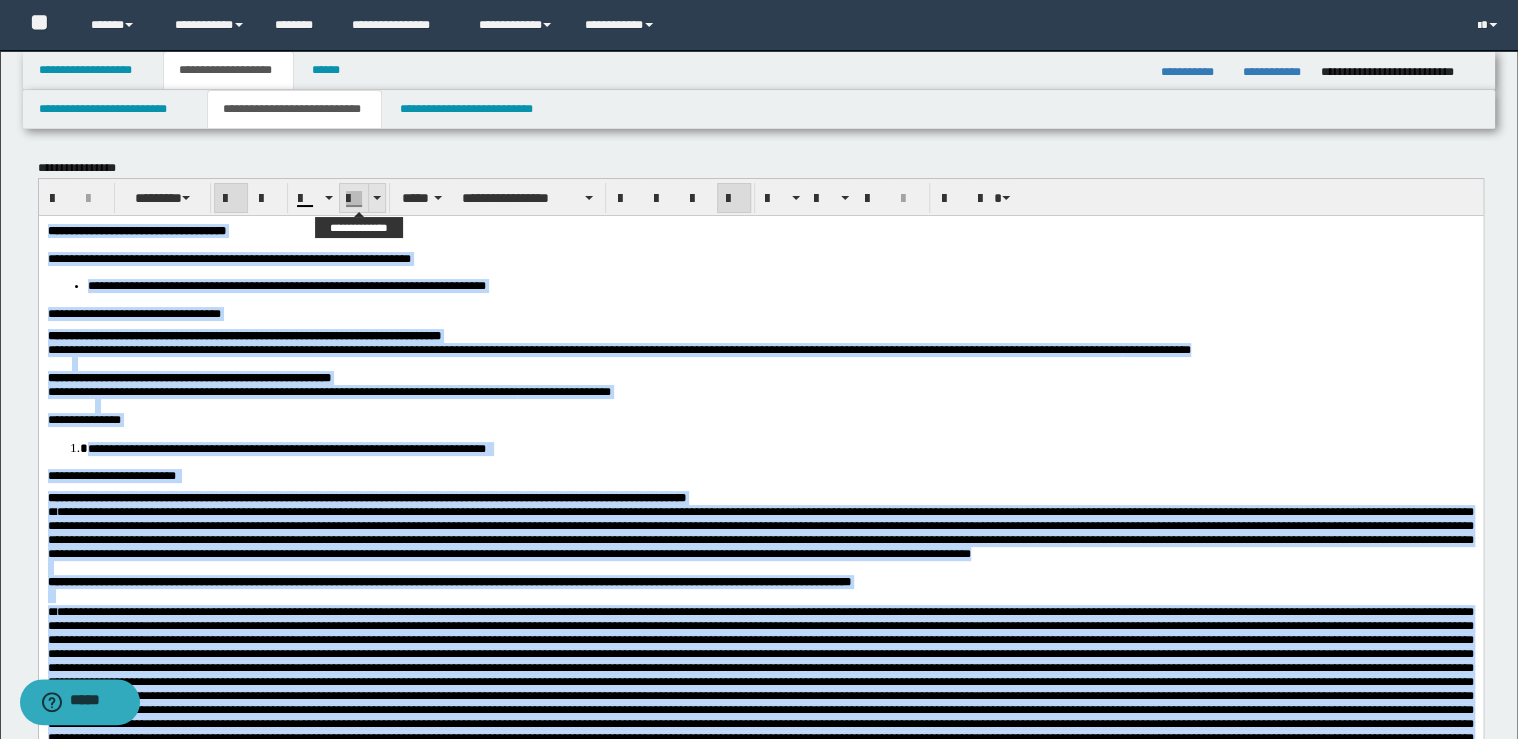 click at bounding box center (376, 198) 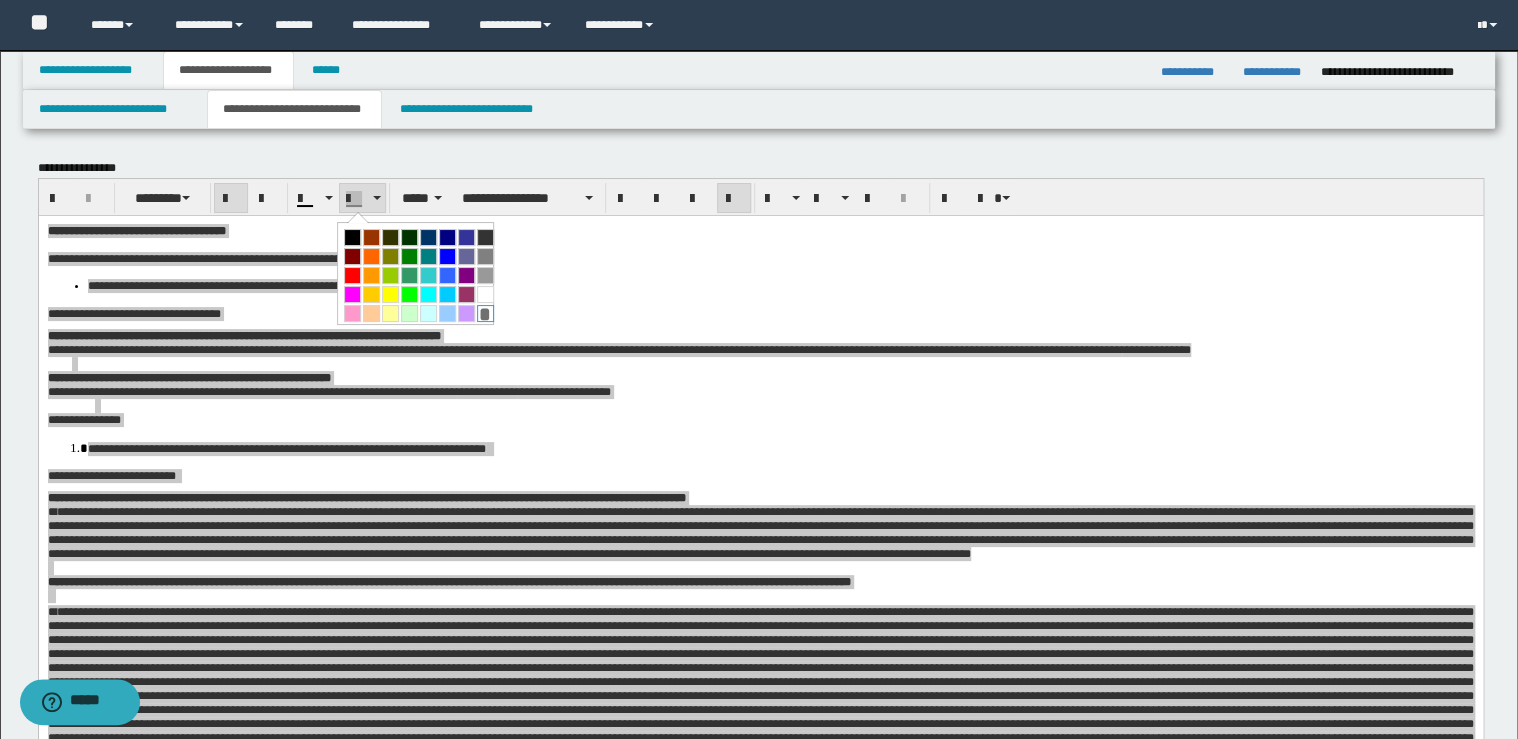 drag, startPoint x: 476, startPoint y: 310, endPoint x: 432, endPoint y: 15, distance: 298.2633 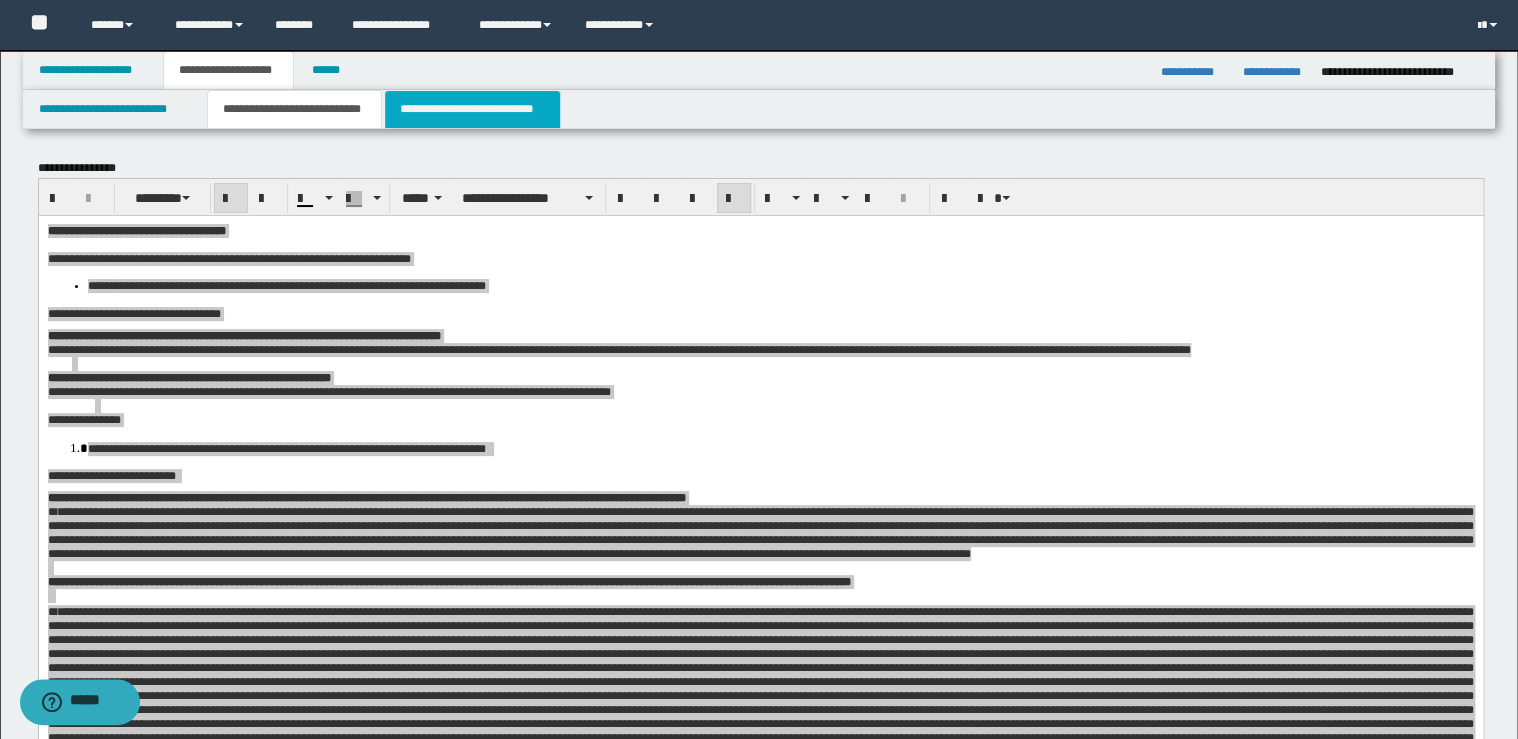click on "**********" at bounding box center (472, 109) 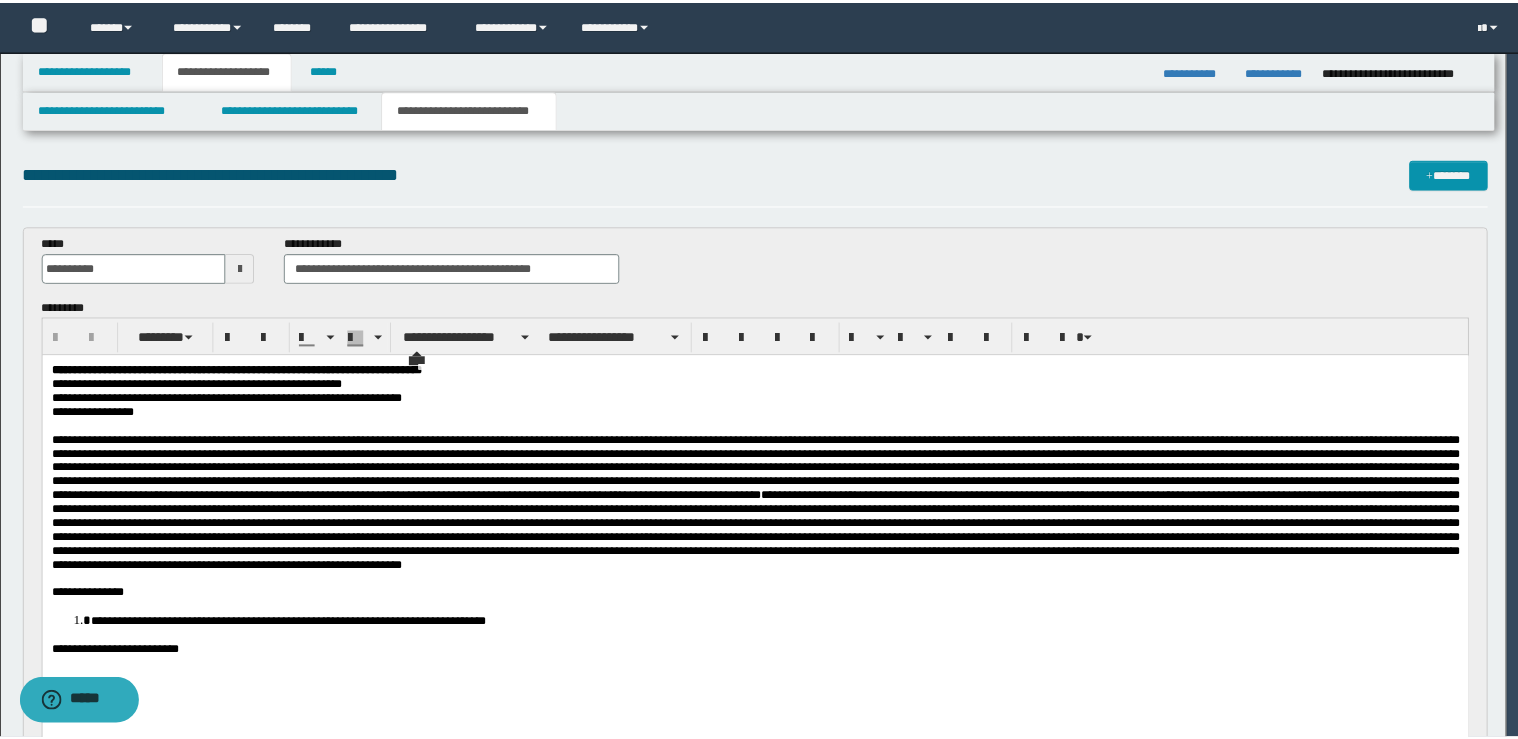 scroll, scrollTop: 0, scrollLeft: 0, axis: both 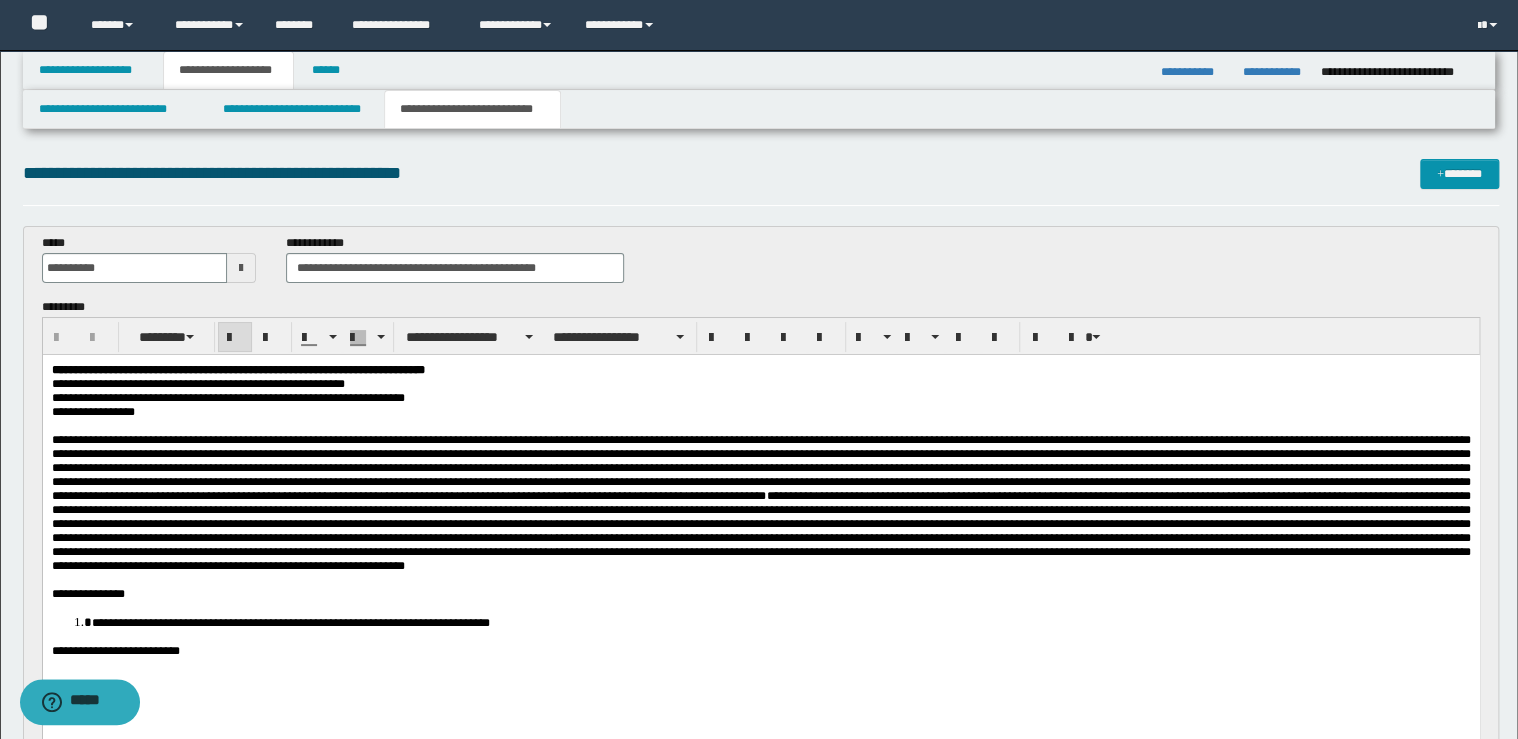 click on "**********" at bounding box center [760, 370] 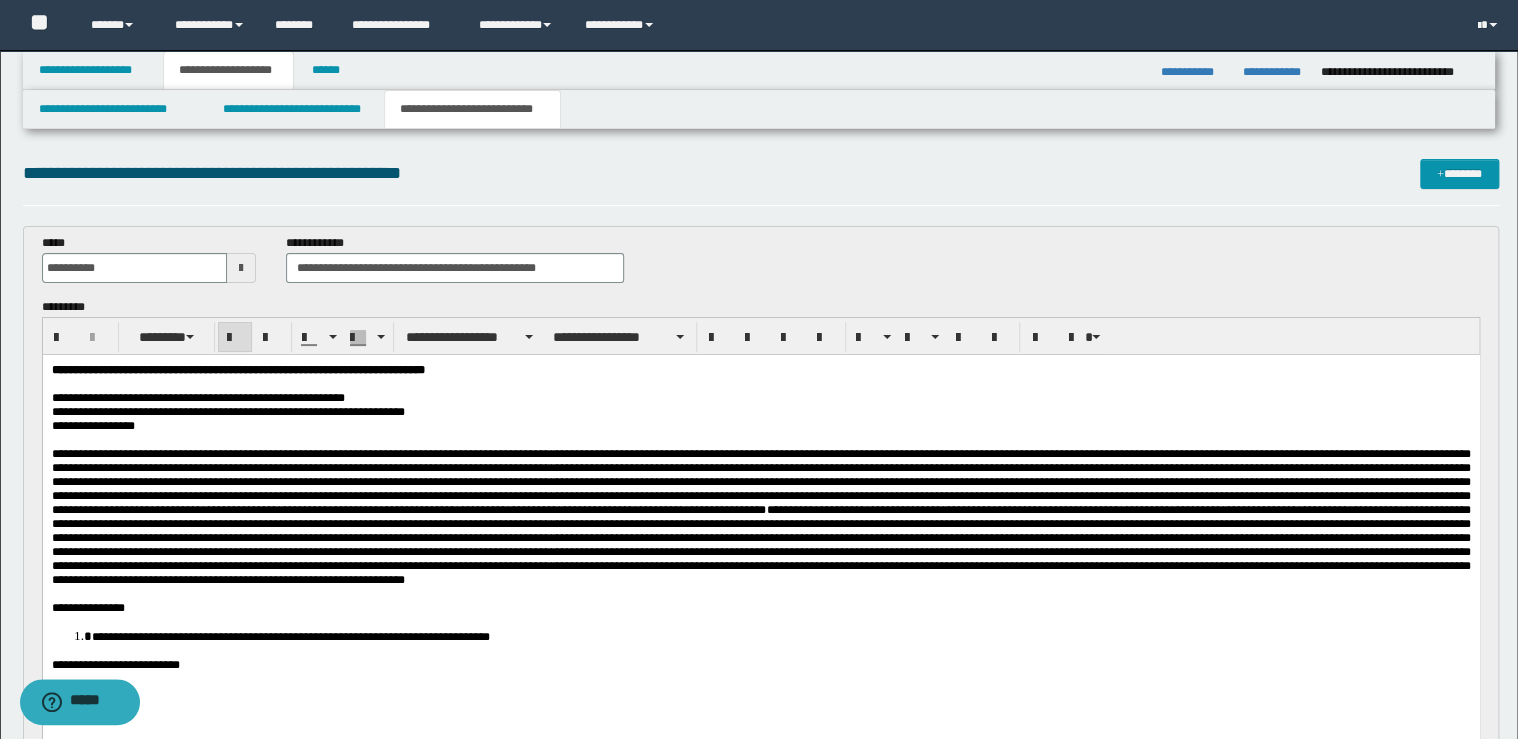 click on "**********" at bounding box center (237, 370) 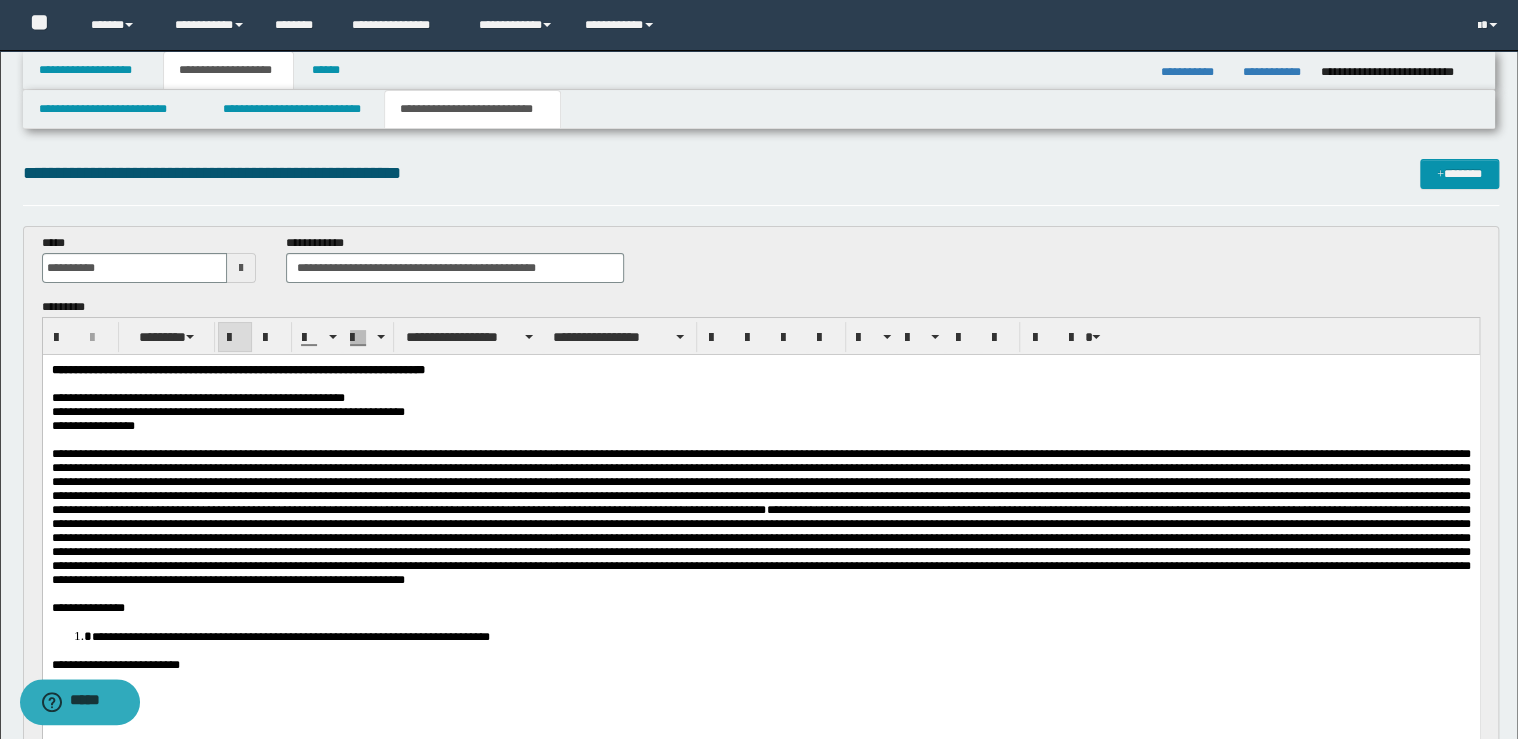 type 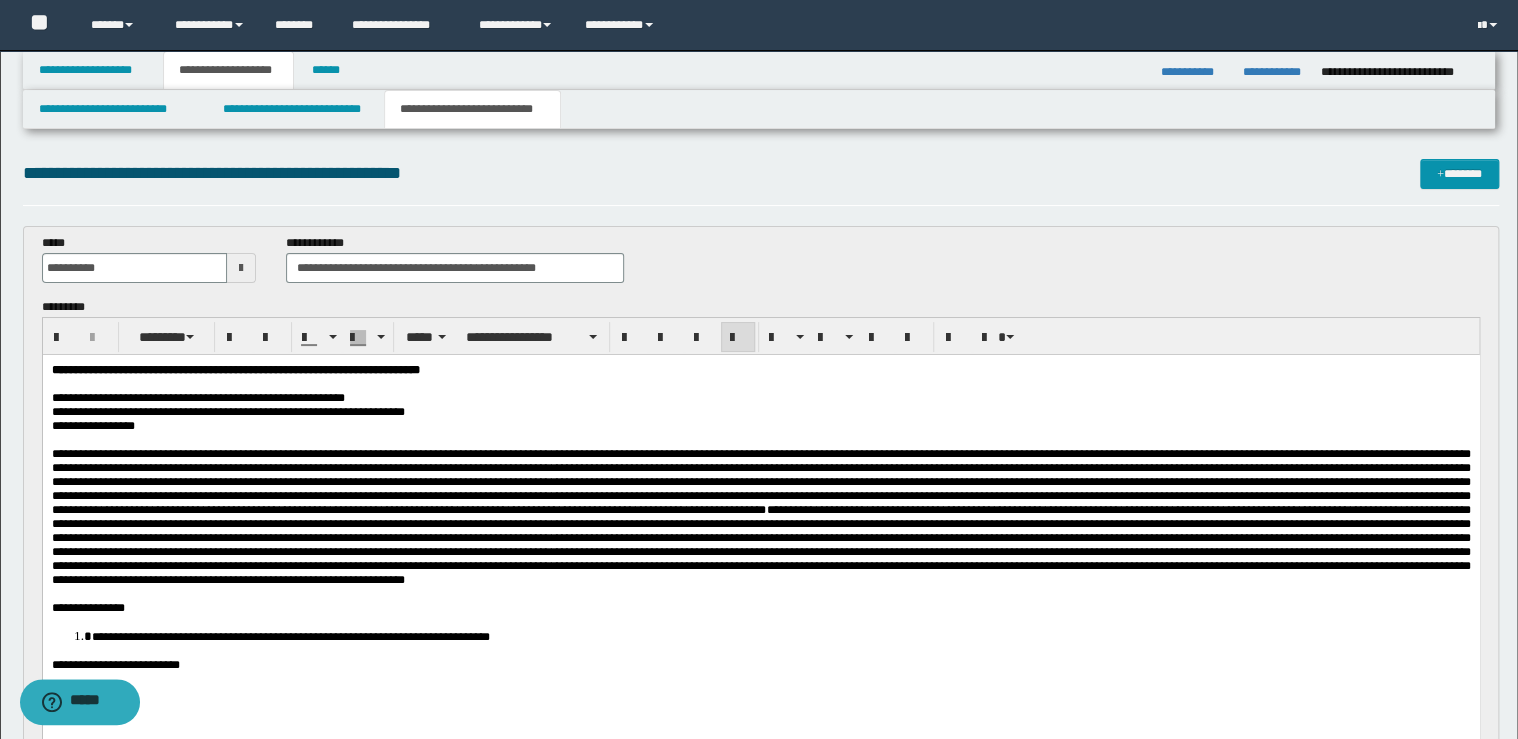 click on "**********" at bounding box center [760, 398] 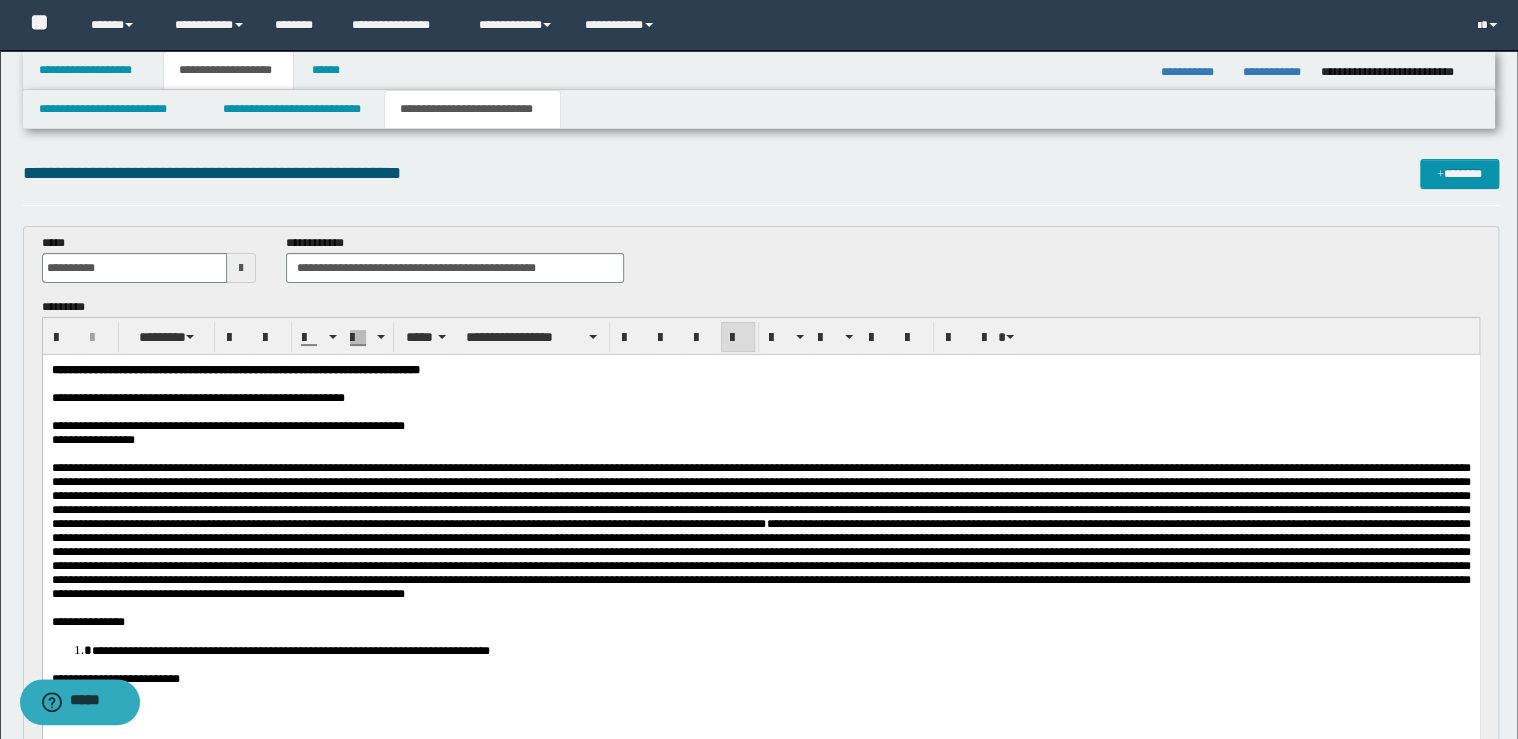 click on "**********" at bounding box center (760, 426) 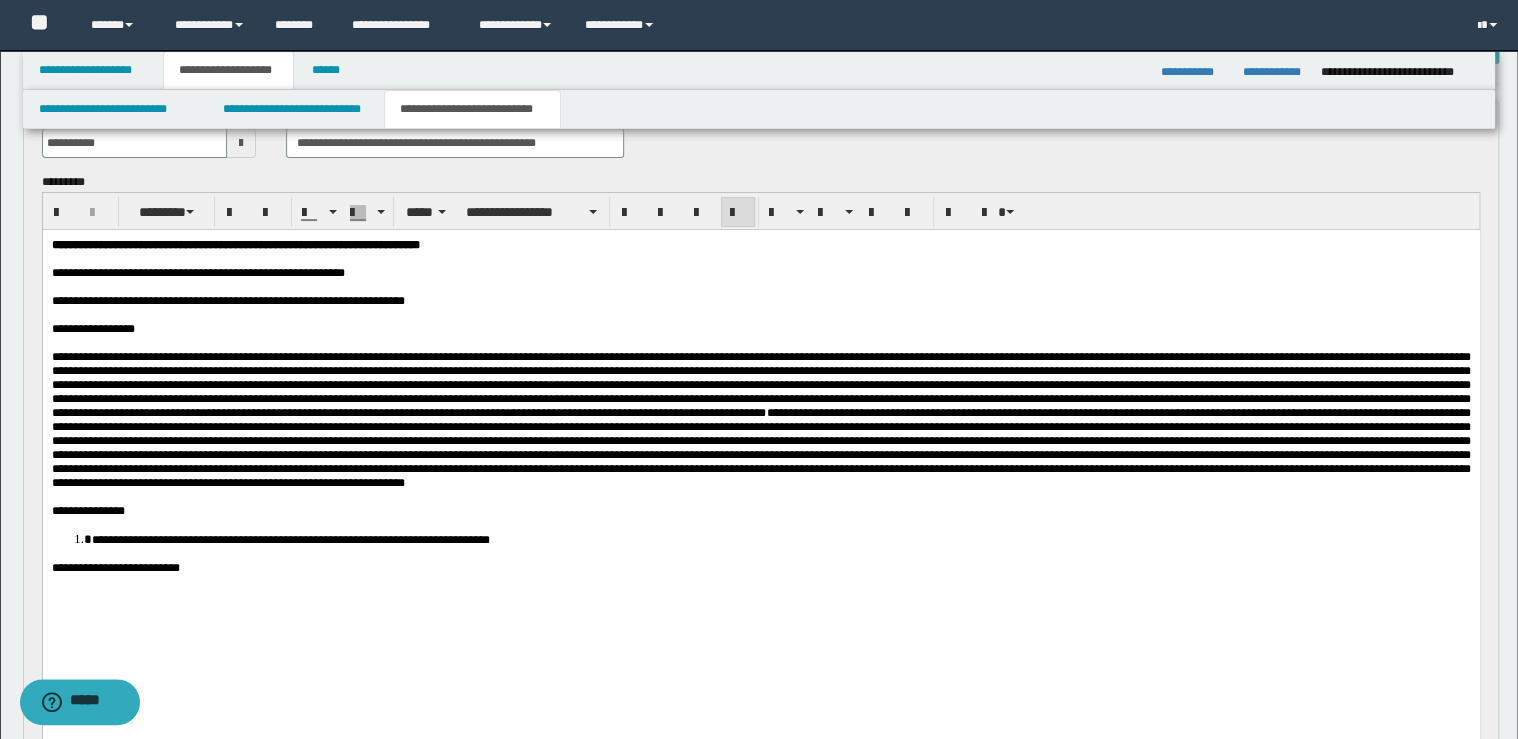 scroll, scrollTop: 240, scrollLeft: 0, axis: vertical 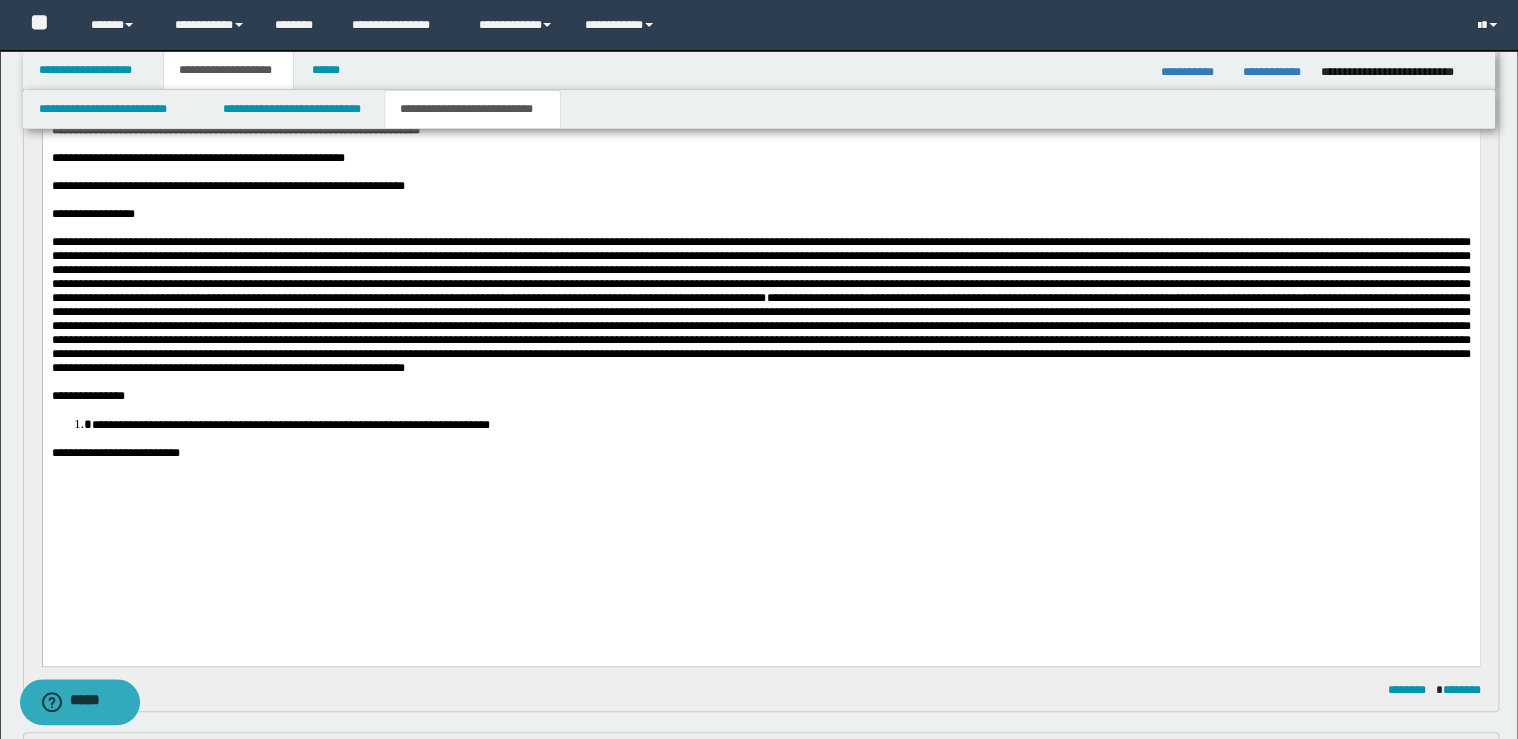click on "**********" at bounding box center (760, 452) 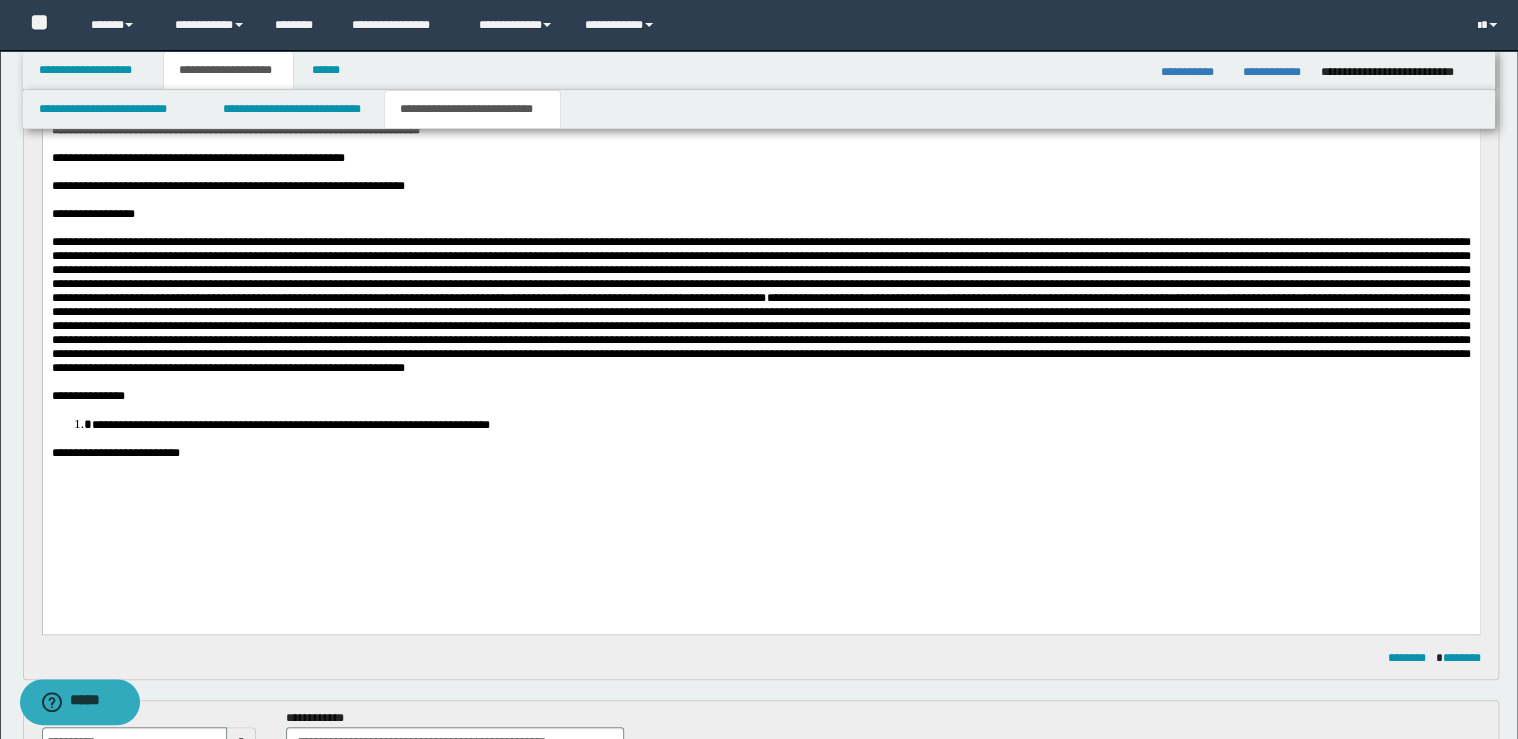 click on "**********" at bounding box center [760, 395] 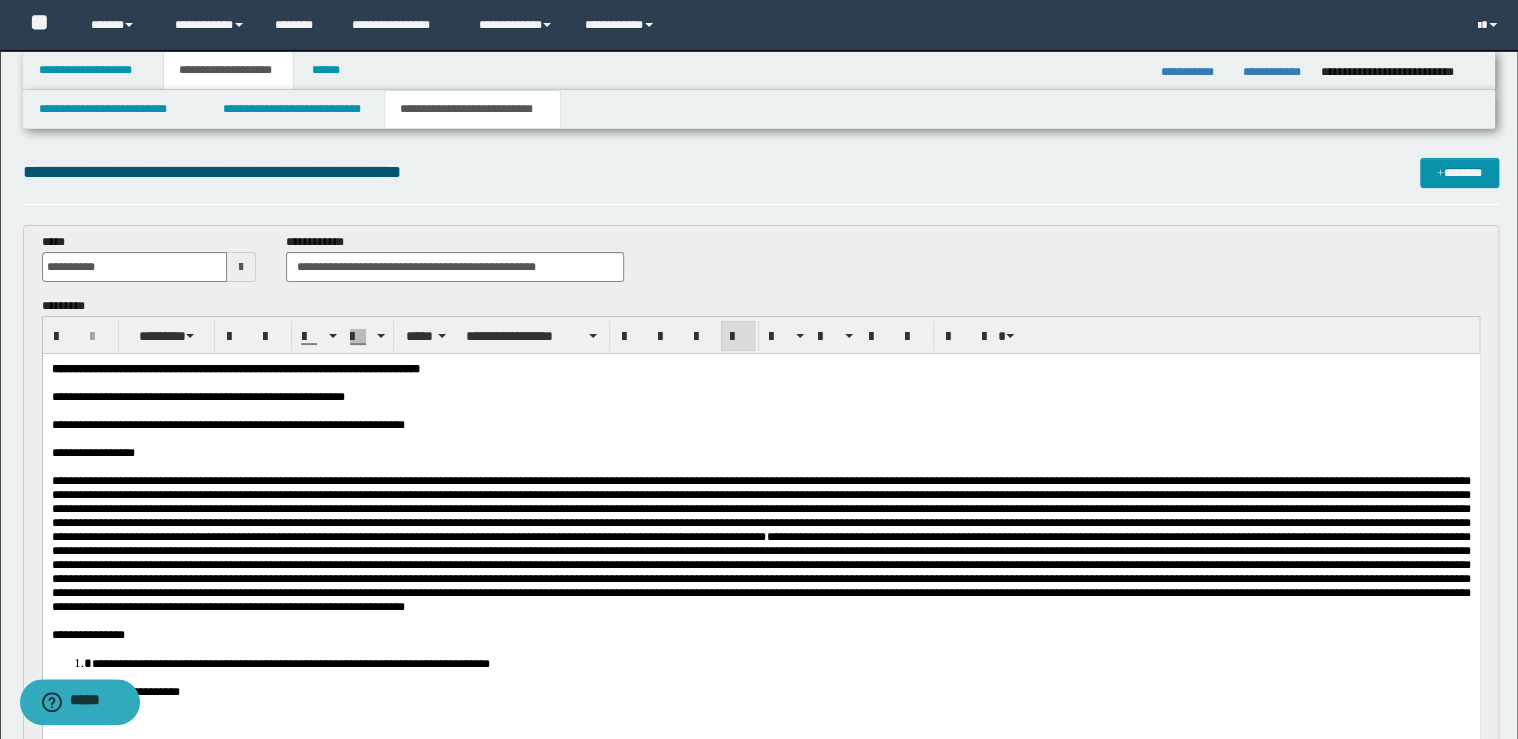 scroll, scrollTop: 0, scrollLeft: 0, axis: both 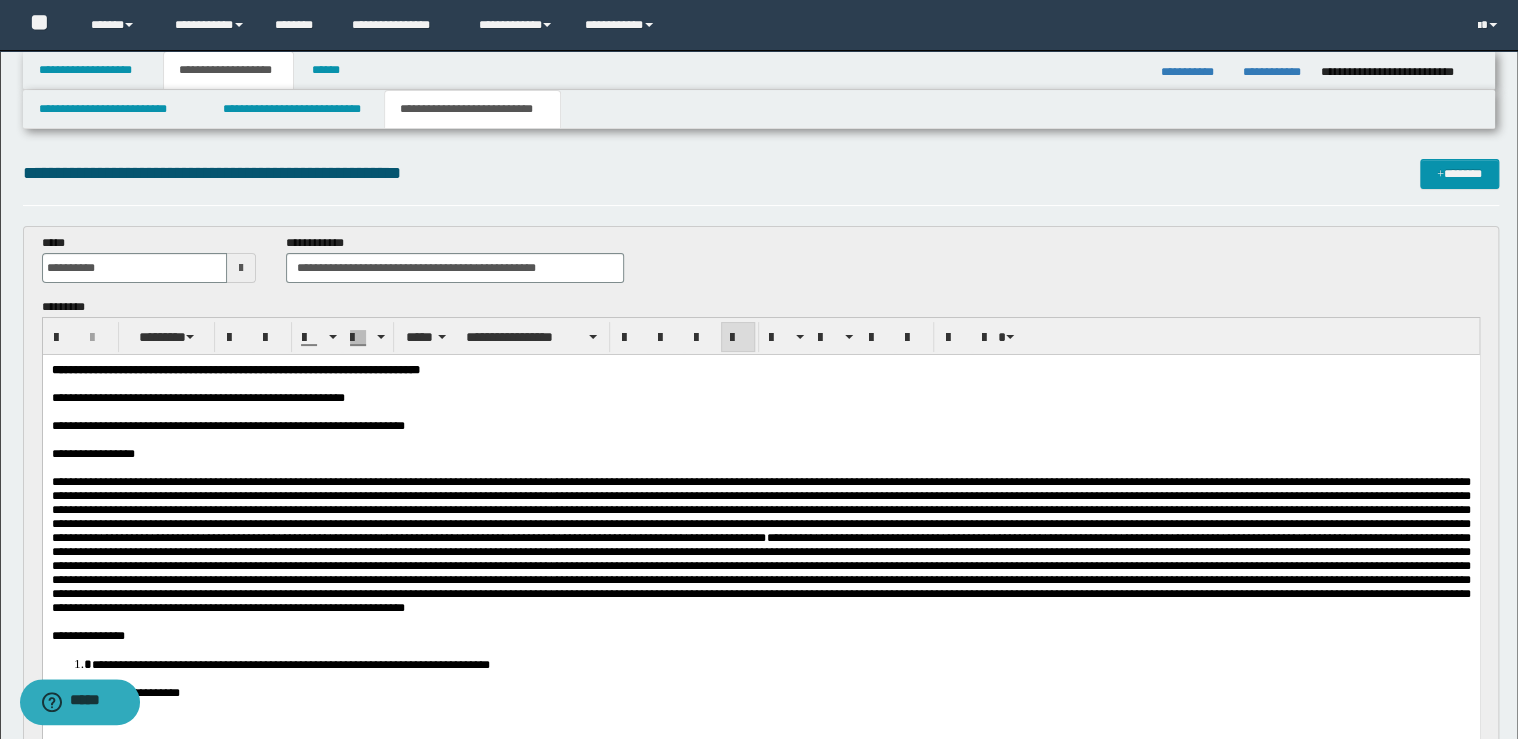 click at bounding box center [760, 510] 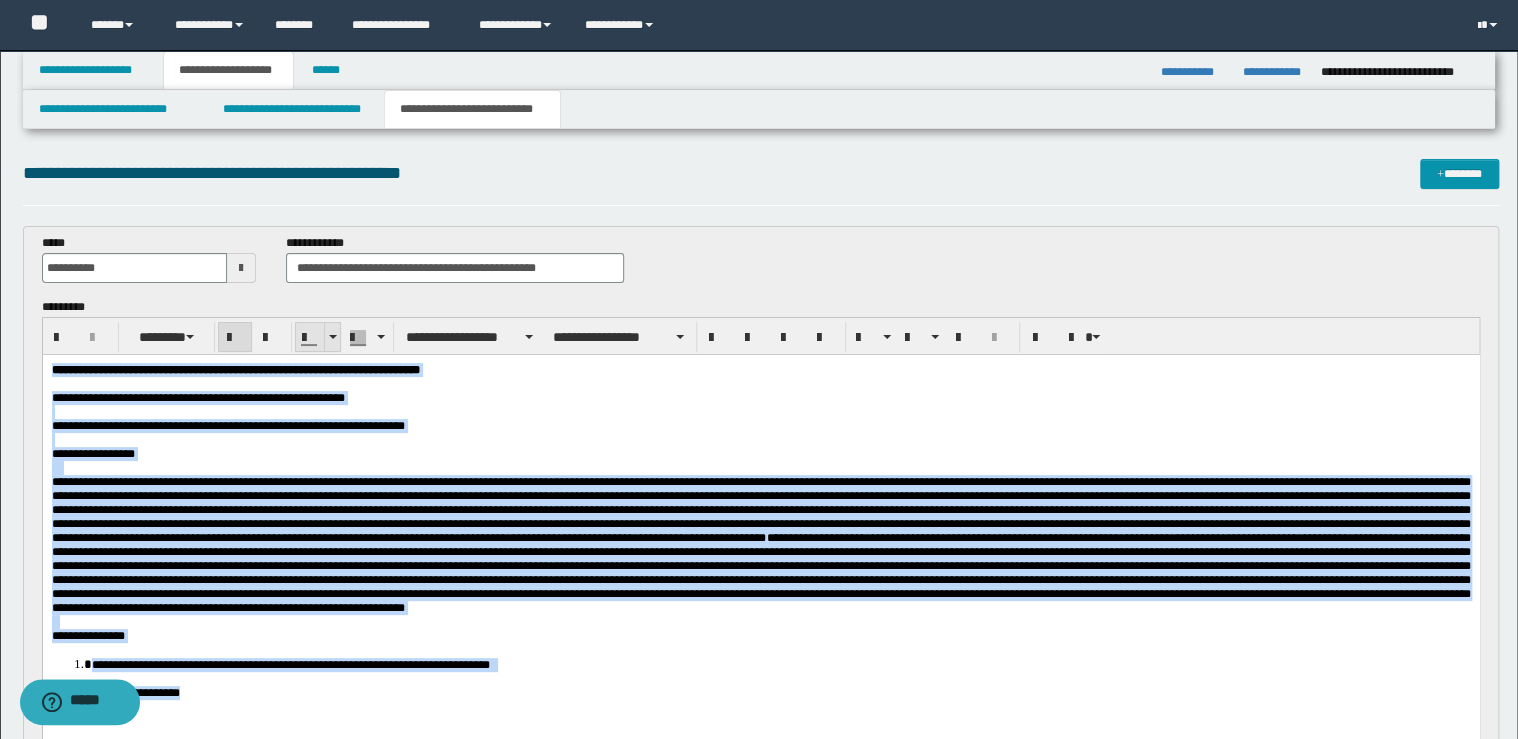click at bounding box center (332, 337) 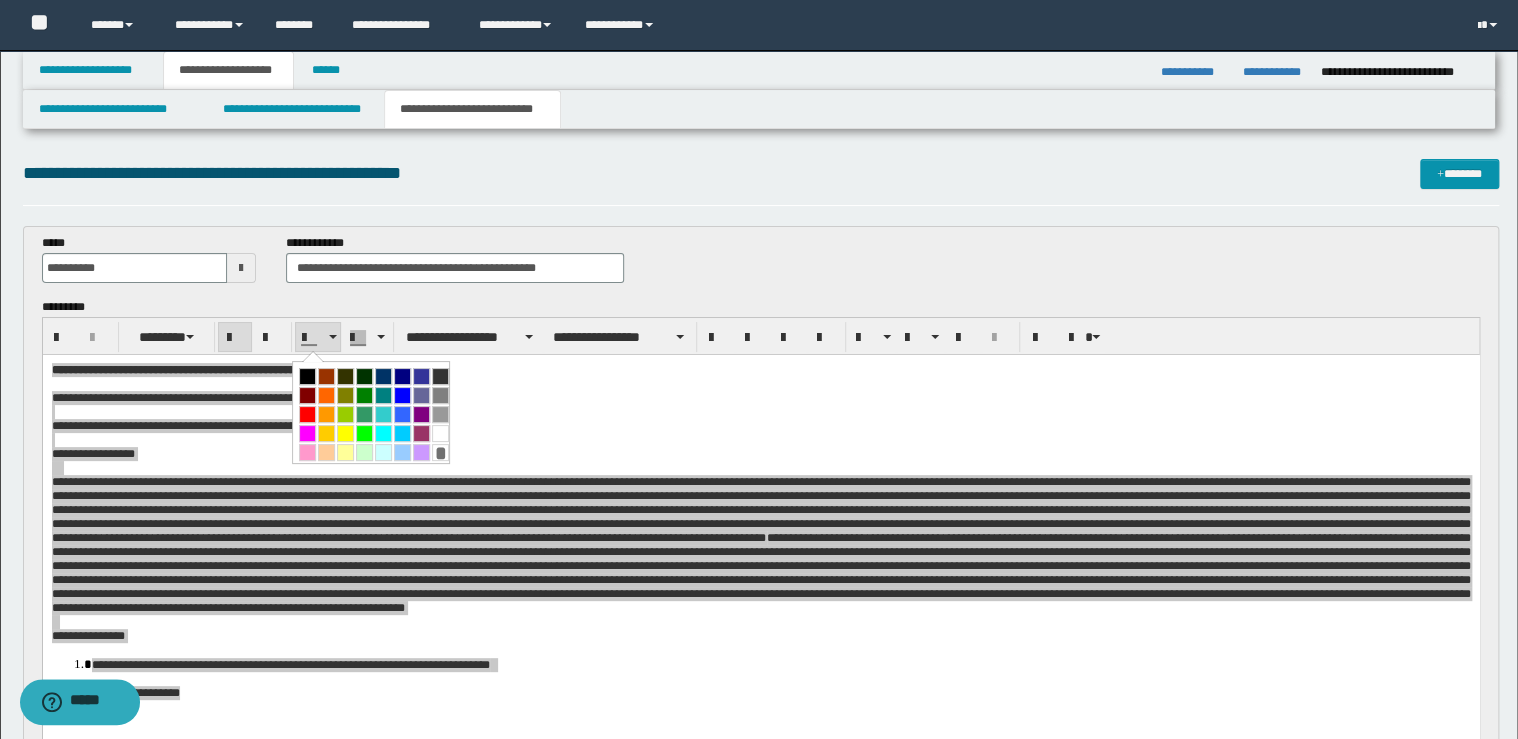 drag, startPoint x: 307, startPoint y: 376, endPoint x: 270, endPoint y: 16, distance: 361.8964 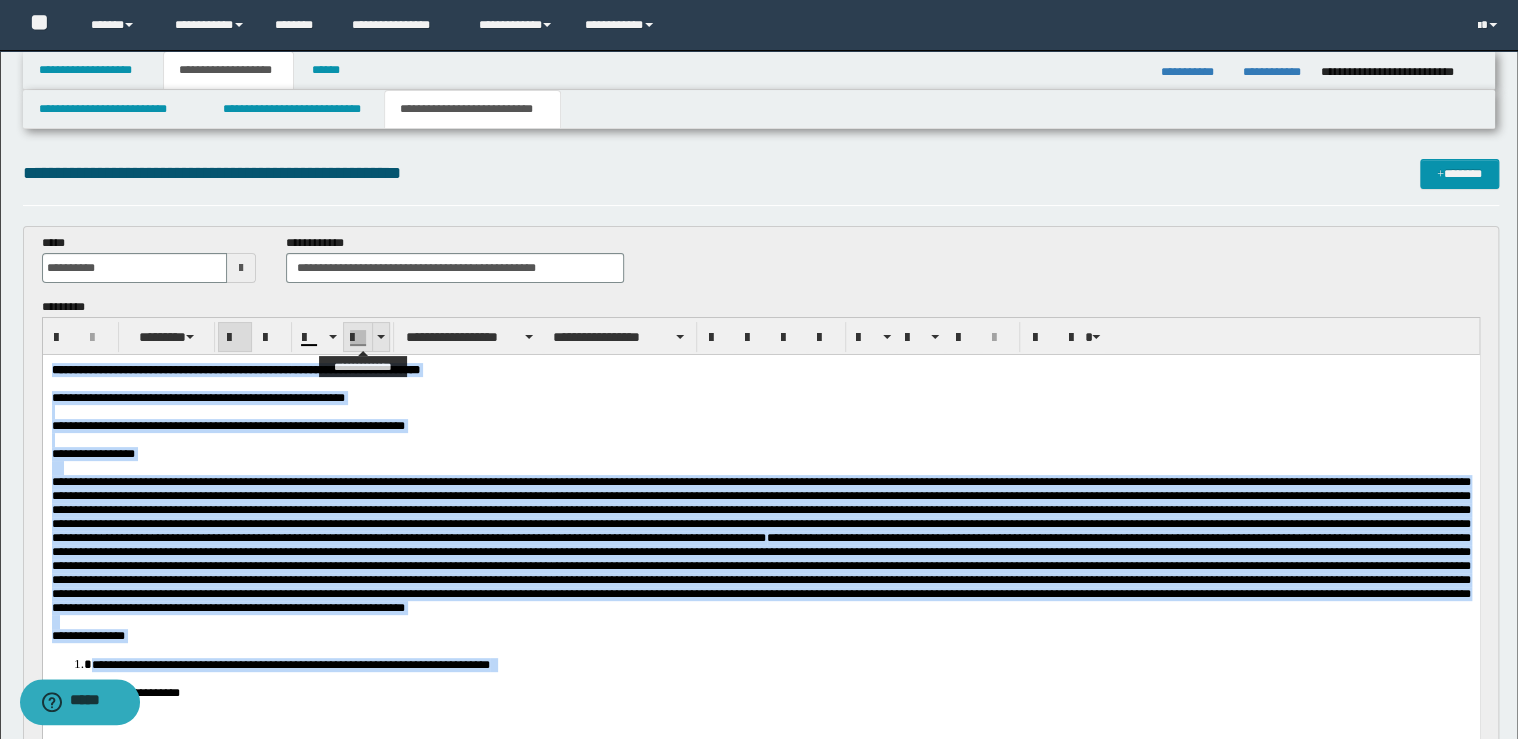 click at bounding box center (381, 337) 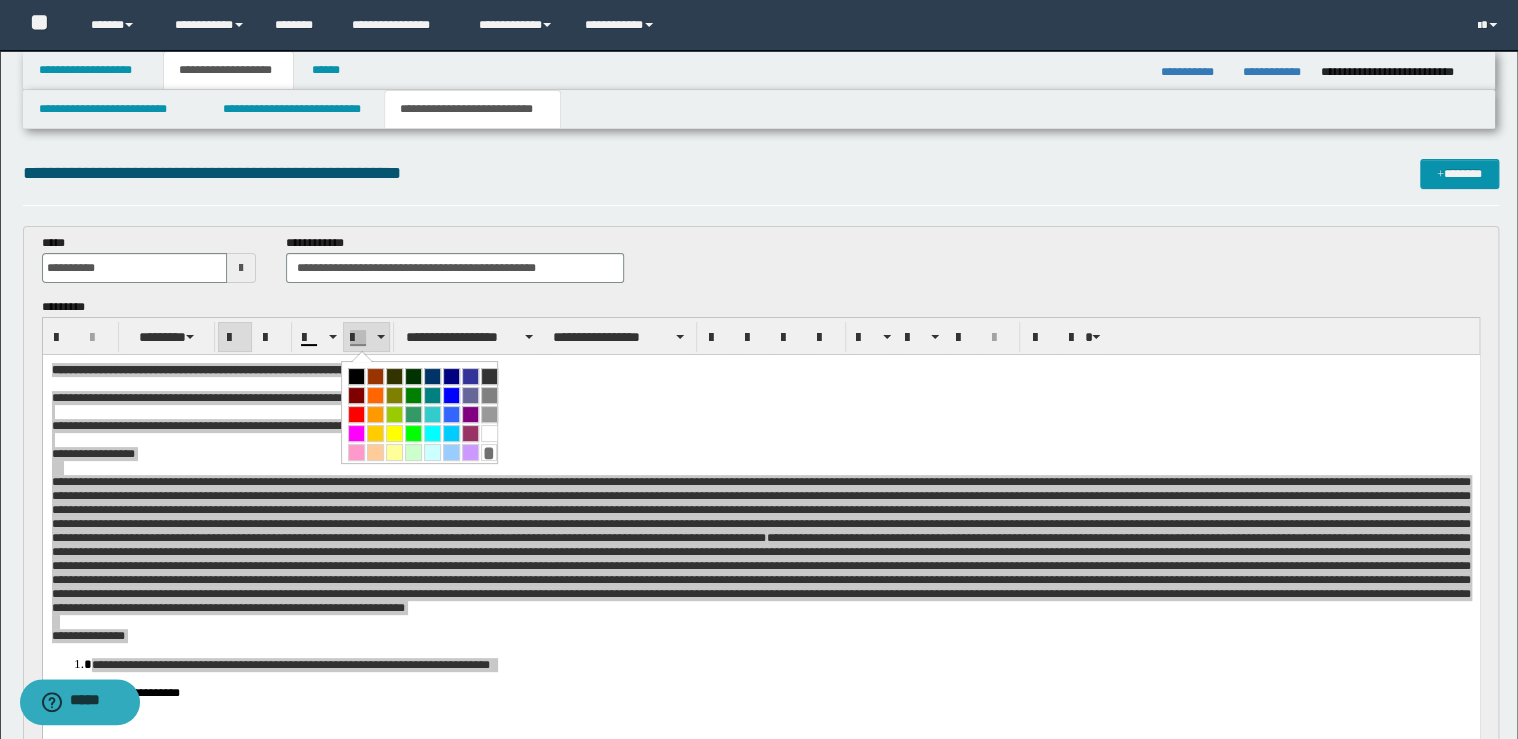 click on "*" at bounding box center (489, 452) 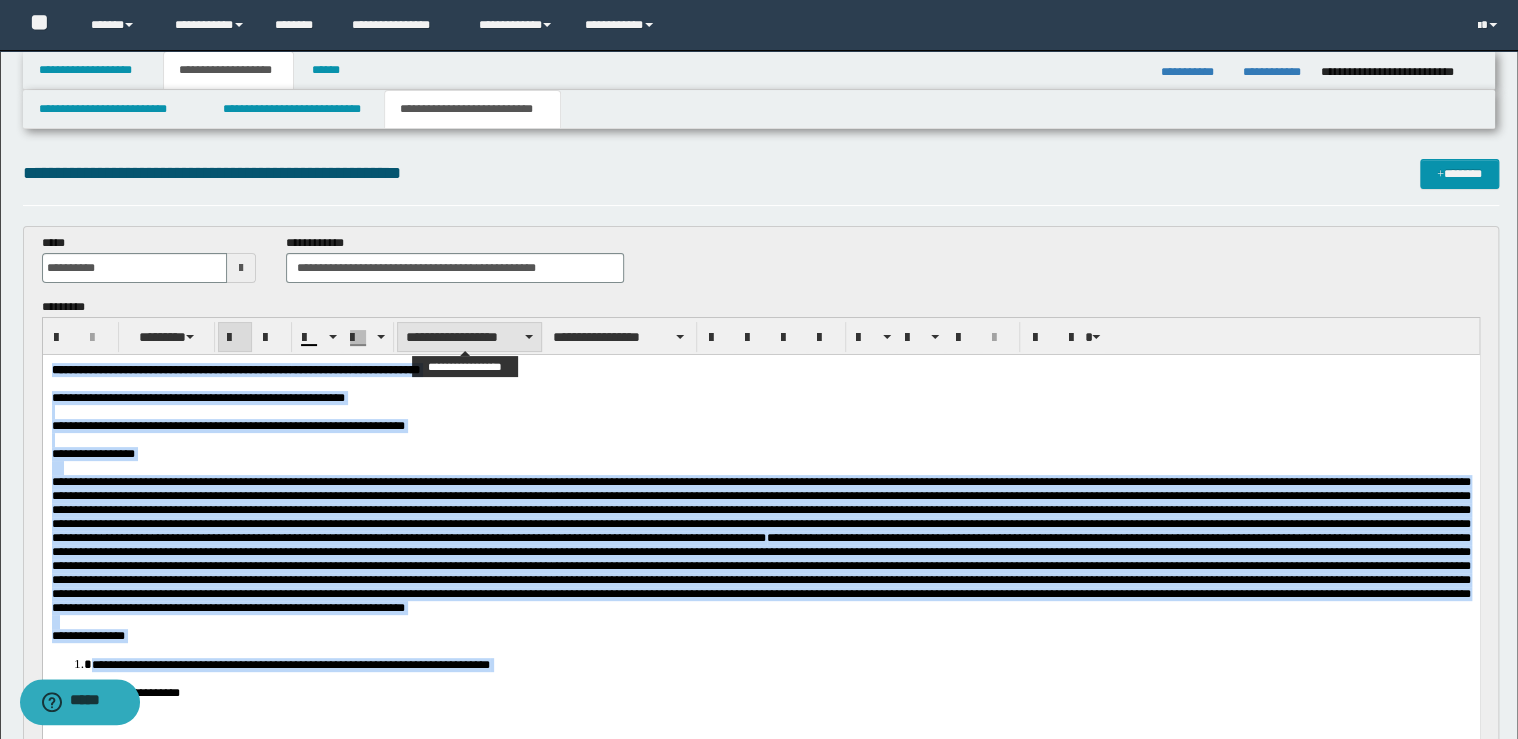 click on "**********" at bounding box center (469, 337) 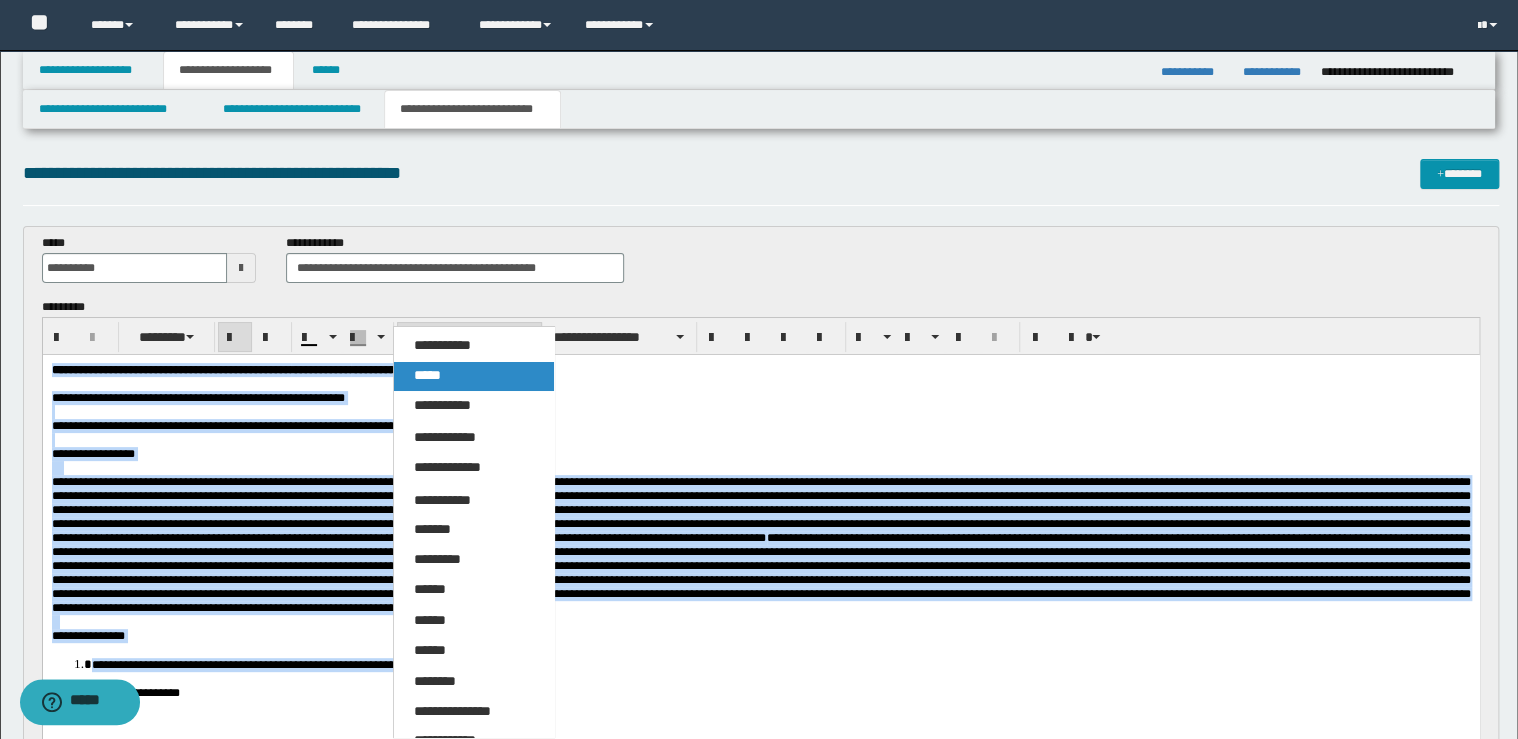 click on "*****" at bounding box center [474, 376] 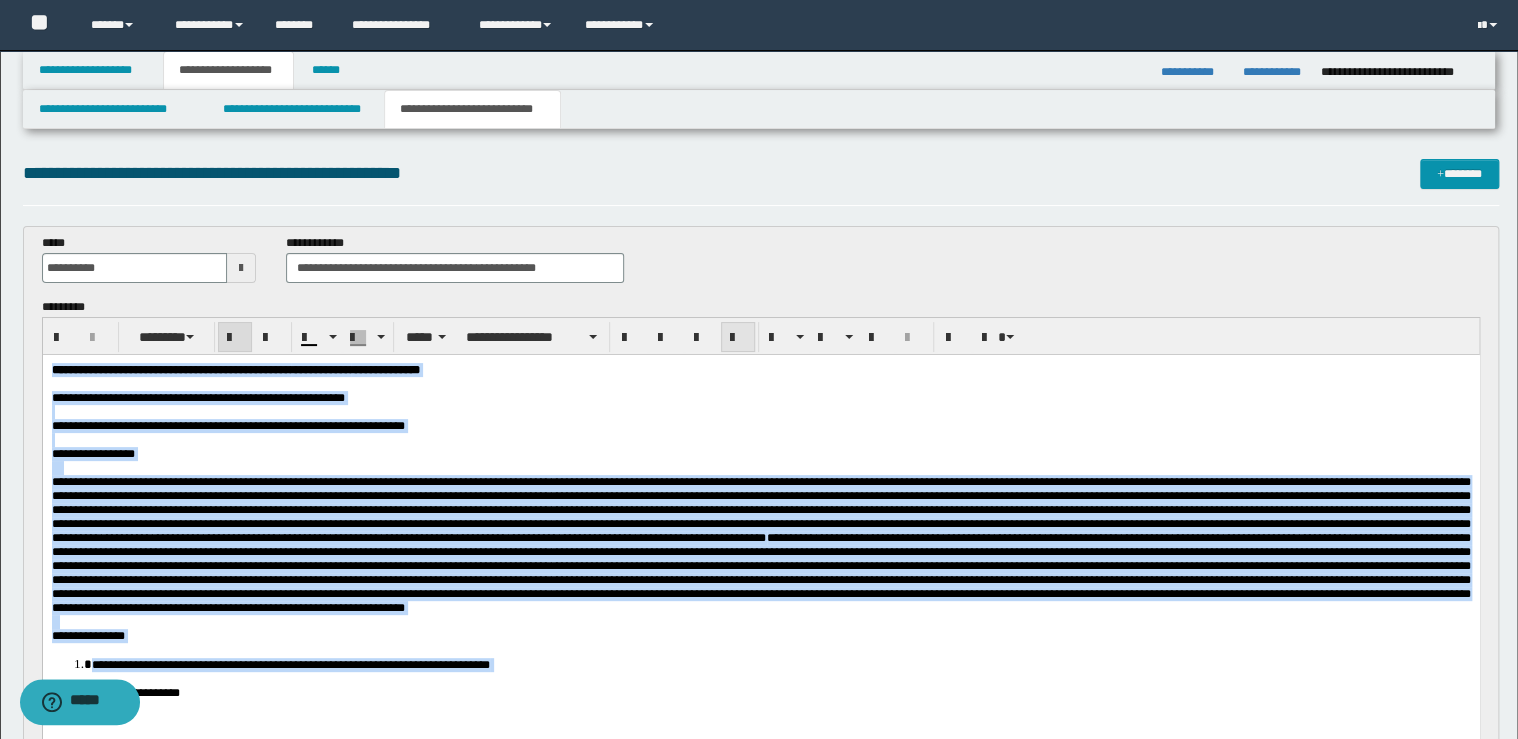 click at bounding box center (738, 338) 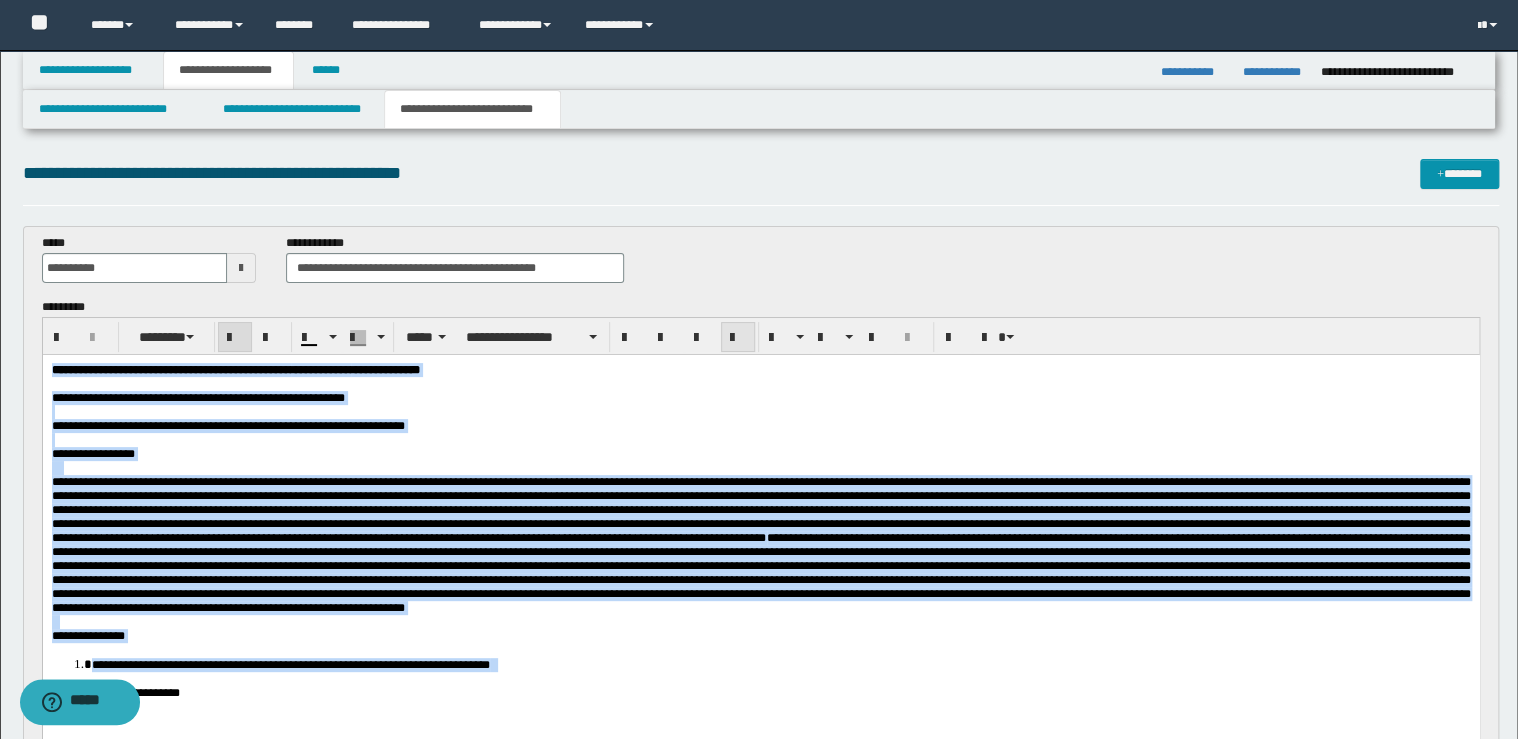 click at bounding box center (738, 338) 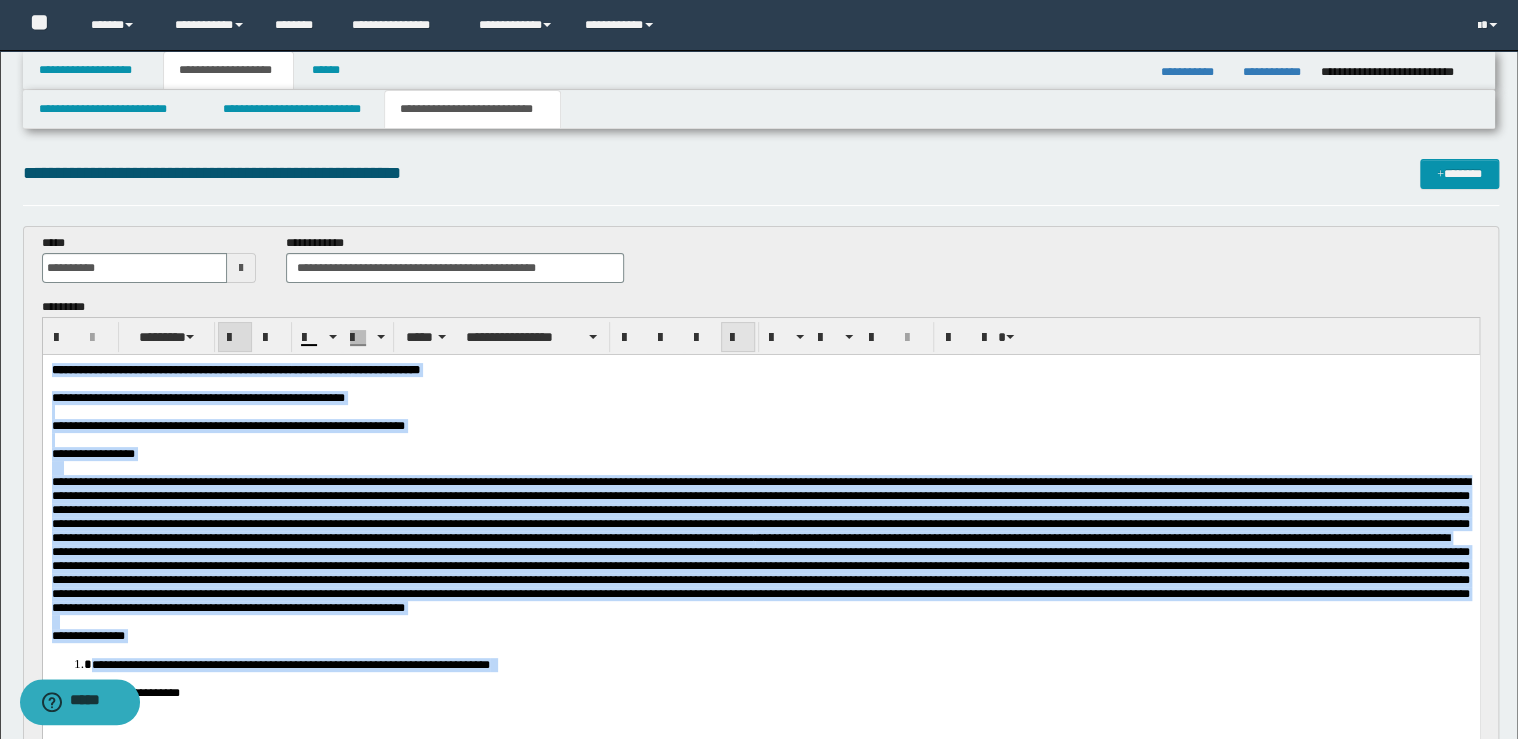 click at bounding box center [738, 338] 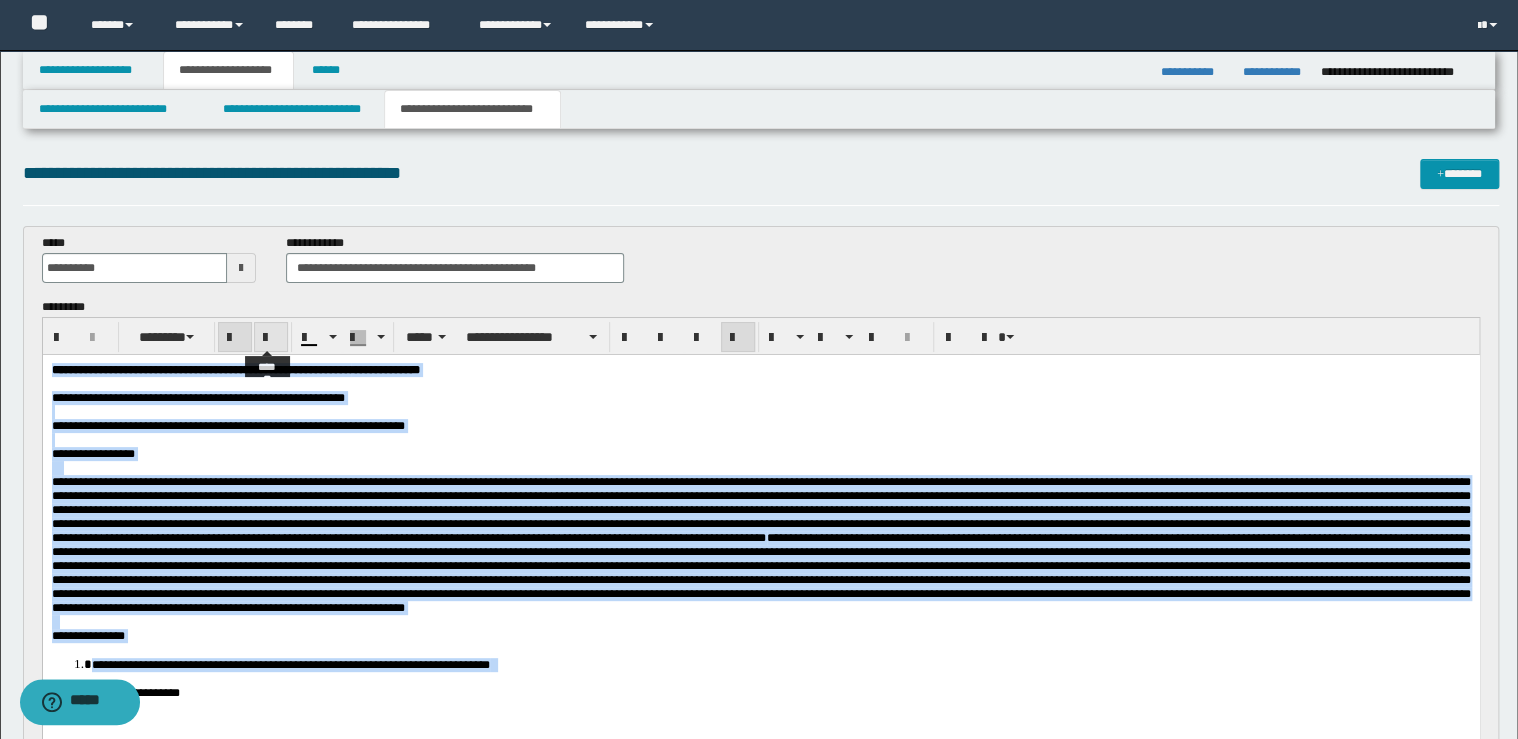click at bounding box center (271, 338) 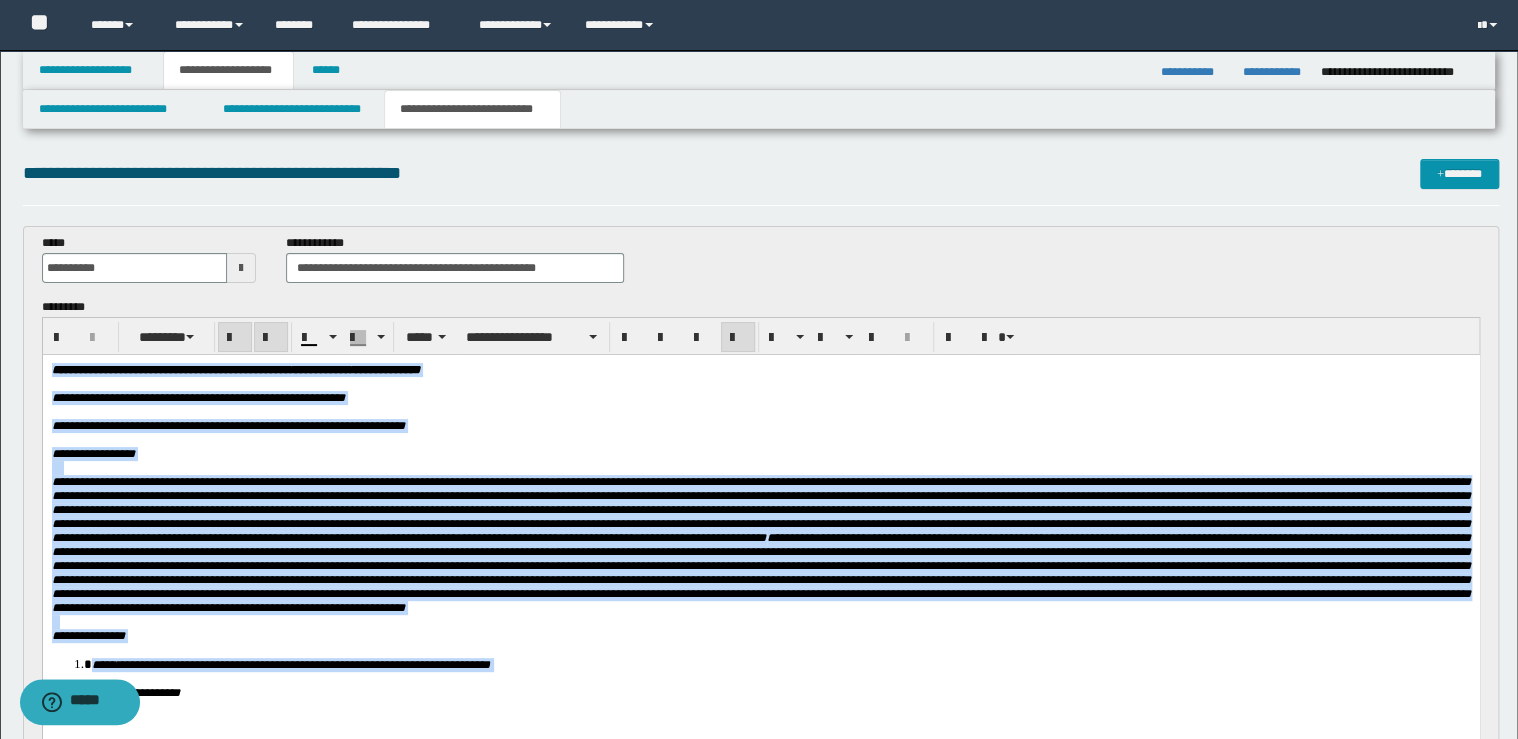 click at bounding box center [271, 338] 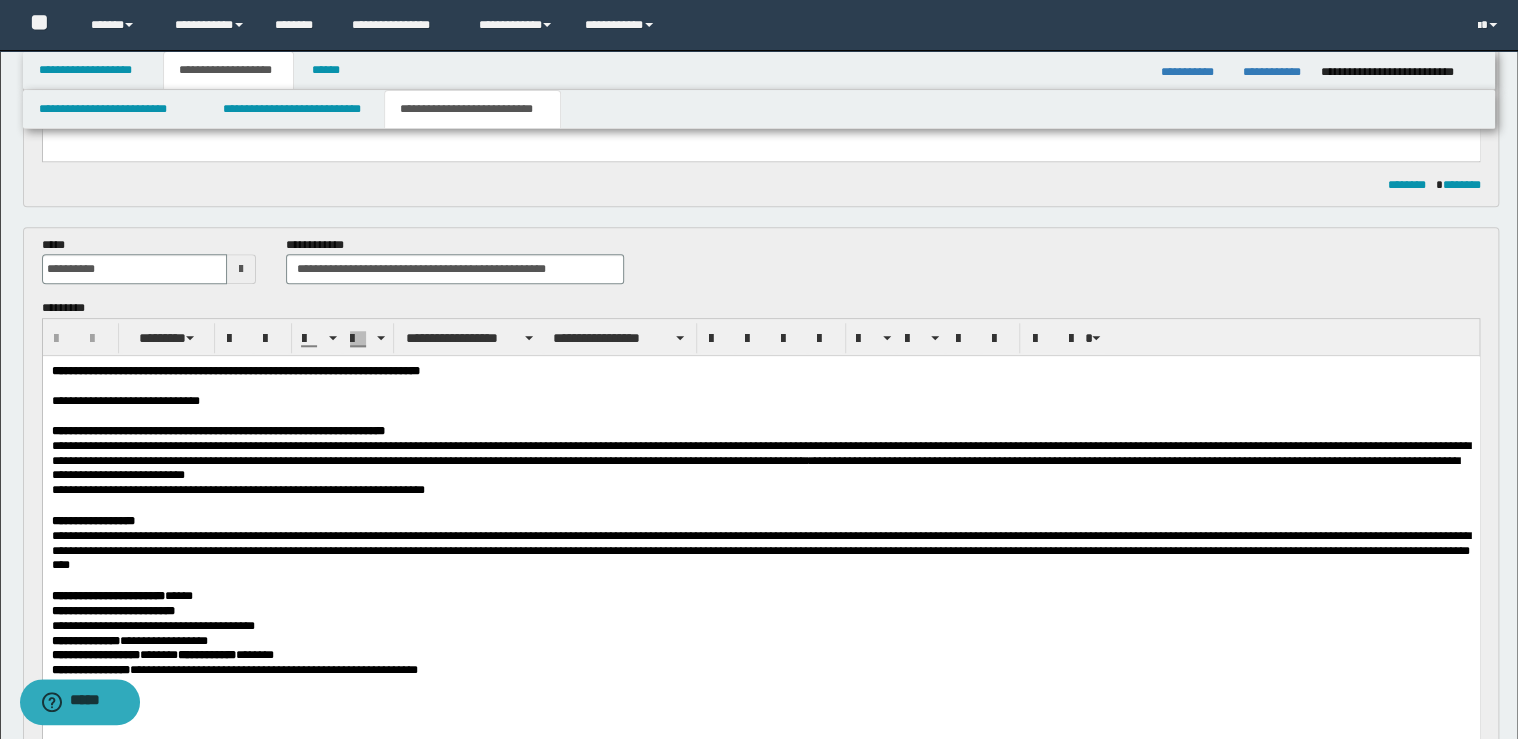 scroll, scrollTop: 720, scrollLeft: 0, axis: vertical 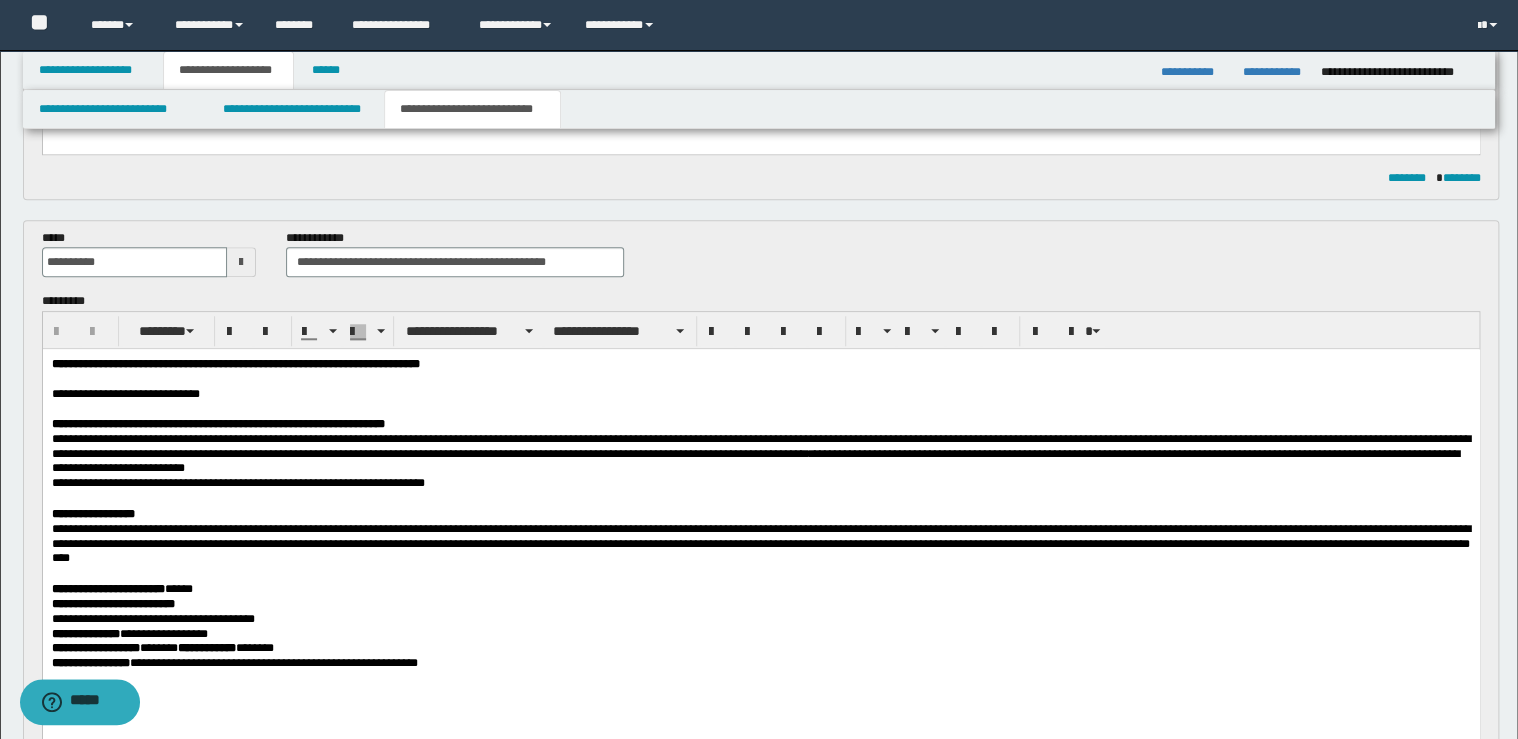 click on "**********" at bounding box center (760, 446) 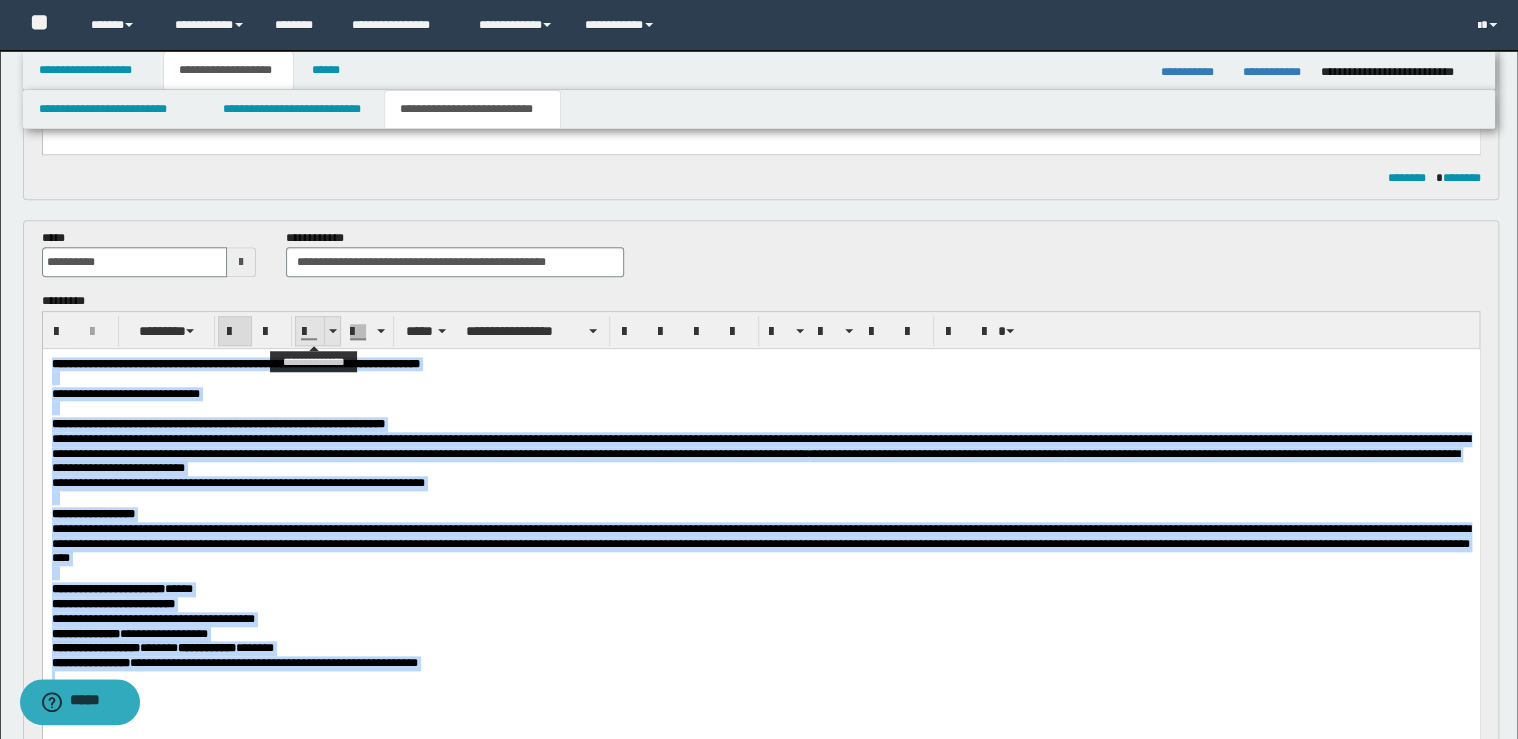 click at bounding box center [332, 331] 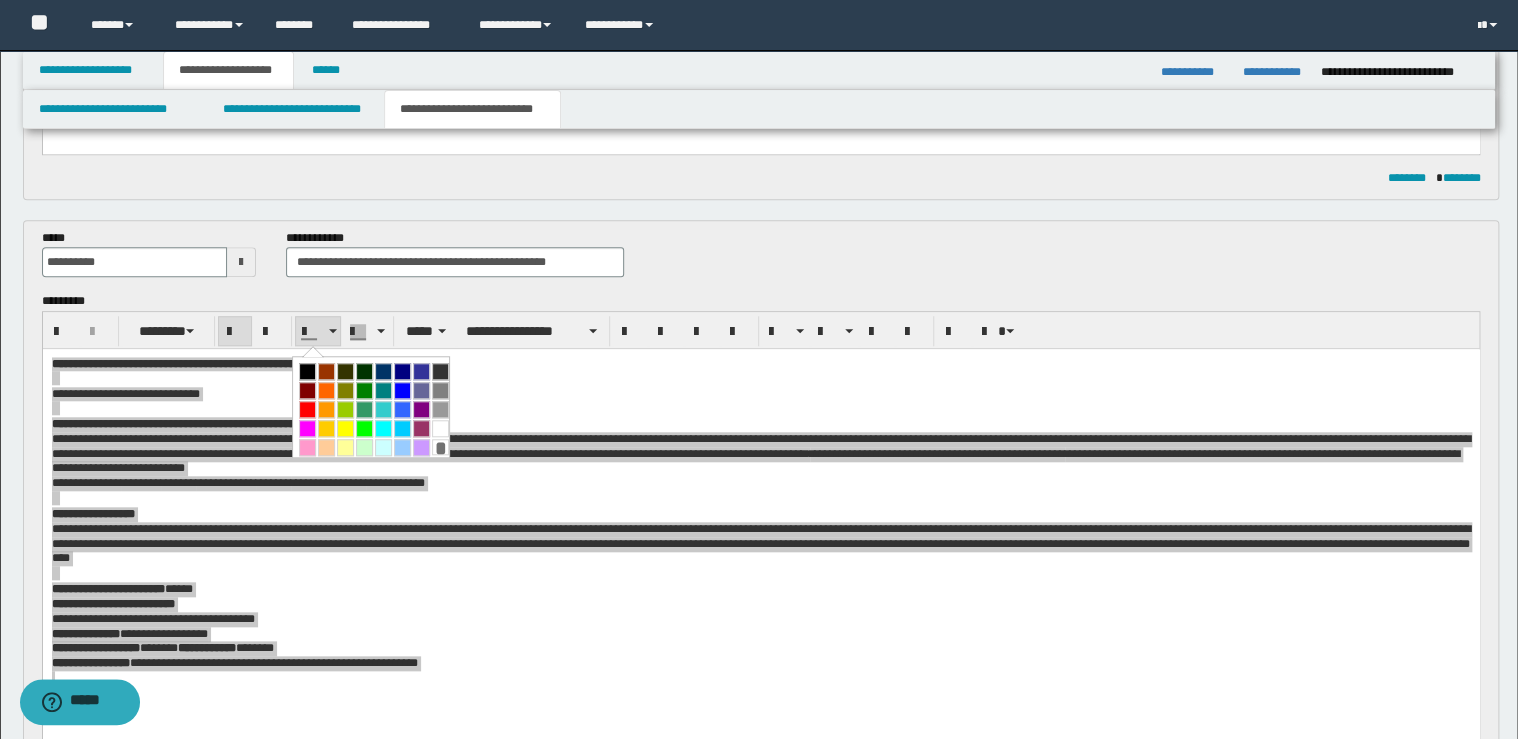 click at bounding box center (307, 371) 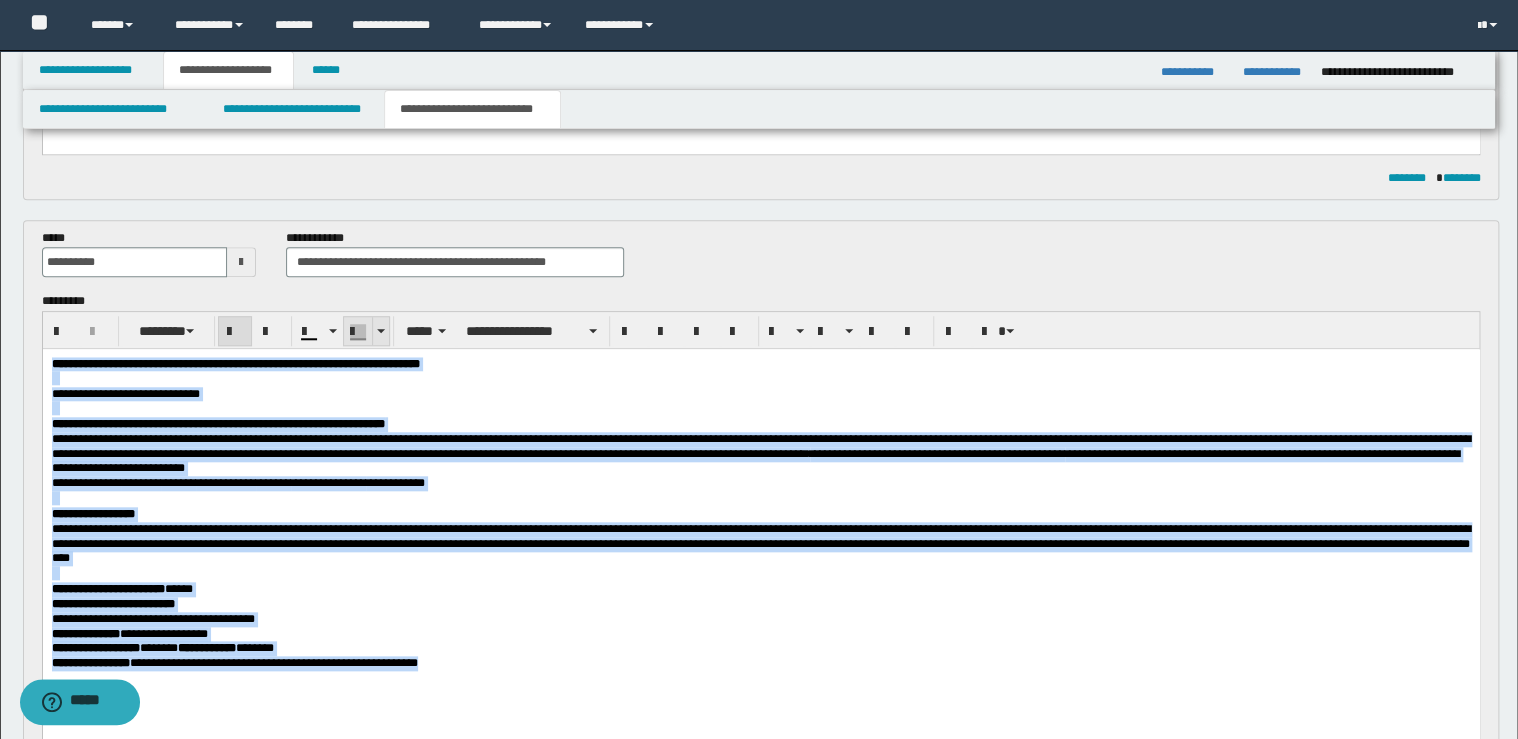 click at bounding box center [380, 331] 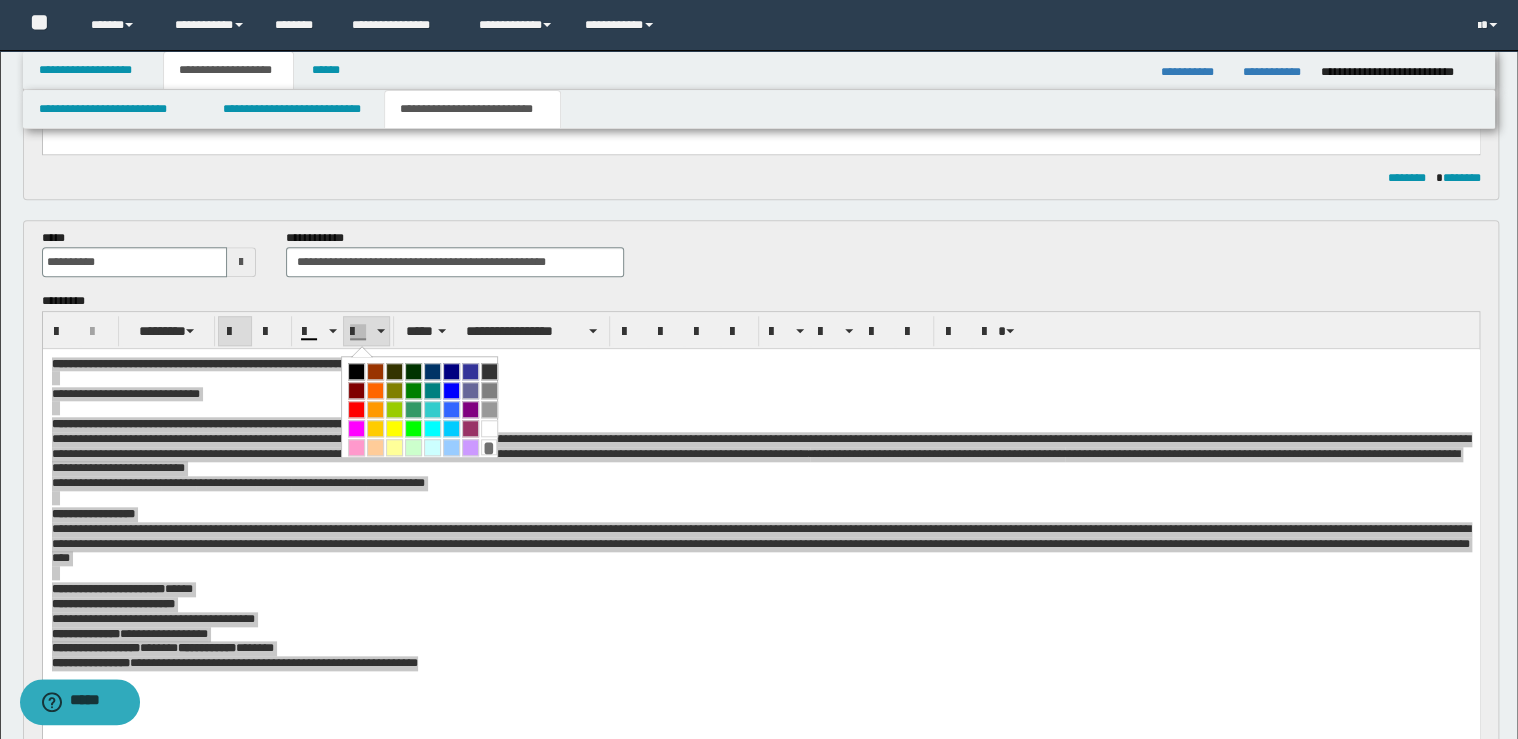 drag, startPoint x: 484, startPoint y: 444, endPoint x: 441, endPoint y: 96, distance: 350.64655 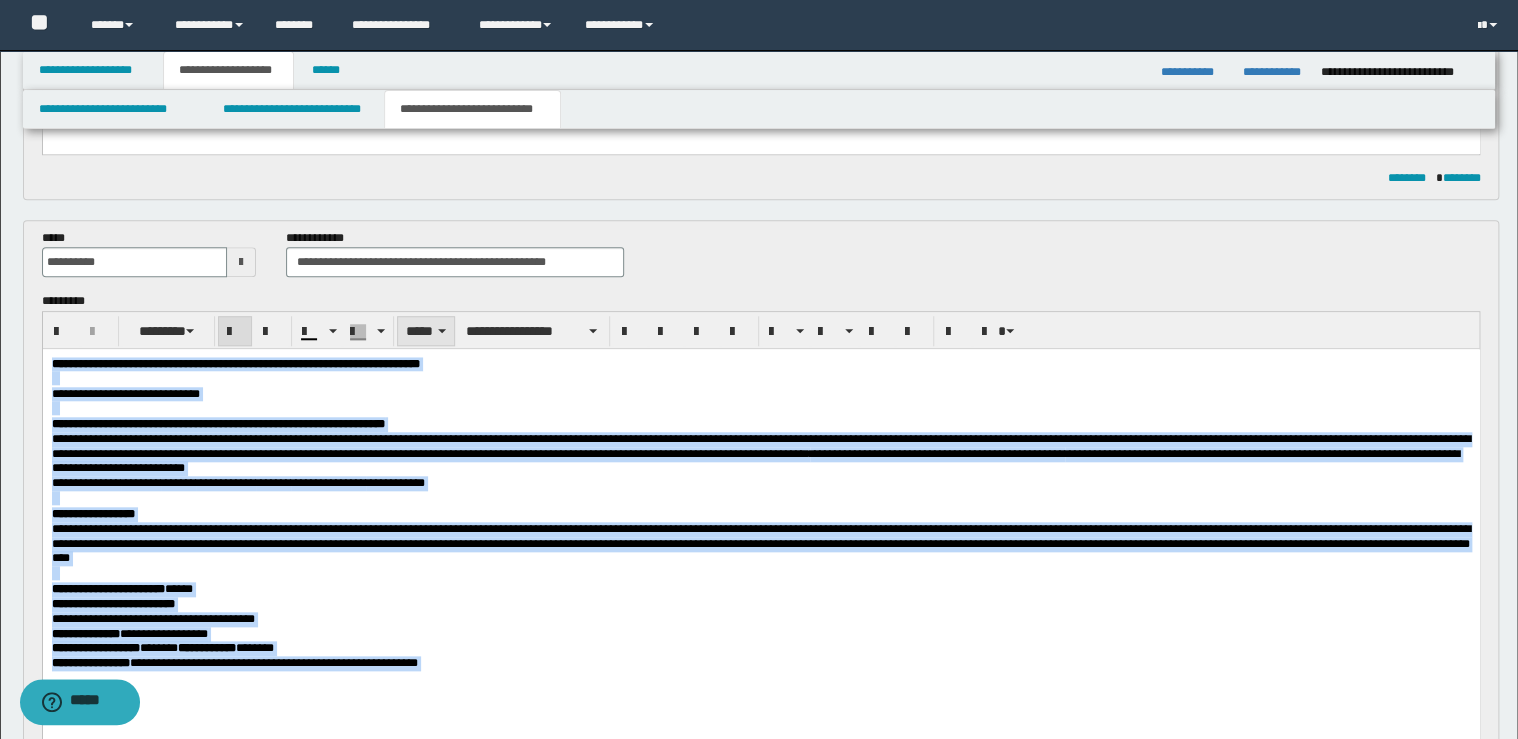 click on "*****" at bounding box center [426, 331] 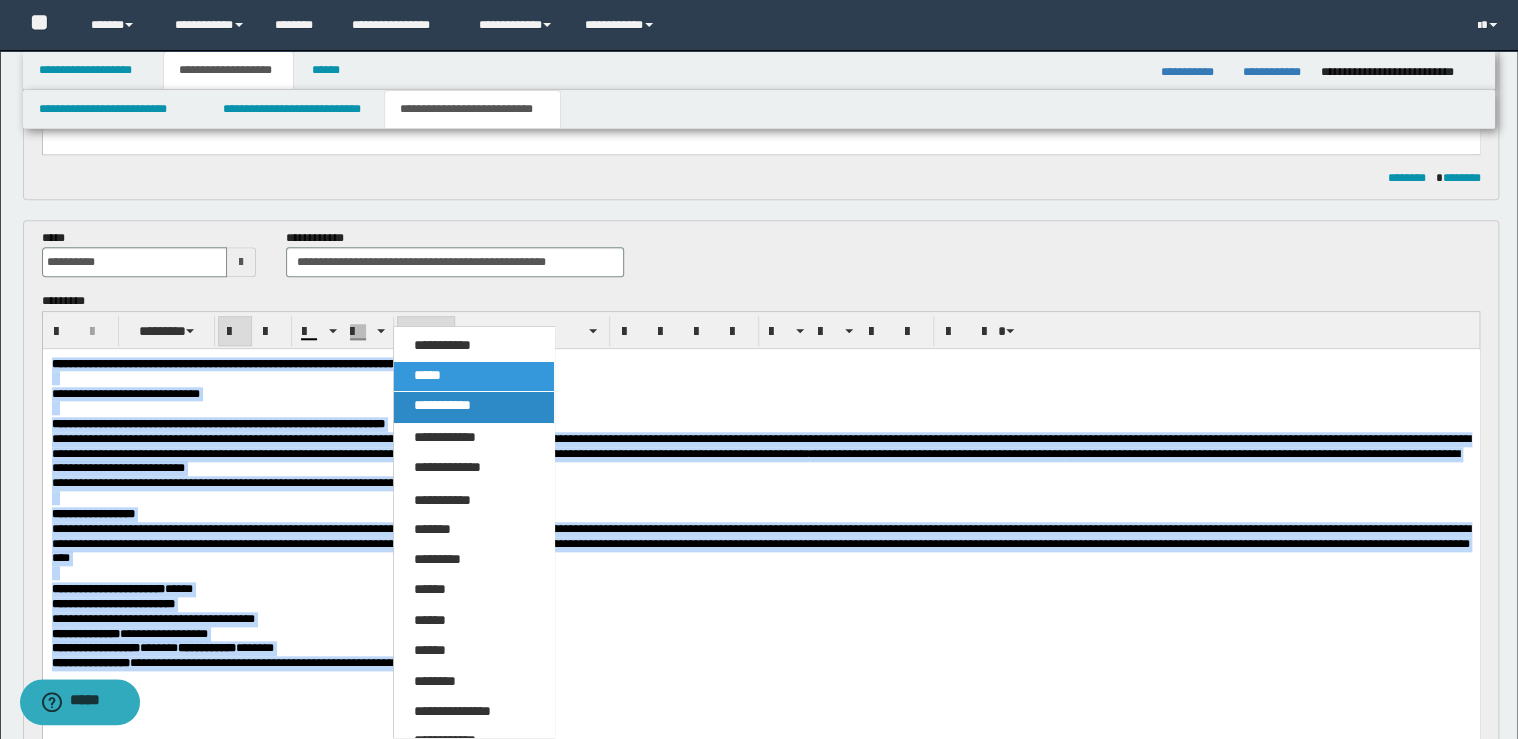 click on "**********" at bounding box center [442, 405] 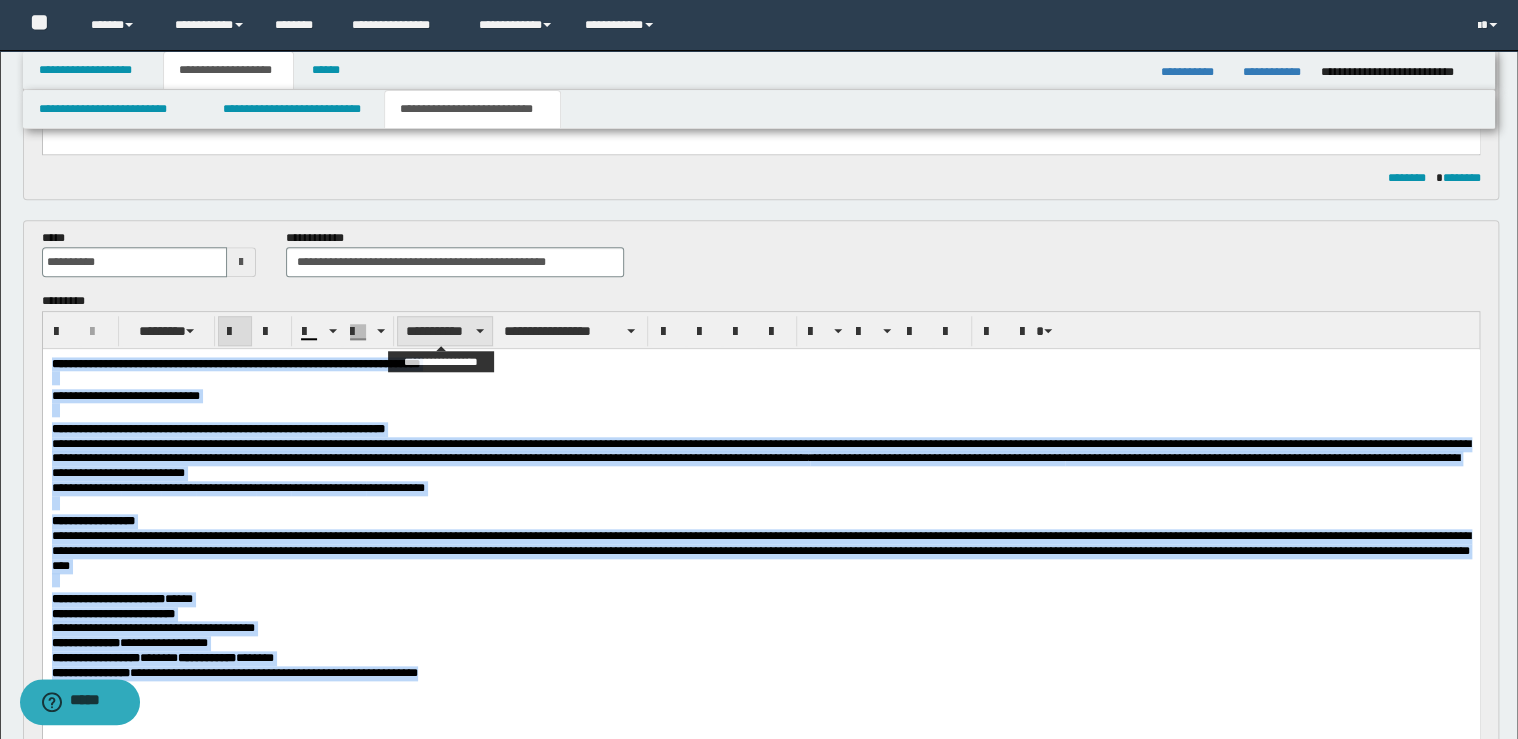 click on "**********" at bounding box center [445, 331] 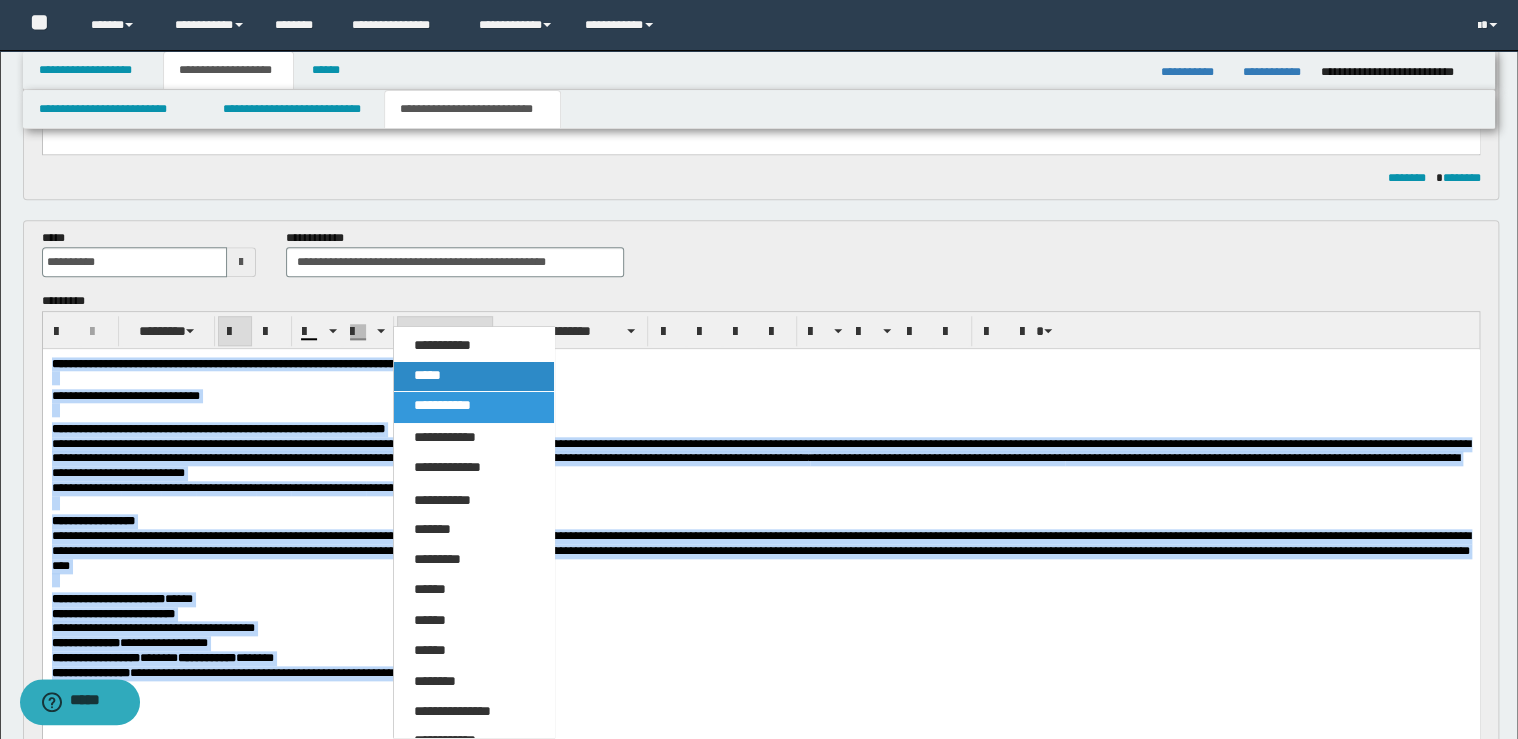 click on "*****" at bounding box center (427, 375) 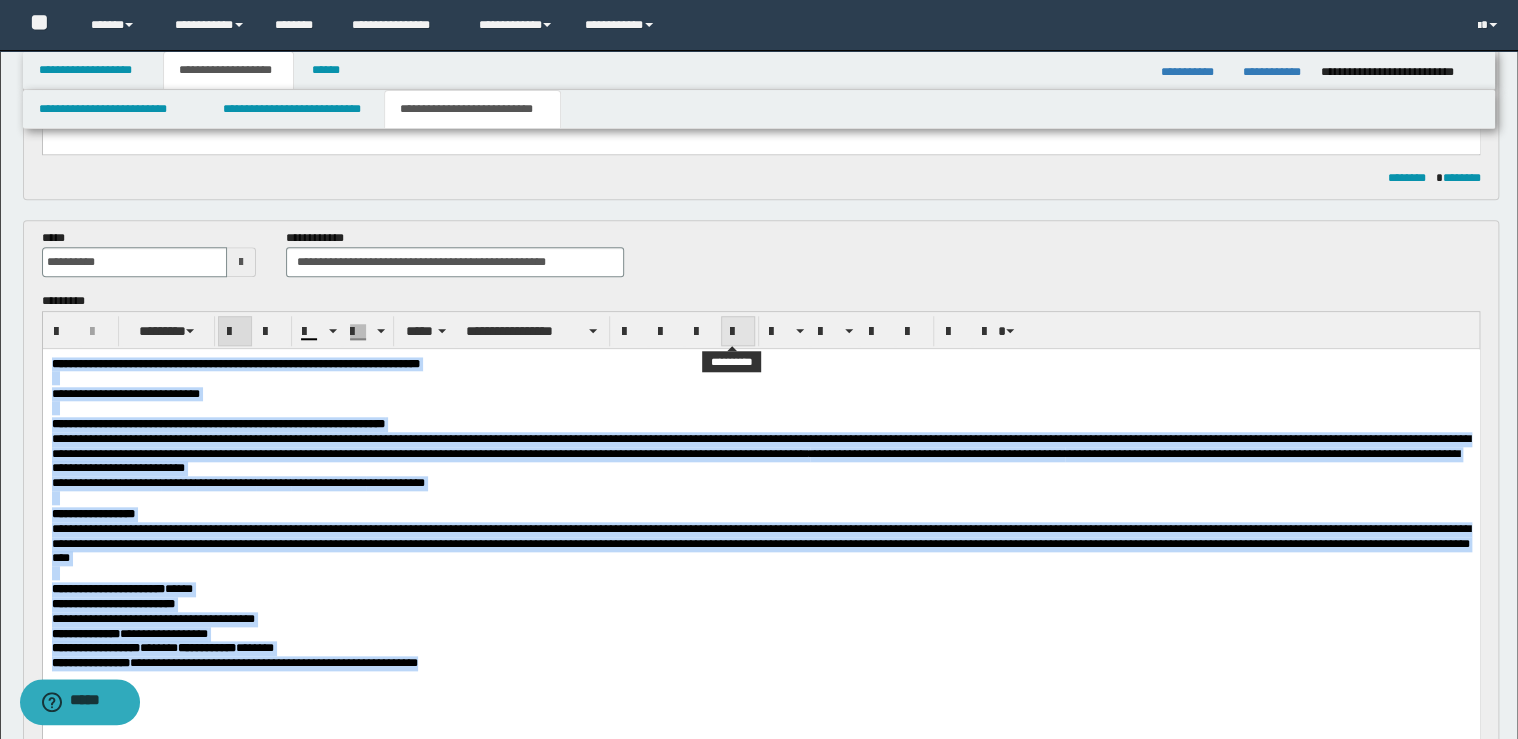 click at bounding box center (738, 332) 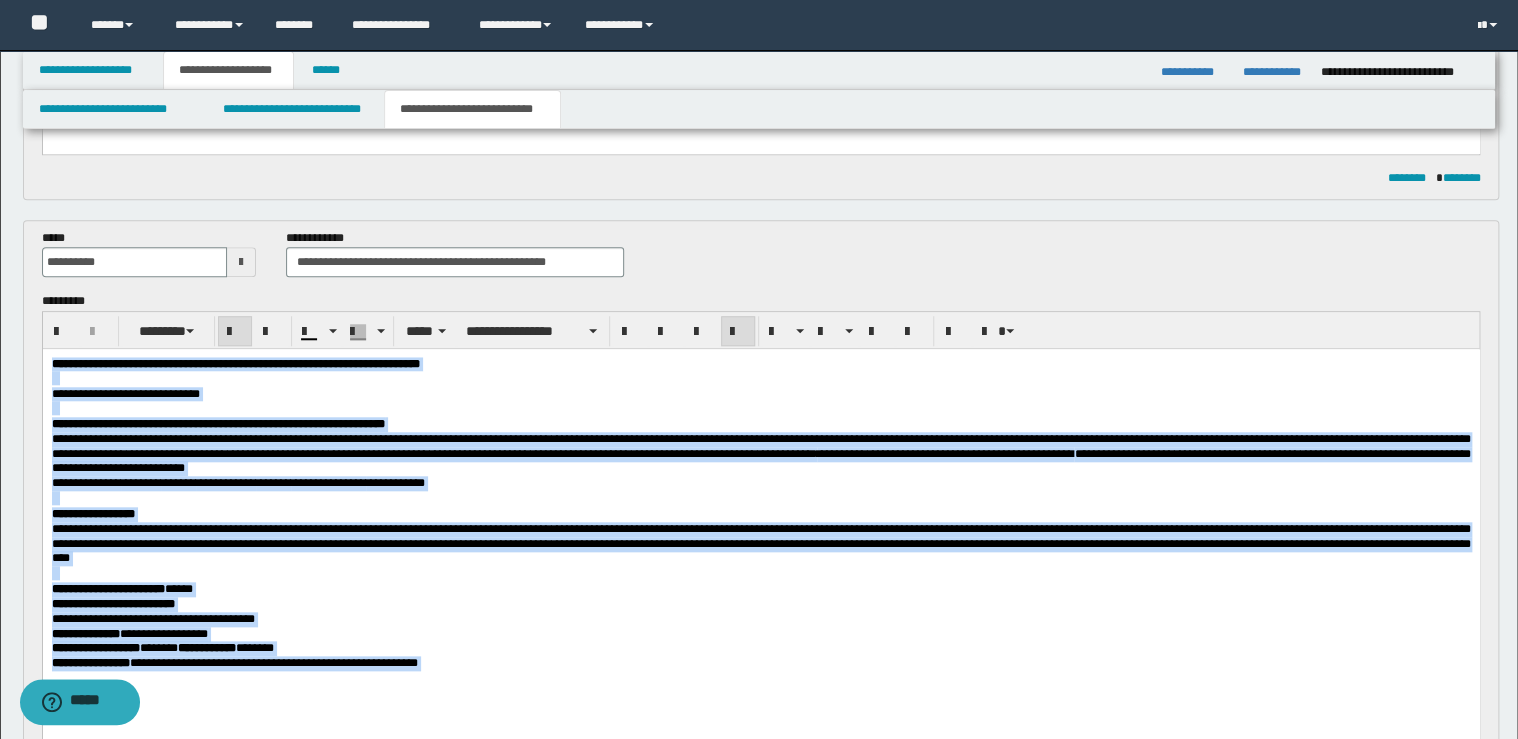 click at bounding box center (738, 332) 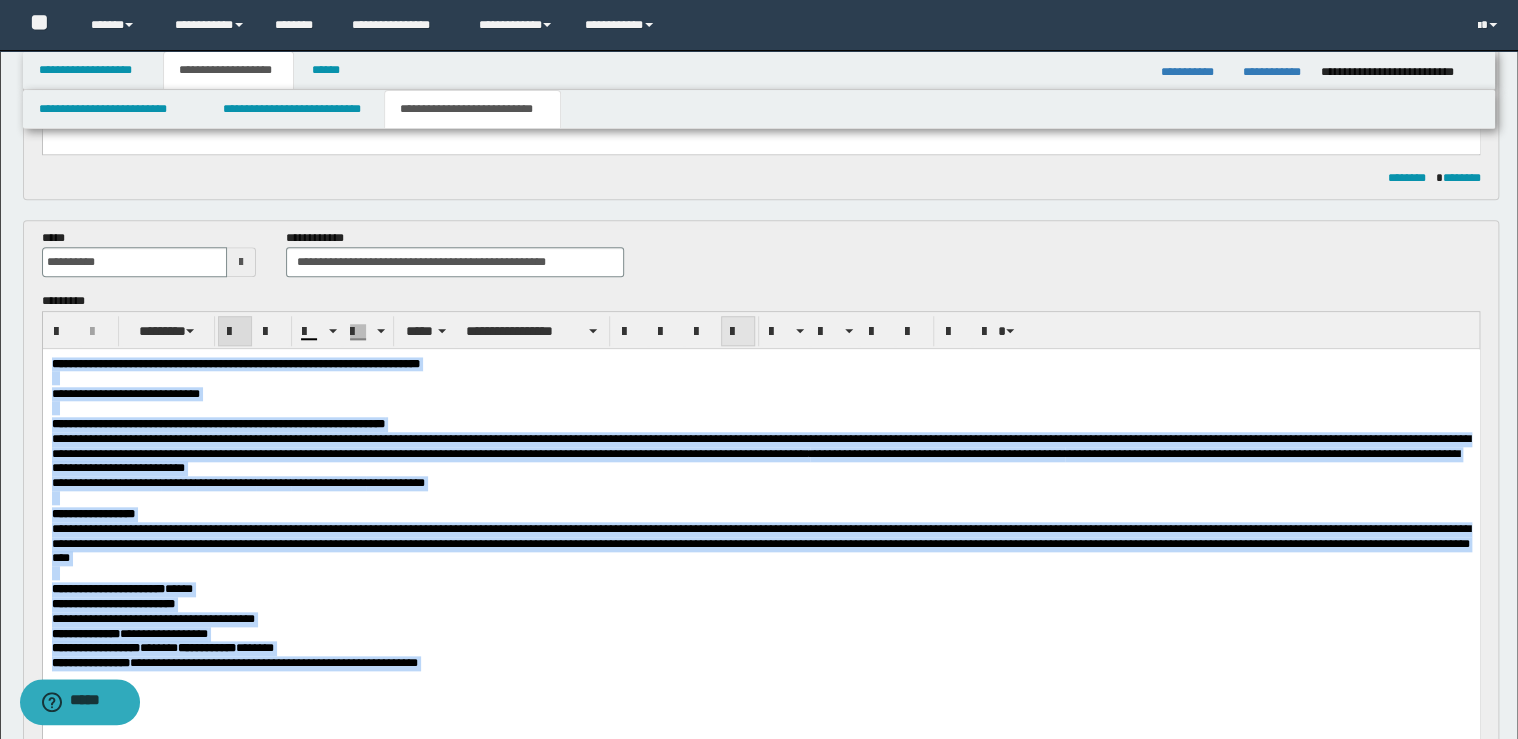 click at bounding box center (738, 332) 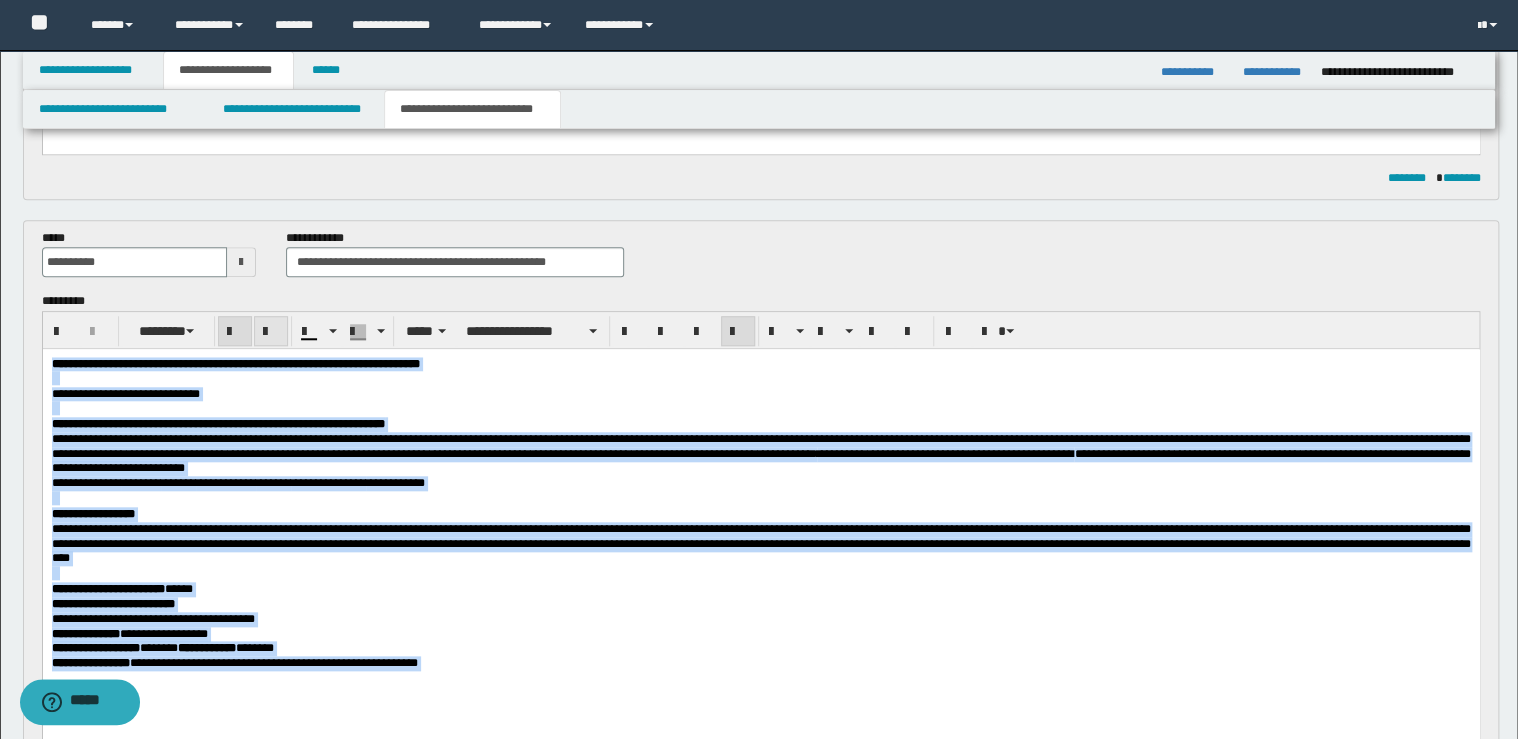 click at bounding box center (271, 332) 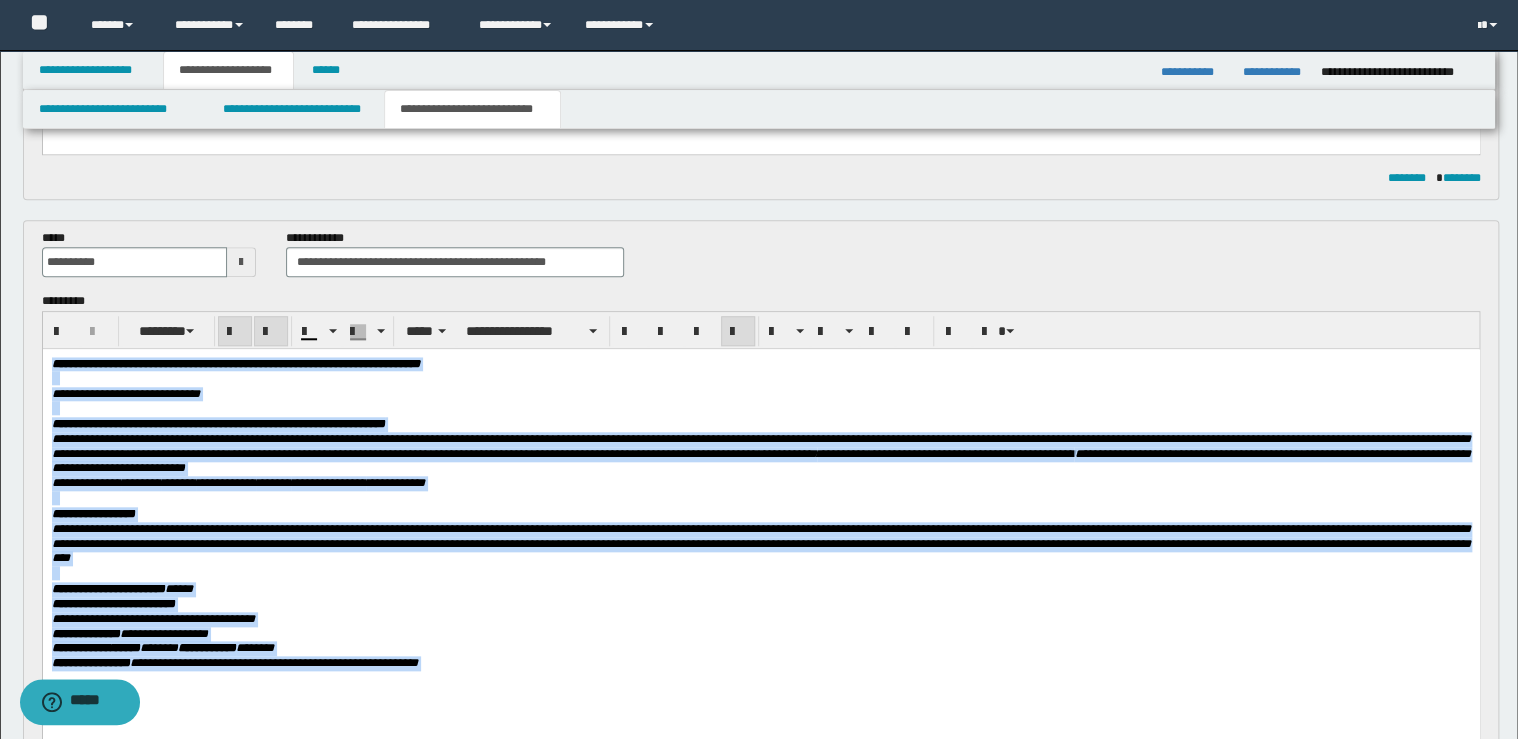 click at bounding box center (271, 332) 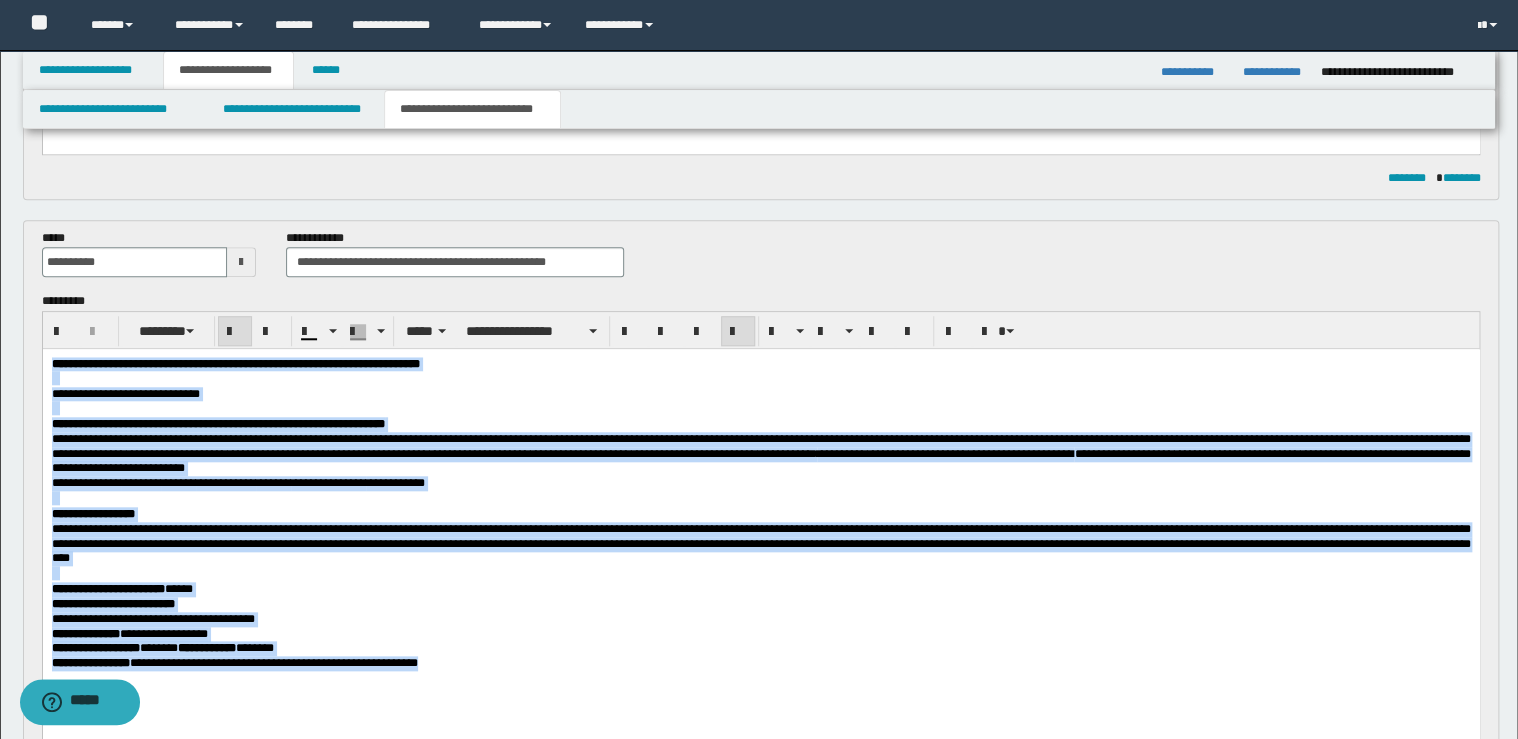 click on "**********" at bounding box center (217, 424) 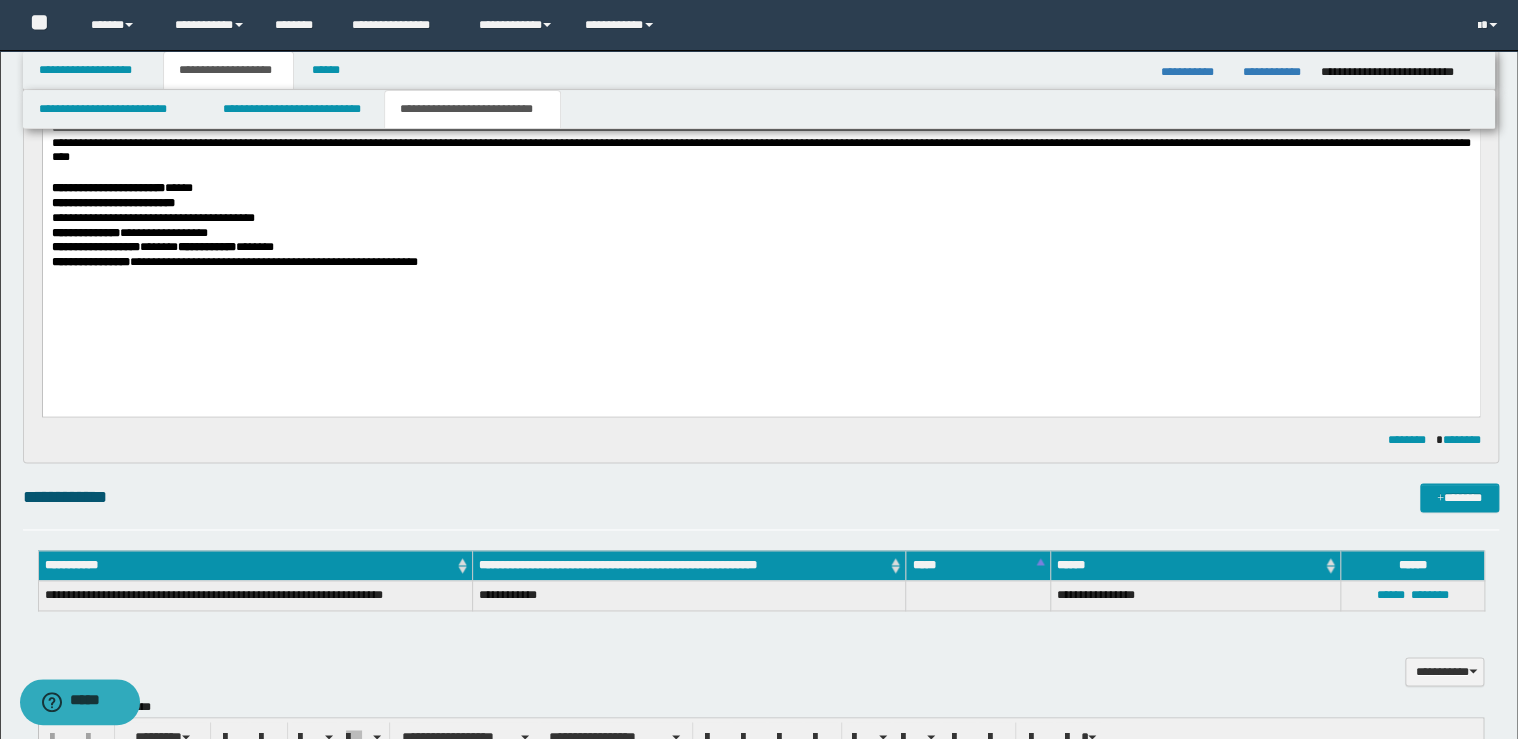 scroll, scrollTop: 1120, scrollLeft: 0, axis: vertical 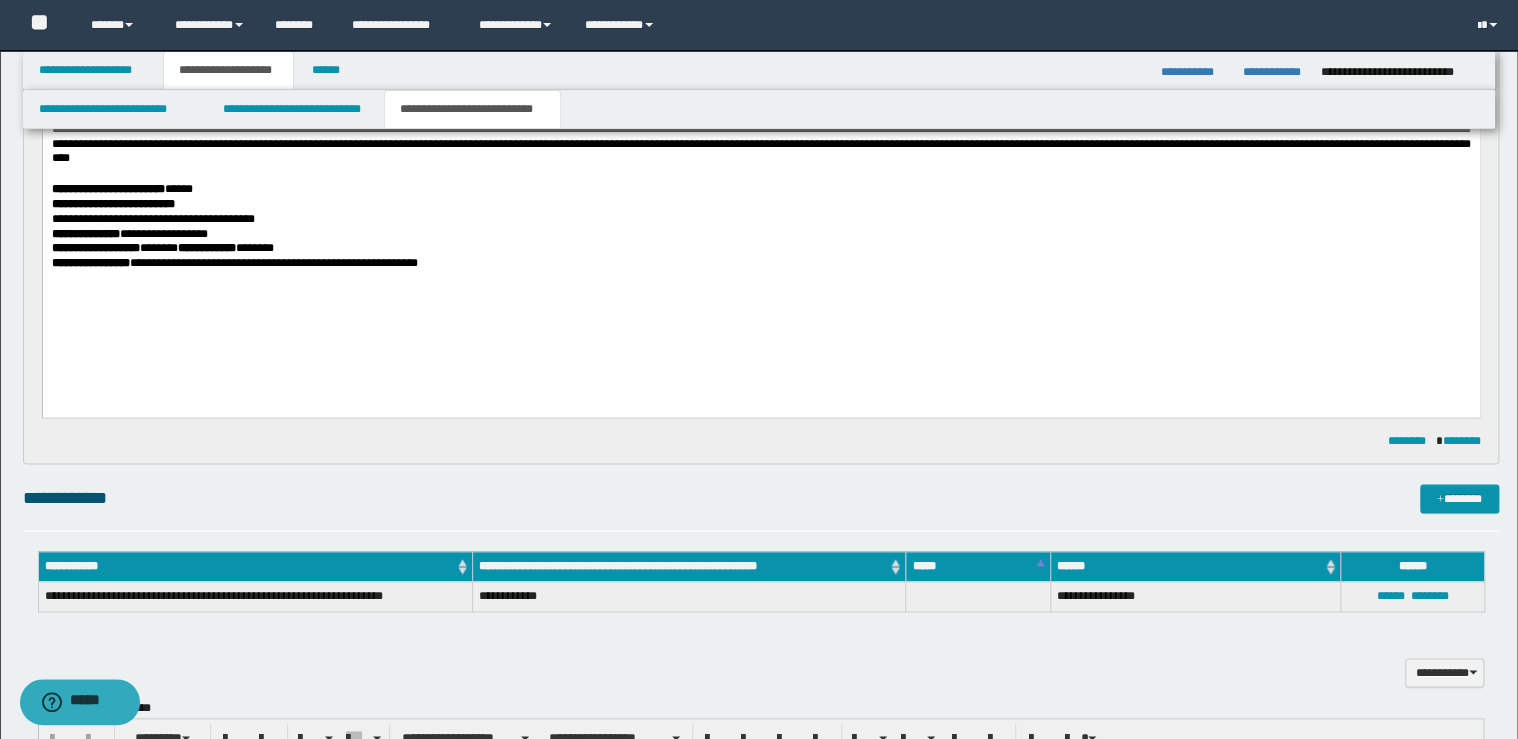 click on "**********" at bounding box center (760, 264) 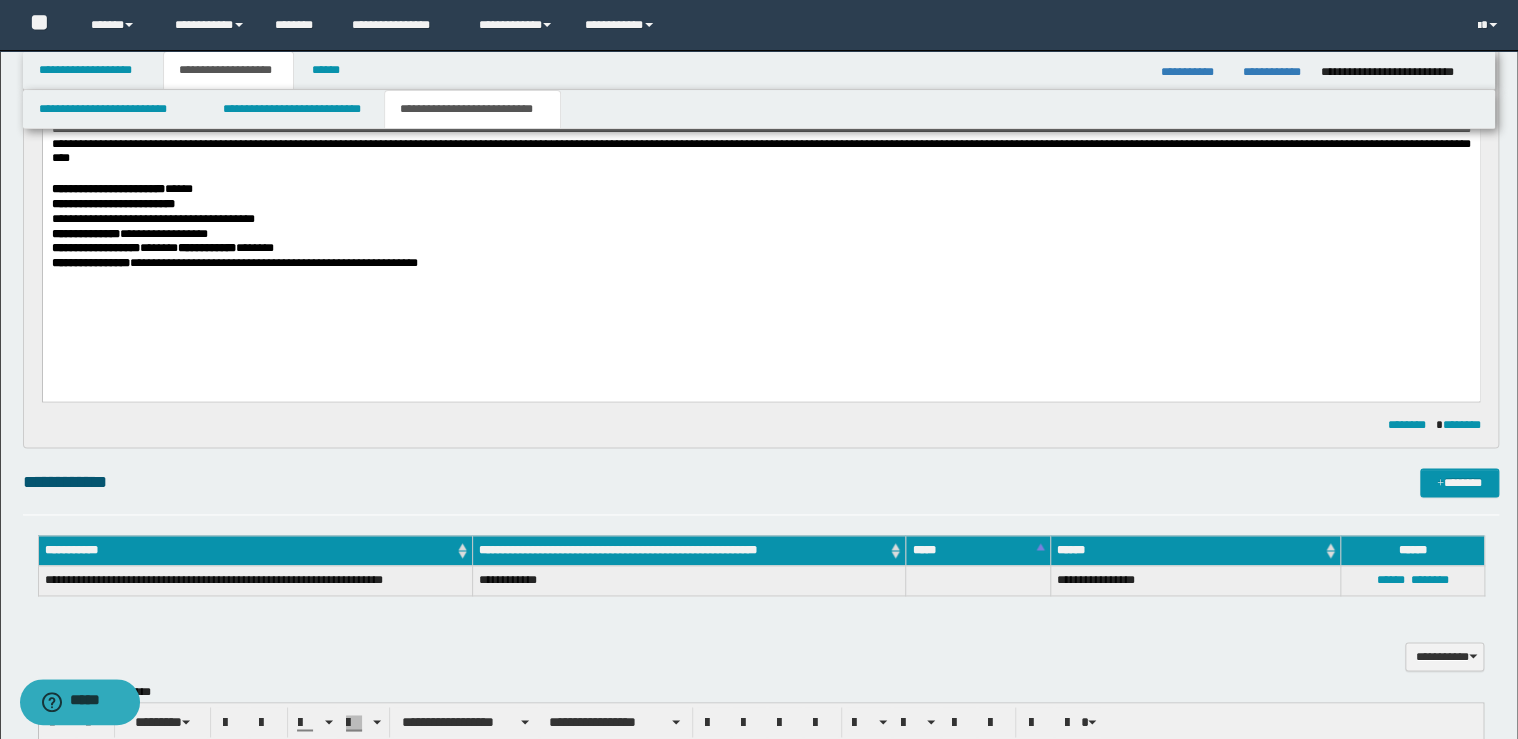 type 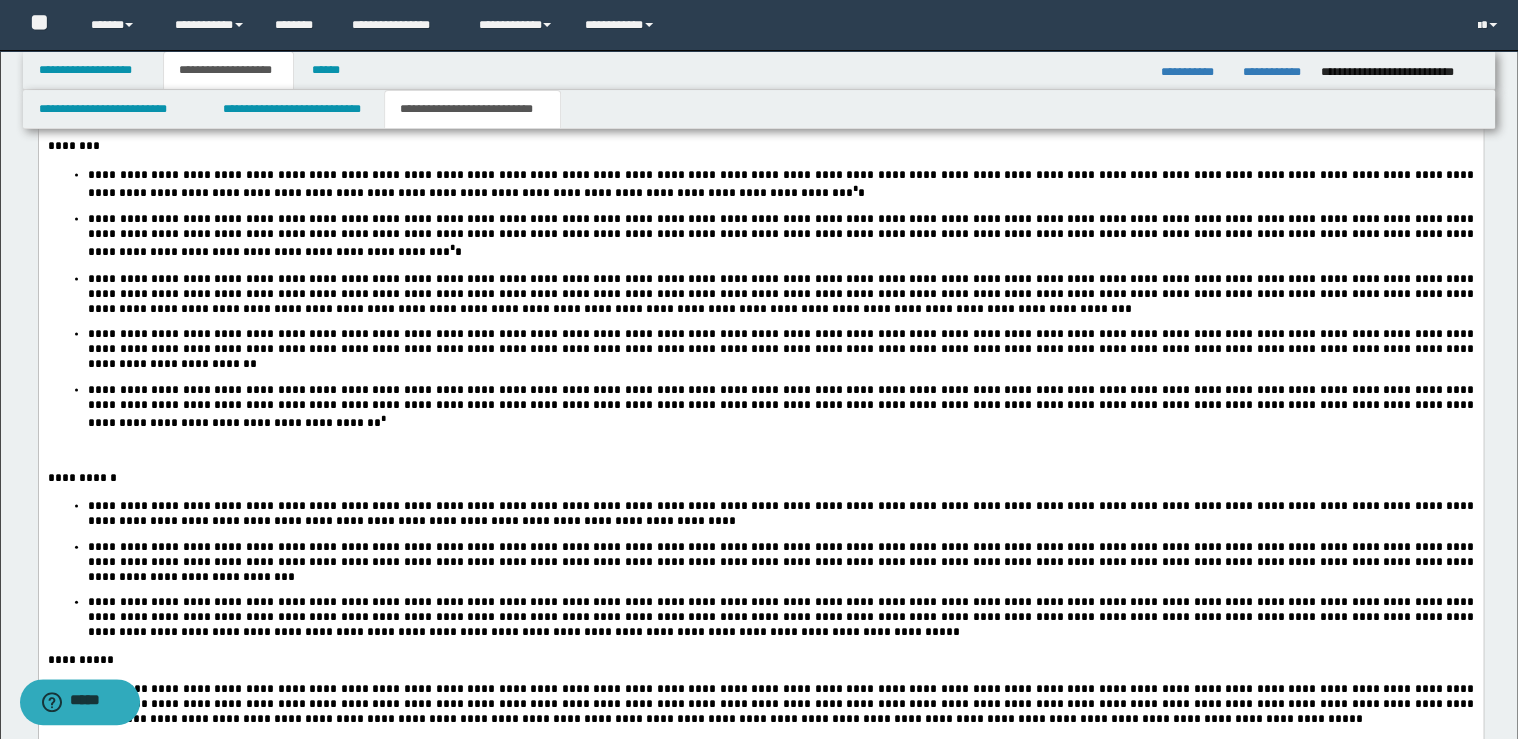 scroll, scrollTop: 1840, scrollLeft: 0, axis: vertical 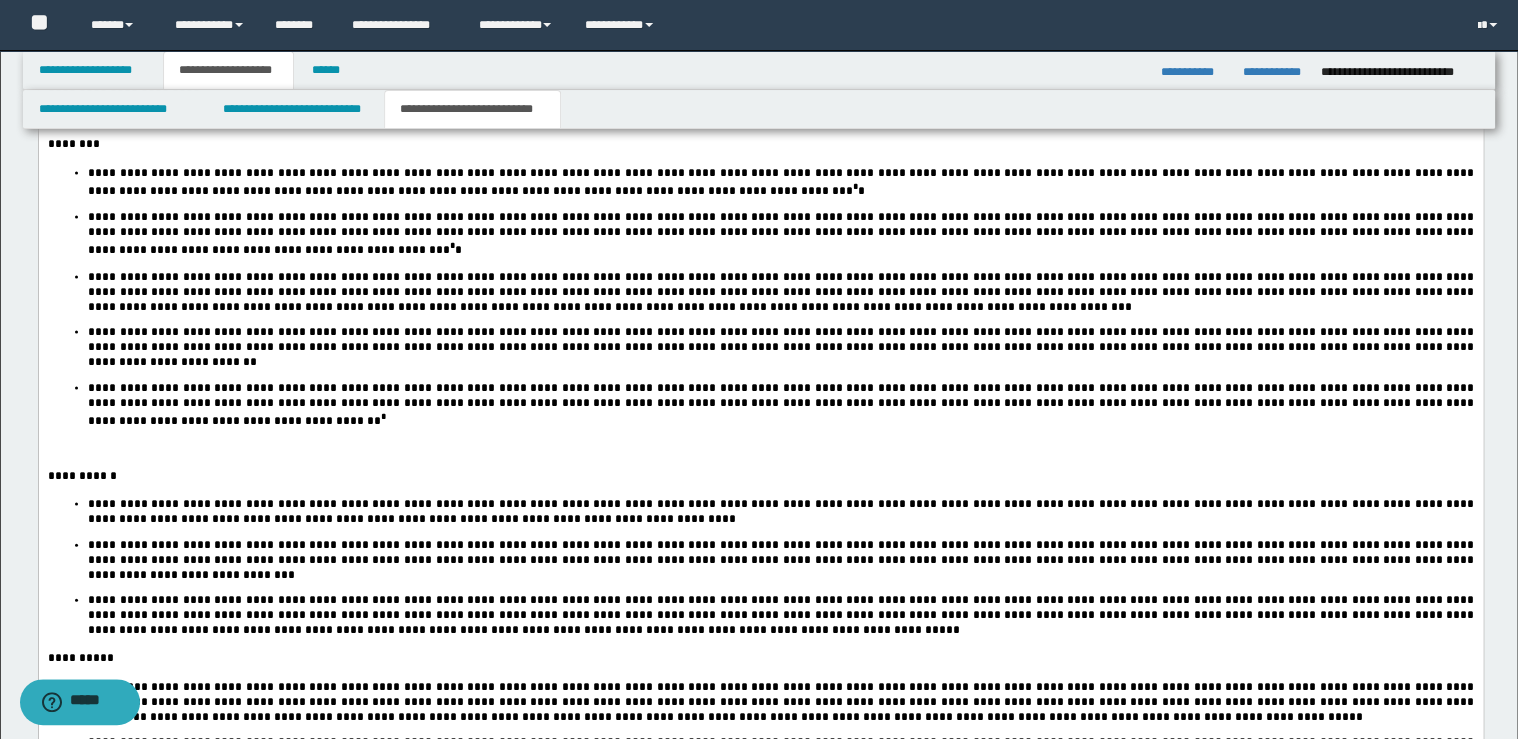 click on "**********" at bounding box center (780, 404) 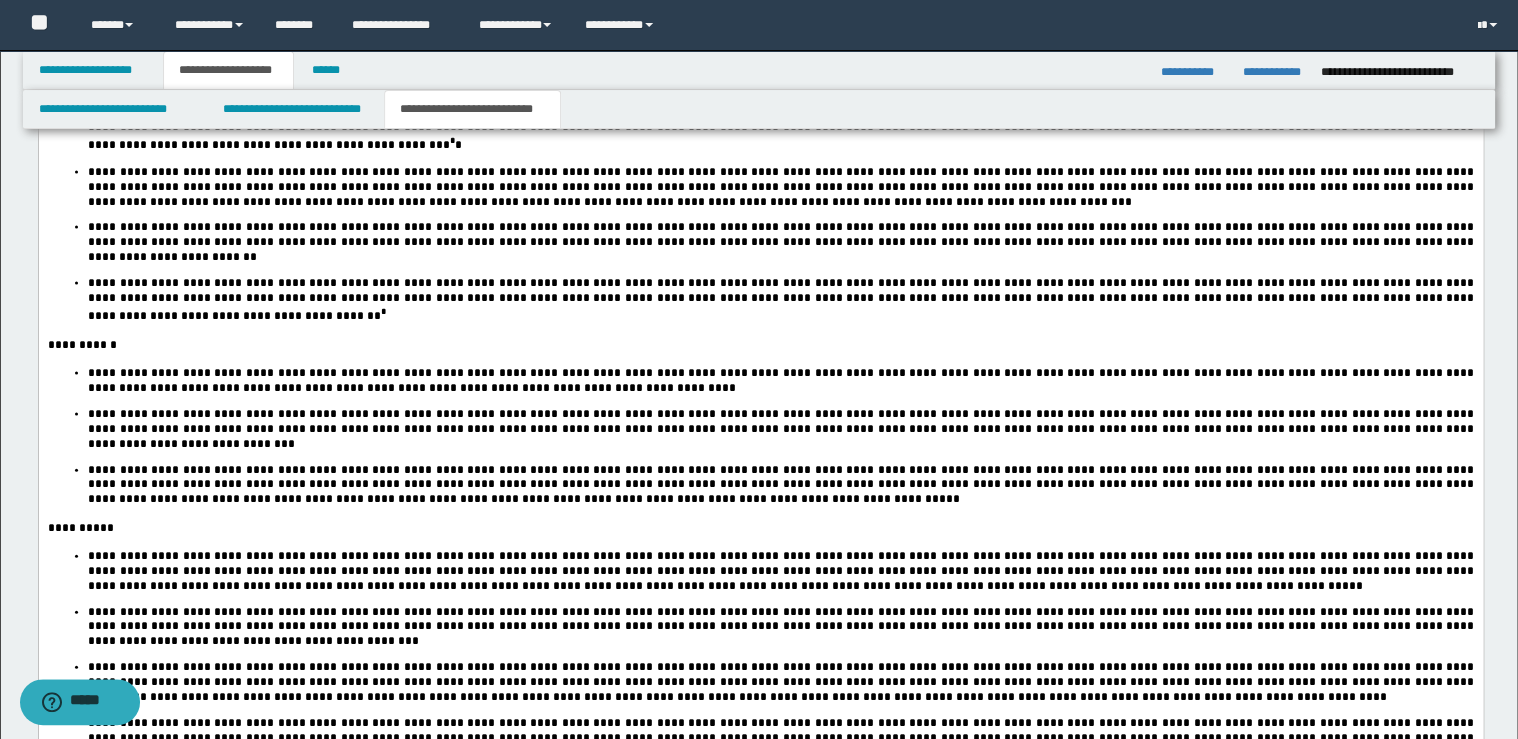 scroll, scrollTop: 2240, scrollLeft: 0, axis: vertical 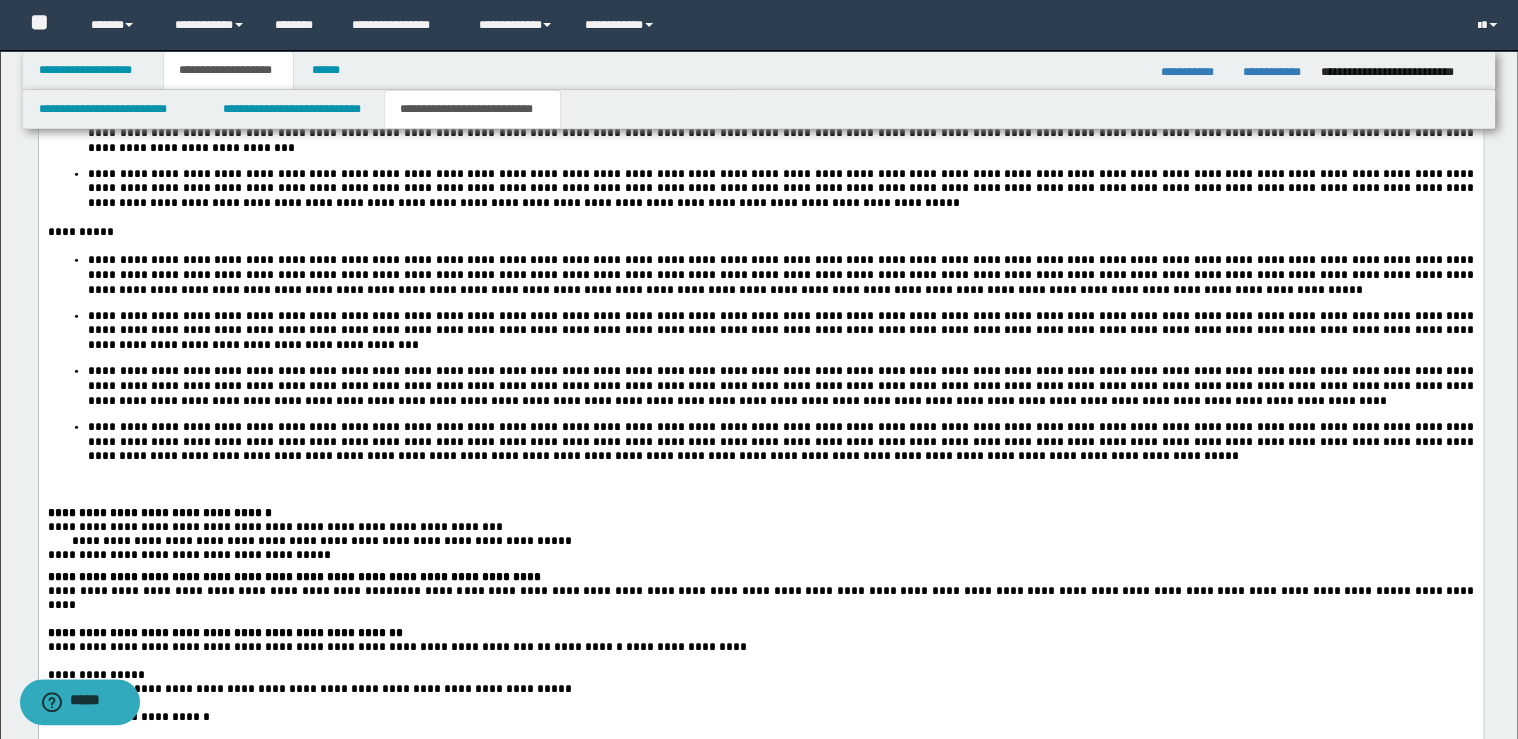 click on "**********" at bounding box center [760, 538] 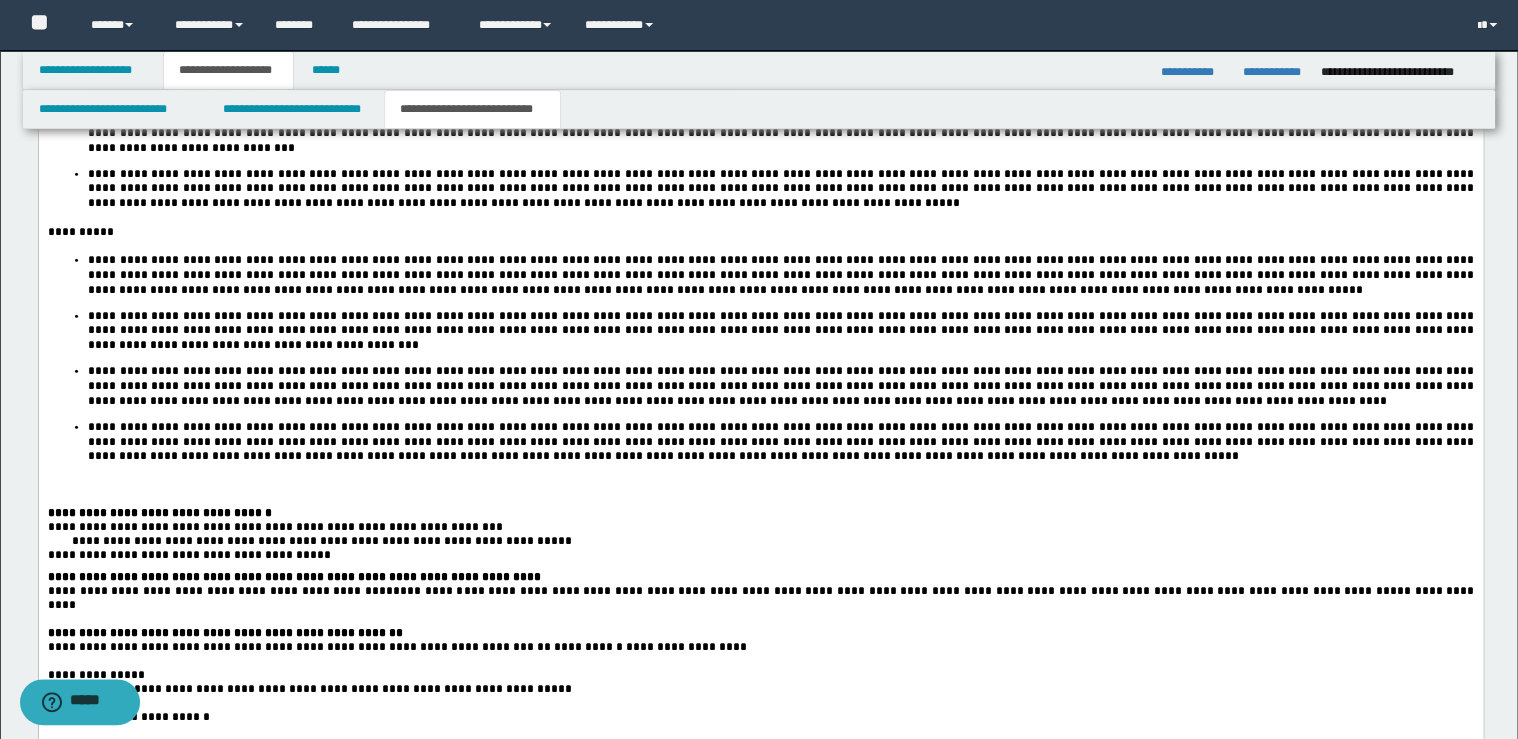 click on "**********" at bounding box center [780, 443] 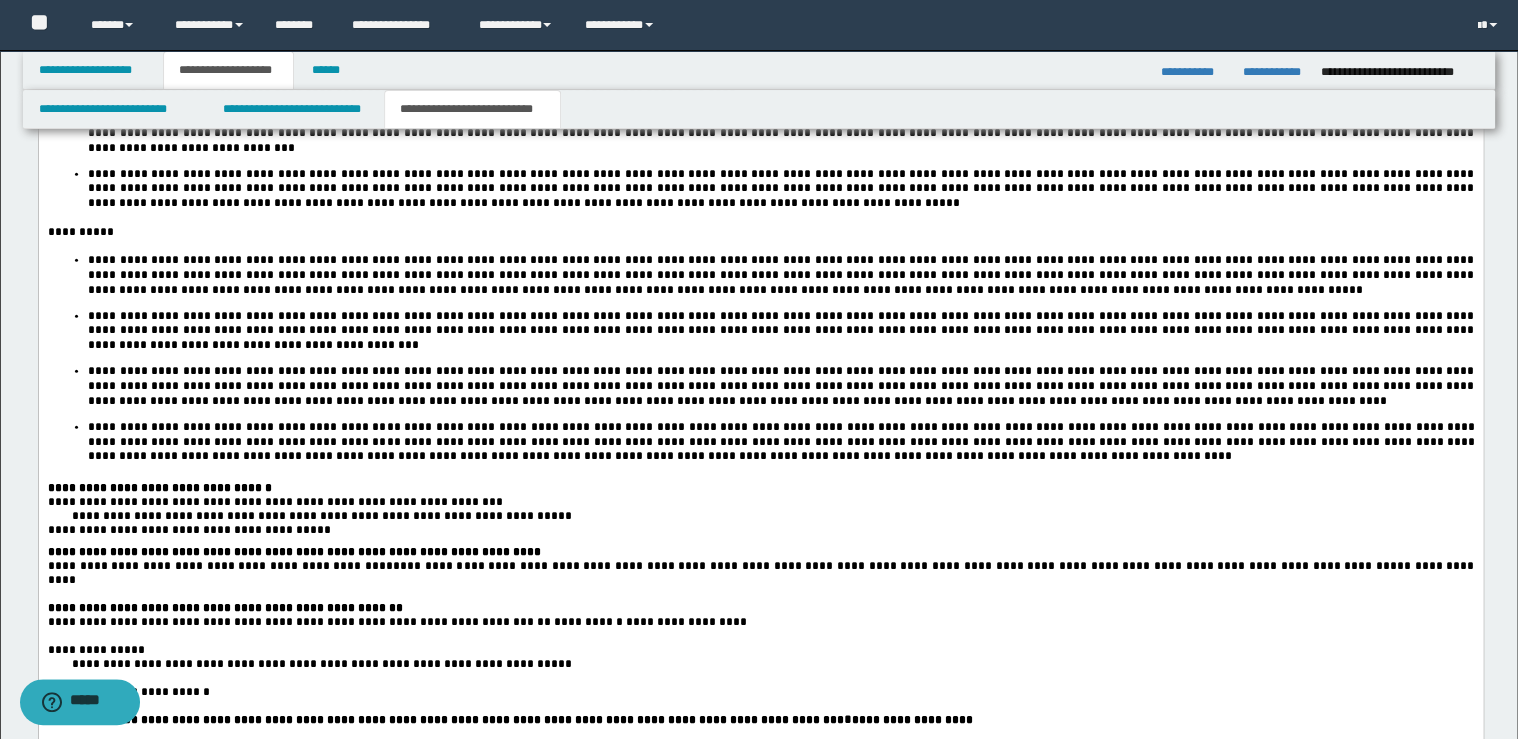click on "**********" at bounding box center [760, 489] 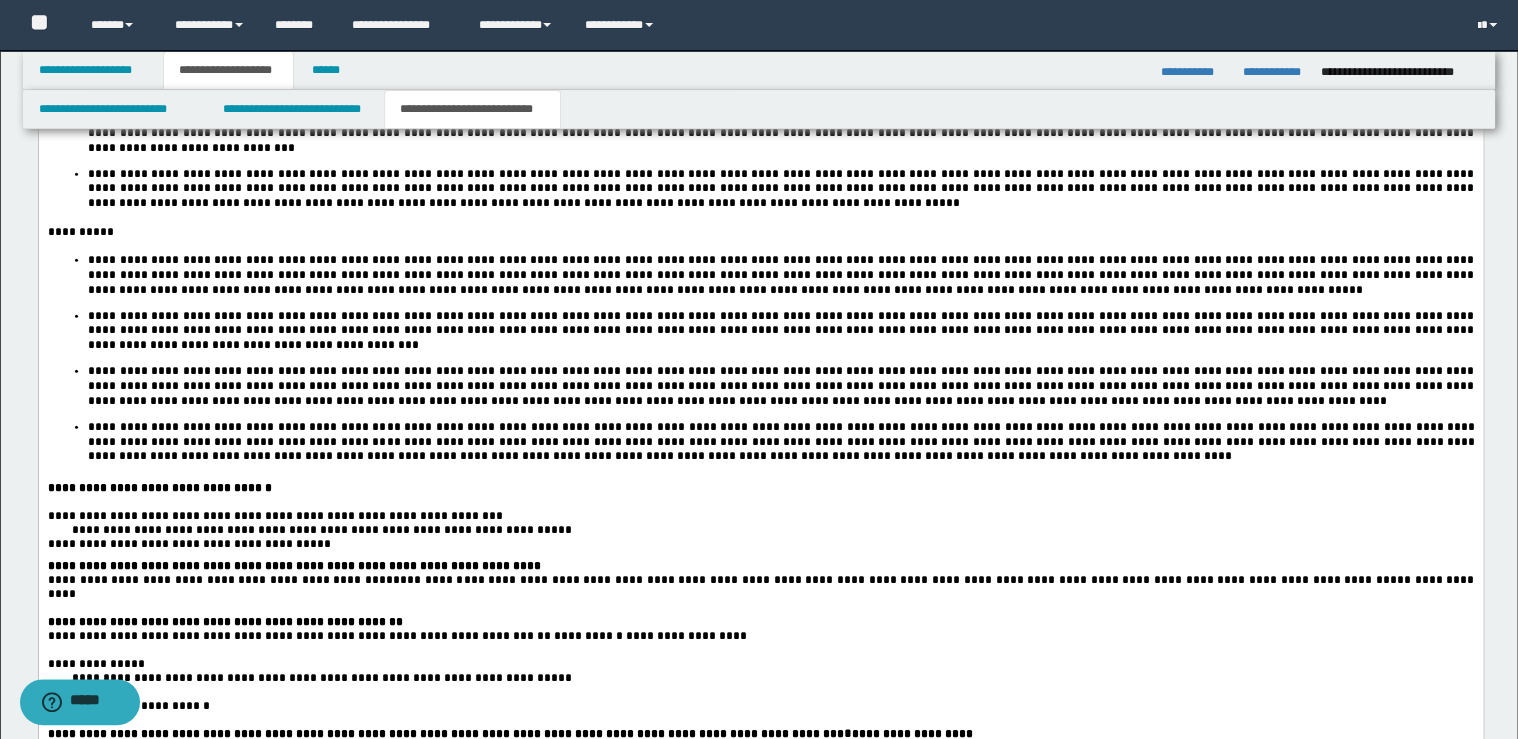 click on "****" at bounding box center (86, 531) 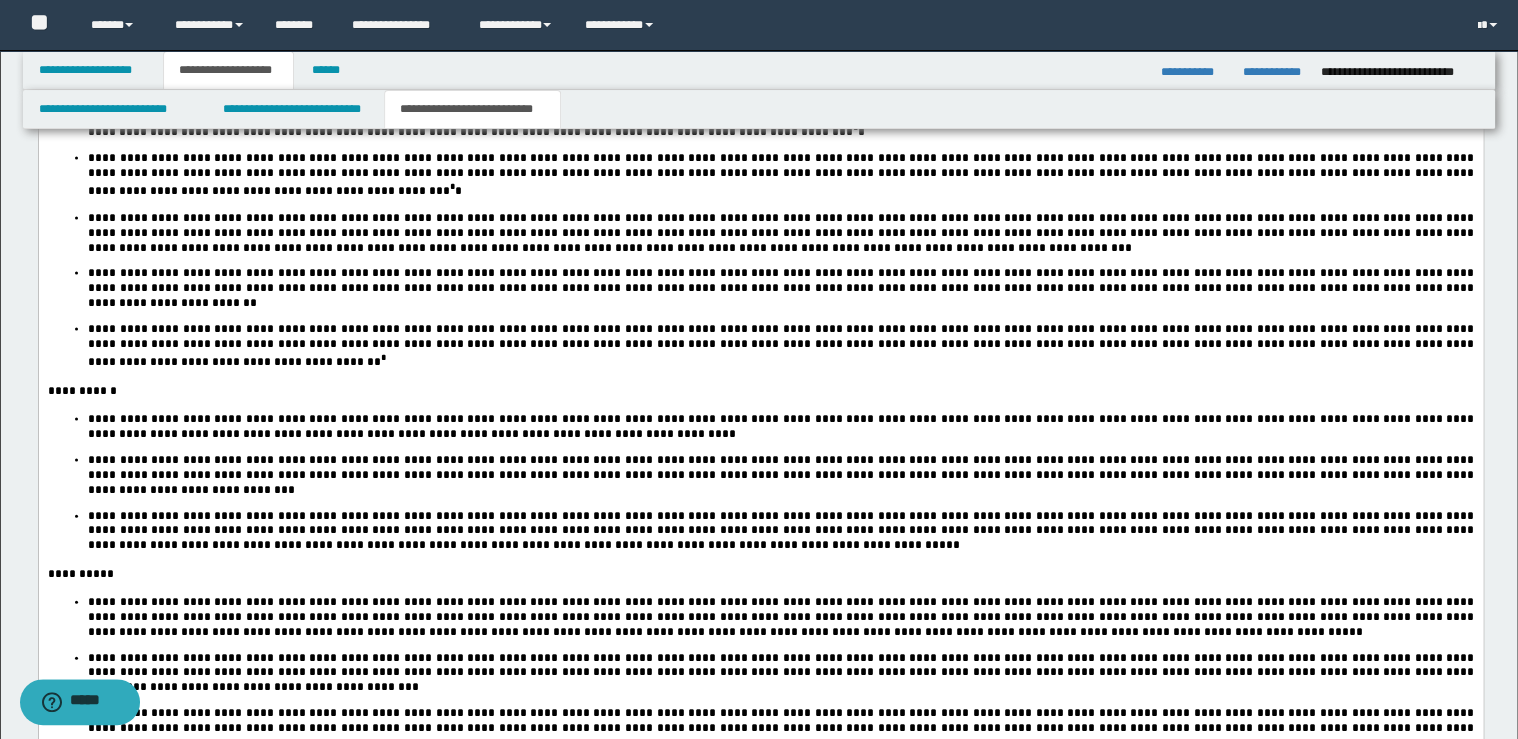 scroll, scrollTop: 1680, scrollLeft: 0, axis: vertical 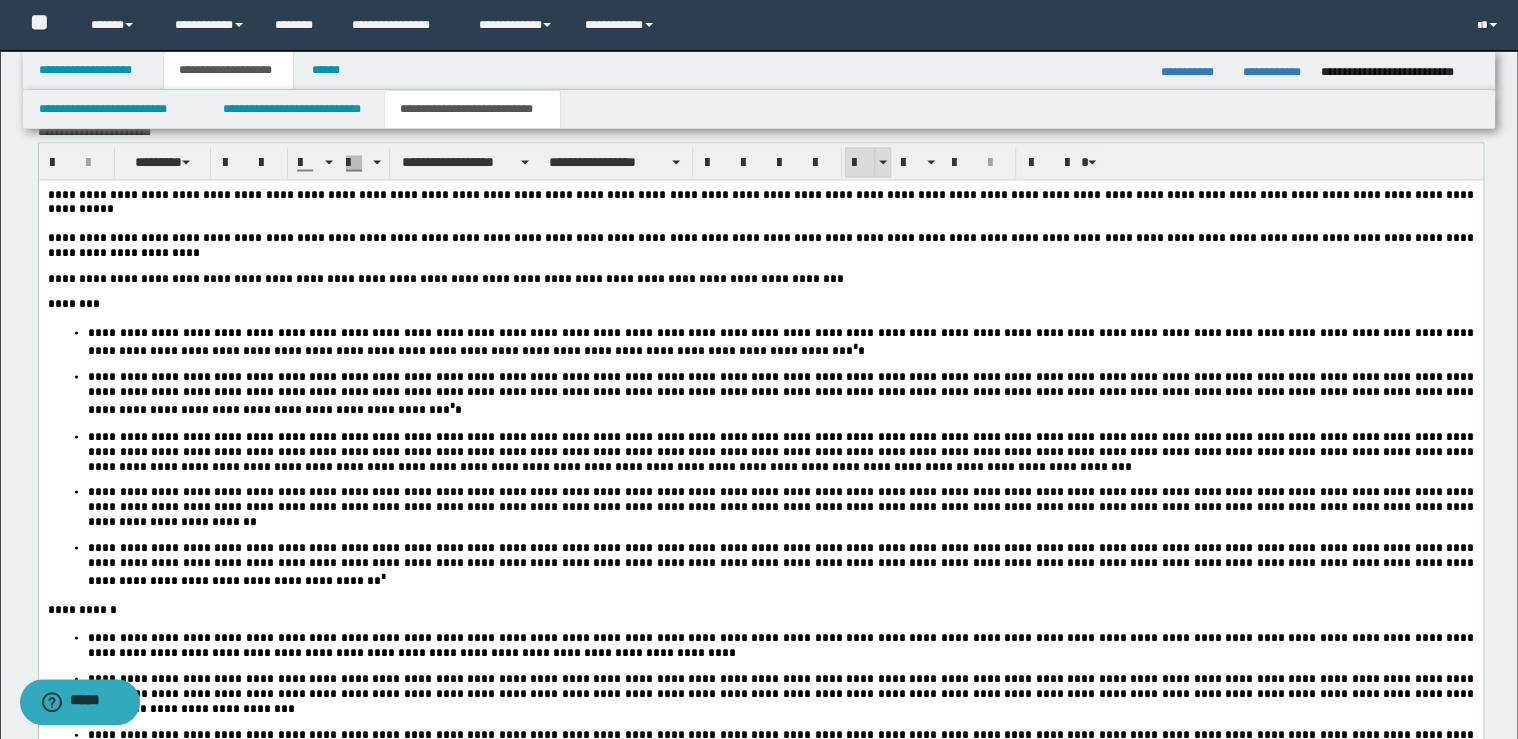click at bounding box center (860, 163) 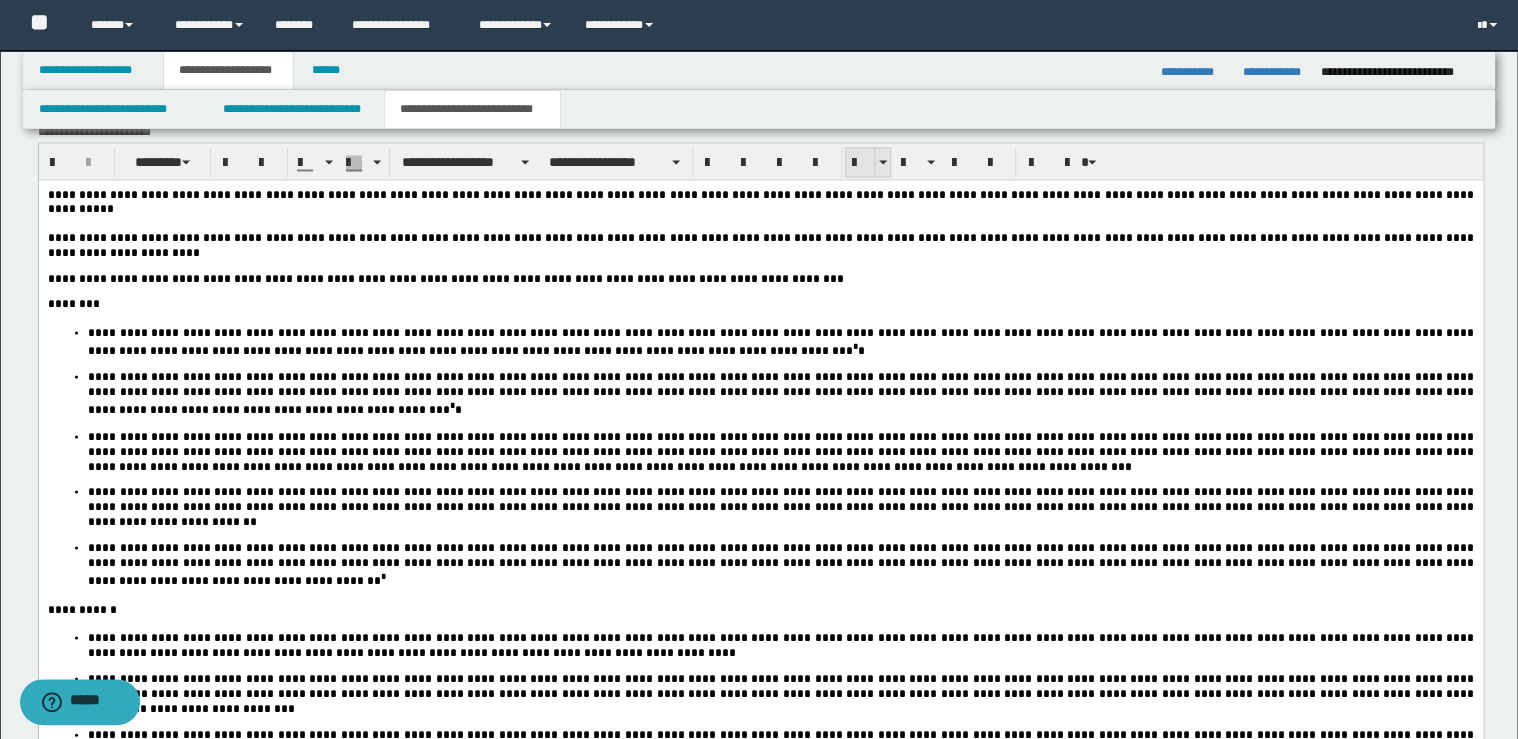 click at bounding box center (860, 163) 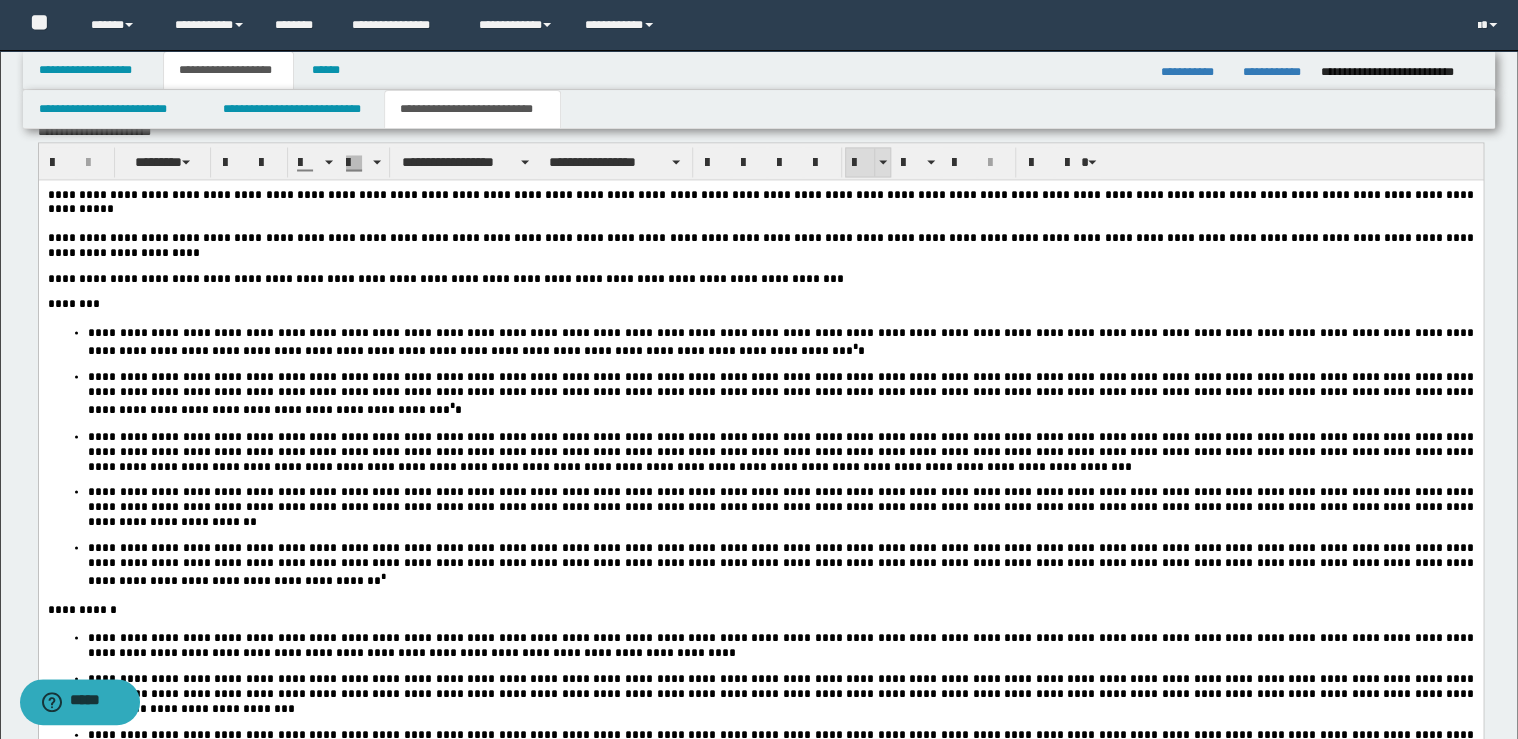 click at bounding box center (860, 163) 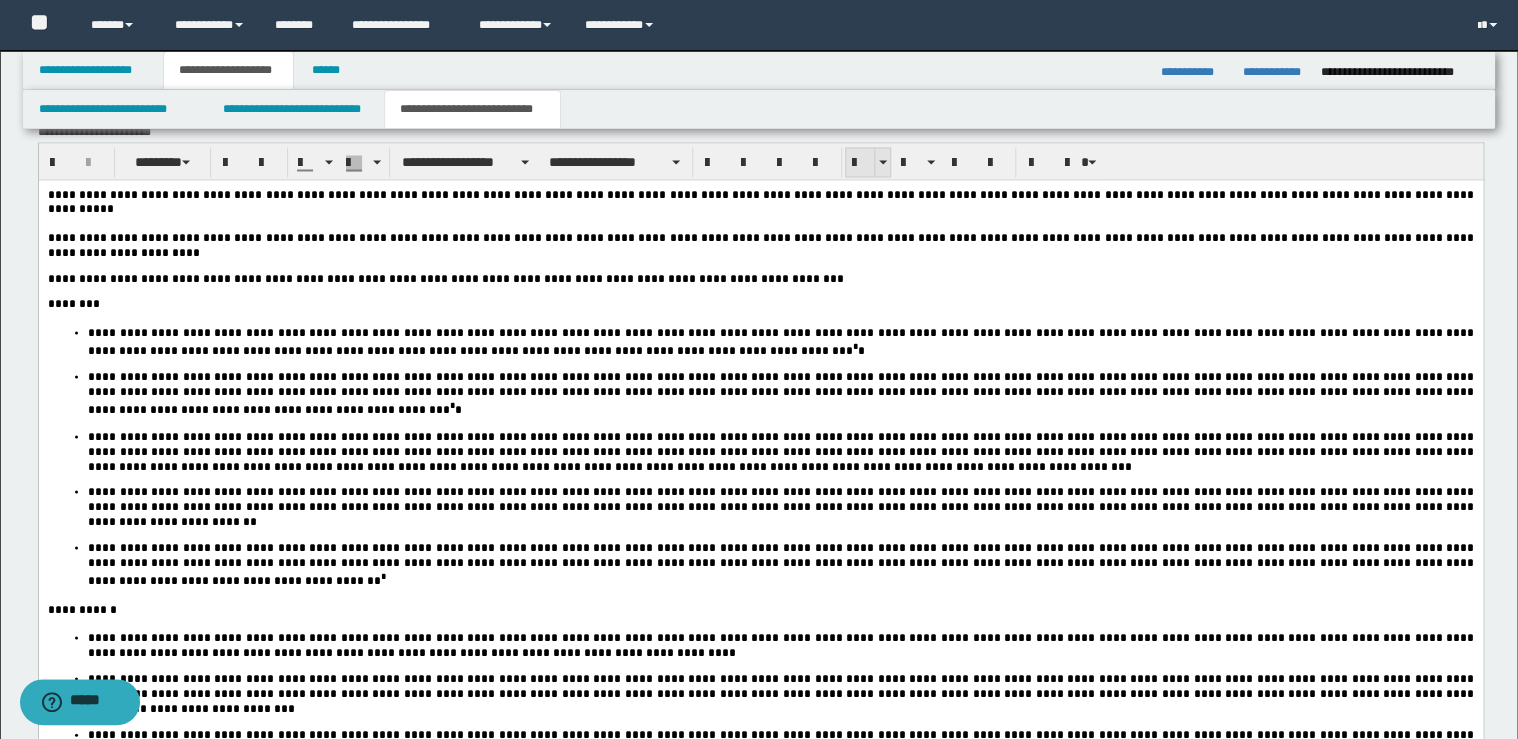 click at bounding box center [860, 163] 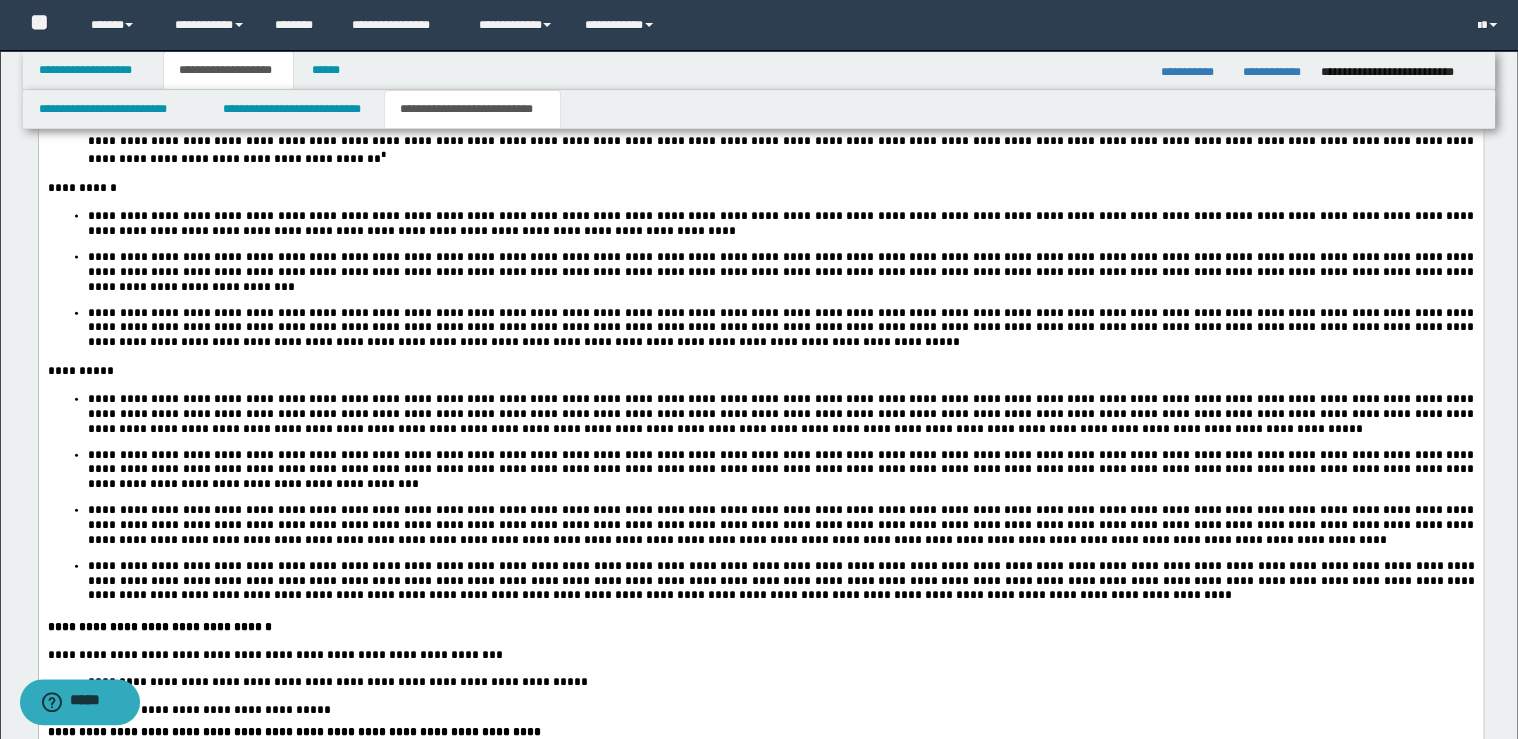 scroll, scrollTop: 2240, scrollLeft: 0, axis: vertical 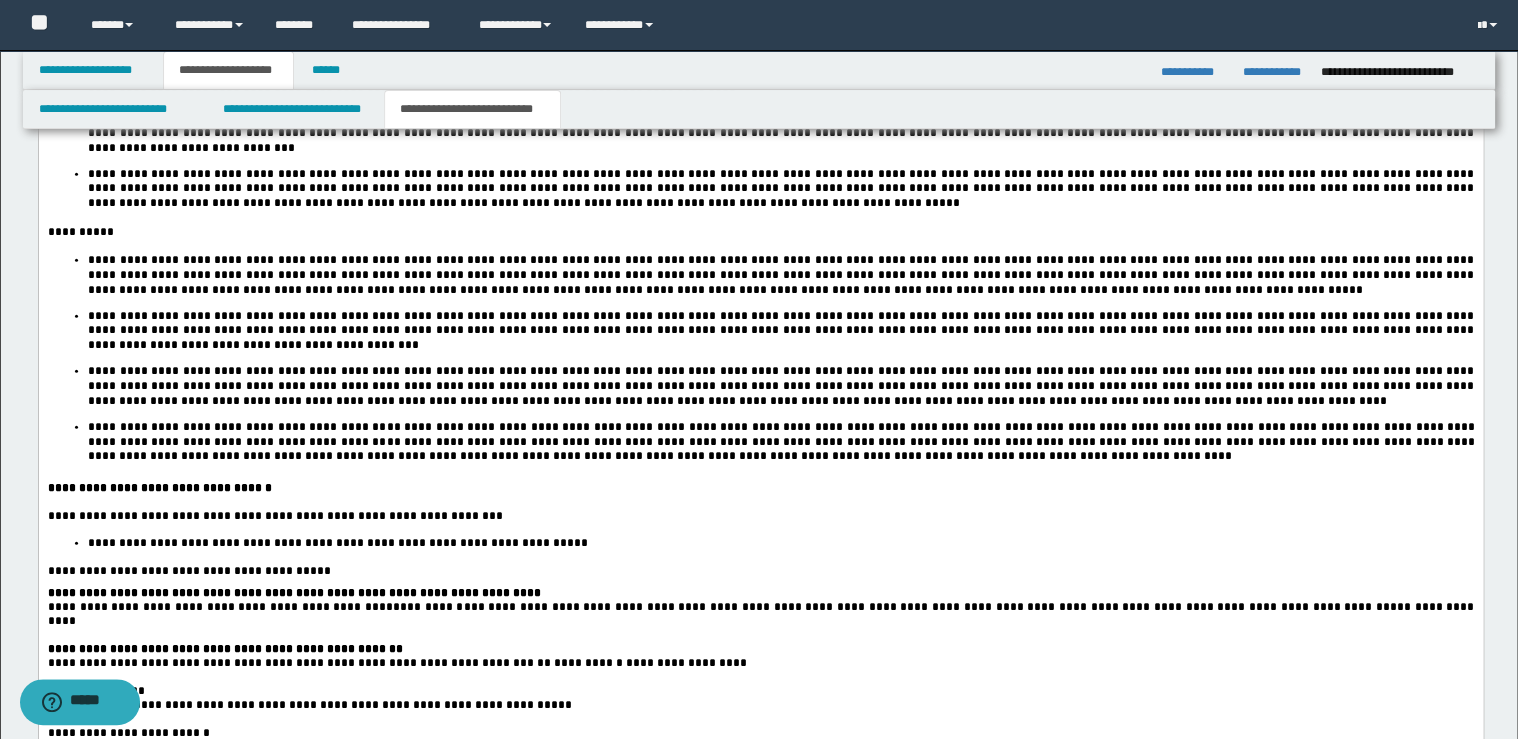 click on "**********" at bounding box center [188, 572] 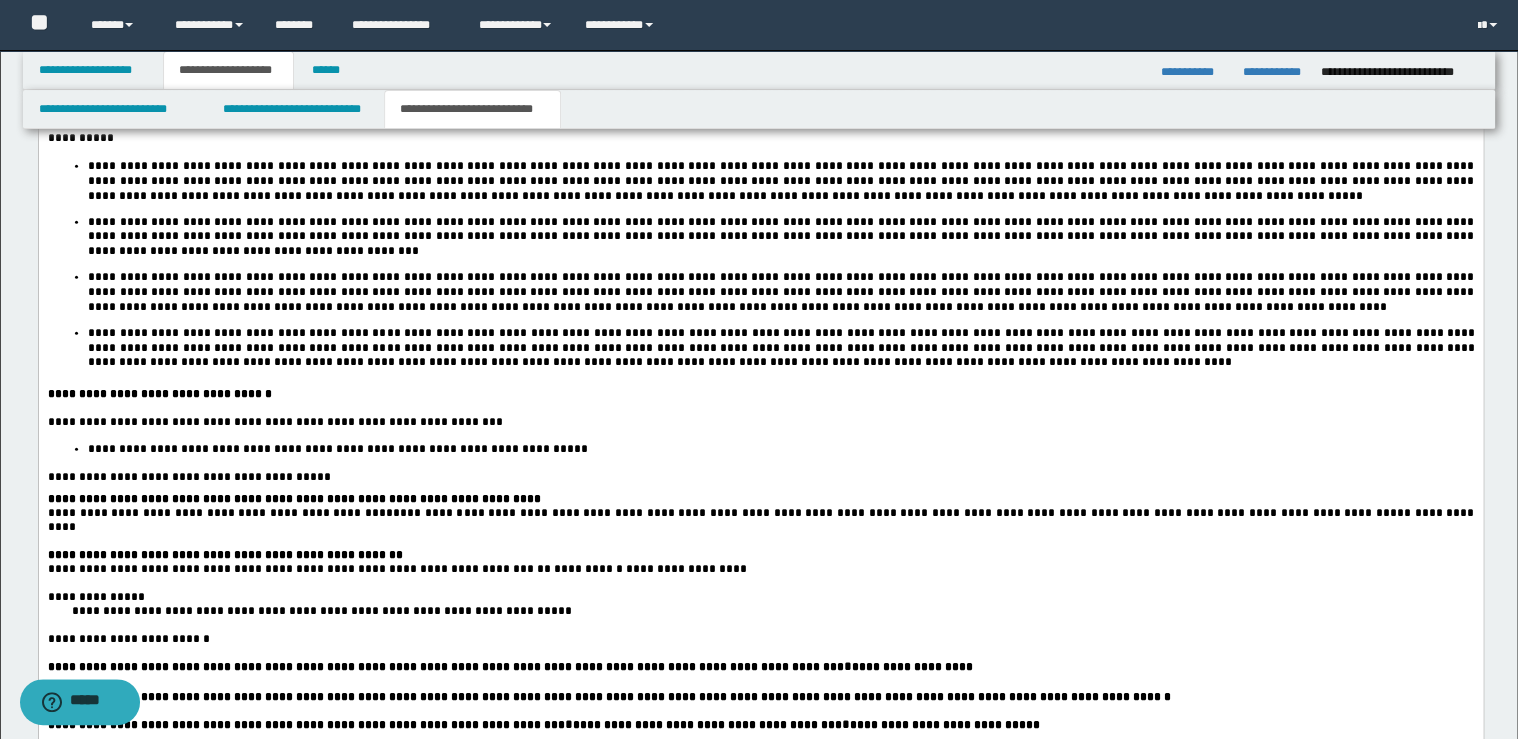 scroll, scrollTop: 2400, scrollLeft: 0, axis: vertical 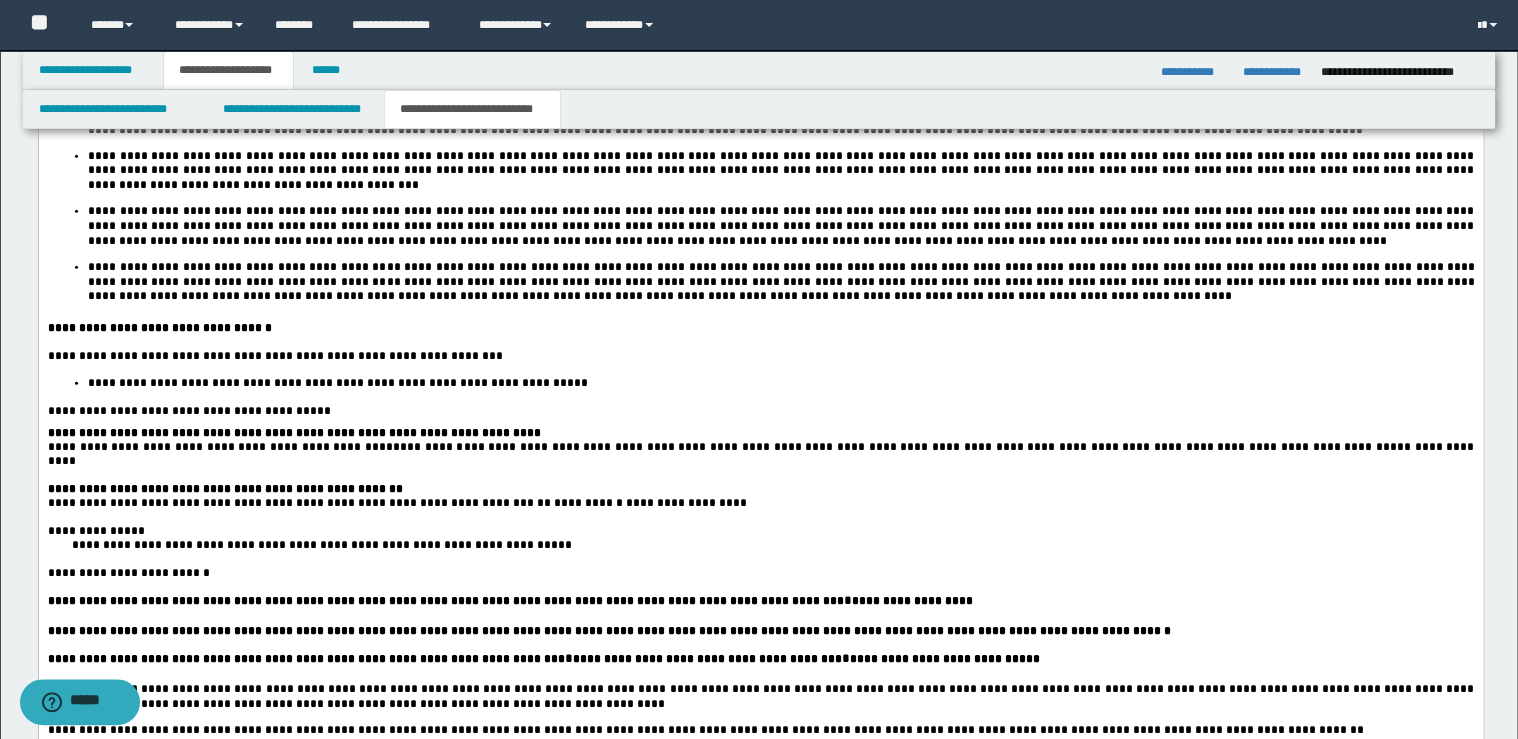 click on "****" at bounding box center [86, 545] 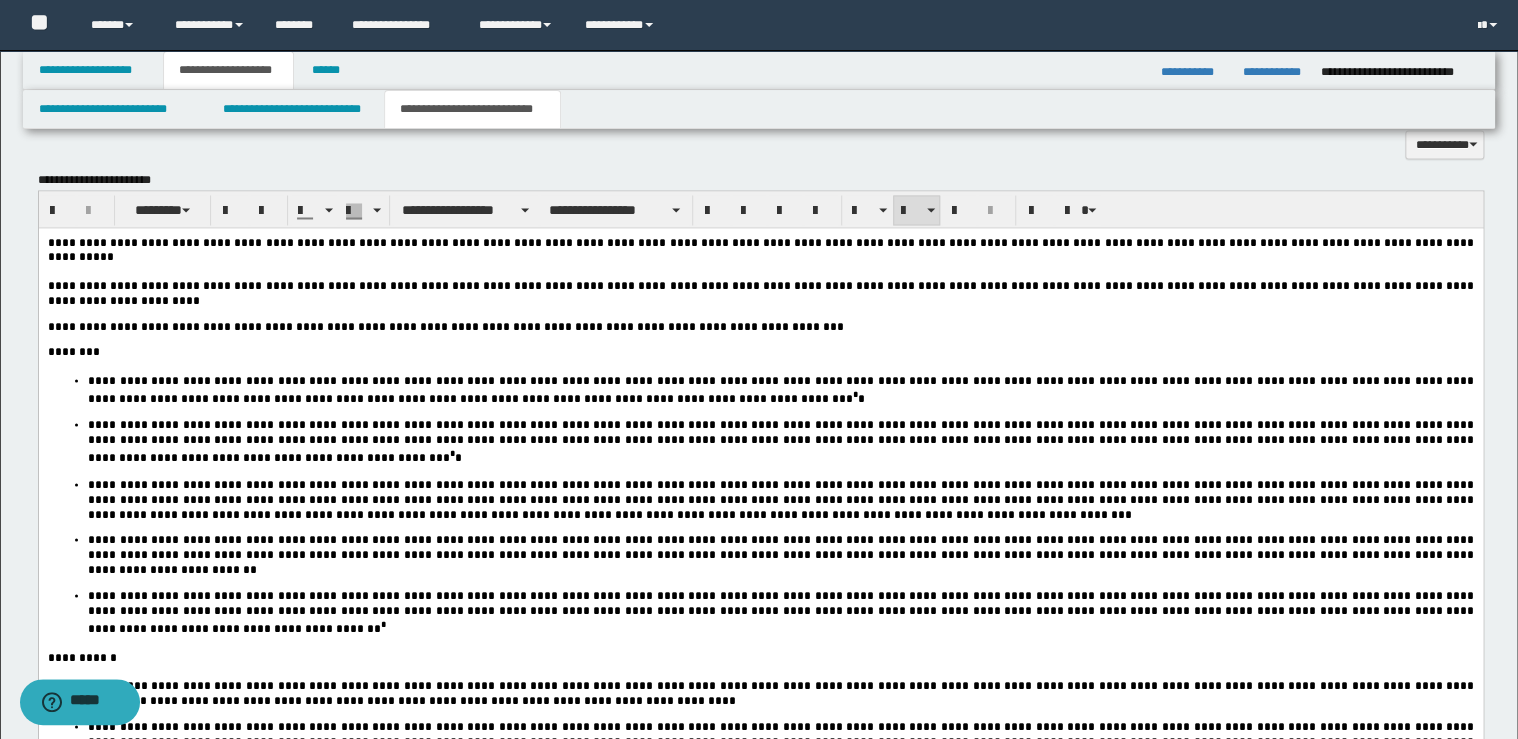 scroll, scrollTop: 1600, scrollLeft: 0, axis: vertical 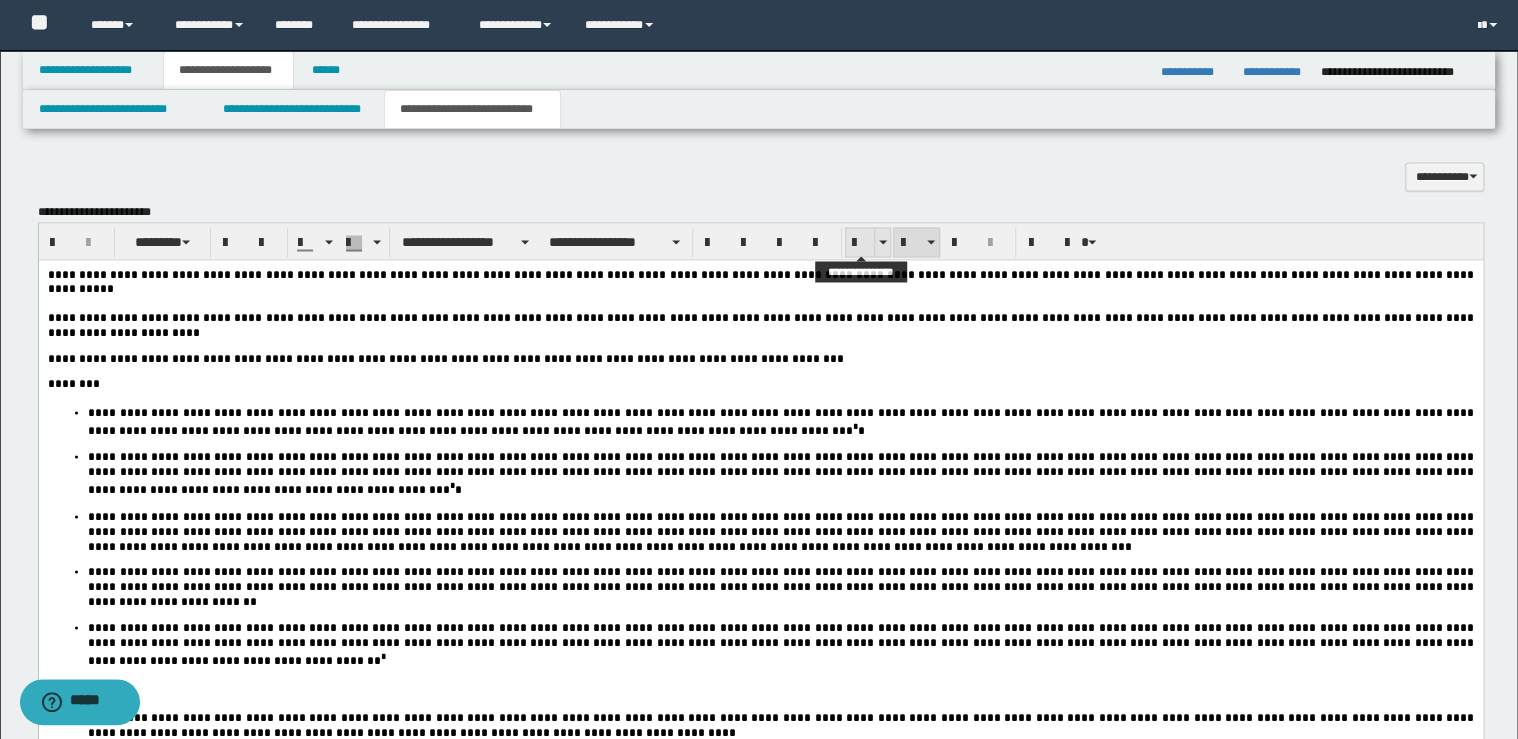 click at bounding box center [860, 243] 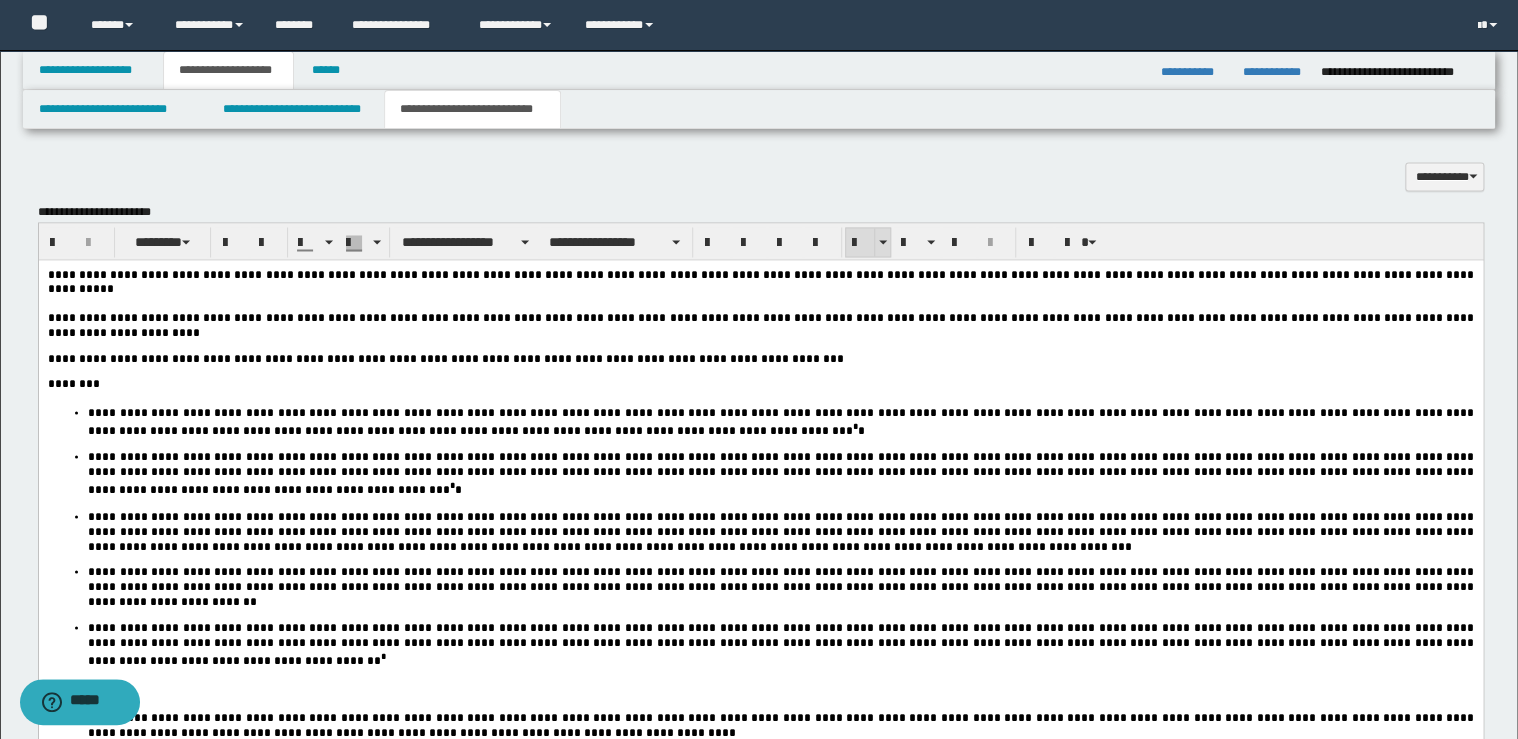 click at bounding box center [860, 243] 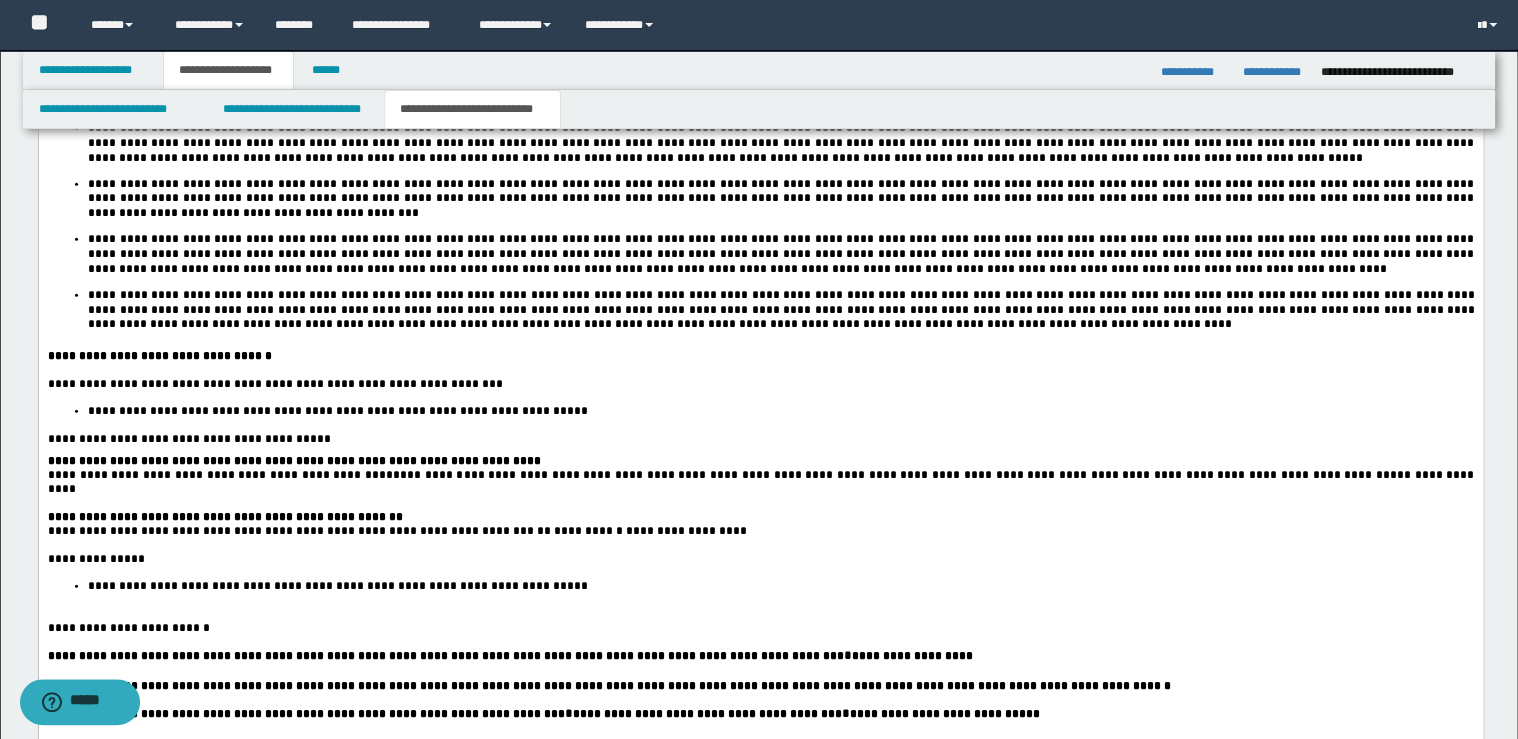 scroll, scrollTop: 2400, scrollLeft: 0, axis: vertical 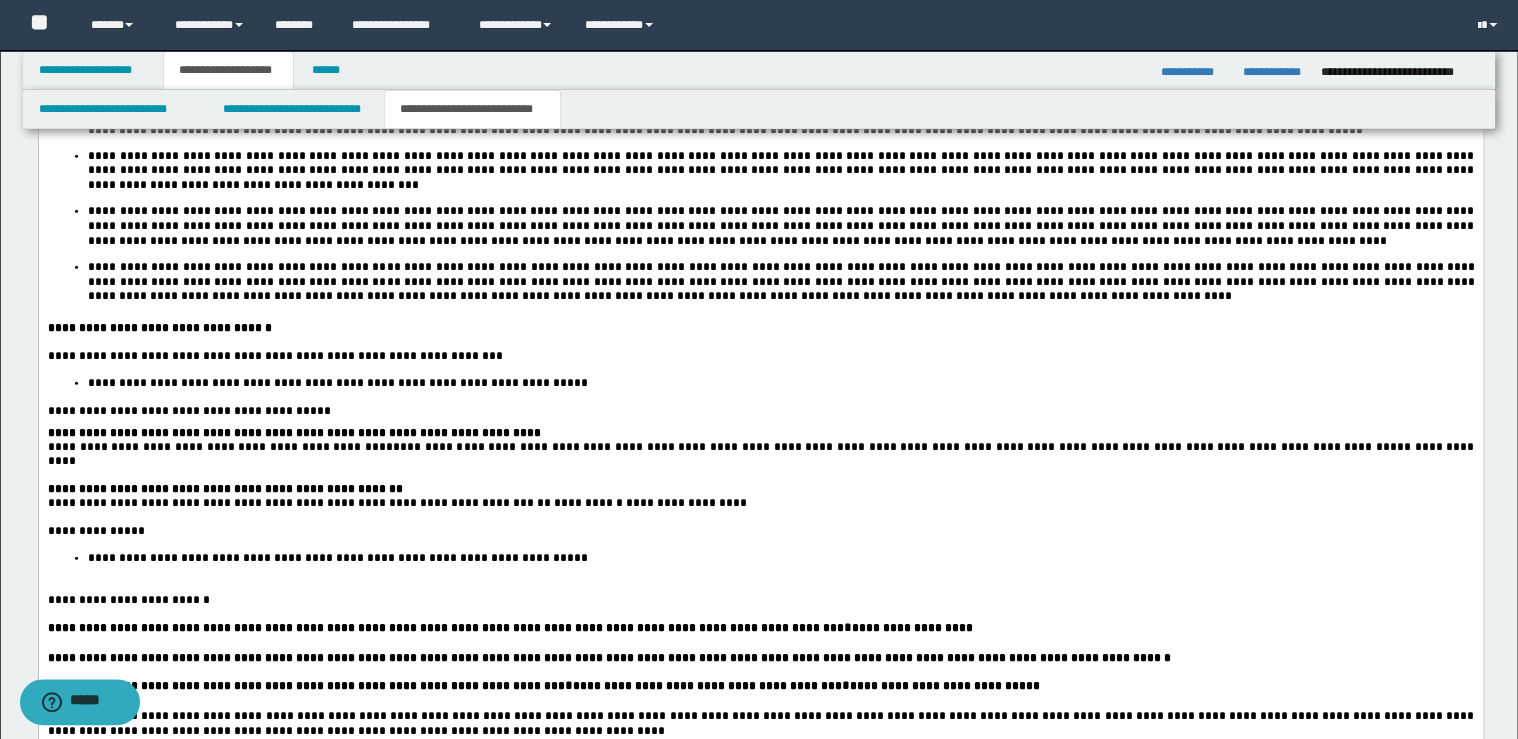 click at bounding box center (406, 489) 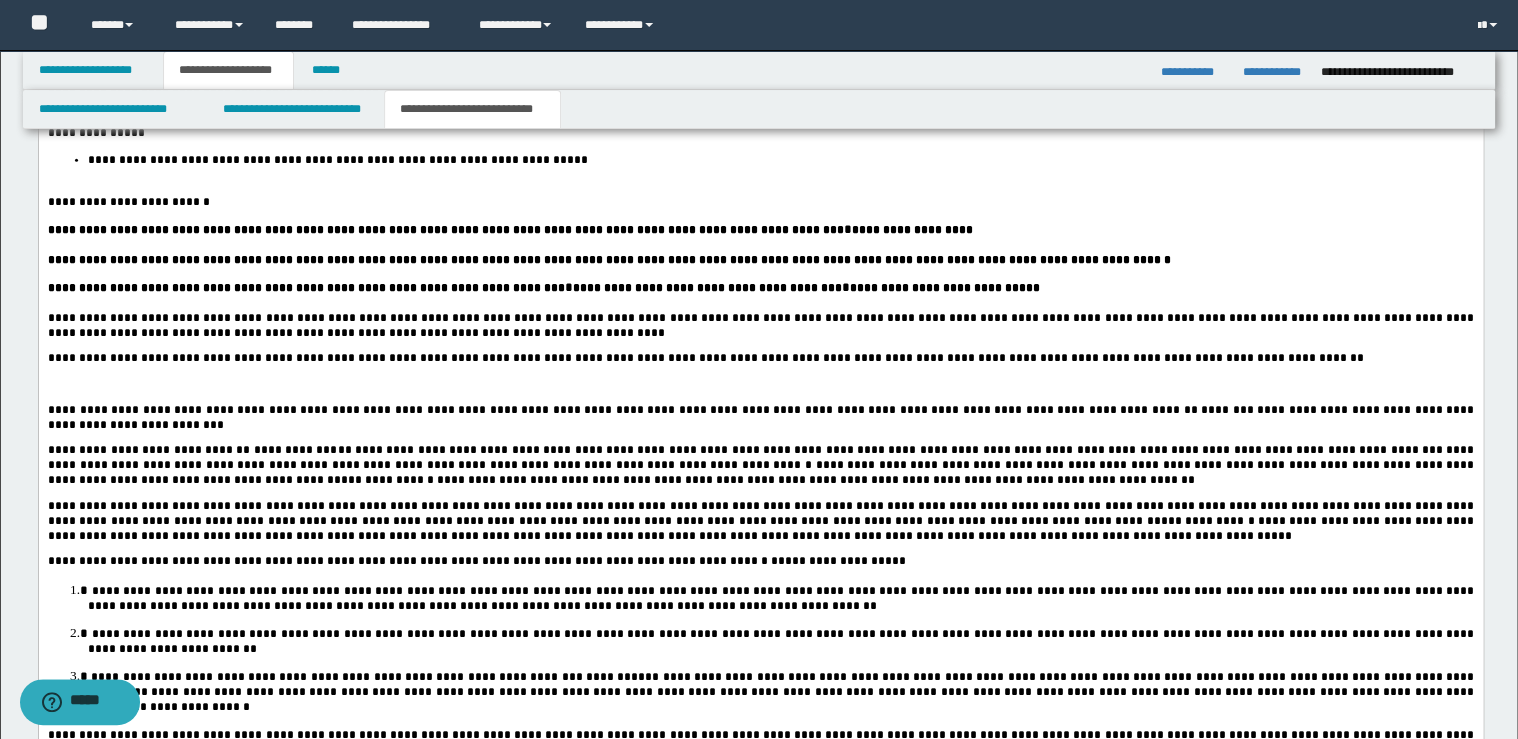scroll, scrollTop: 2800, scrollLeft: 0, axis: vertical 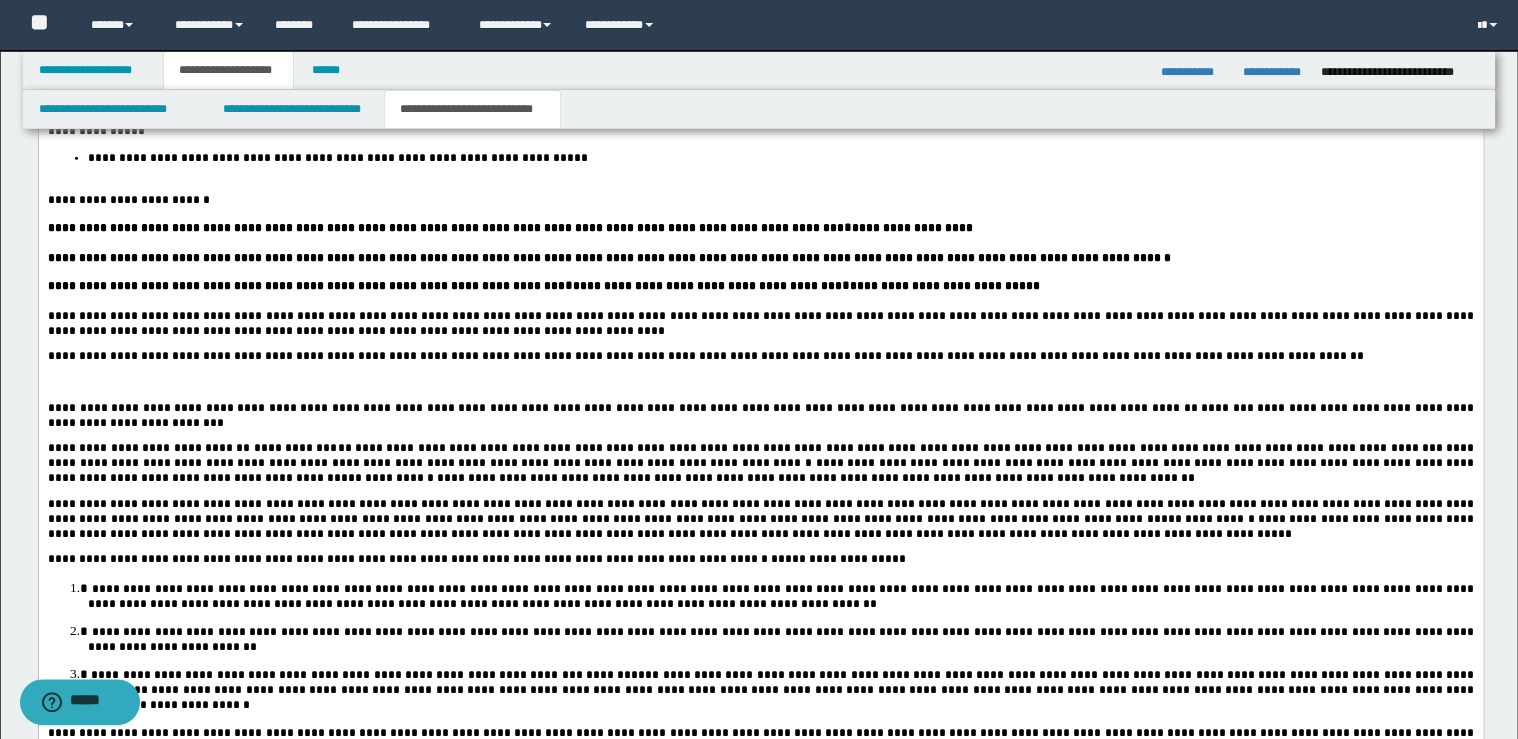 click on "**********" at bounding box center (760, 356) 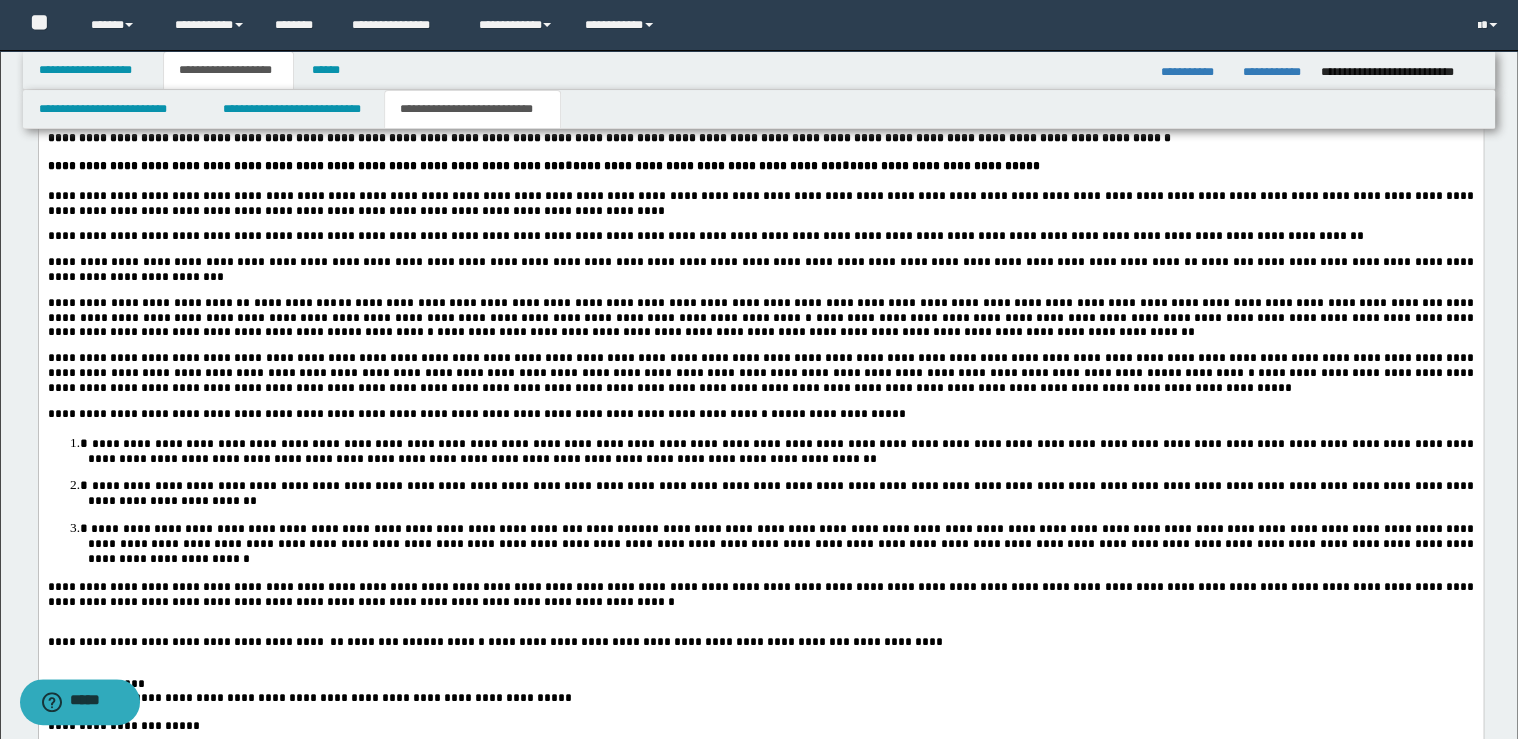 scroll, scrollTop: 3040, scrollLeft: 0, axis: vertical 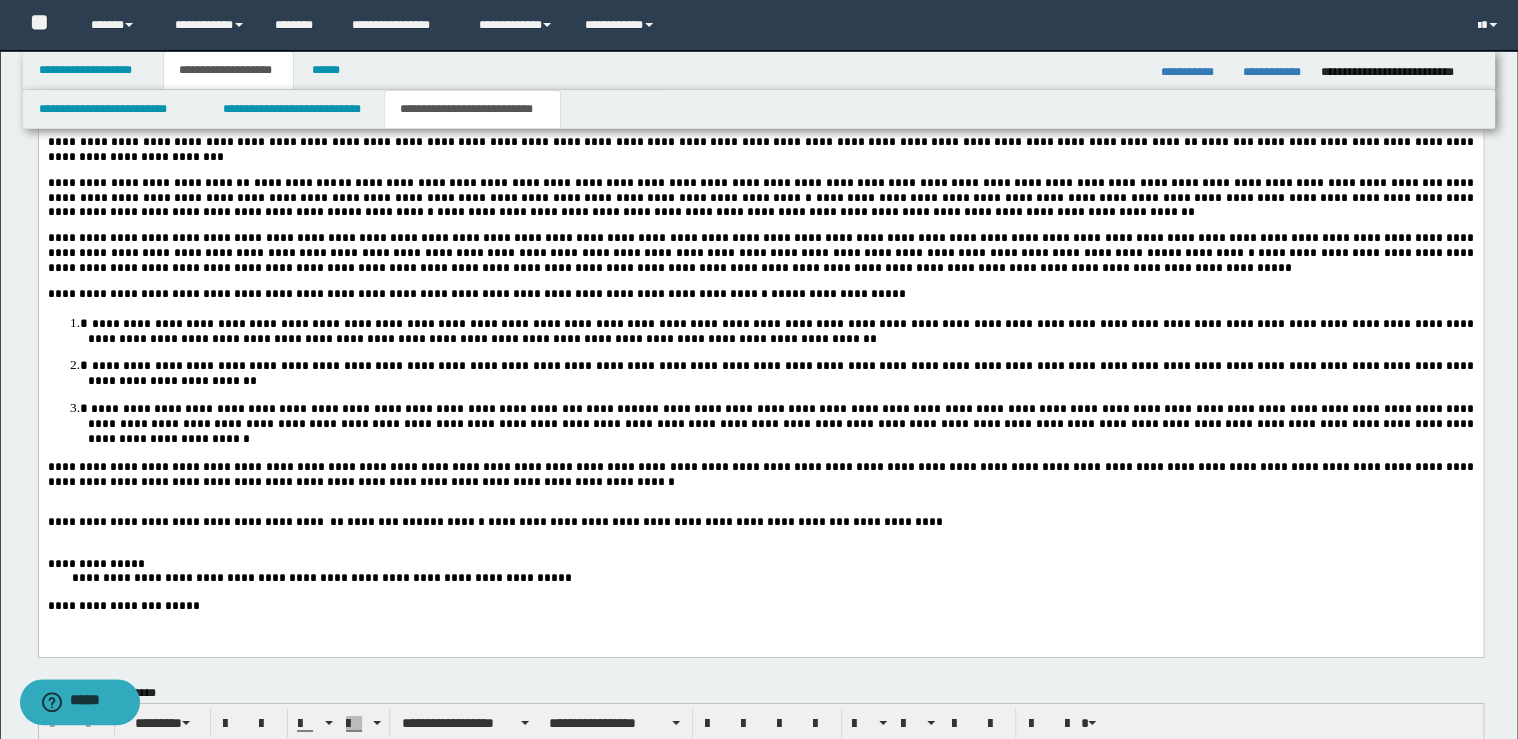 click on "**********" at bounding box center [760, 475] 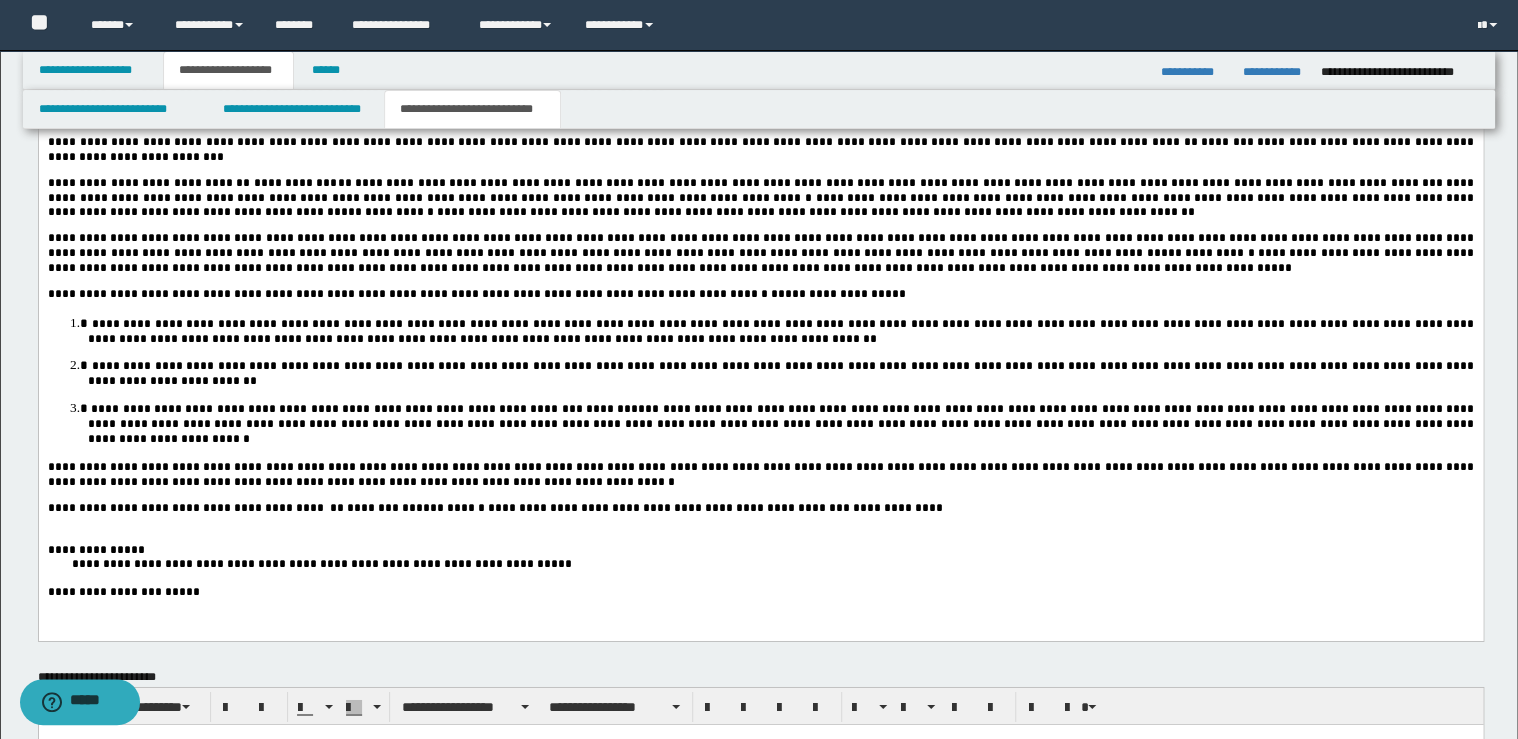 click on "**********" at bounding box center (760, 508) 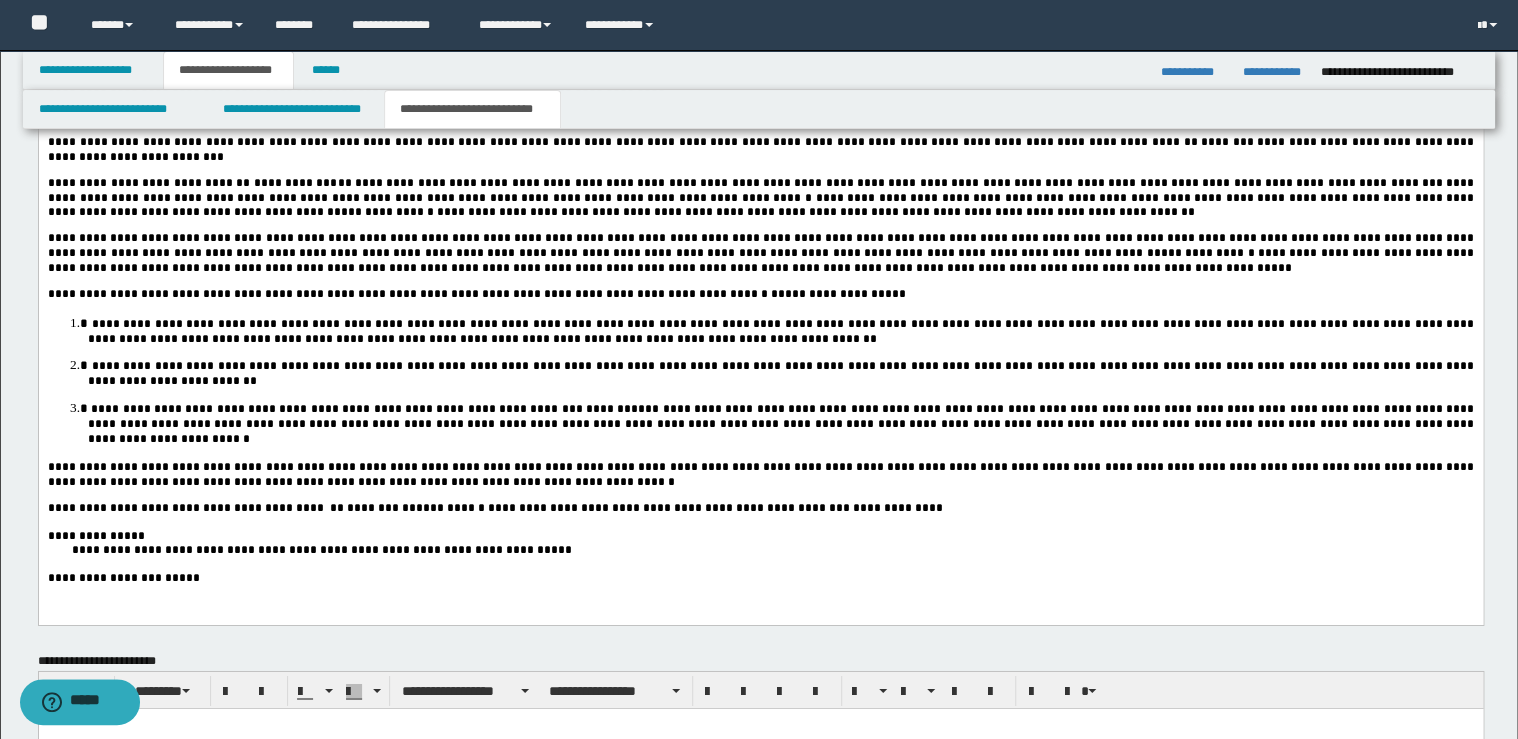 click on "****" at bounding box center [86, 550] 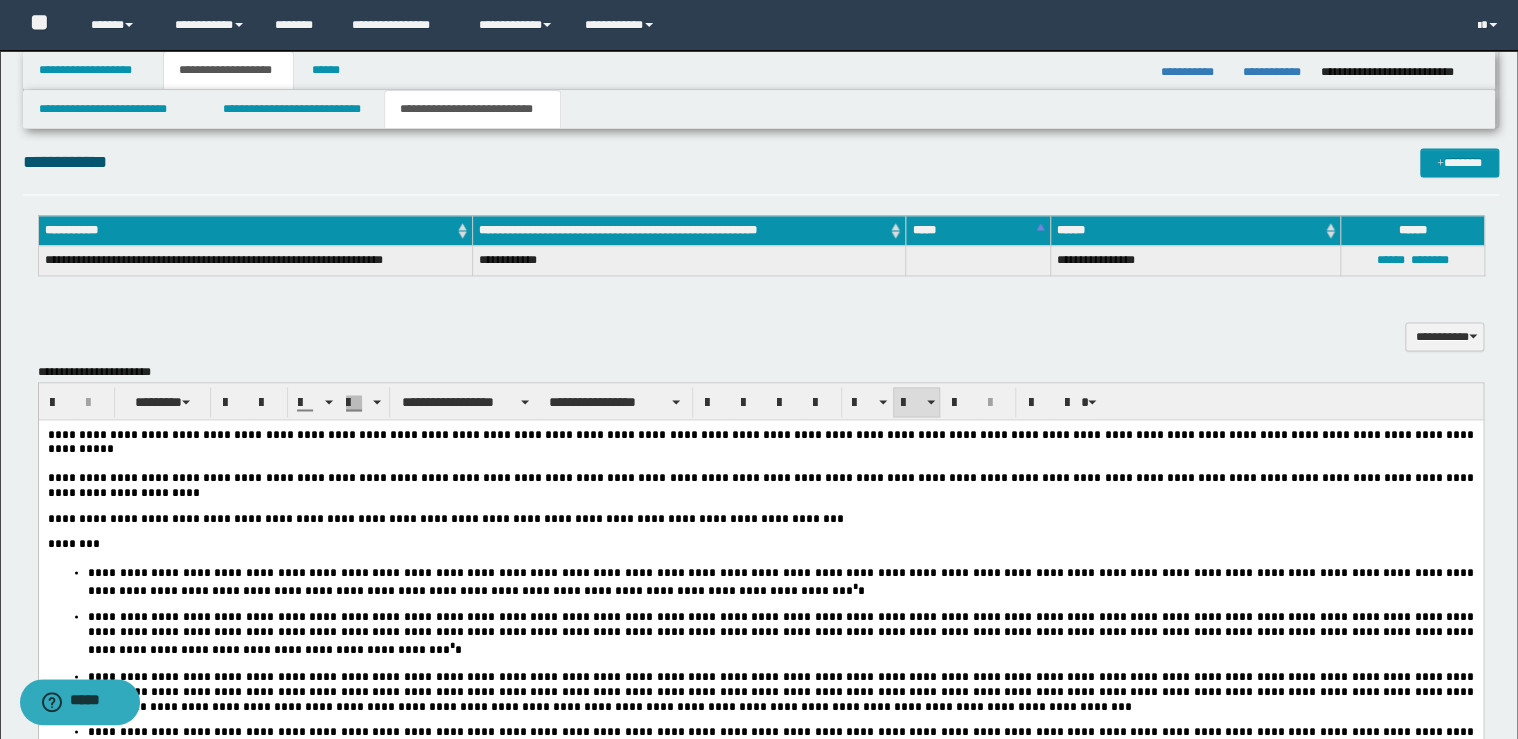 scroll, scrollTop: 1120, scrollLeft: 0, axis: vertical 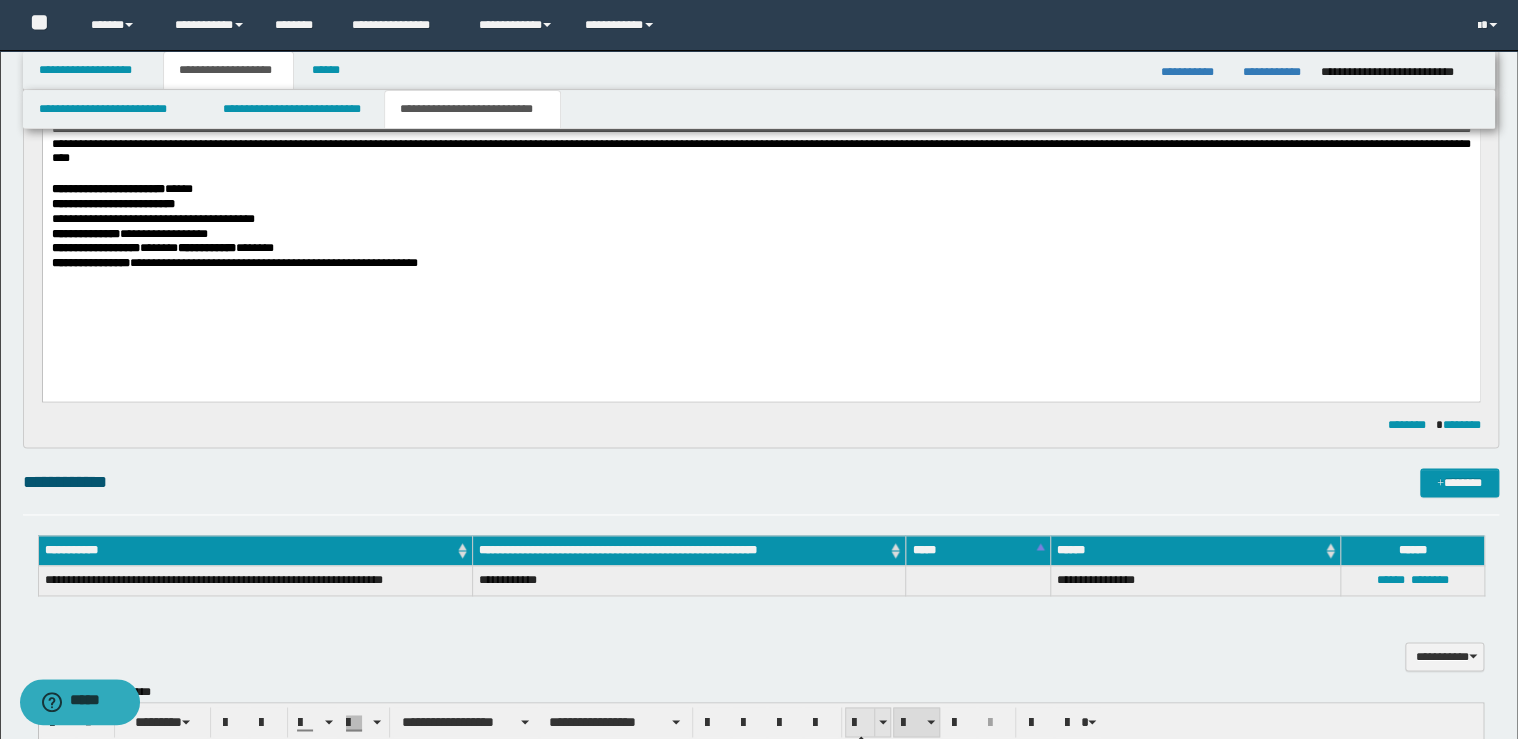 click at bounding box center (860, 723) 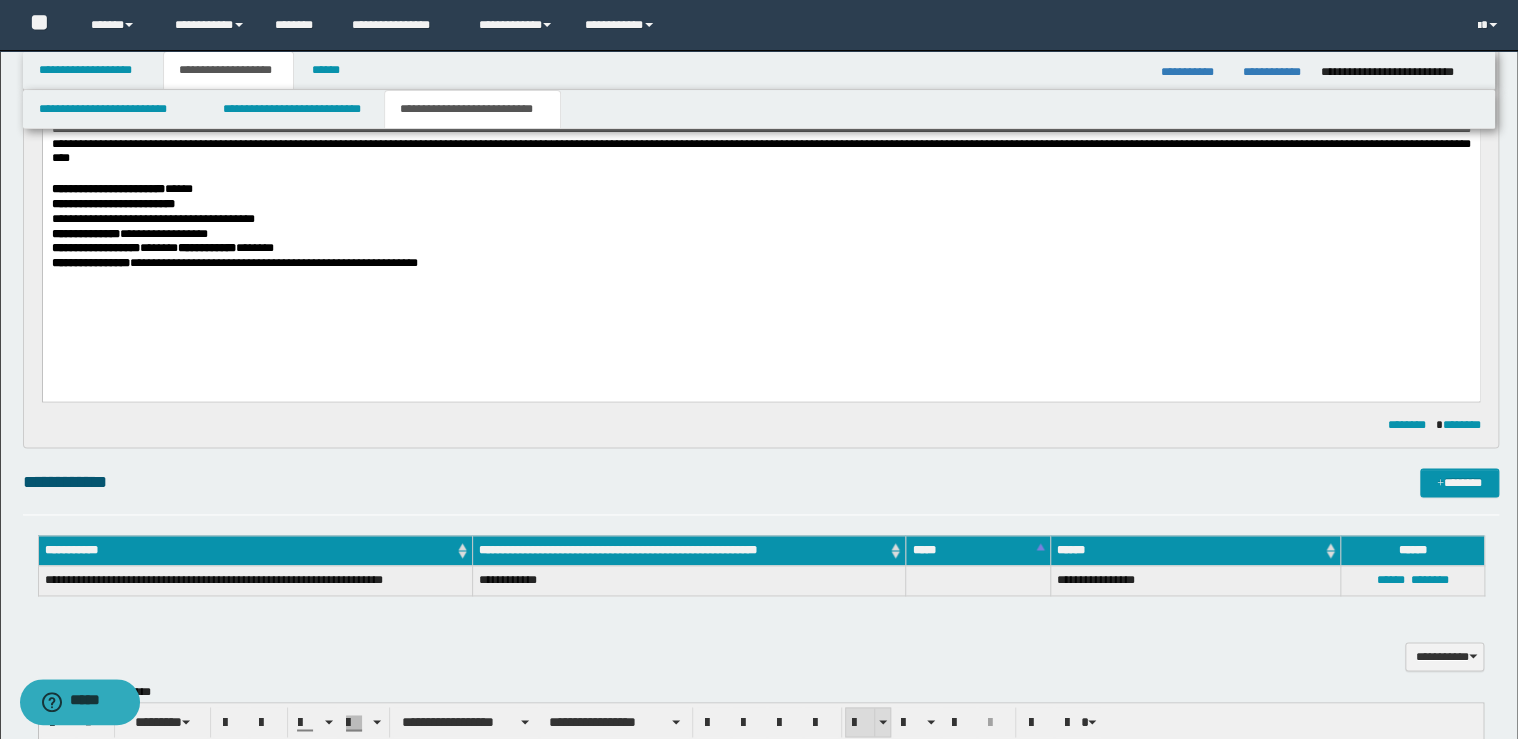 click at bounding box center [860, 723] 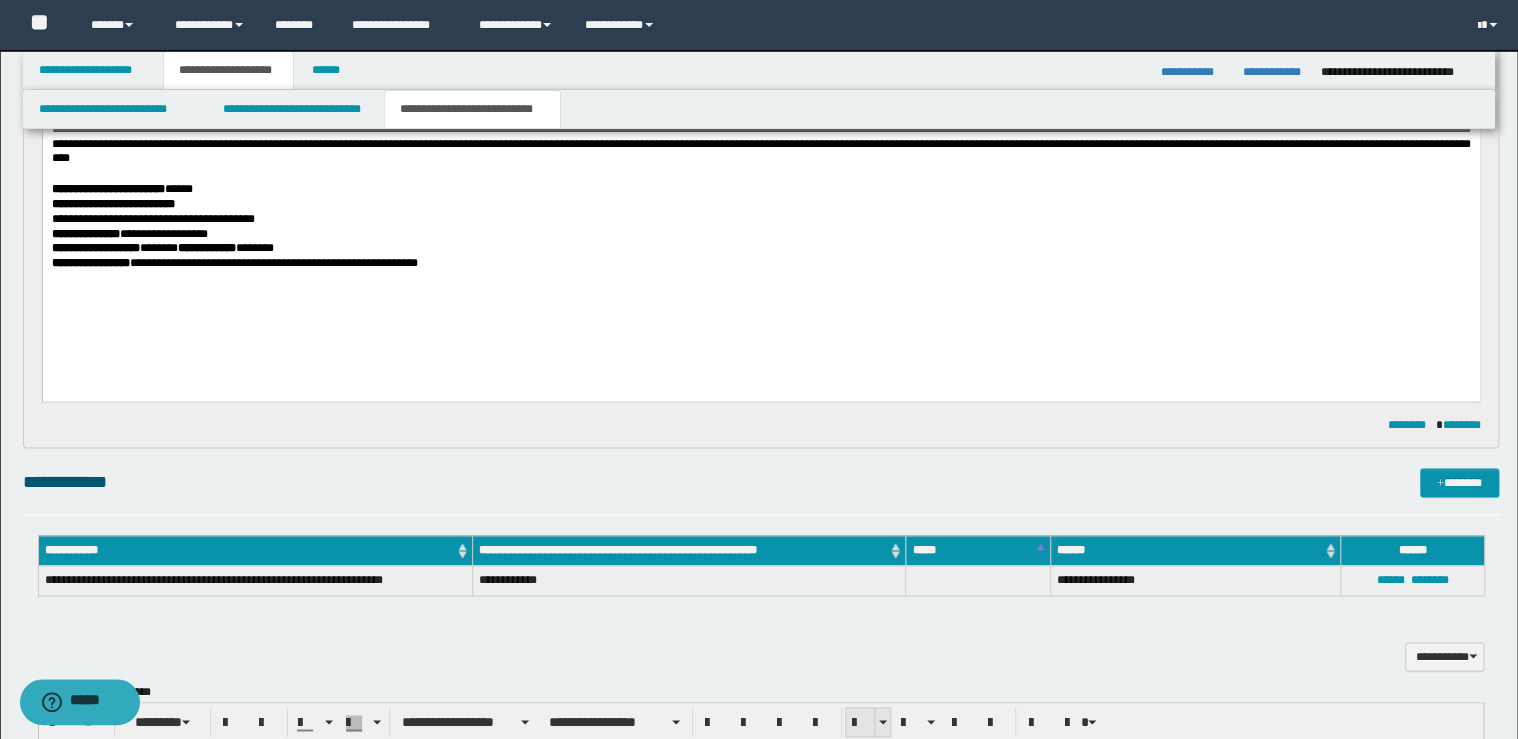 click at bounding box center [860, 723] 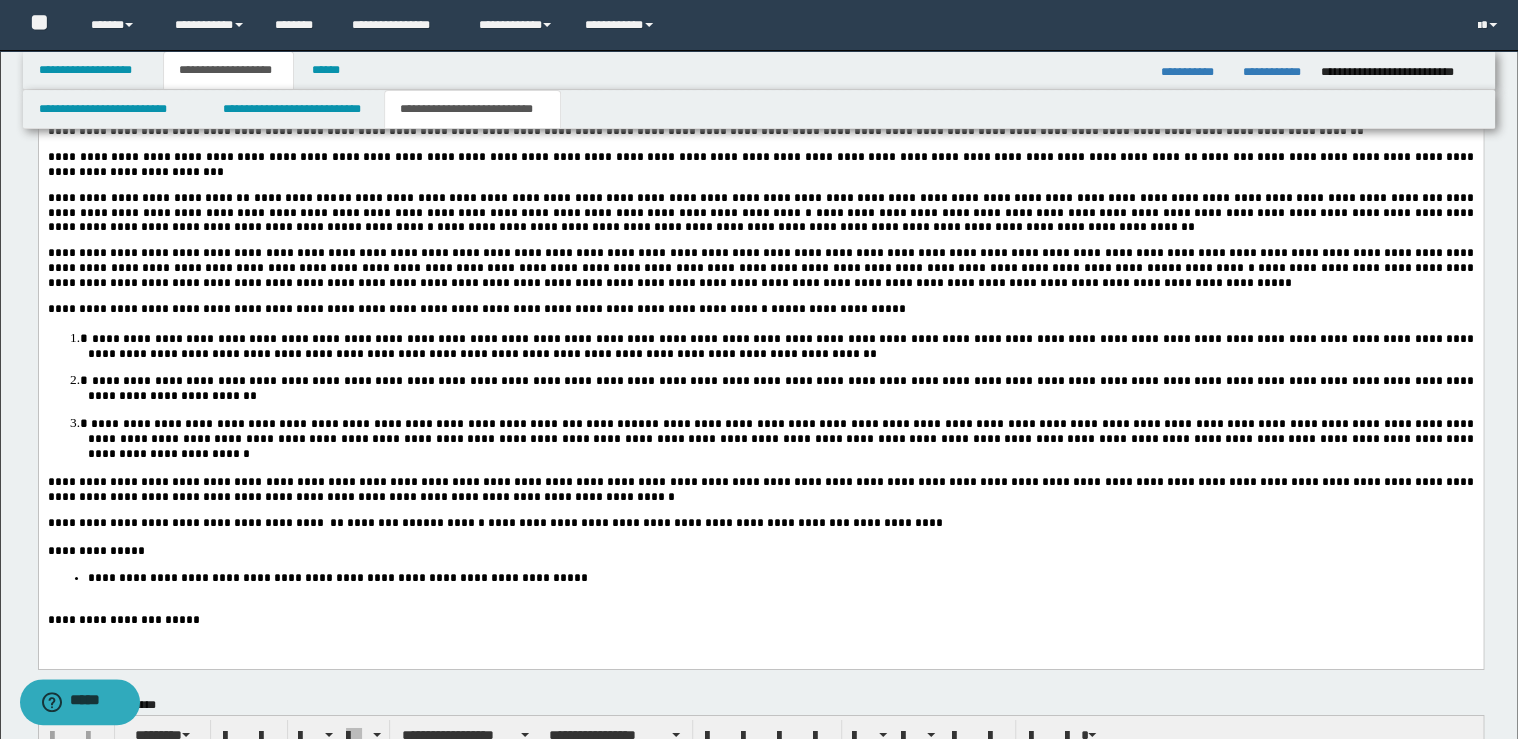 scroll, scrollTop: 3200, scrollLeft: 0, axis: vertical 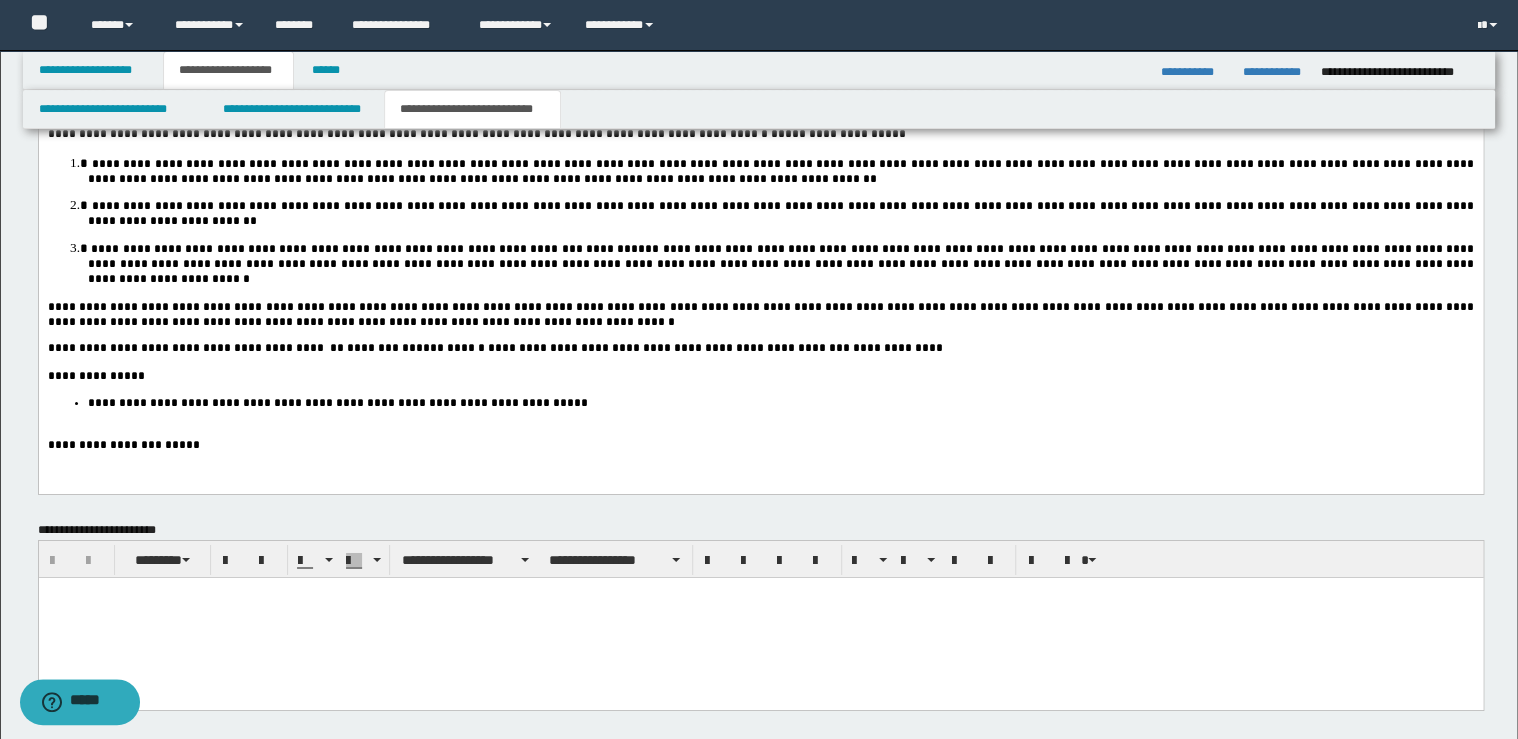 click on "**********" at bounding box center [780, 403] 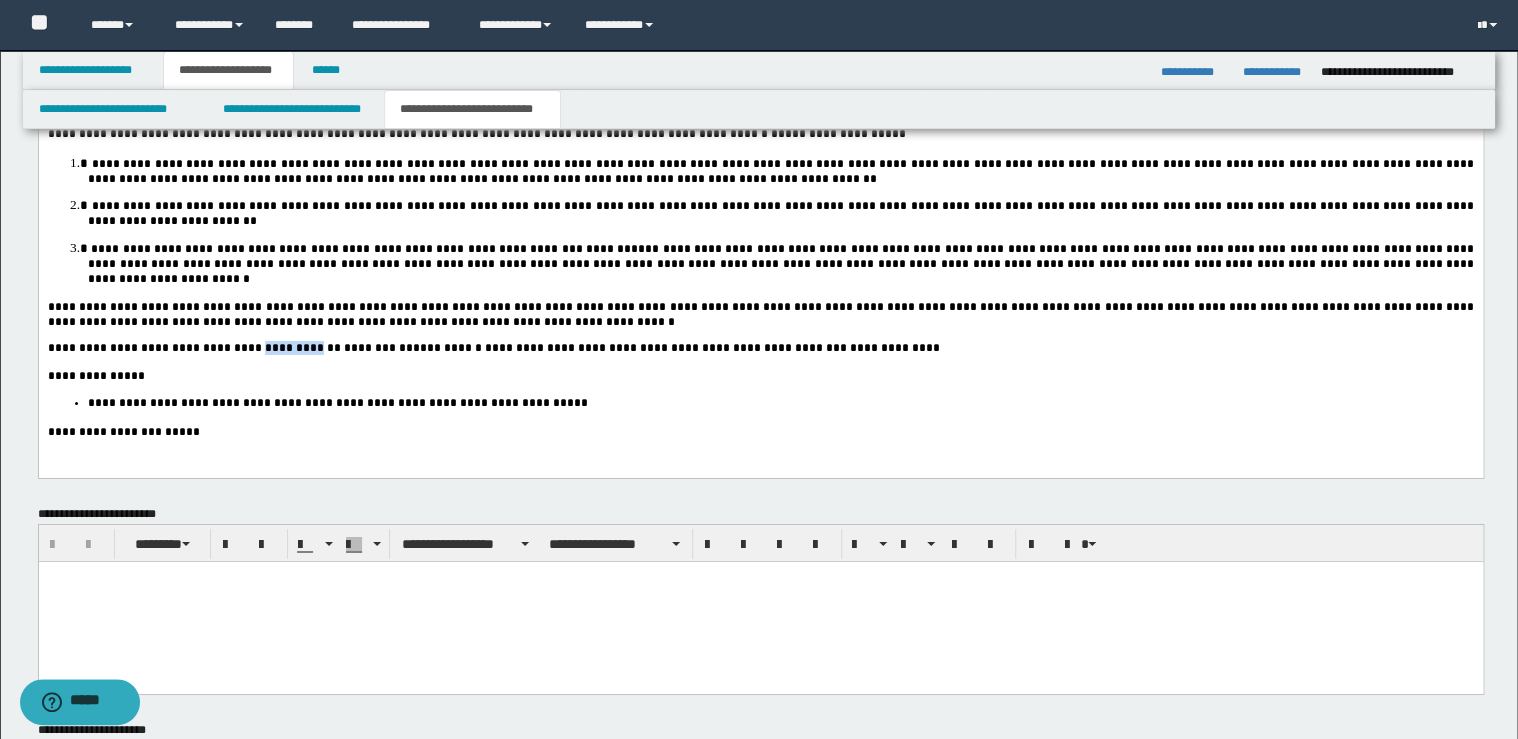 drag, startPoint x: 291, startPoint y: 271, endPoint x: 223, endPoint y: 267, distance: 68.117546 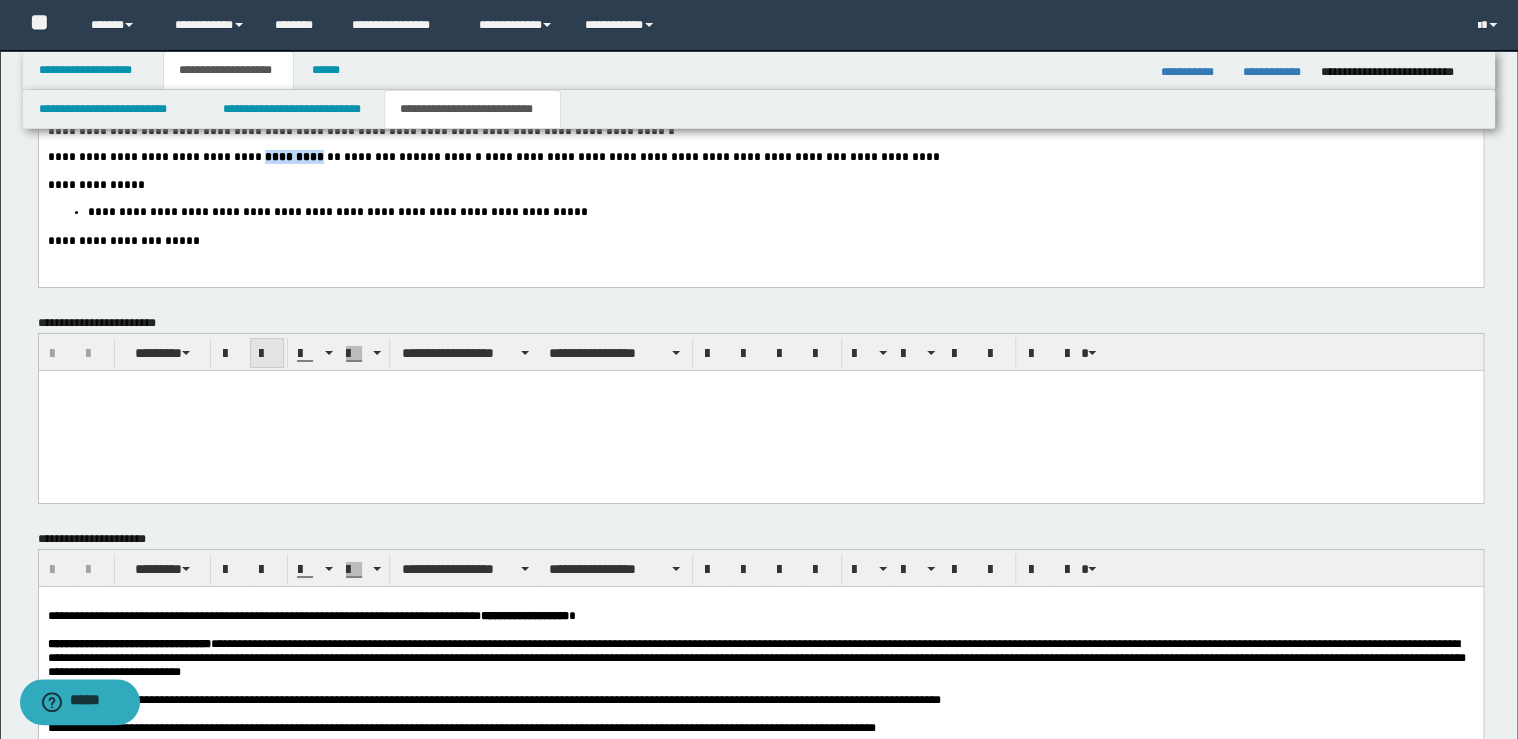 scroll, scrollTop: 3600, scrollLeft: 0, axis: vertical 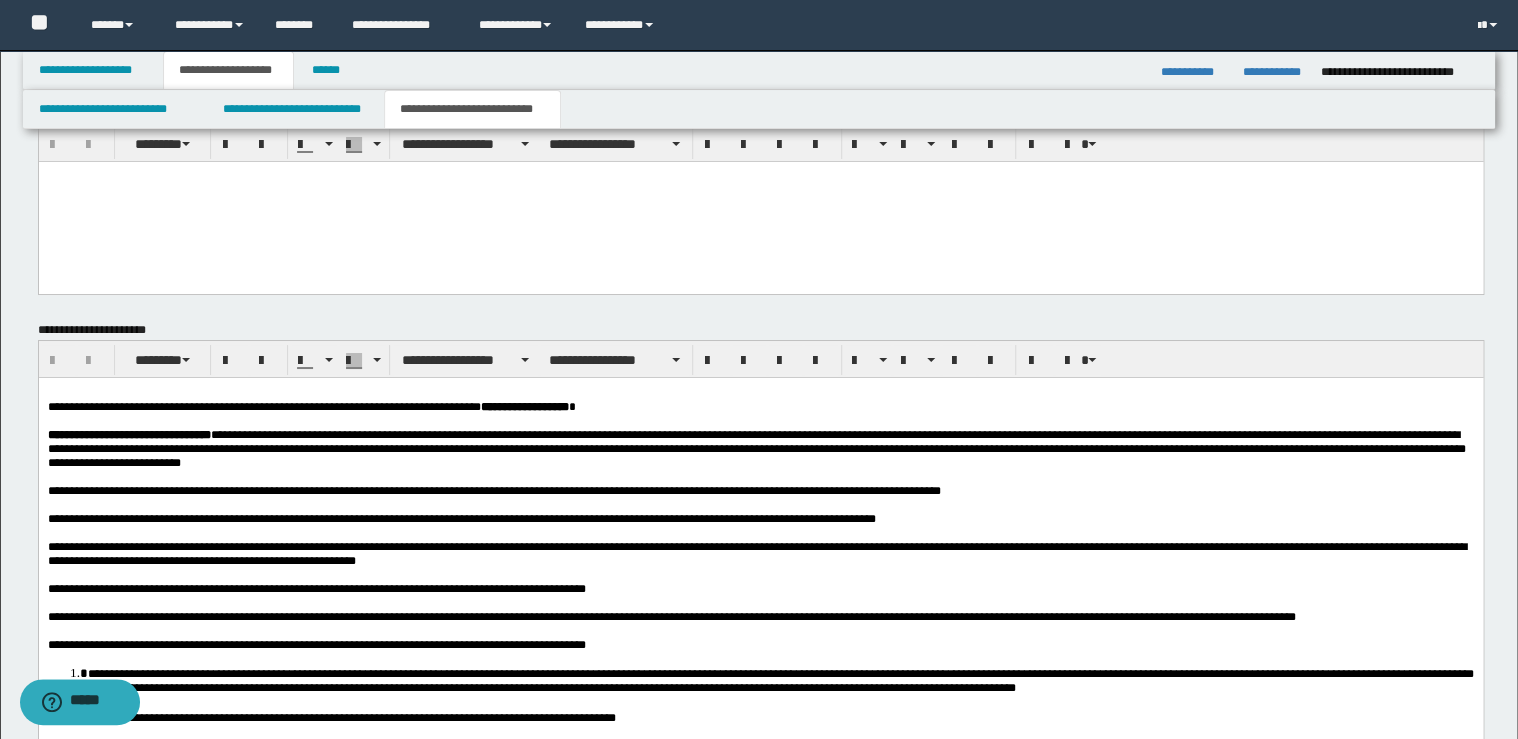 click on "**********" at bounding box center [760, 648] 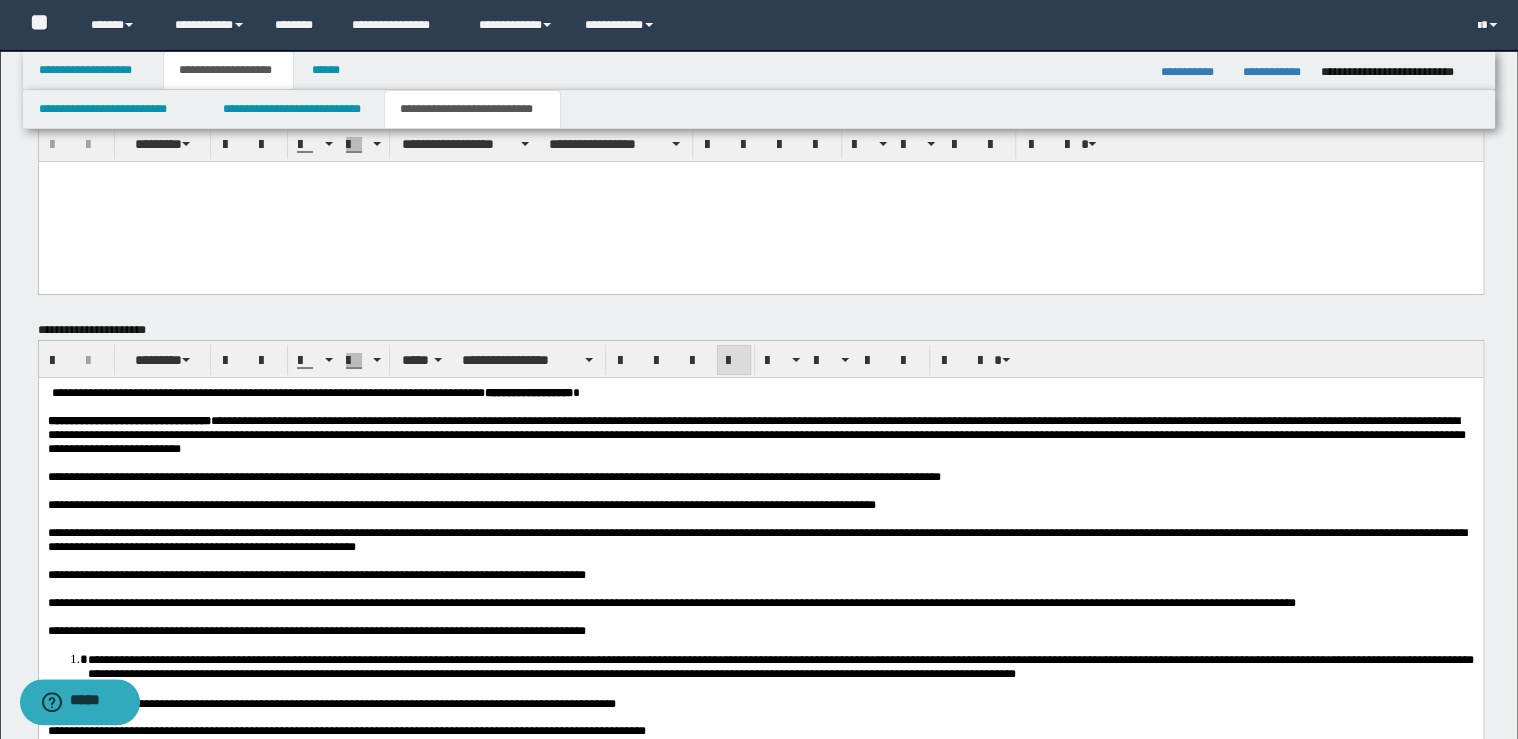 type 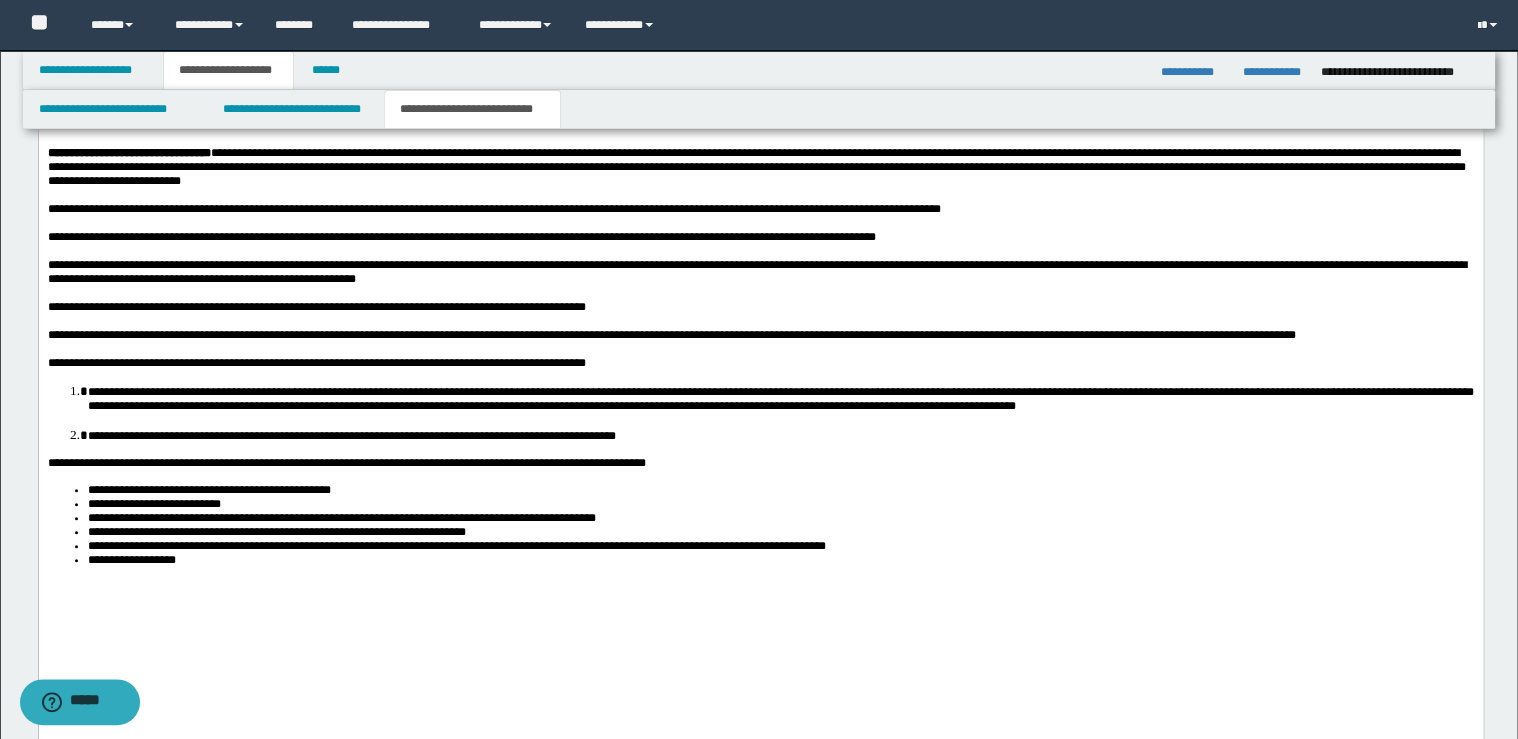 scroll, scrollTop: 3840, scrollLeft: 0, axis: vertical 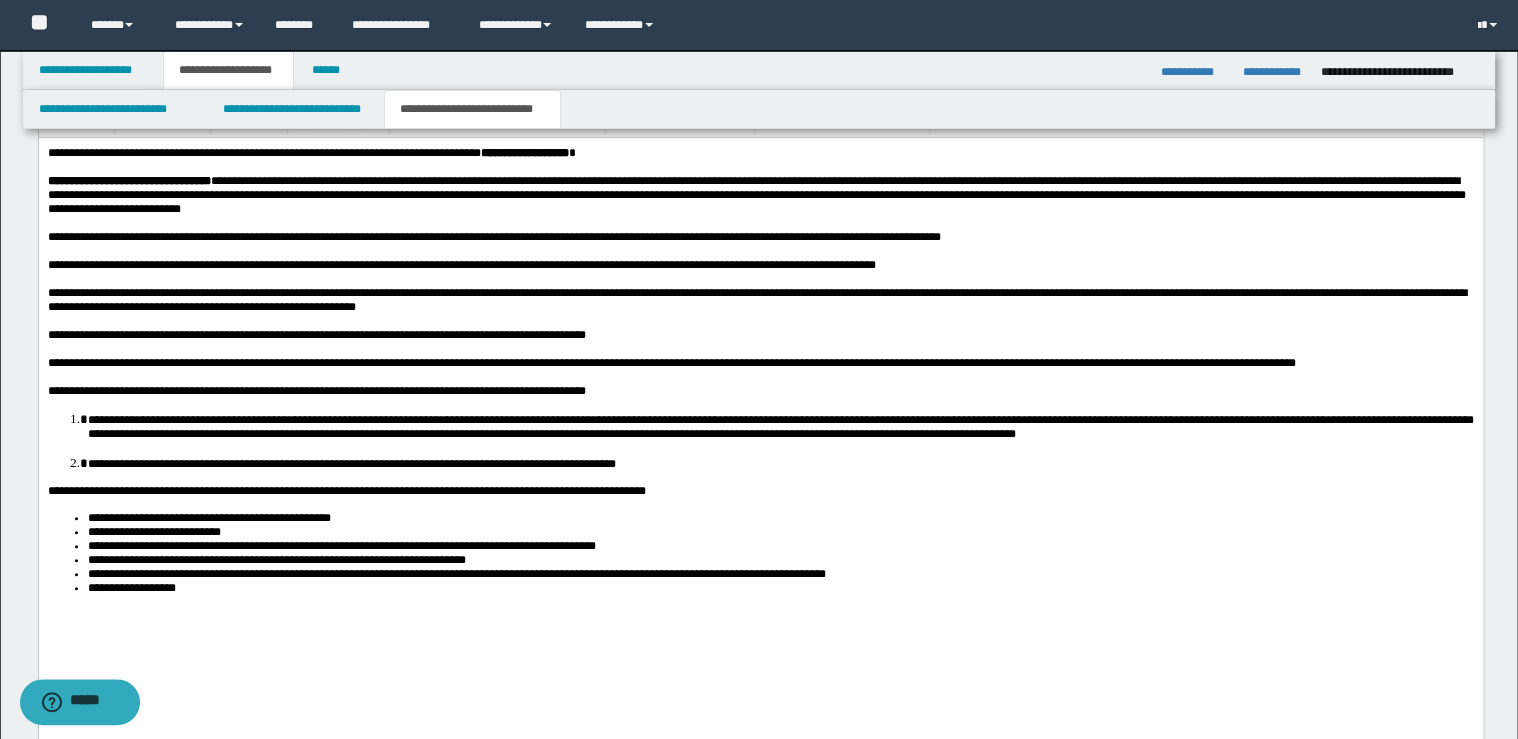 click on "**********" at bounding box center (760, 401) 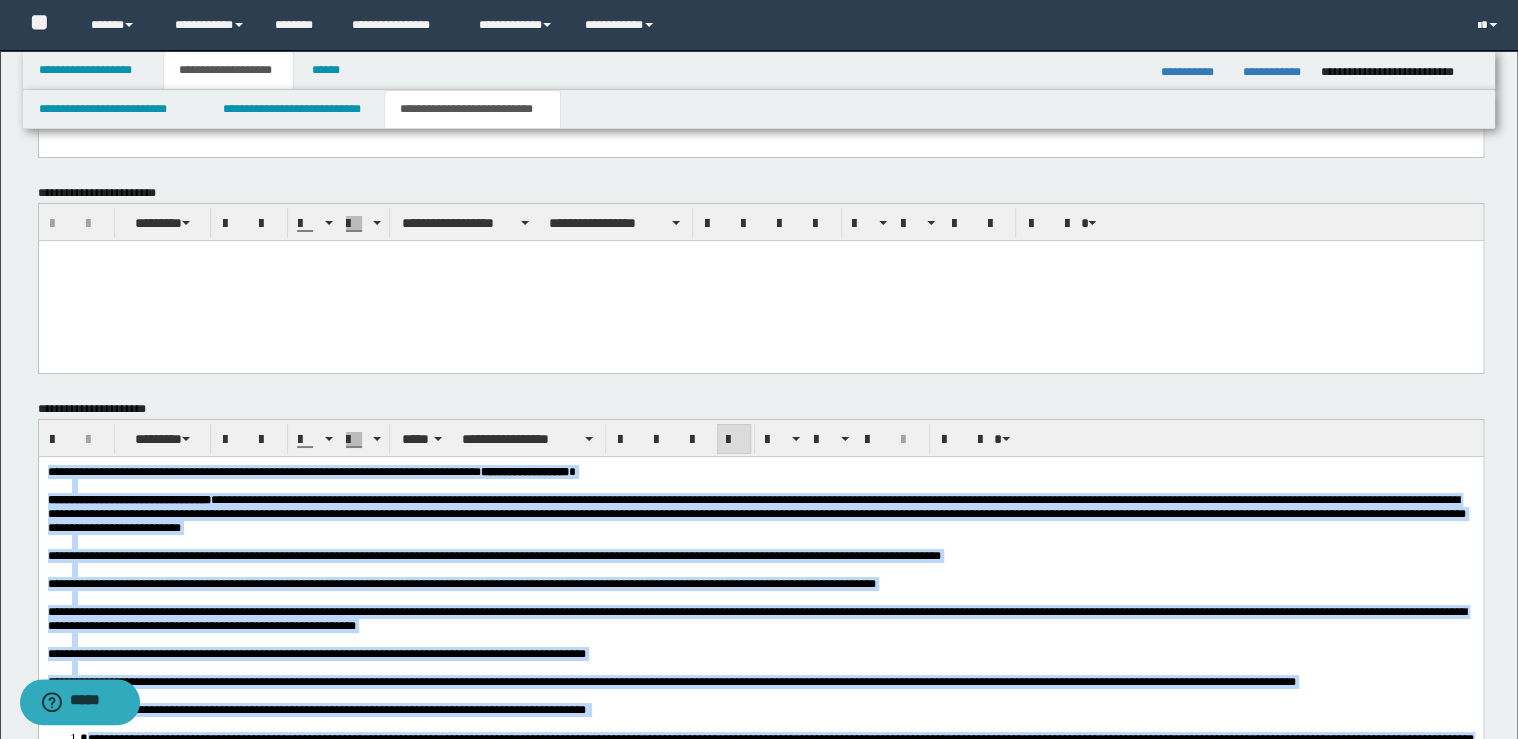 scroll, scrollTop: 3520, scrollLeft: 0, axis: vertical 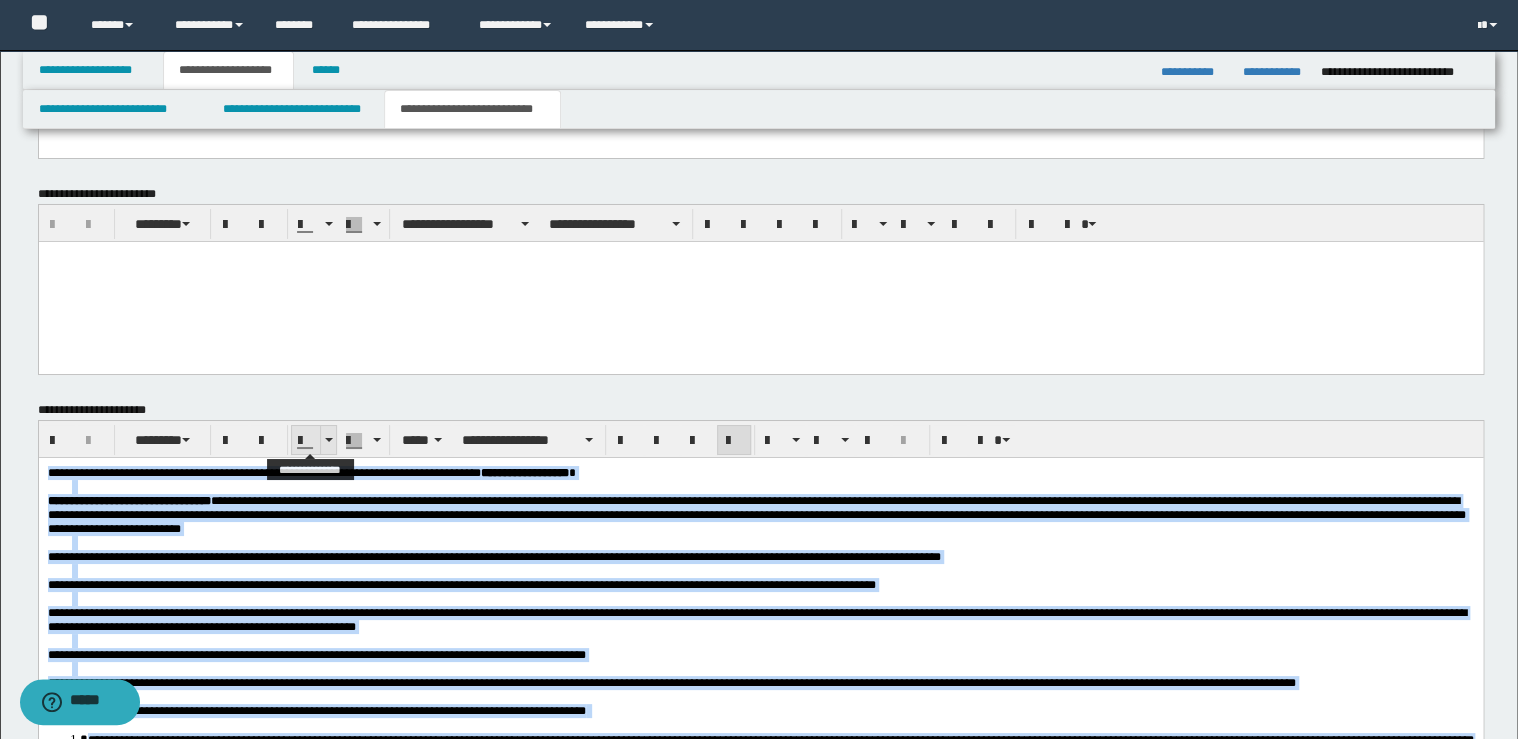 click at bounding box center (328, 440) 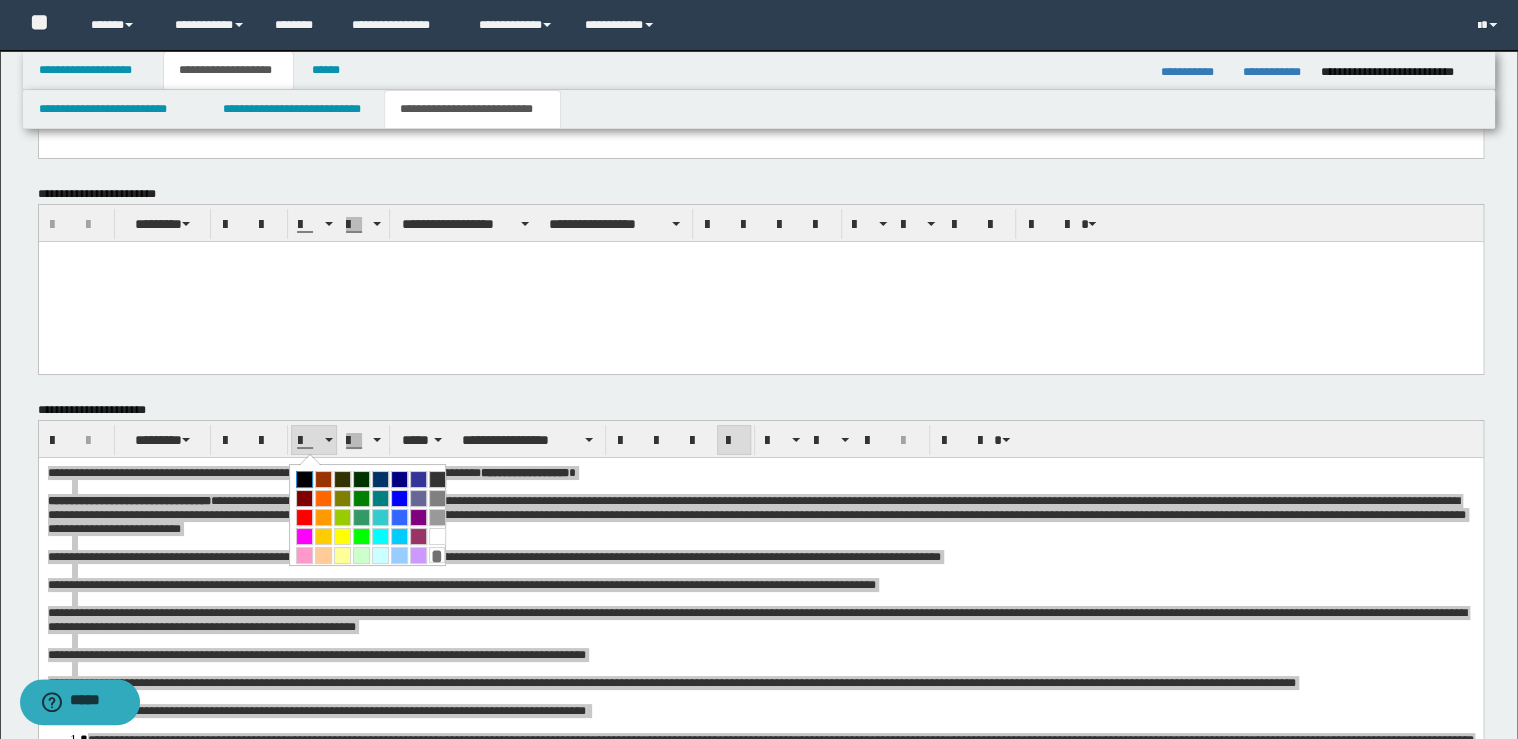 click at bounding box center [304, 479] 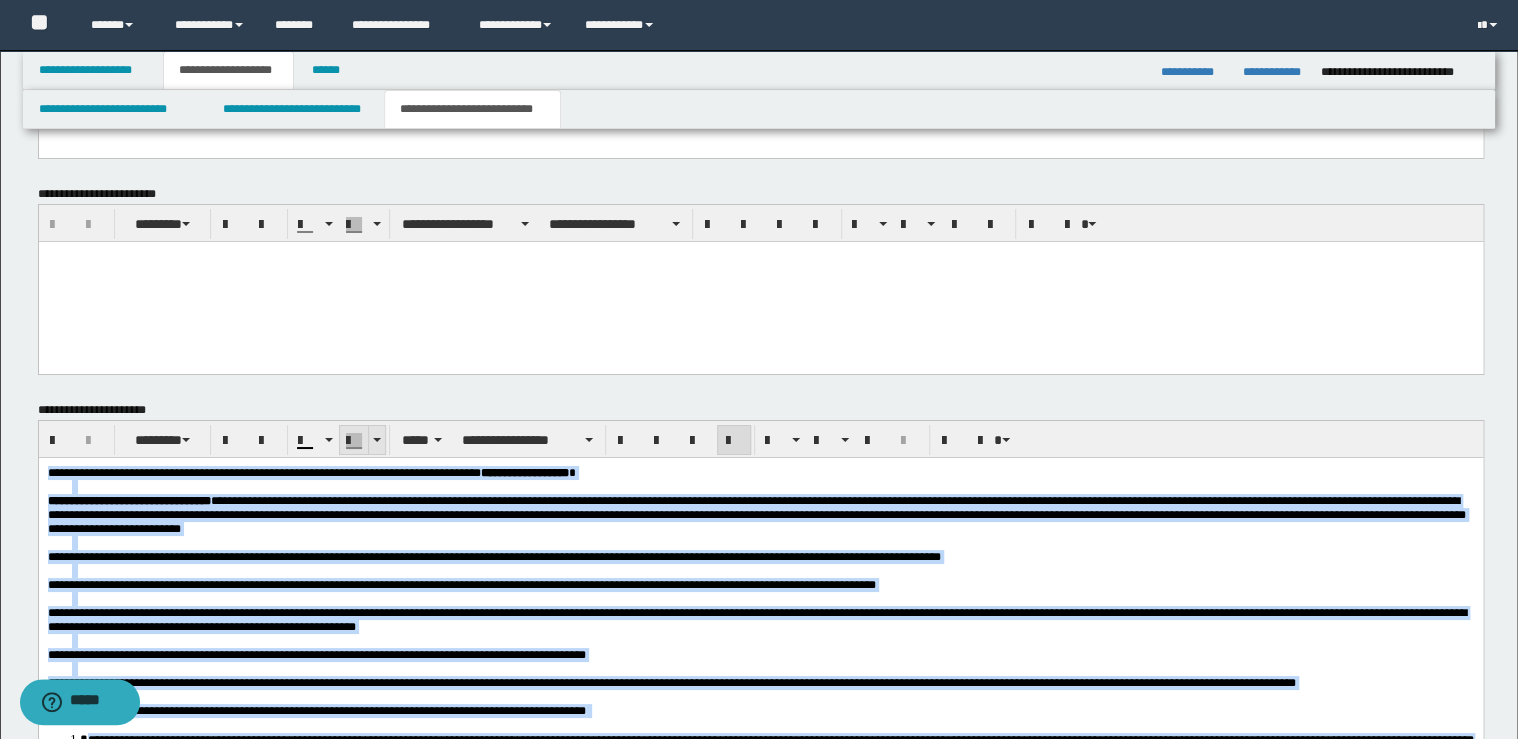 click at bounding box center (376, 440) 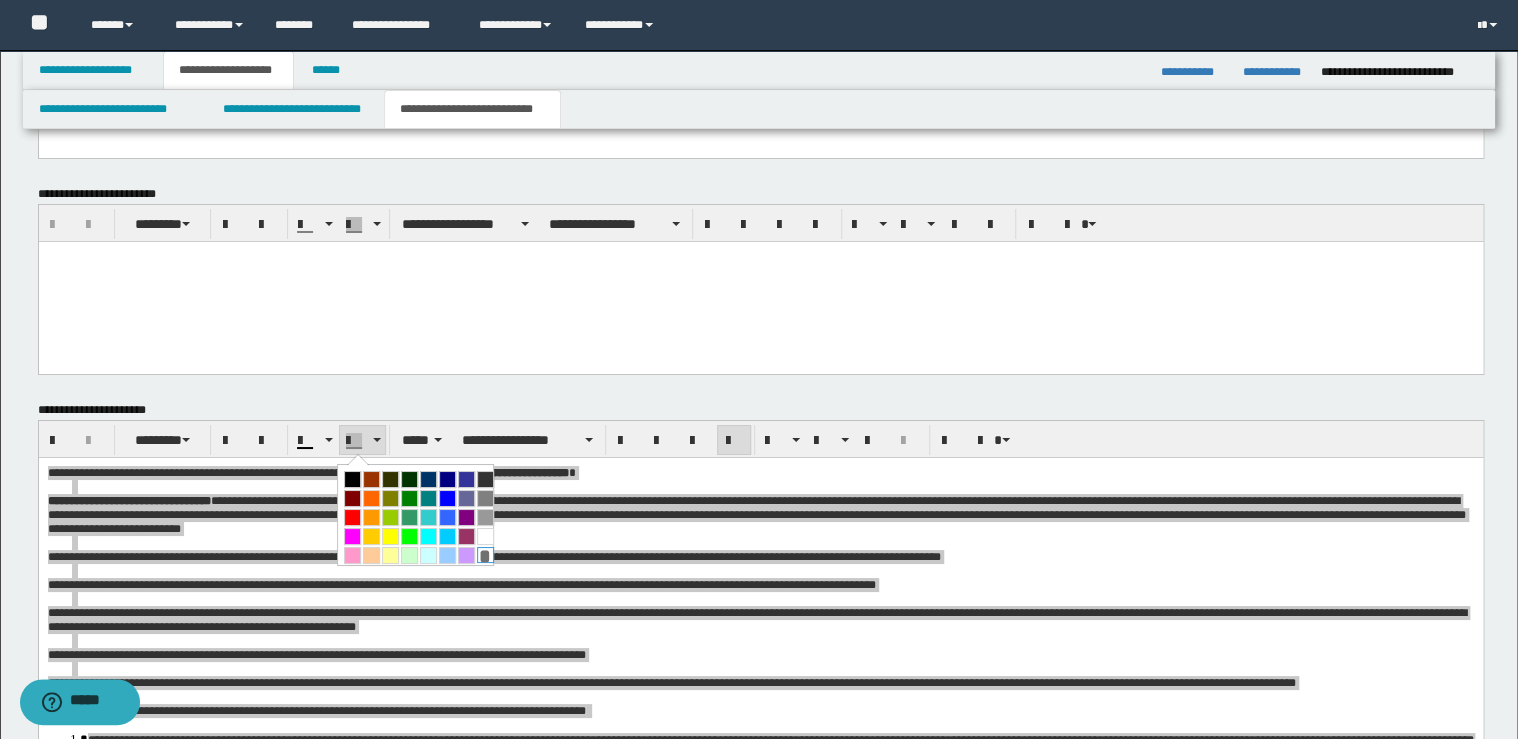 click on "*" at bounding box center (485, 555) 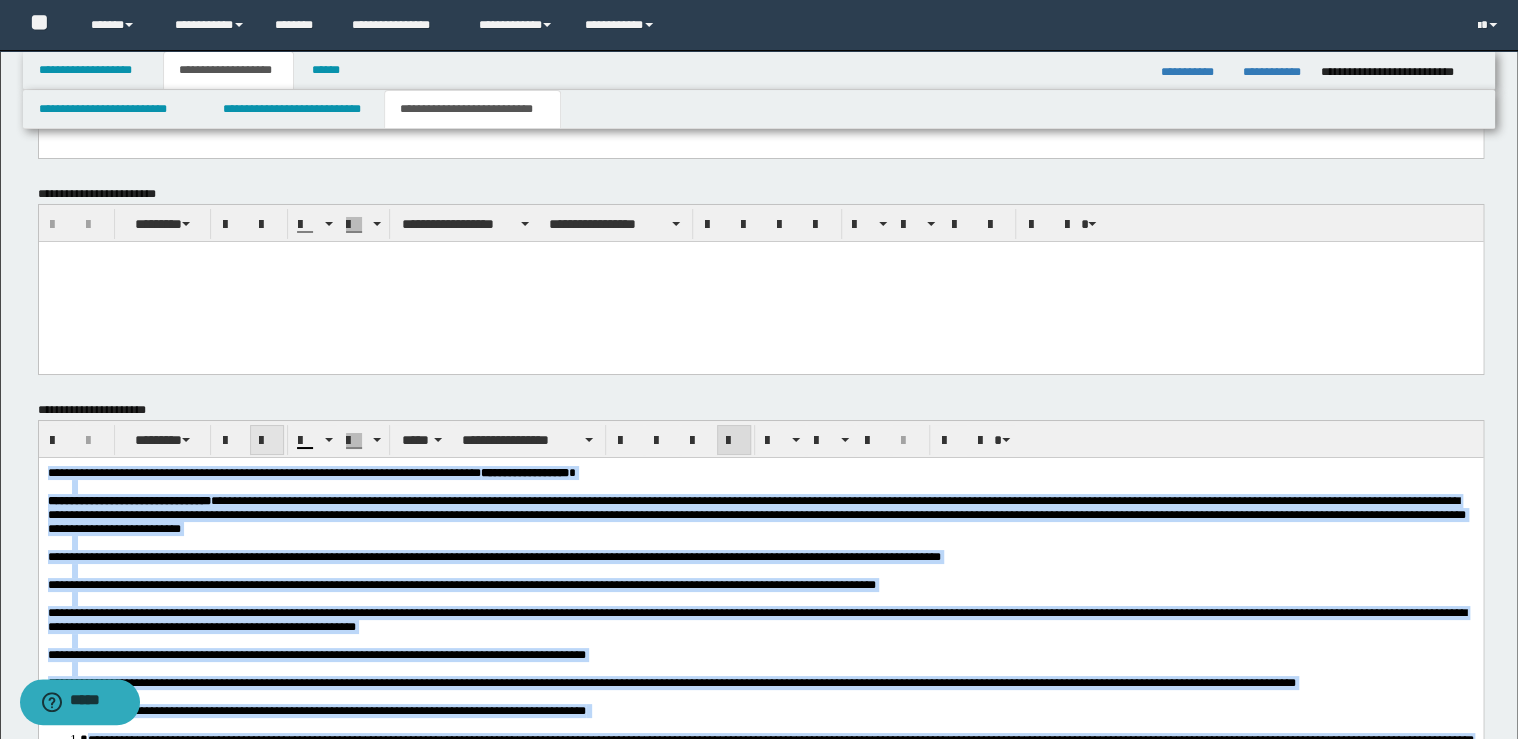 click at bounding box center (267, 441) 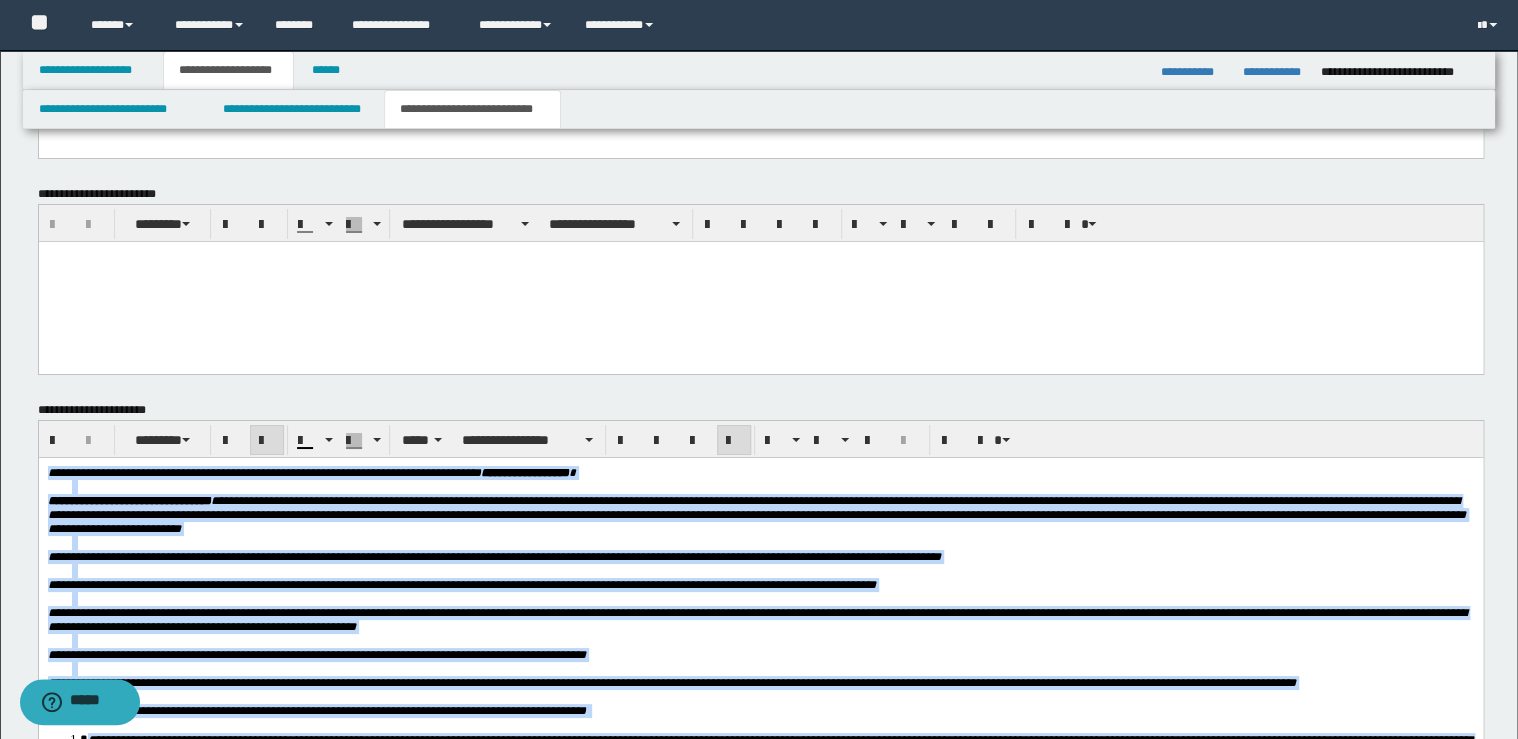 click at bounding box center (267, 441) 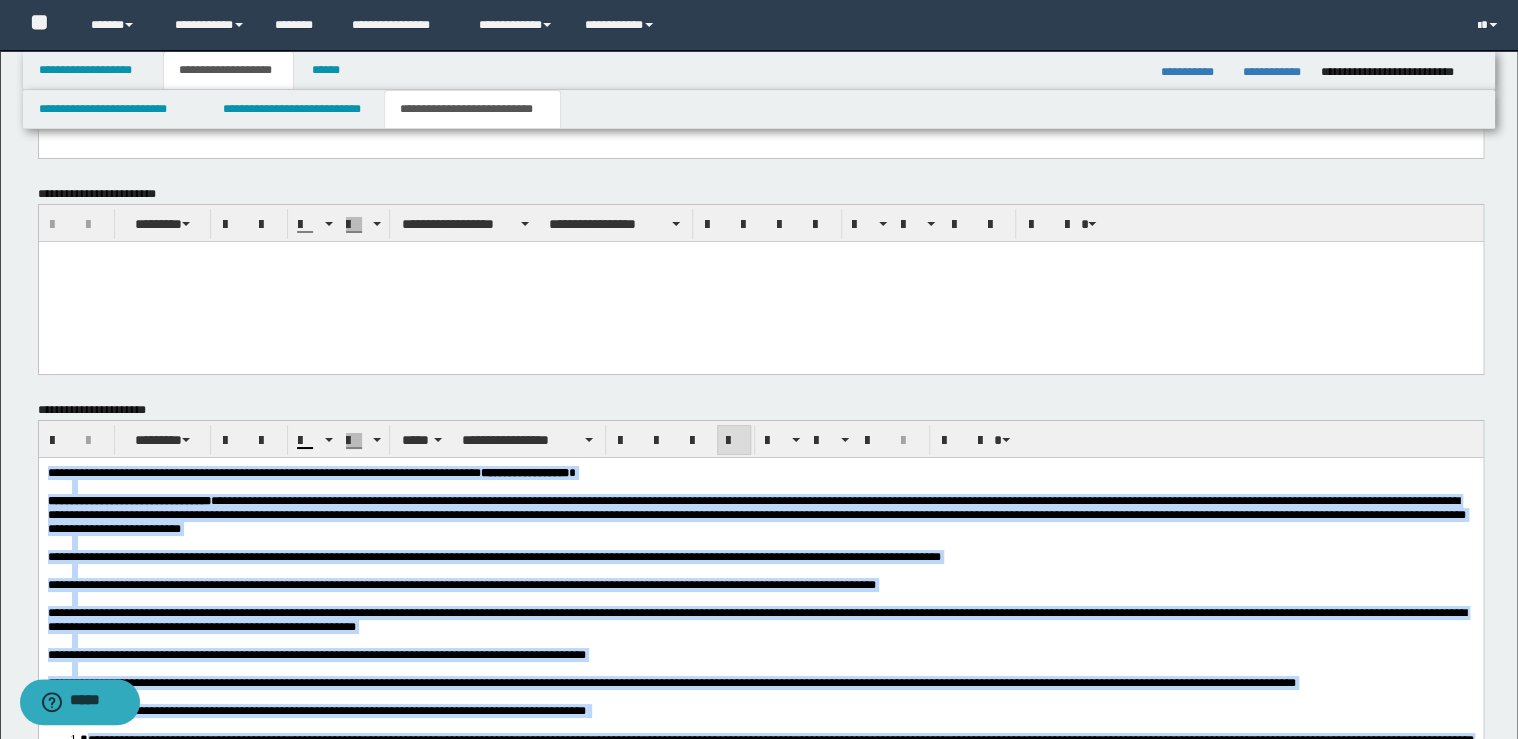 click at bounding box center (734, 441) 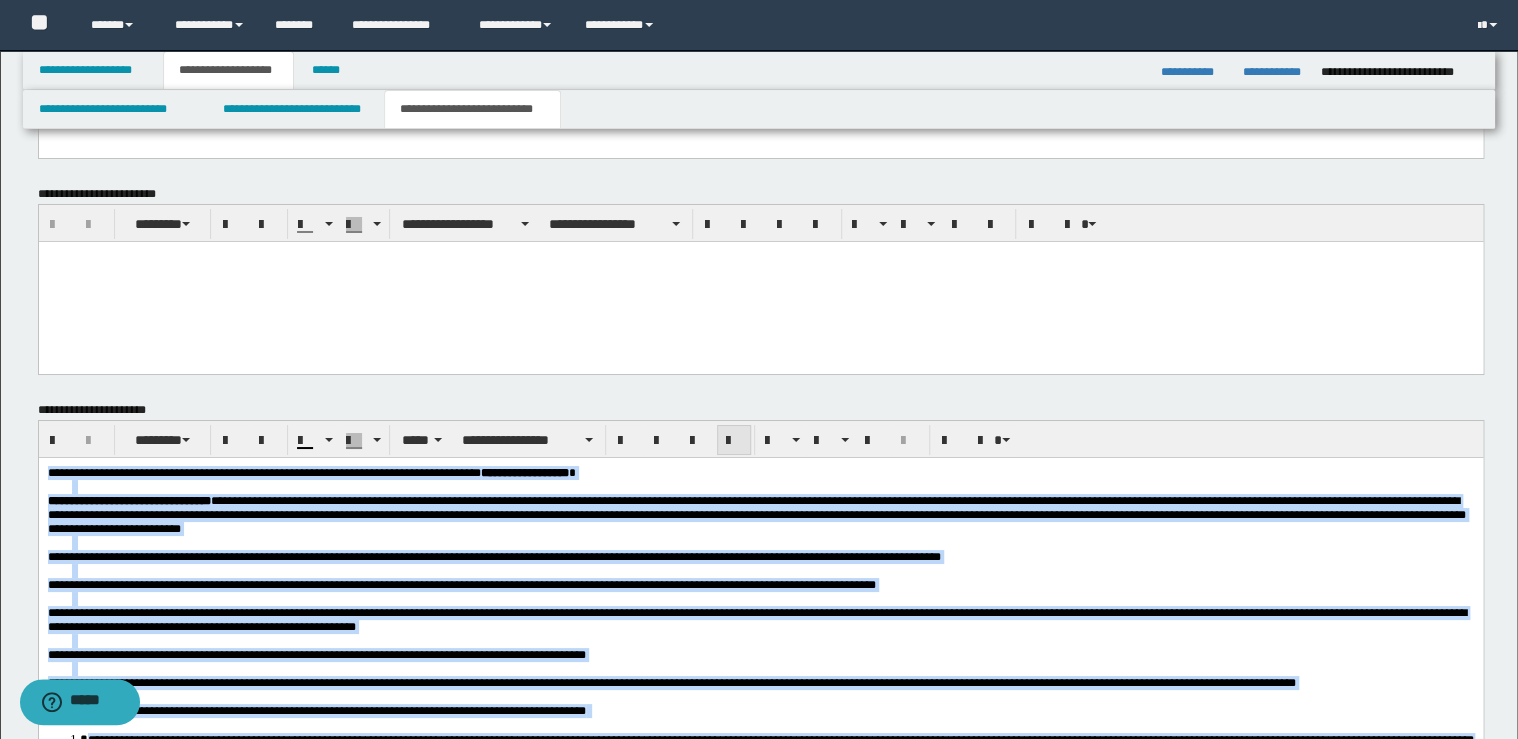 click at bounding box center (734, 441) 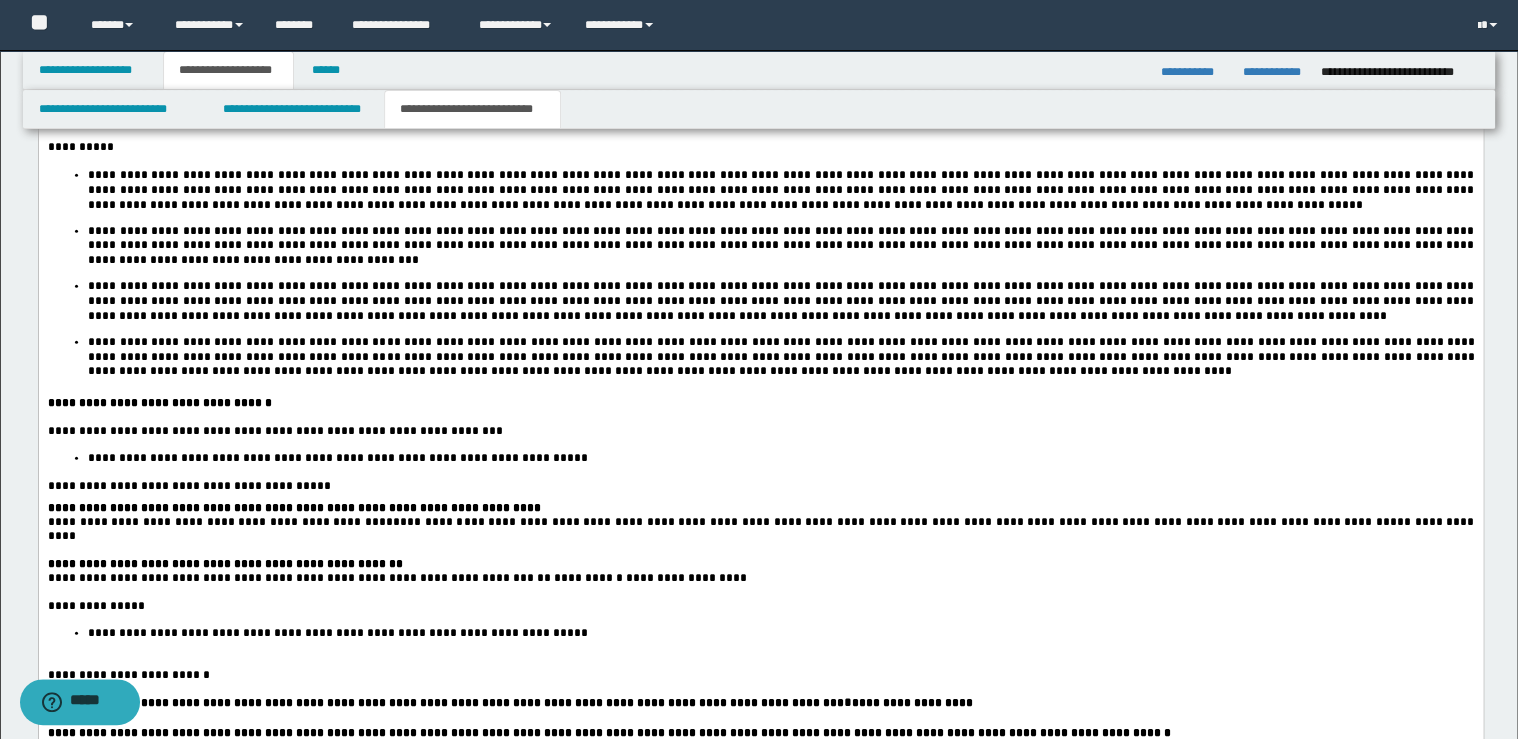 scroll, scrollTop: 2320, scrollLeft: 0, axis: vertical 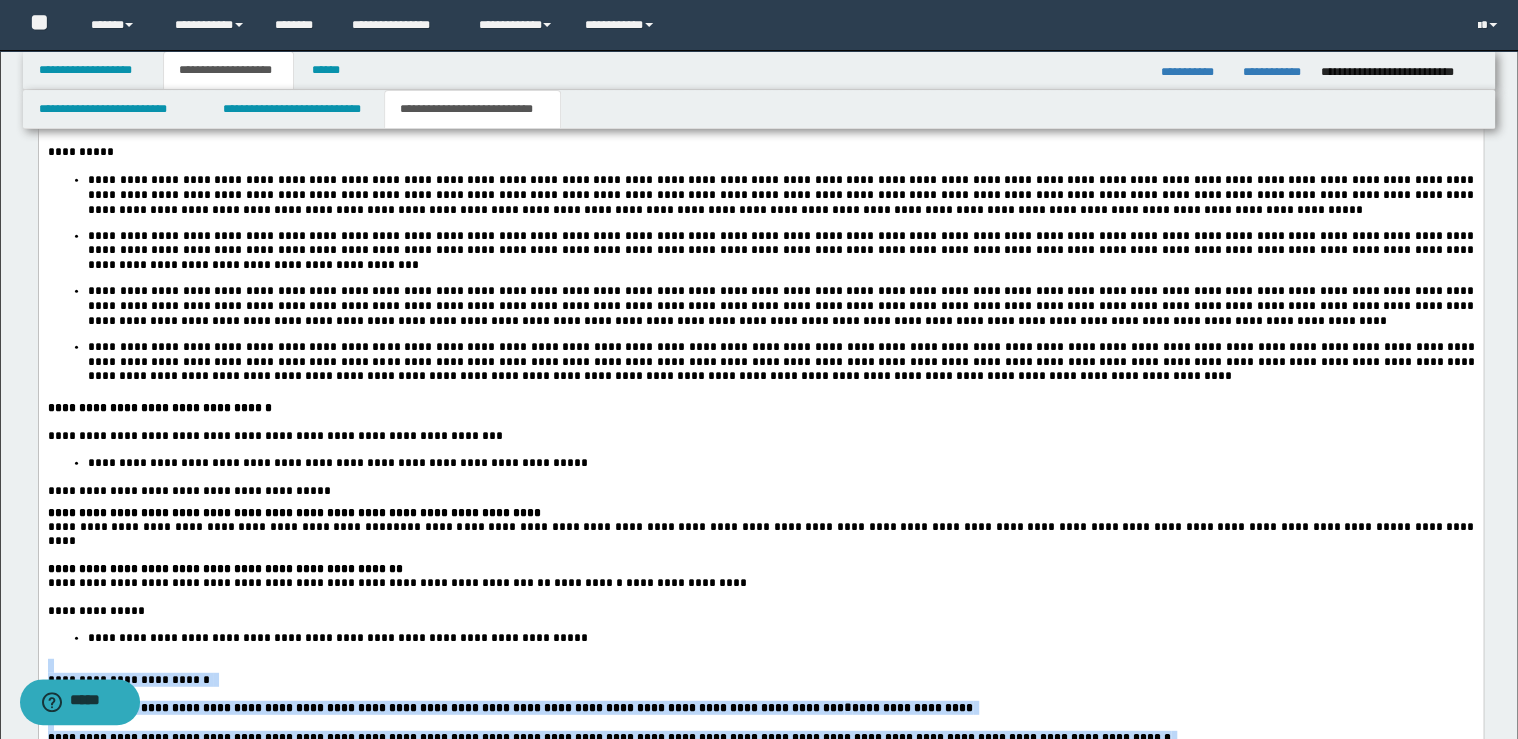 click on "**********" at bounding box center (780, 638) 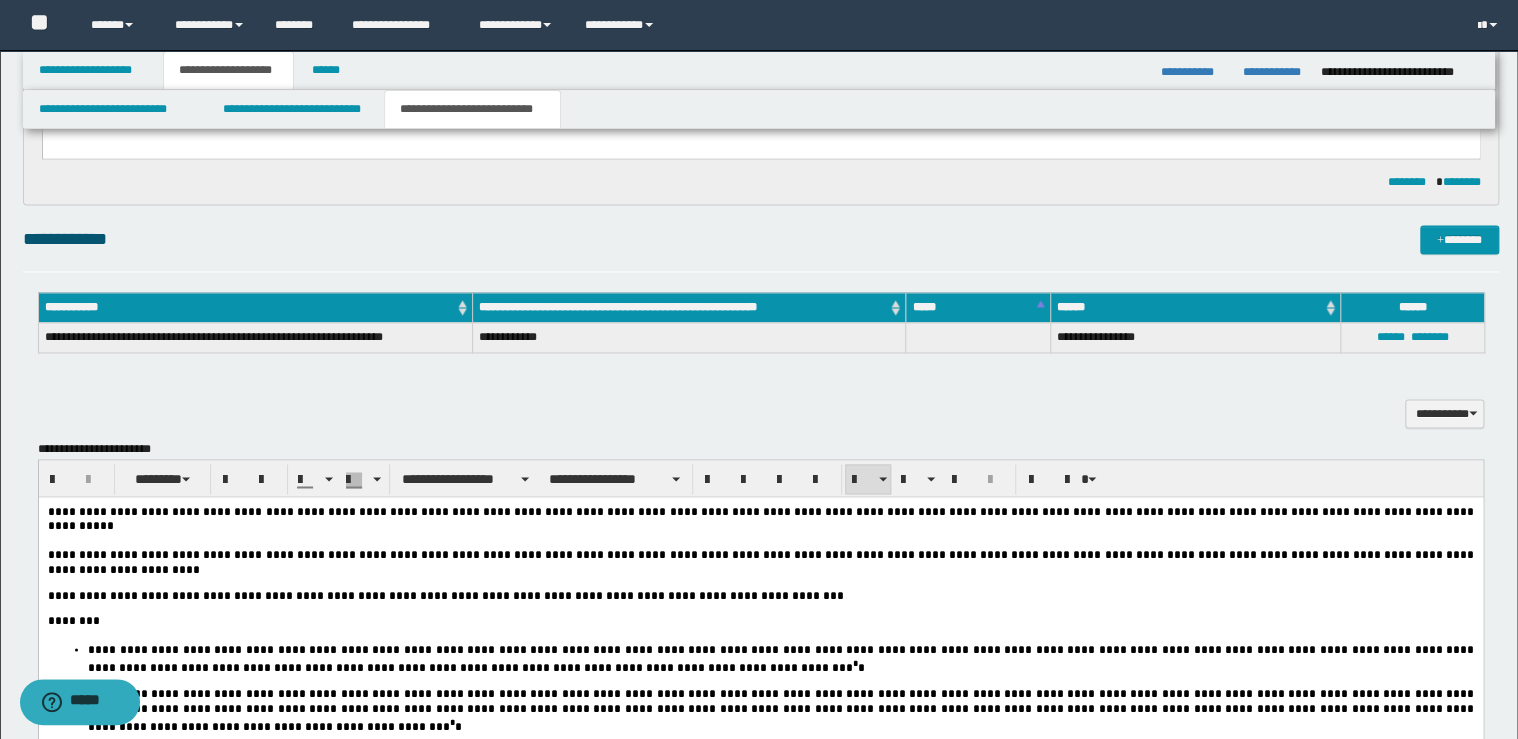 scroll, scrollTop: 1360, scrollLeft: 0, axis: vertical 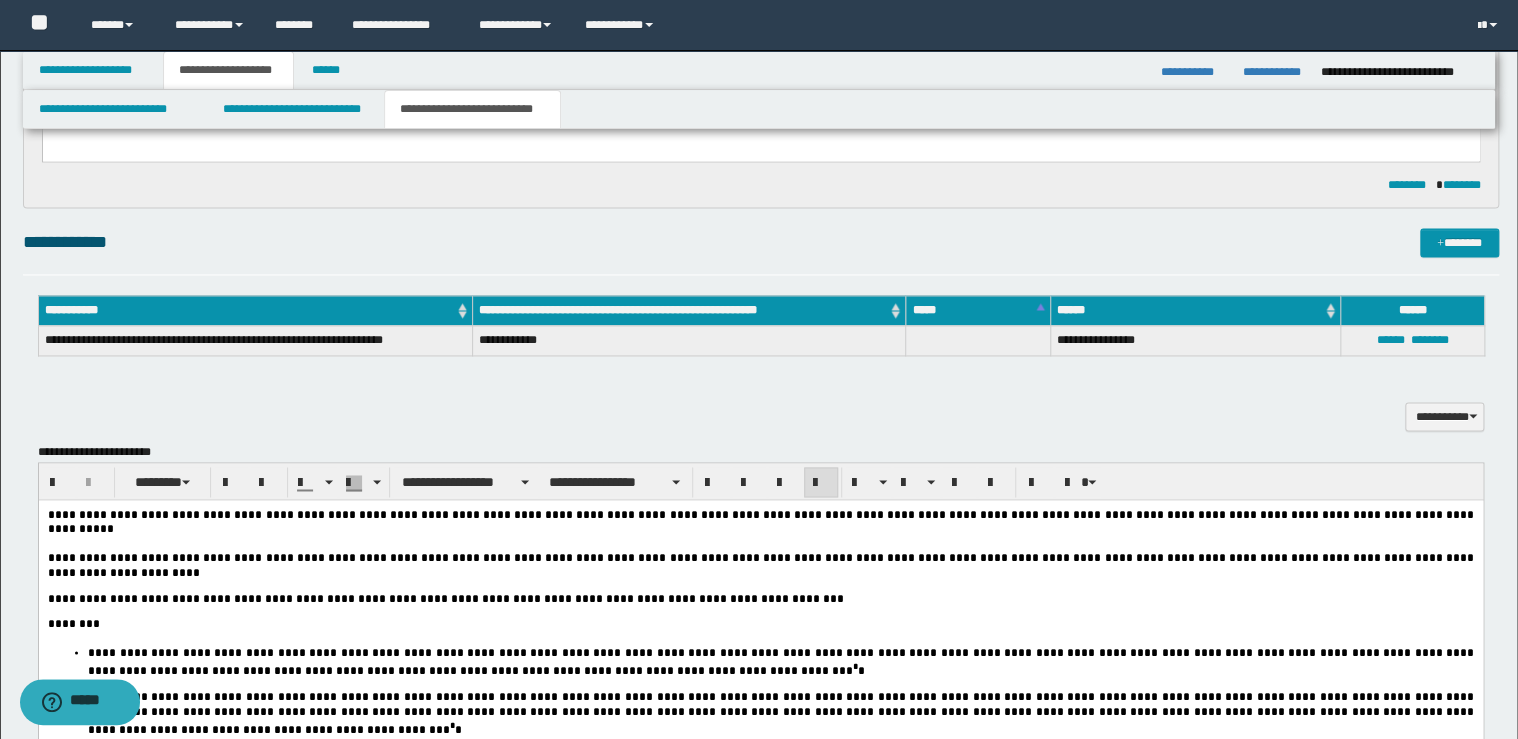 click on "**********" at bounding box center [761, 564] 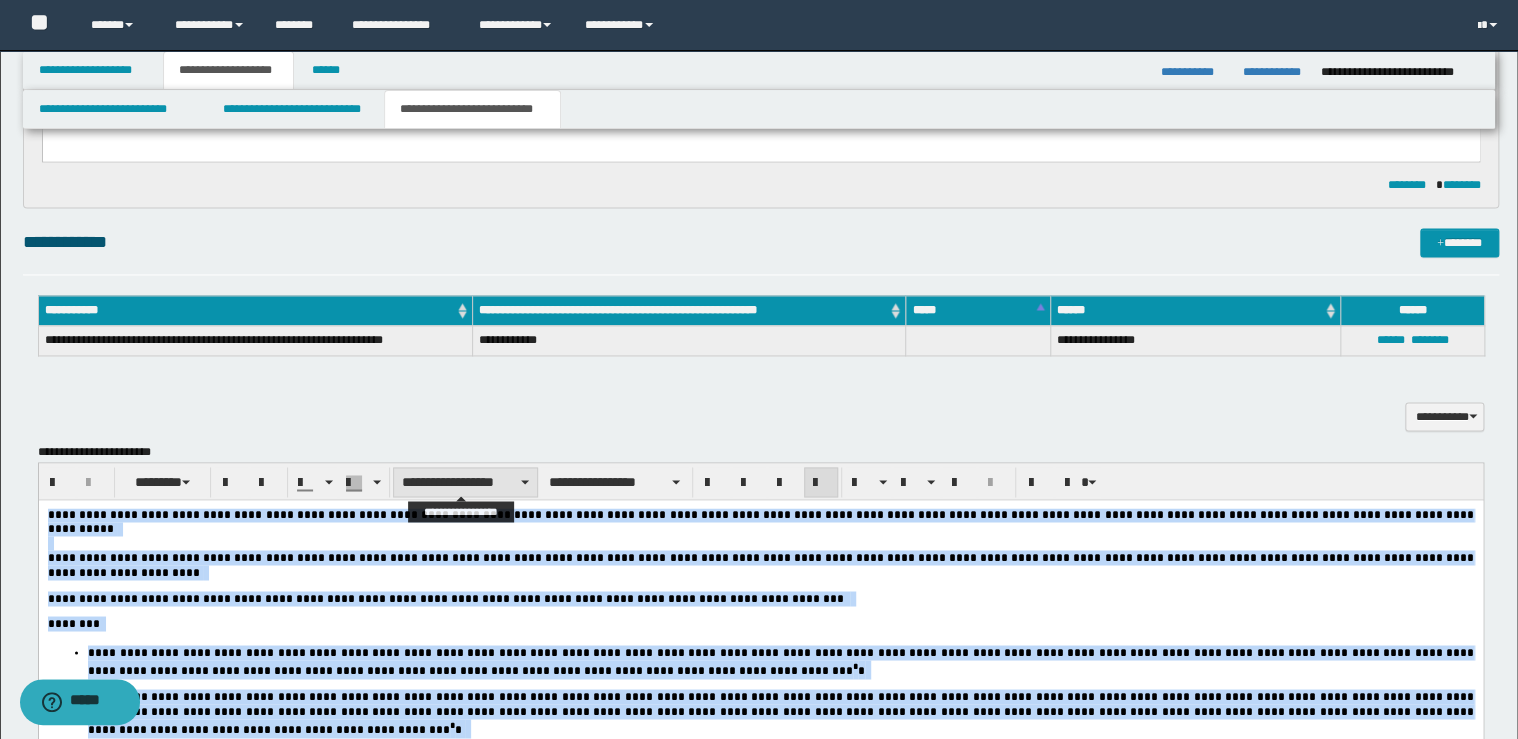 click on "**********" at bounding box center (465, 482) 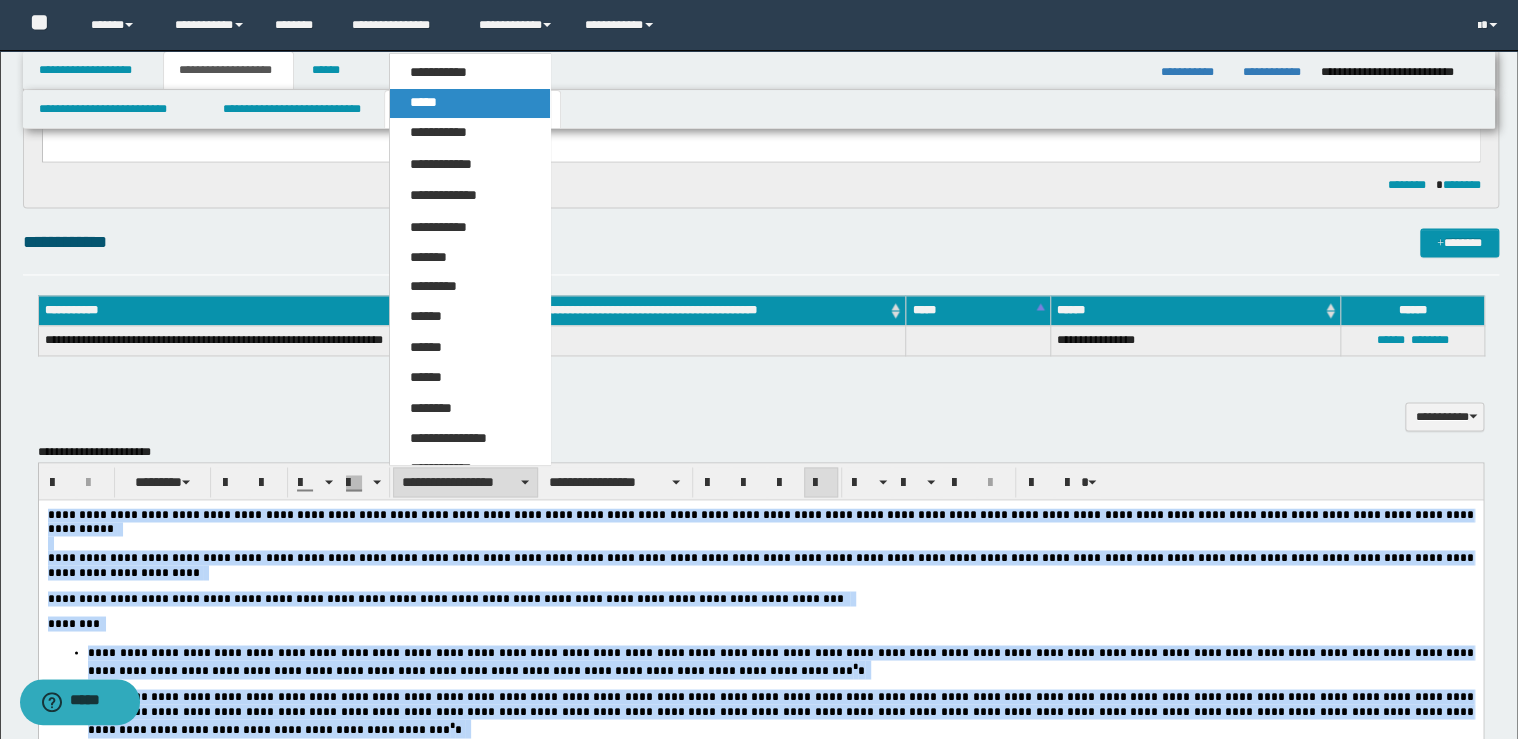 click on "*****" at bounding box center [470, 103] 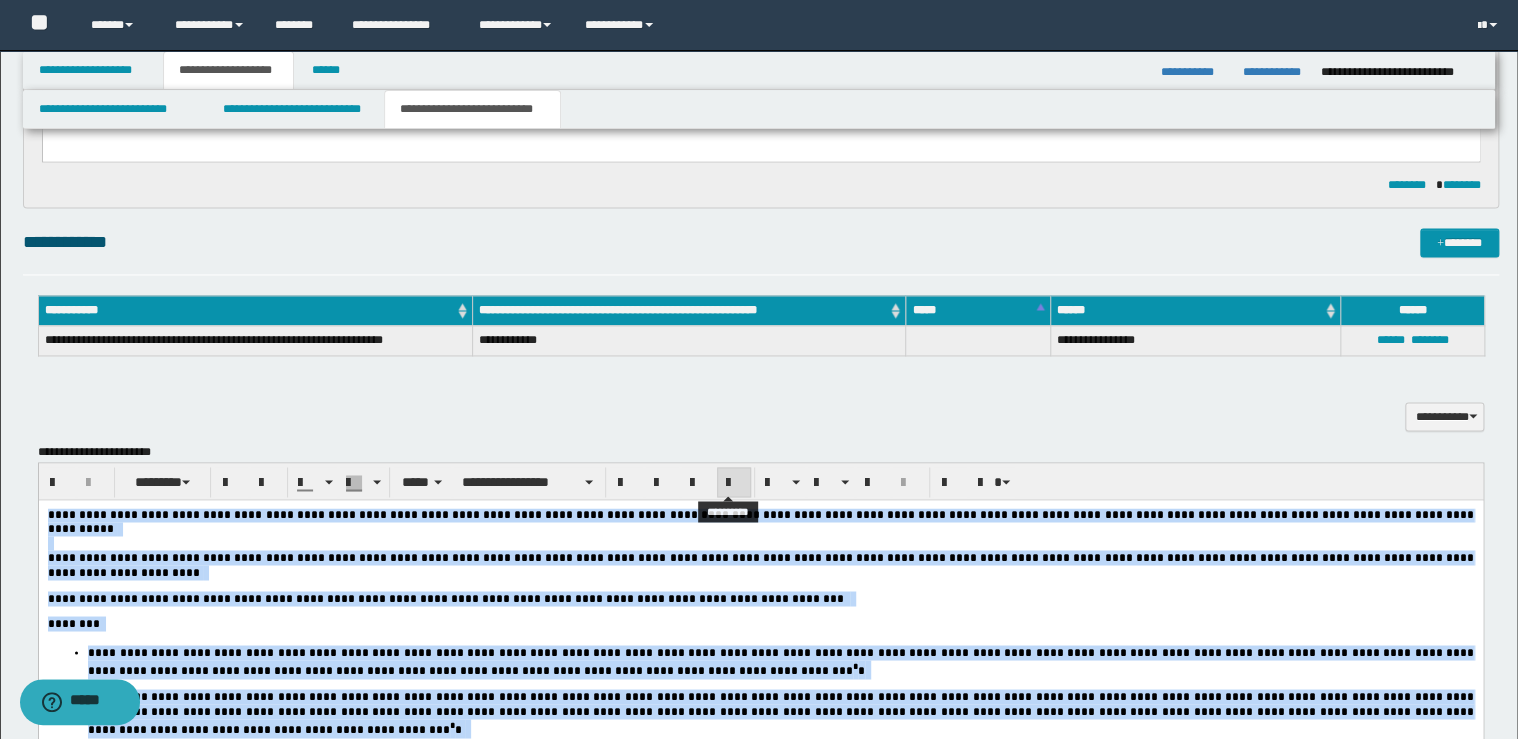 click at bounding box center [734, 483] 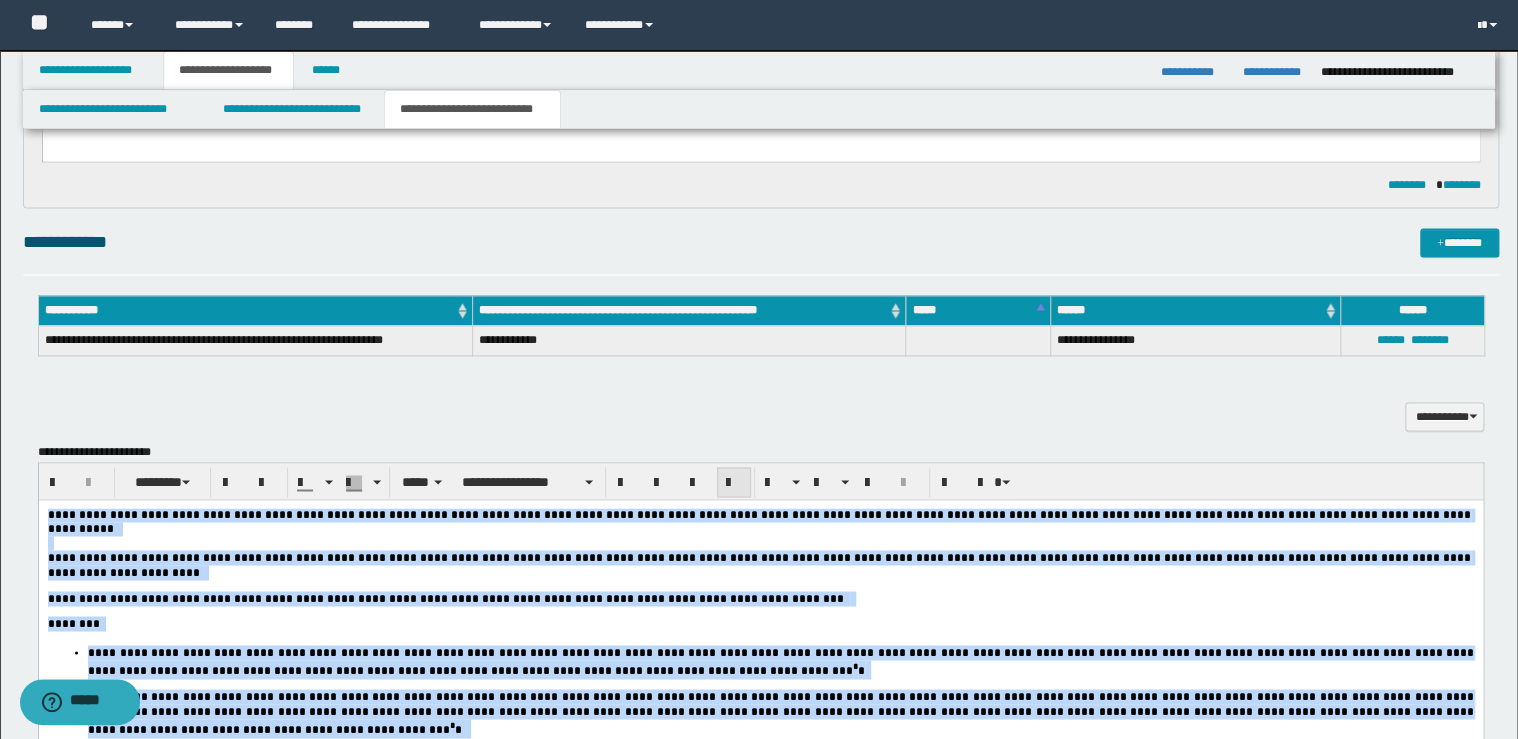 click at bounding box center (734, 483) 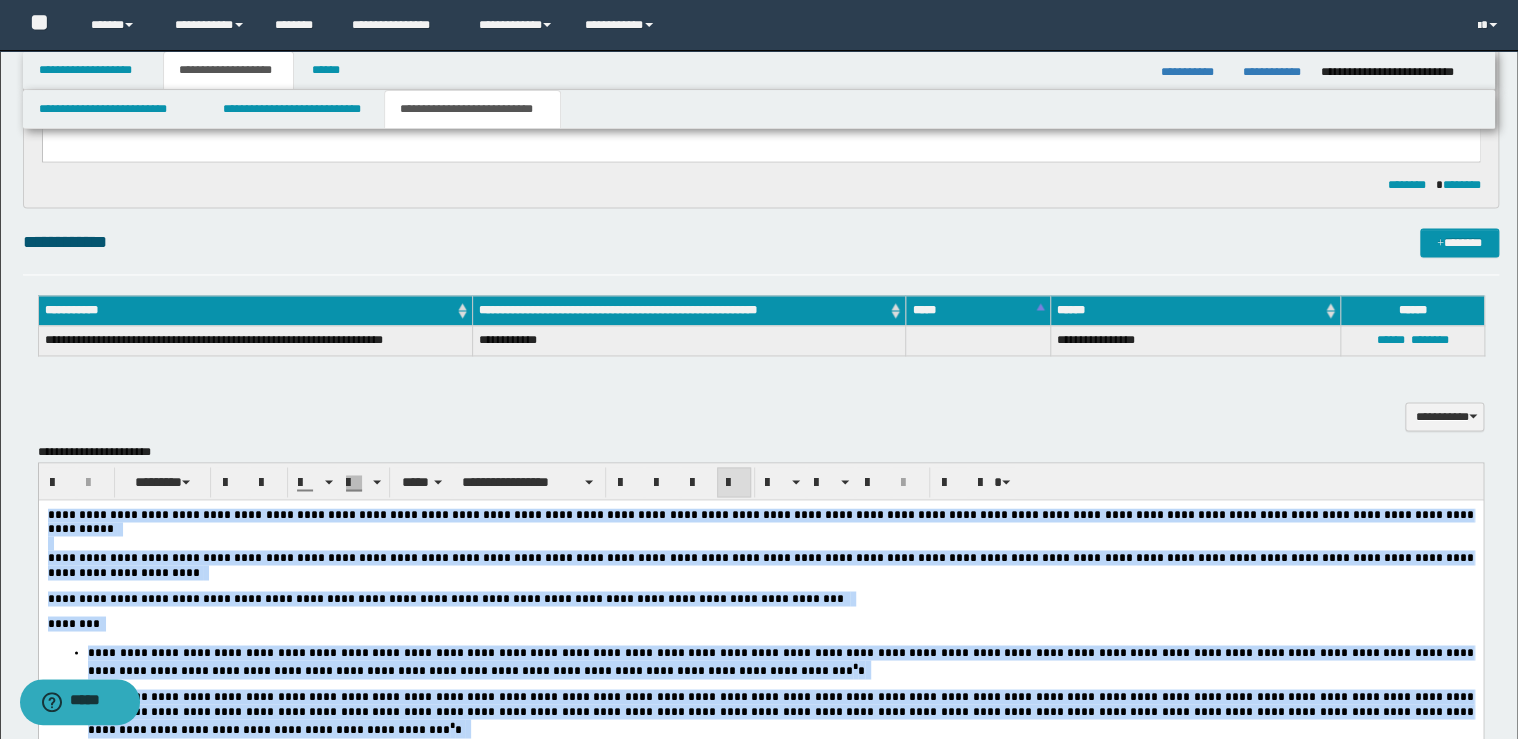 click at bounding box center [734, 482] 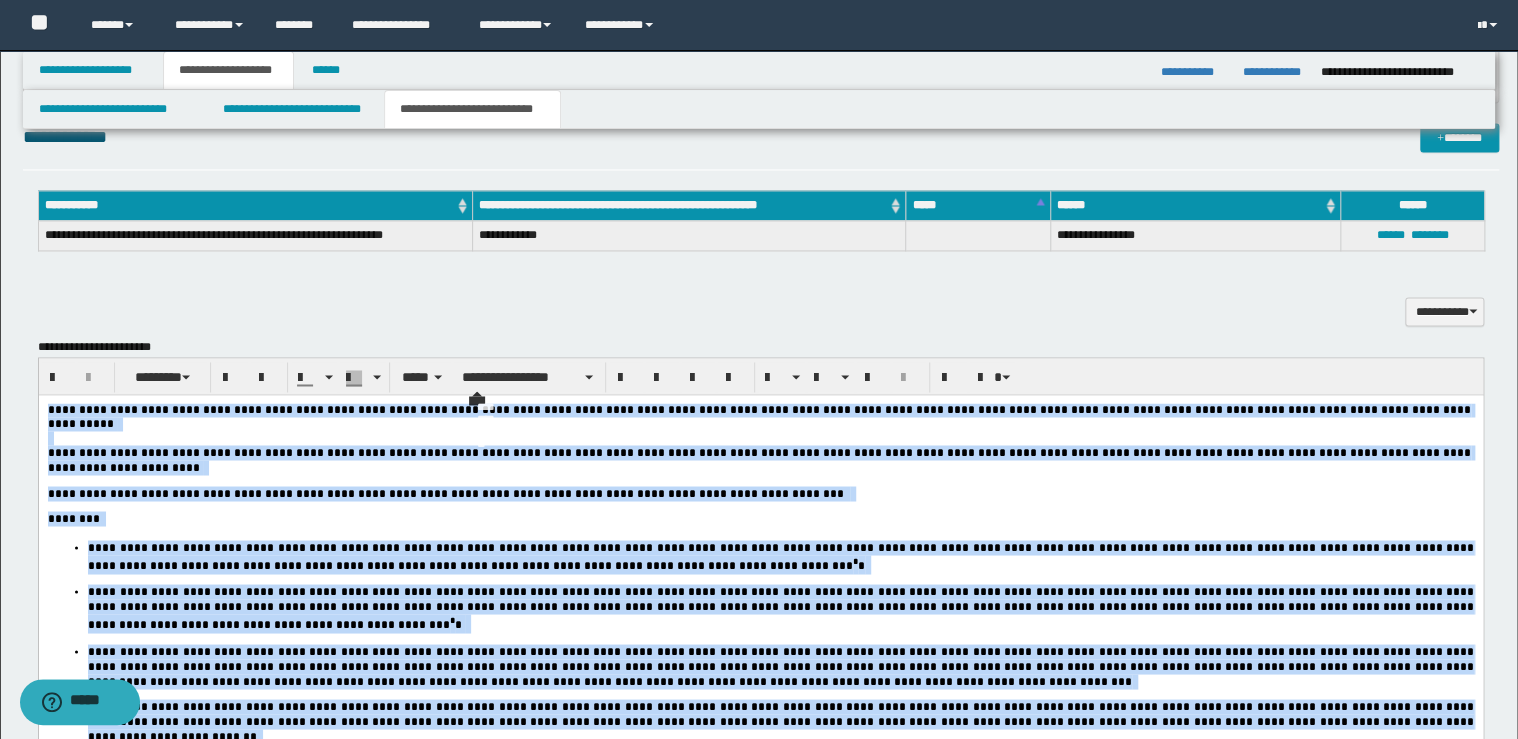 scroll, scrollTop: 1360, scrollLeft: 0, axis: vertical 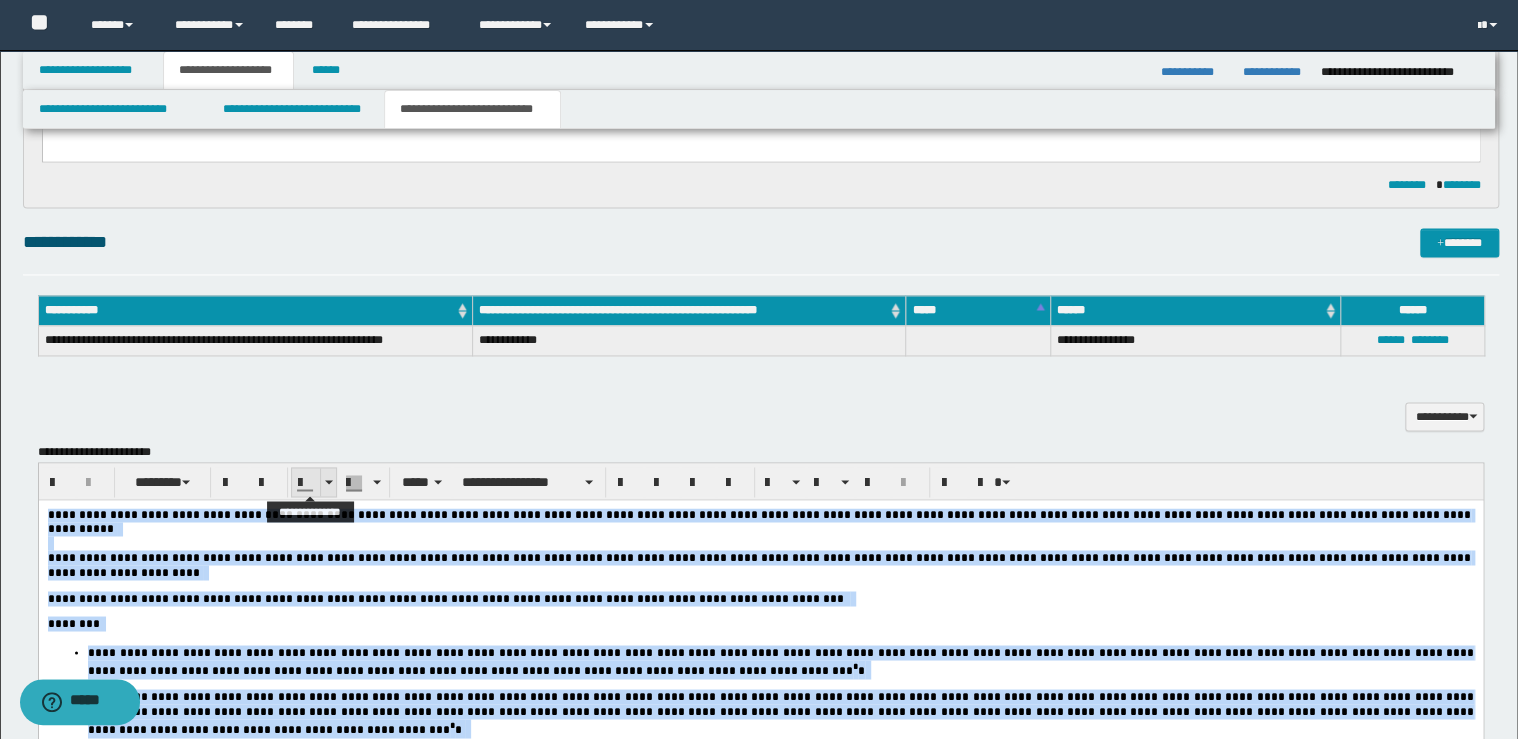 click at bounding box center [329, 482] 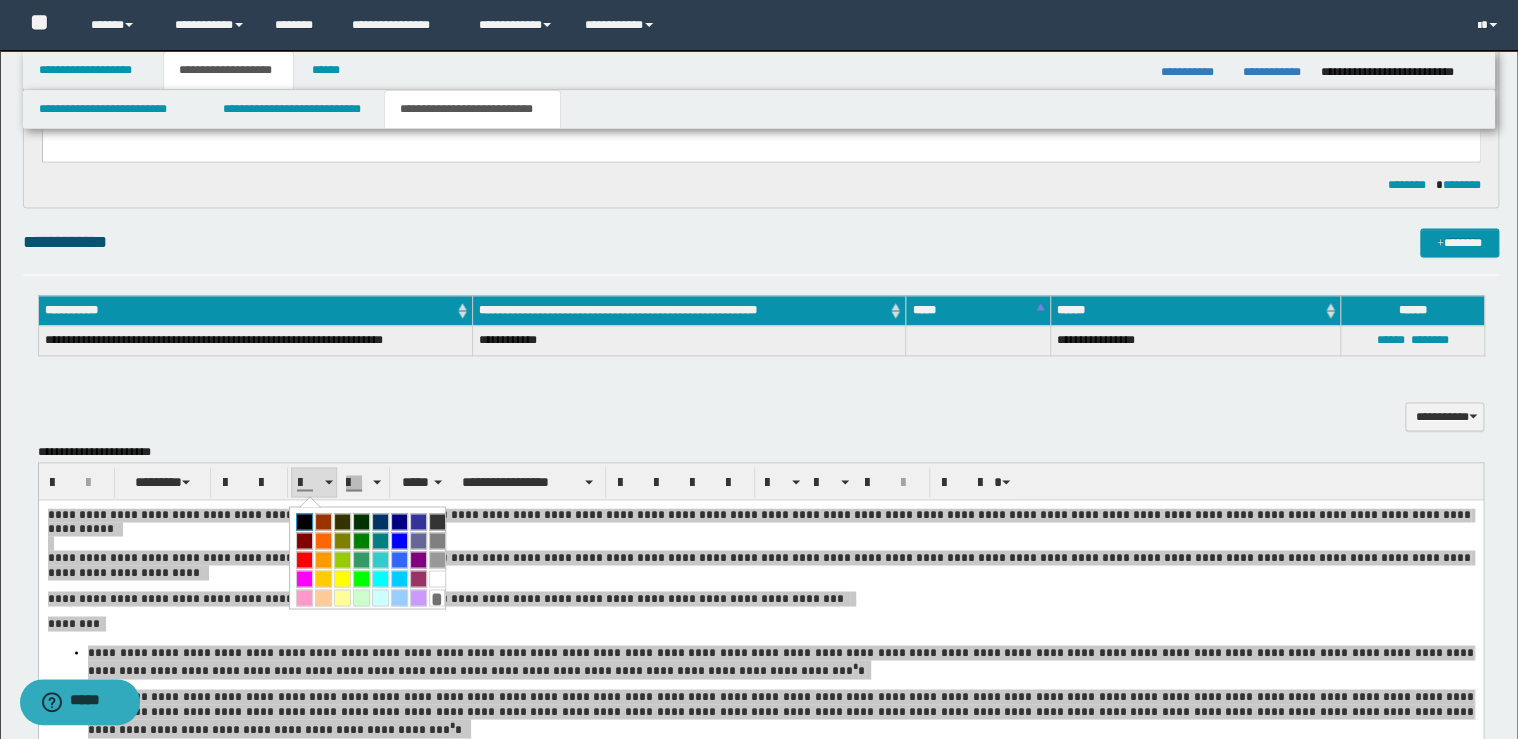 drag, startPoint x: 305, startPoint y: 515, endPoint x: 305, endPoint y: 0, distance: 515 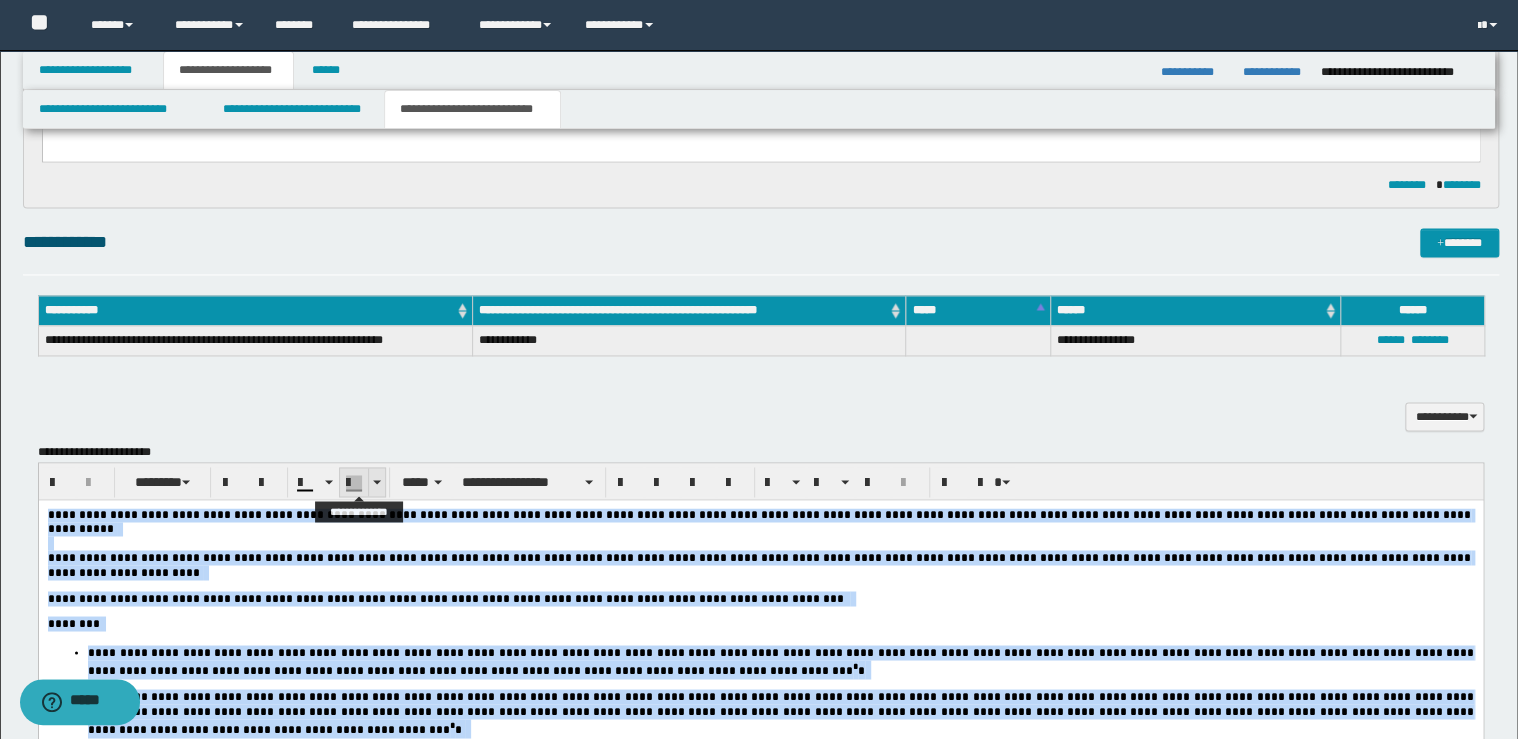 click at bounding box center (377, 482) 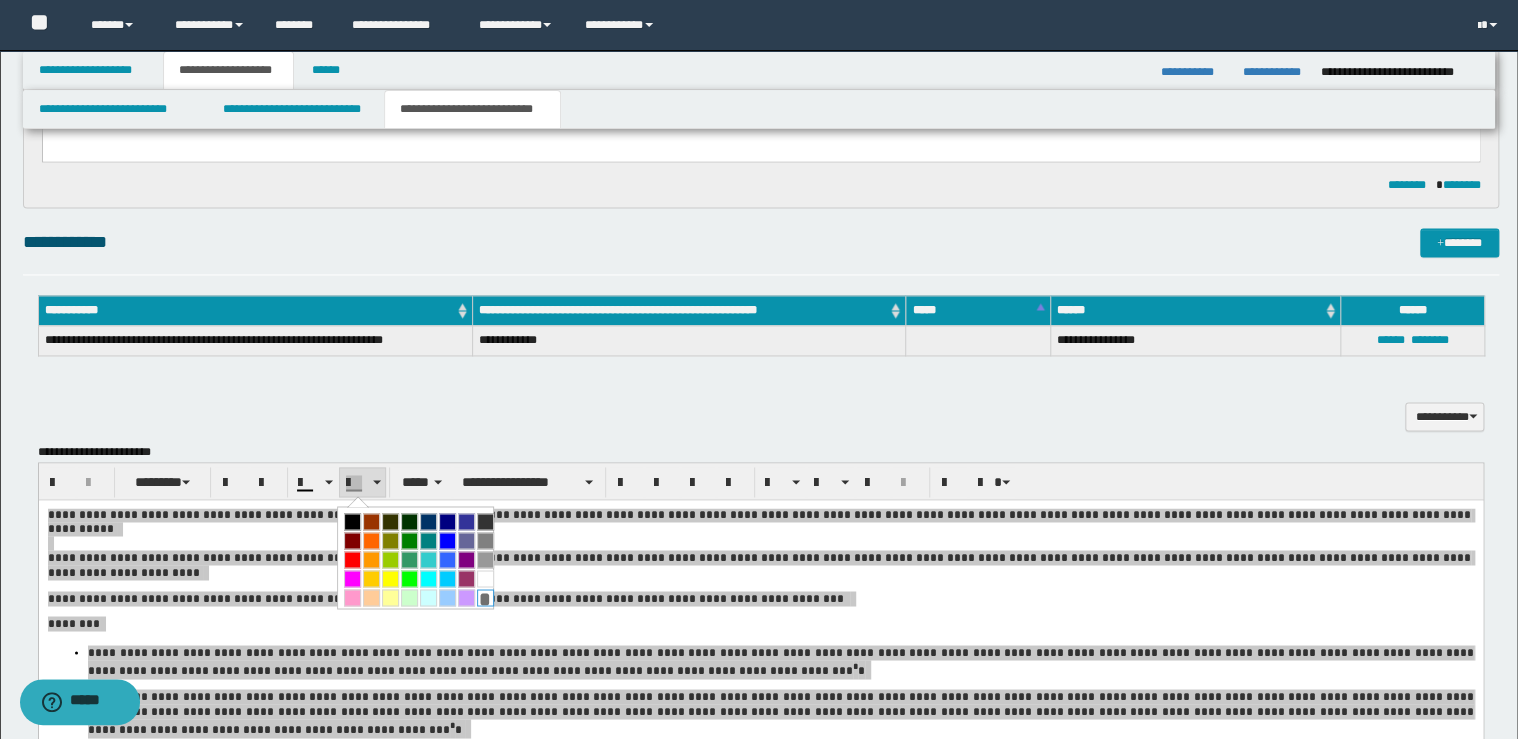 click on "*" at bounding box center (485, 597) 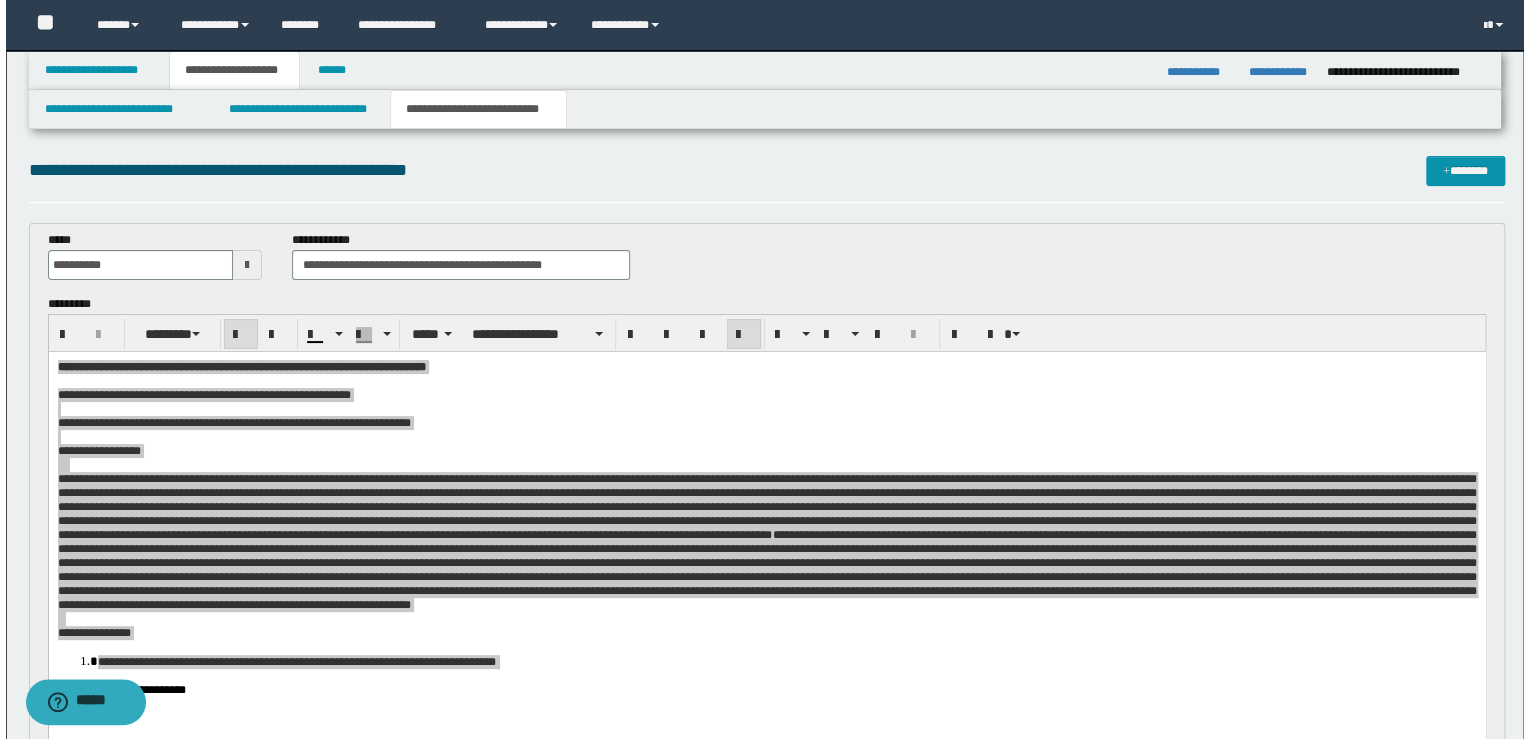scroll, scrollTop: 0, scrollLeft: 0, axis: both 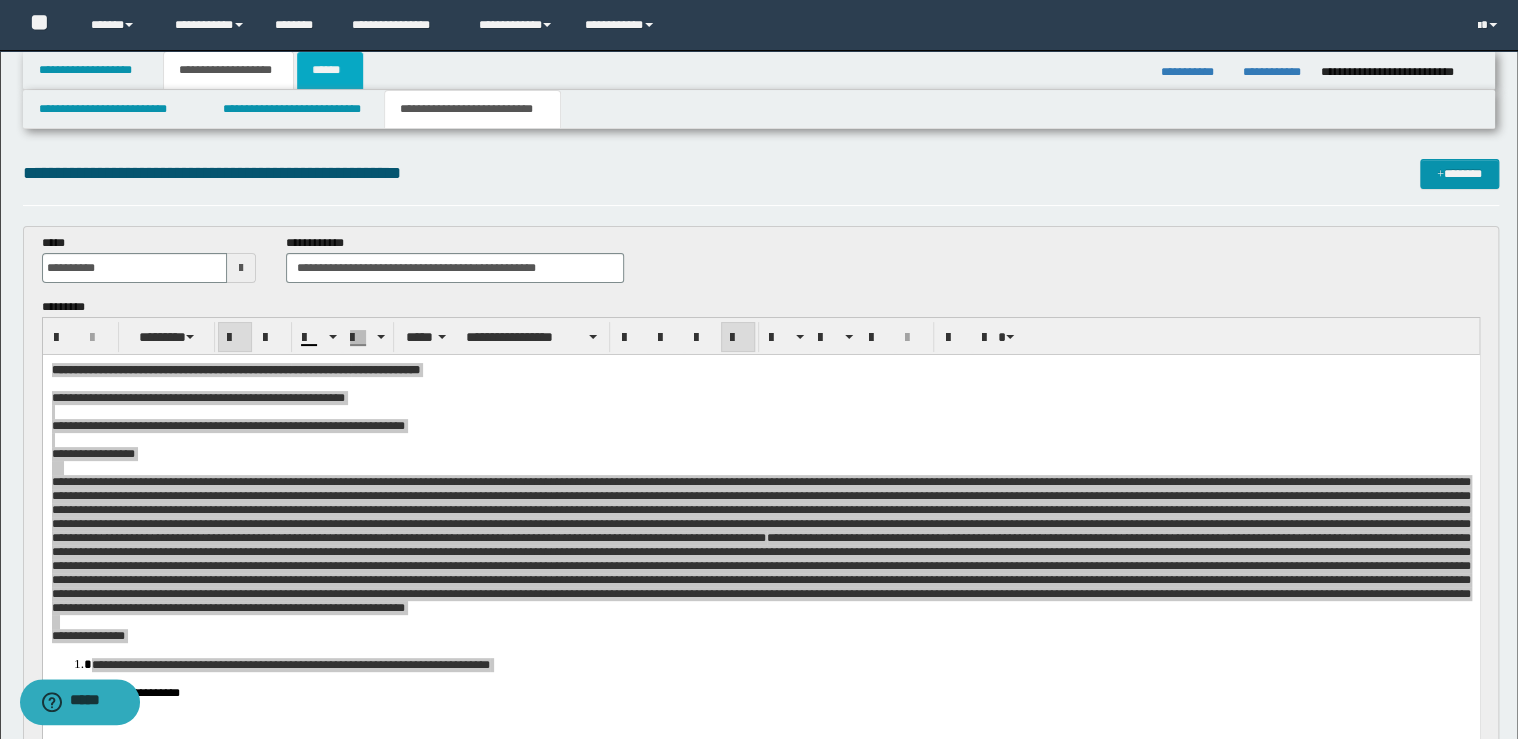 click on "******" at bounding box center [330, 70] 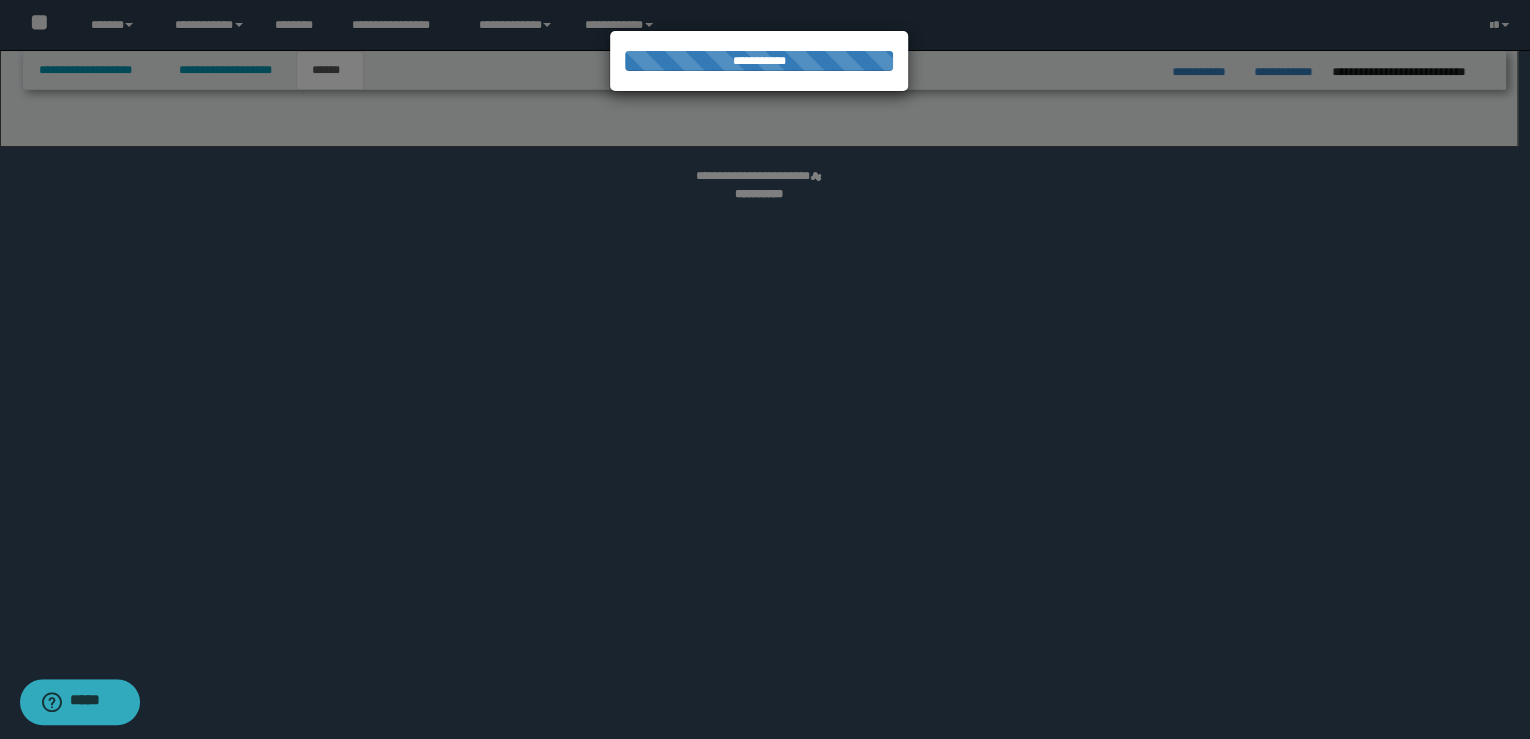 select on "*" 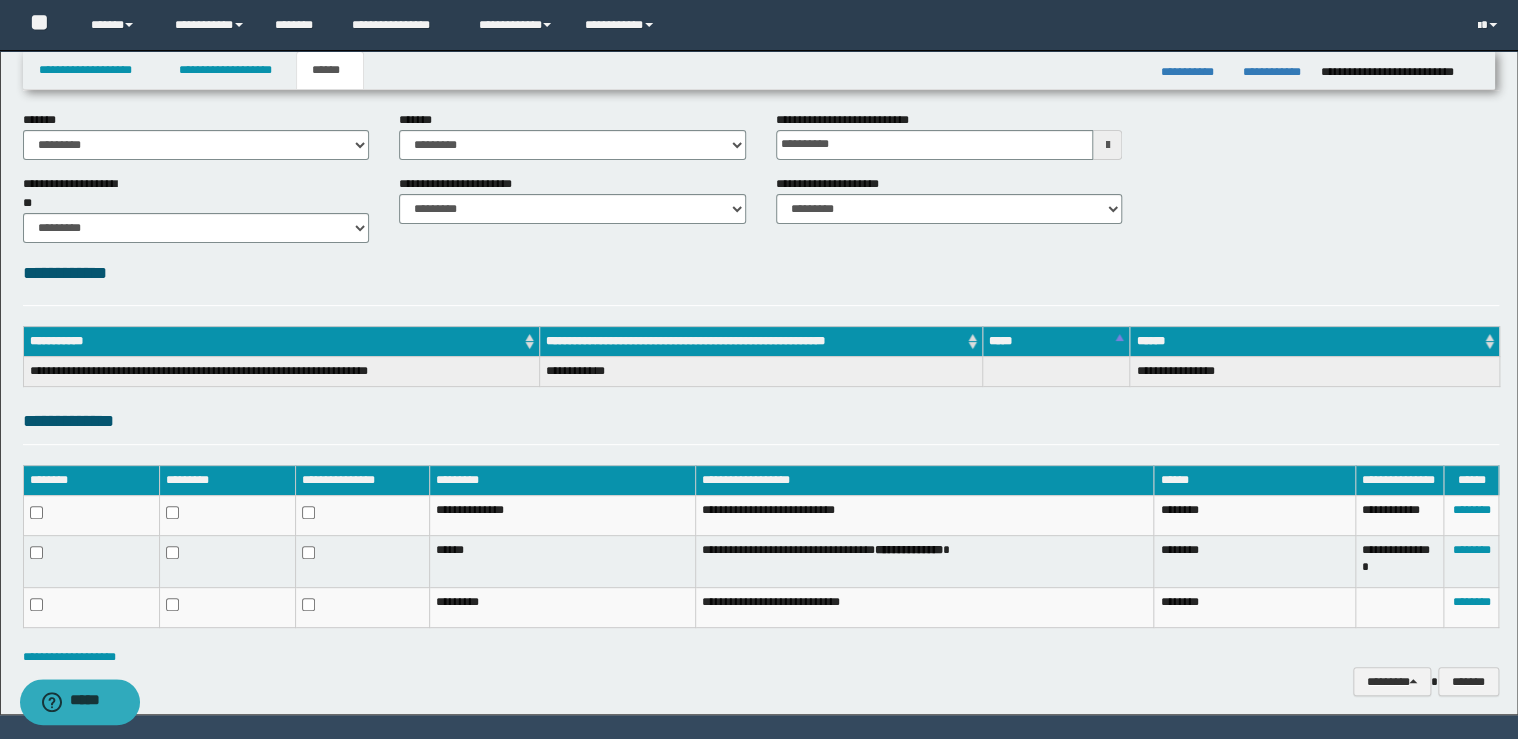 scroll, scrollTop: 137, scrollLeft: 0, axis: vertical 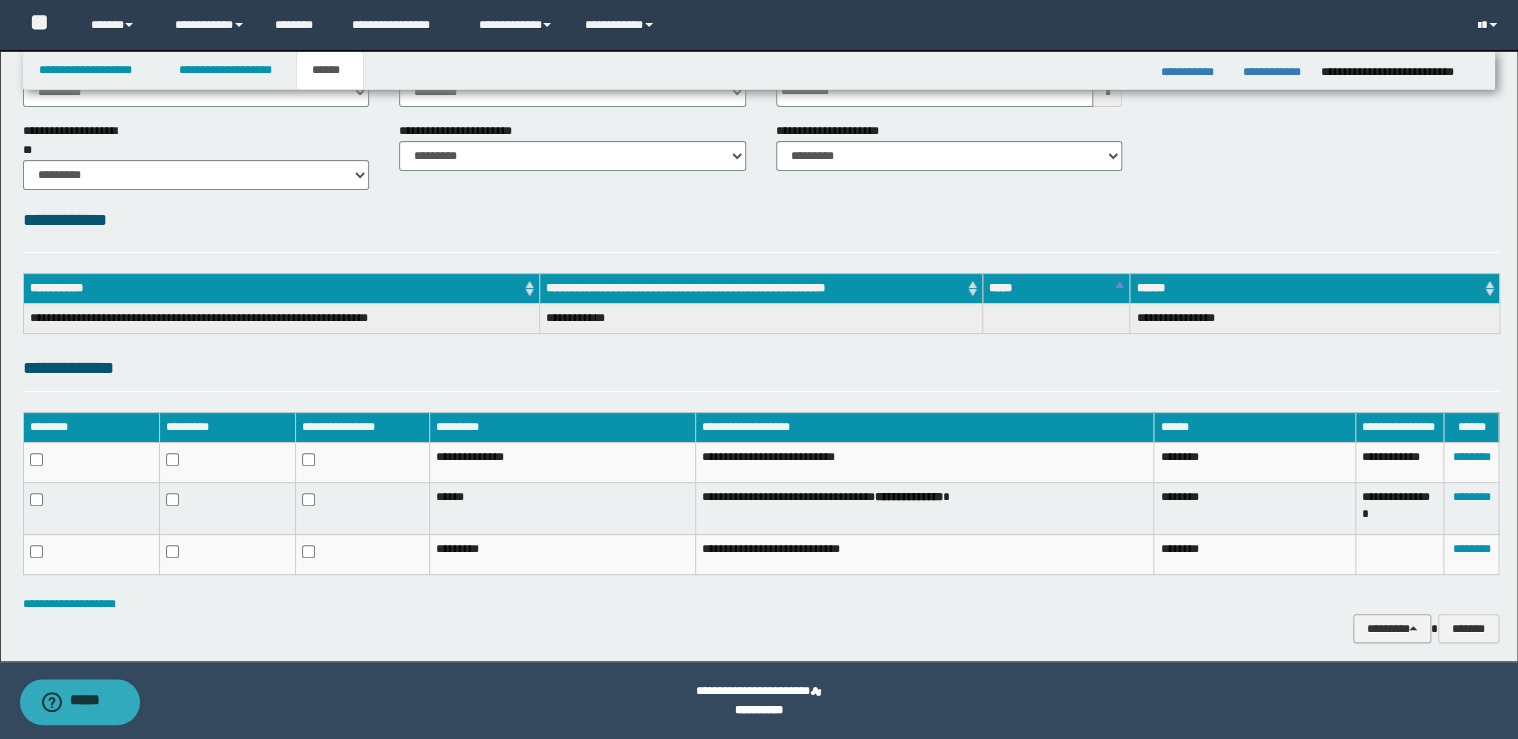 click on "********" at bounding box center (1392, 629) 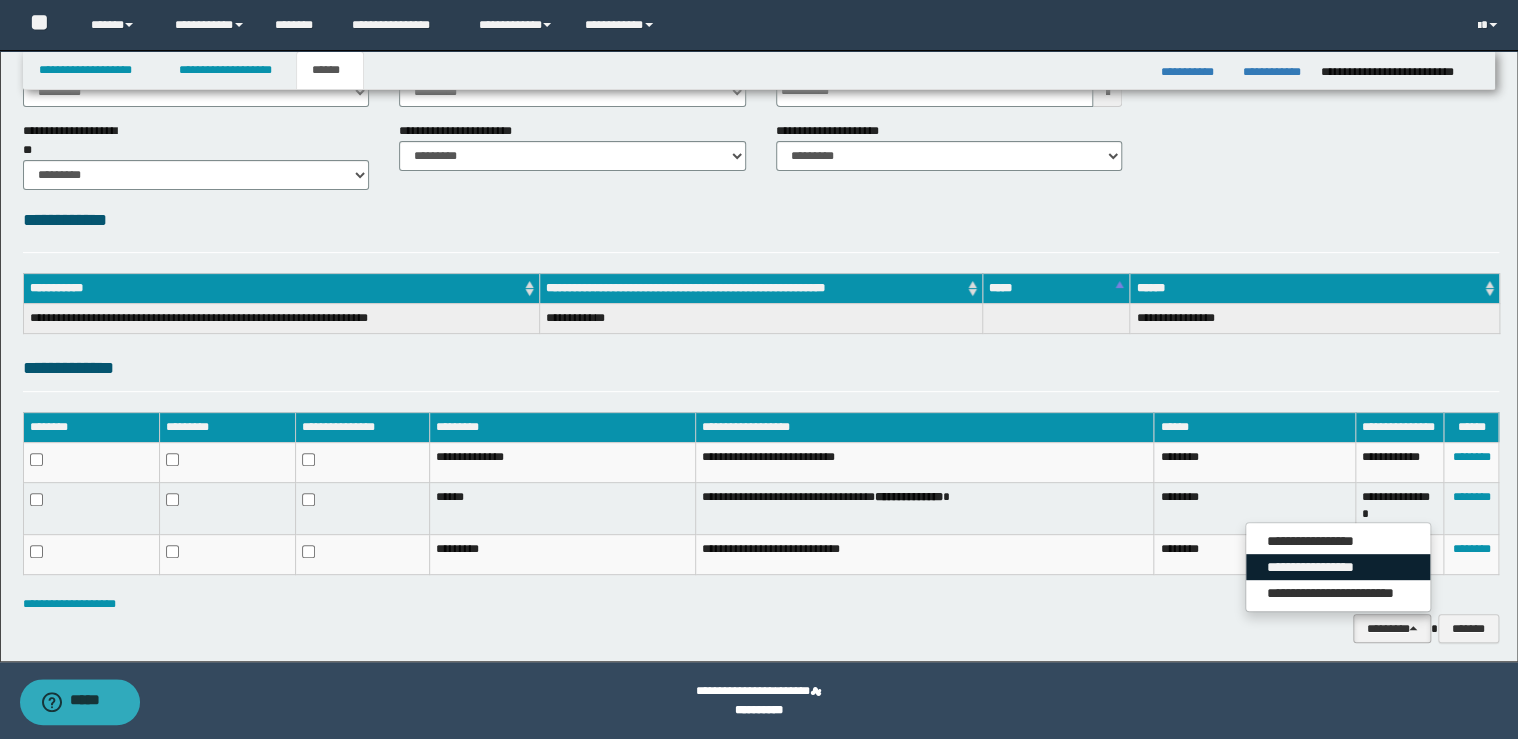 click on "**********" at bounding box center [1338, 567] 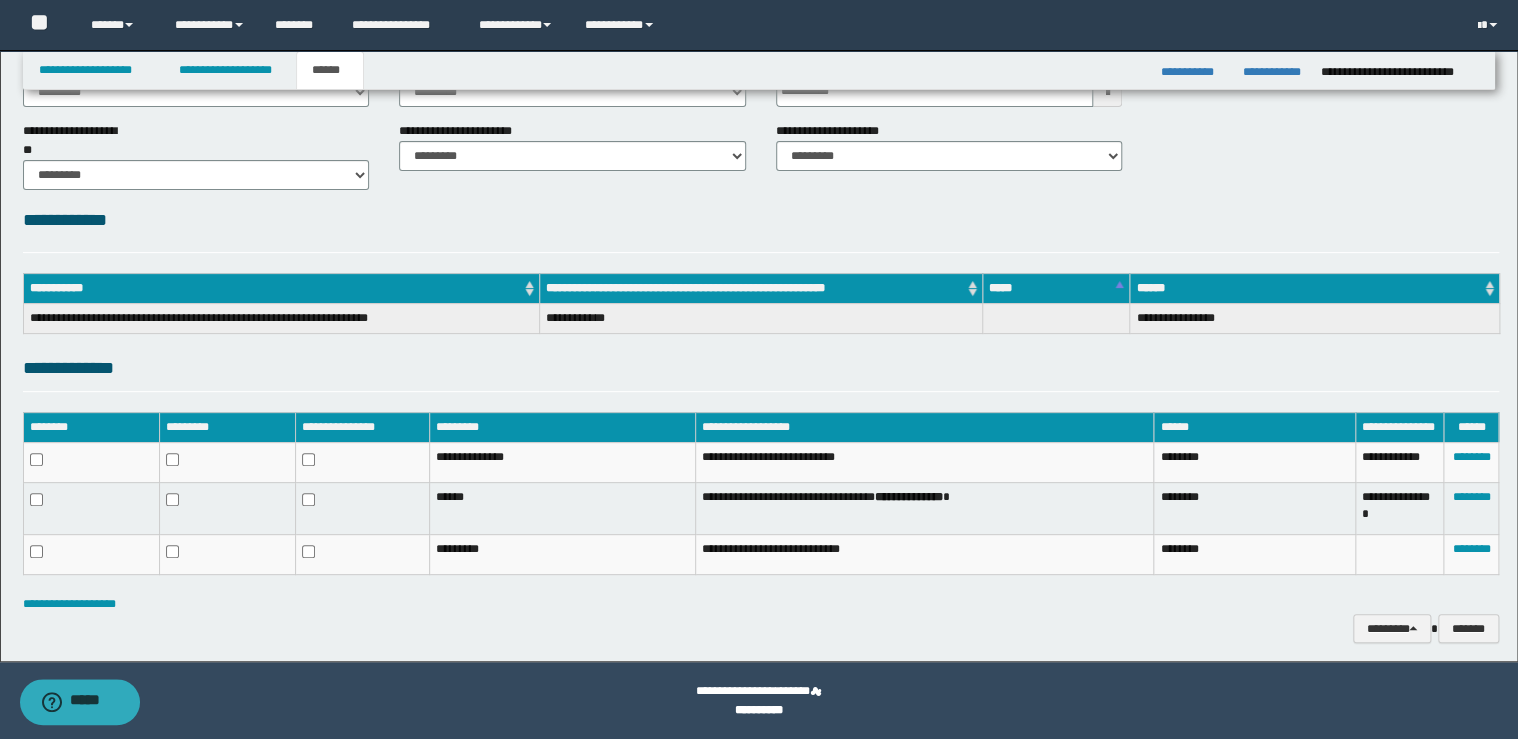 drag, startPoint x: 1221, startPoint y: 603, endPoint x: 1119, endPoint y: 438, distance: 193.98196 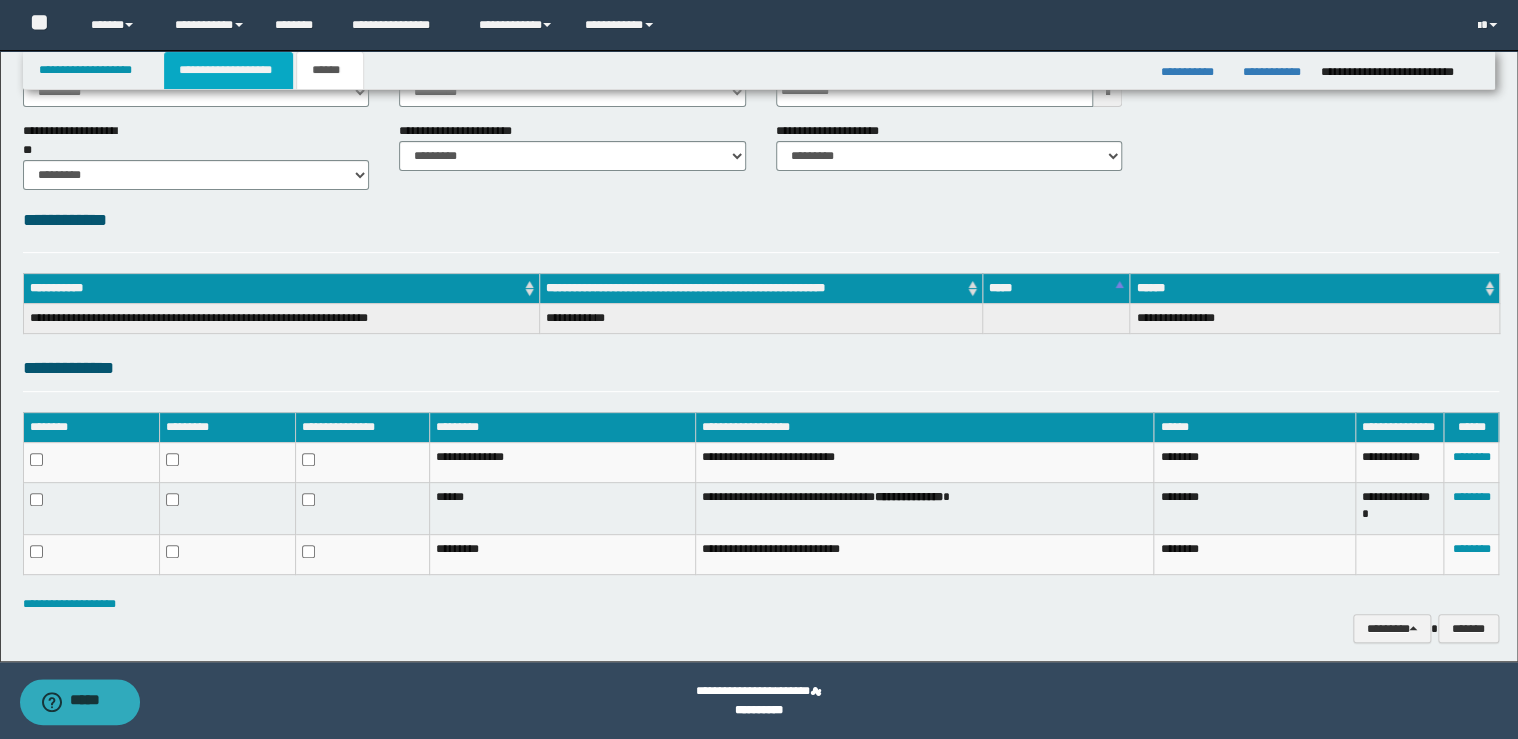 click on "**********" at bounding box center [228, 70] 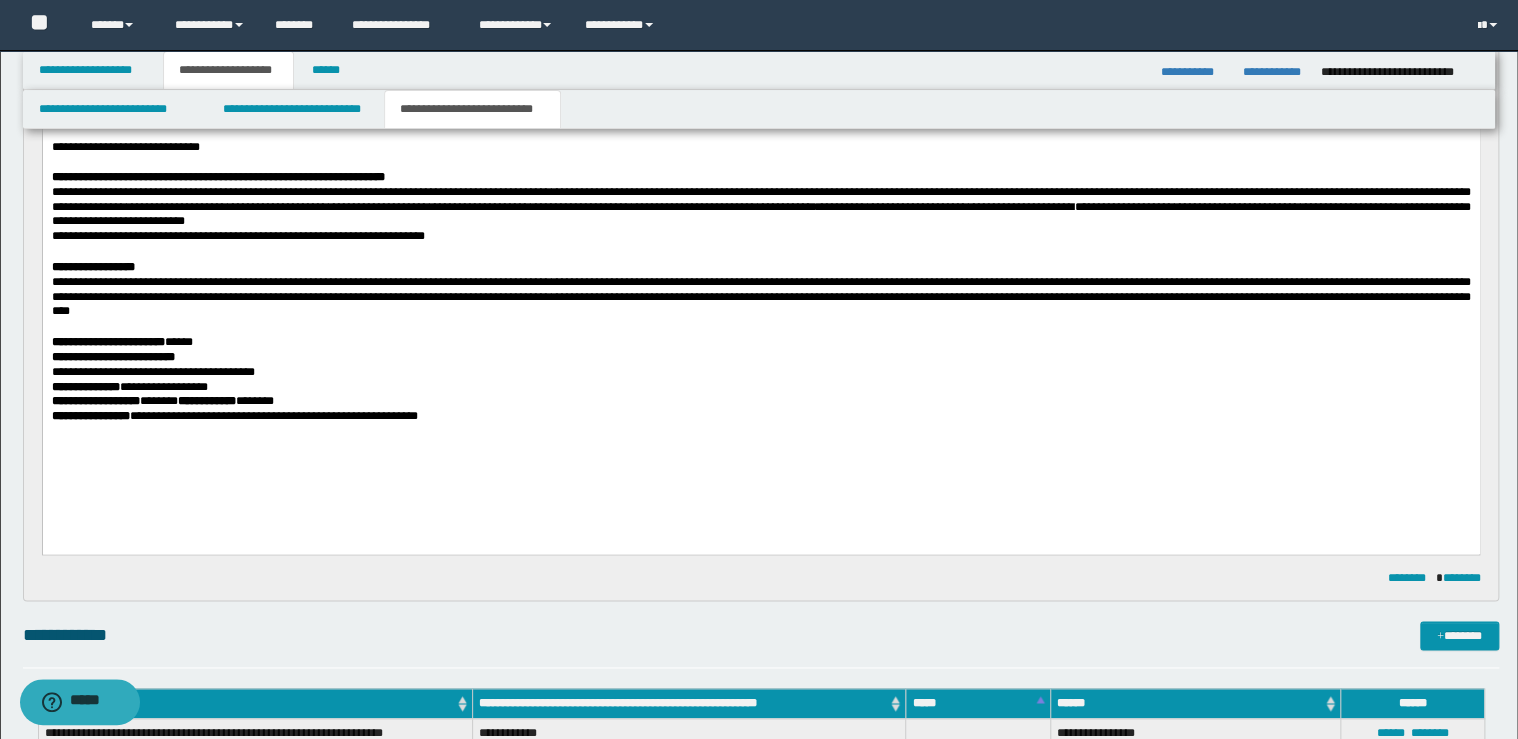 scroll, scrollTop: 968, scrollLeft: 0, axis: vertical 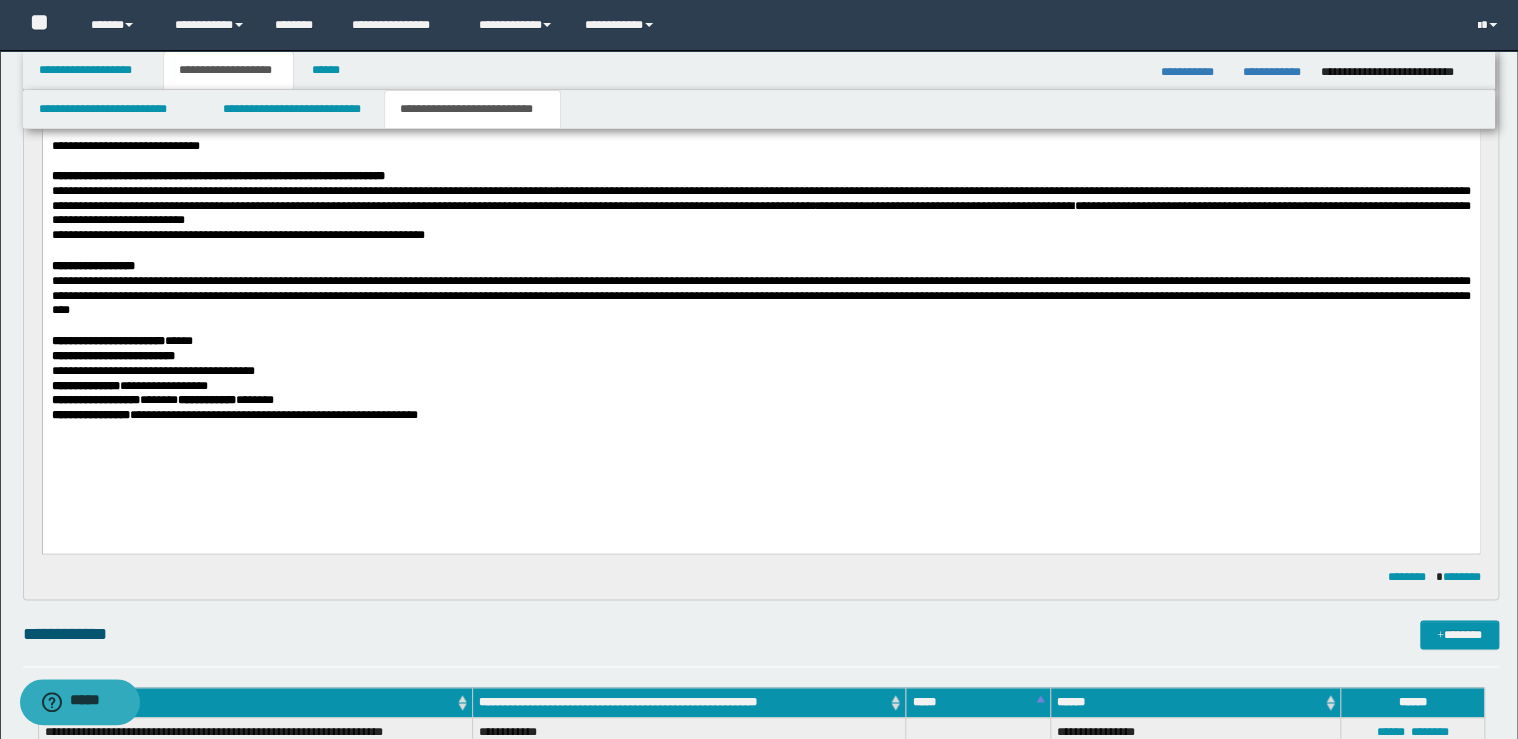 click on "**********" at bounding box center (760, 341) 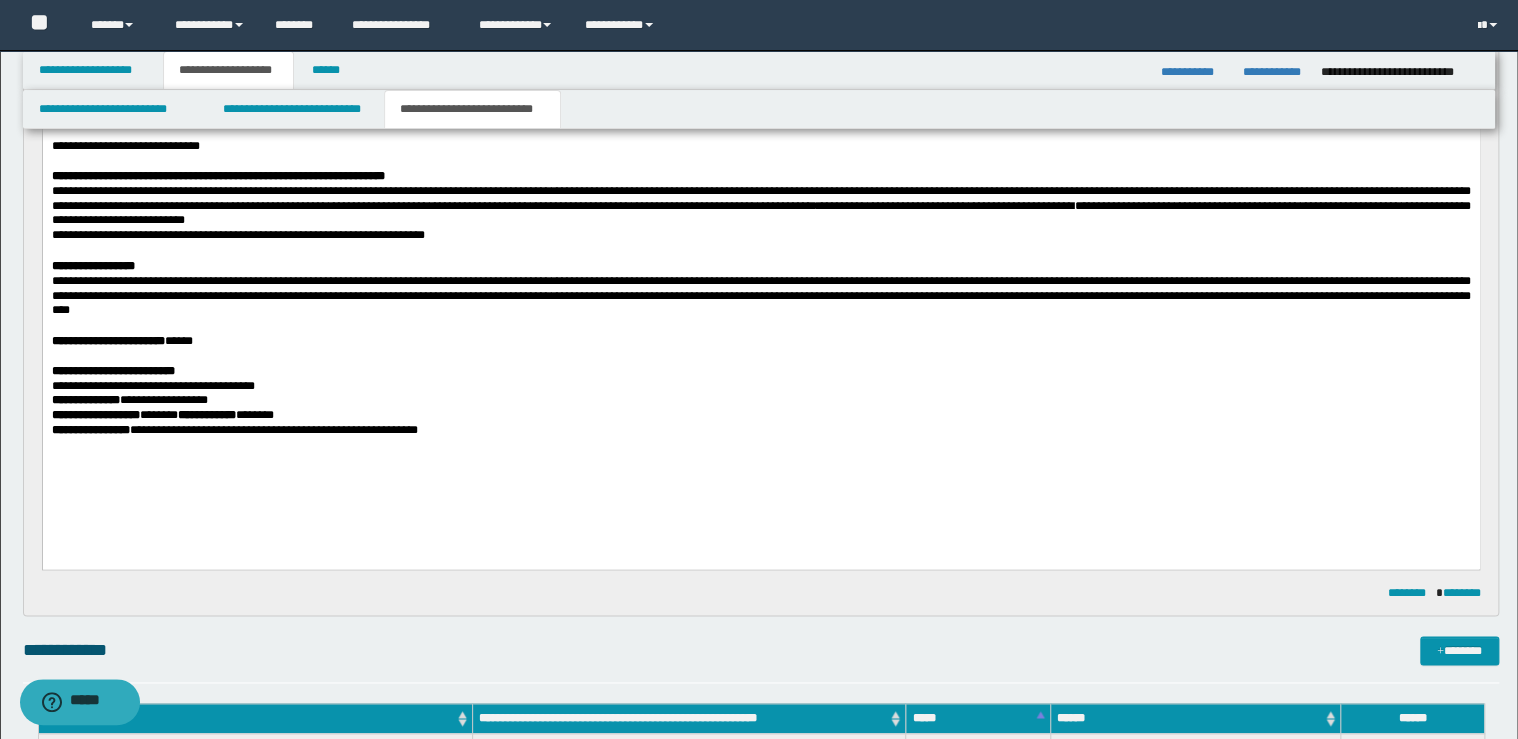 click on "**********" at bounding box center (760, 379) 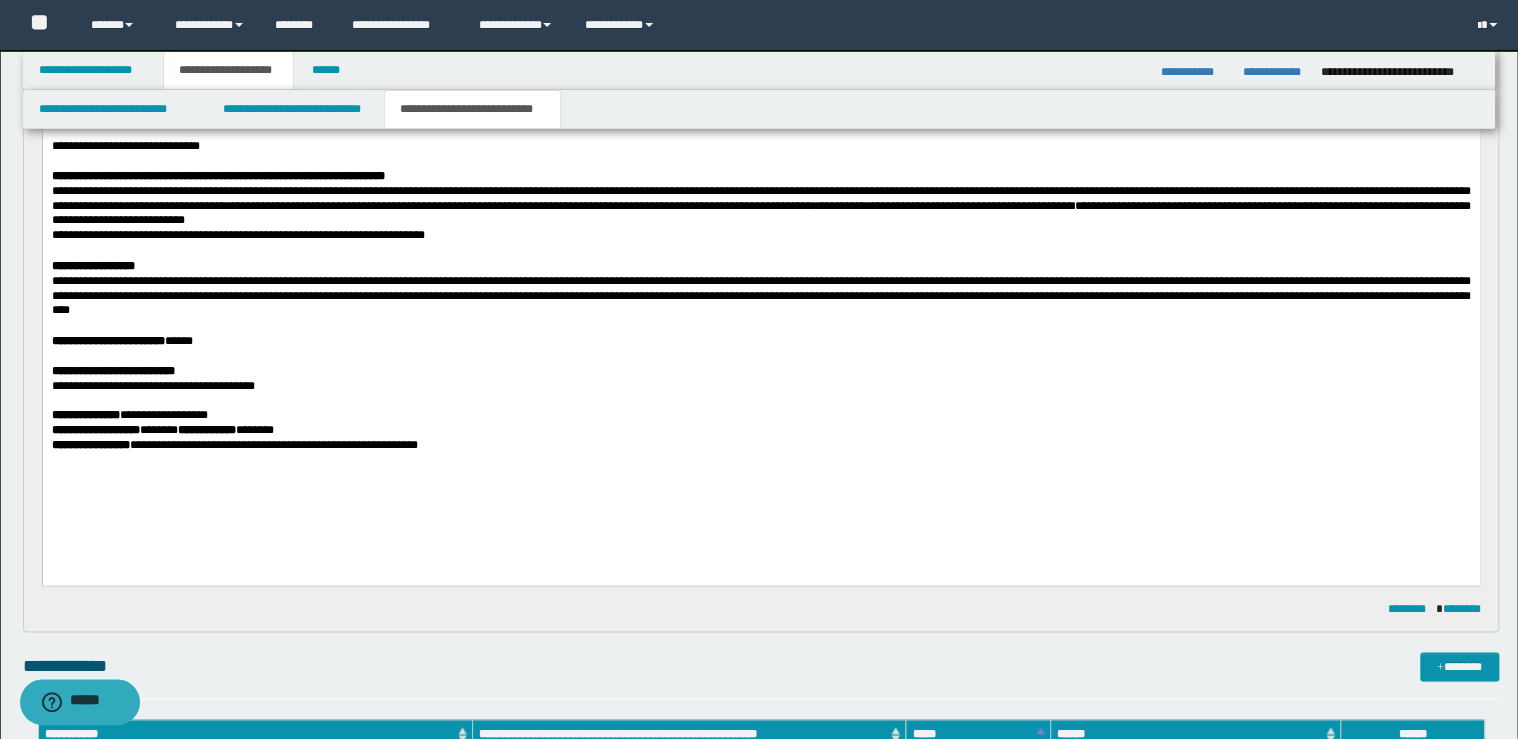 click on "**********" at bounding box center (760, 423) 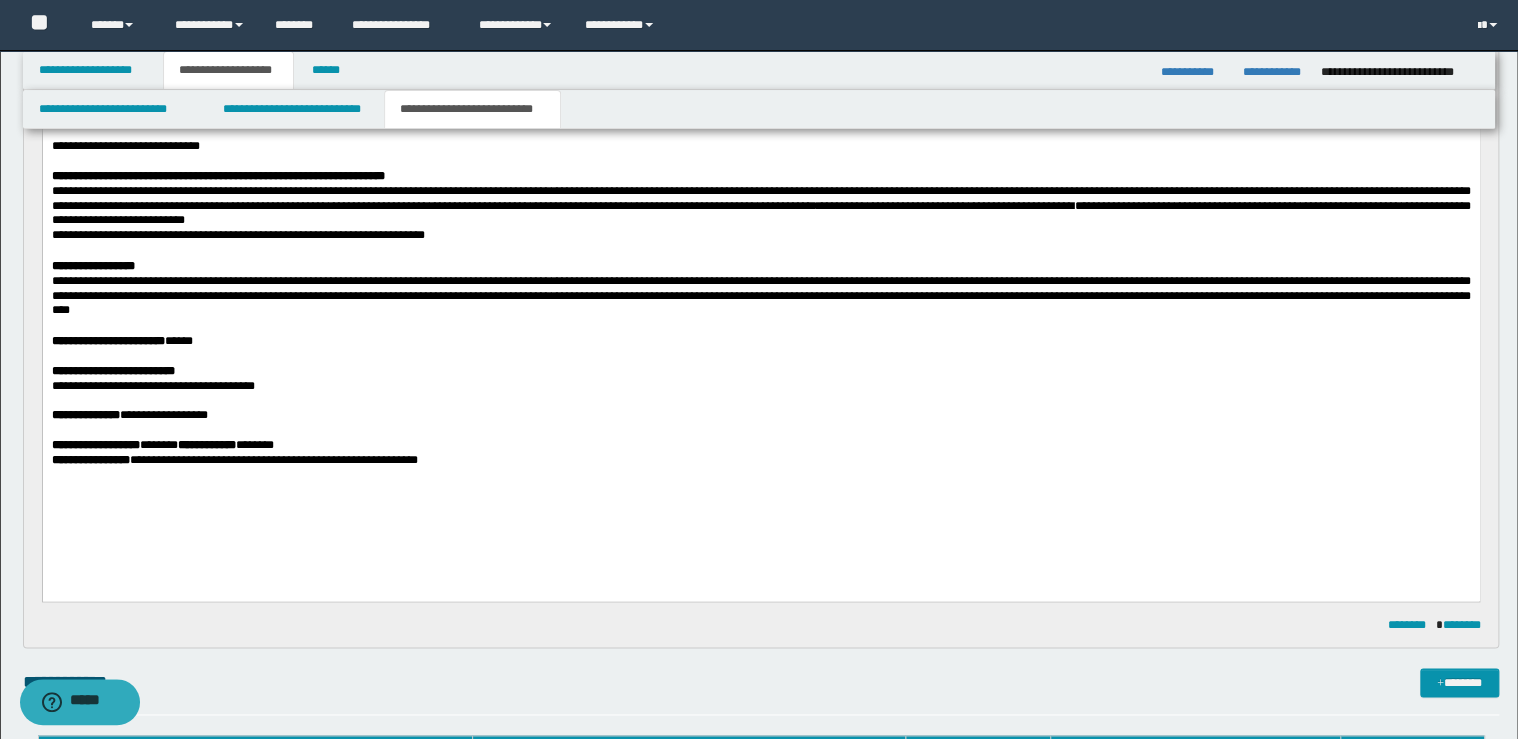 click on "**********" at bounding box center (760, 438) 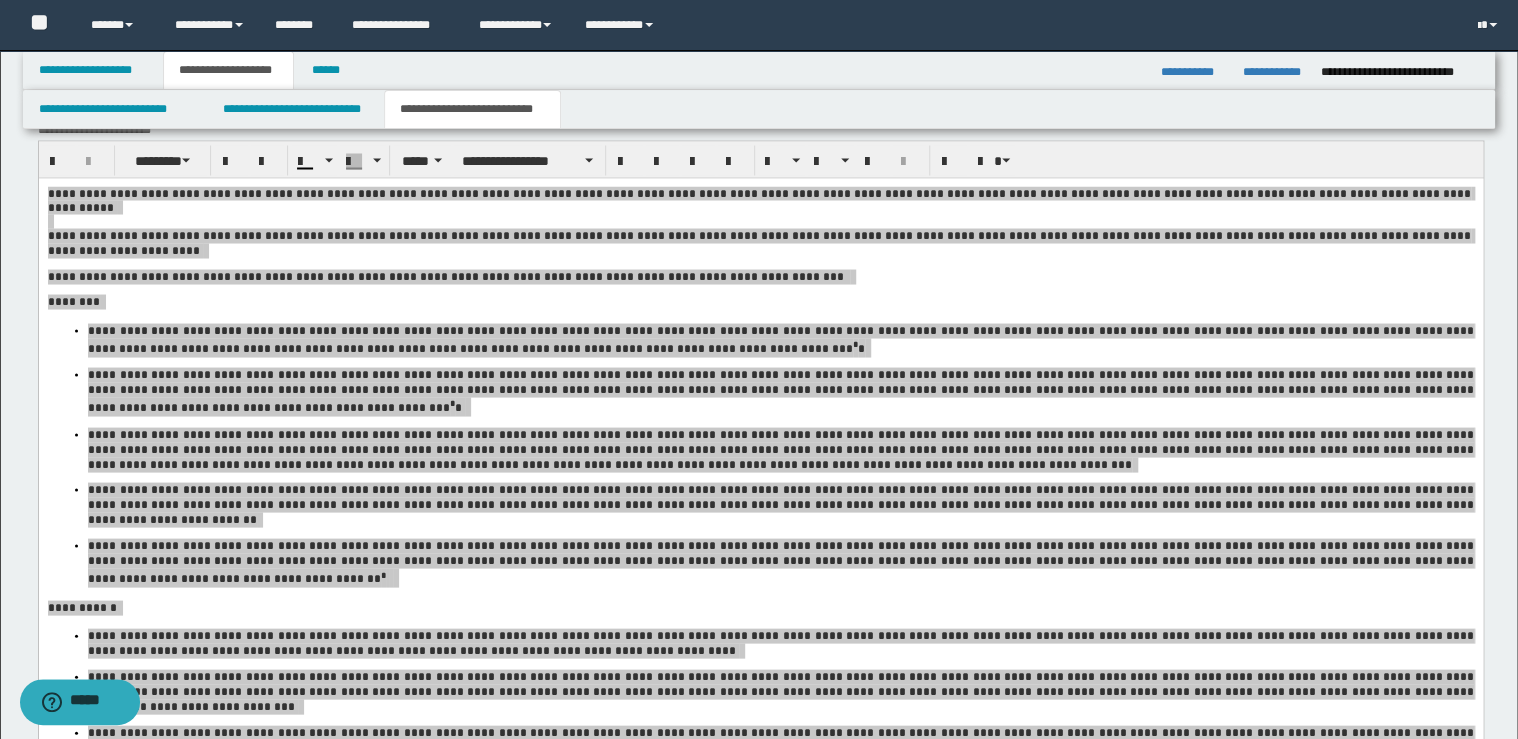 scroll, scrollTop: 1848, scrollLeft: 0, axis: vertical 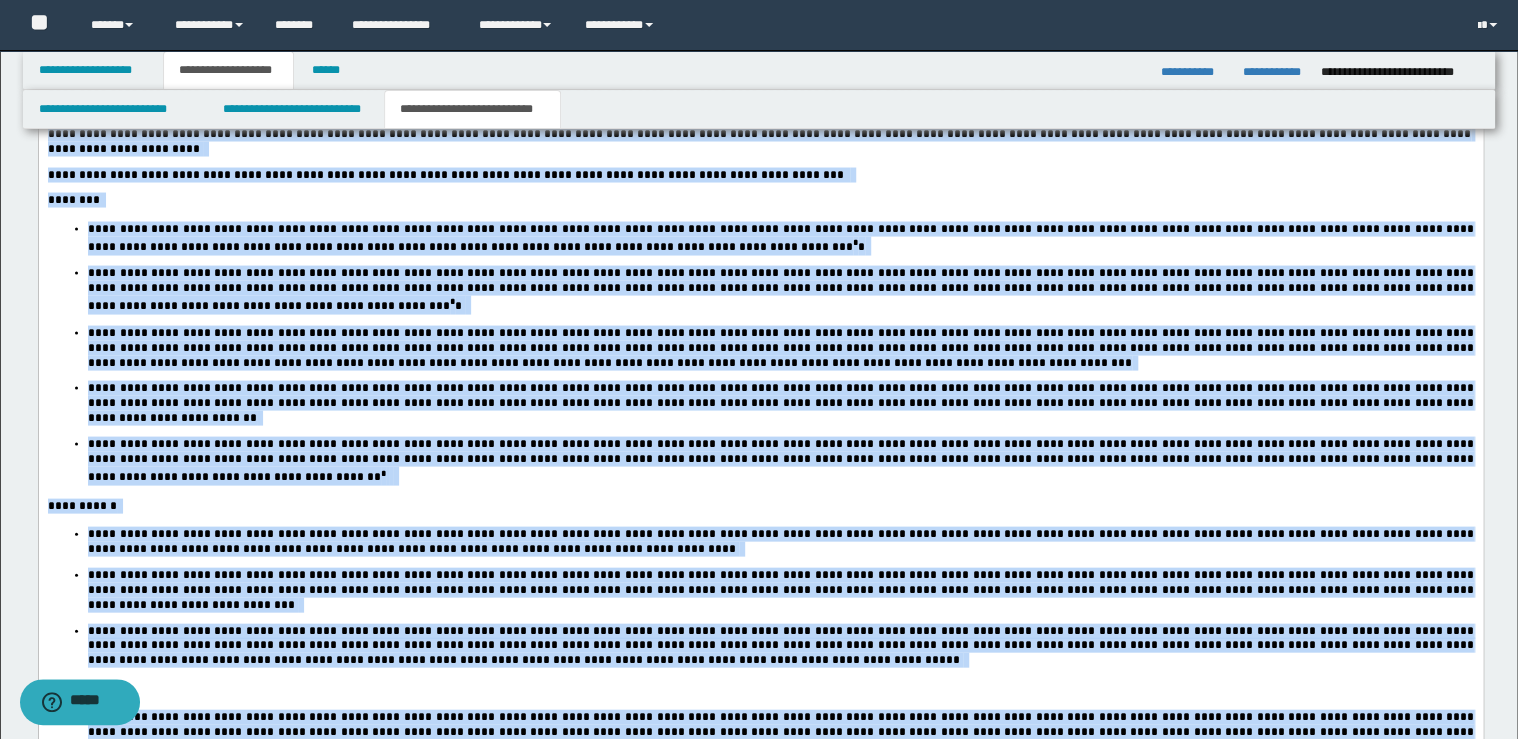 click on "**********" at bounding box center [760, 988] 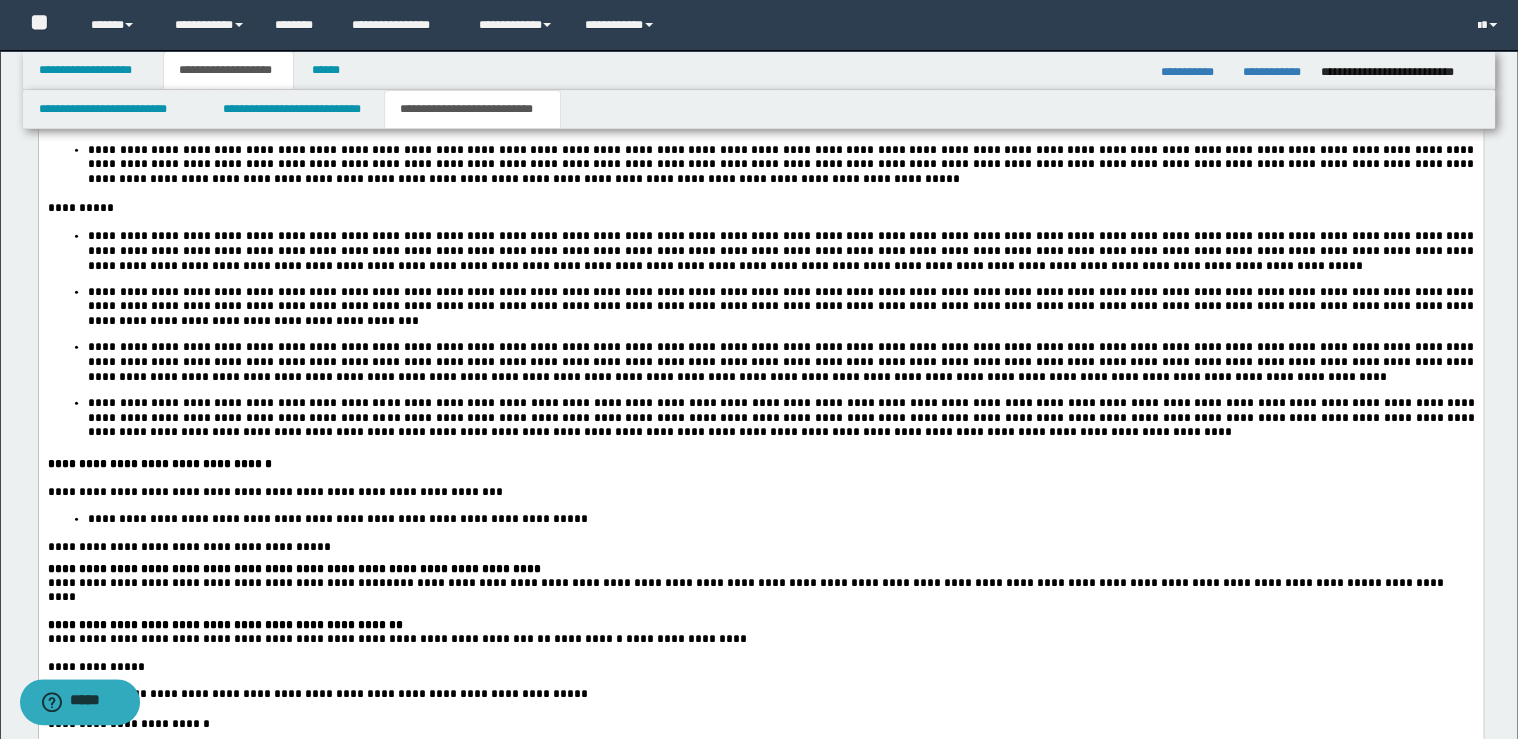 scroll, scrollTop: 2408, scrollLeft: 0, axis: vertical 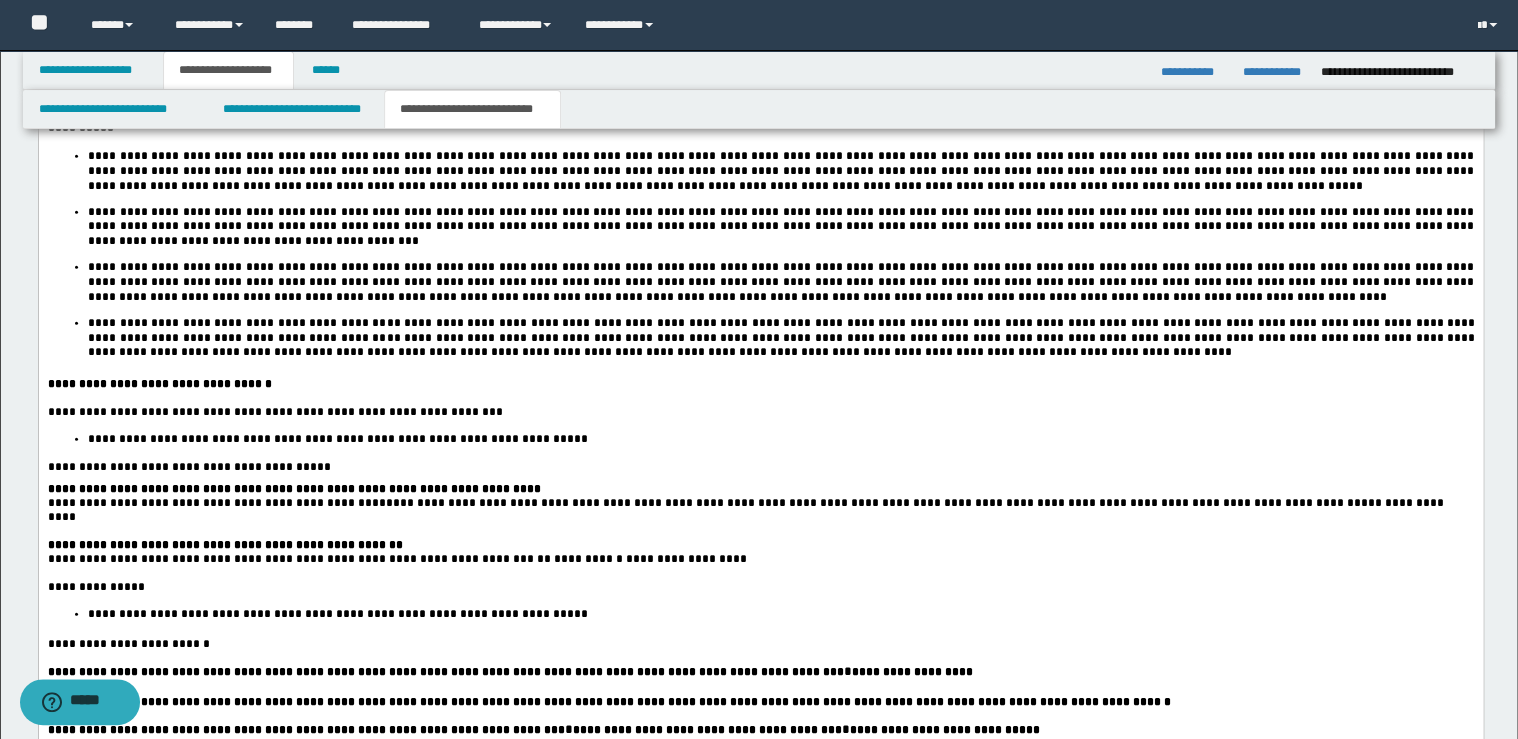 click on "**********" at bounding box center [760, 489] 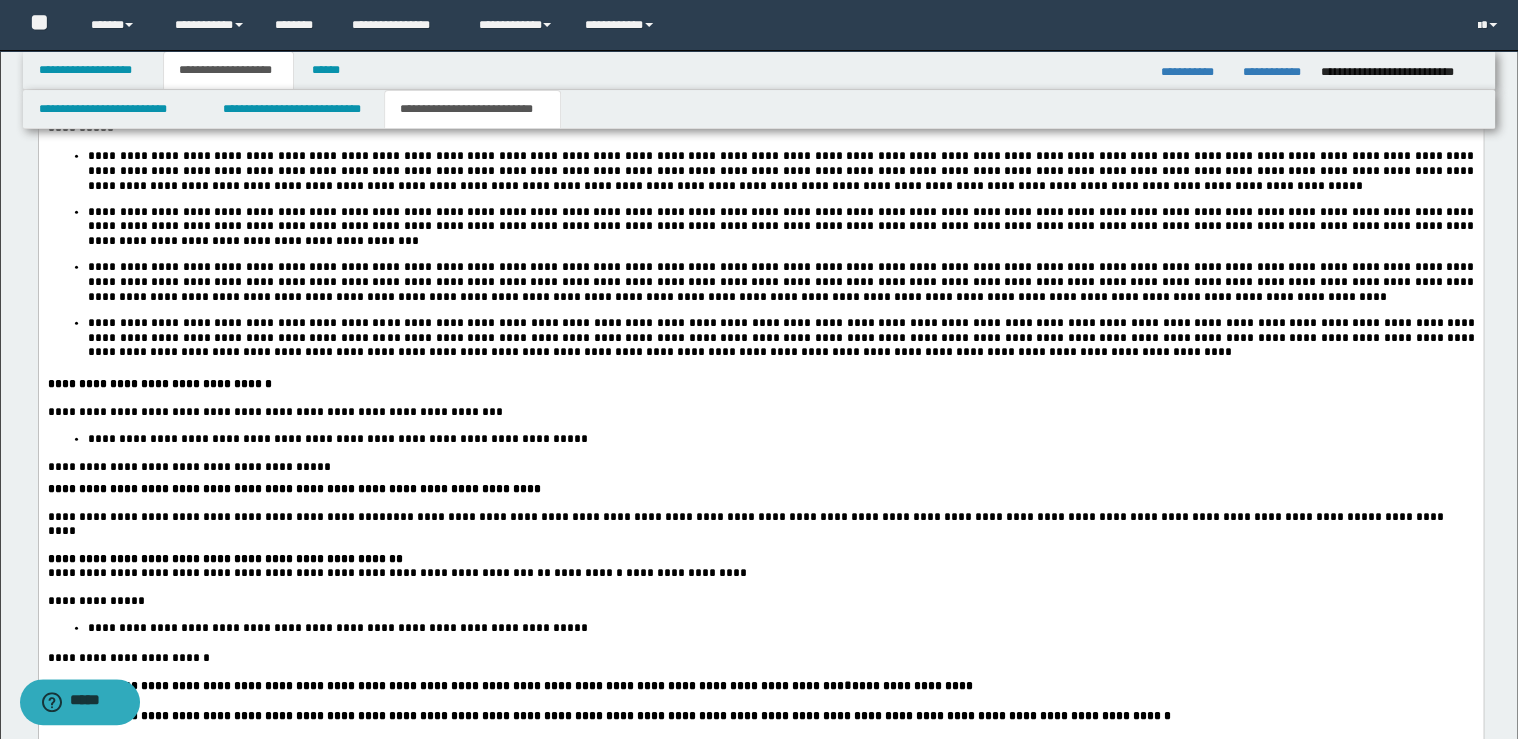 click on "**********" at bounding box center [760, 559] 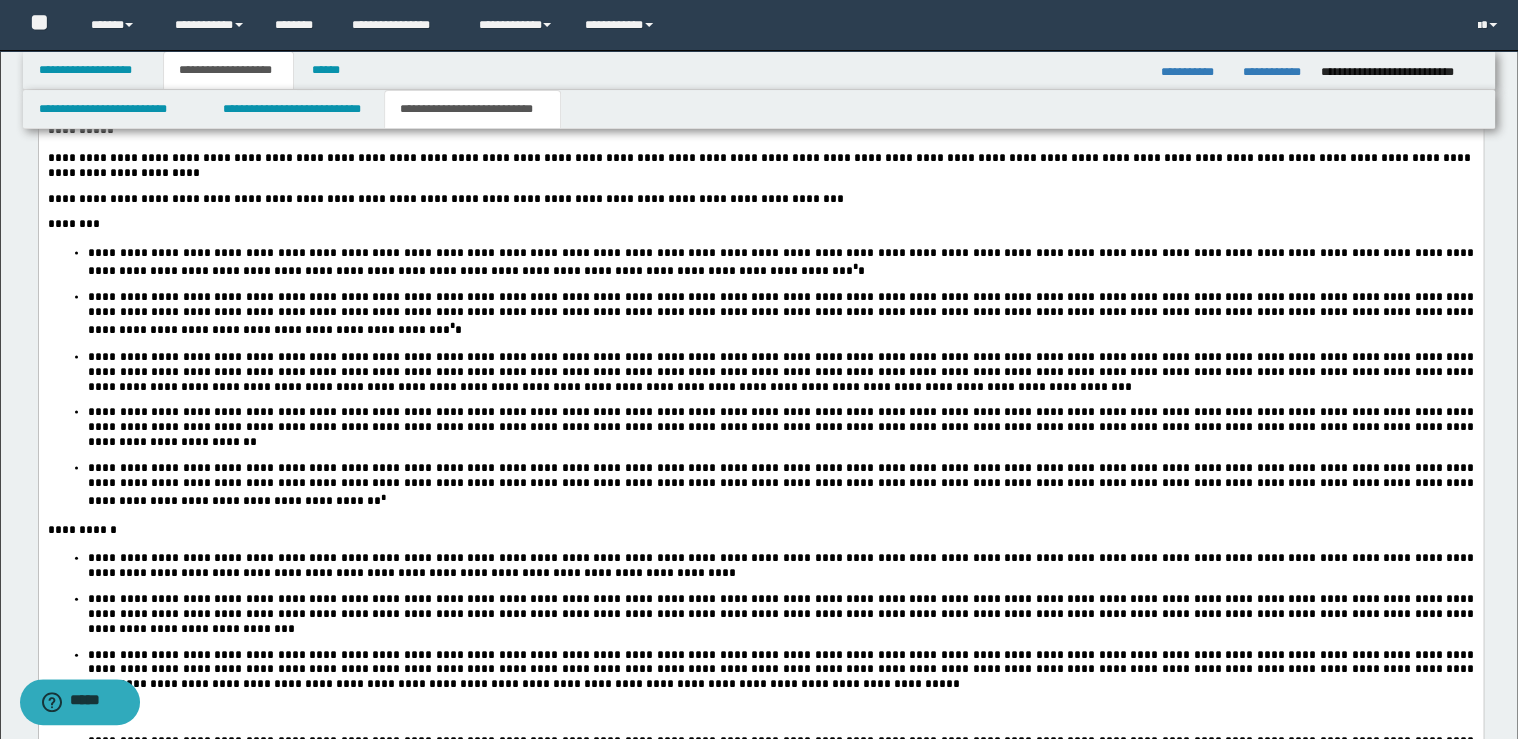 scroll, scrollTop: 1528, scrollLeft: 0, axis: vertical 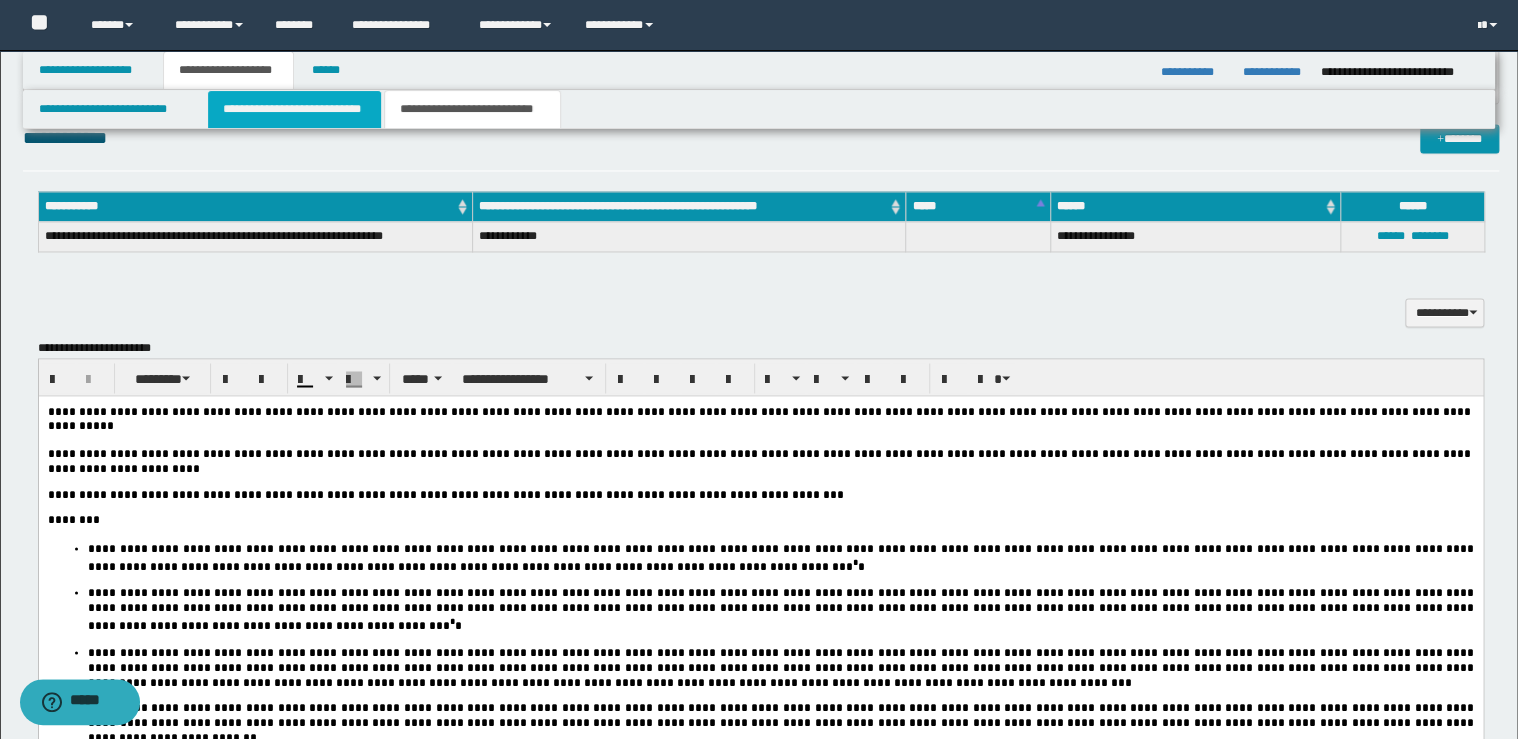 click on "**********" at bounding box center [294, 109] 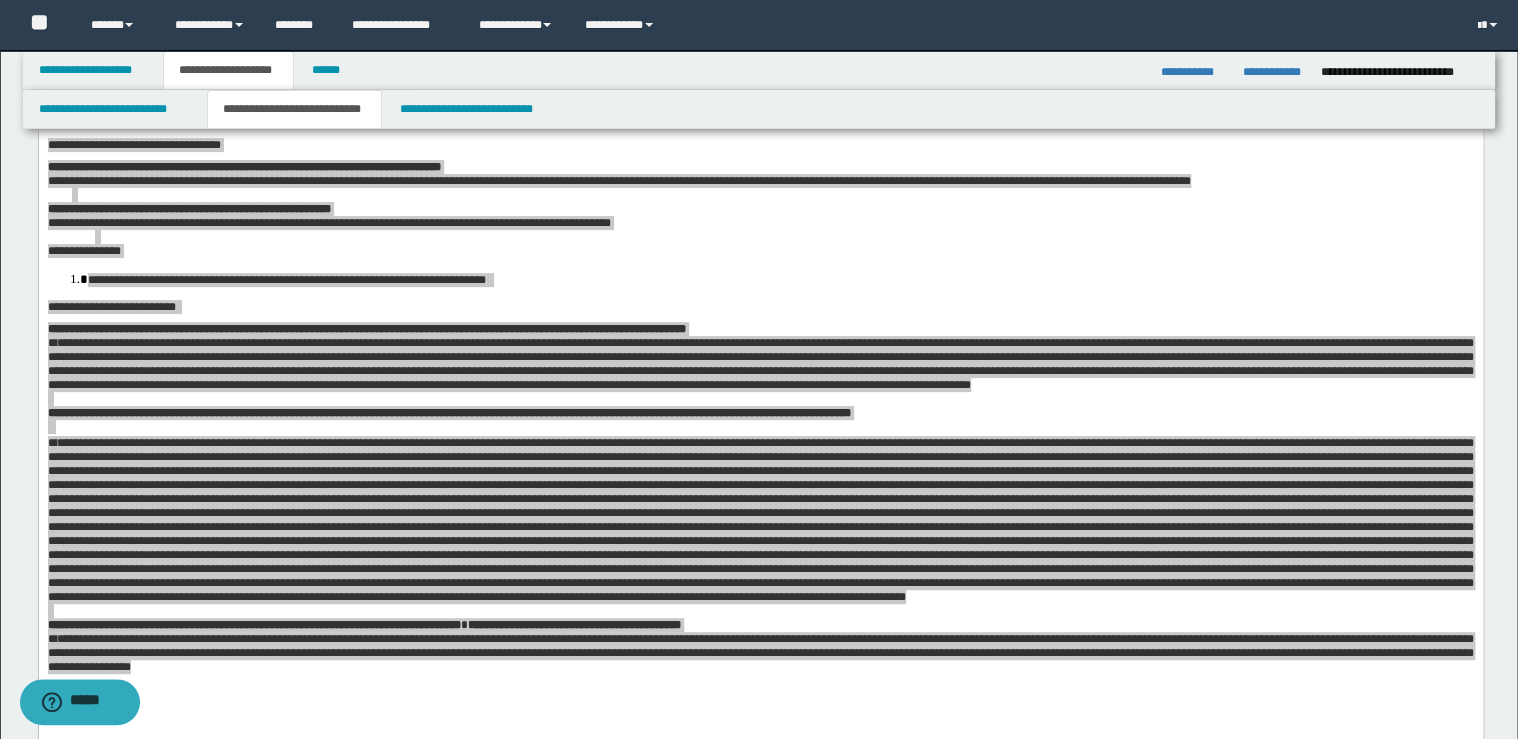 scroll, scrollTop: 408, scrollLeft: 0, axis: vertical 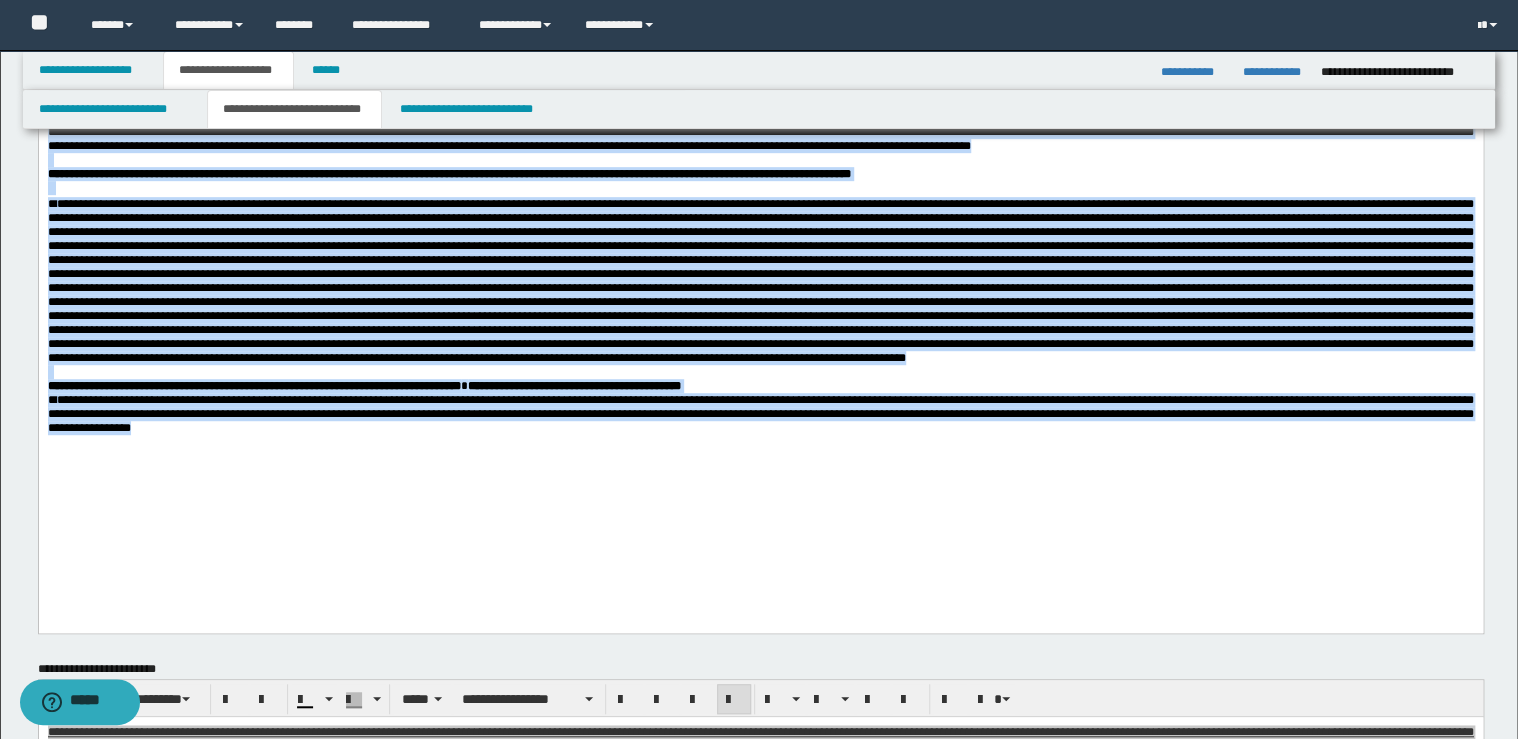 click on "**********" at bounding box center (760, 414) 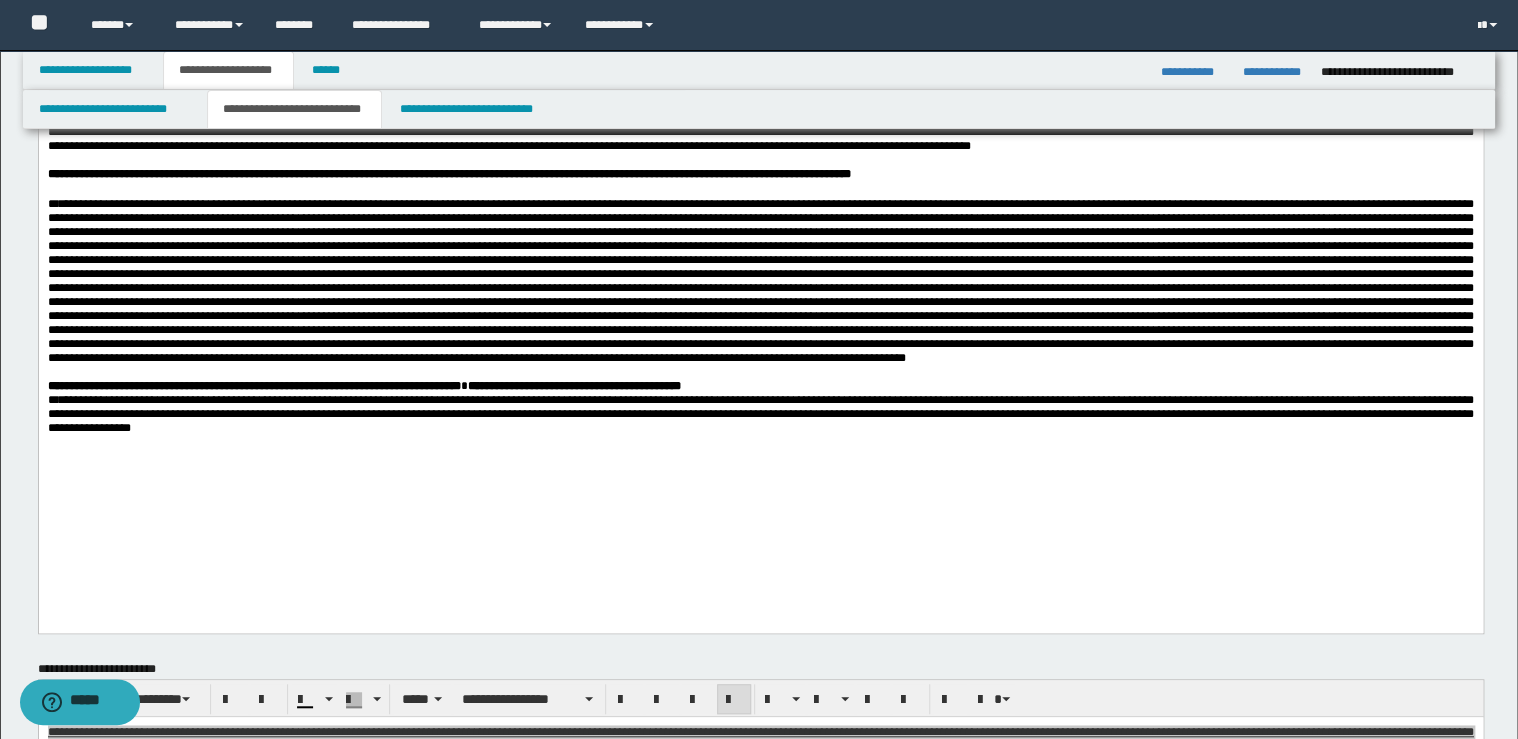 click on "**********" at bounding box center [760, 386] 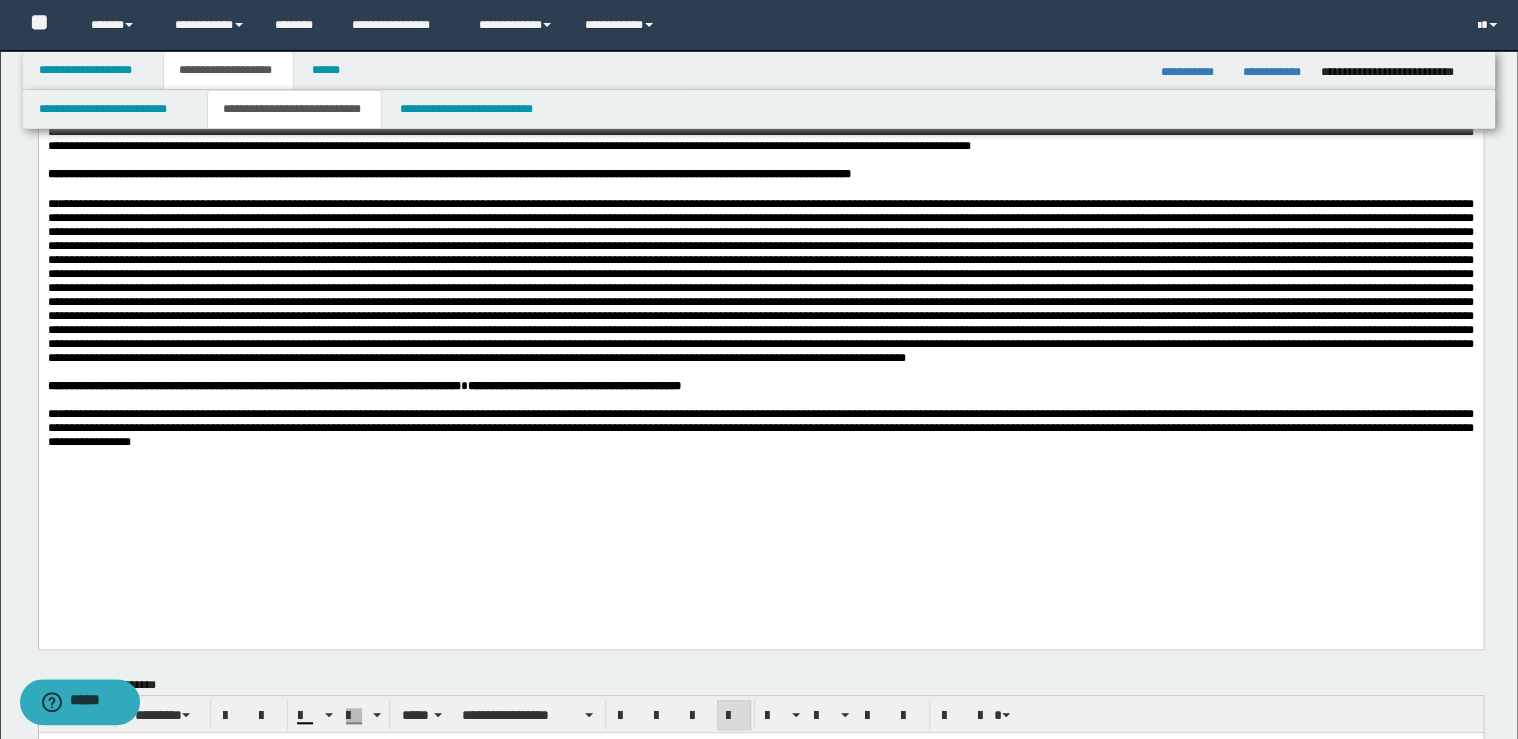 scroll, scrollTop: 88, scrollLeft: 0, axis: vertical 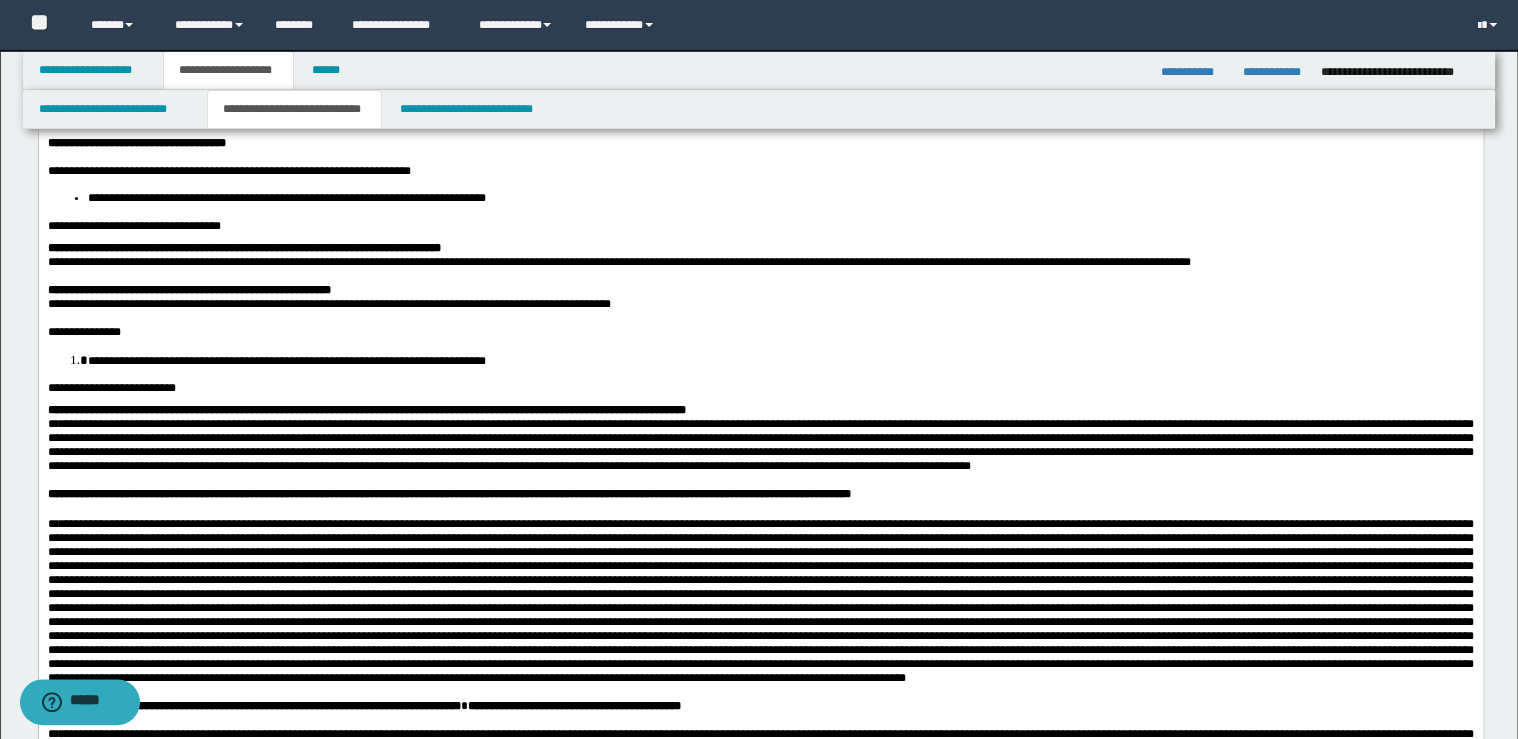 click on "**********" at bounding box center [760, 289] 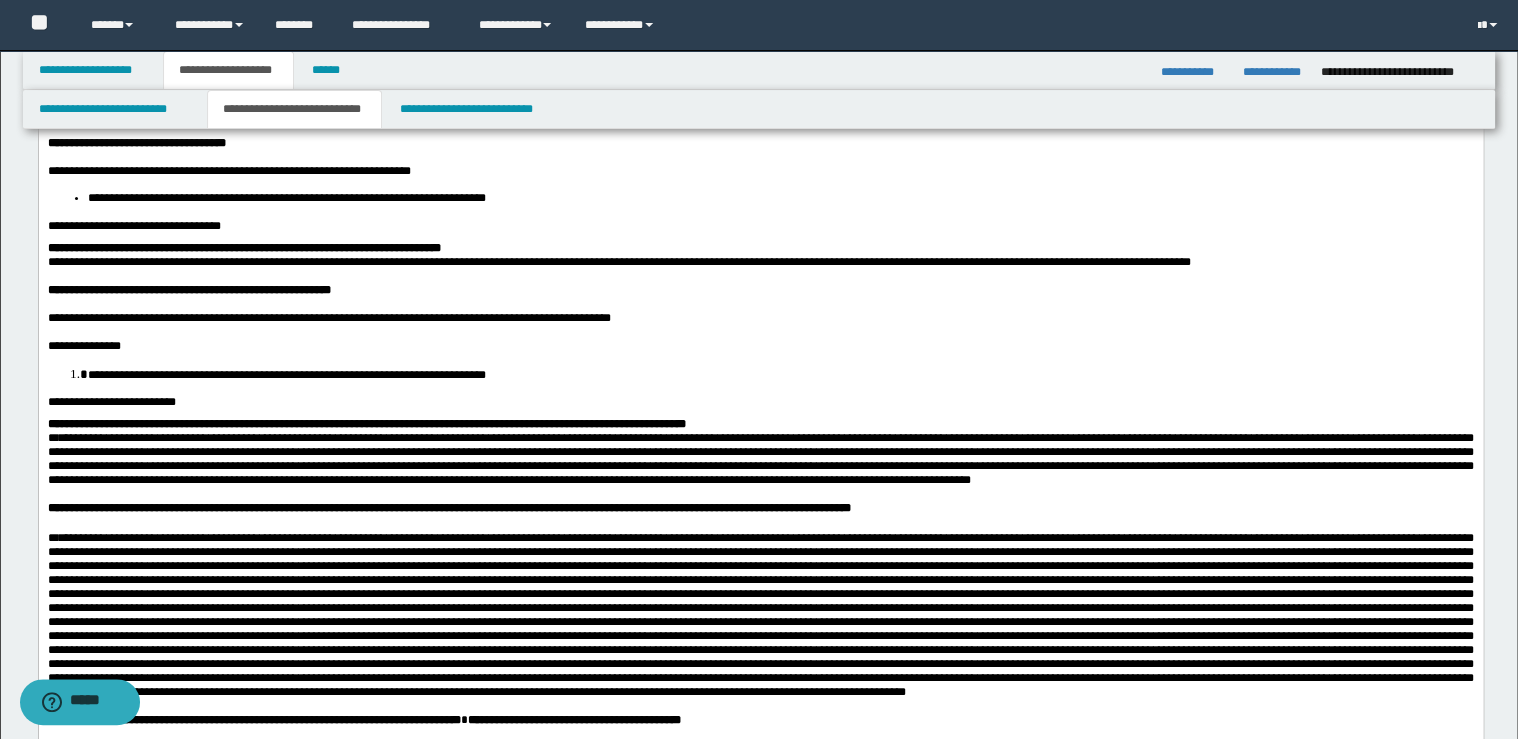 click on "**********" at bounding box center (760, 247) 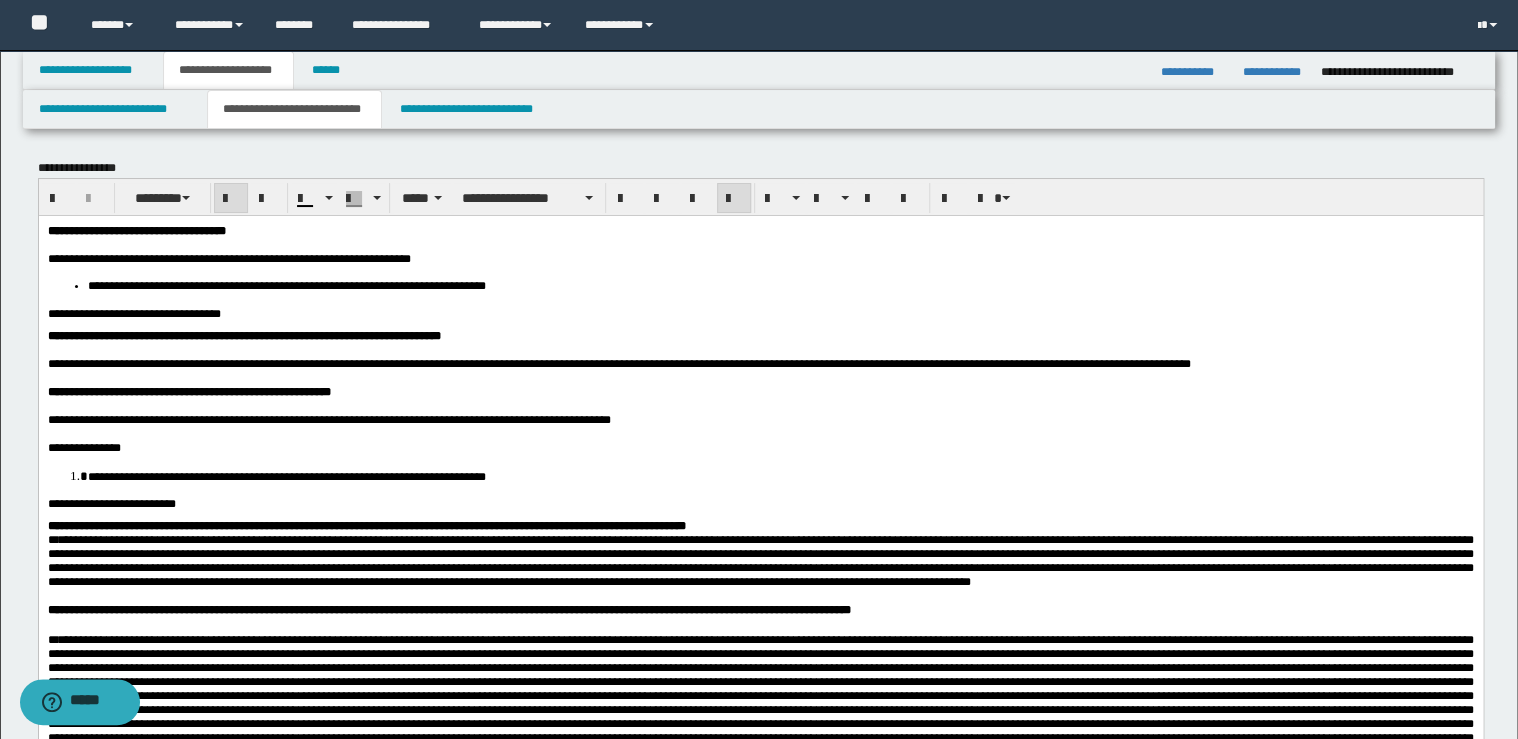 scroll, scrollTop: 320, scrollLeft: 0, axis: vertical 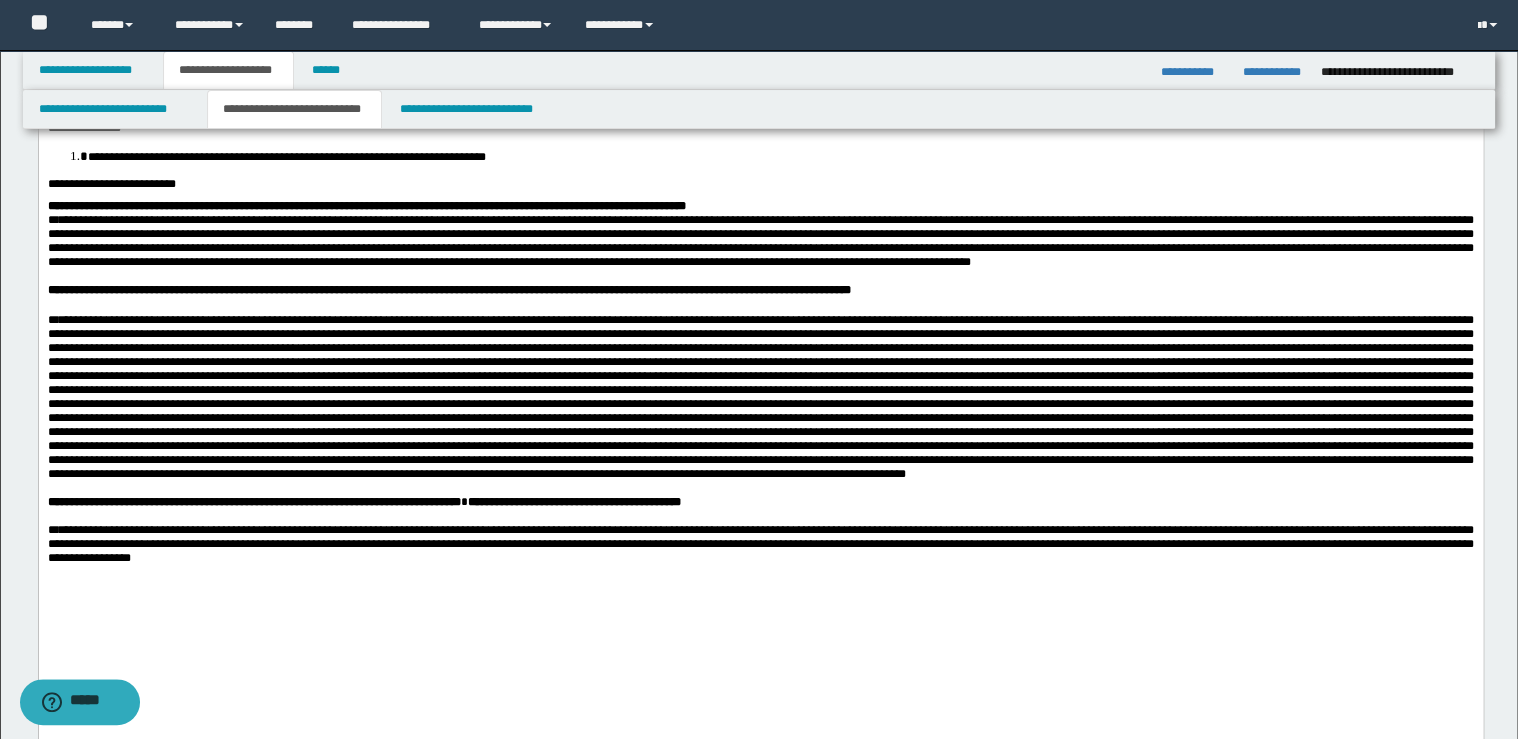click on "**********" at bounding box center [760, 206] 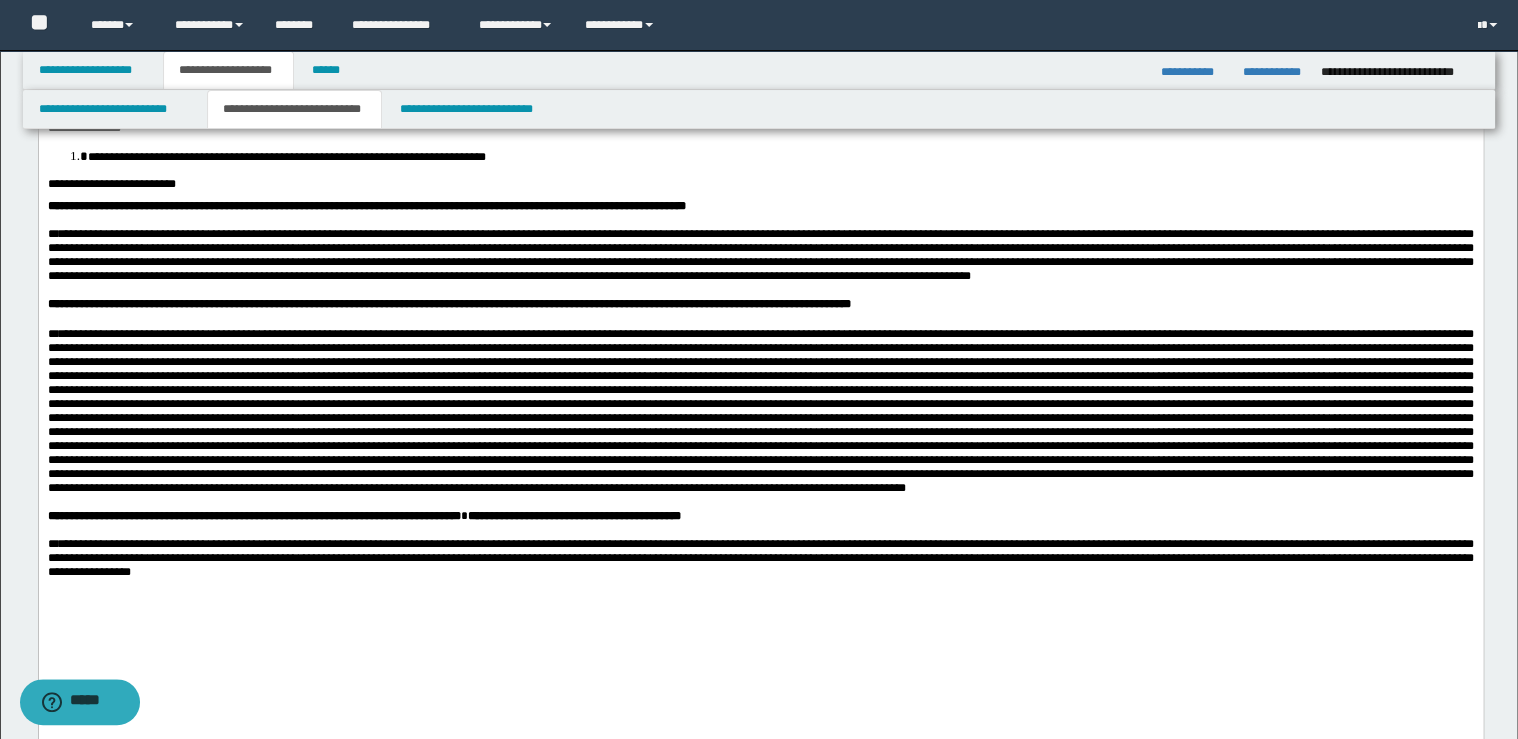 click at bounding box center [760, 411] 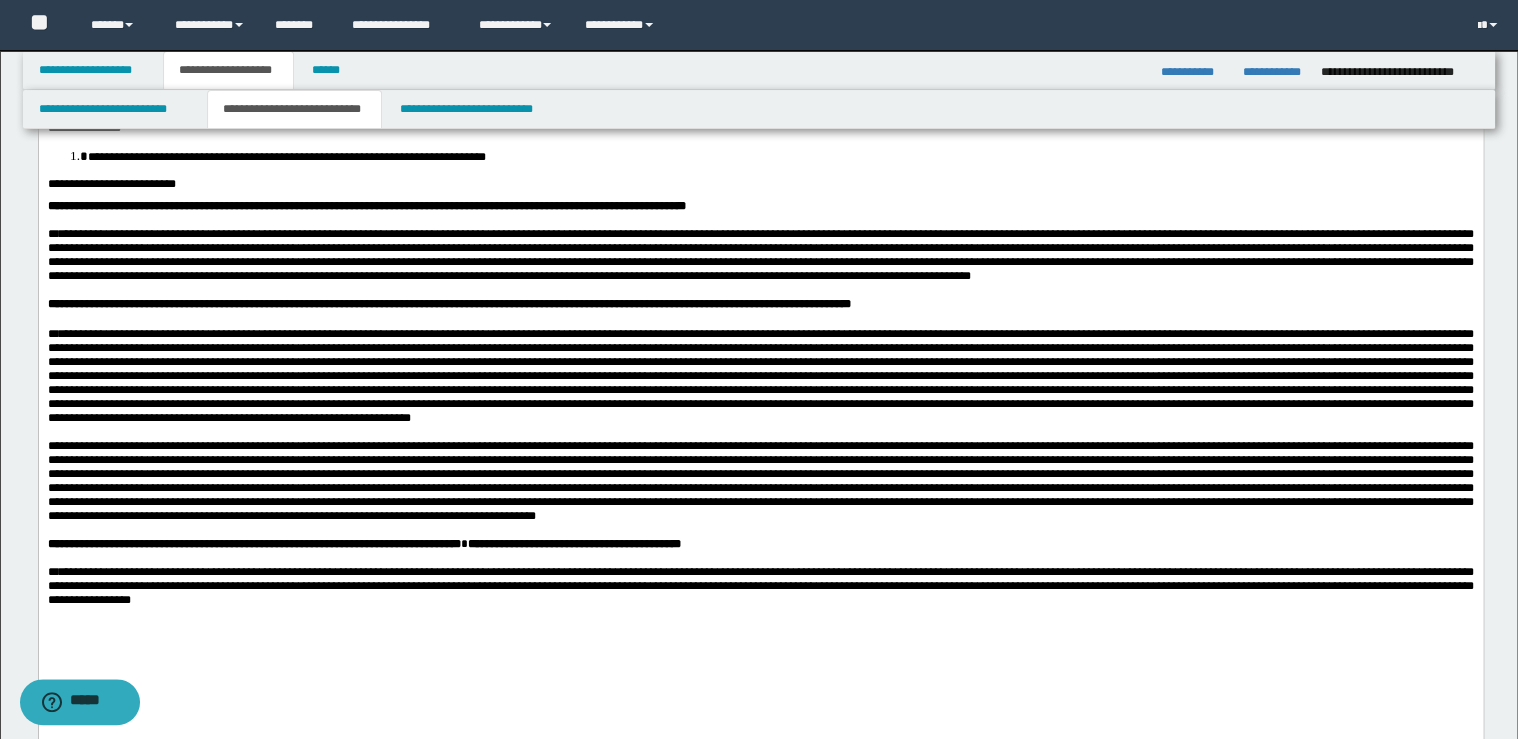 click on "**********" at bounding box center (759, 70) 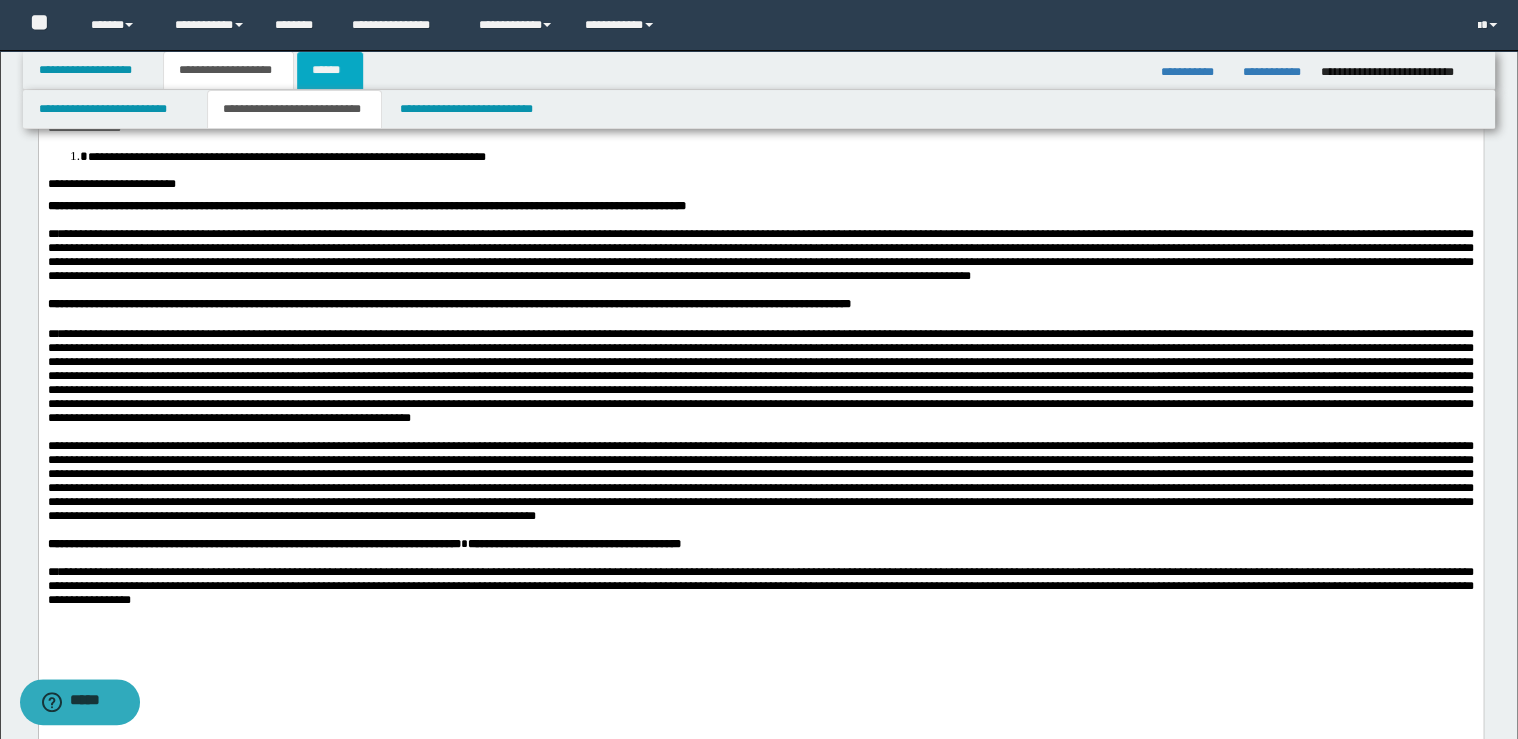 click on "******" at bounding box center [330, 70] 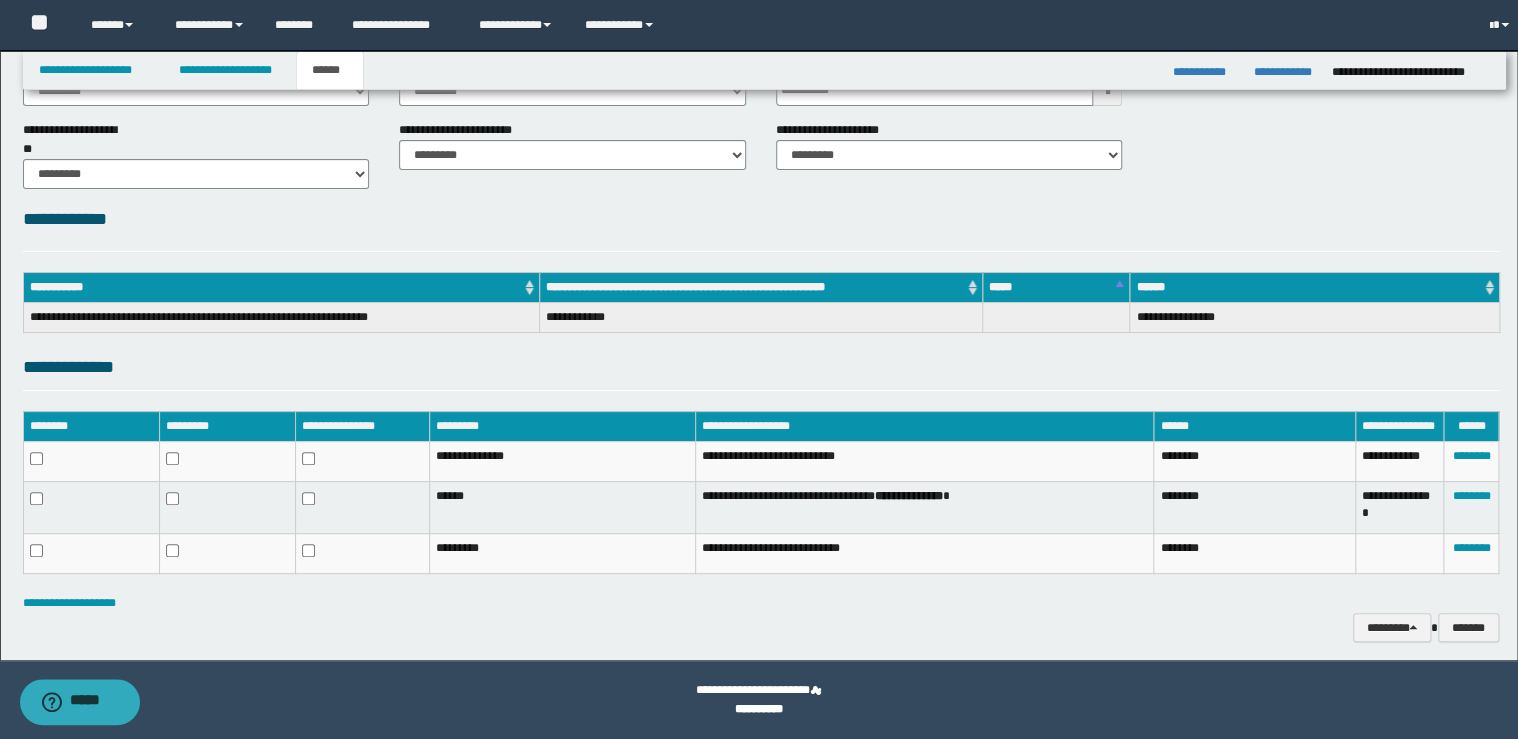 scroll, scrollTop: 137, scrollLeft: 0, axis: vertical 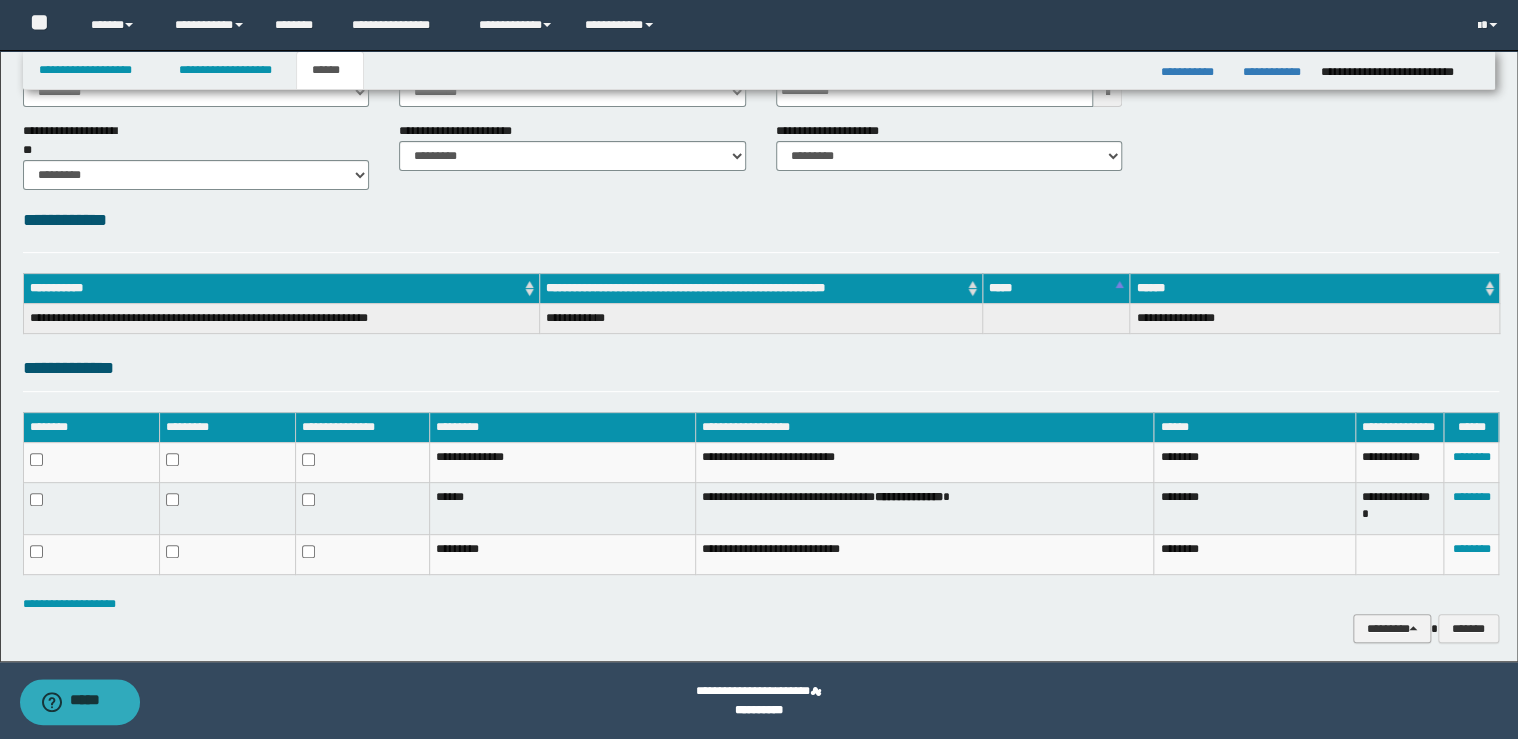 click on "********" at bounding box center (1392, 629) 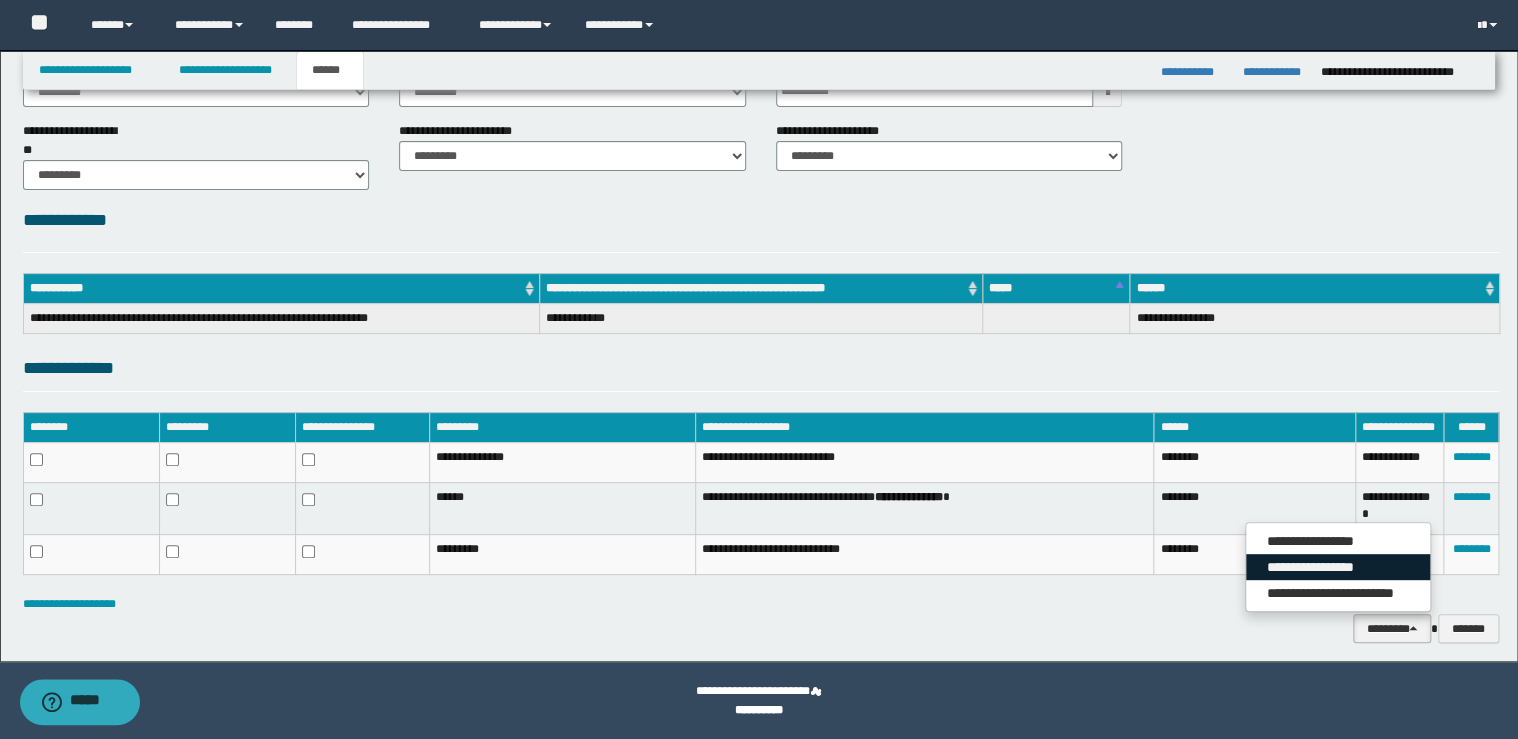 click on "**********" at bounding box center (1338, 567) 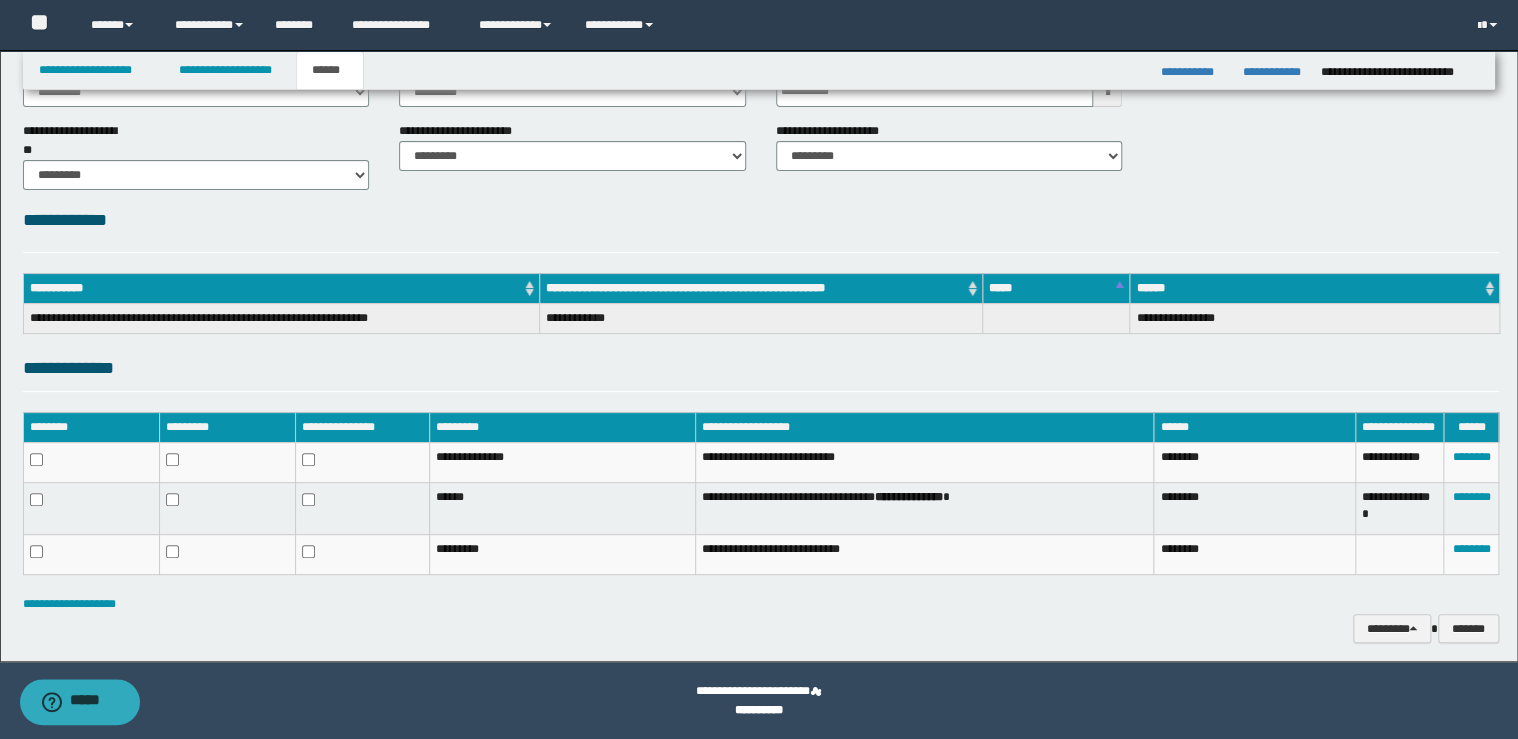 click on "**********" at bounding box center [761, 629] 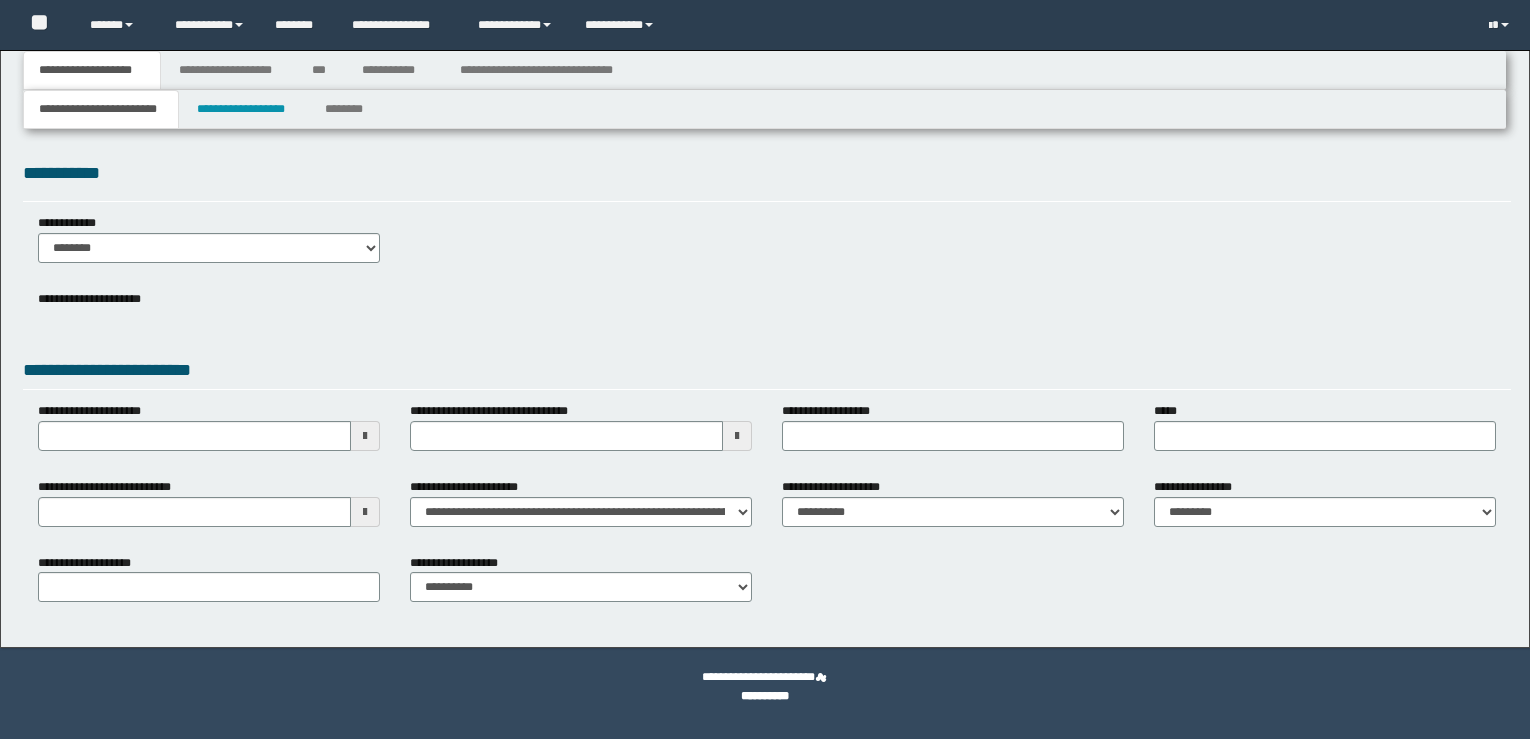 scroll, scrollTop: 0, scrollLeft: 0, axis: both 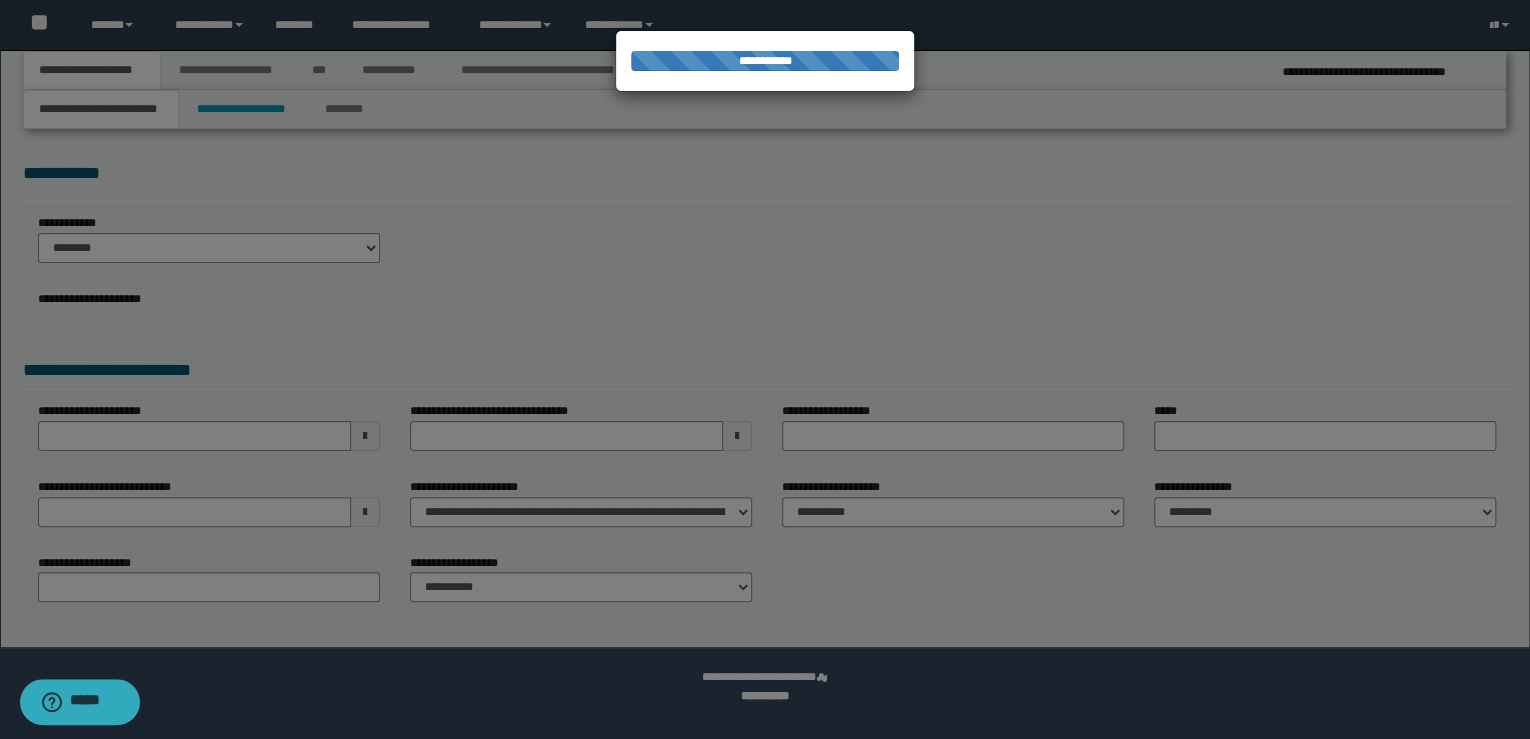 select on "*" 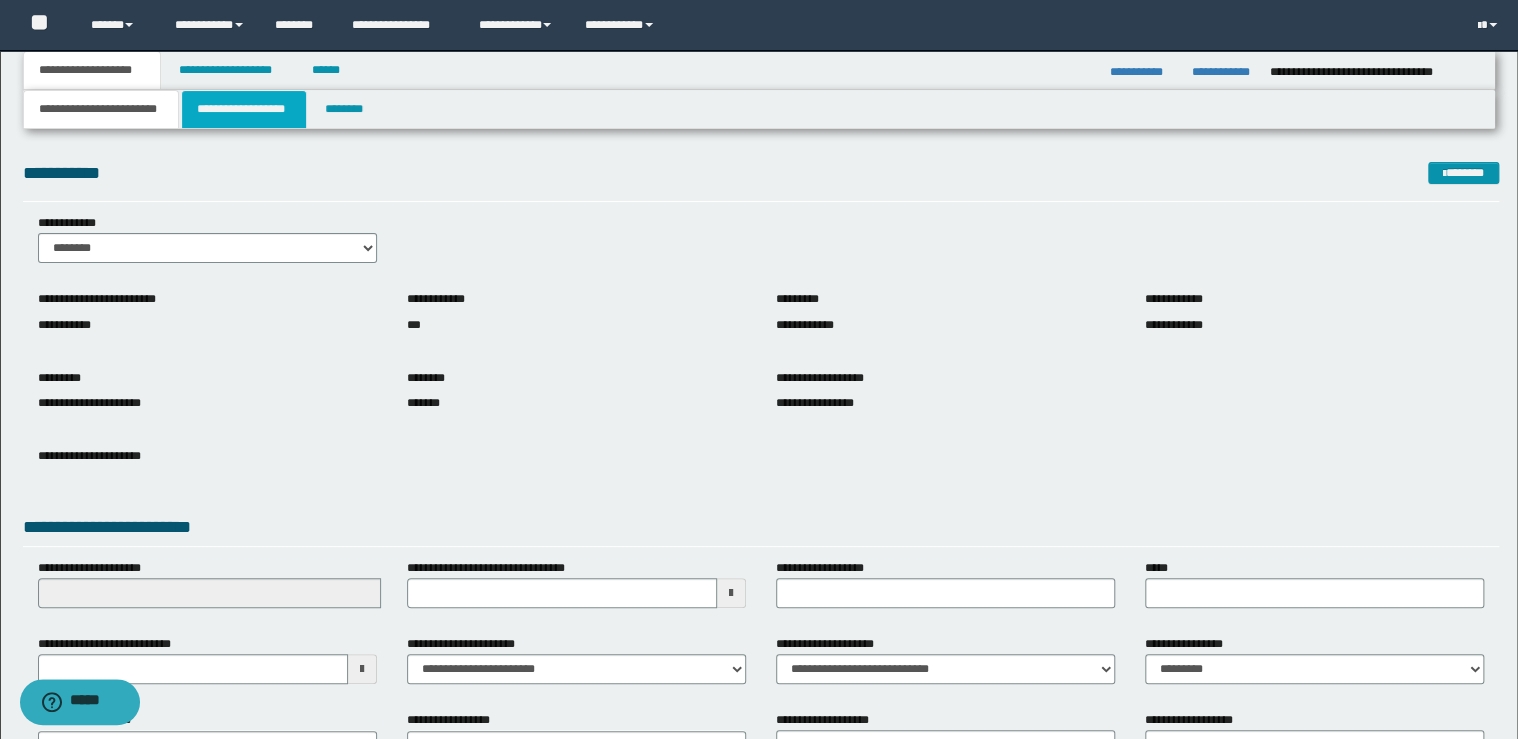 click on "**********" at bounding box center [244, 109] 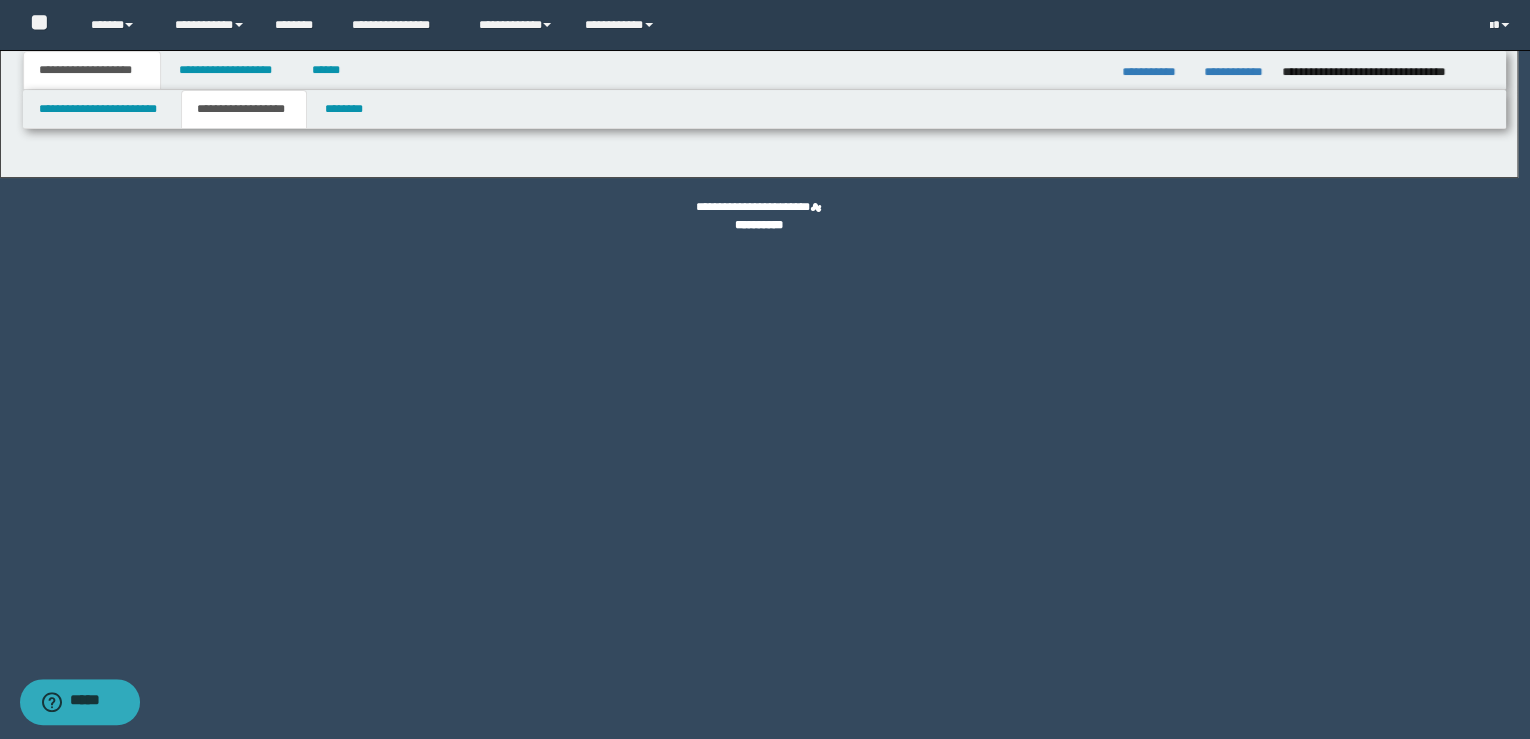 type on "********" 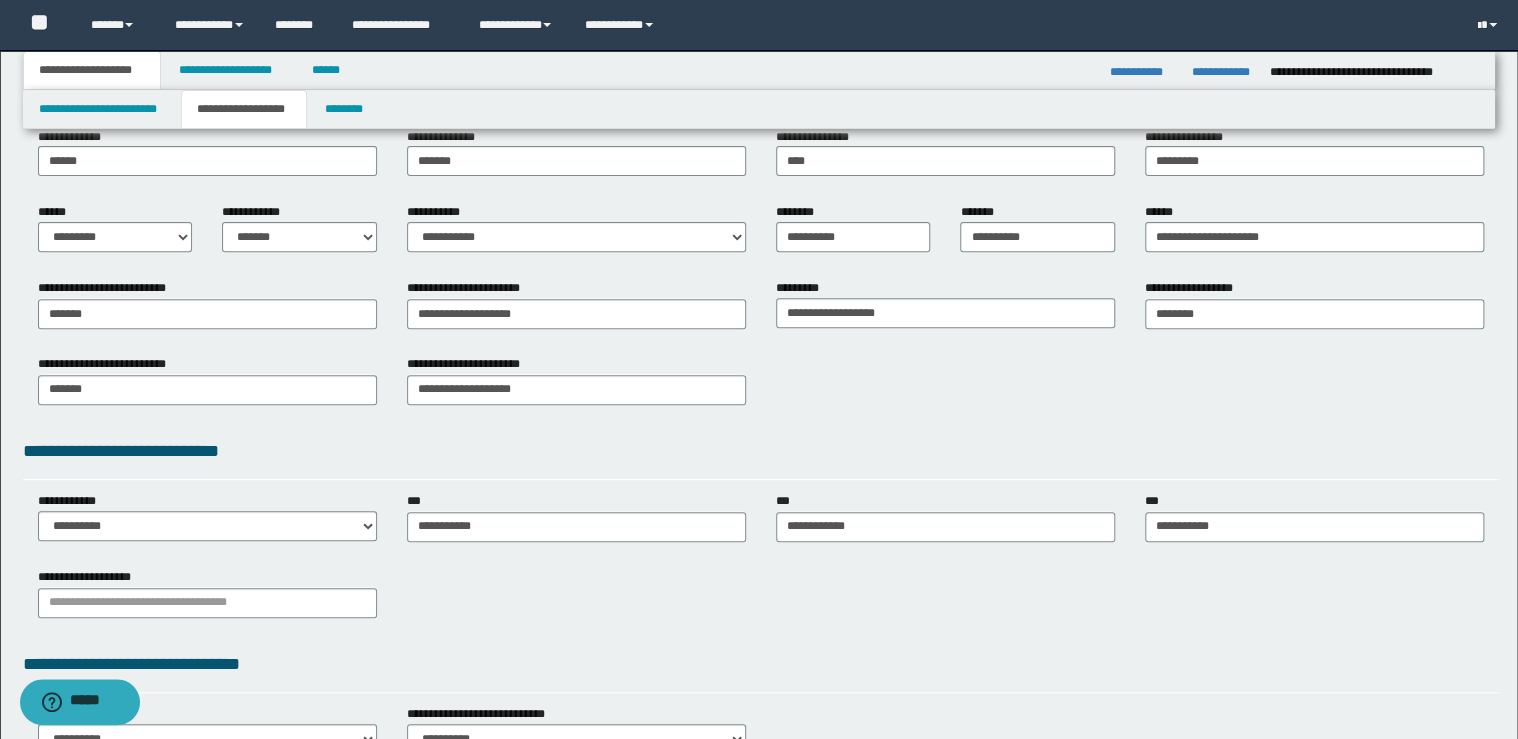 scroll, scrollTop: 240, scrollLeft: 0, axis: vertical 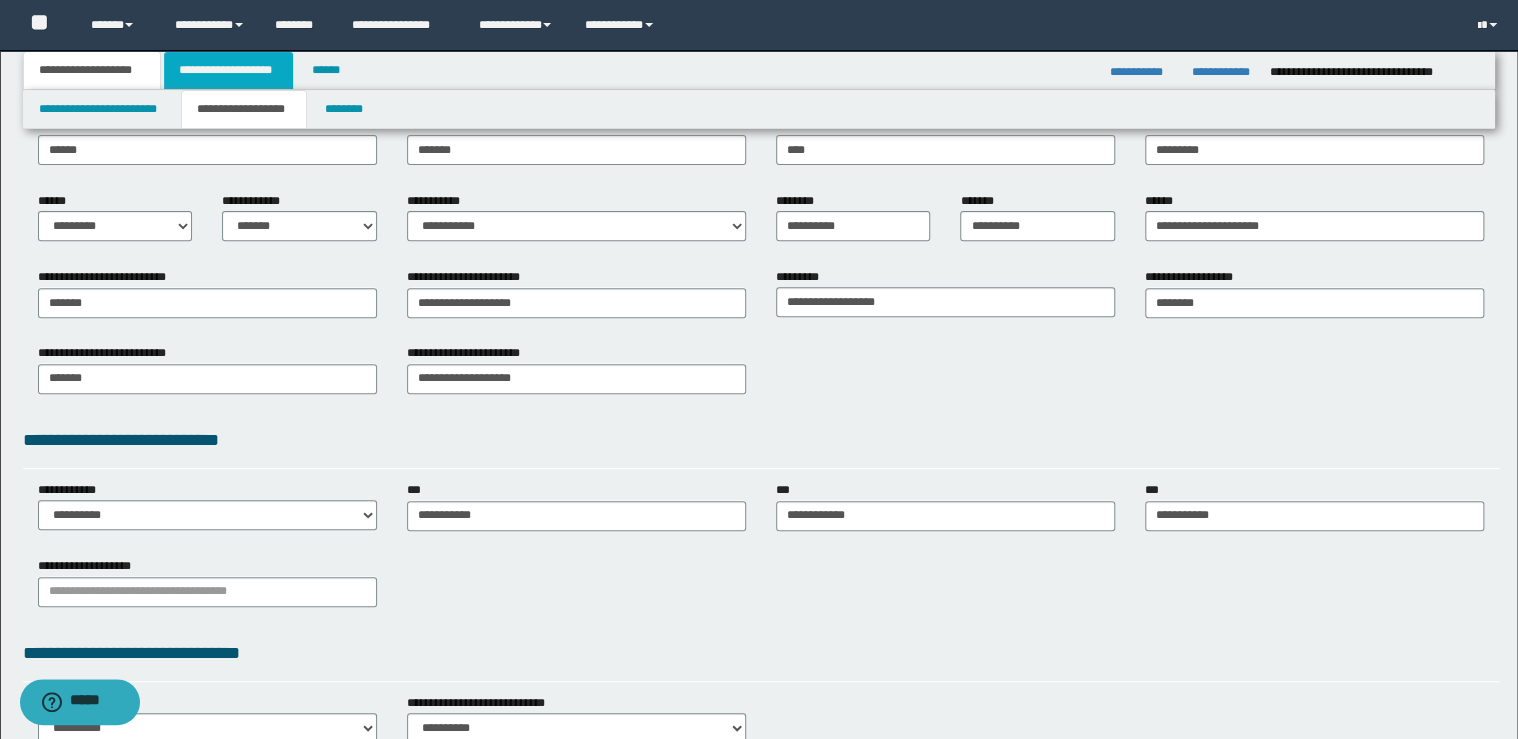 click on "**********" at bounding box center (228, 70) 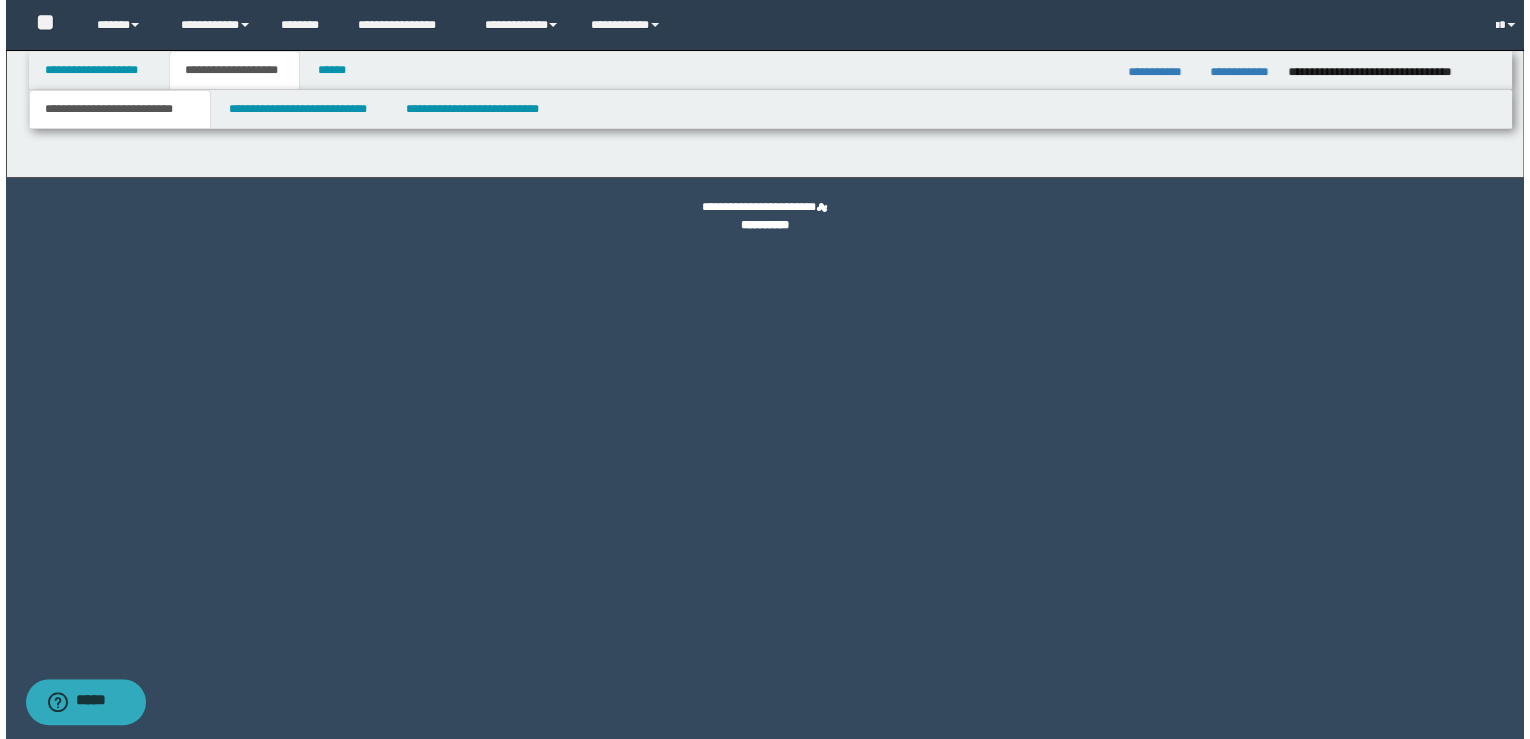 scroll, scrollTop: 0, scrollLeft: 0, axis: both 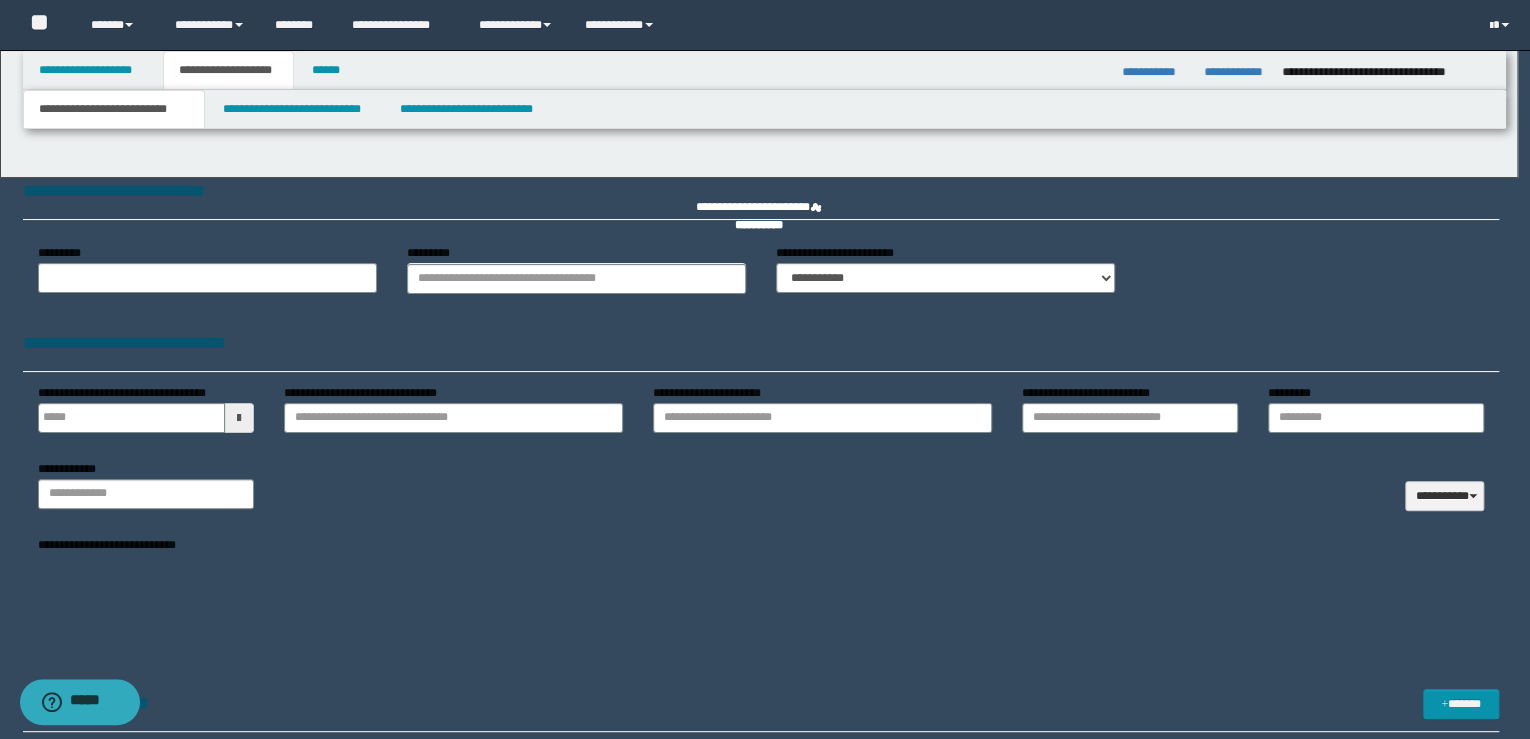 type on "**********" 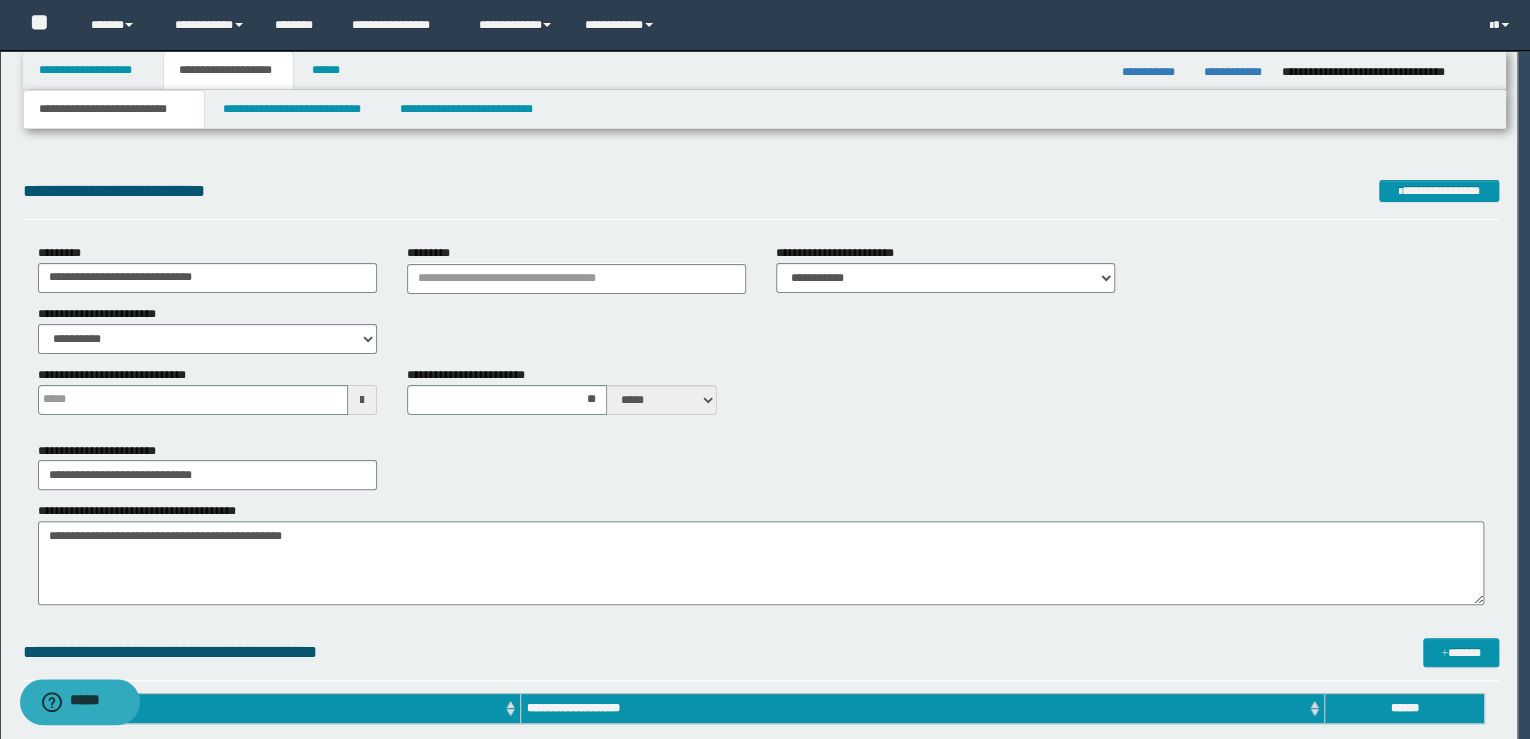 type 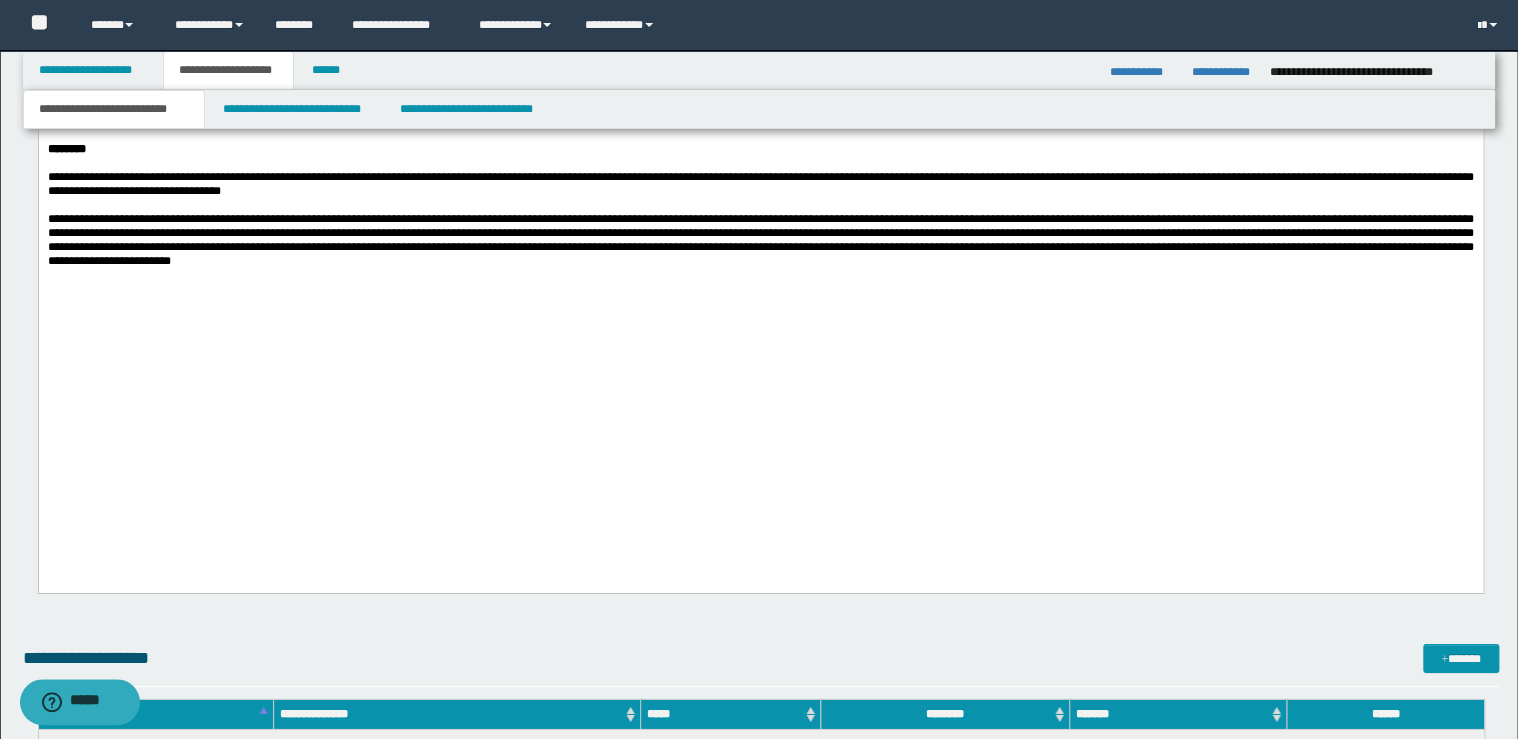scroll, scrollTop: 3360, scrollLeft: 0, axis: vertical 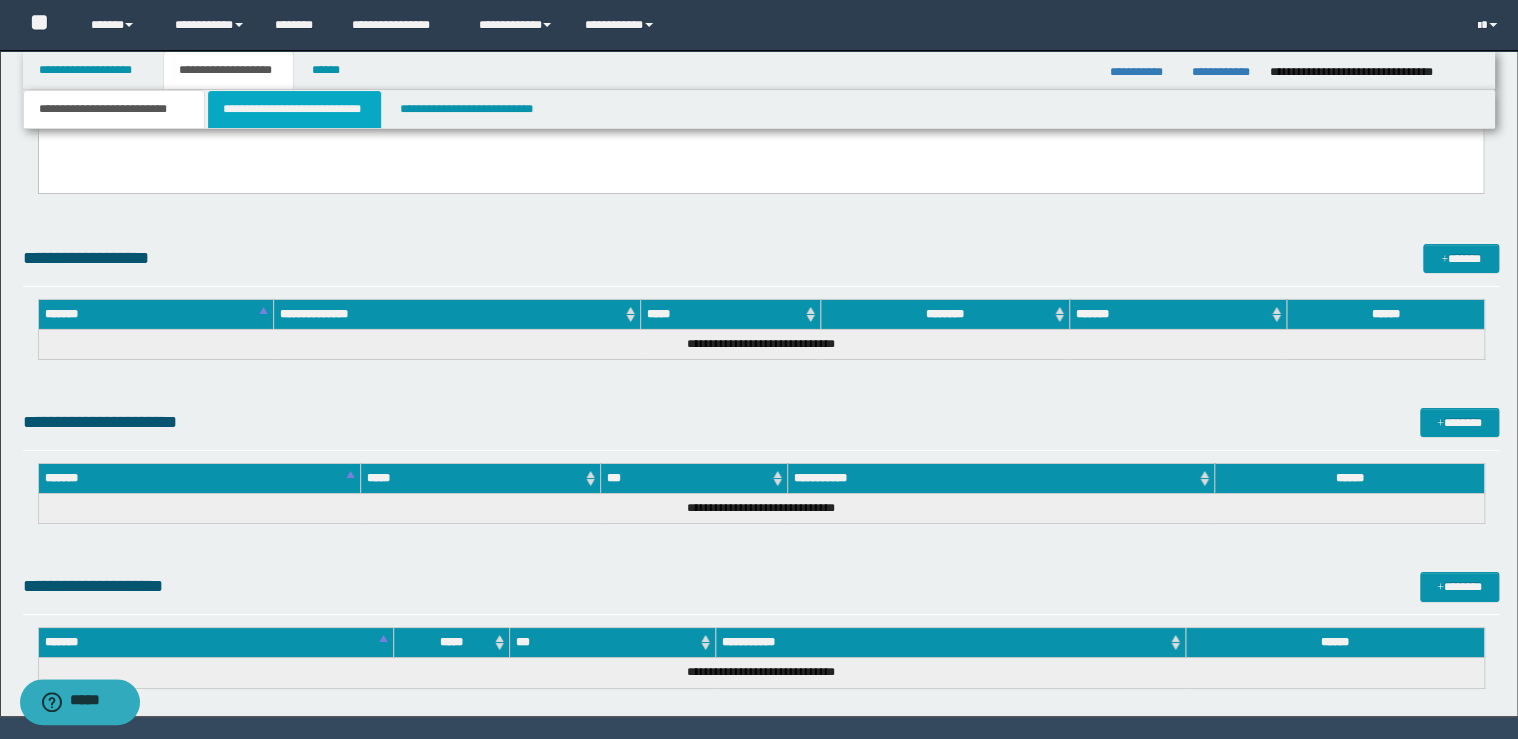 click on "**********" at bounding box center [294, 109] 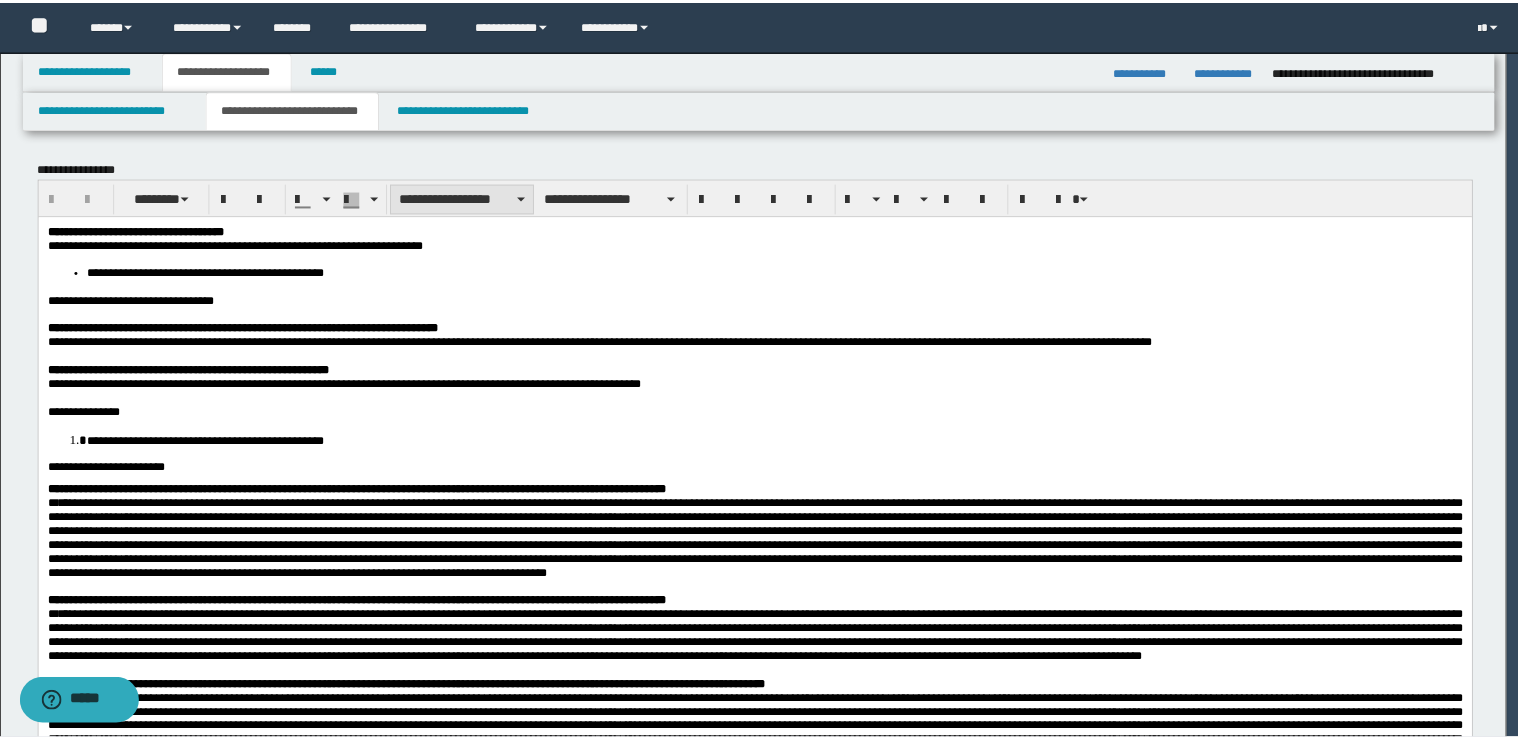 scroll, scrollTop: 0, scrollLeft: 0, axis: both 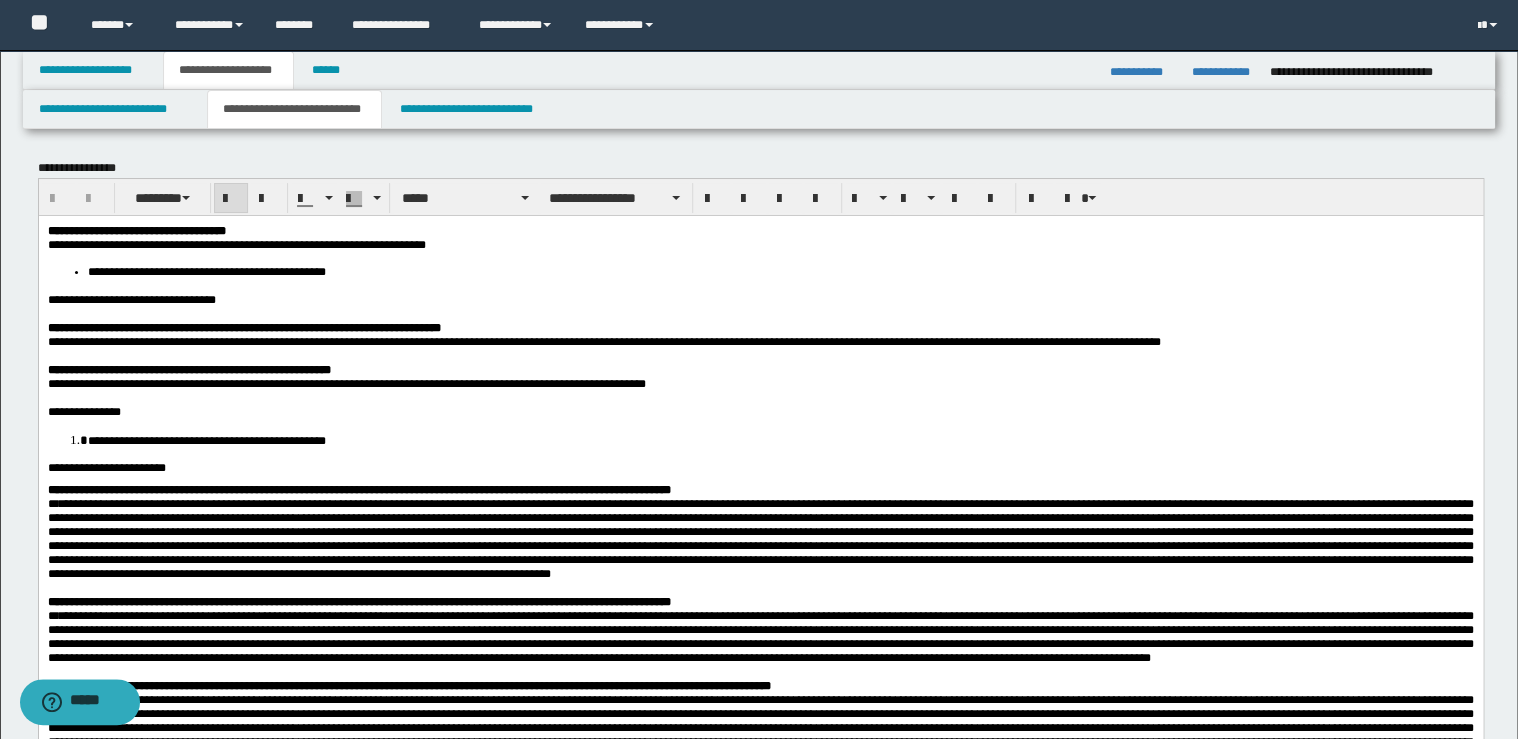 click on "**********" at bounding box center (760, 230) 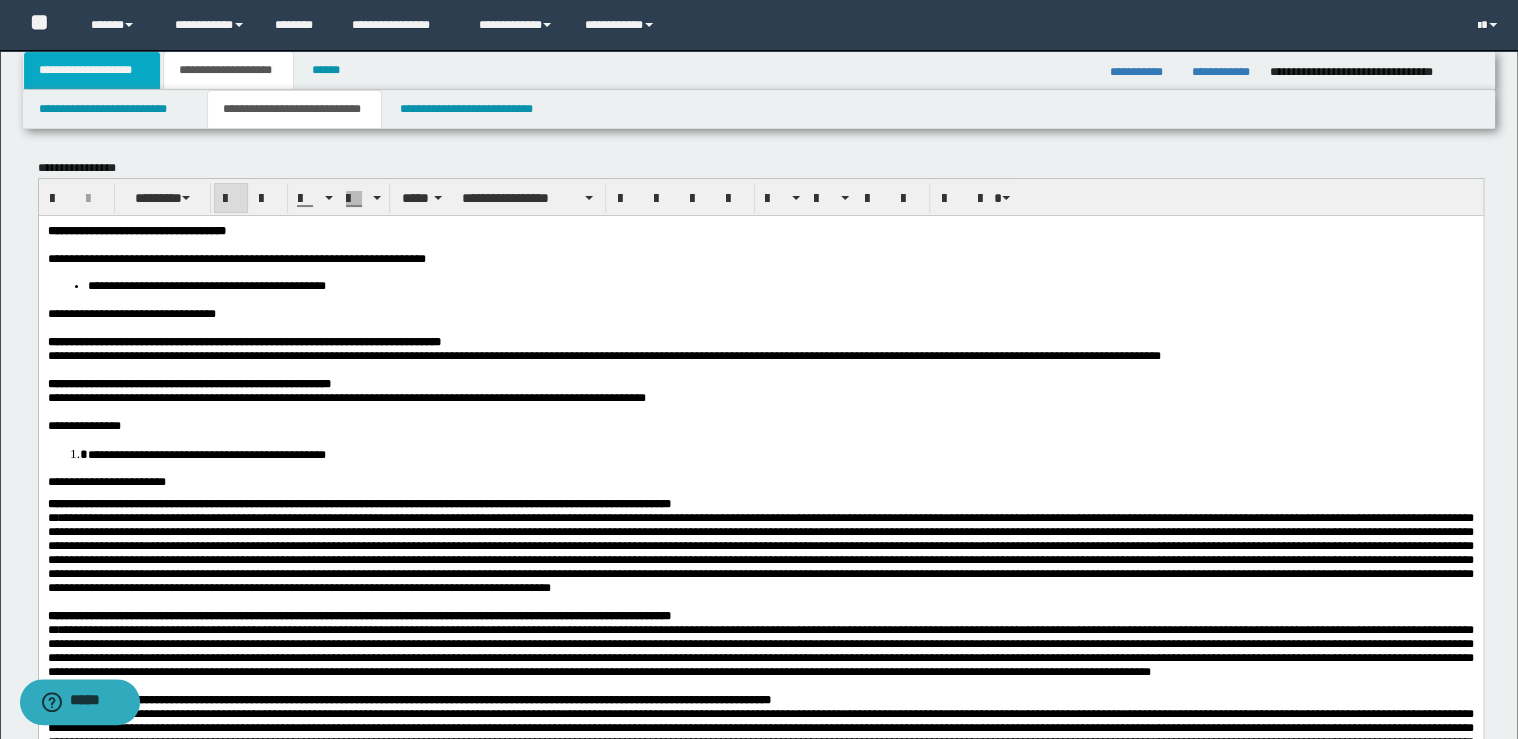 click on "**********" at bounding box center [92, 70] 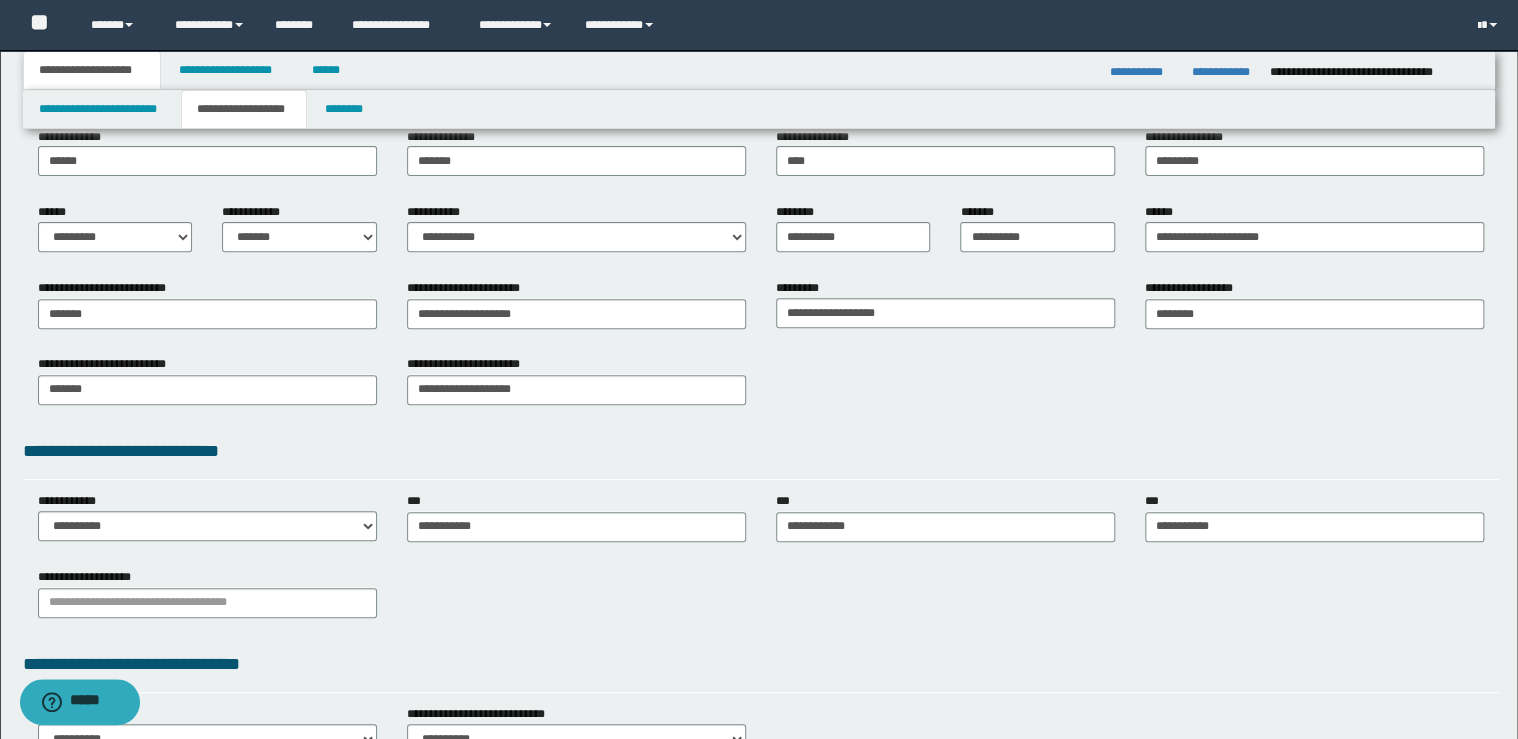 scroll, scrollTop: 47, scrollLeft: 0, axis: vertical 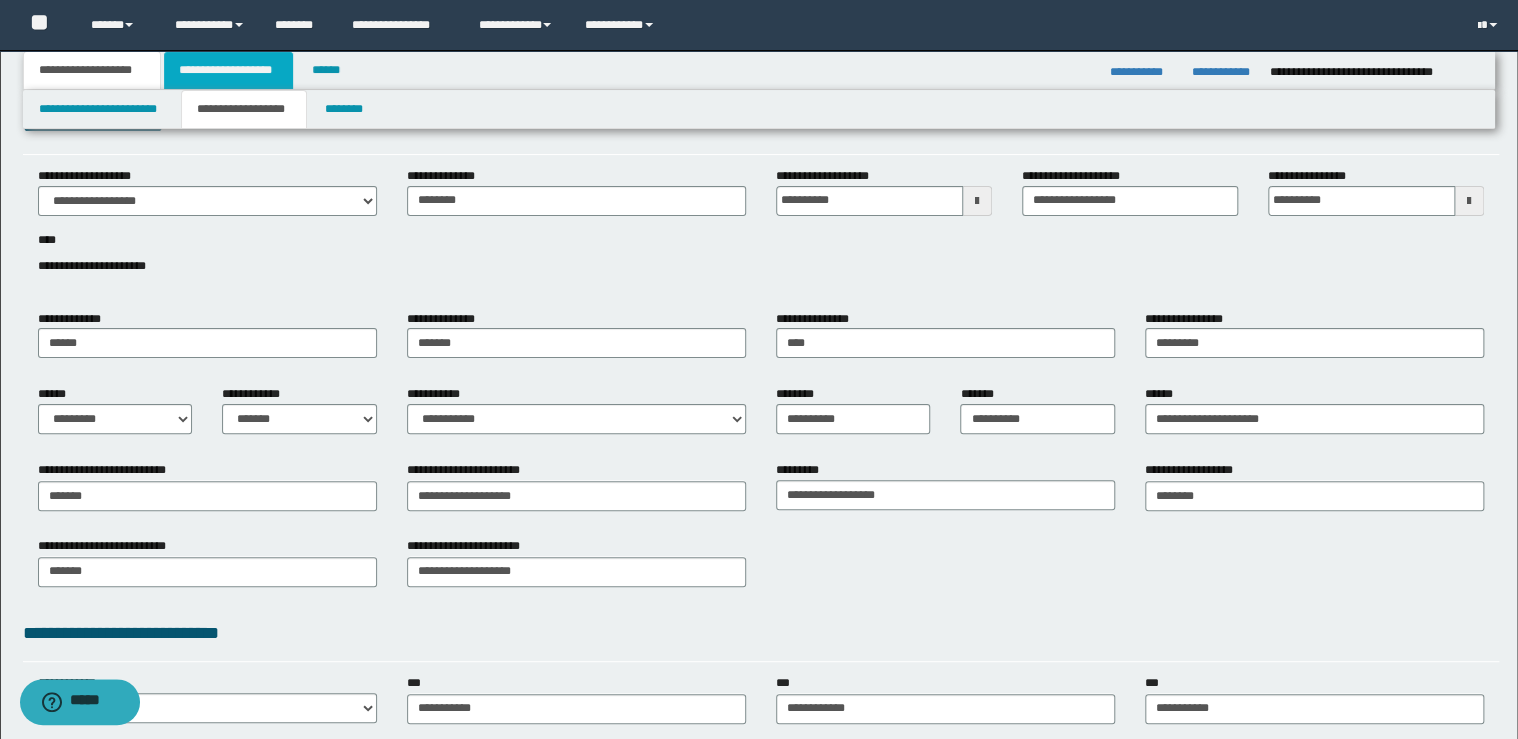 click on "**********" at bounding box center (228, 70) 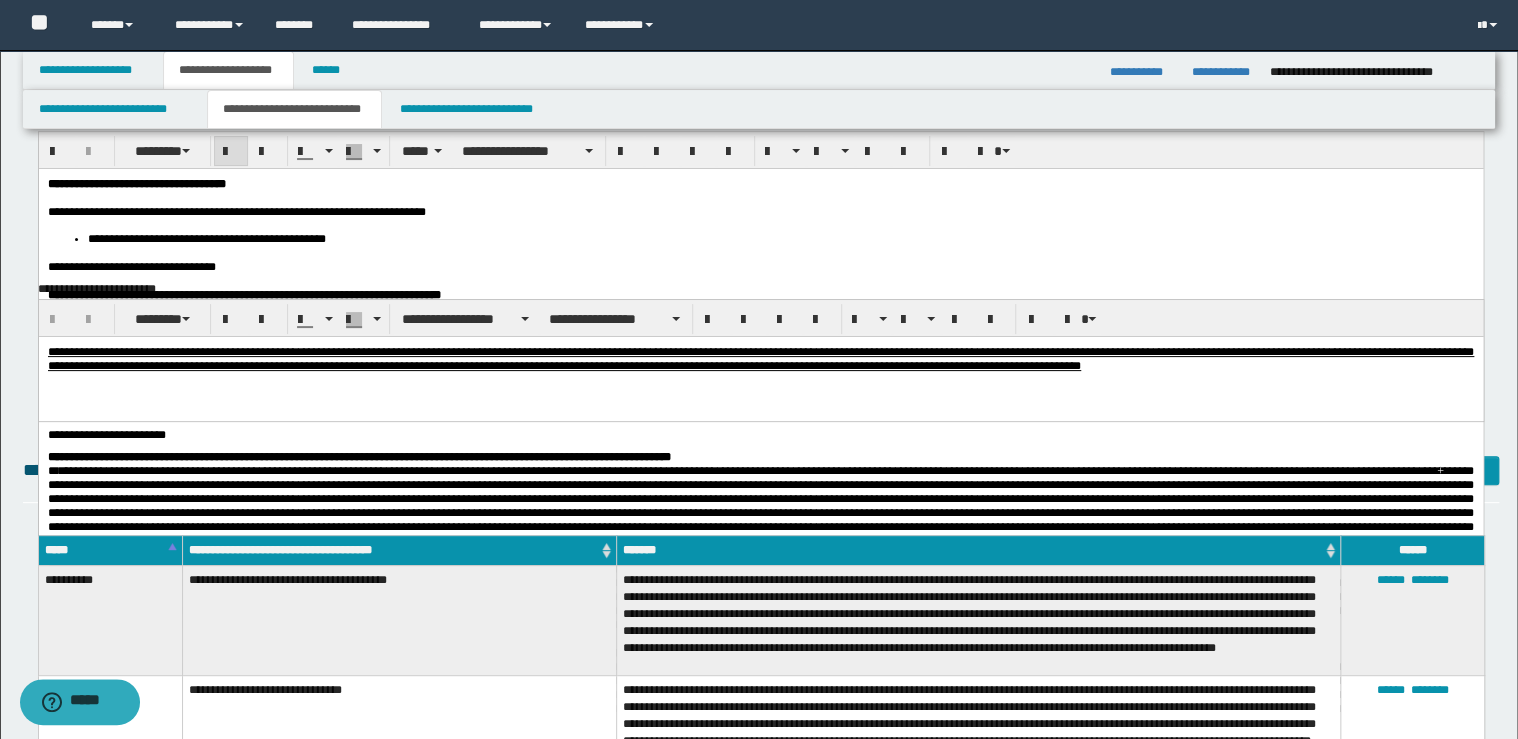 click on "**********" at bounding box center (760, 512) 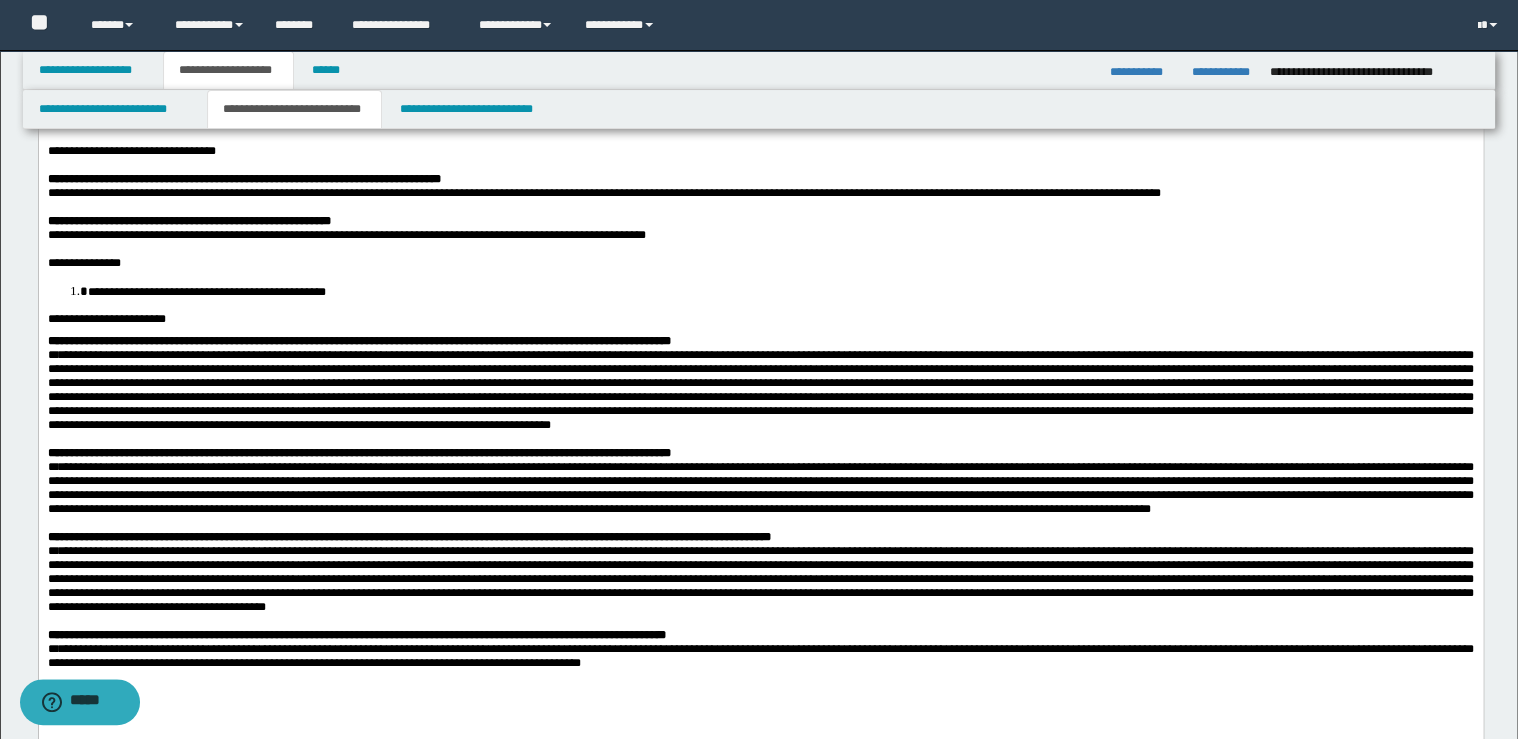 scroll, scrollTop: 127, scrollLeft: 0, axis: vertical 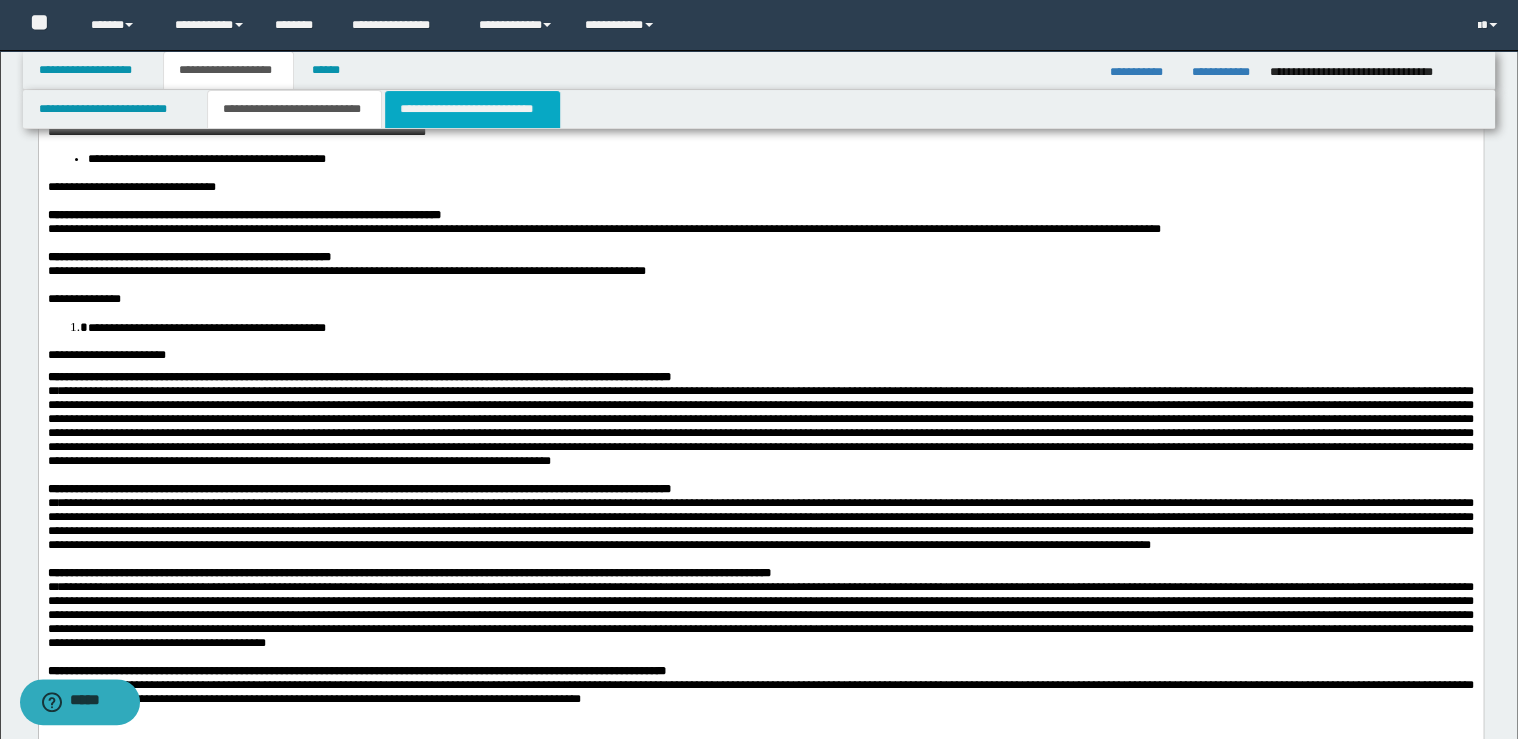 click on "**********" at bounding box center (472, 109) 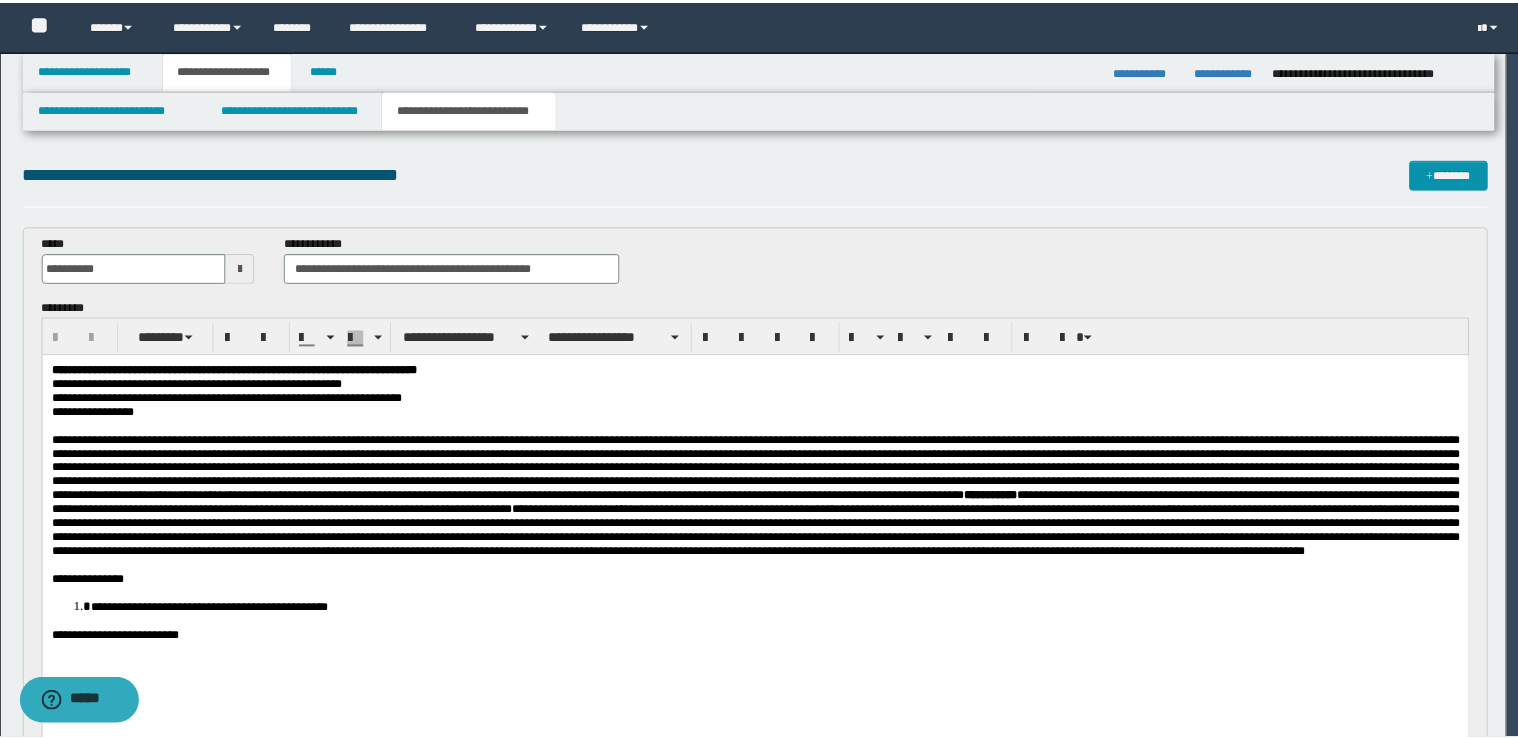 scroll, scrollTop: 0, scrollLeft: 0, axis: both 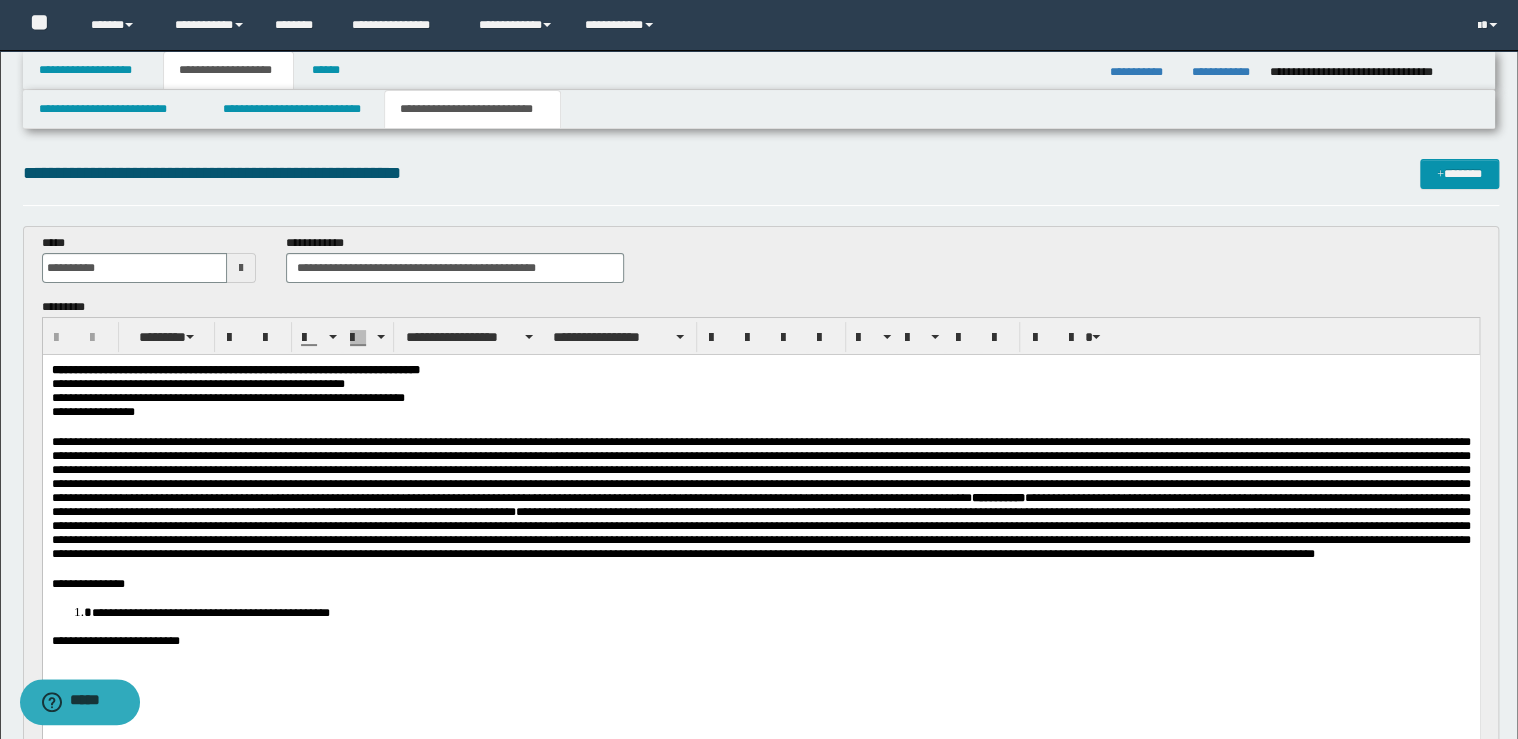 click on "**********" at bounding box center (760, 370) 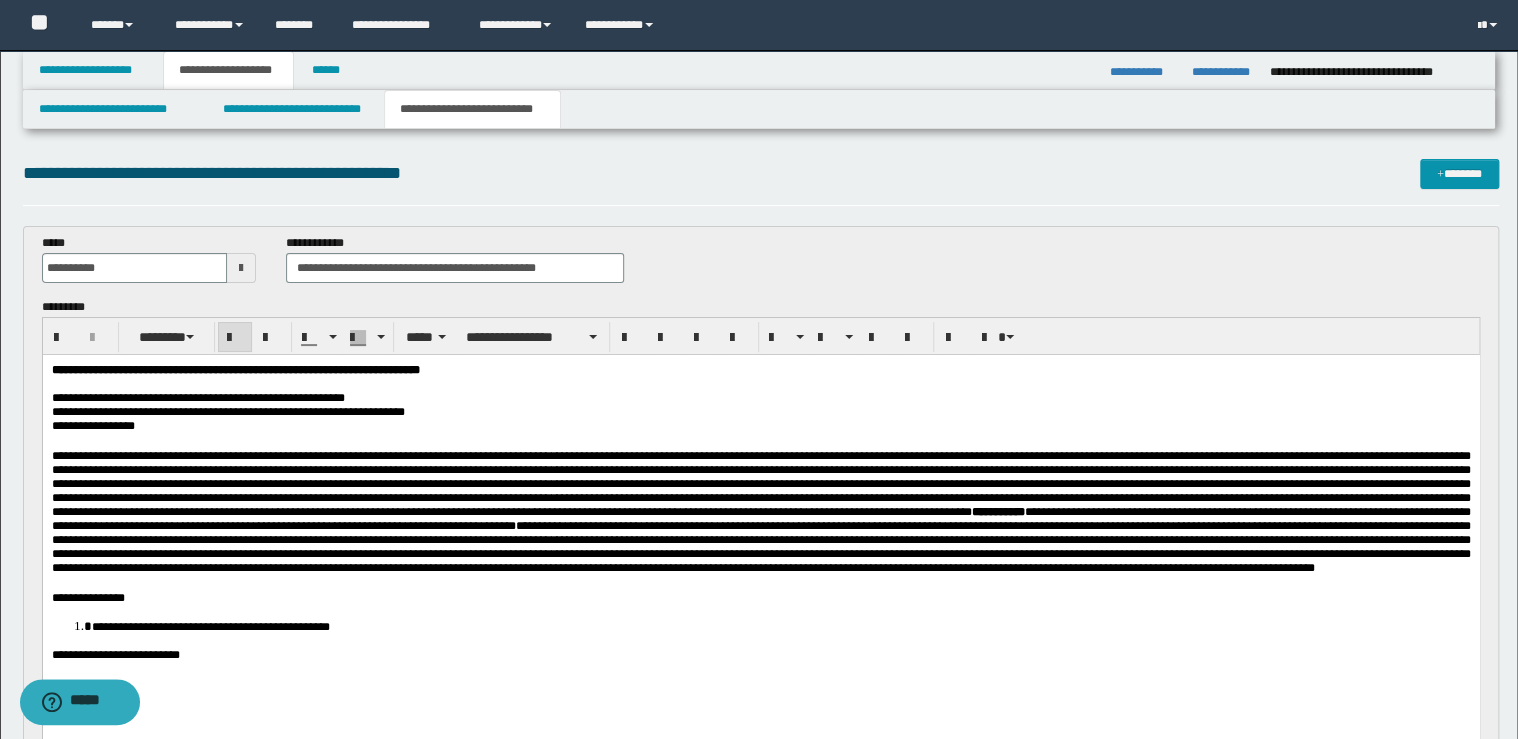click on "**********" at bounding box center (760, 398) 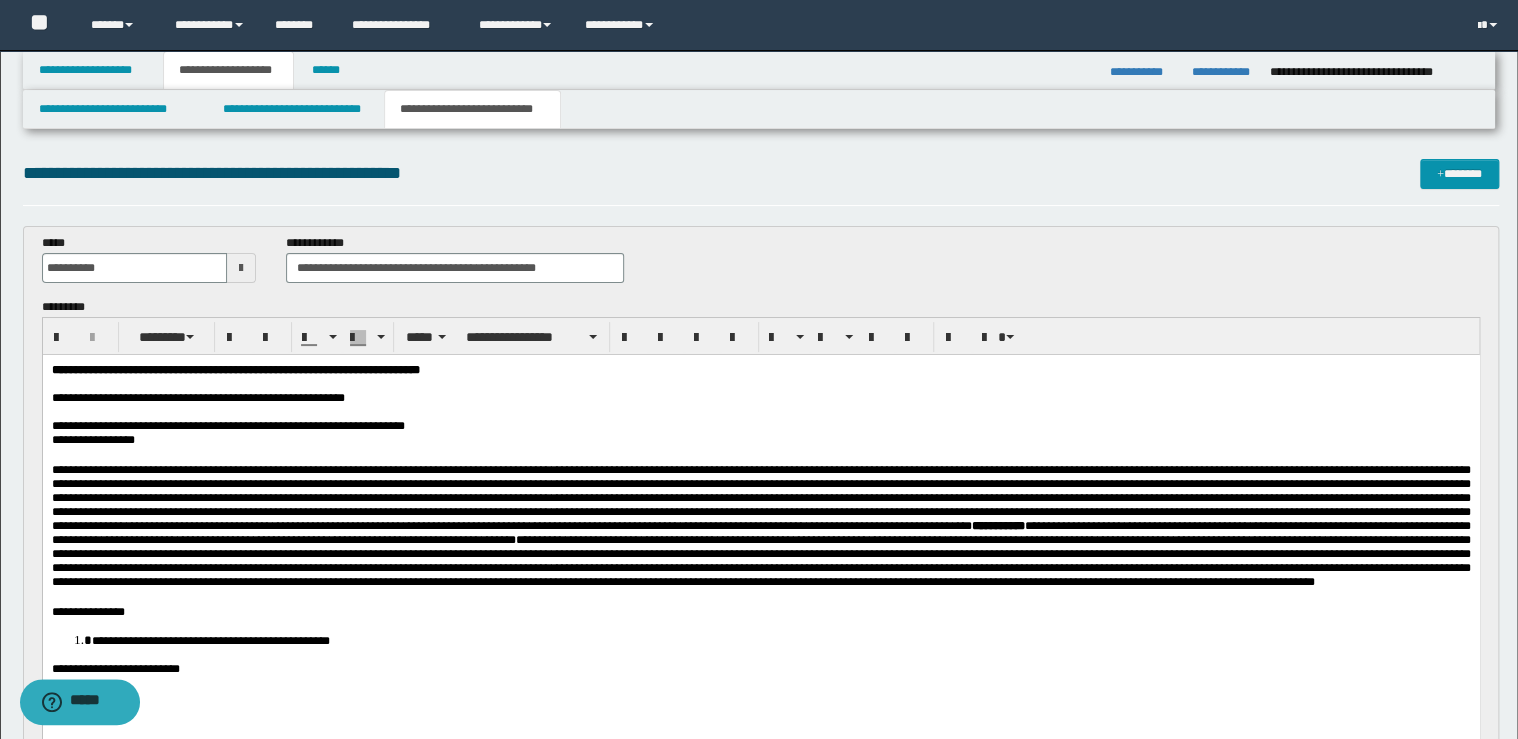 click on "**********" at bounding box center (760, 426) 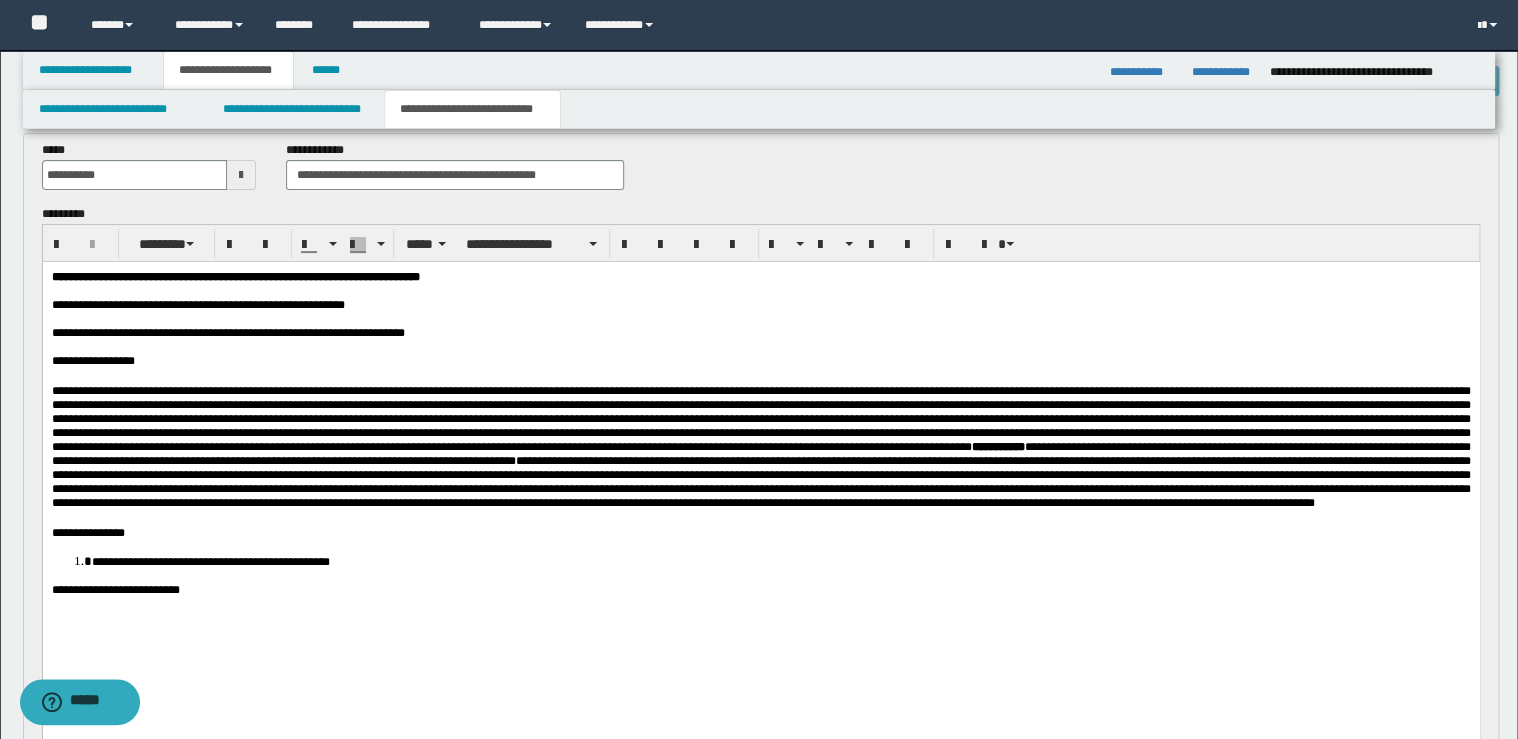 scroll, scrollTop: 240, scrollLeft: 0, axis: vertical 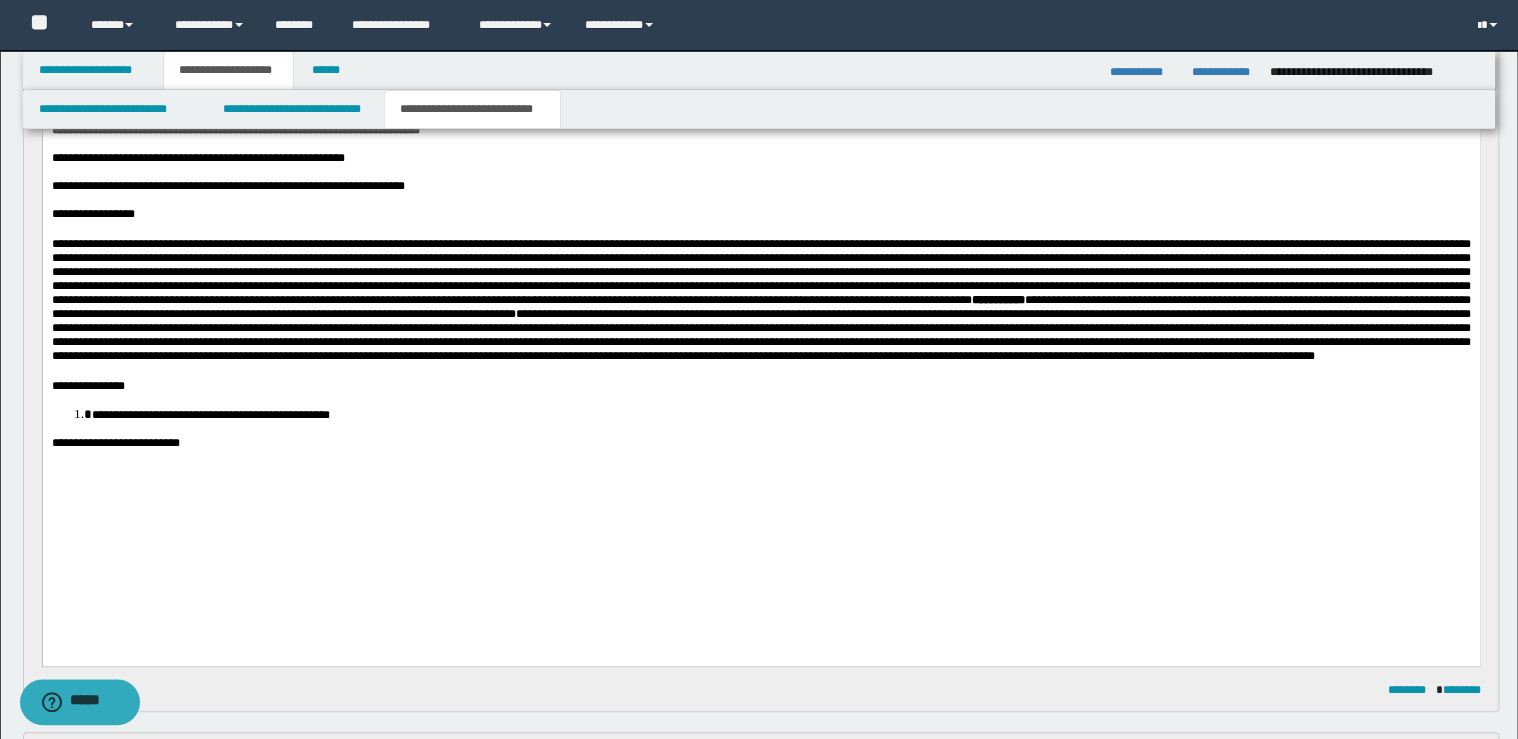 click on "**********" at bounding box center (760, 442) 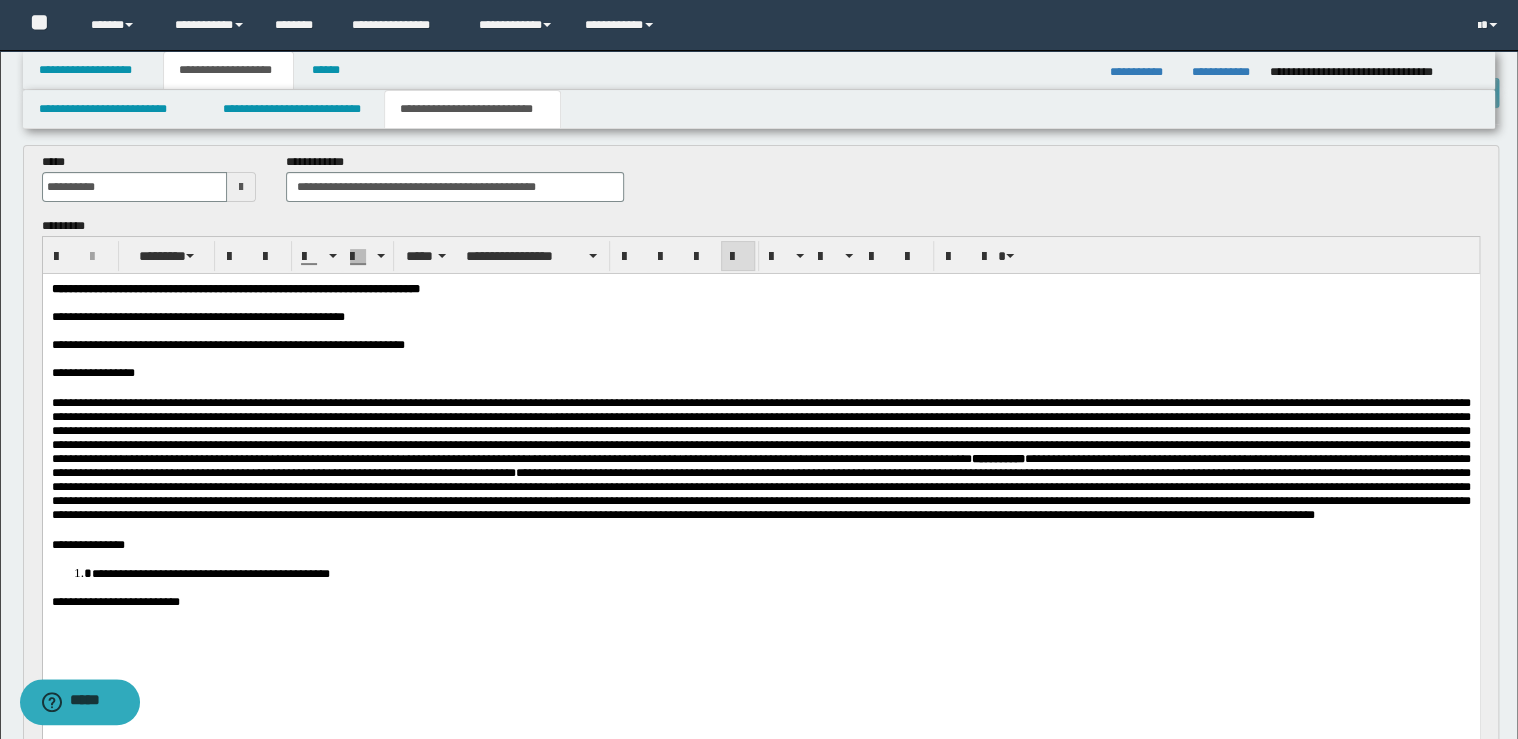 scroll, scrollTop: 80, scrollLeft: 0, axis: vertical 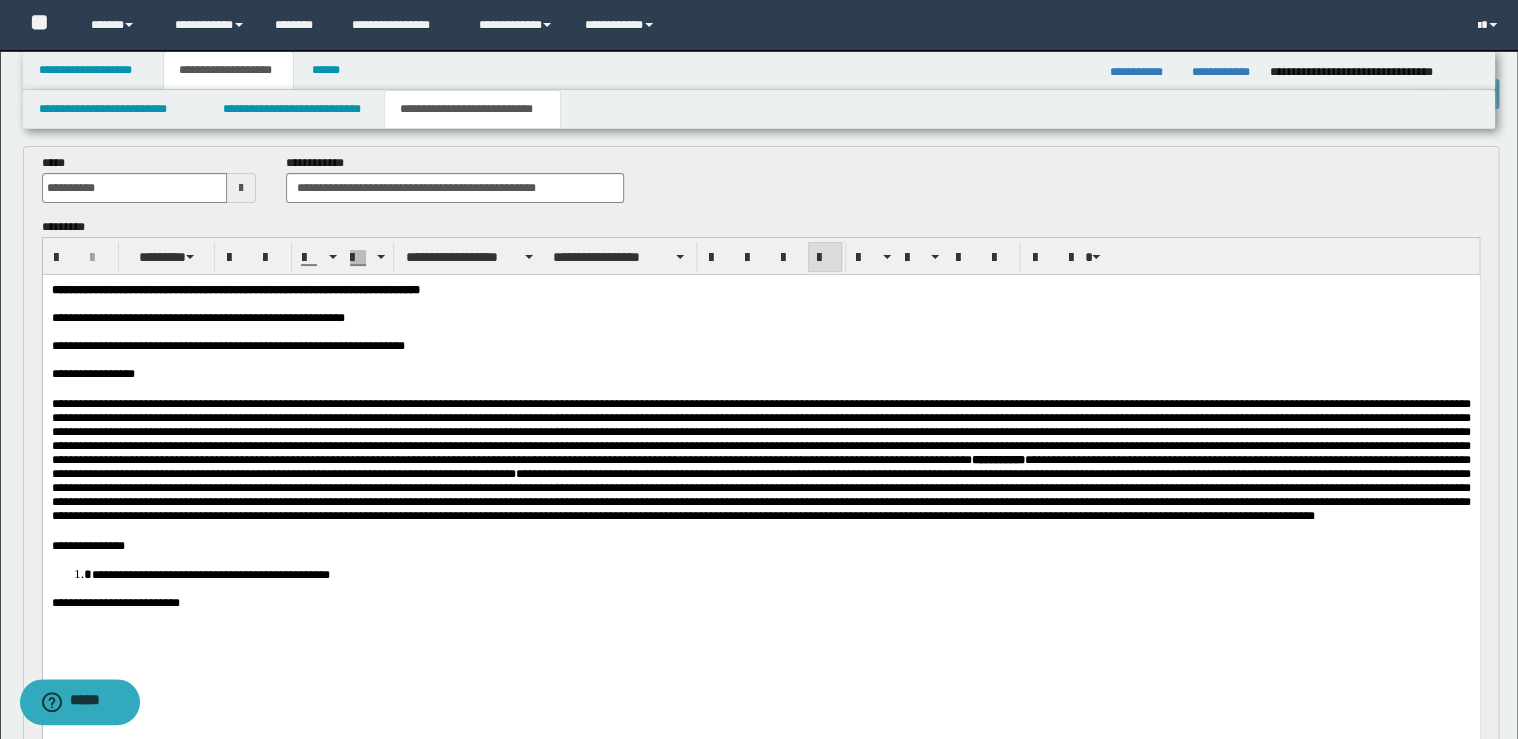 click at bounding box center (760, 432) 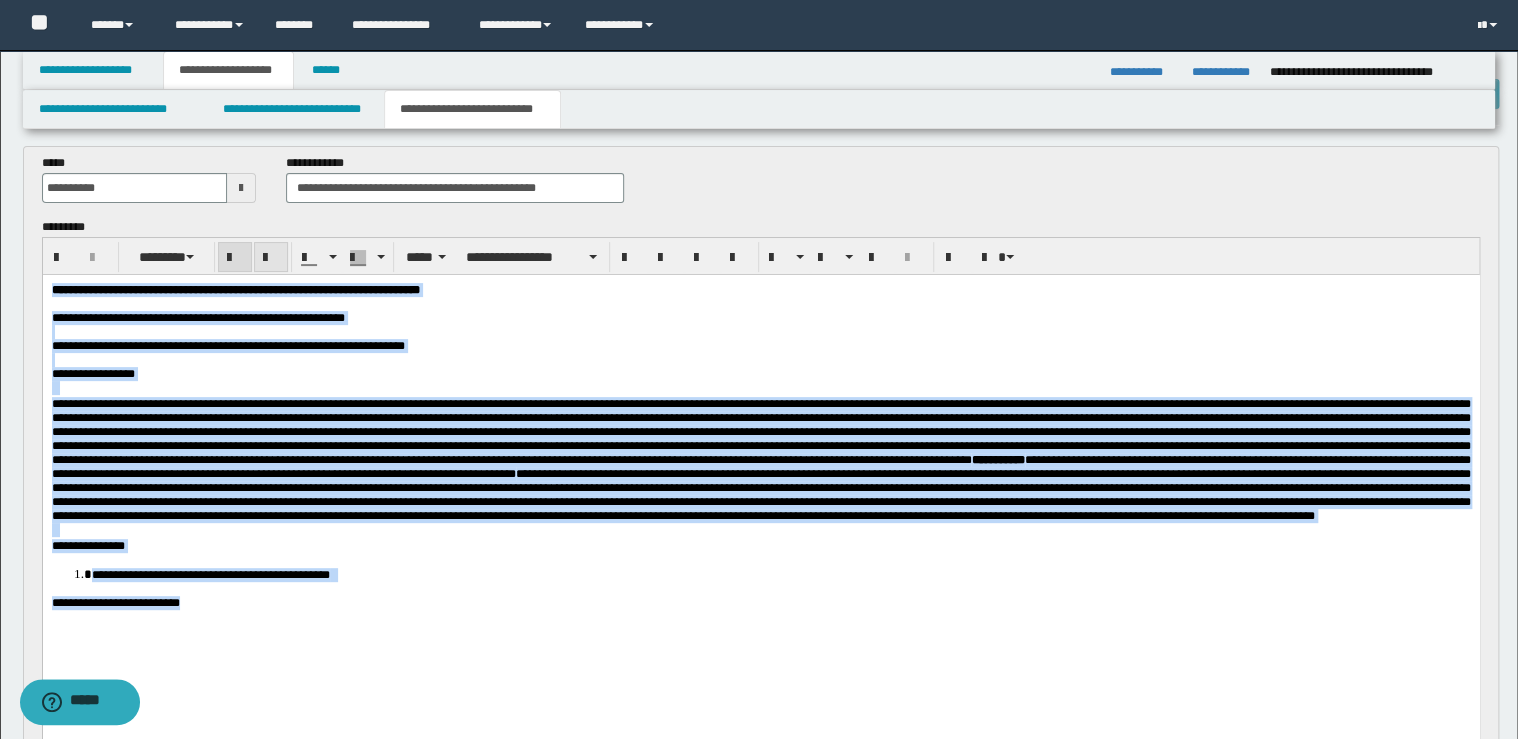 click at bounding box center [271, 257] 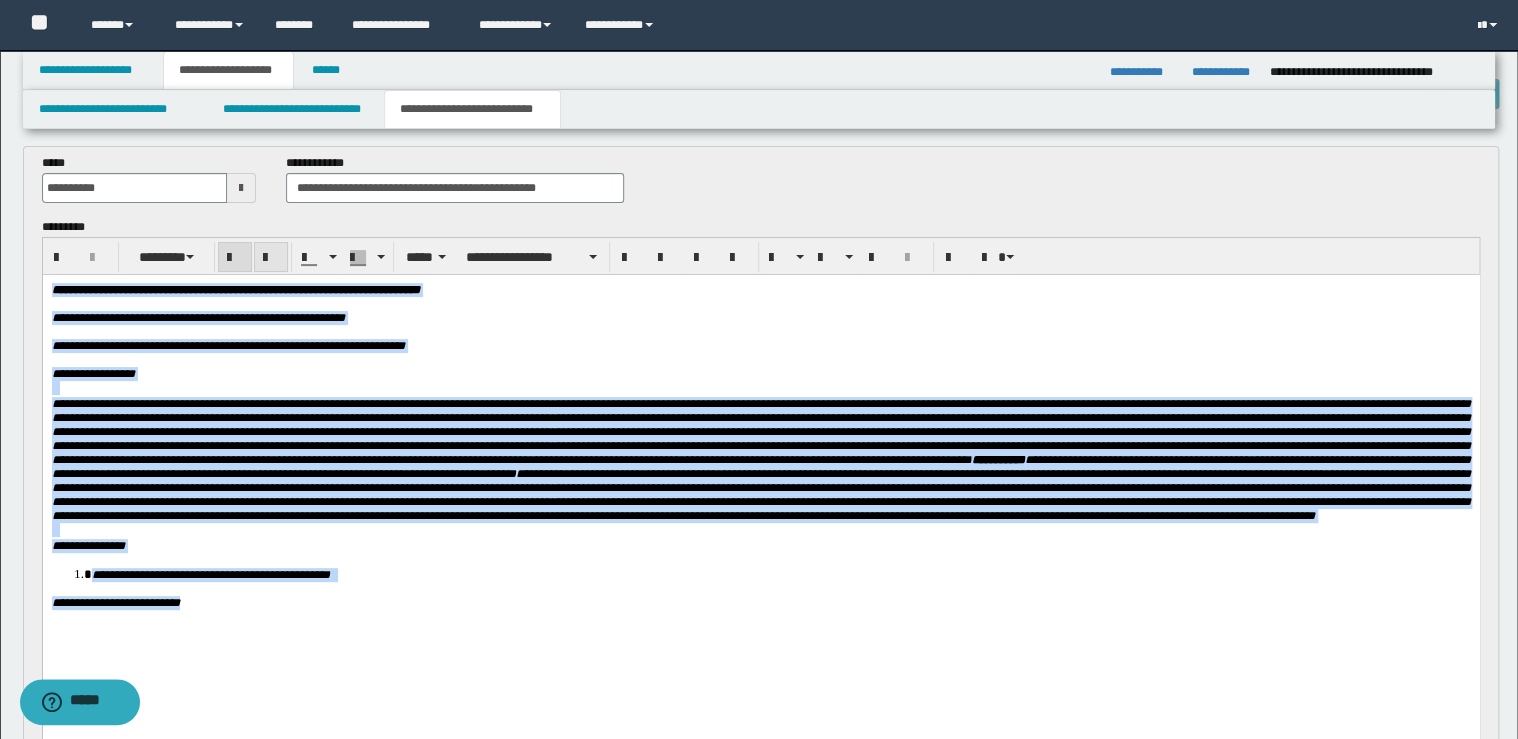 click at bounding box center (271, 257) 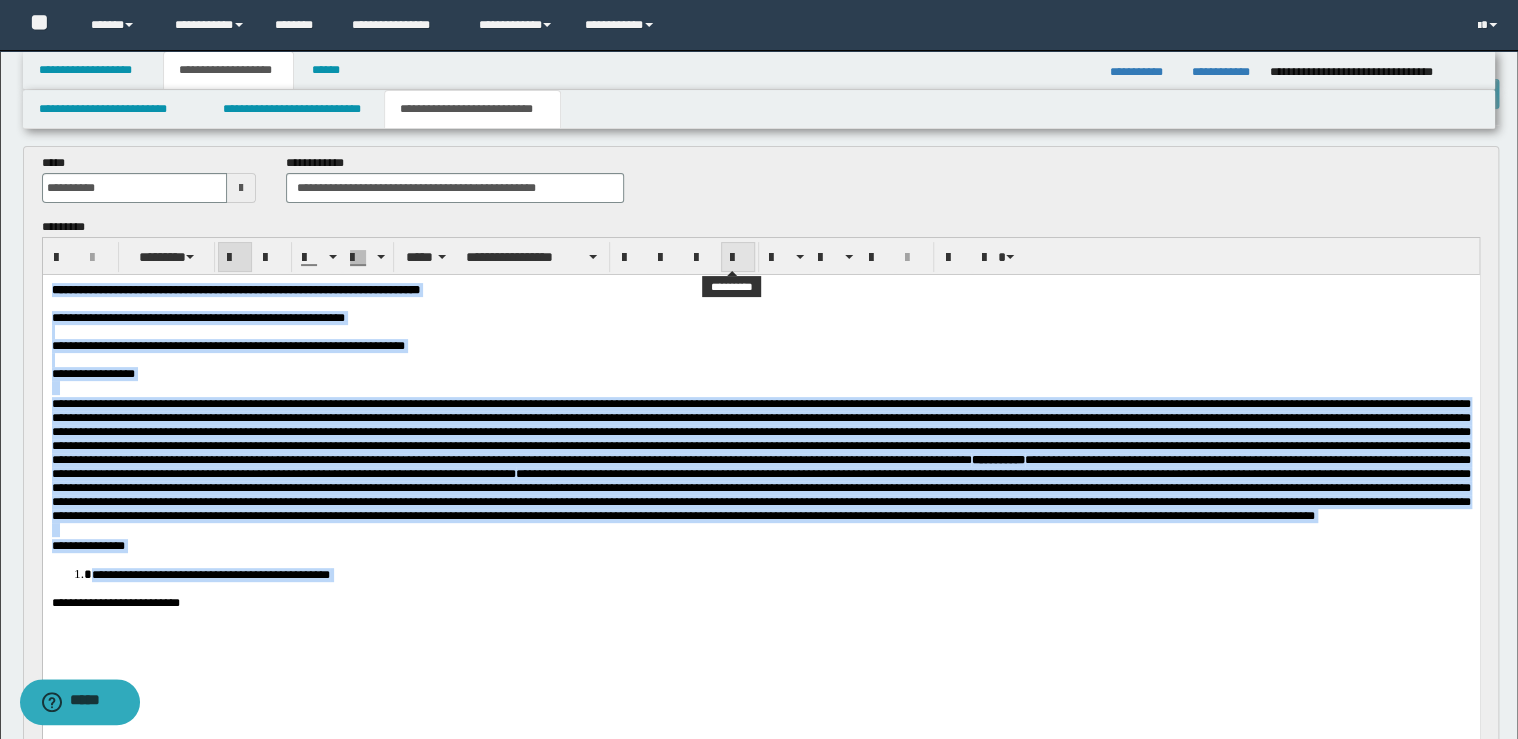 click at bounding box center (738, 257) 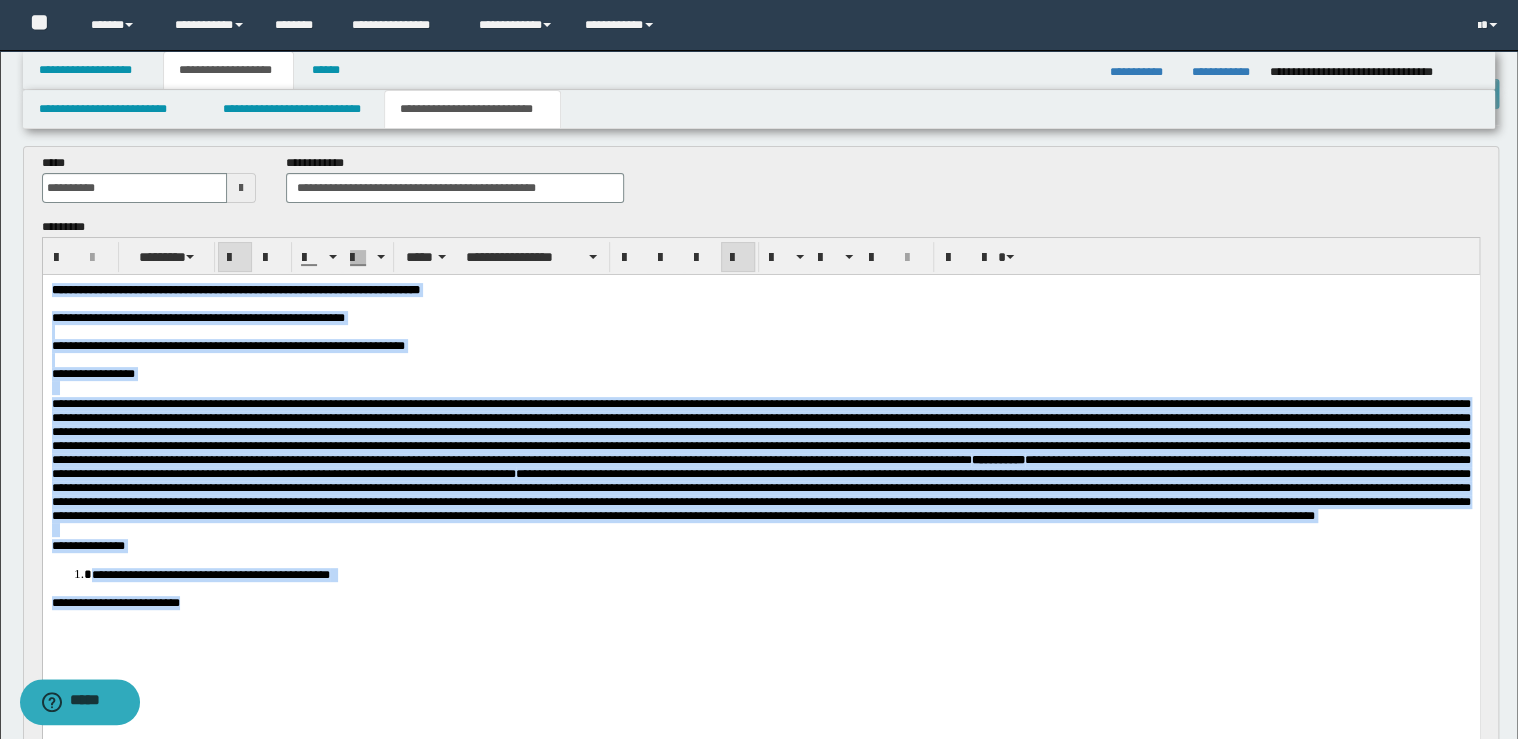 click at bounding box center [738, 257] 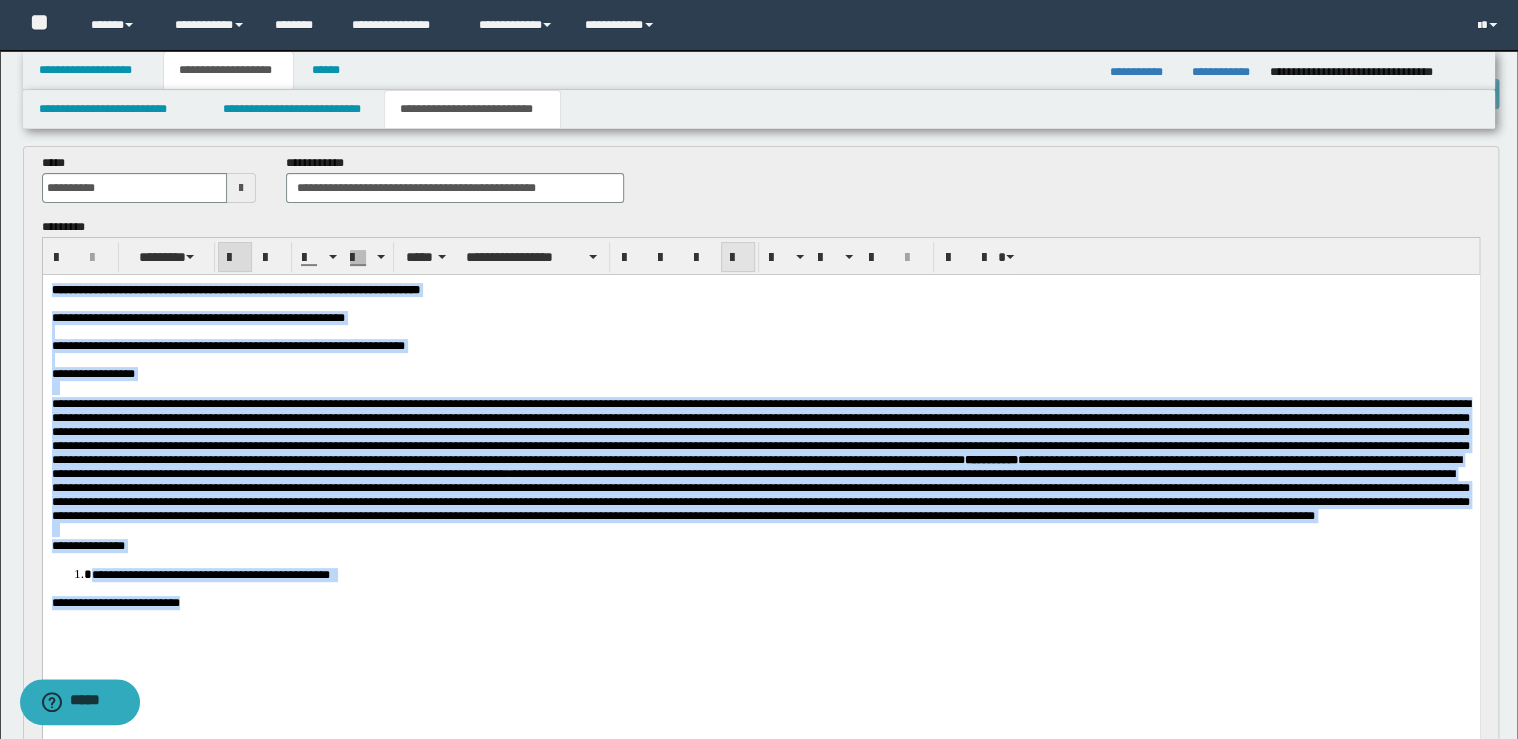 click at bounding box center [738, 258] 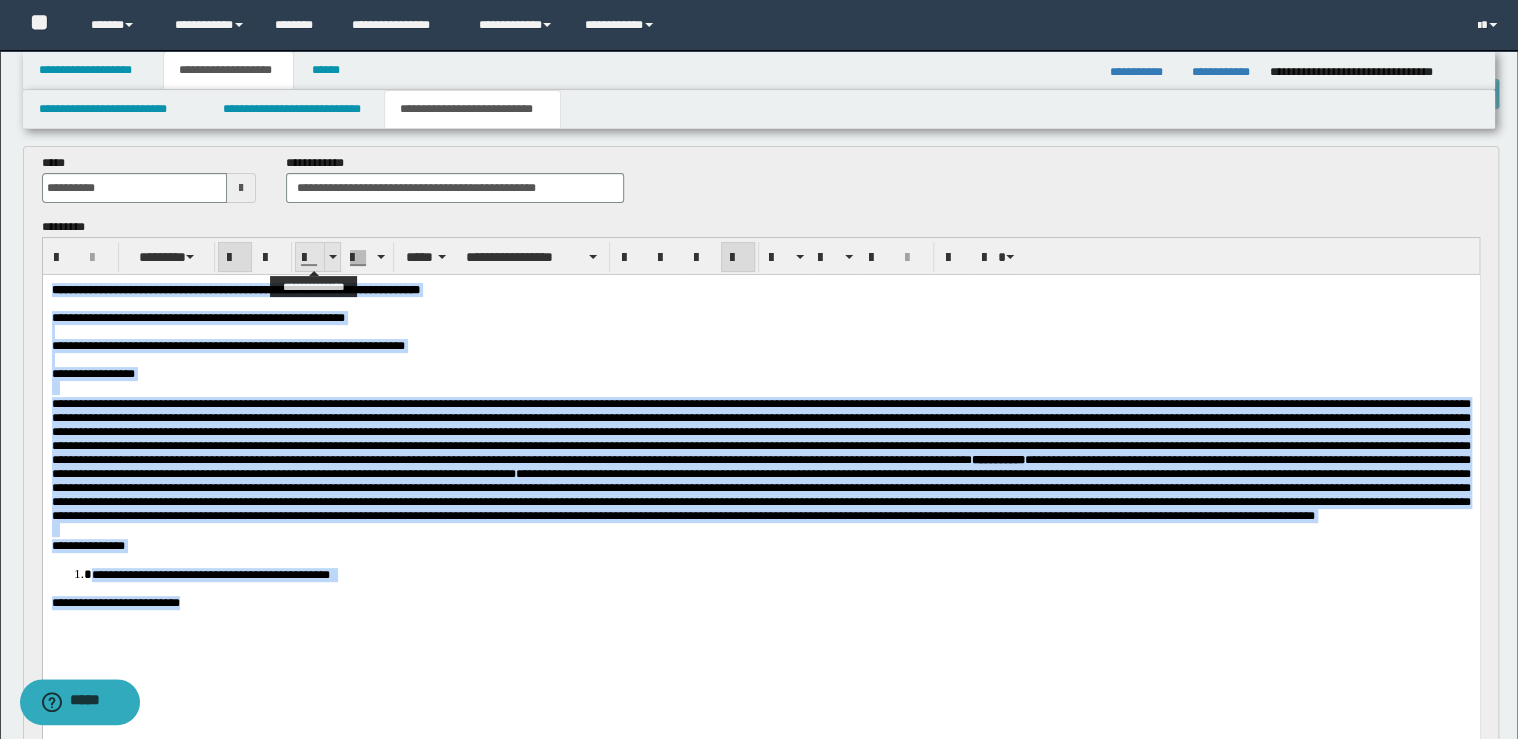 click at bounding box center (332, 257) 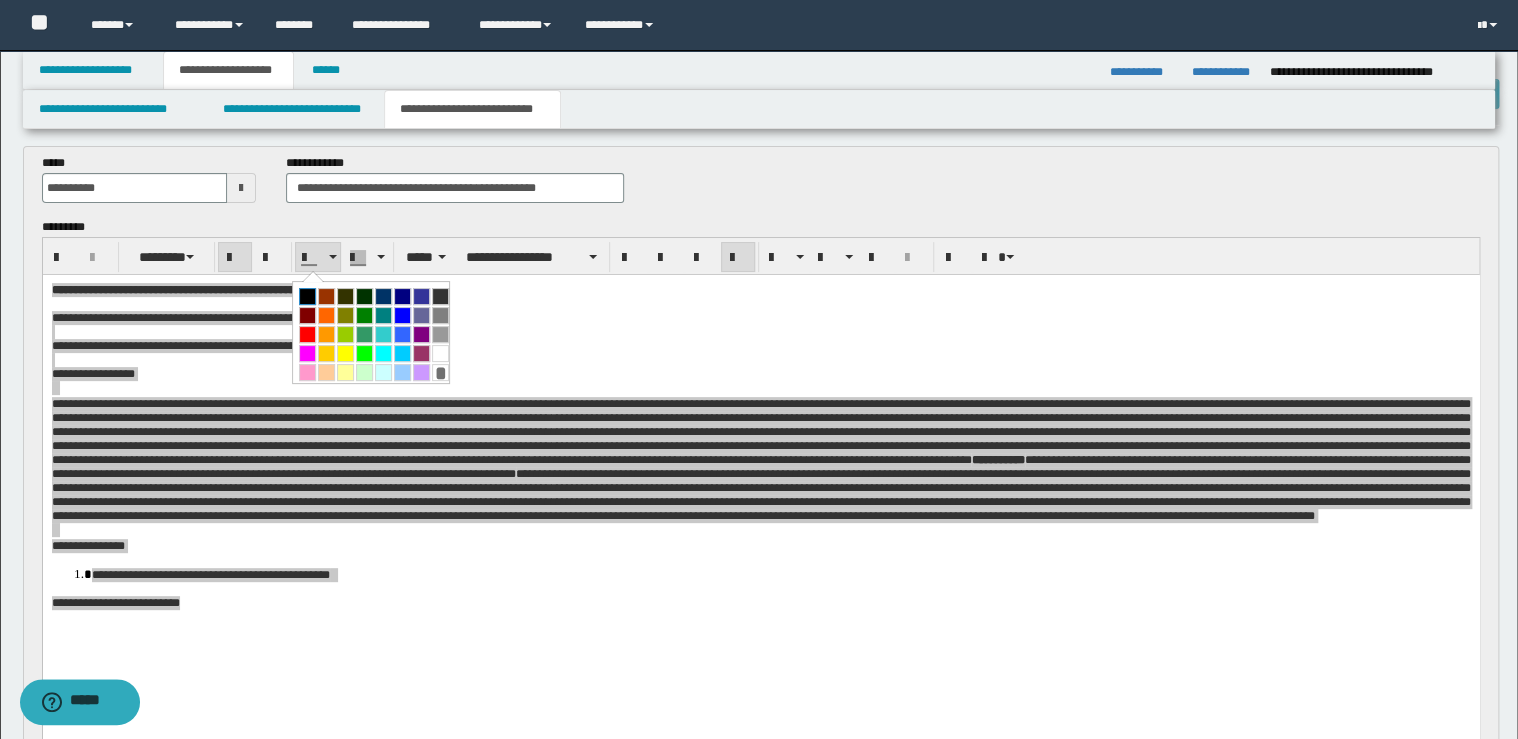 click at bounding box center (307, 296) 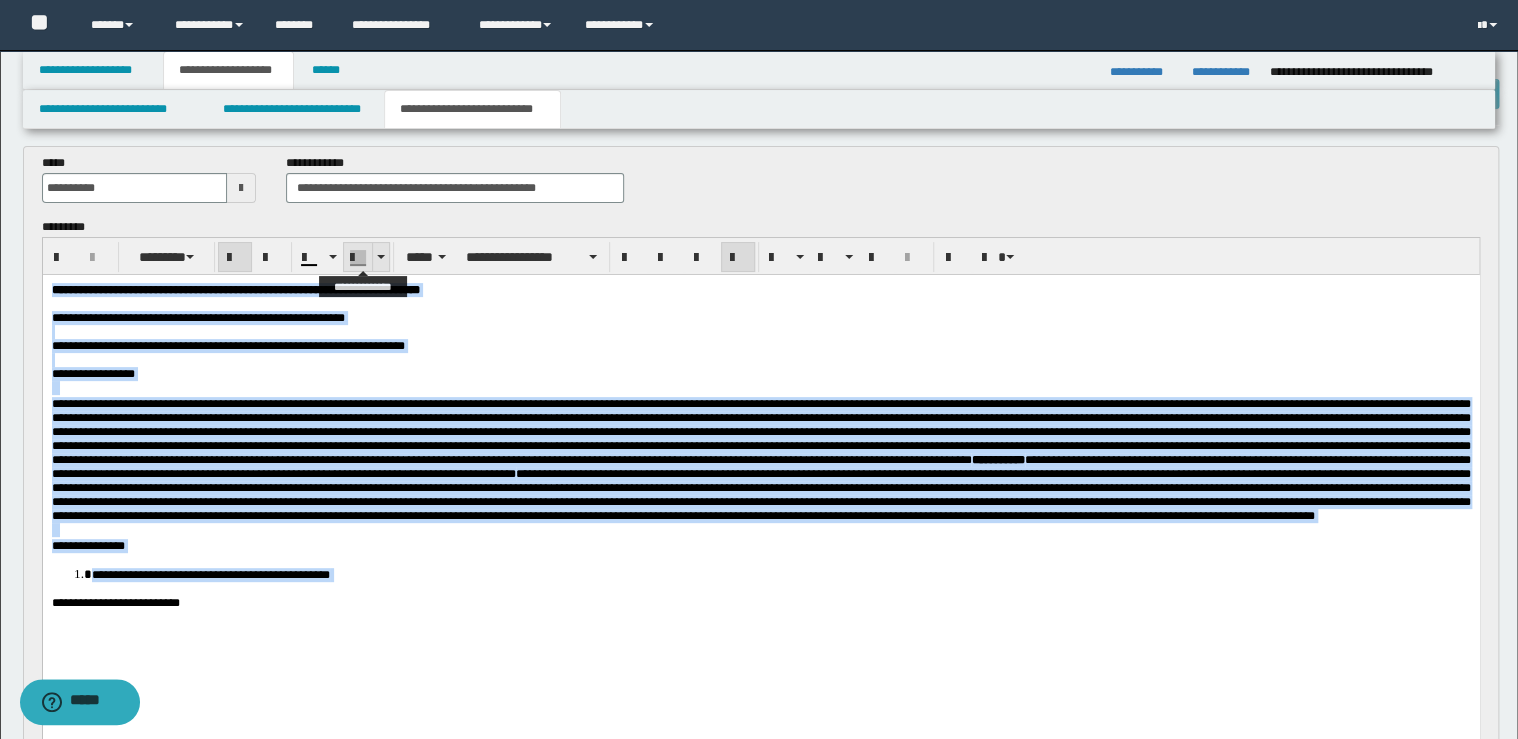 drag, startPoint x: 376, startPoint y: 252, endPoint x: 377, endPoint y: 266, distance: 14.035668 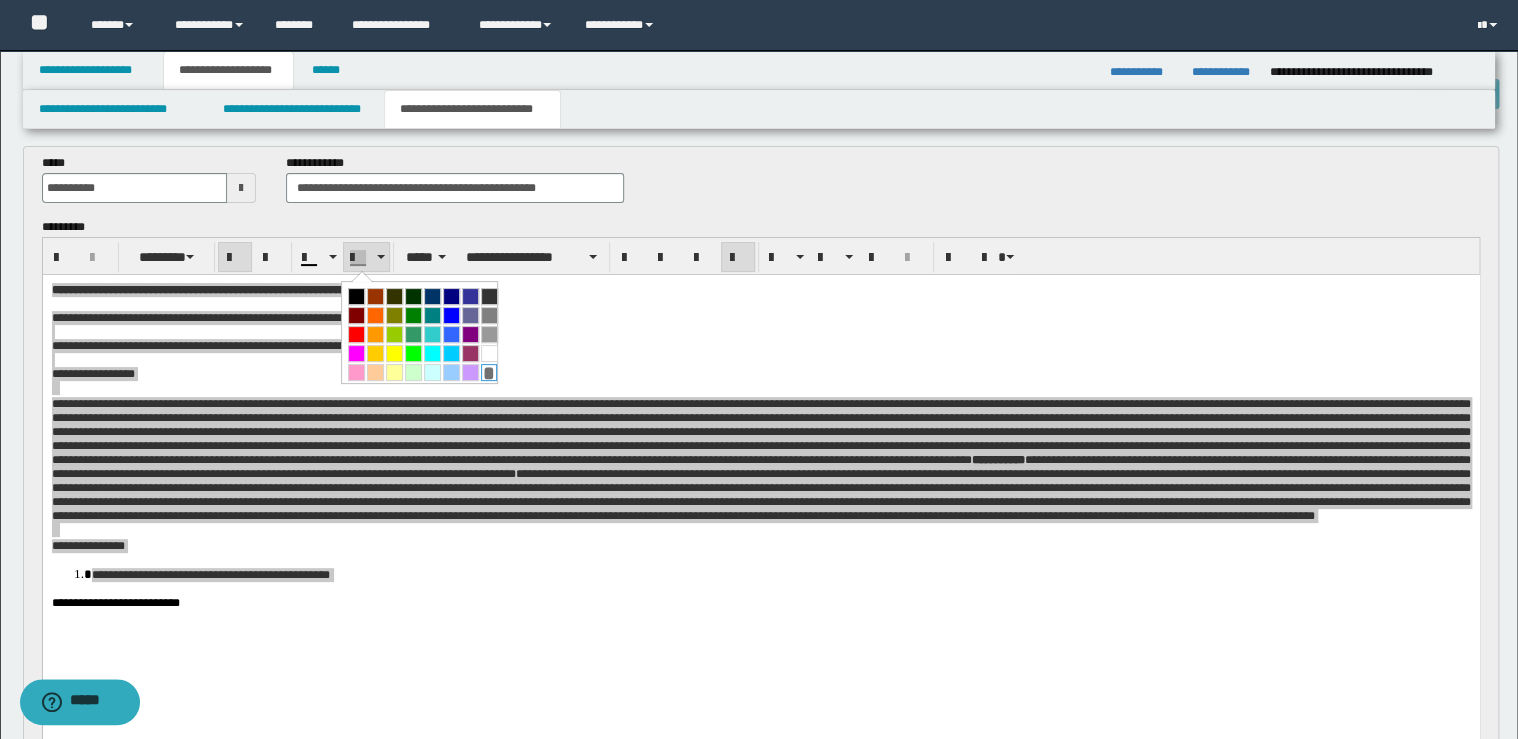 click on "*" at bounding box center [489, 372] 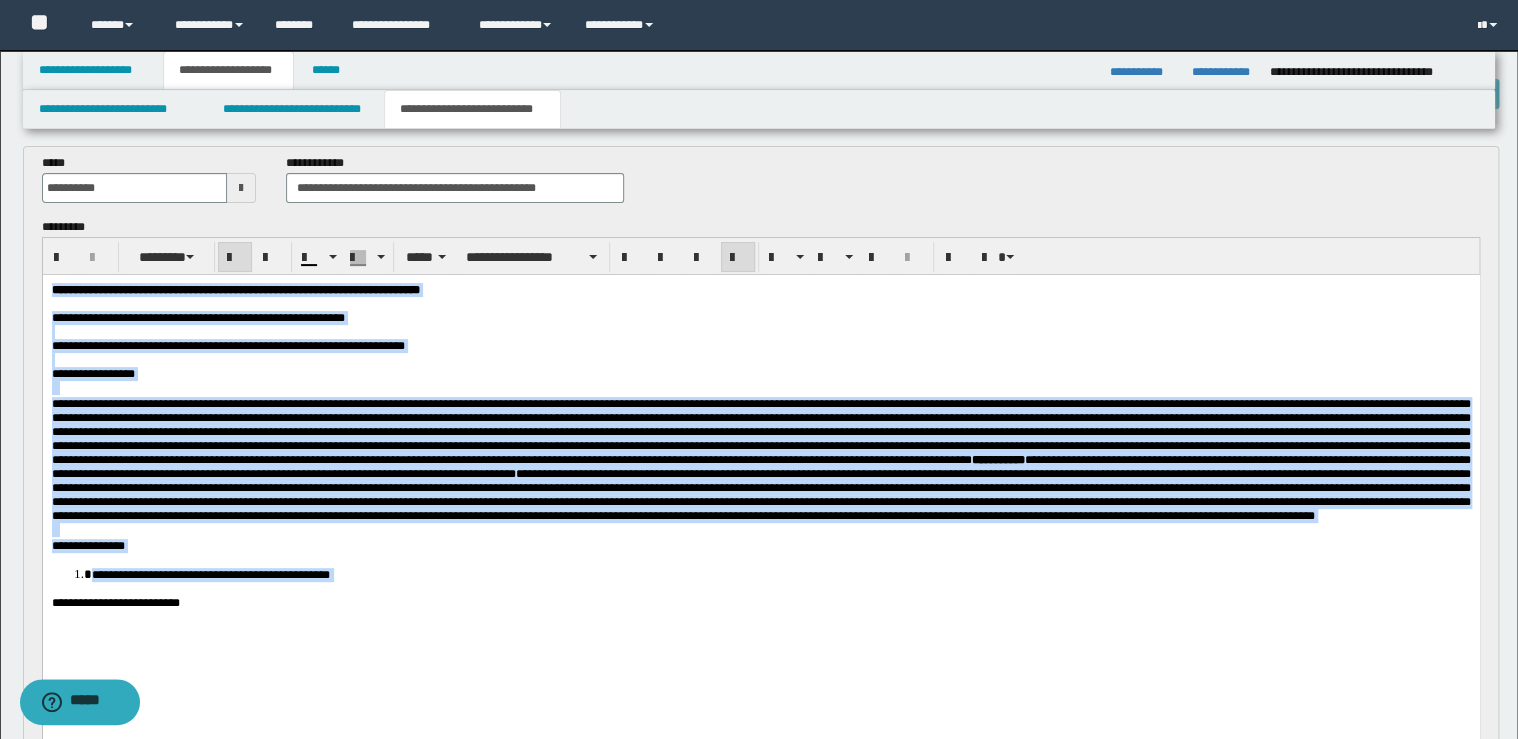 scroll, scrollTop: 640, scrollLeft: 0, axis: vertical 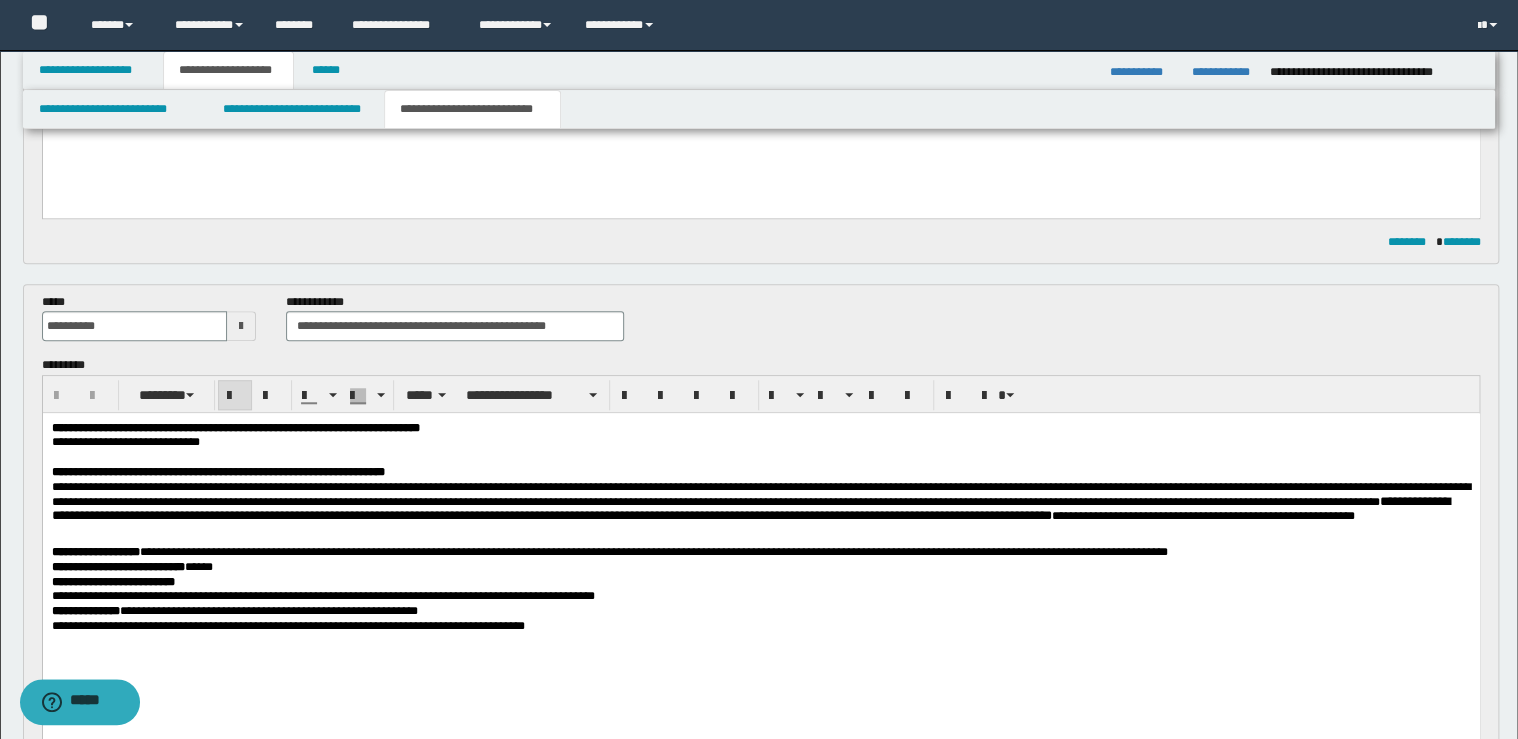 click on "**********" at bounding box center [760, 428] 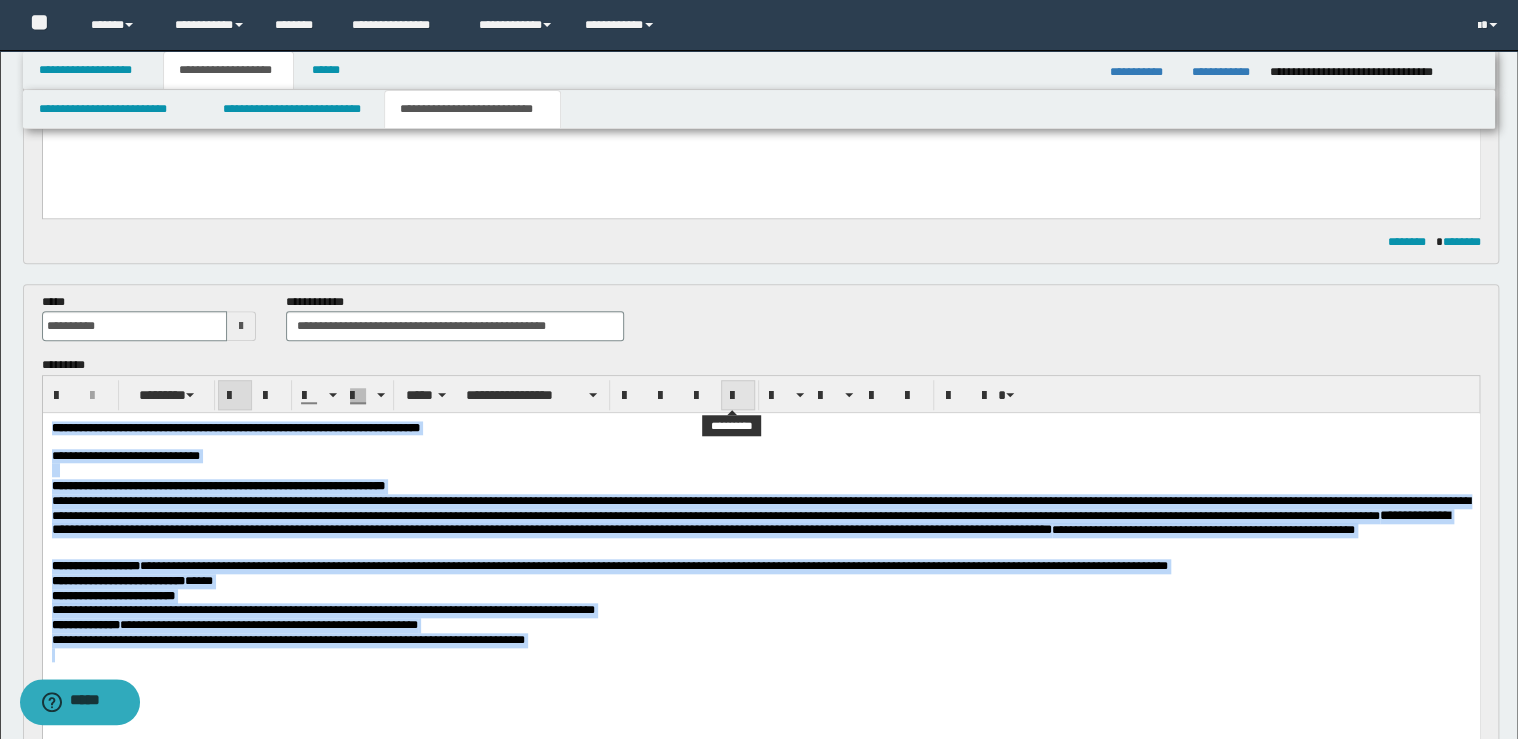 click at bounding box center [738, 395] 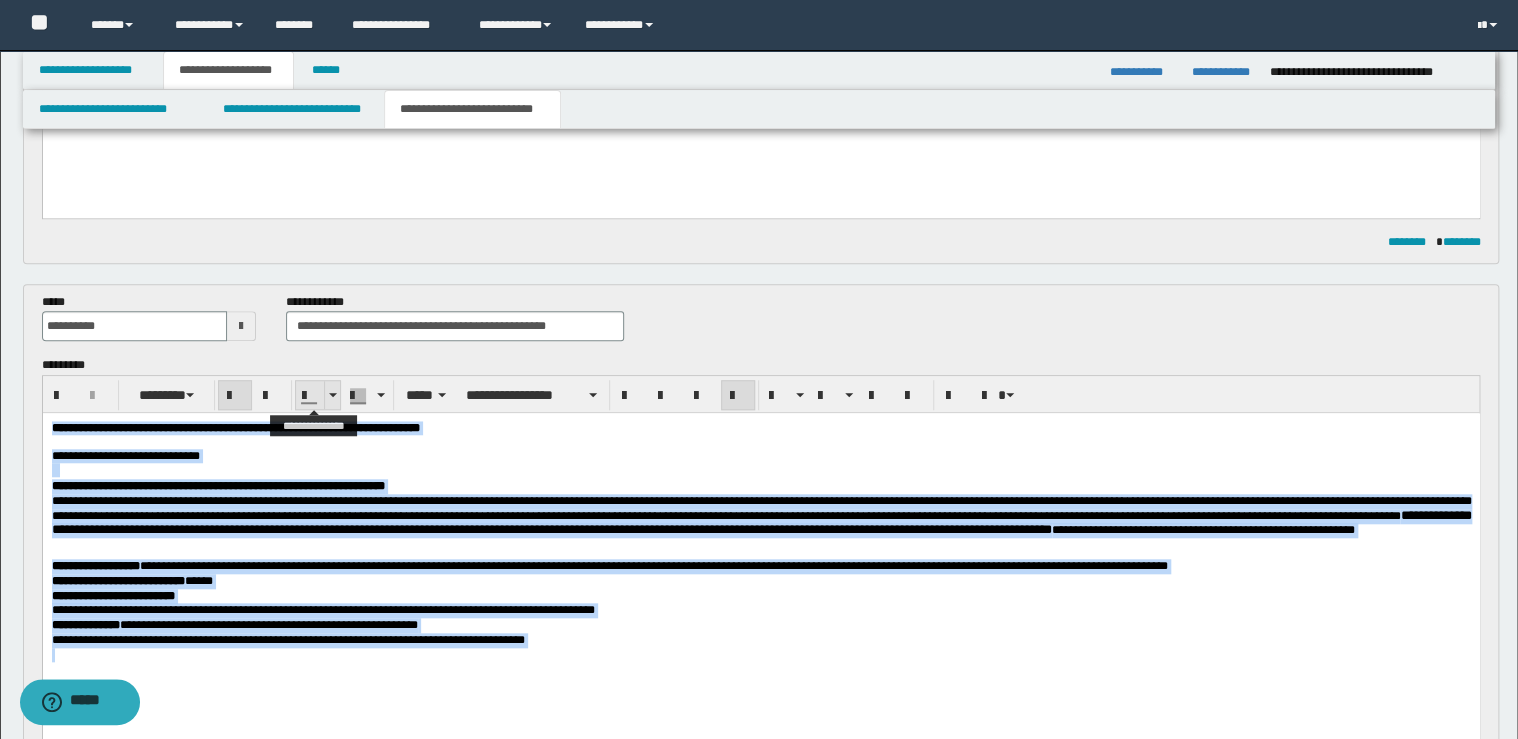 click at bounding box center (332, 395) 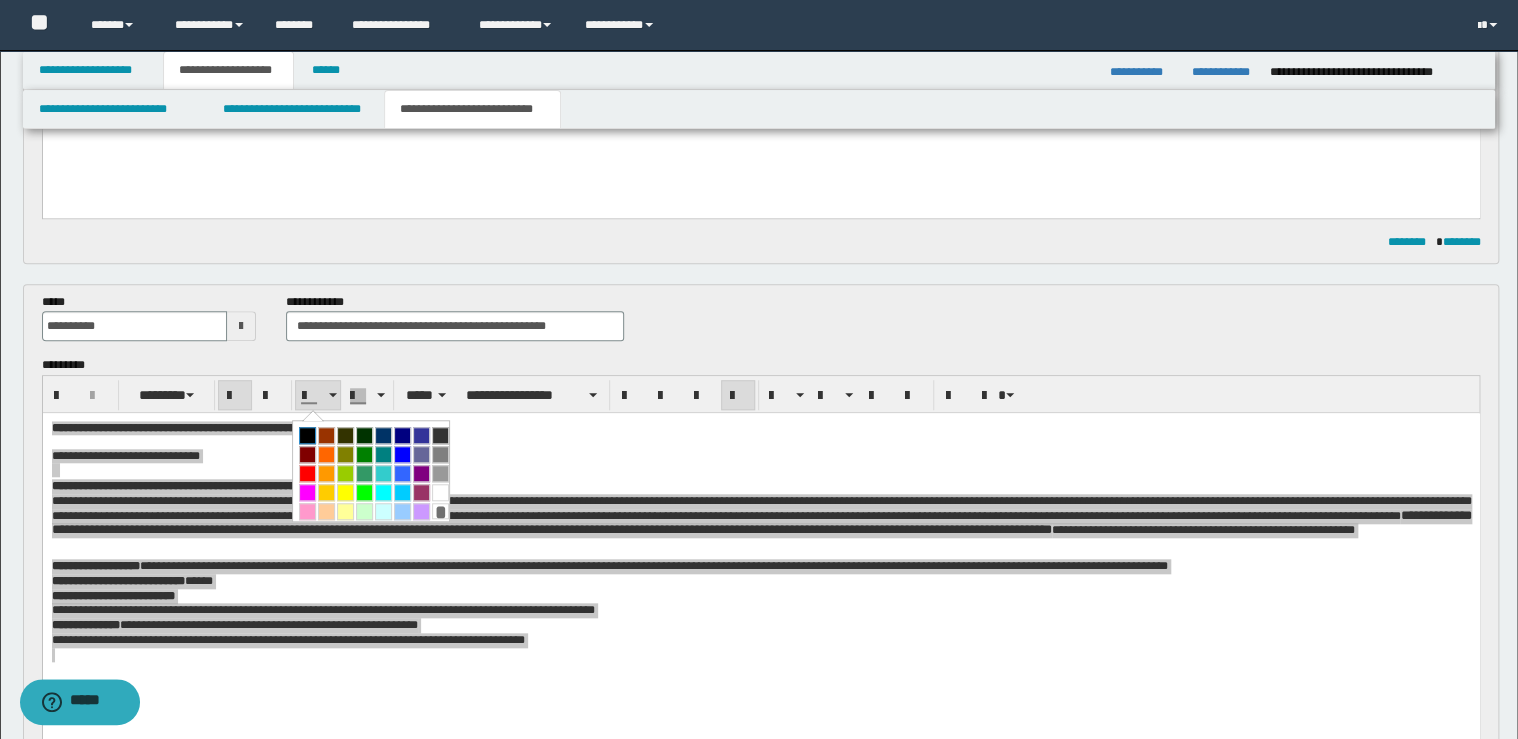 click at bounding box center (307, 435) 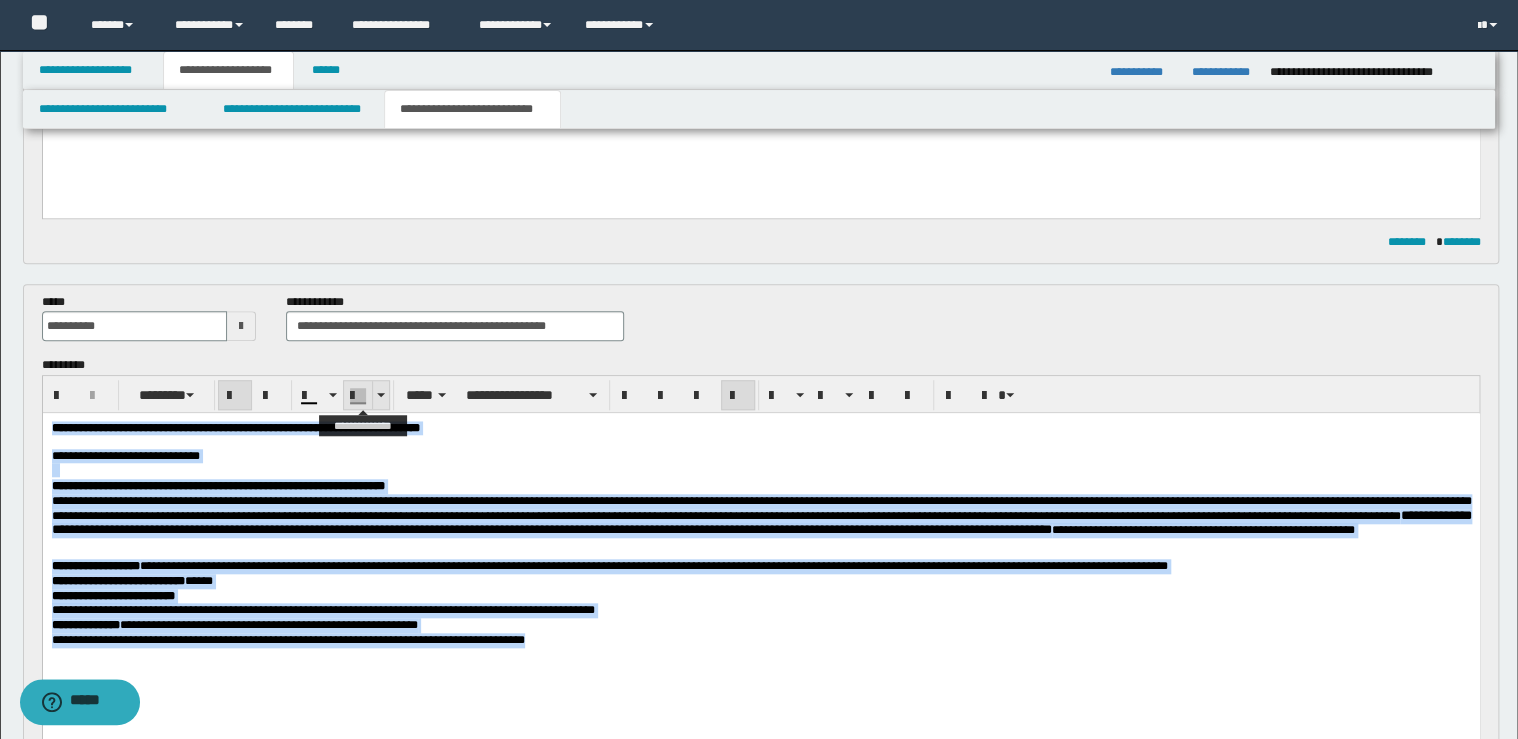 click at bounding box center [380, 395] 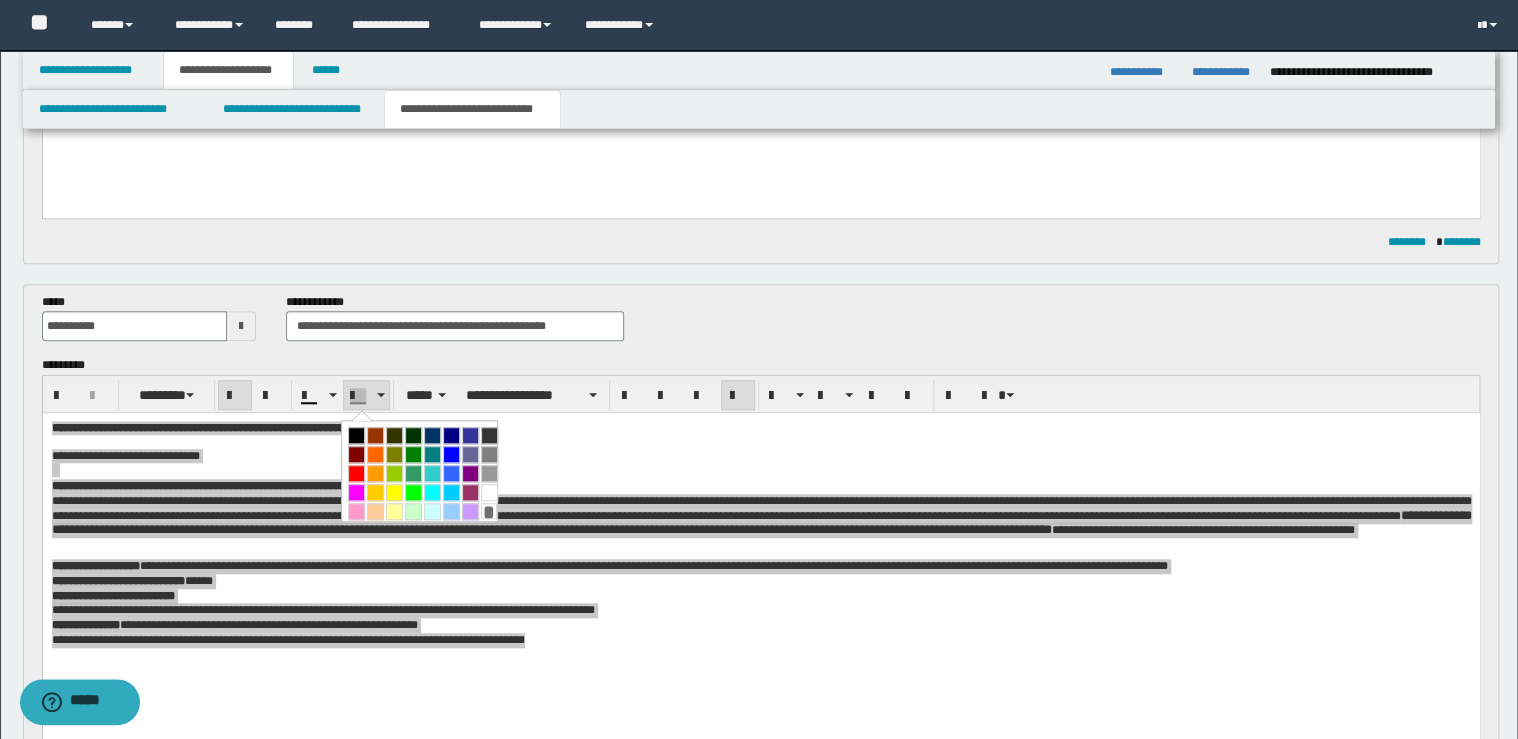 drag, startPoint x: 484, startPoint y: 508, endPoint x: 221, endPoint y: 11, distance: 562.29706 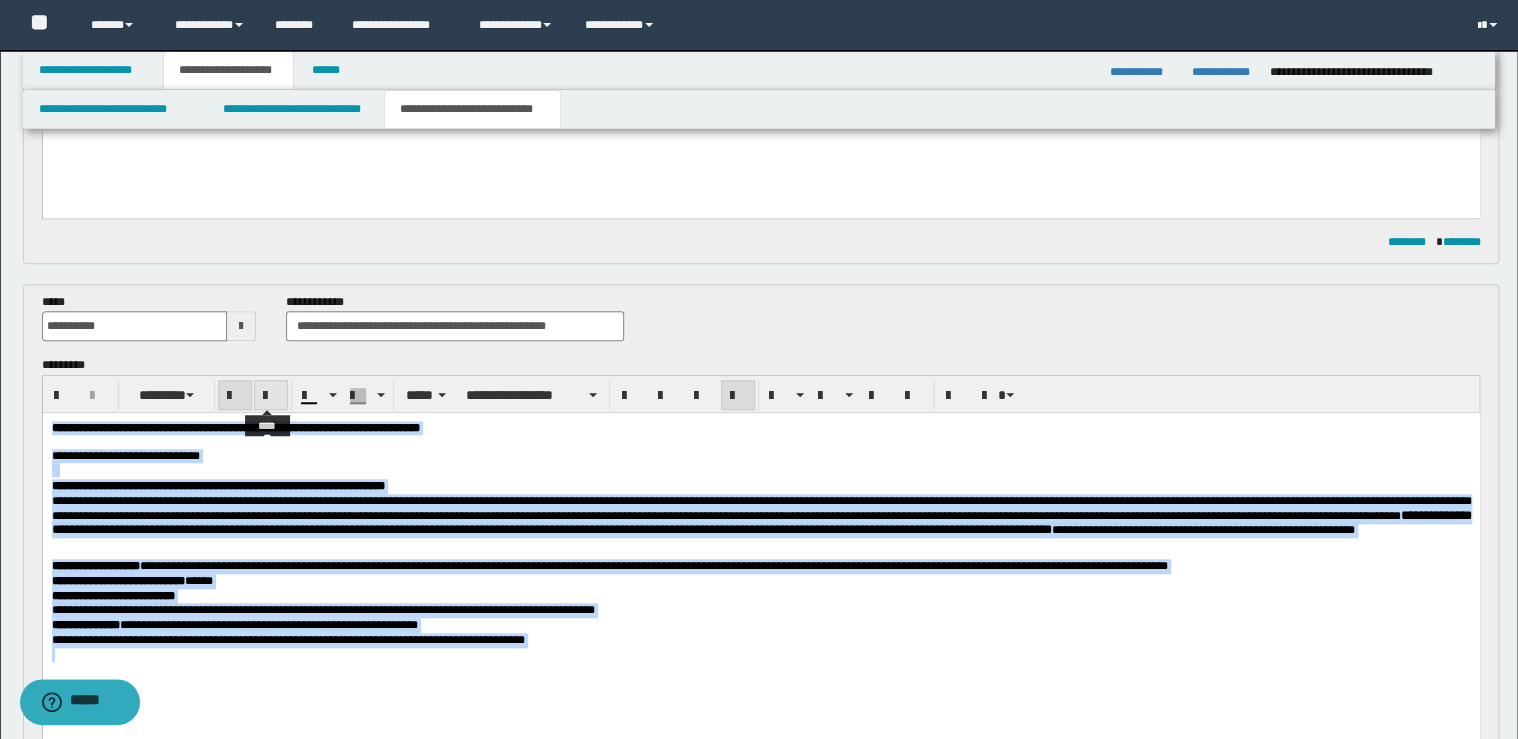 click at bounding box center (271, 396) 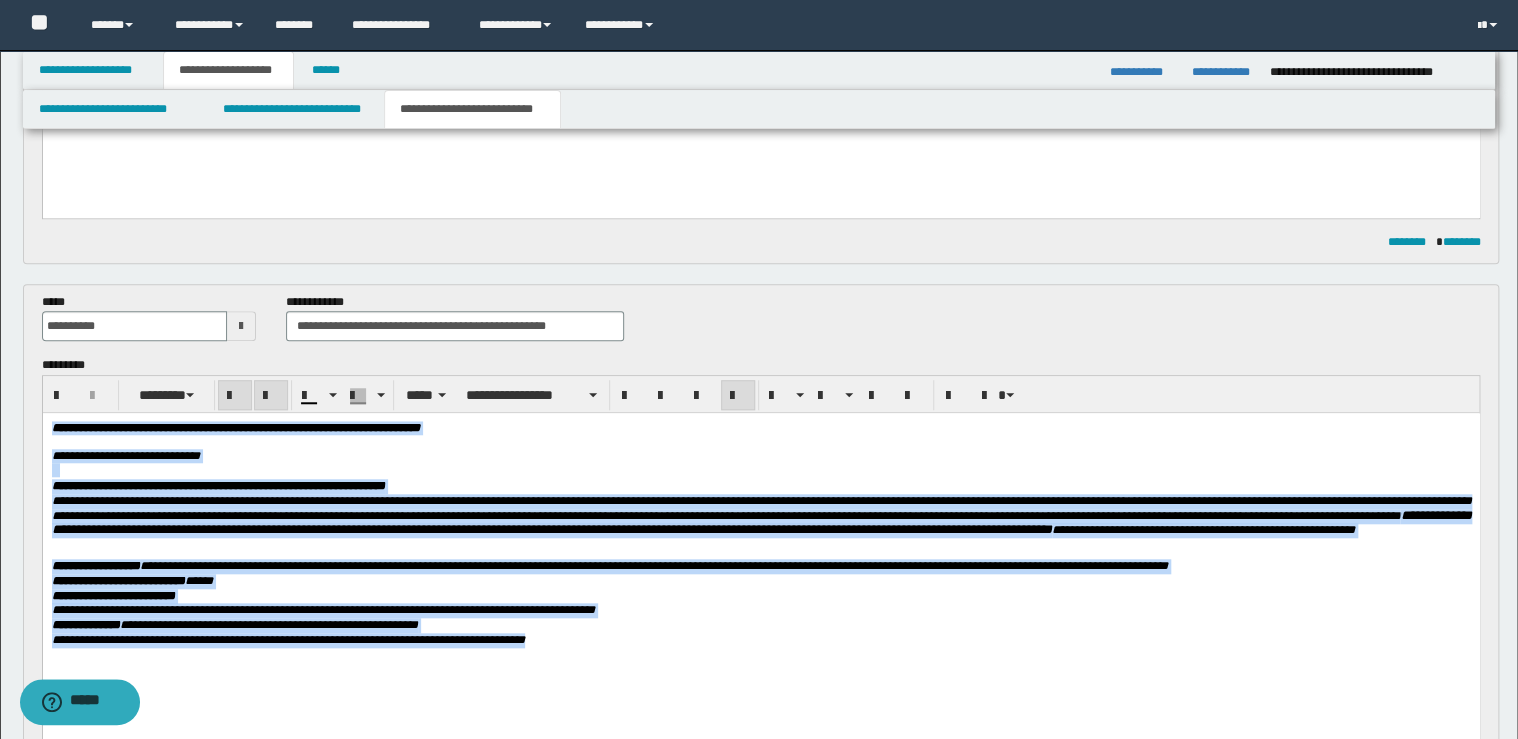 click at bounding box center (271, 396) 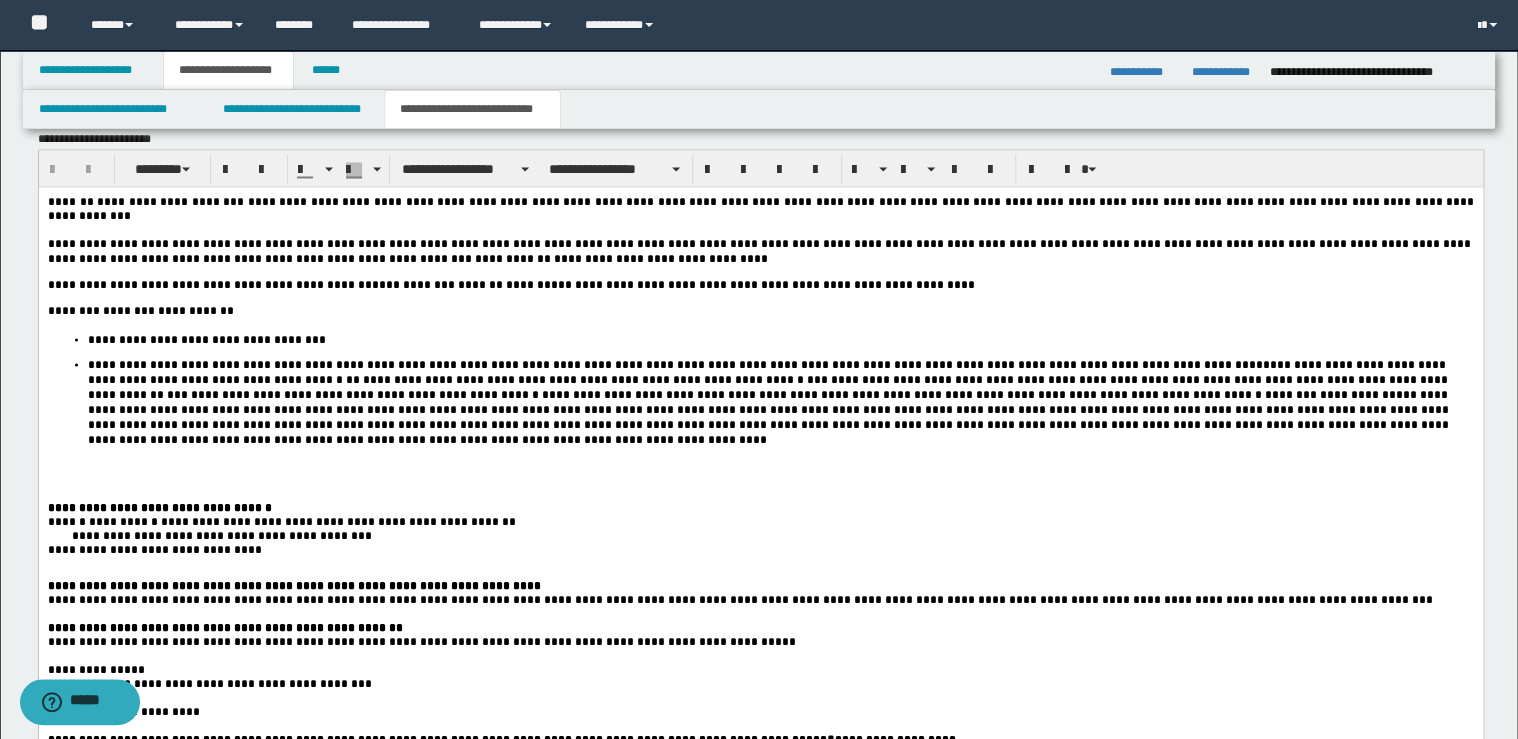 scroll, scrollTop: 1600, scrollLeft: 0, axis: vertical 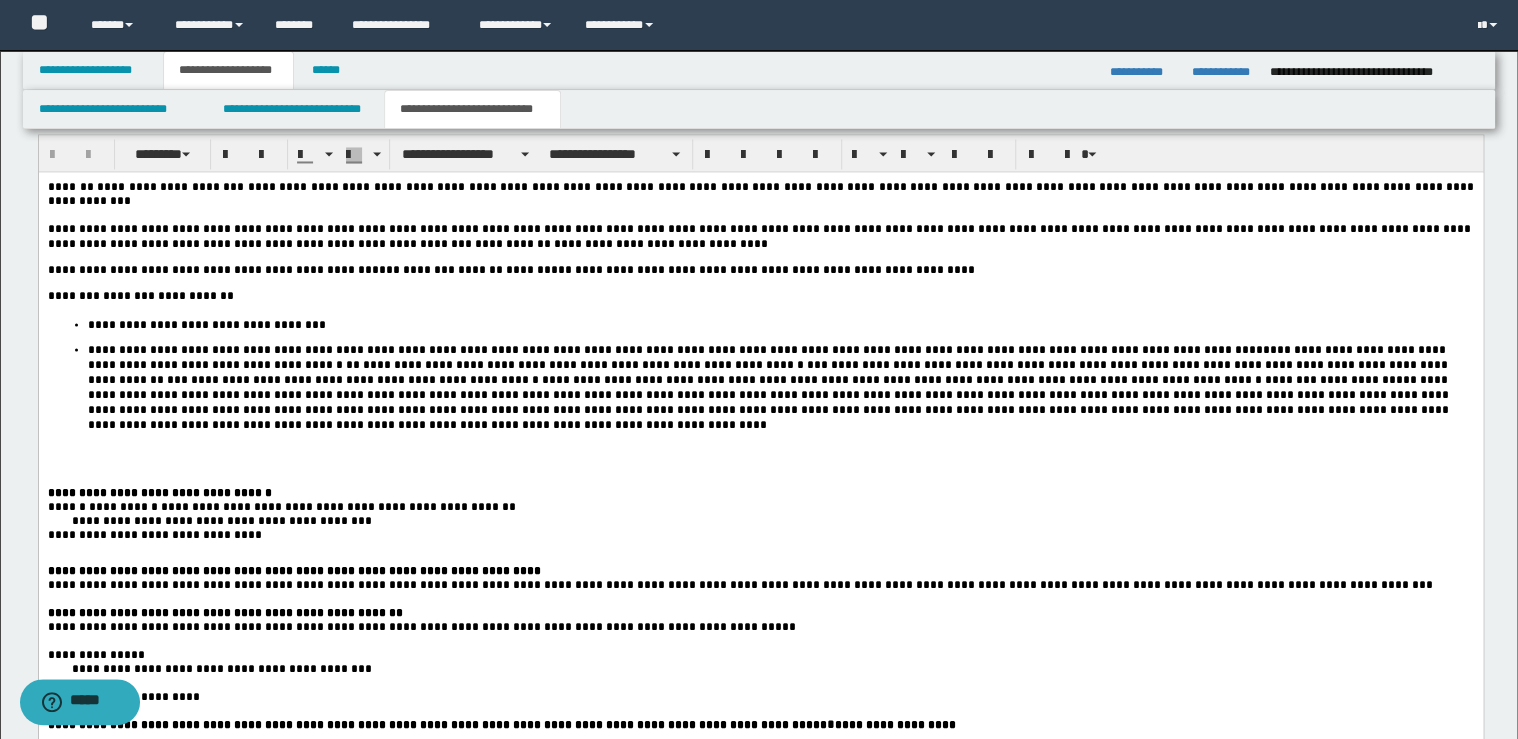 click on "**********" at bounding box center [780, 387] 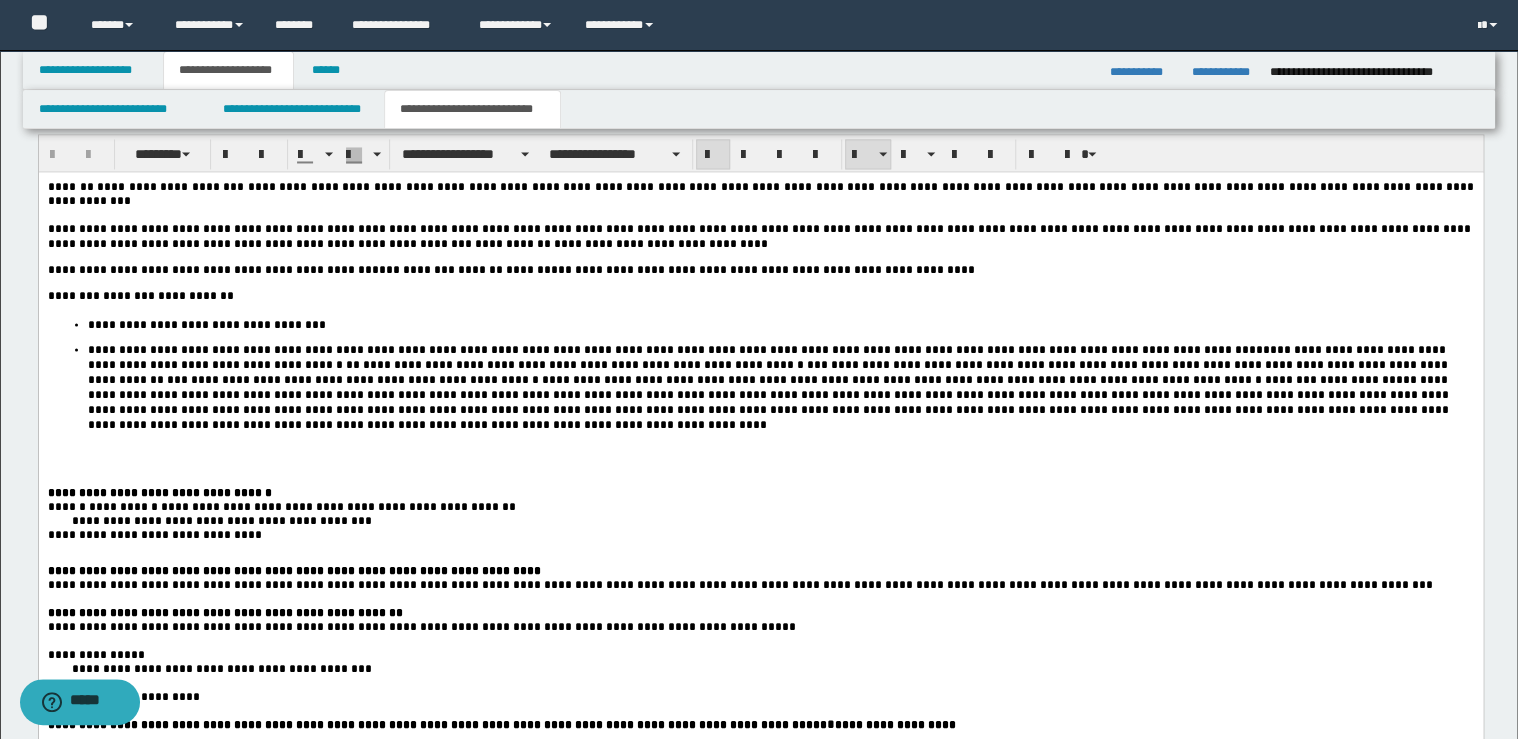type 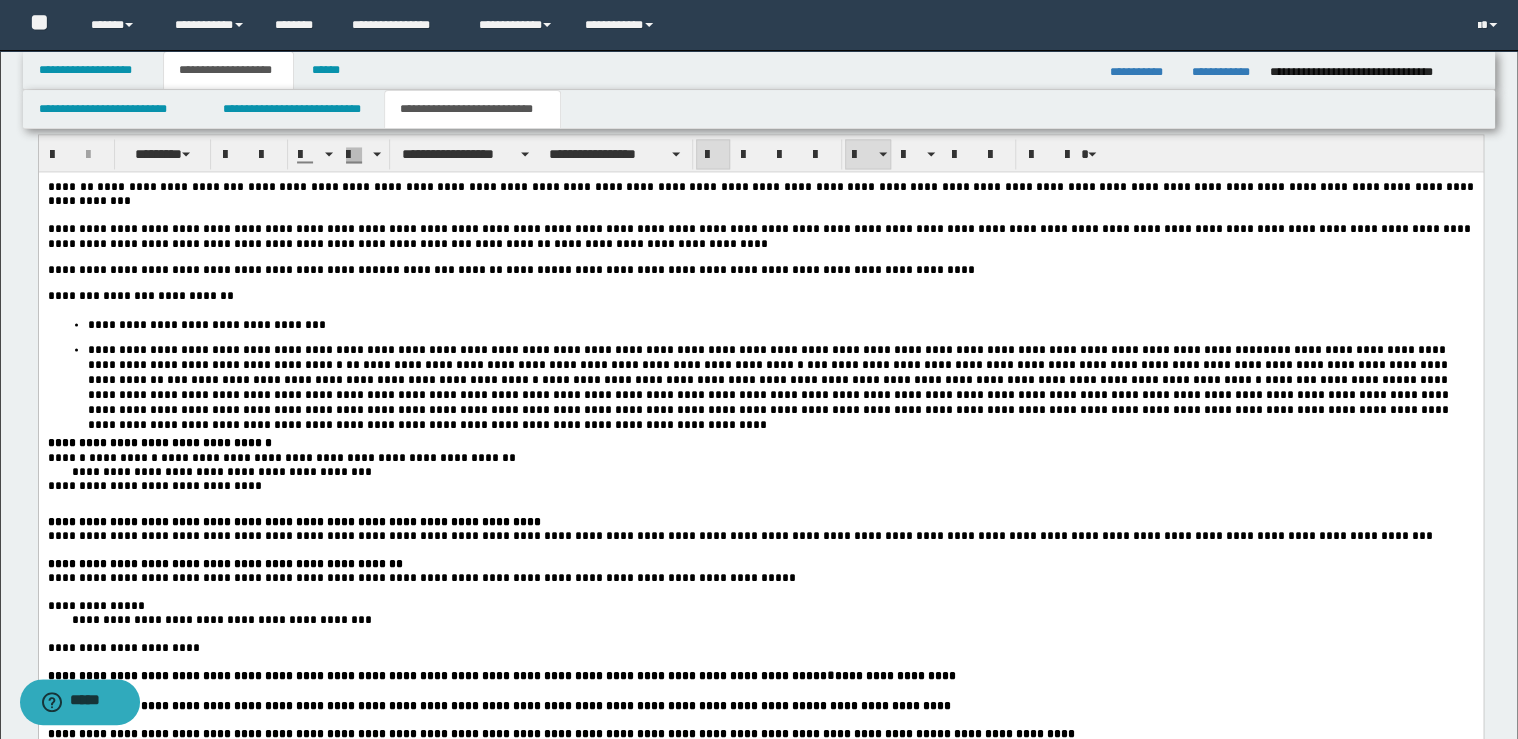 drag, startPoint x: 68, startPoint y: 472, endPoint x: 470, endPoint y: 397, distance: 408.93643 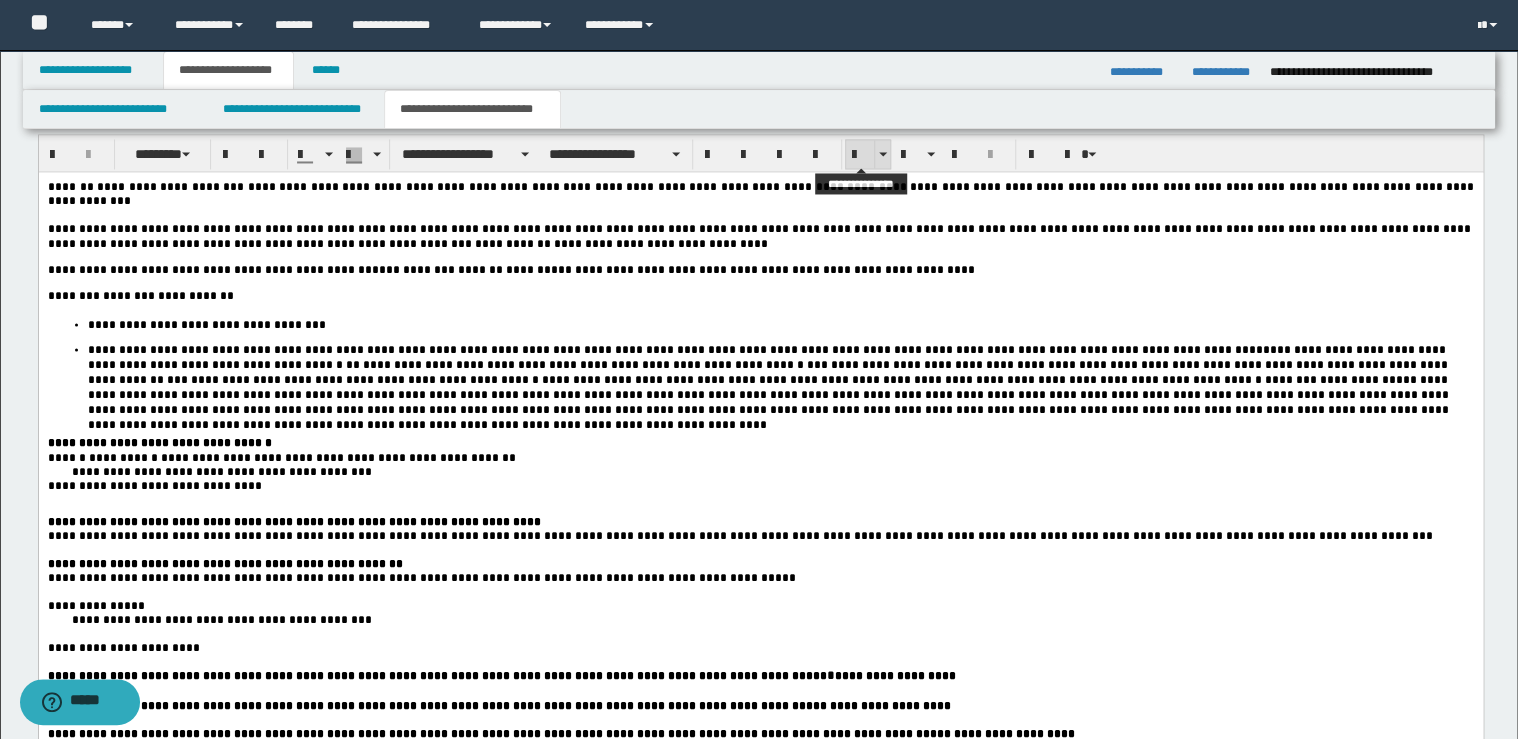 click at bounding box center [860, 155] 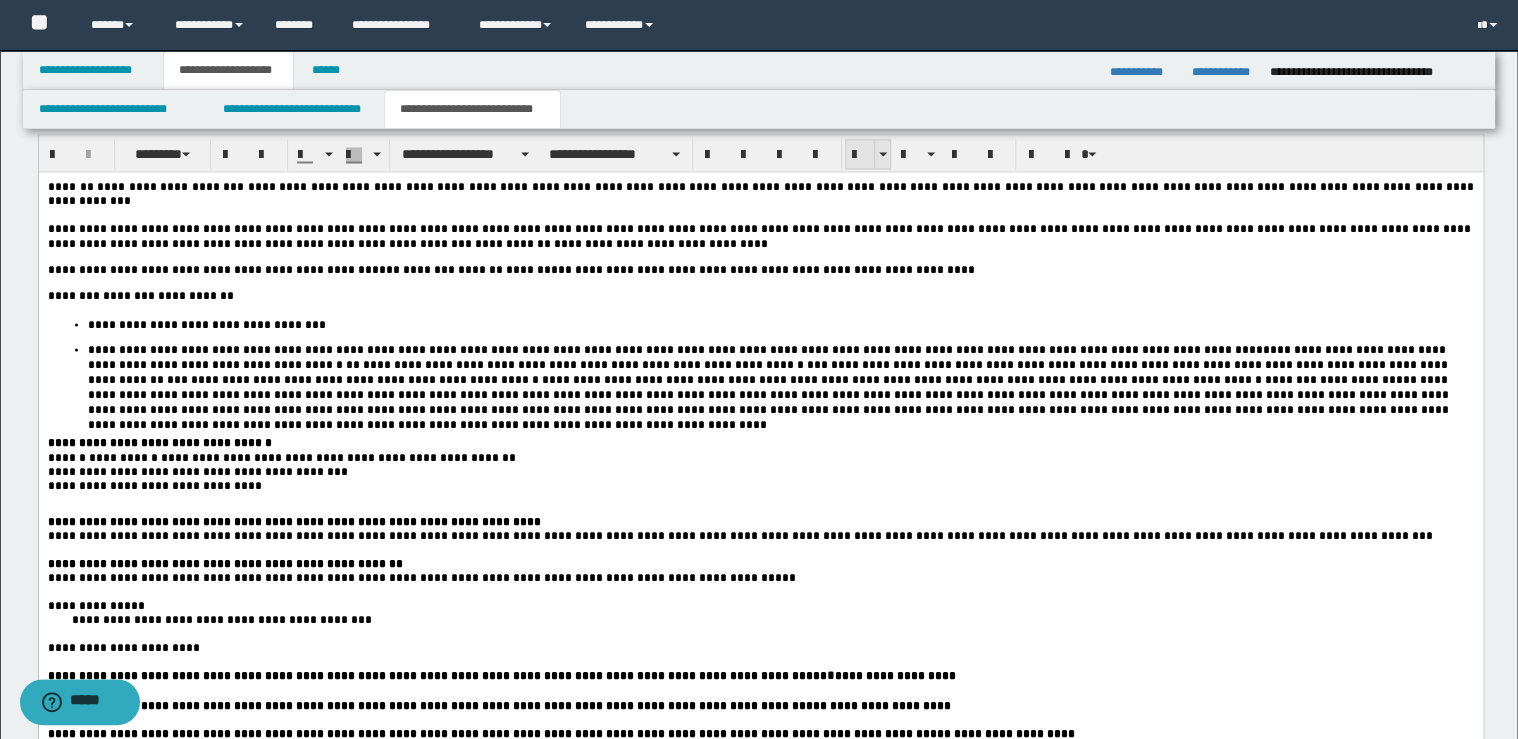 click at bounding box center (860, 155) 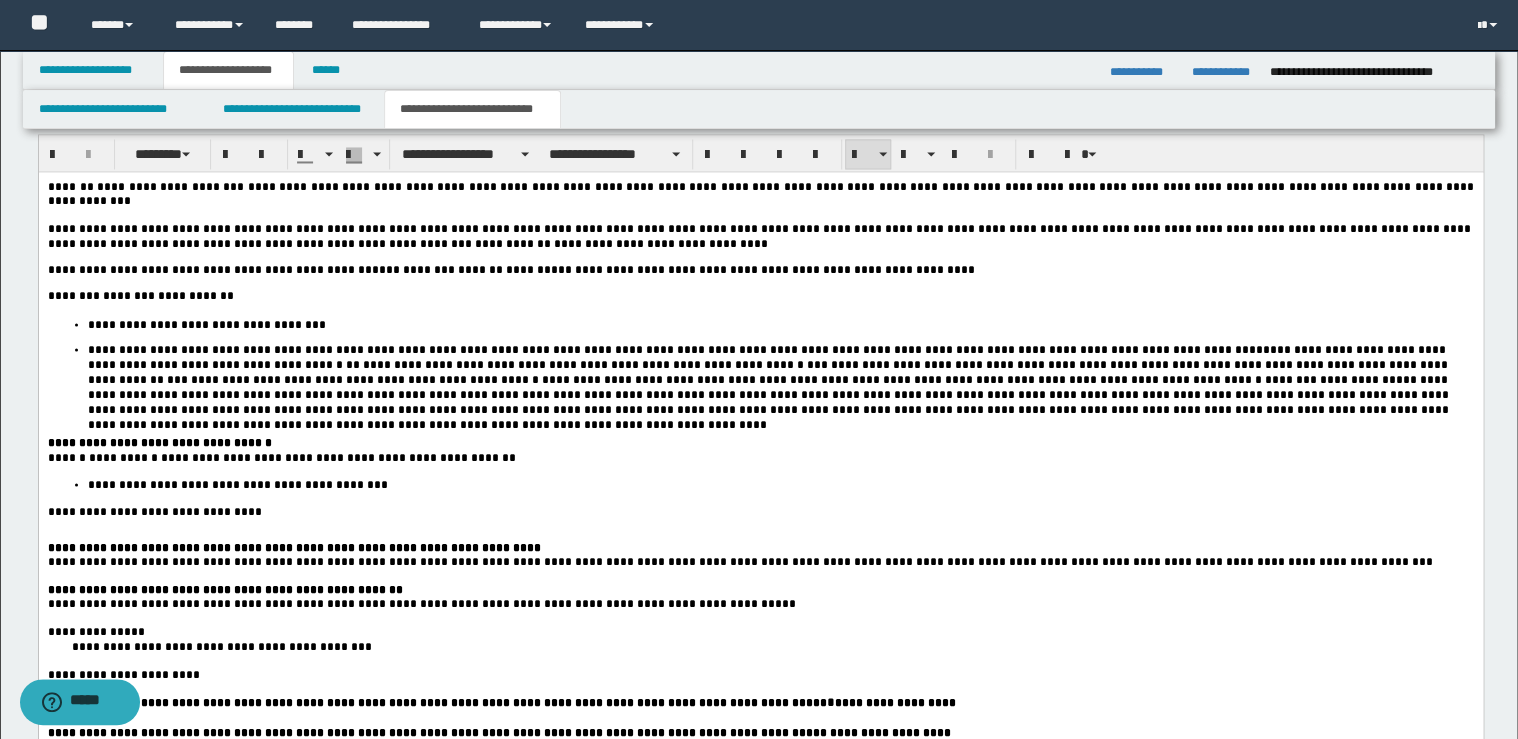 click on "**********" at bounding box center (760, 547) 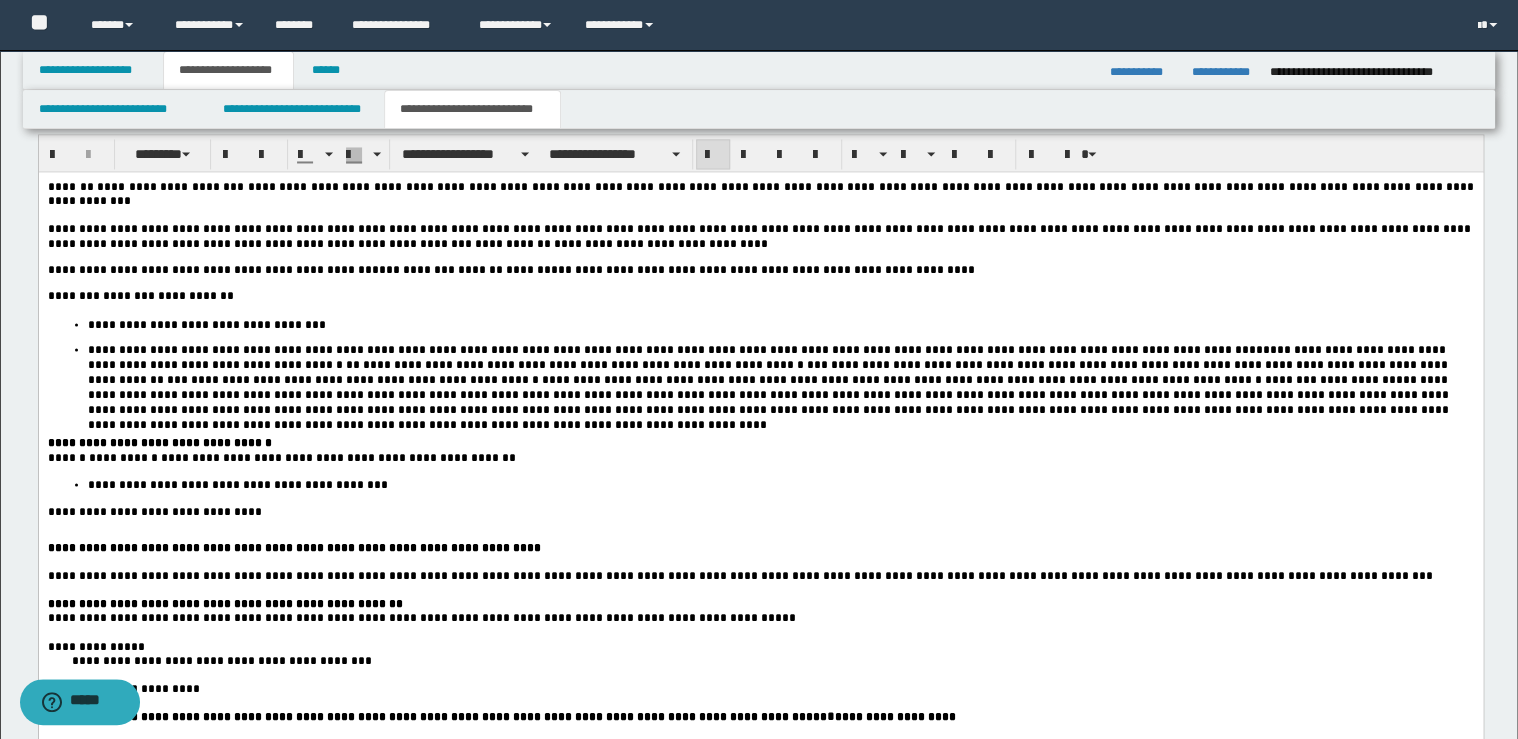 click on "**********" at bounding box center [760, 603] 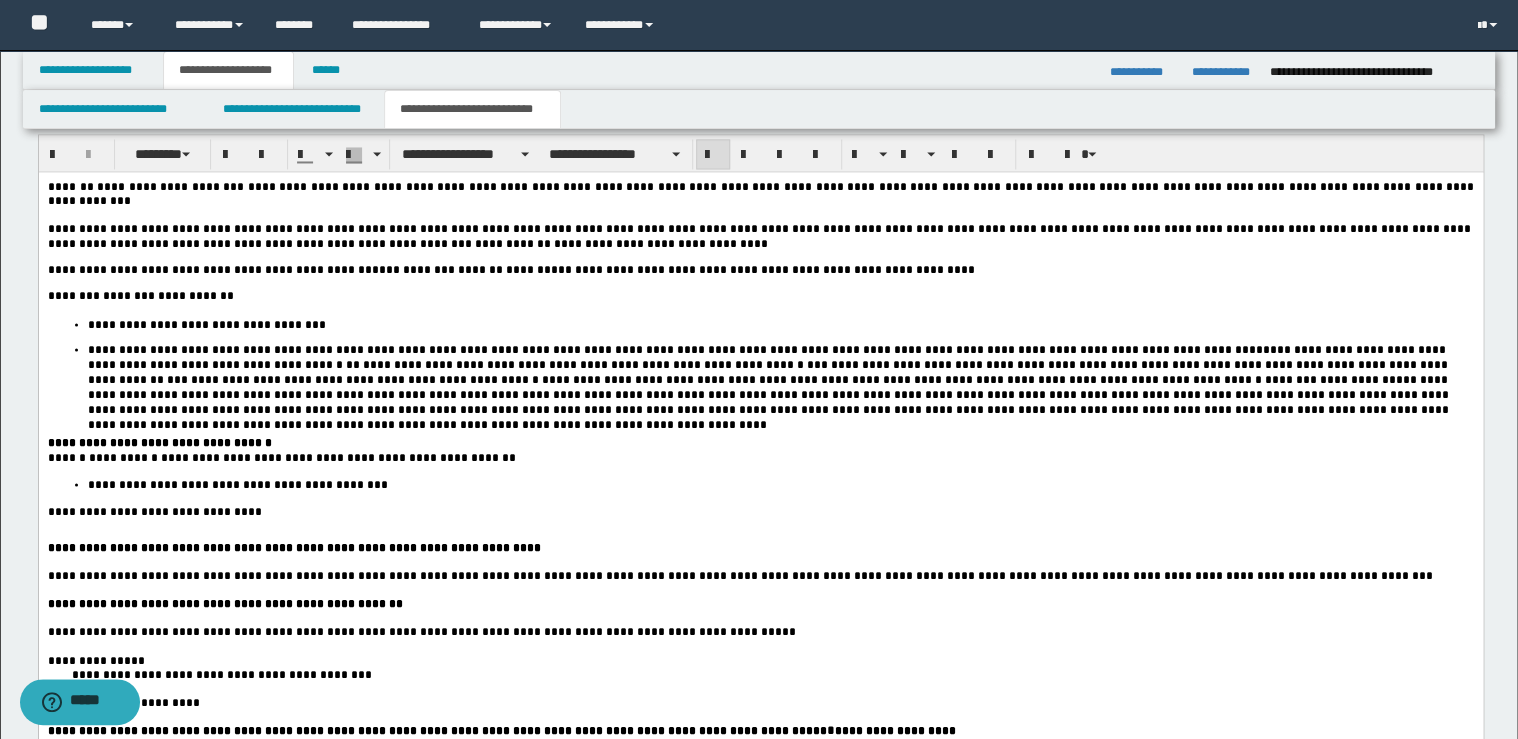 click on "**********" at bounding box center (760, 442) 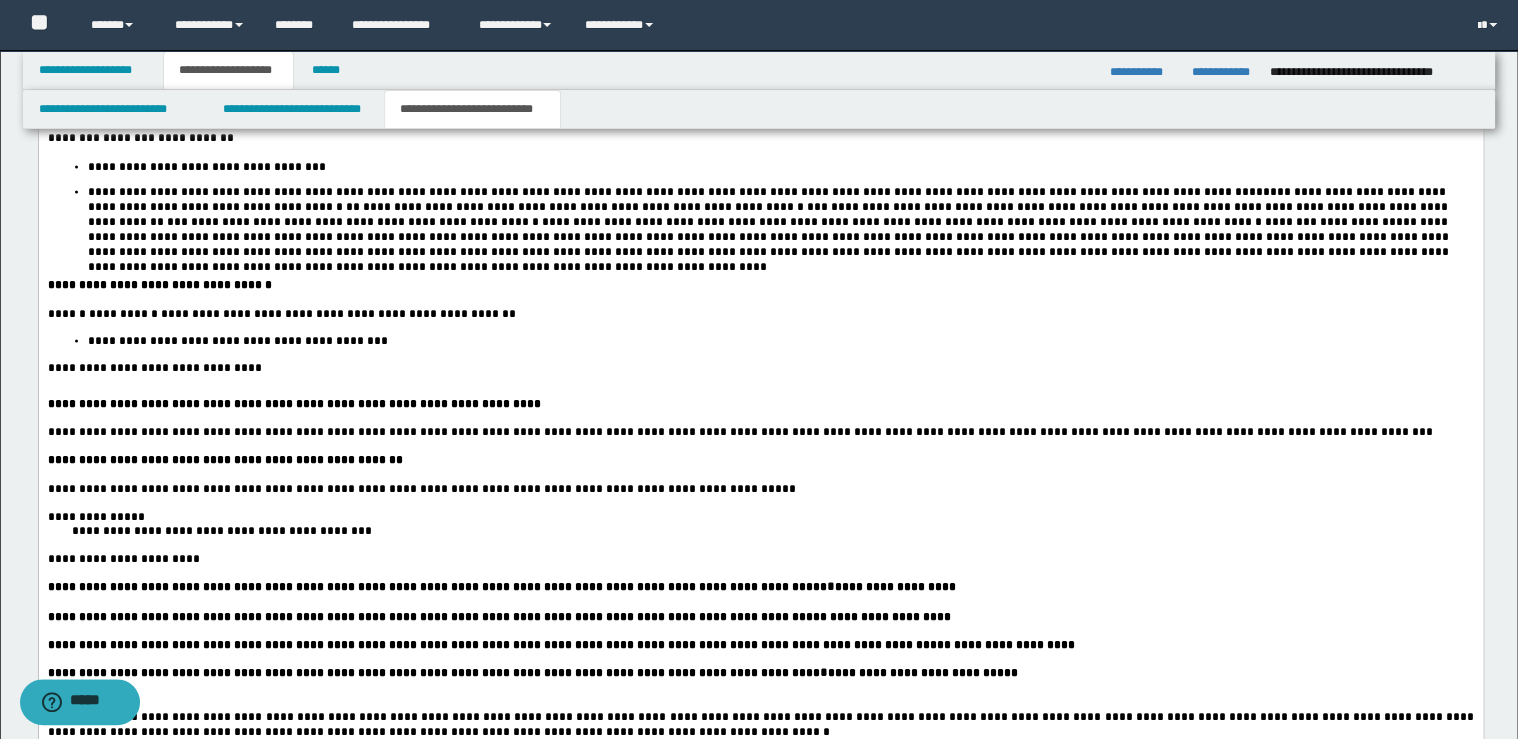 scroll, scrollTop: 1760, scrollLeft: 0, axis: vertical 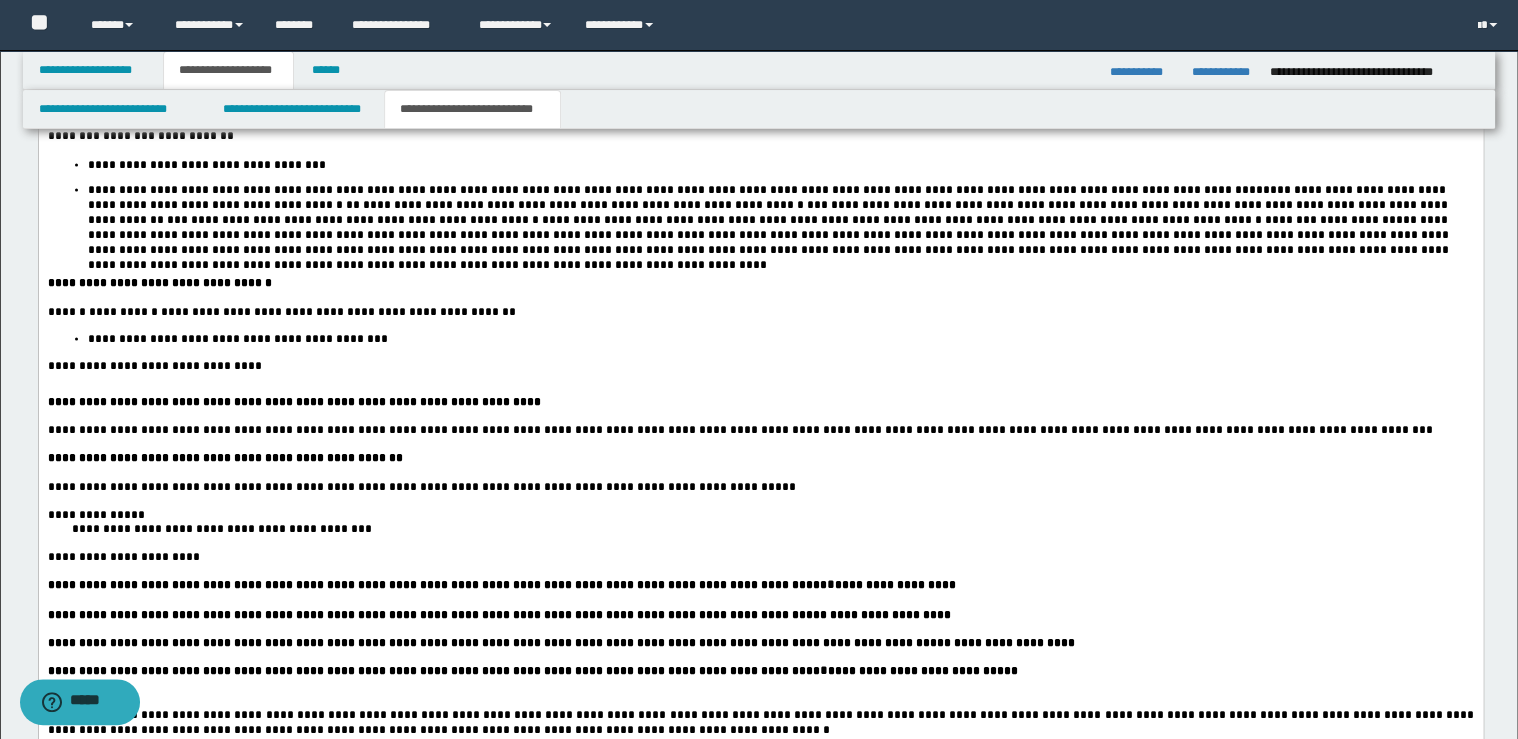 click on "**********" at bounding box center [222, 528] 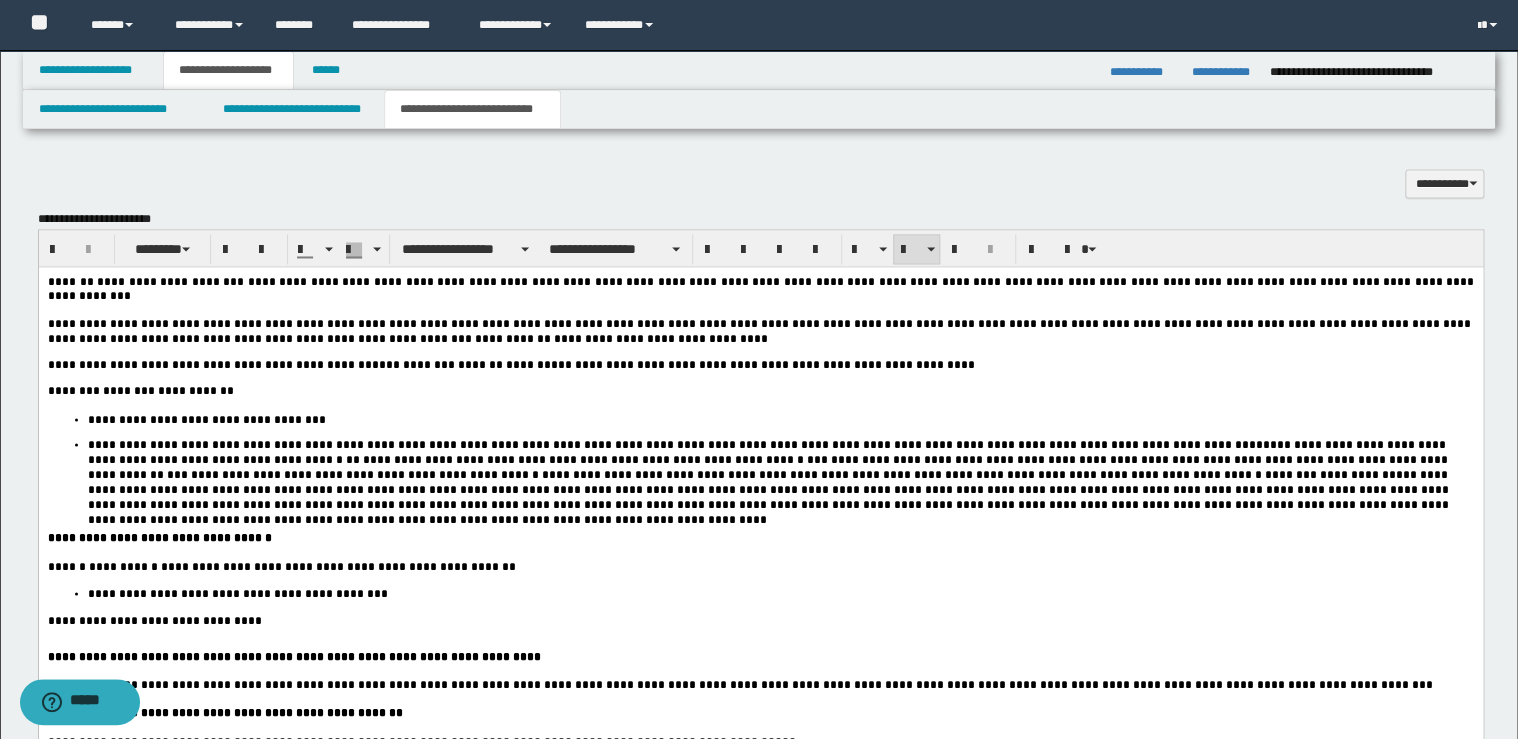 scroll, scrollTop: 1360, scrollLeft: 0, axis: vertical 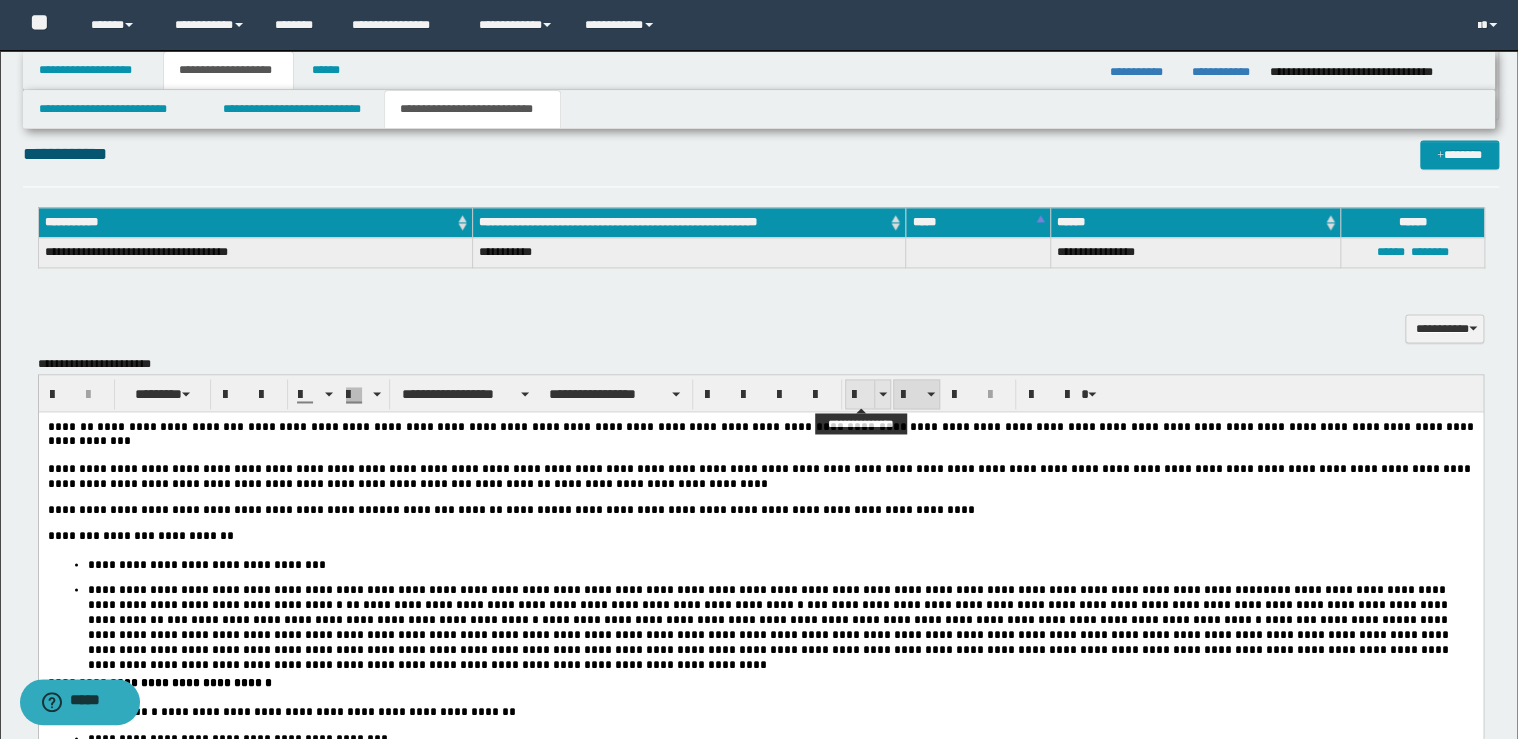 click at bounding box center (860, 394) 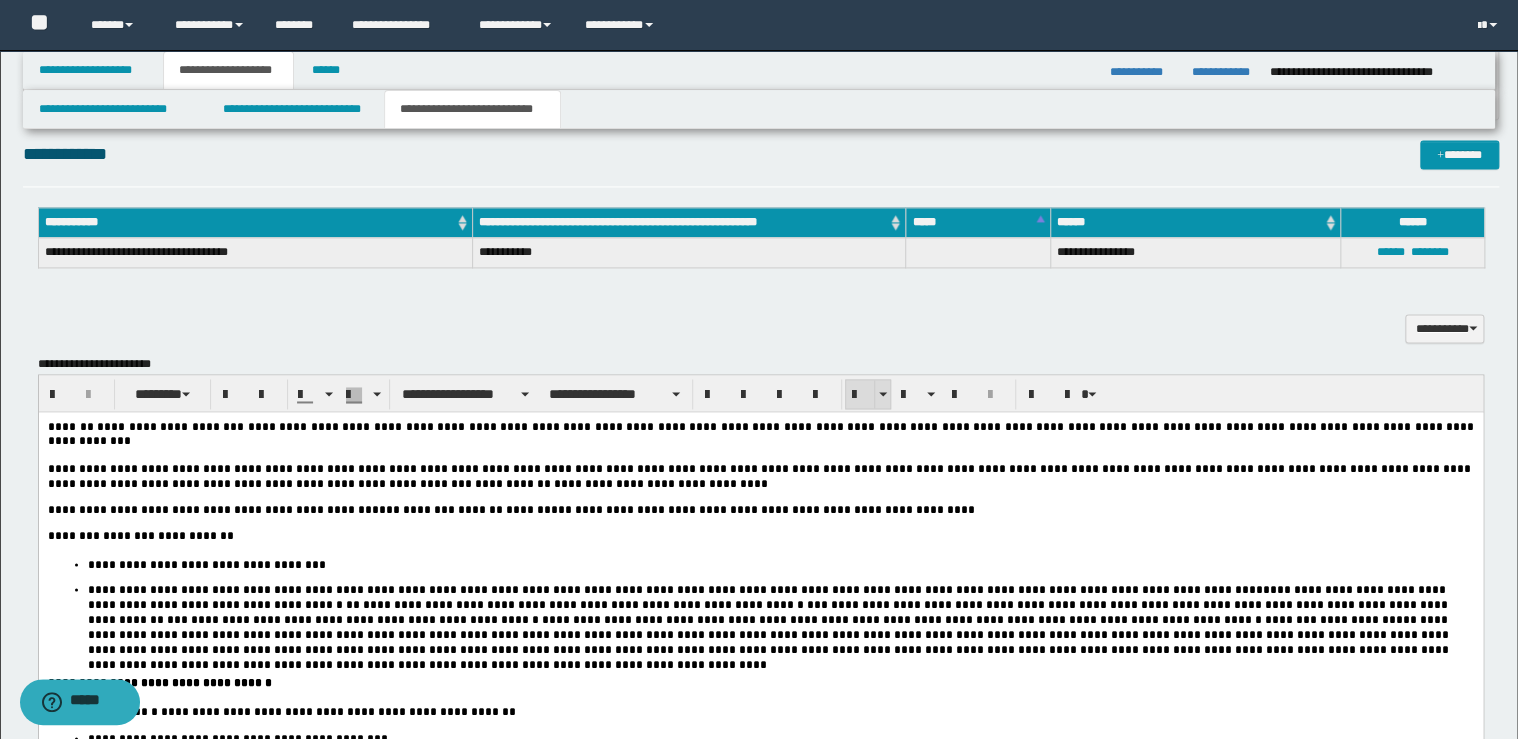 click at bounding box center [860, 394] 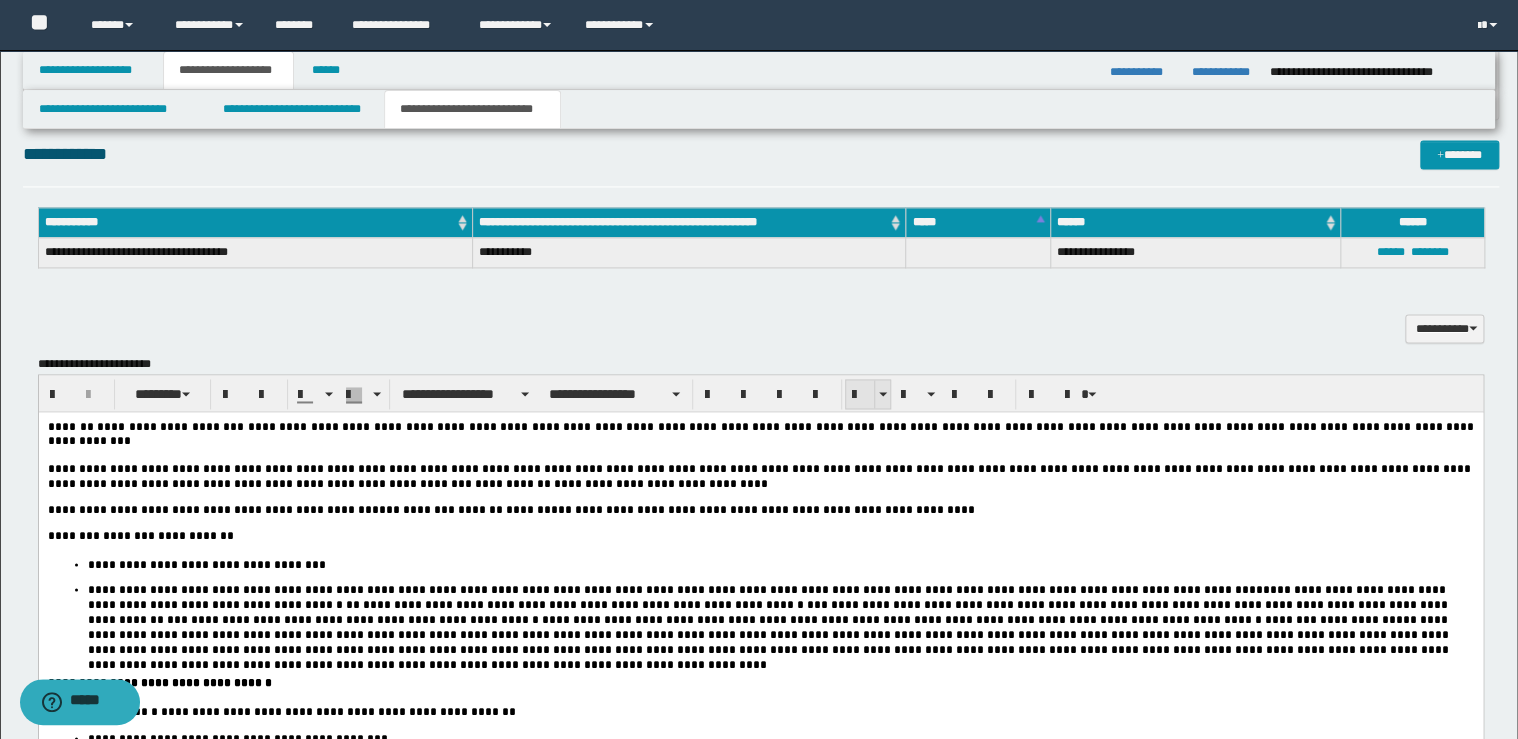 click at bounding box center (860, 394) 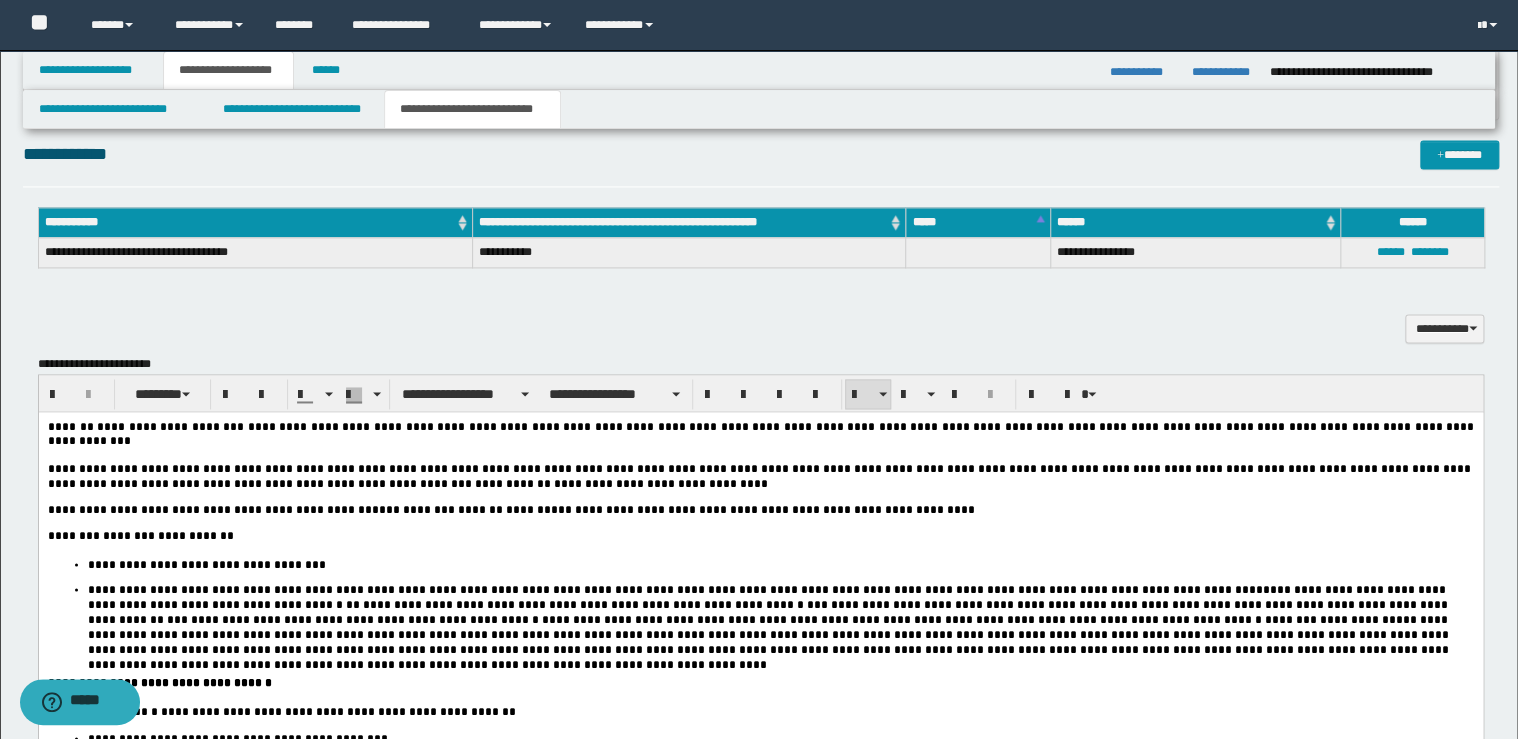 scroll, scrollTop: 1920, scrollLeft: 0, axis: vertical 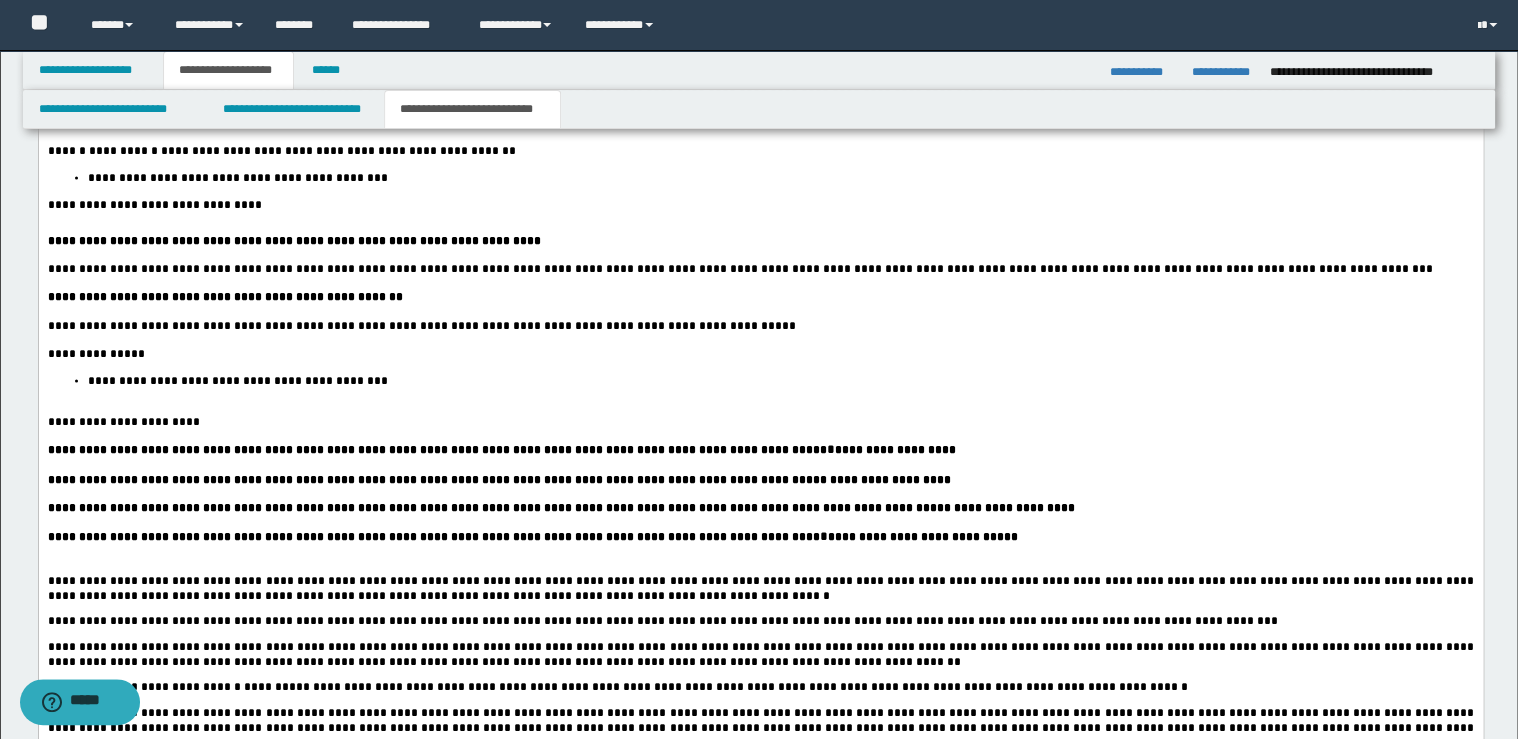 click on "**********" at bounding box center [780, 382] 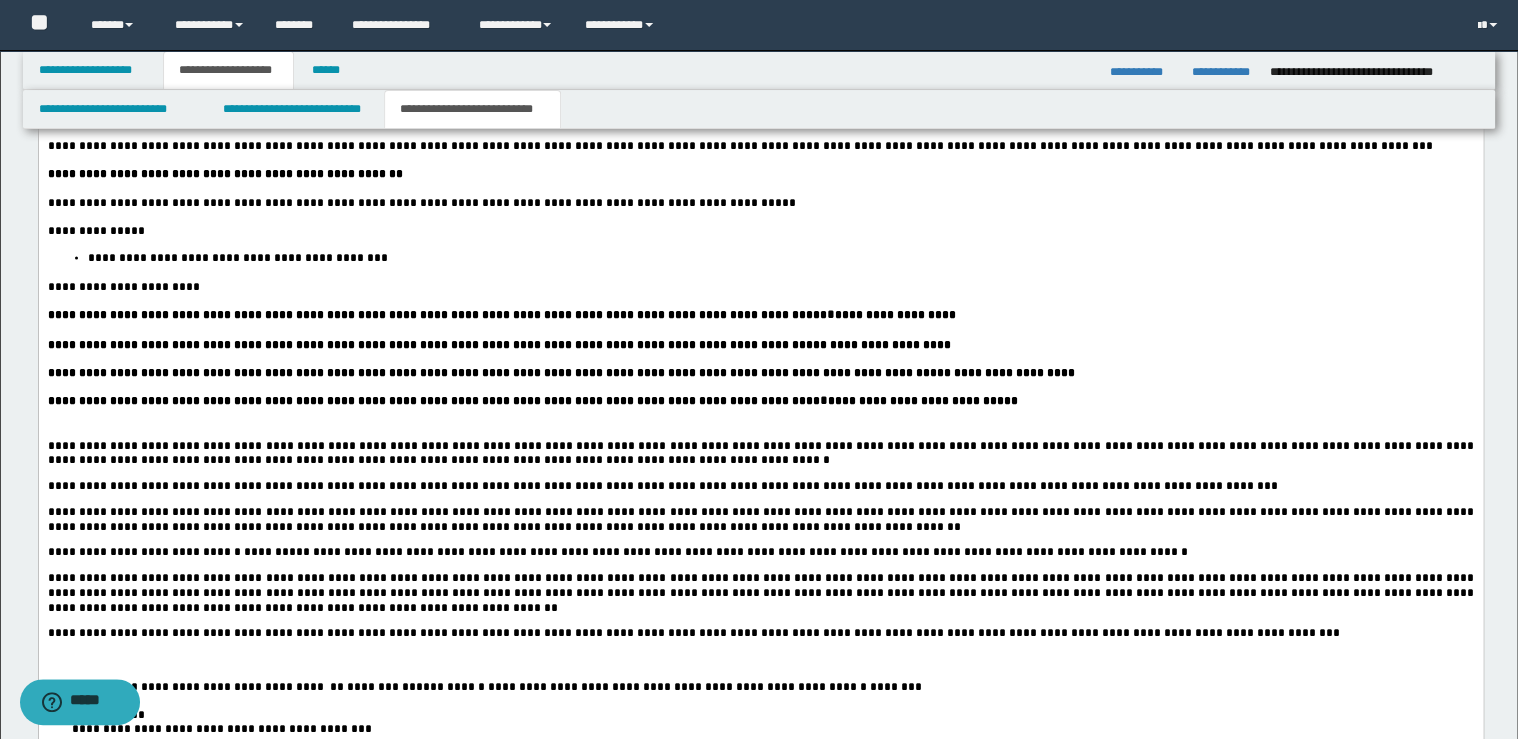 scroll, scrollTop: 2240, scrollLeft: 0, axis: vertical 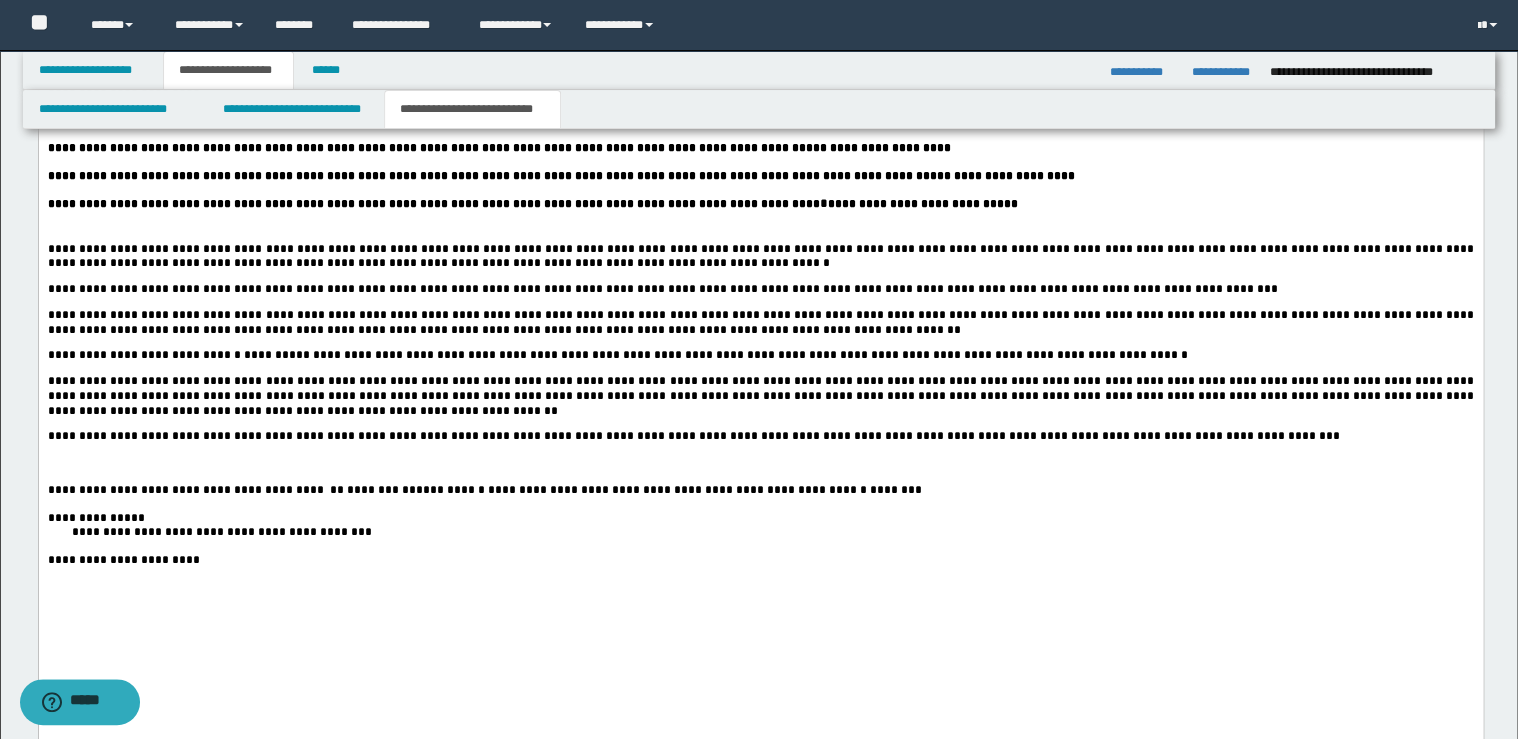 click on "**********" at bounding box center (760, 205) 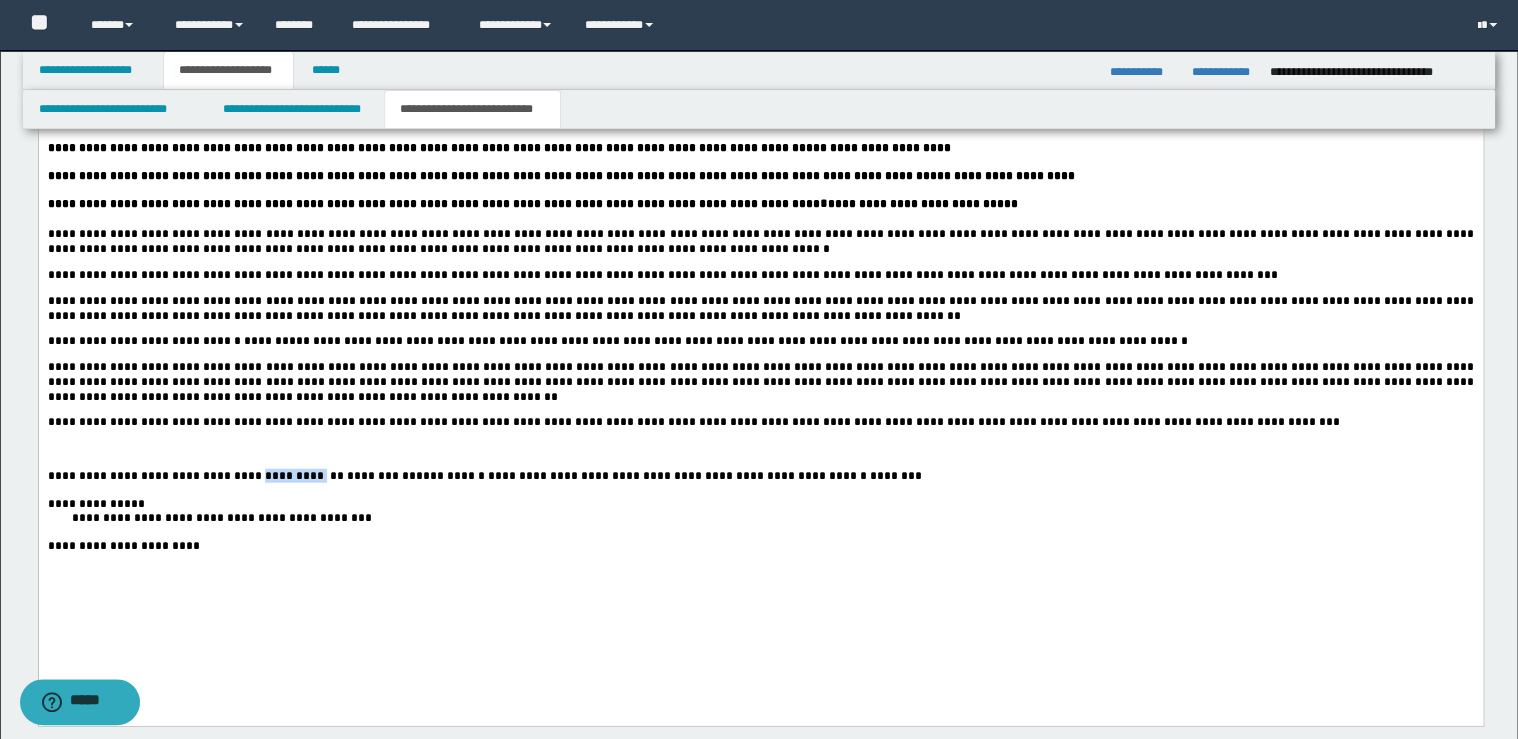 drag, startPoint x: 298, startPoint y: 535, endPoint x: 225, endPoint y: 531, distance: 73.109505 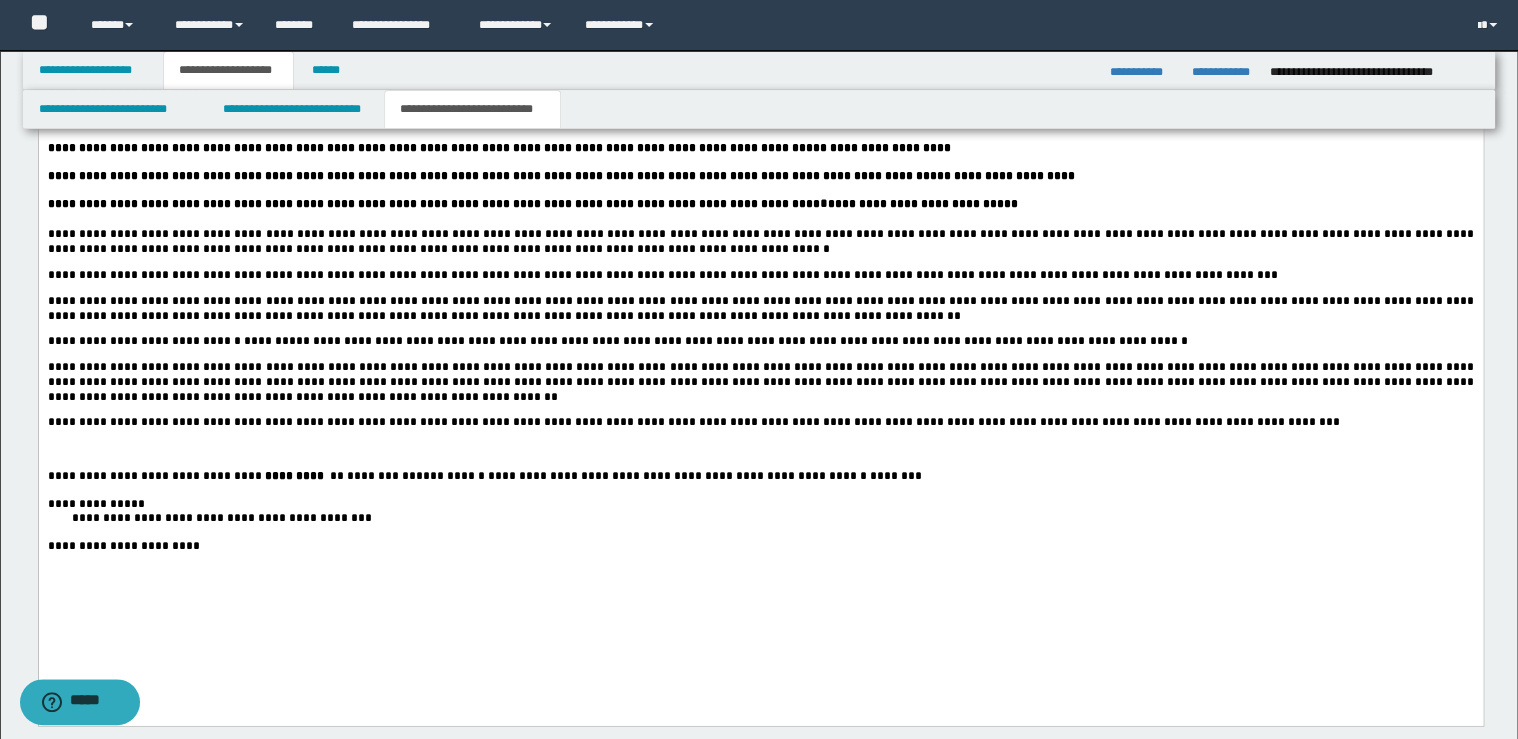 click on "**********" at bounding box center [760, 422] 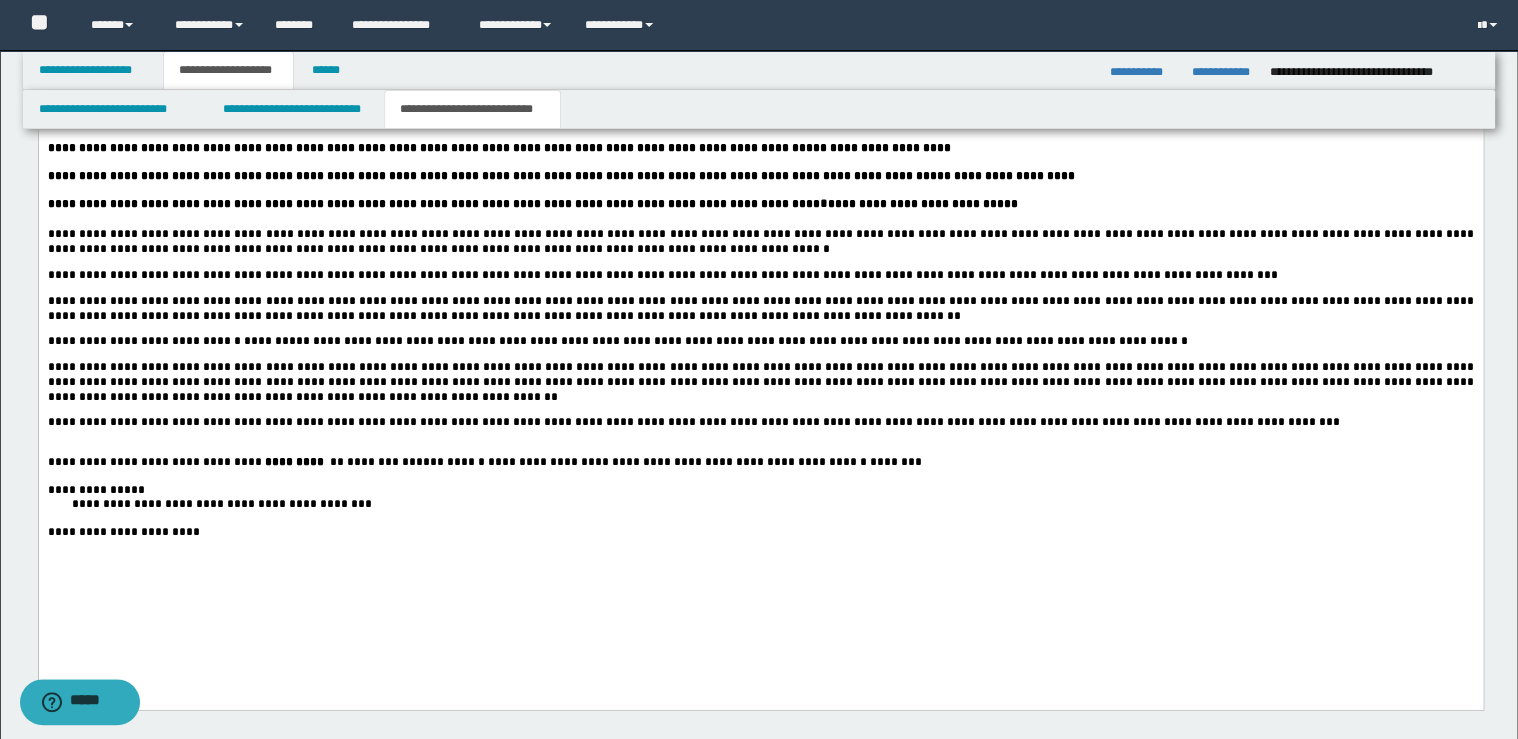 click on "**********" at bounding box center (222, 504) 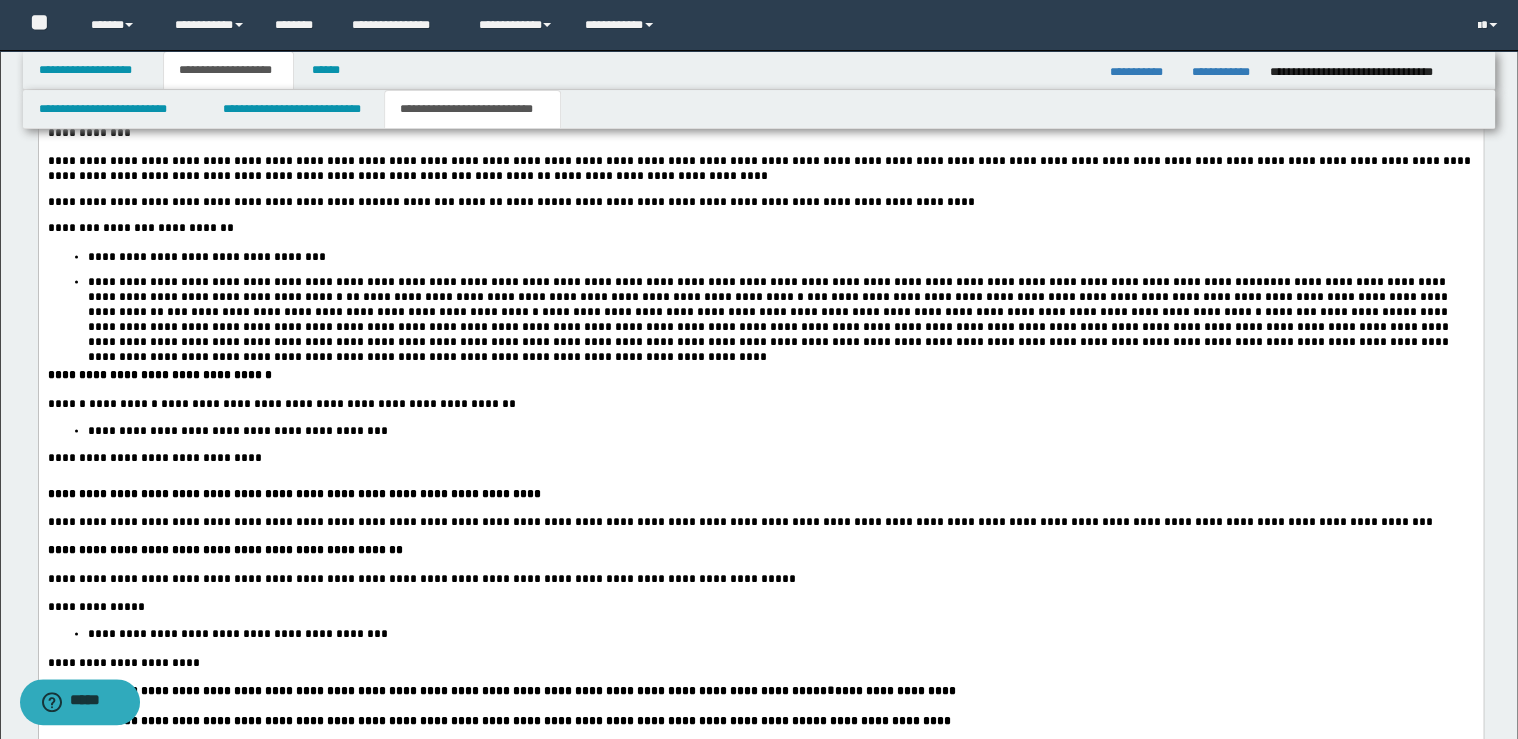 scroll, scrollTop: 1440, scrollLeft: 0, axis: vertical 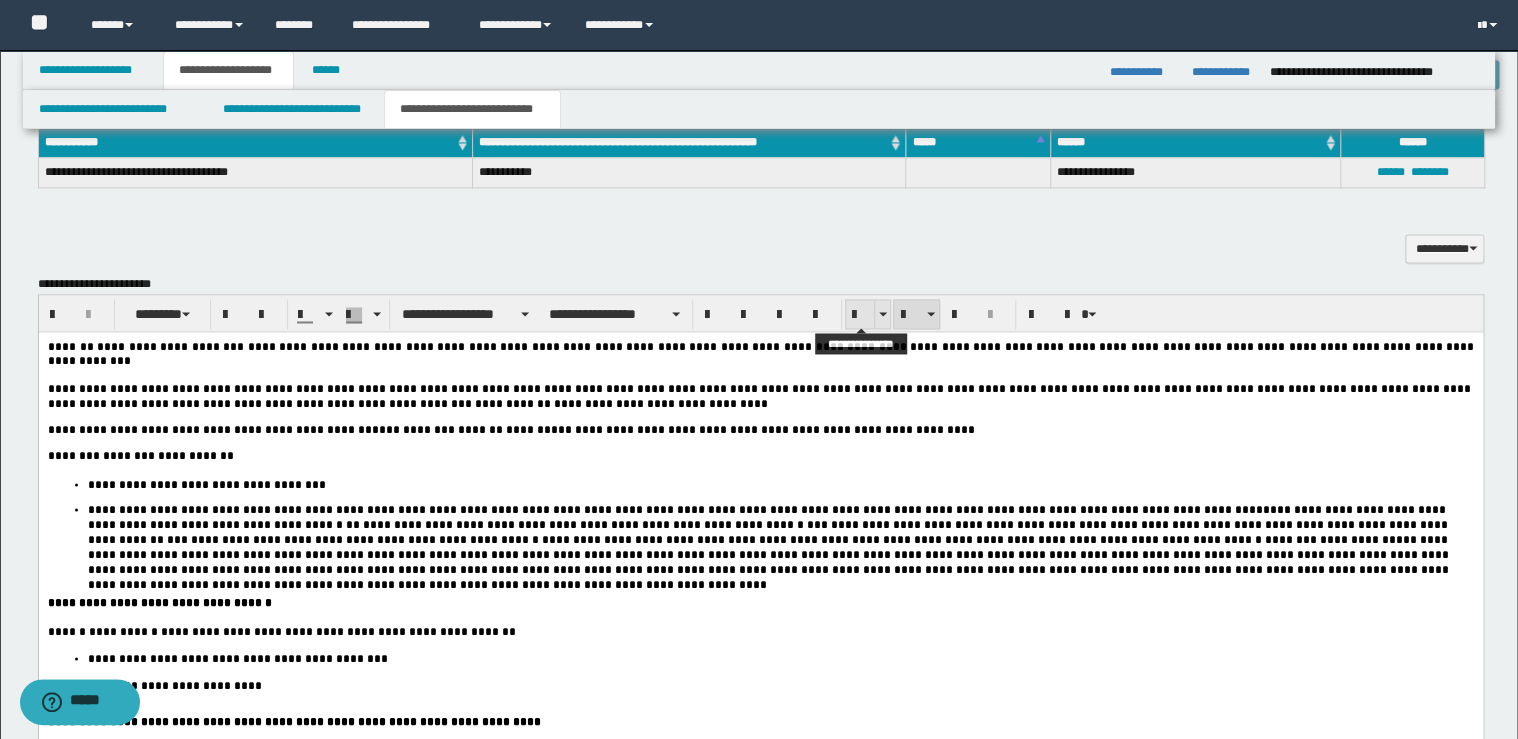 click at bounding box center (860, 315) 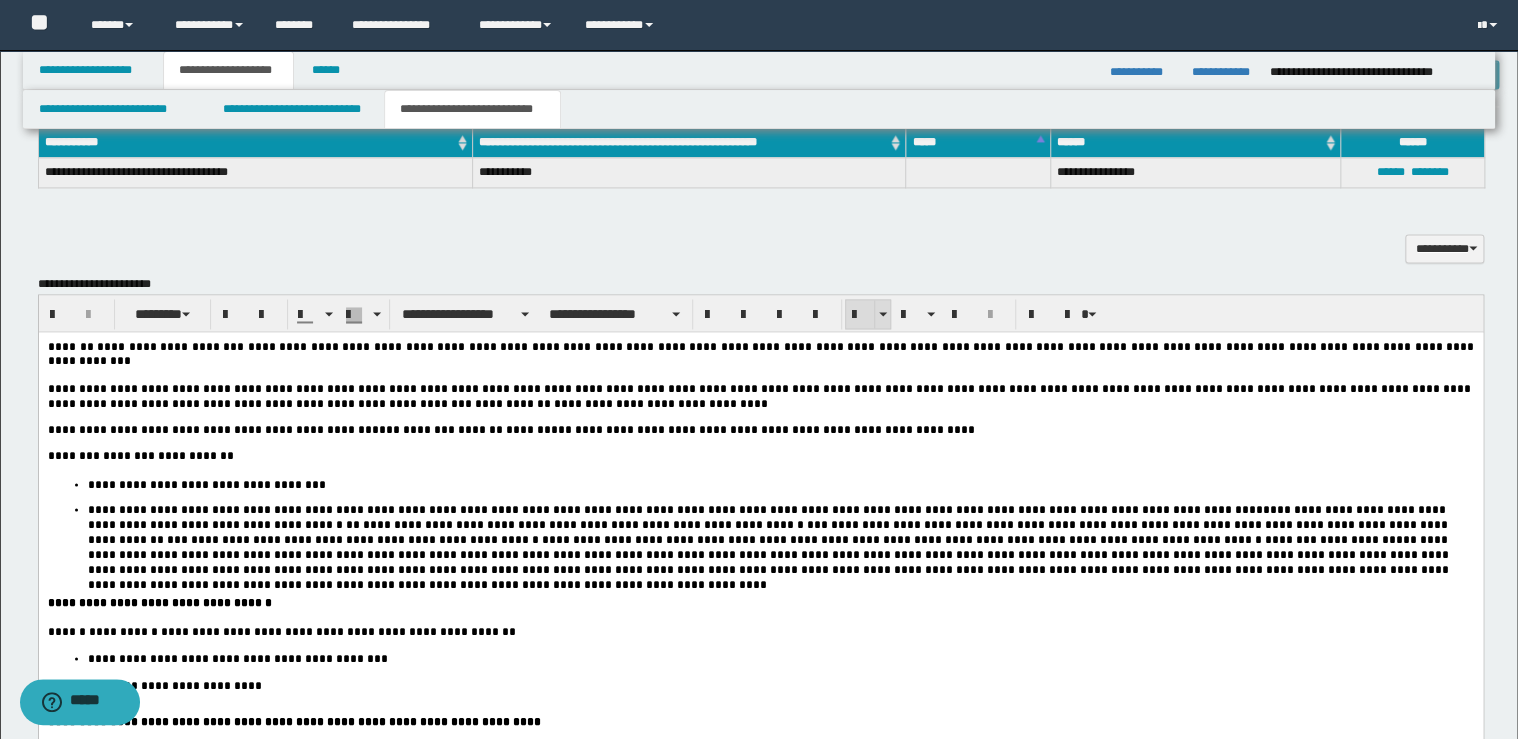 click at bounding box center [860, 315] 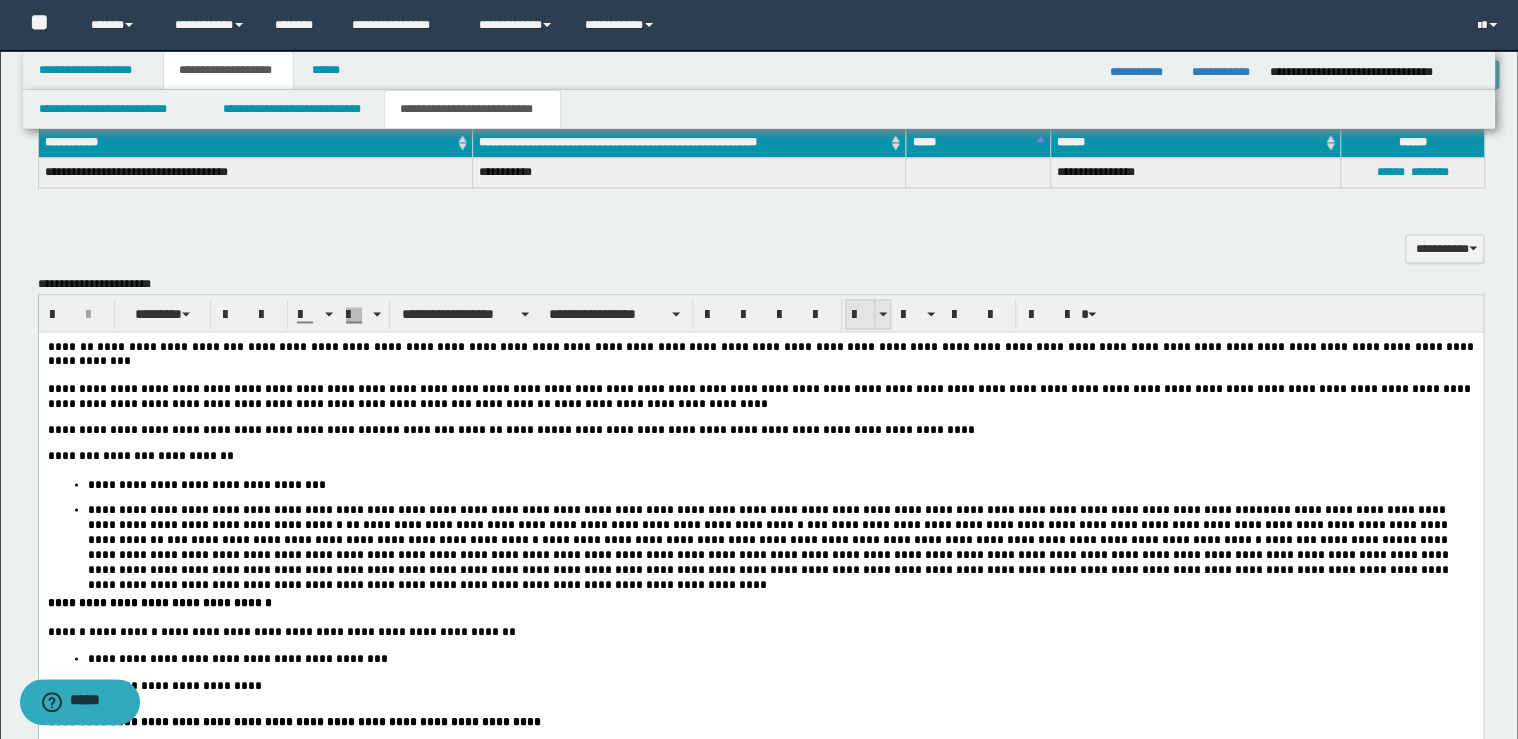 click at bounding box center [860, 315] 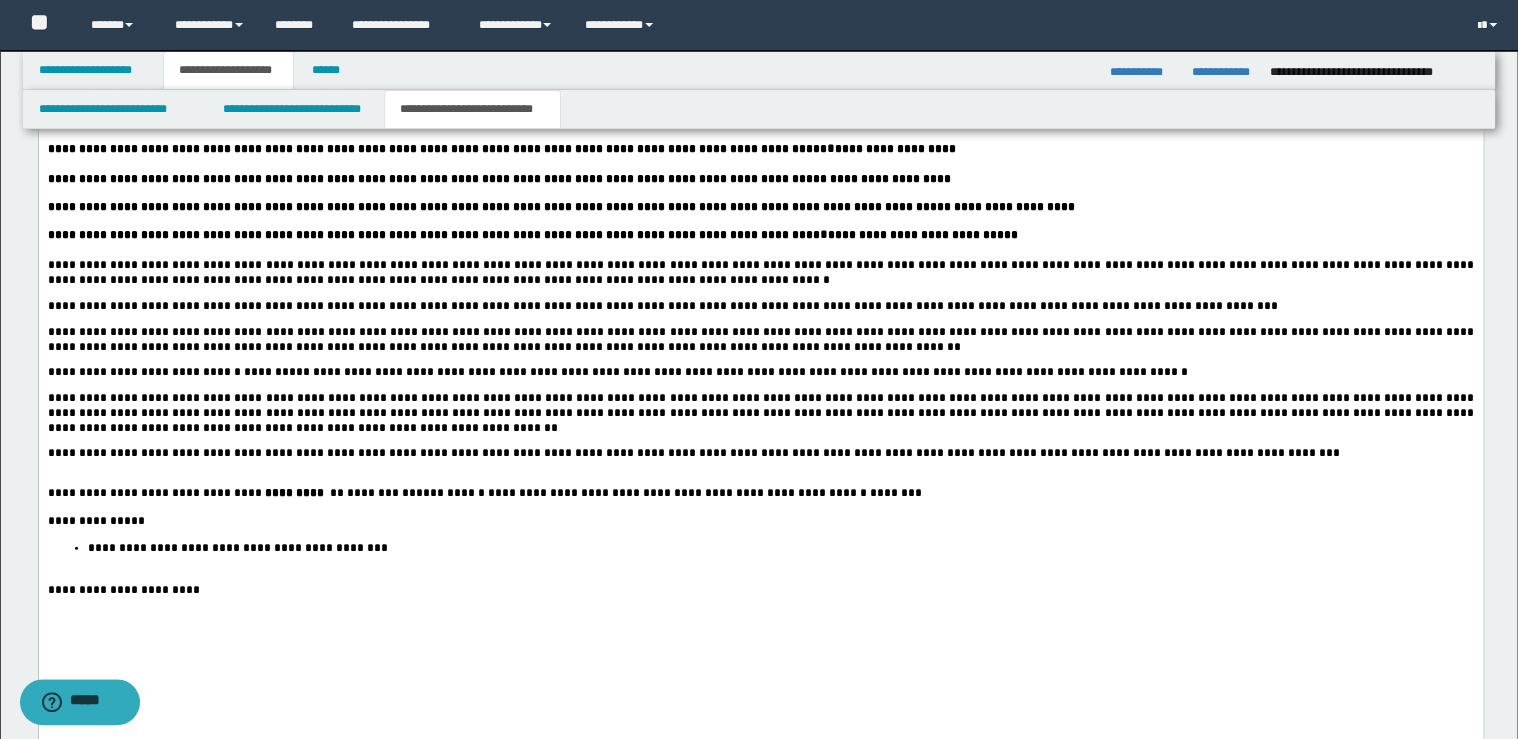 scroll, scrollTop: 2480, scrollLeft: 0, axis: vertical 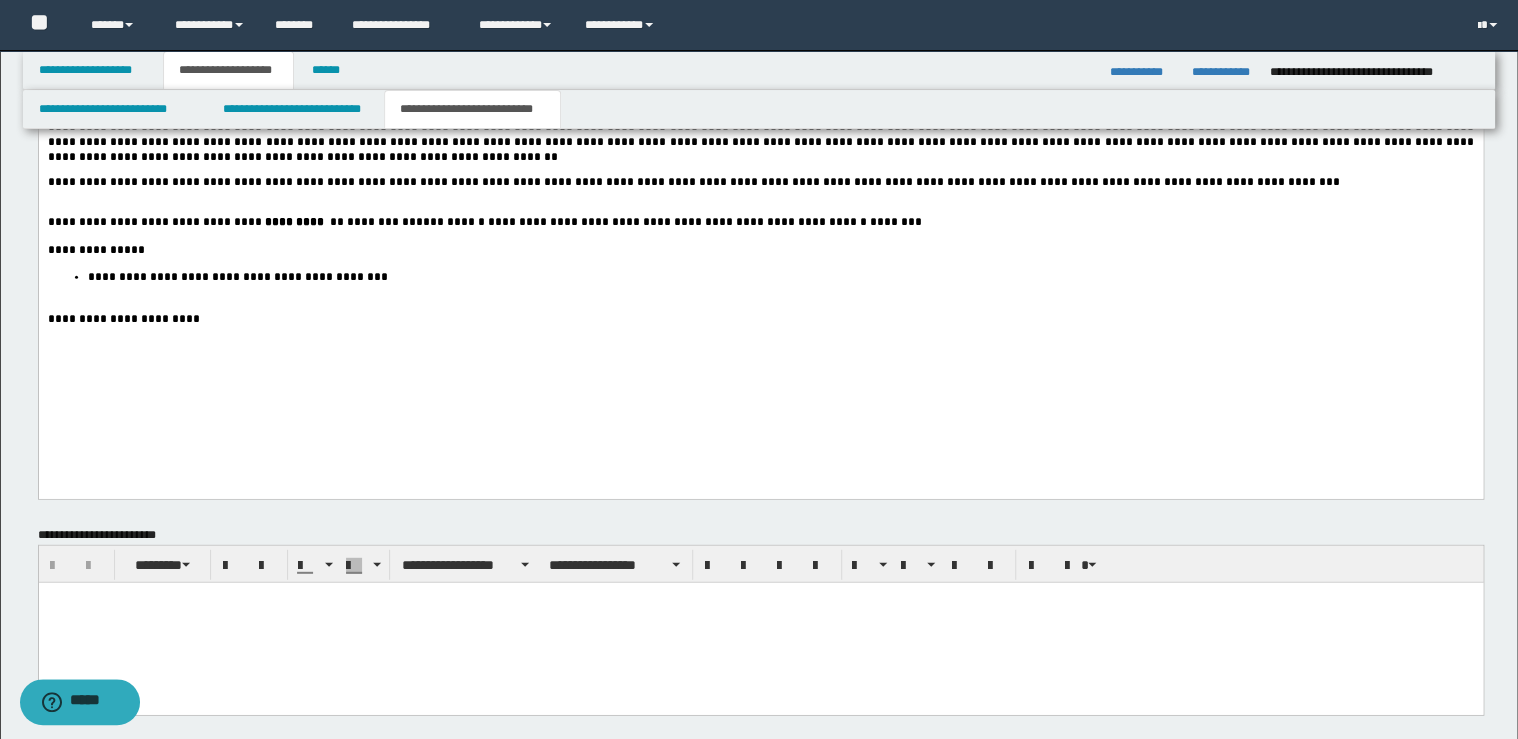 click on "**********" at bounding box center (780, 277) 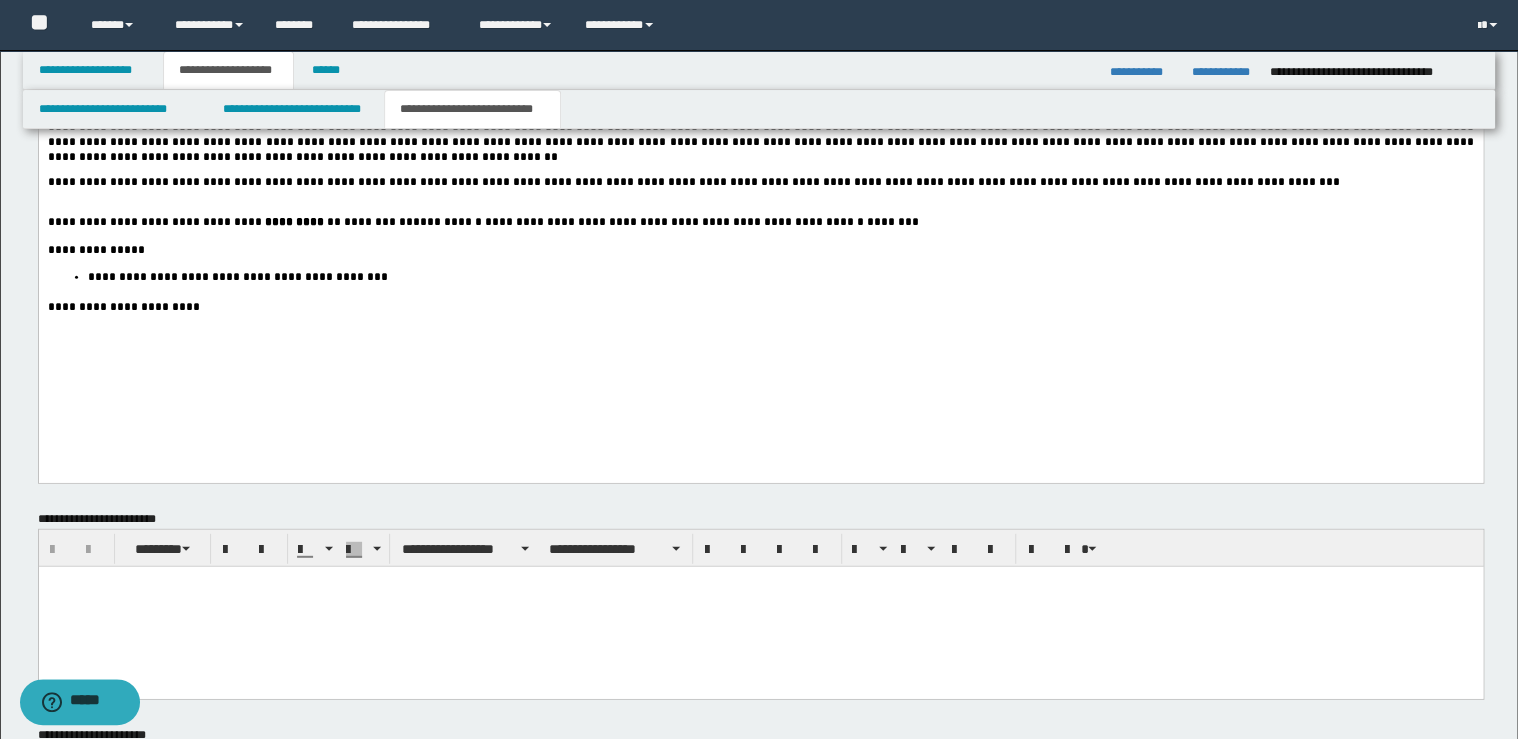 scroll, scrollTop: 2880, scrollLeft: 0, axis: vertical 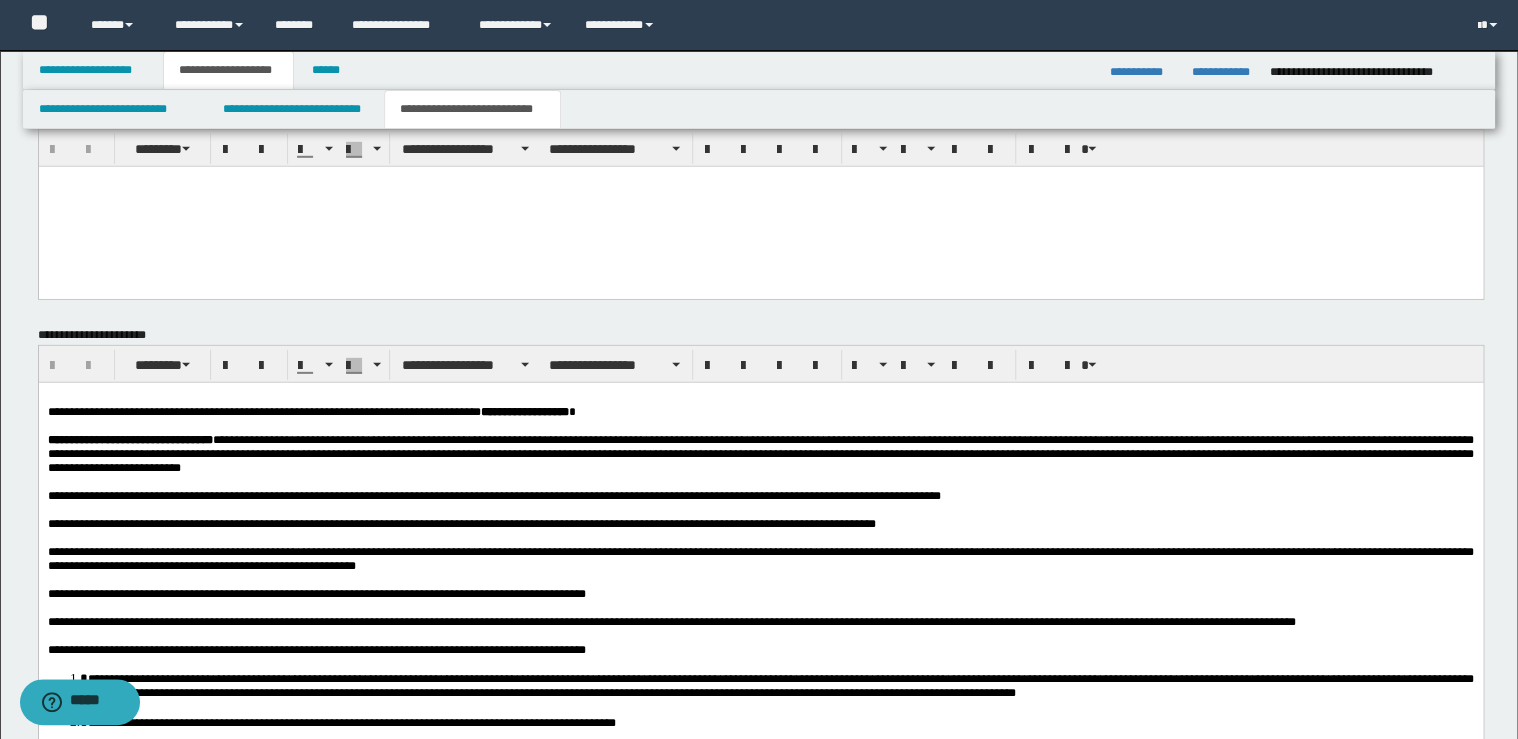 click on "**********" at bounding box center [760, 653] 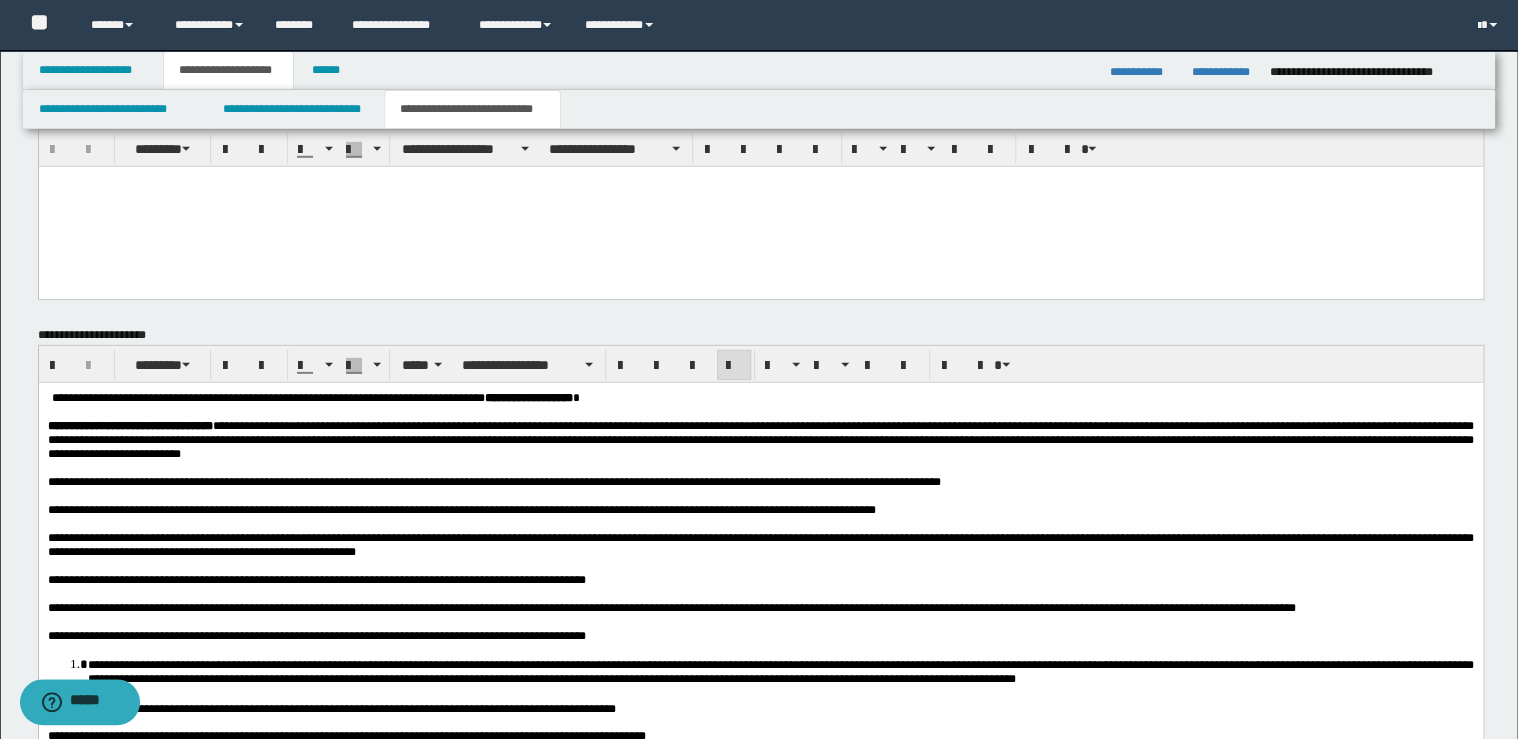 type 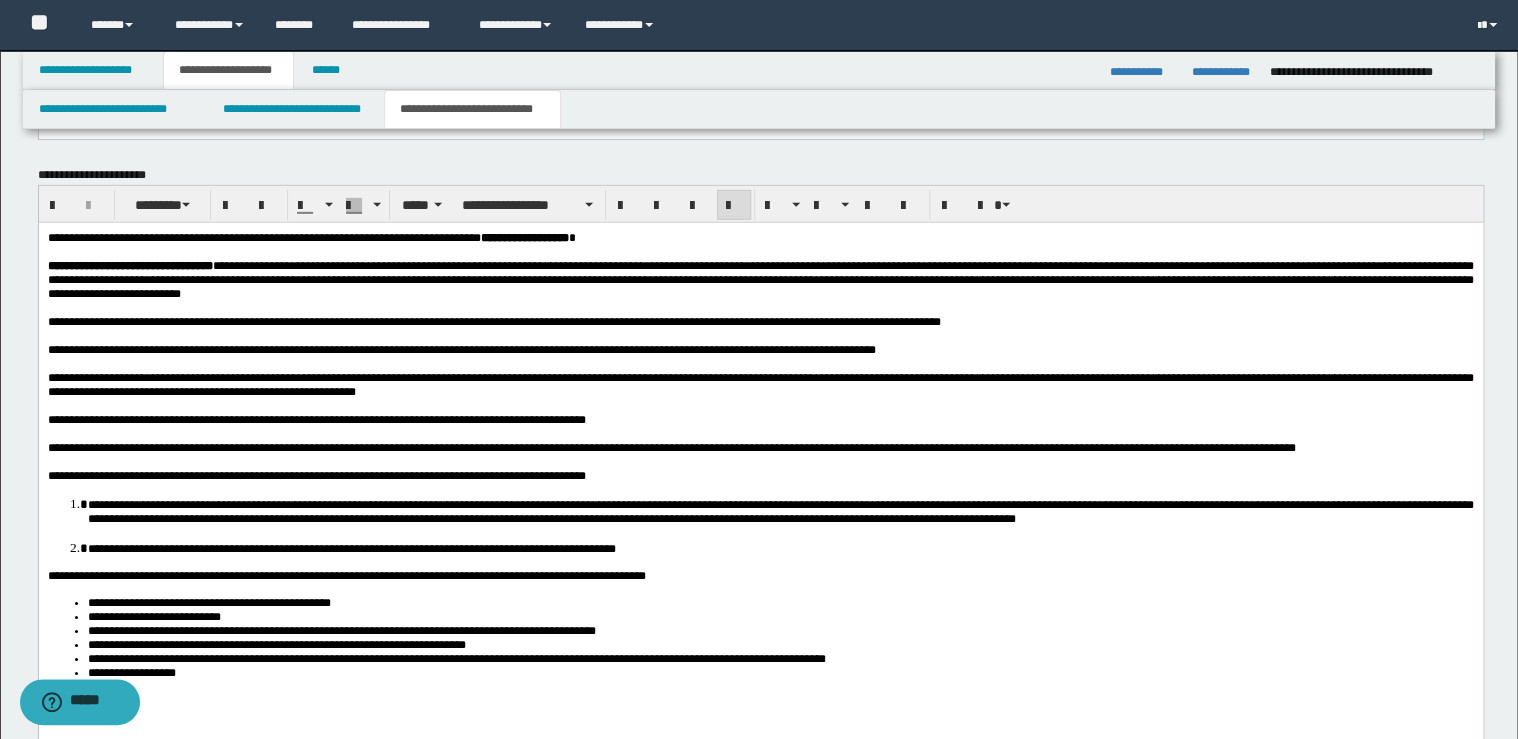 scroll, scrollTop: 3040, scrollLeft: 0, axis: vertical 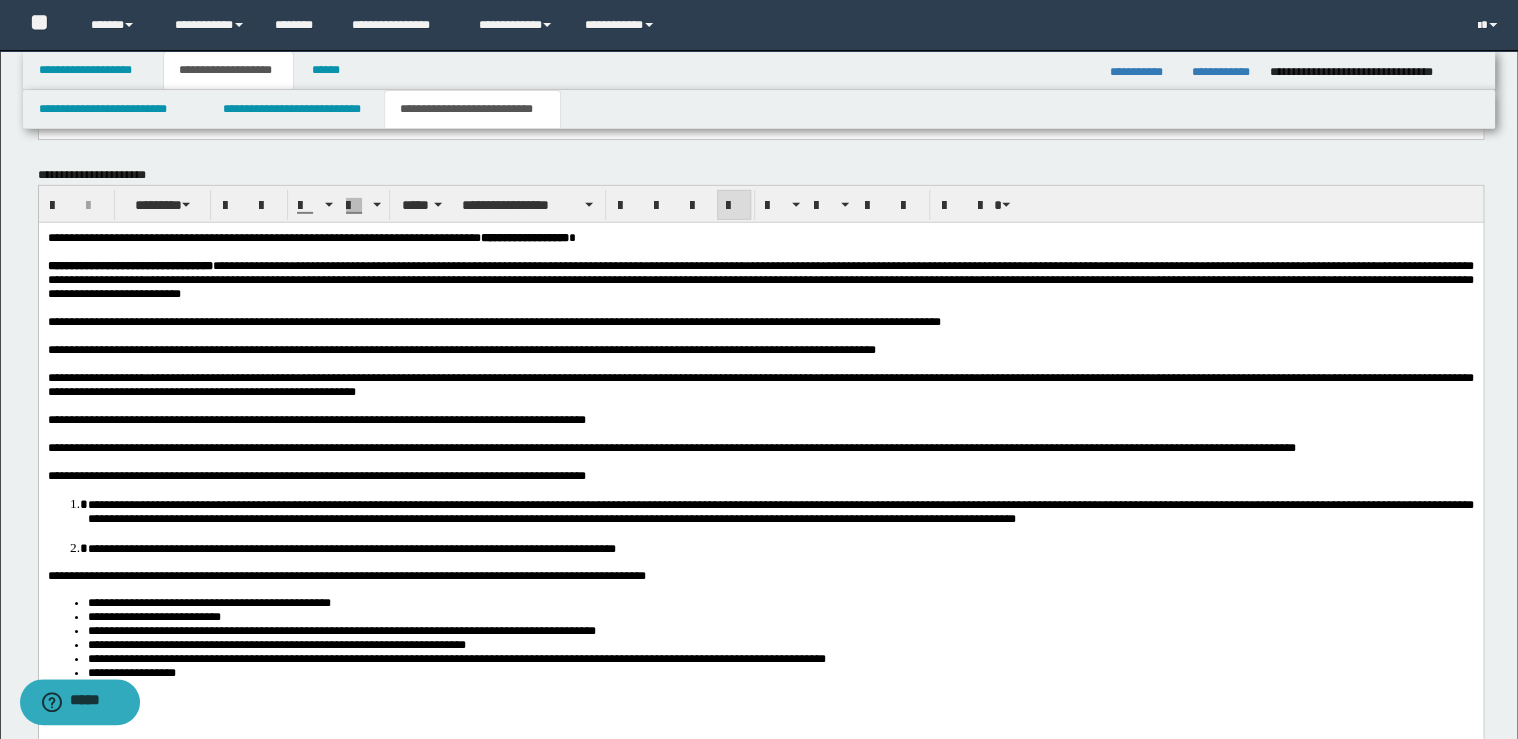 click at bounding box center [772, 461] 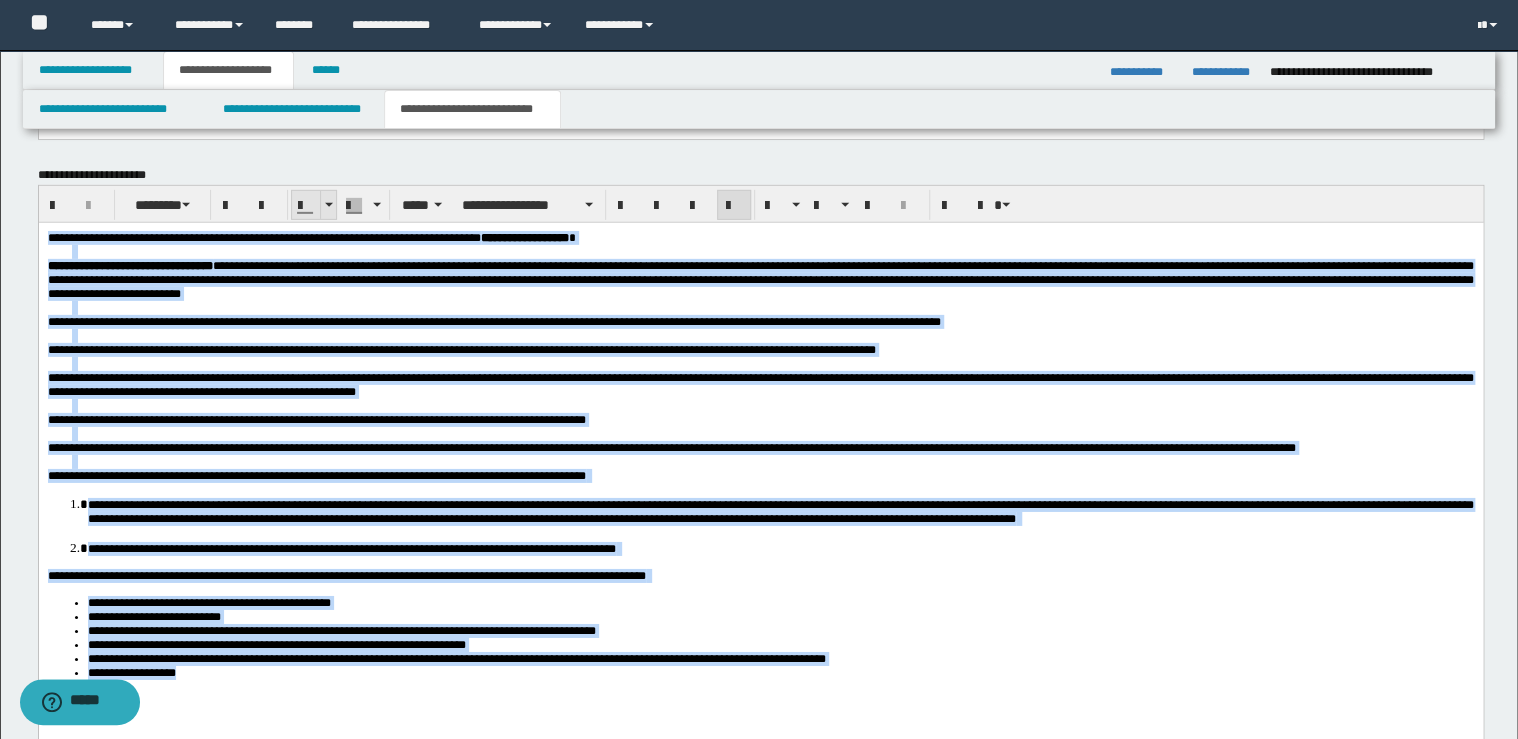 click at bounding box center [328, 205] 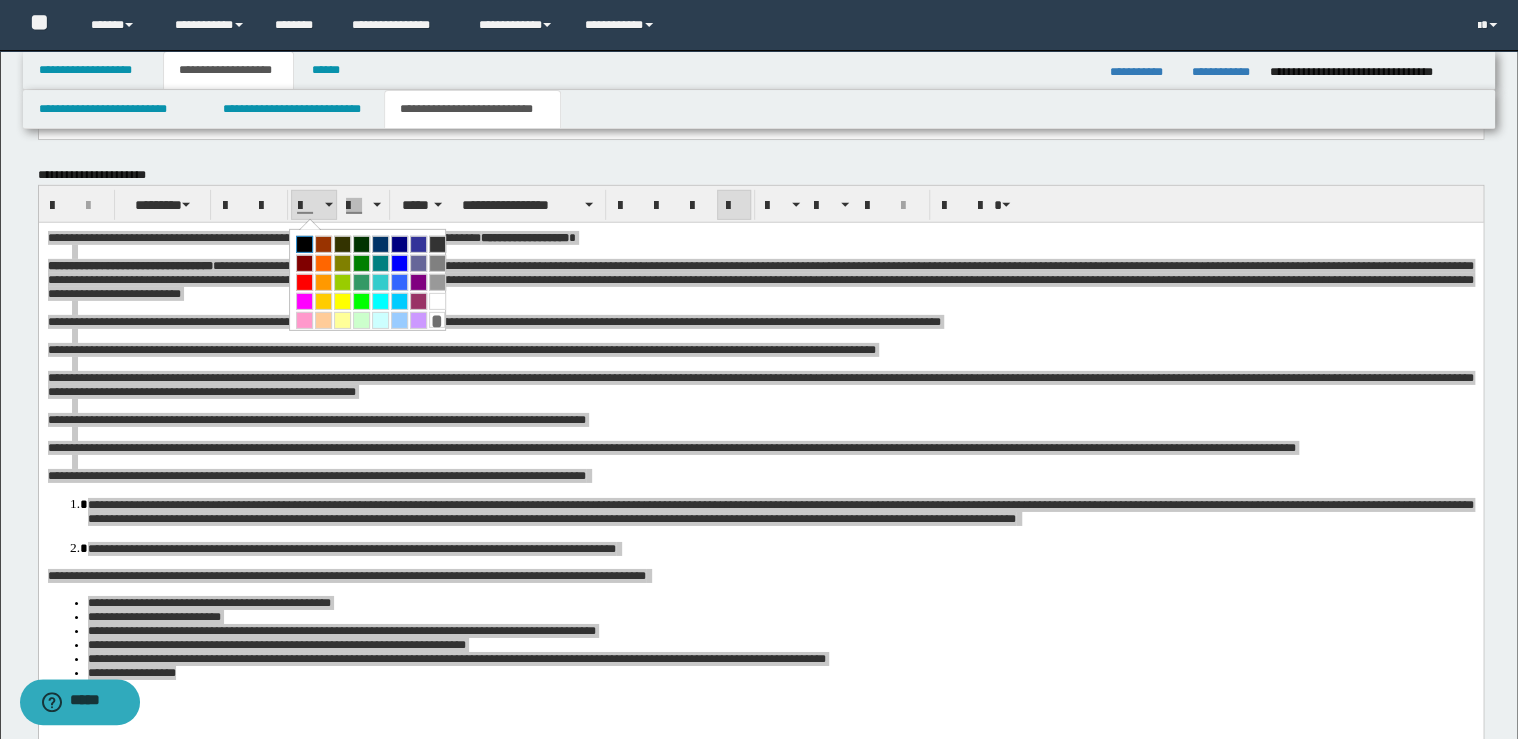 click at bounding box center (304, 244) 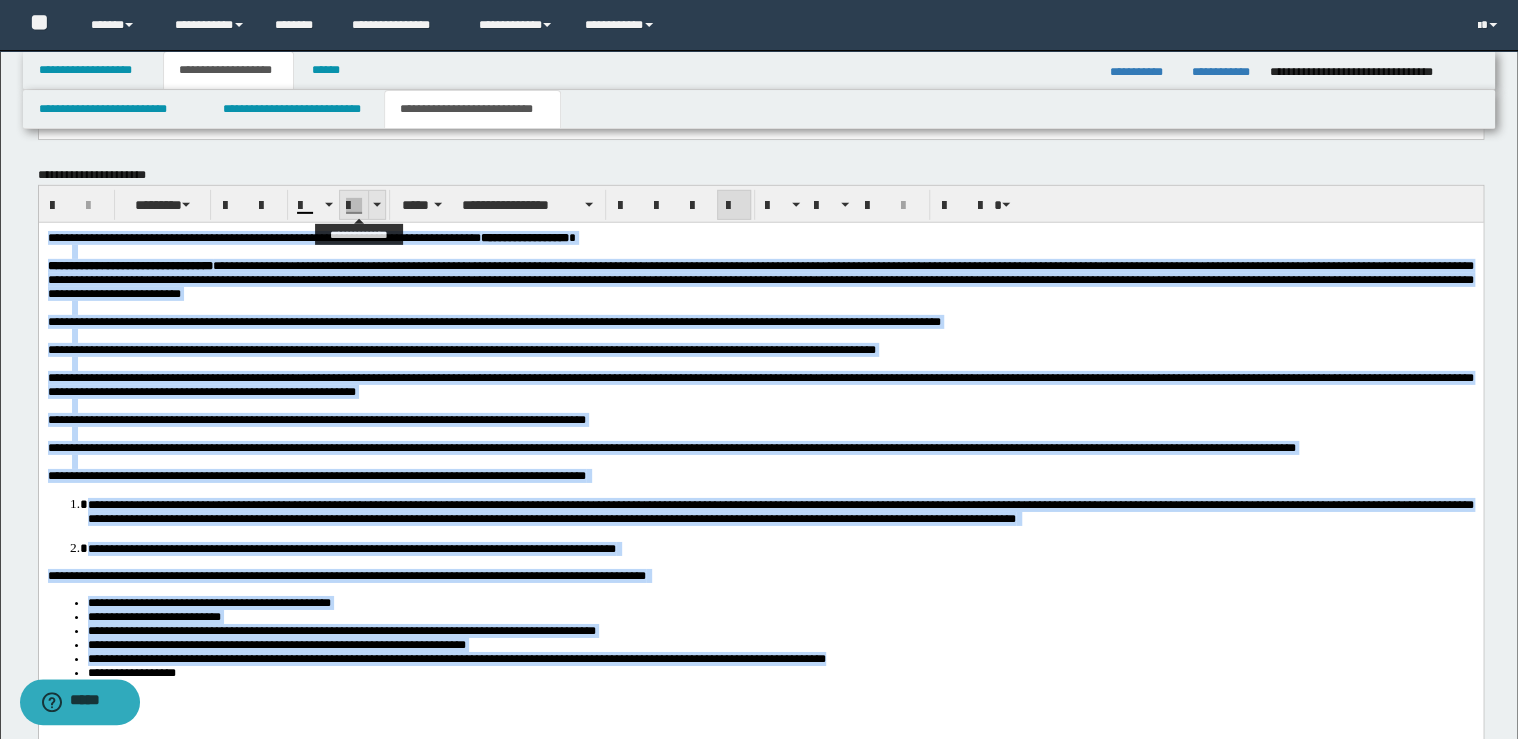 click at bounding box center (376, 205) 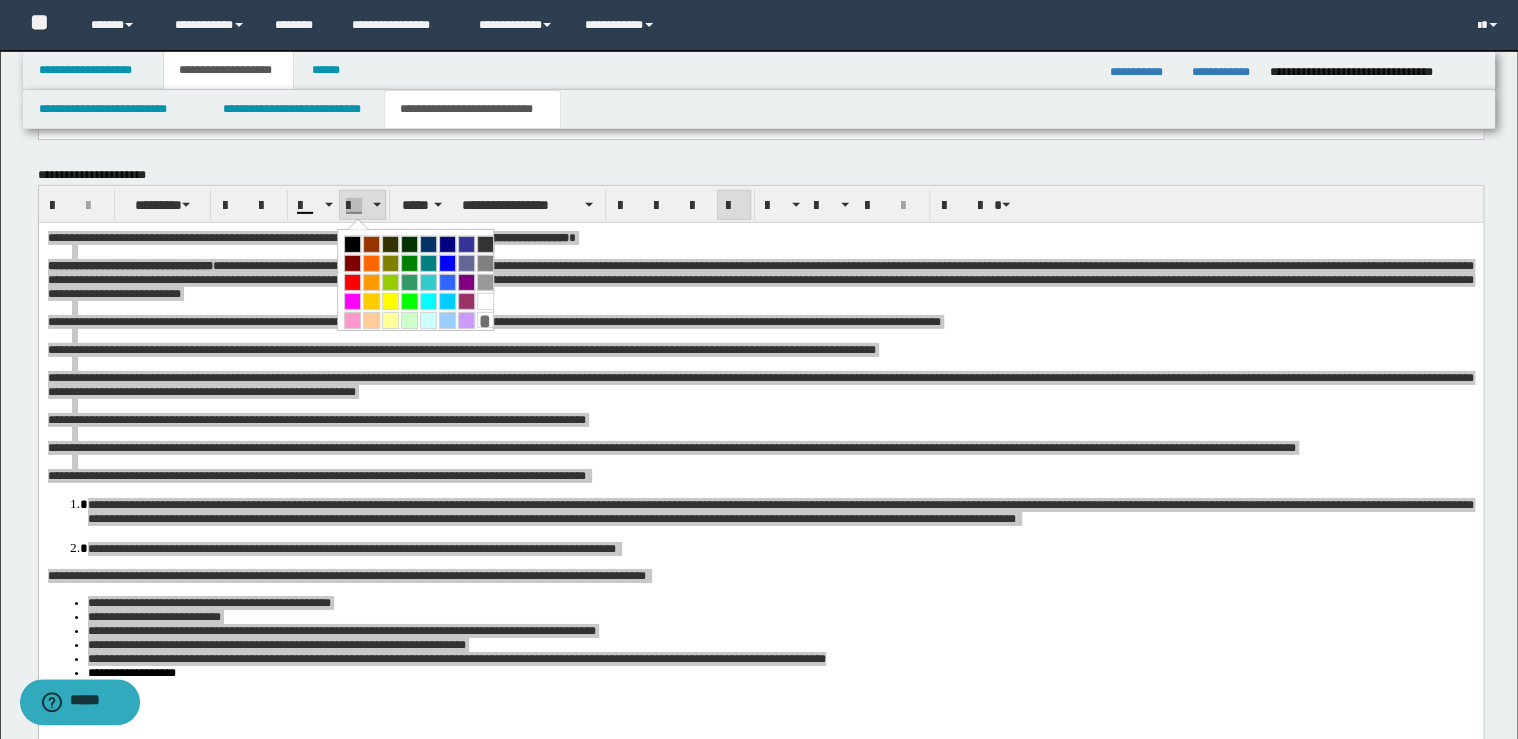 drag, startPoint x: 476, startPoint y: 314, endPoint x: 484, endPoint y: 73, distance: 241.13274 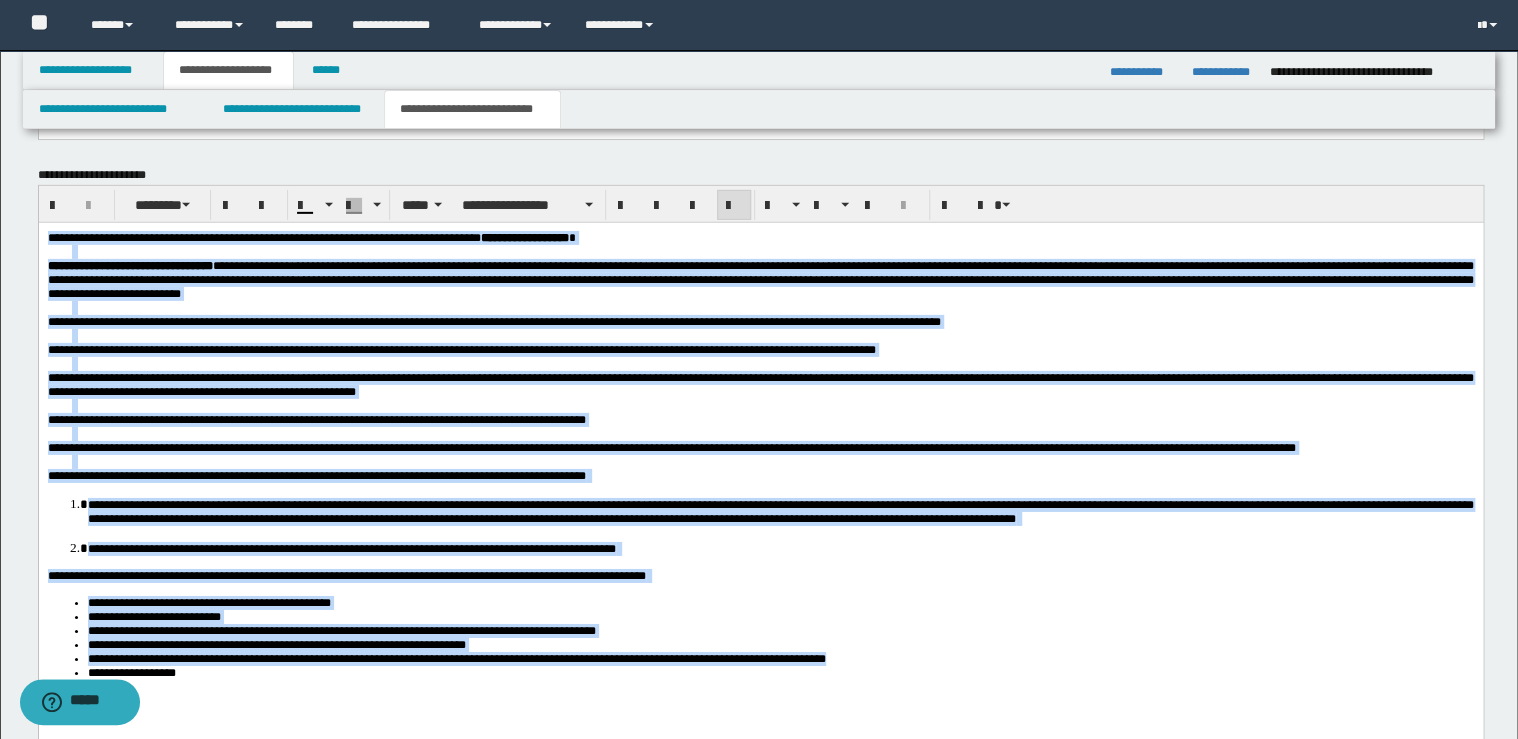 click at bounding box center (734, 206) 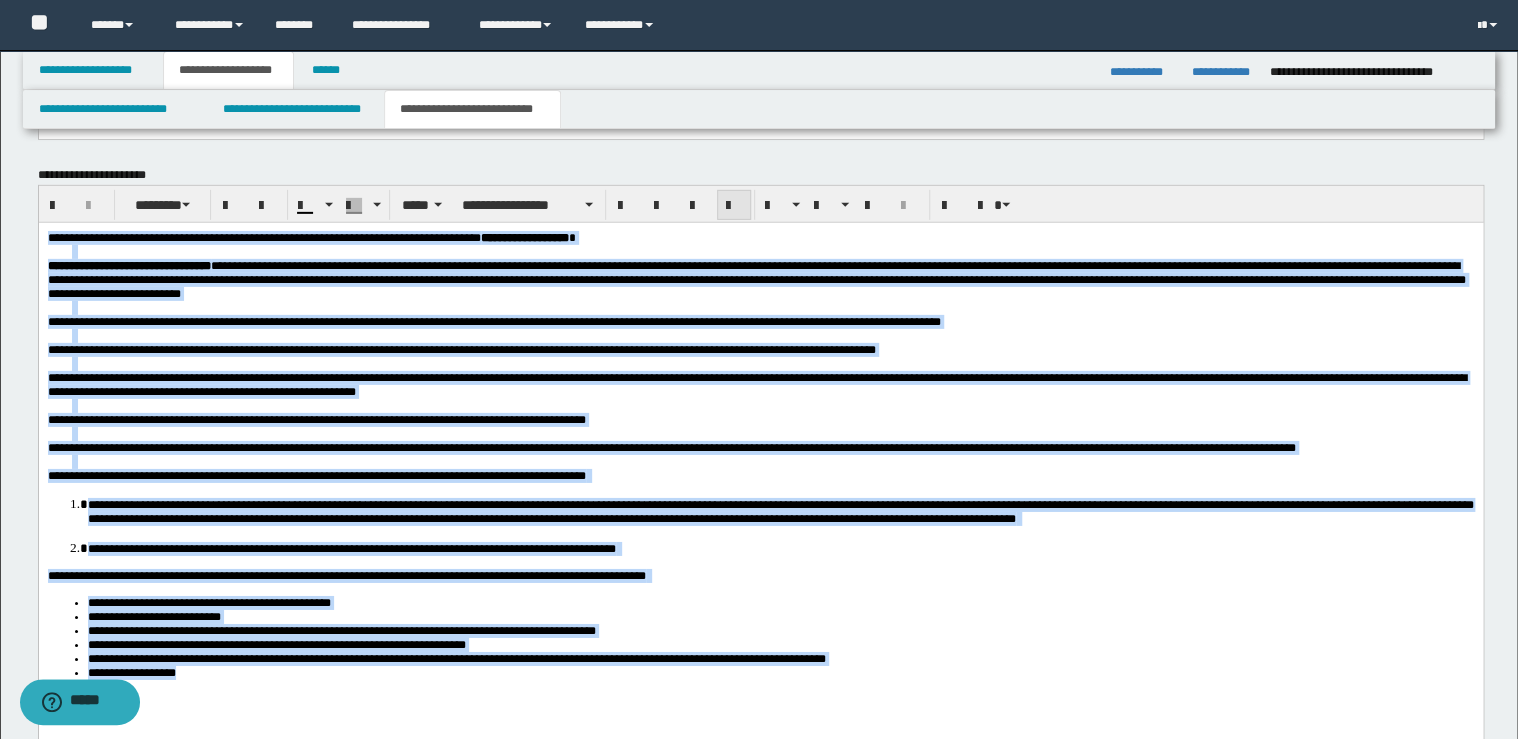 click at bounding box center [734, 206] 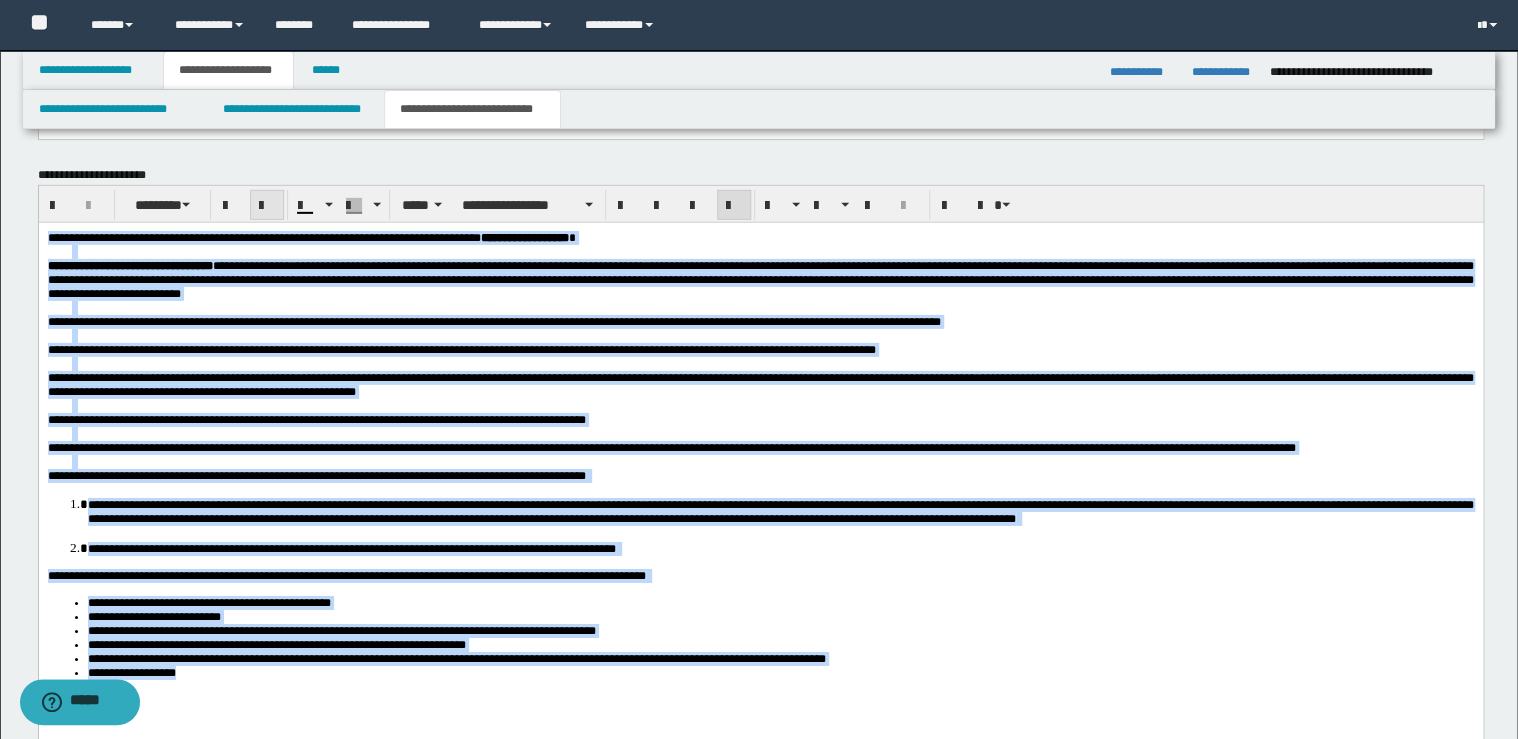 click at bounding box center (267, 206) 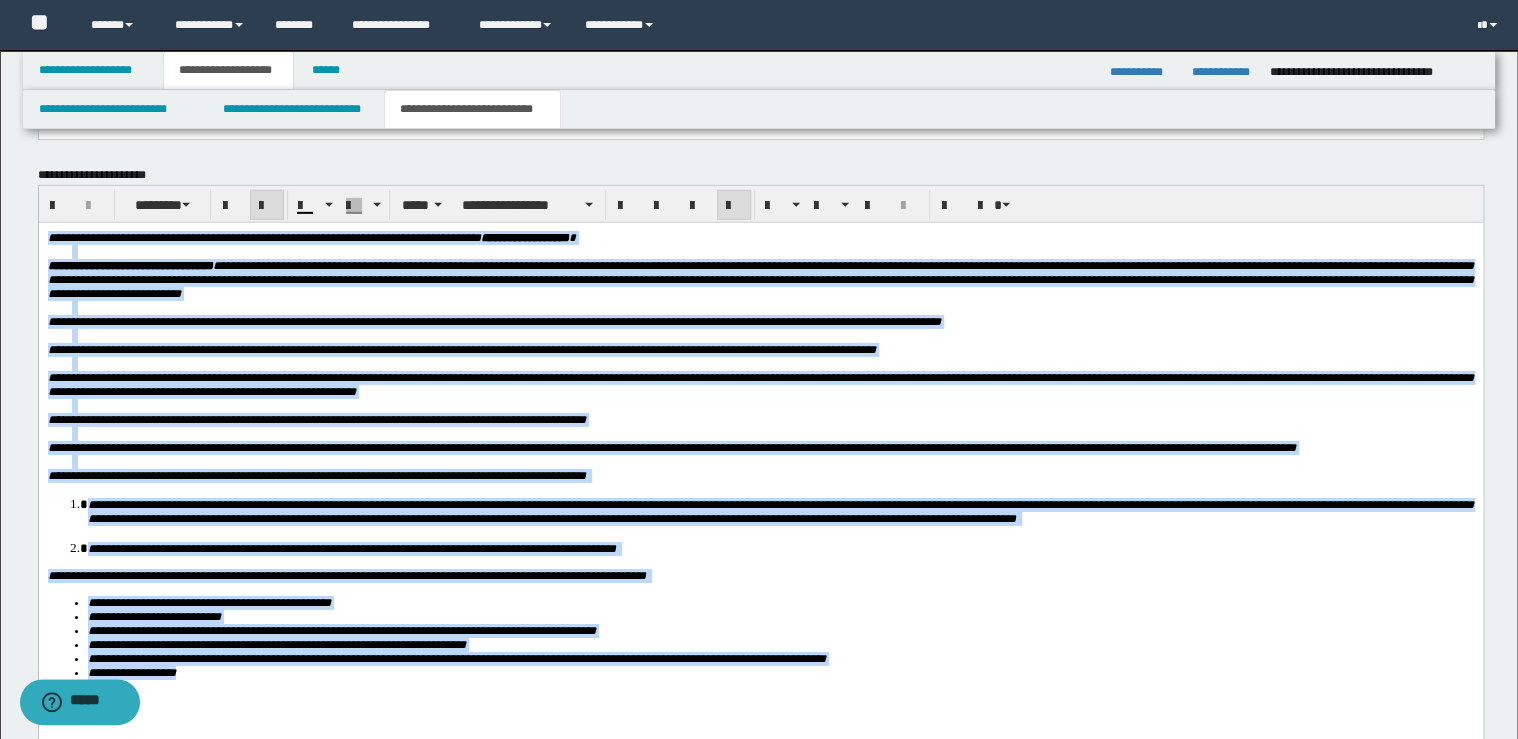 click at bounding box center (267, 206) 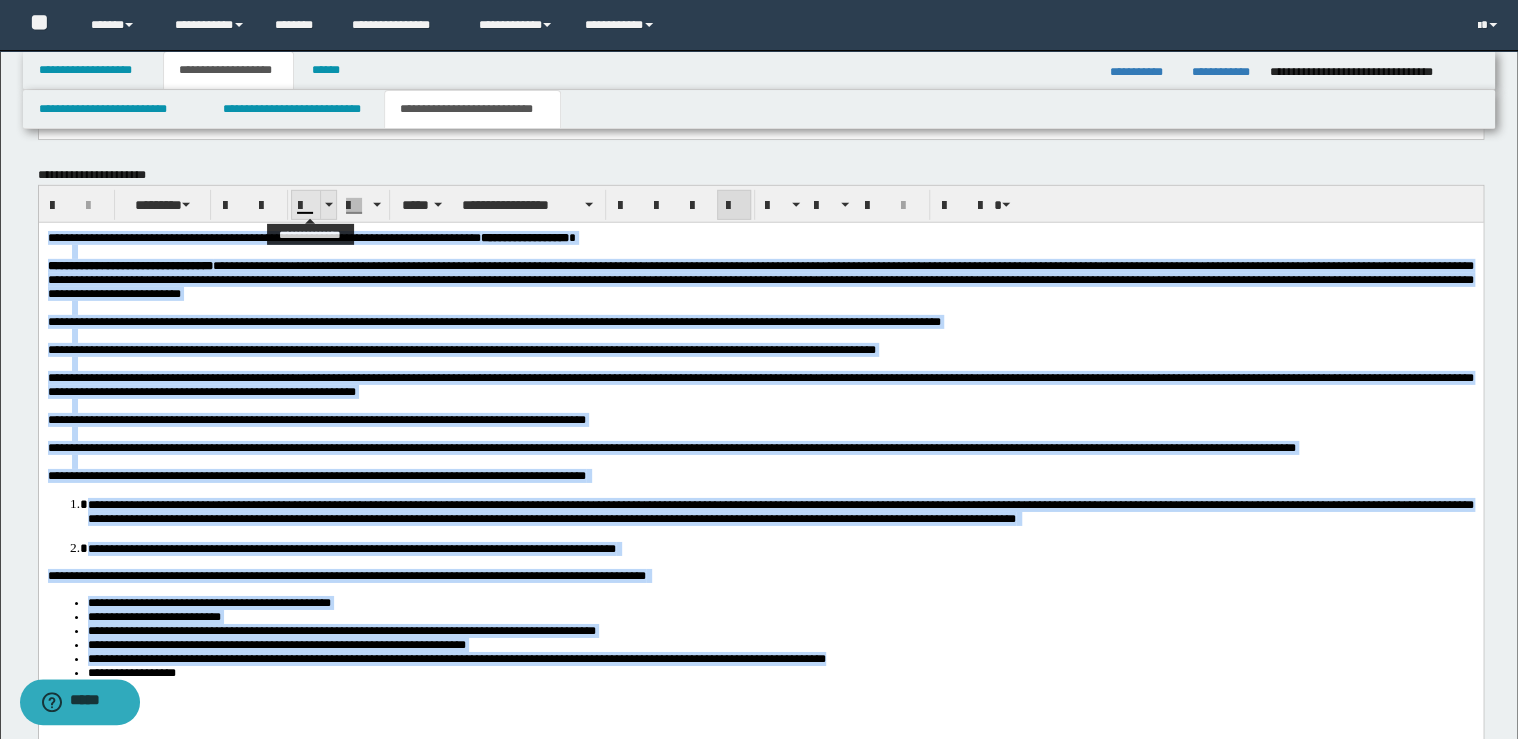 click at bounding box center (328, 205) 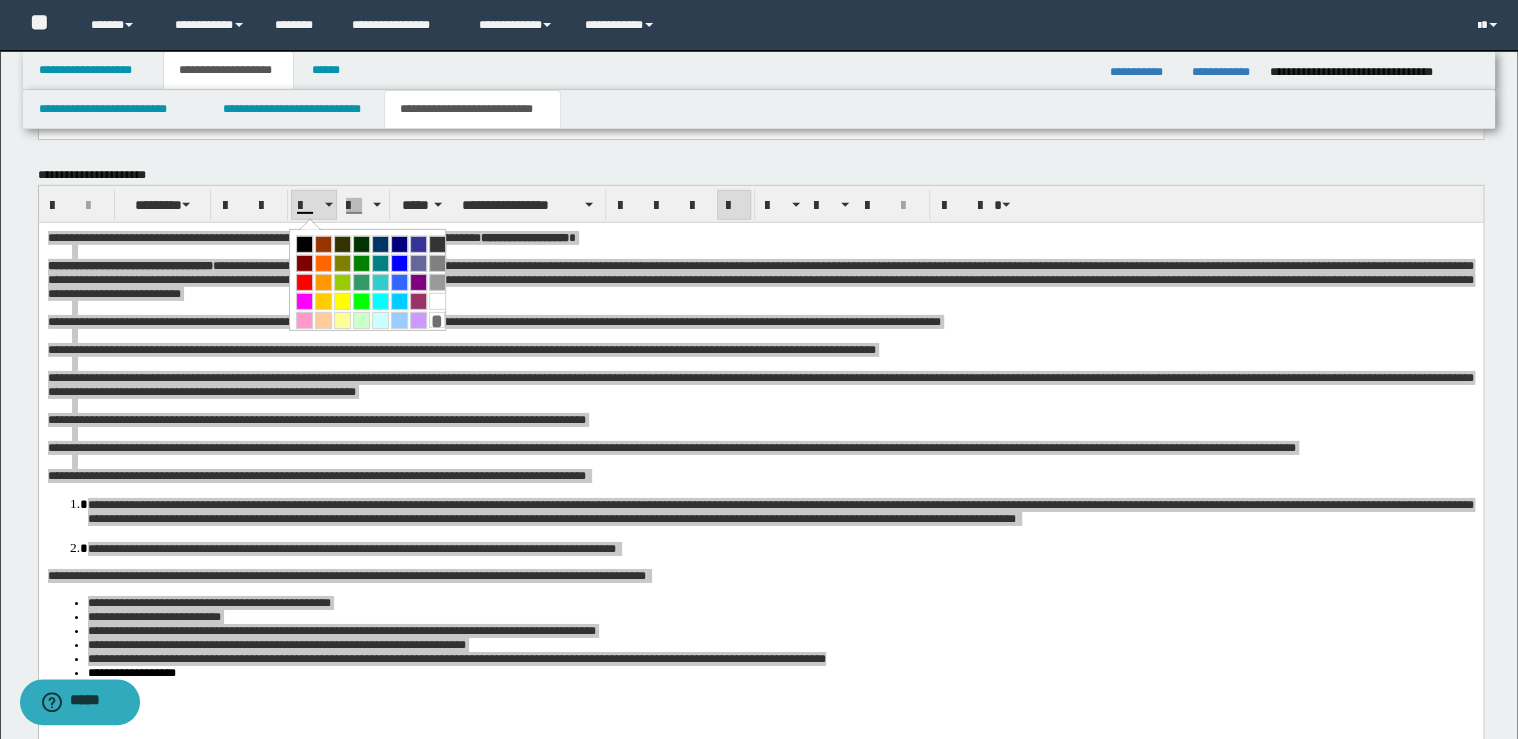 click at bounding box center [304, 244] 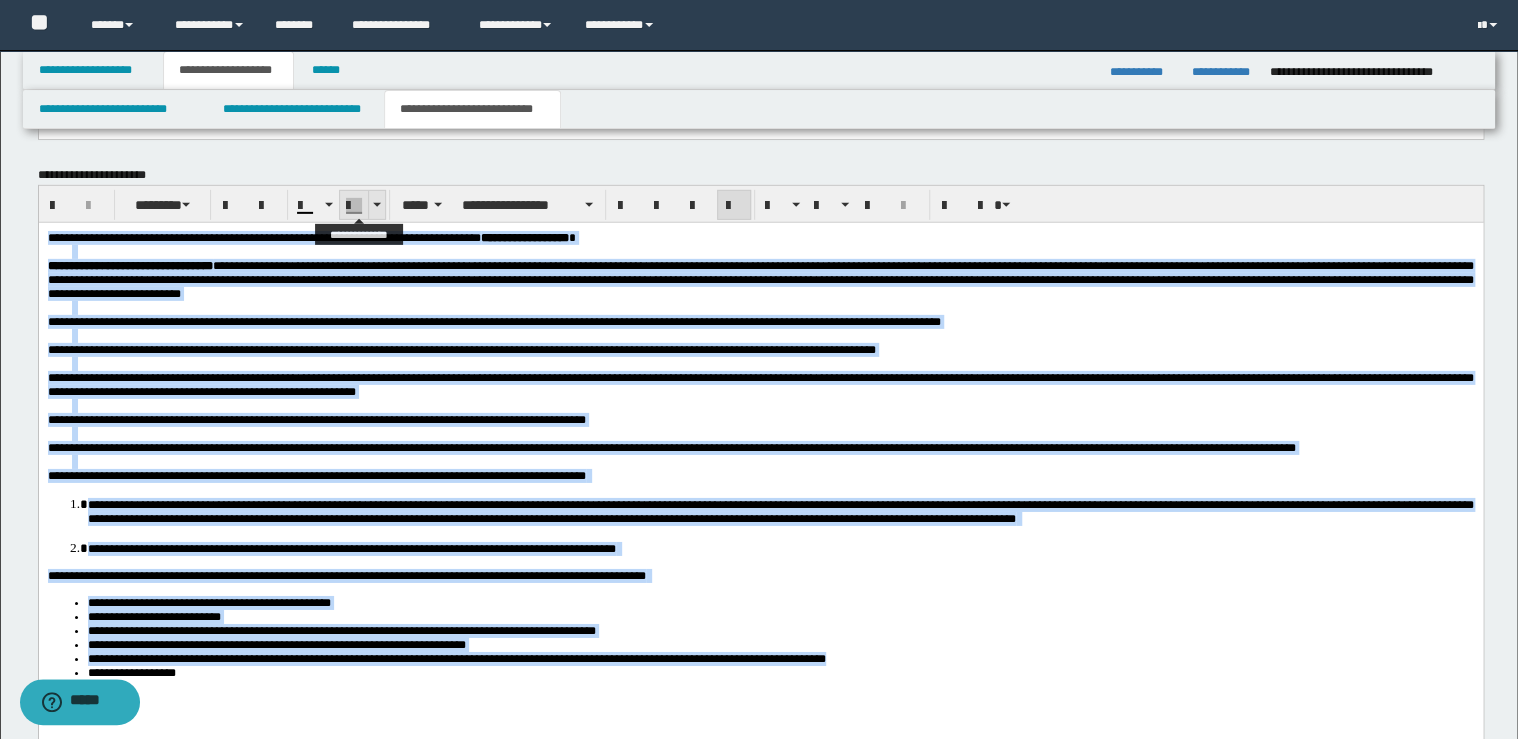 click at bounding box center (376, 205) 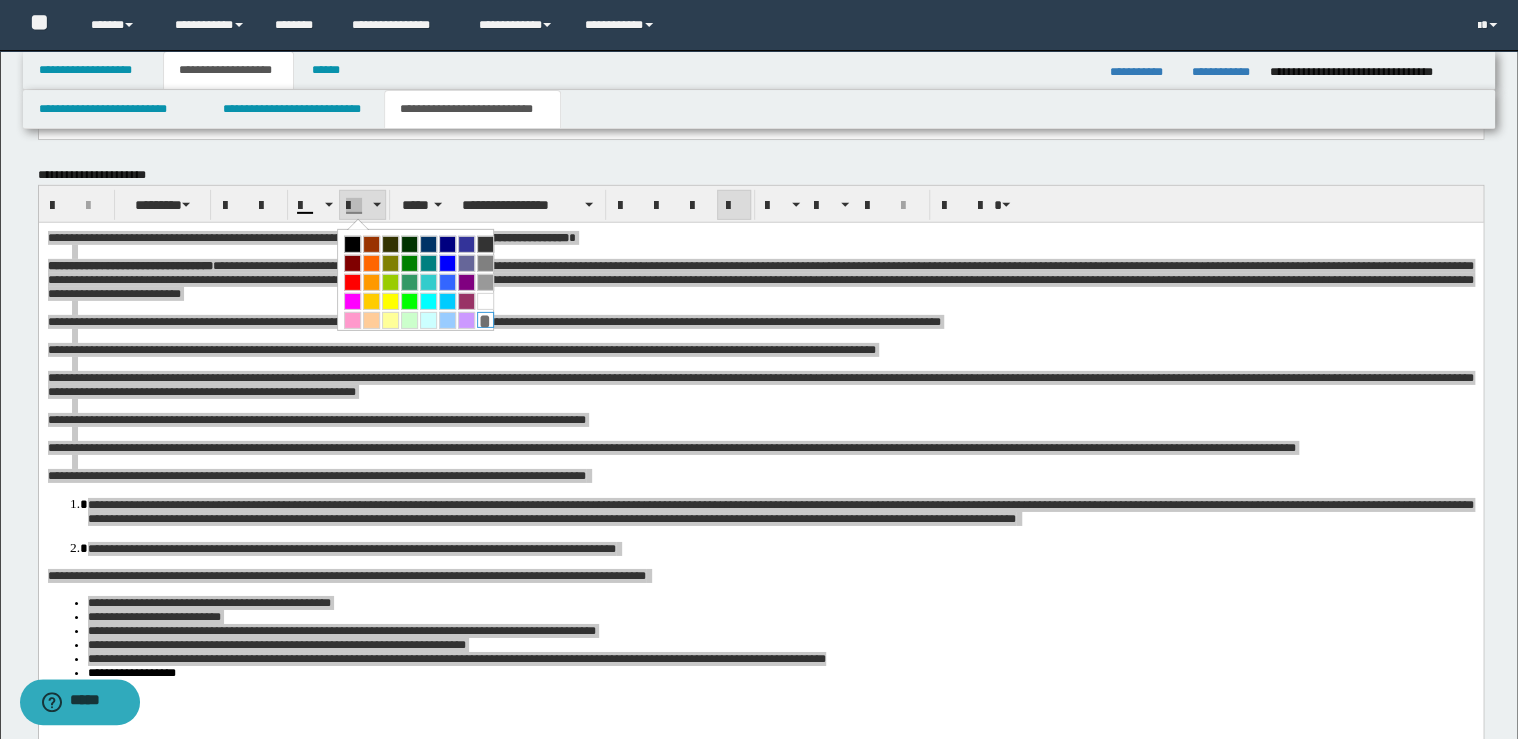 click on "*" at bounding box center (485, 320) 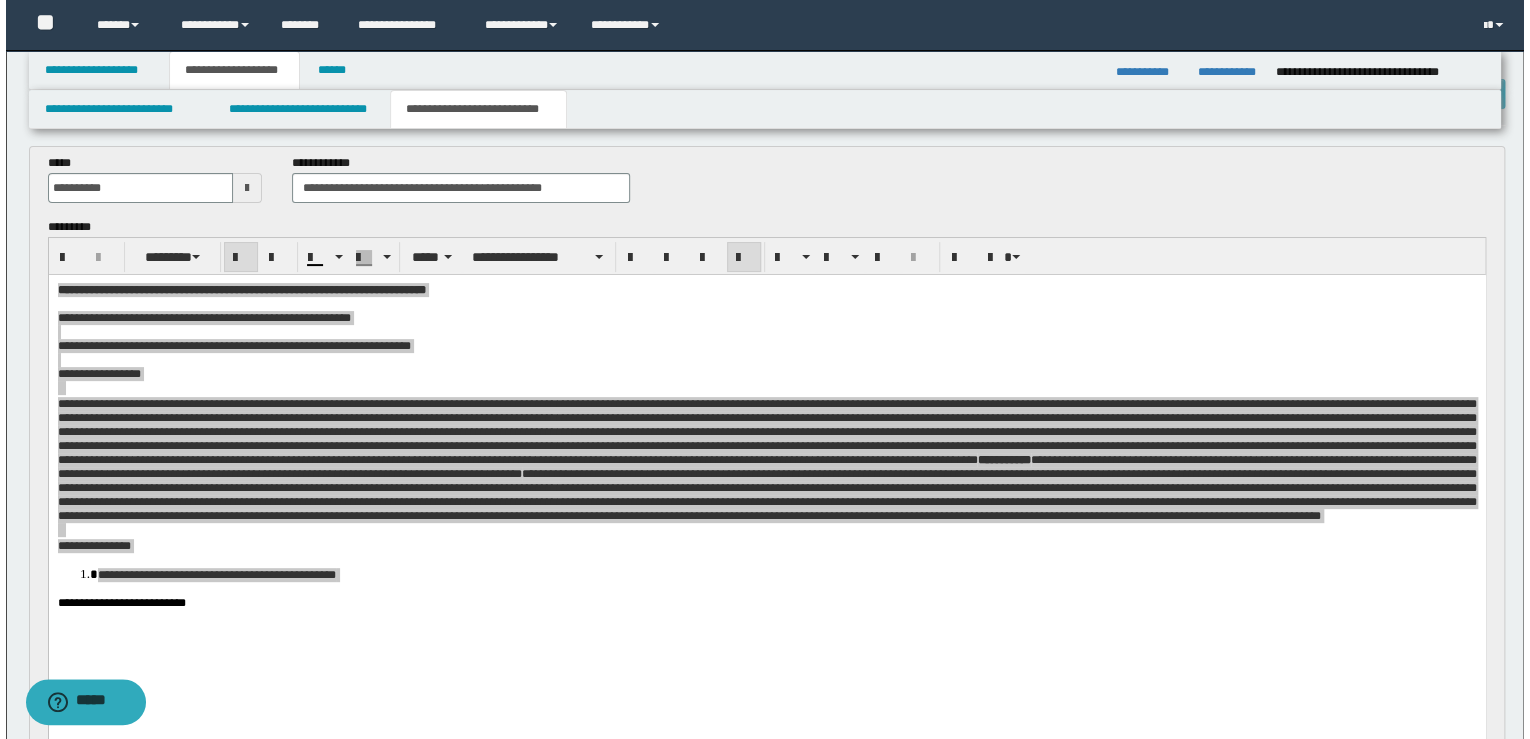 scroll, scrollTop: 0, scrollLeft: 0, axis: both 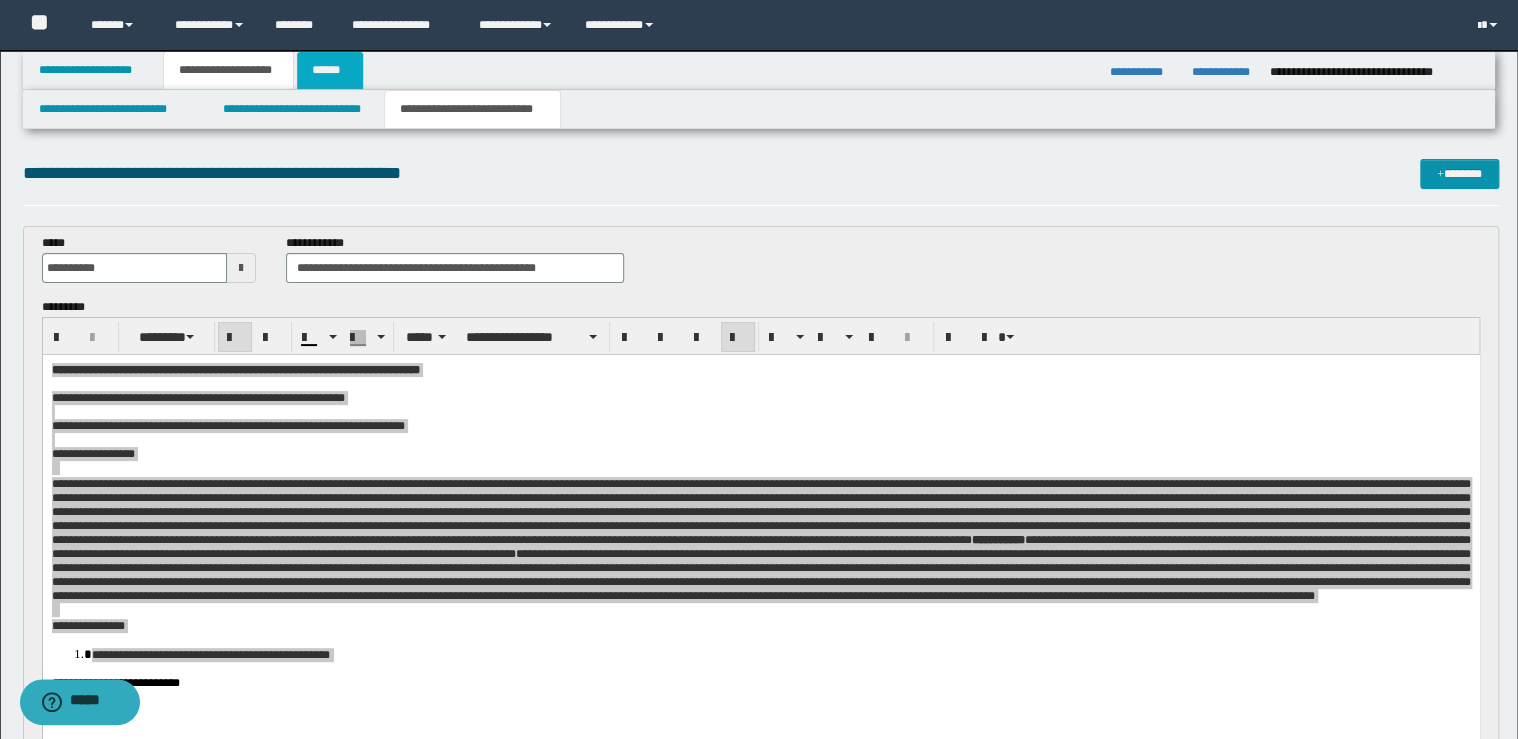 click on "******" at bounding box center [330, 70] 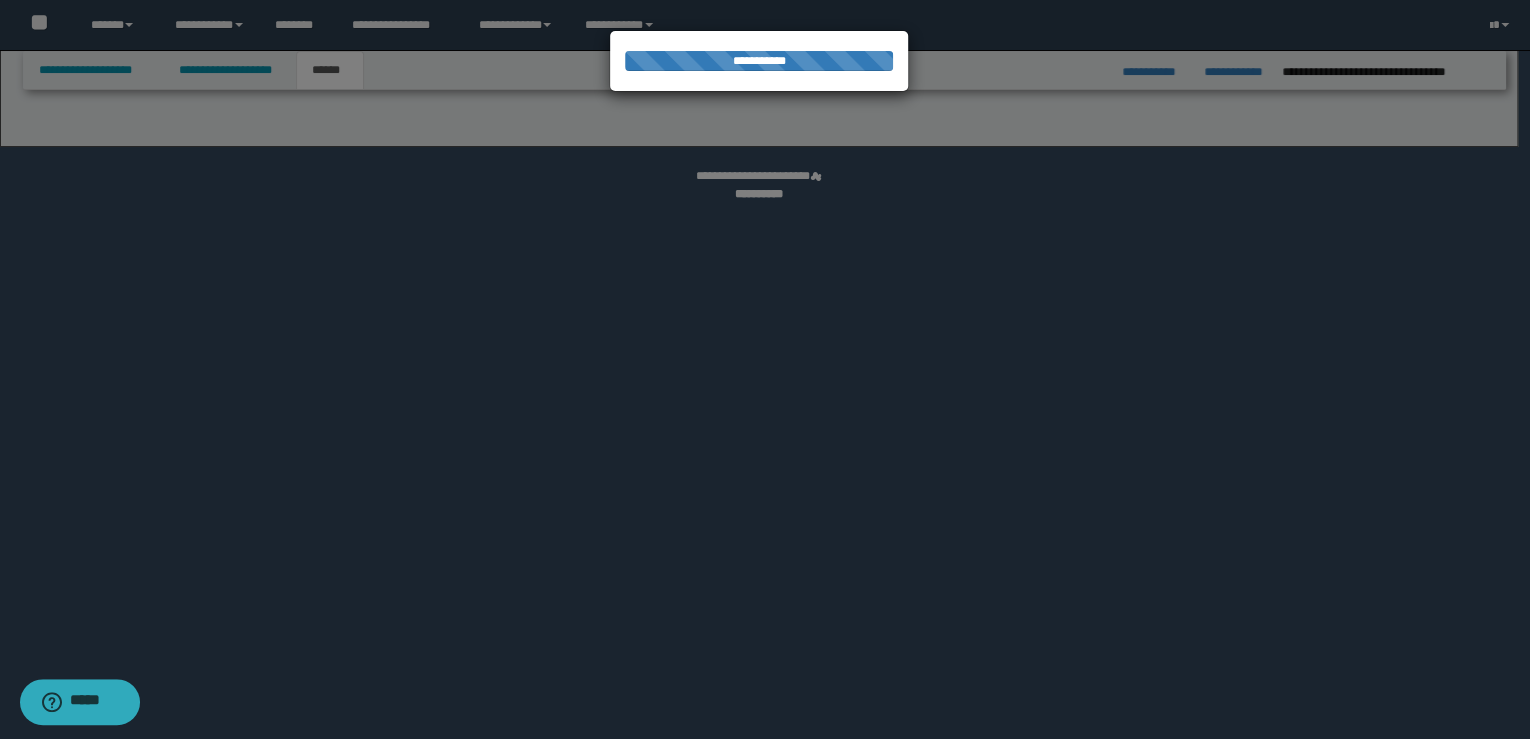 select on "*" 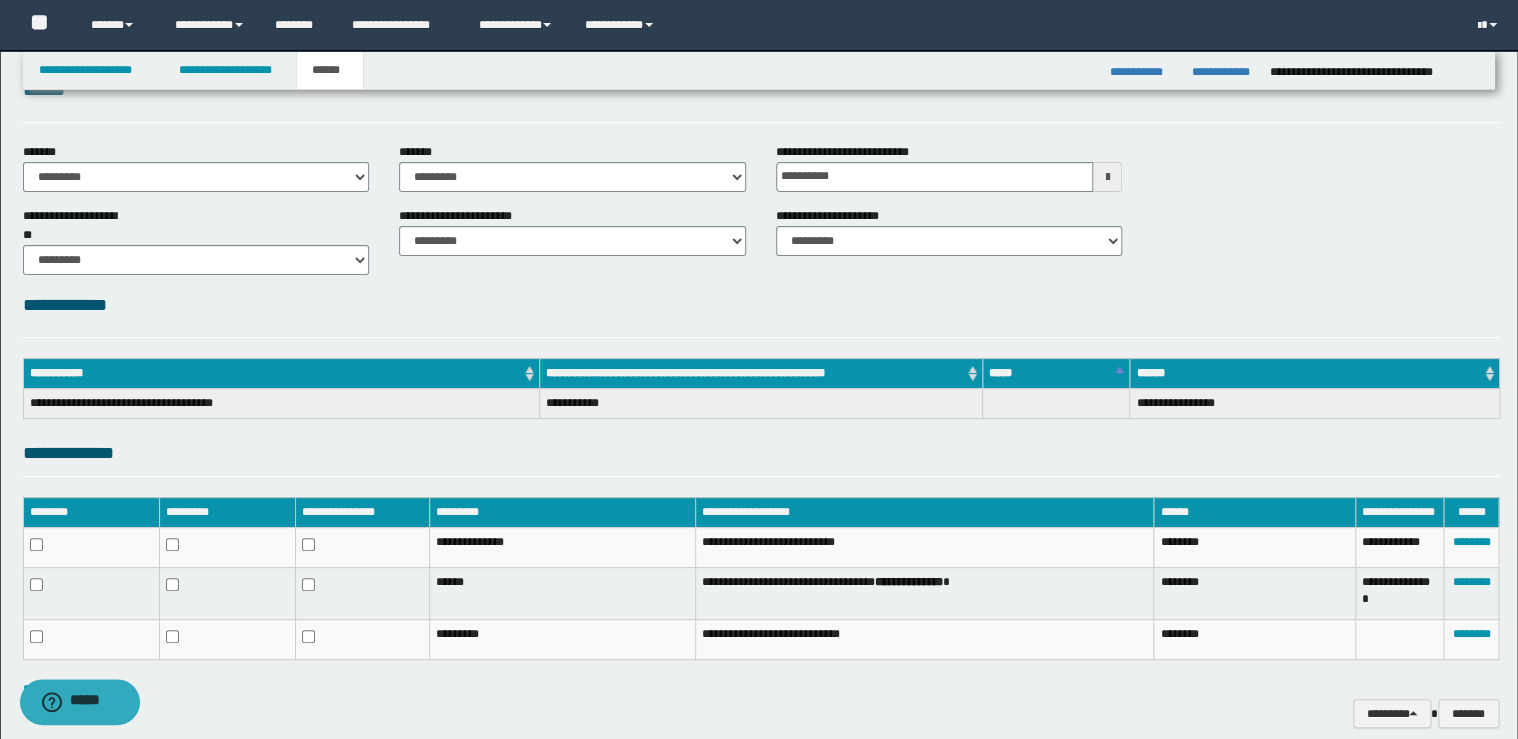 scroll, scrollTop: 137, scrollLeft: 0, axis: vertical 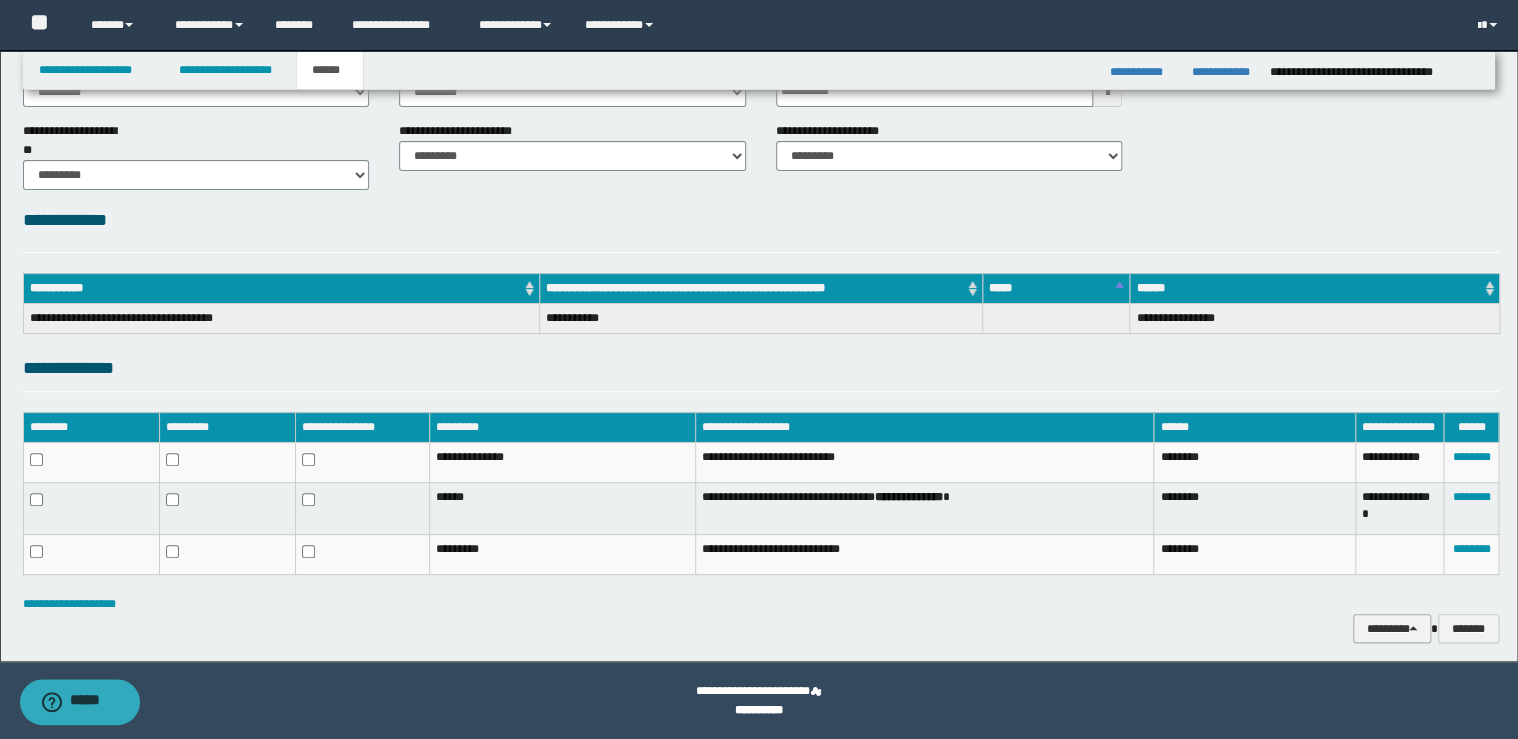 click on "********" at bounding box center (1392, 629) 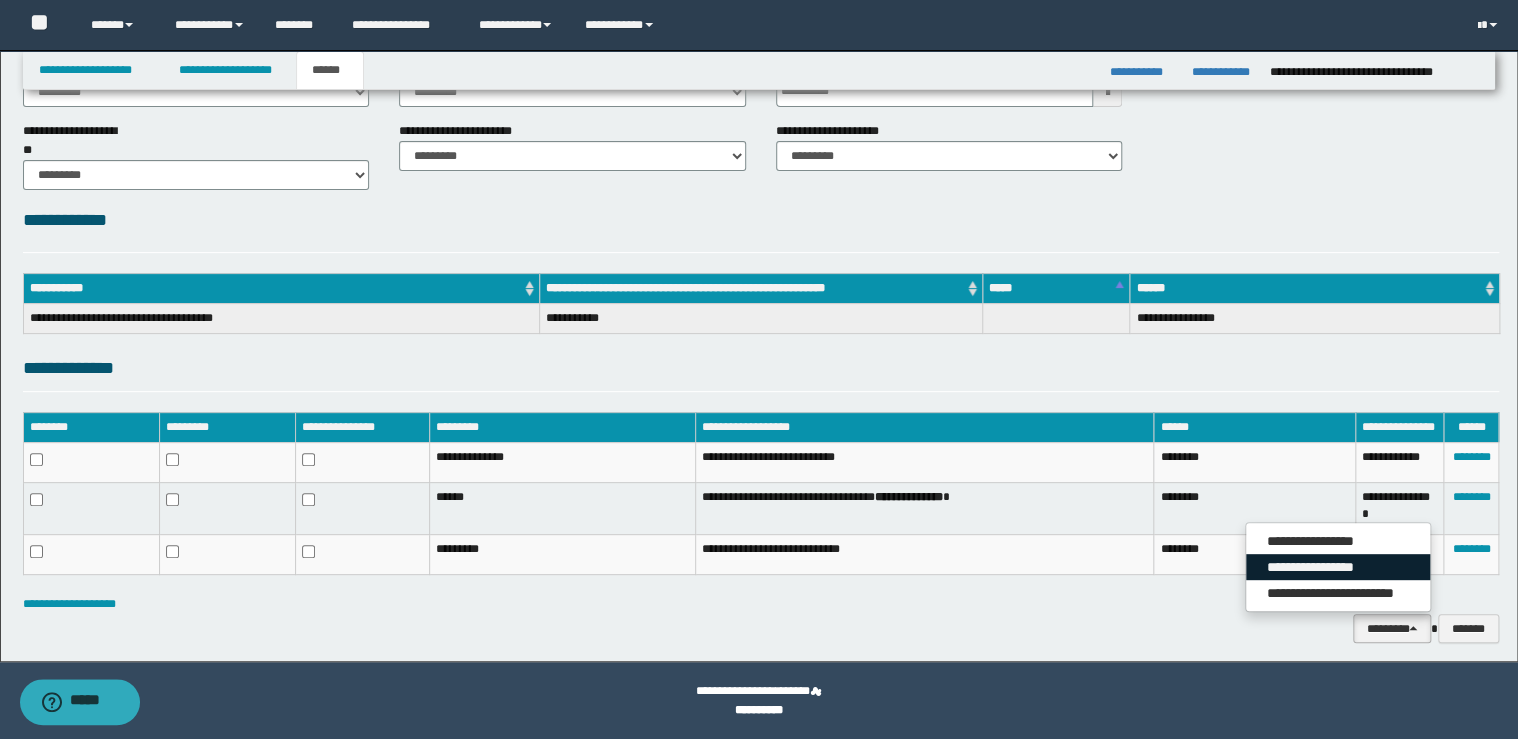 click on "**********" at bounding box center [1338, 567] 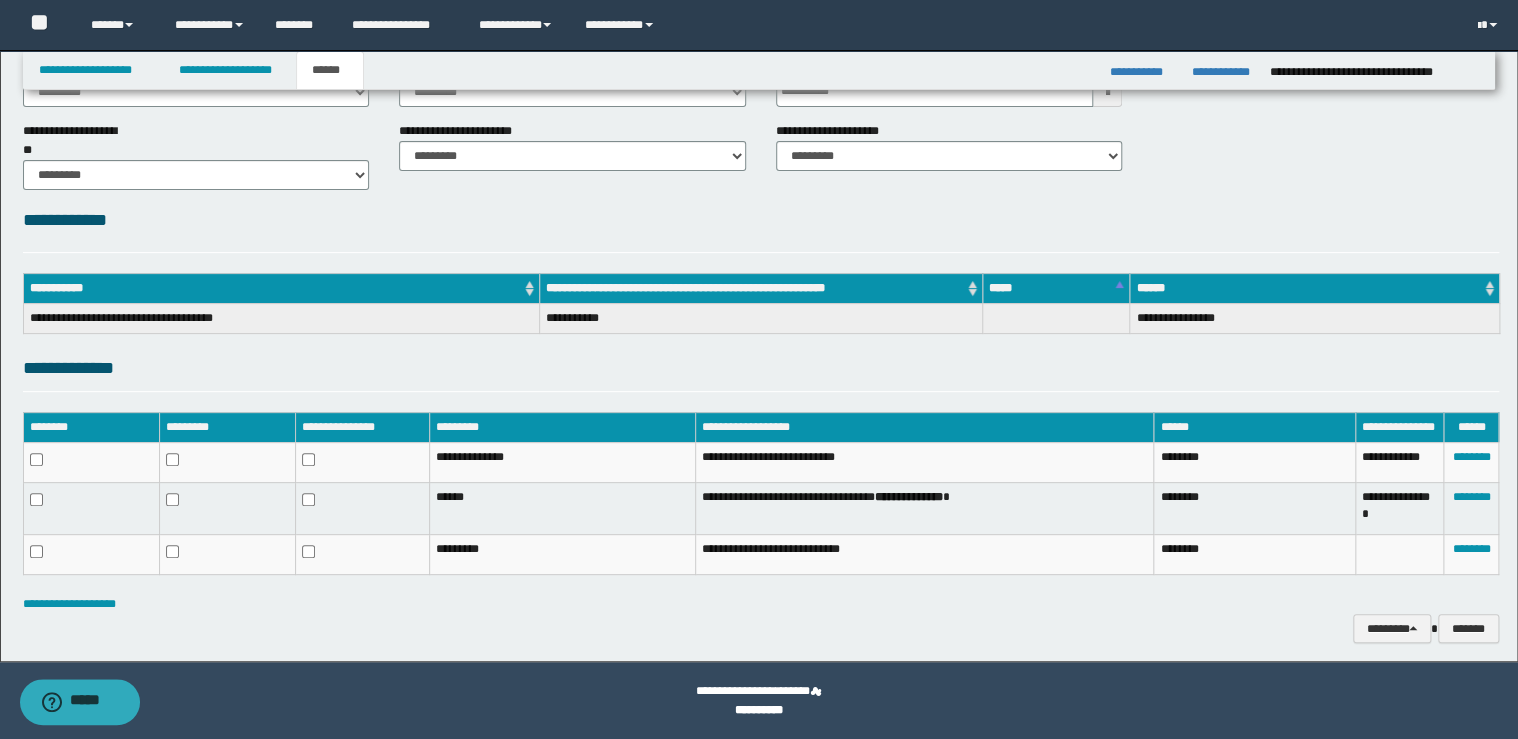 drag, startPoint x: 1216, startPoint y: 624, endPoint x: 1198, endPoint y: 613, distance: 21.095022 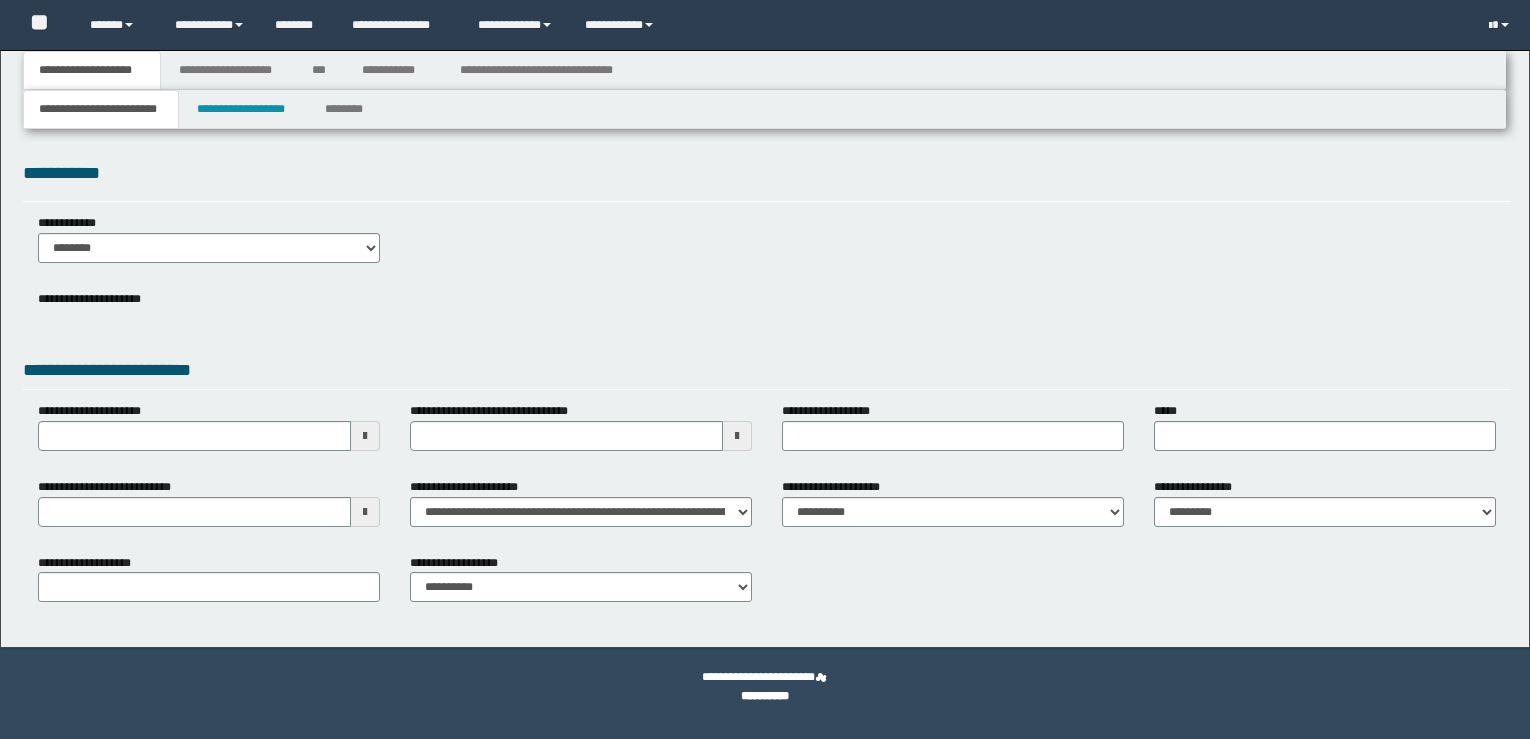 scroll, scrollTop: 0, scrollLeft: 0, axis: both 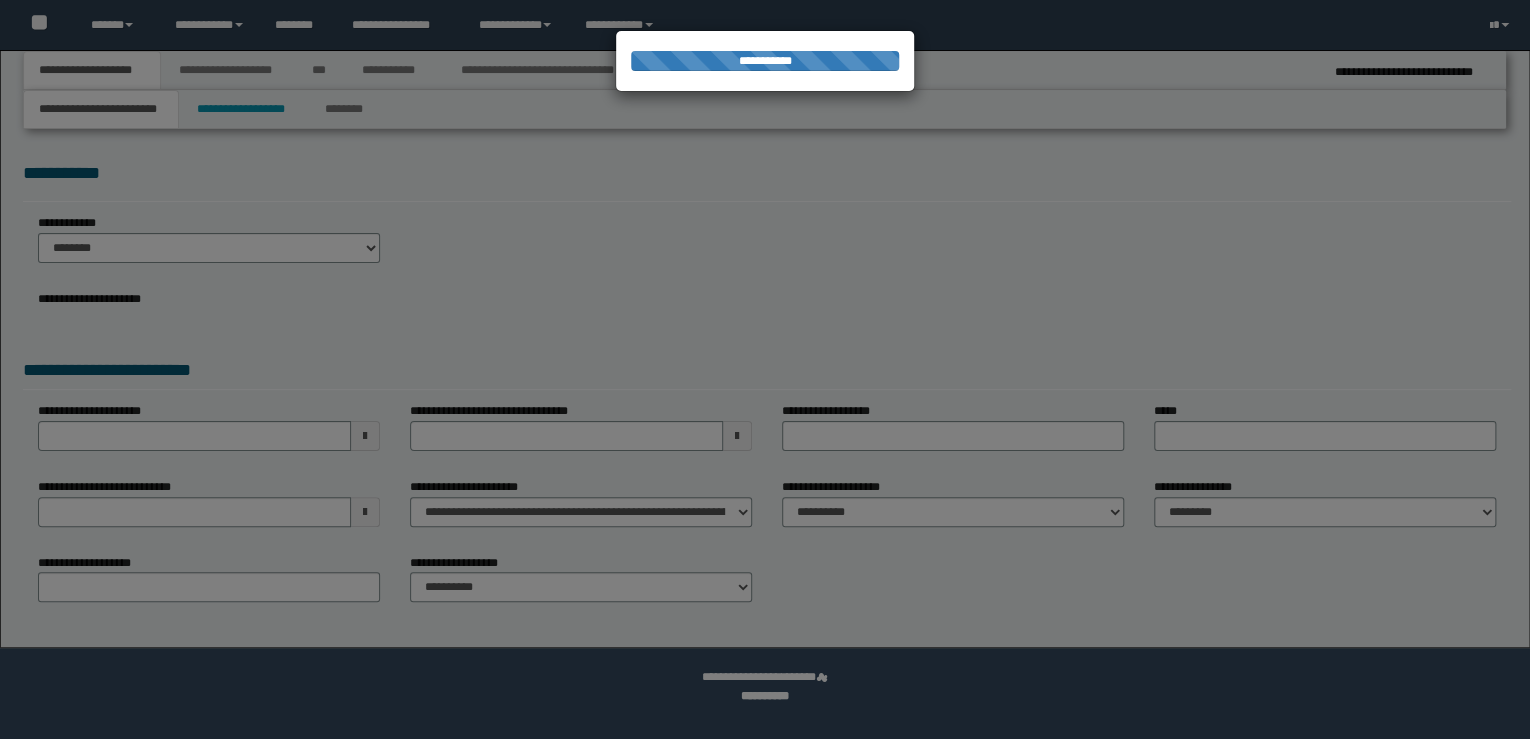 select on "*" 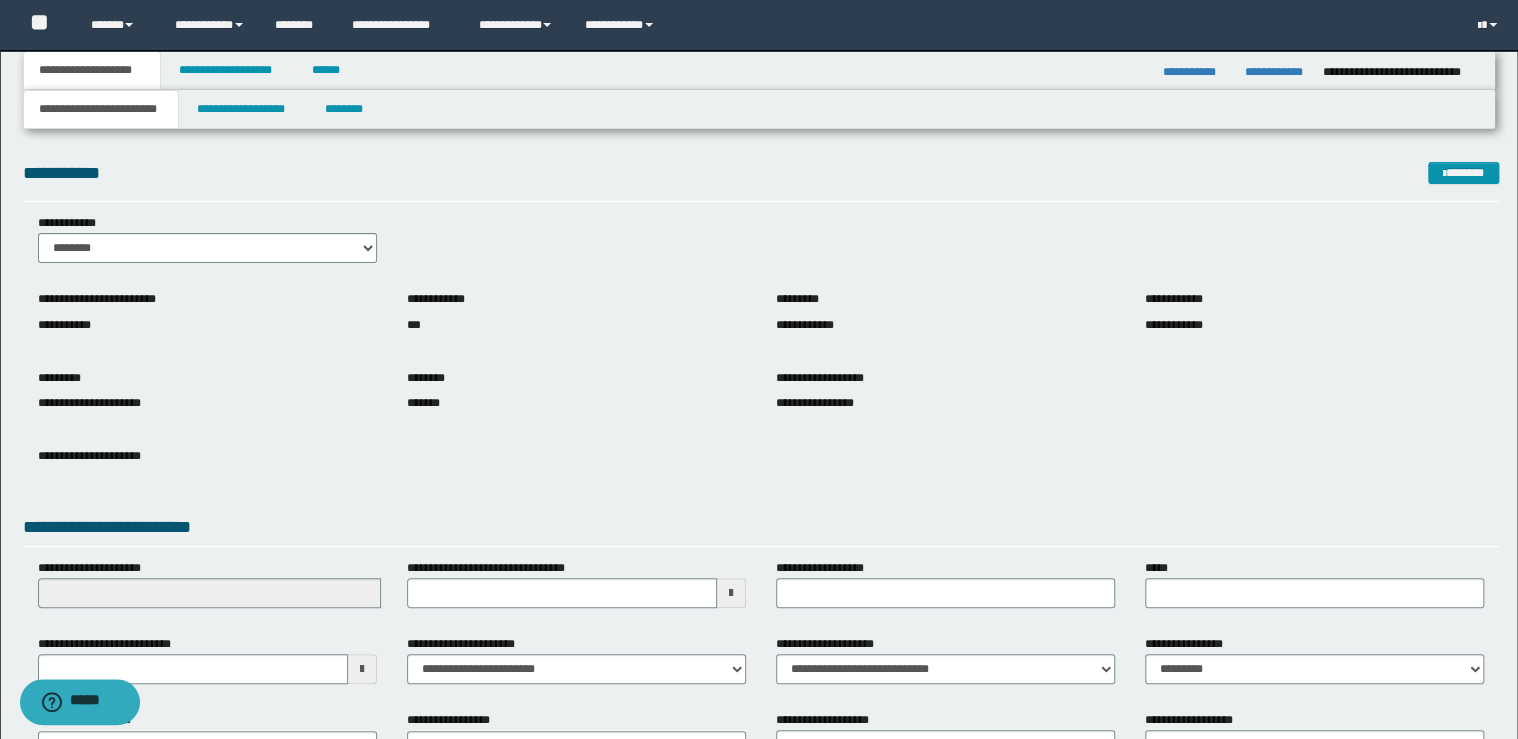 drag, startPoint x: 1264, startPoint y: 487, endPoint x: 1196, endPoint y: 443, distance: 80.99383 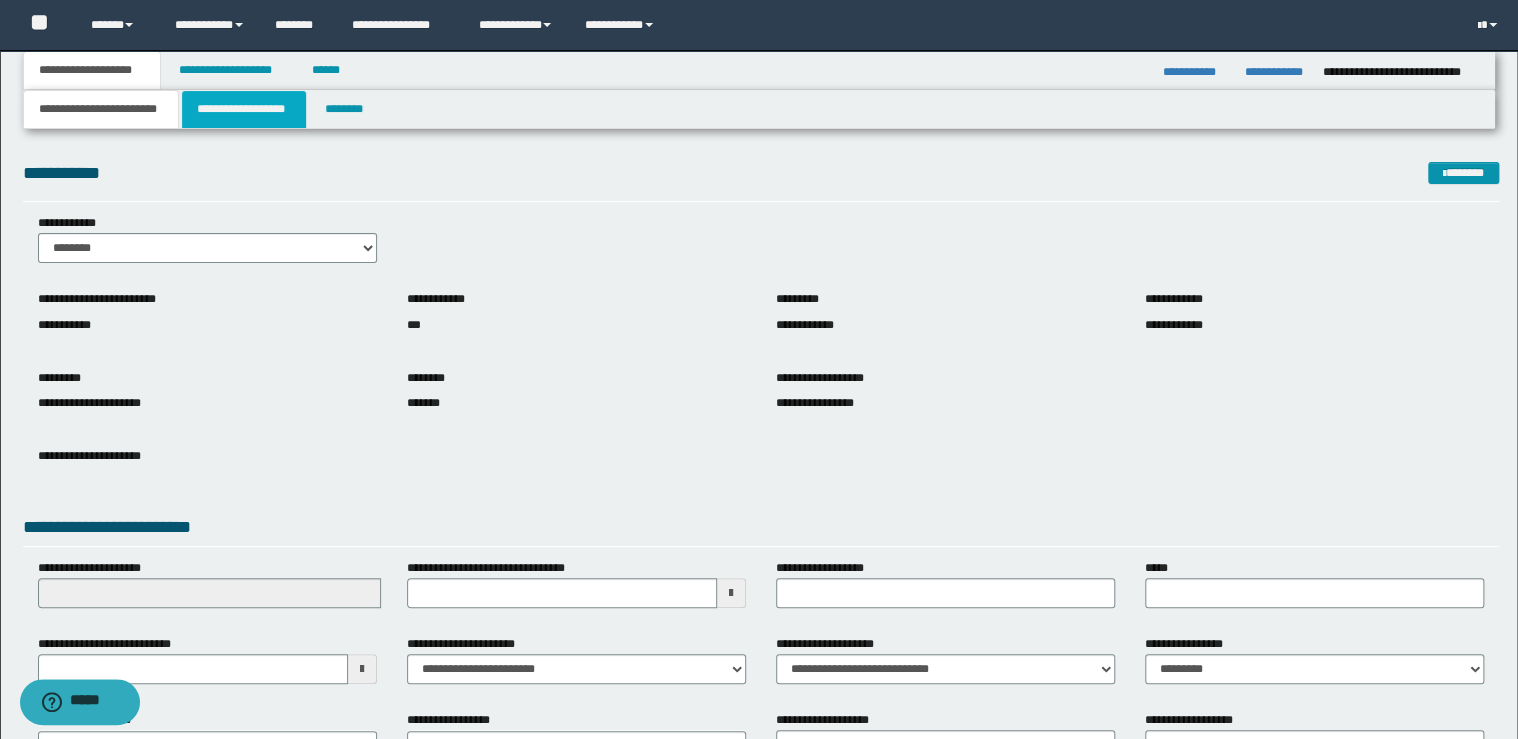 click on "**********" at bounding box center (244, 109) 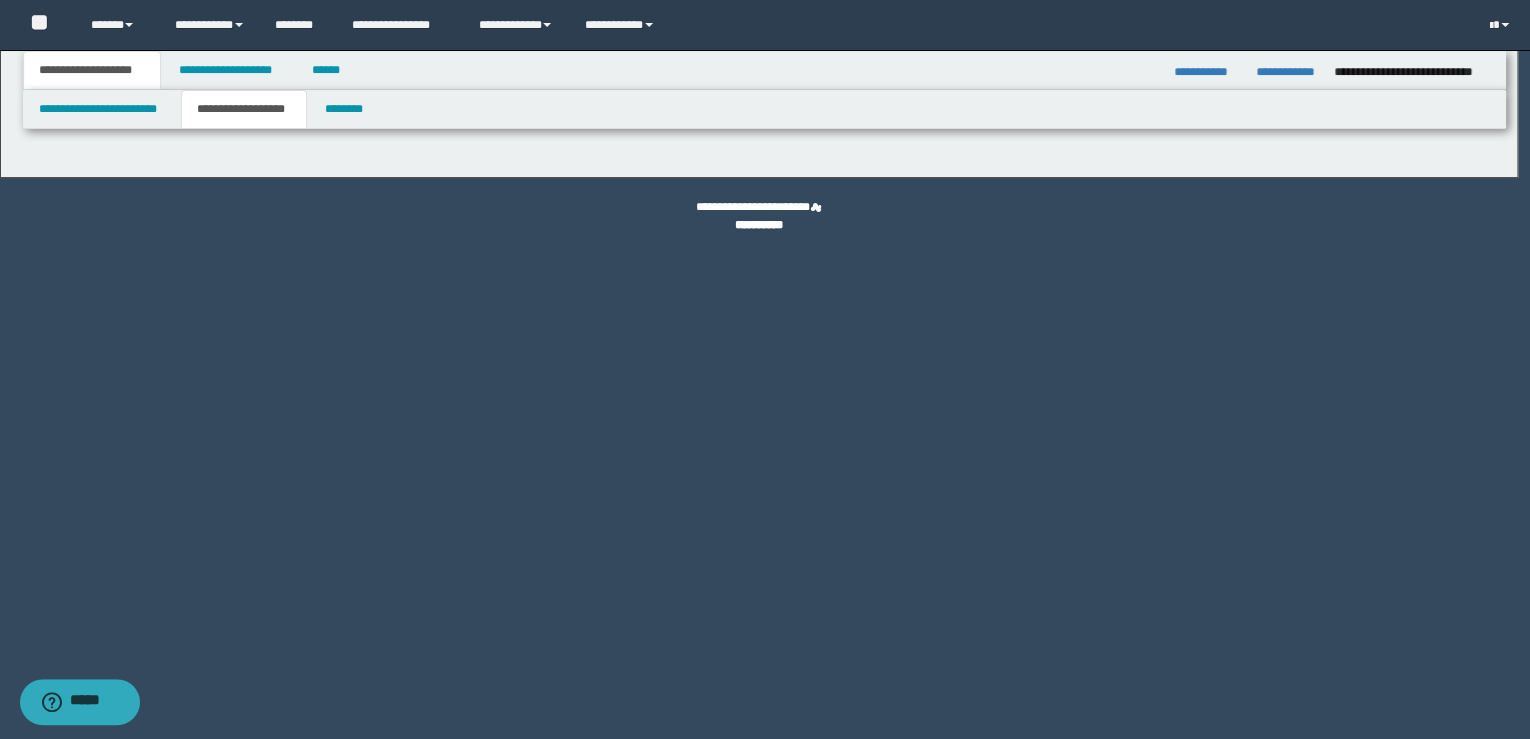 type on "**********" 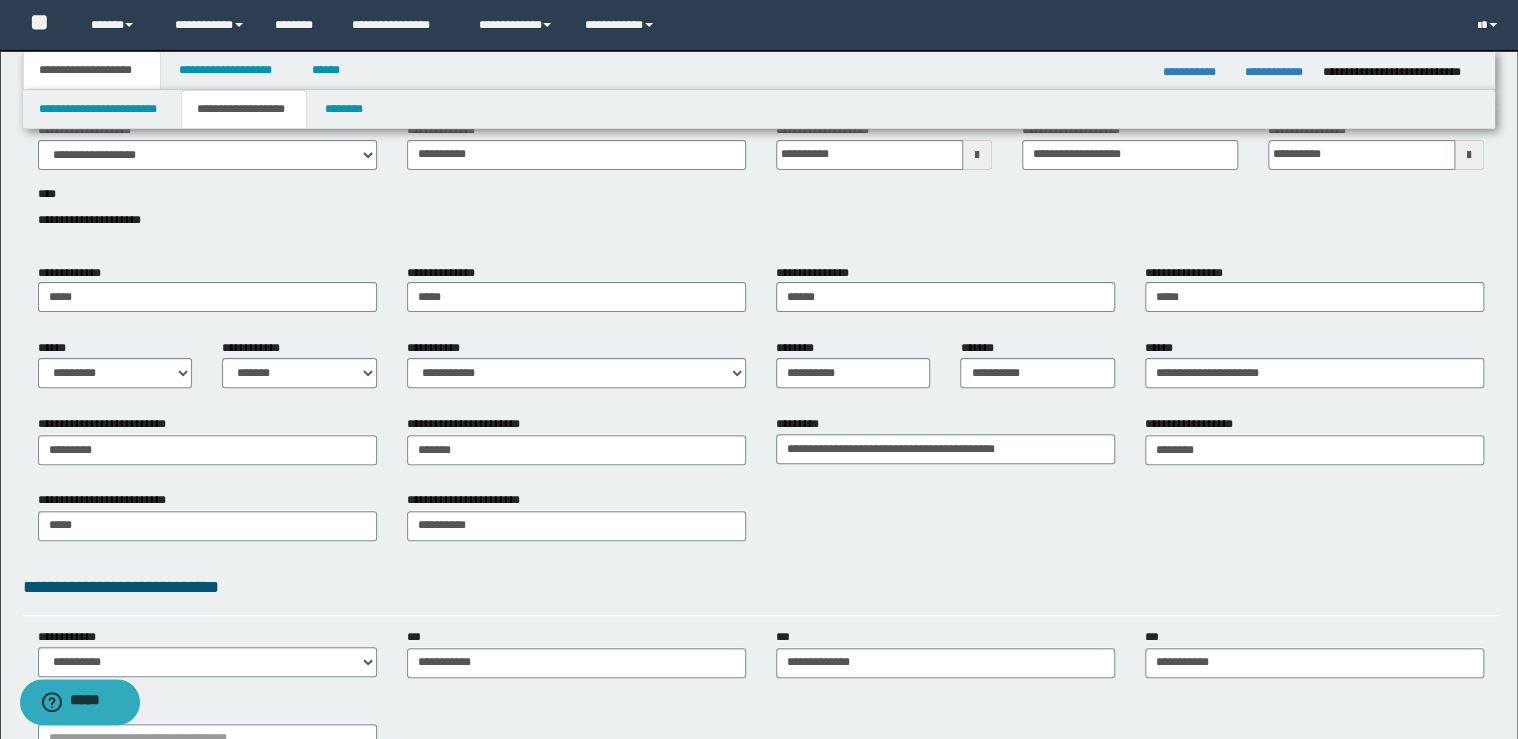 scroll, scrollTop: 367, scrollLeft: 0, axis: vertical 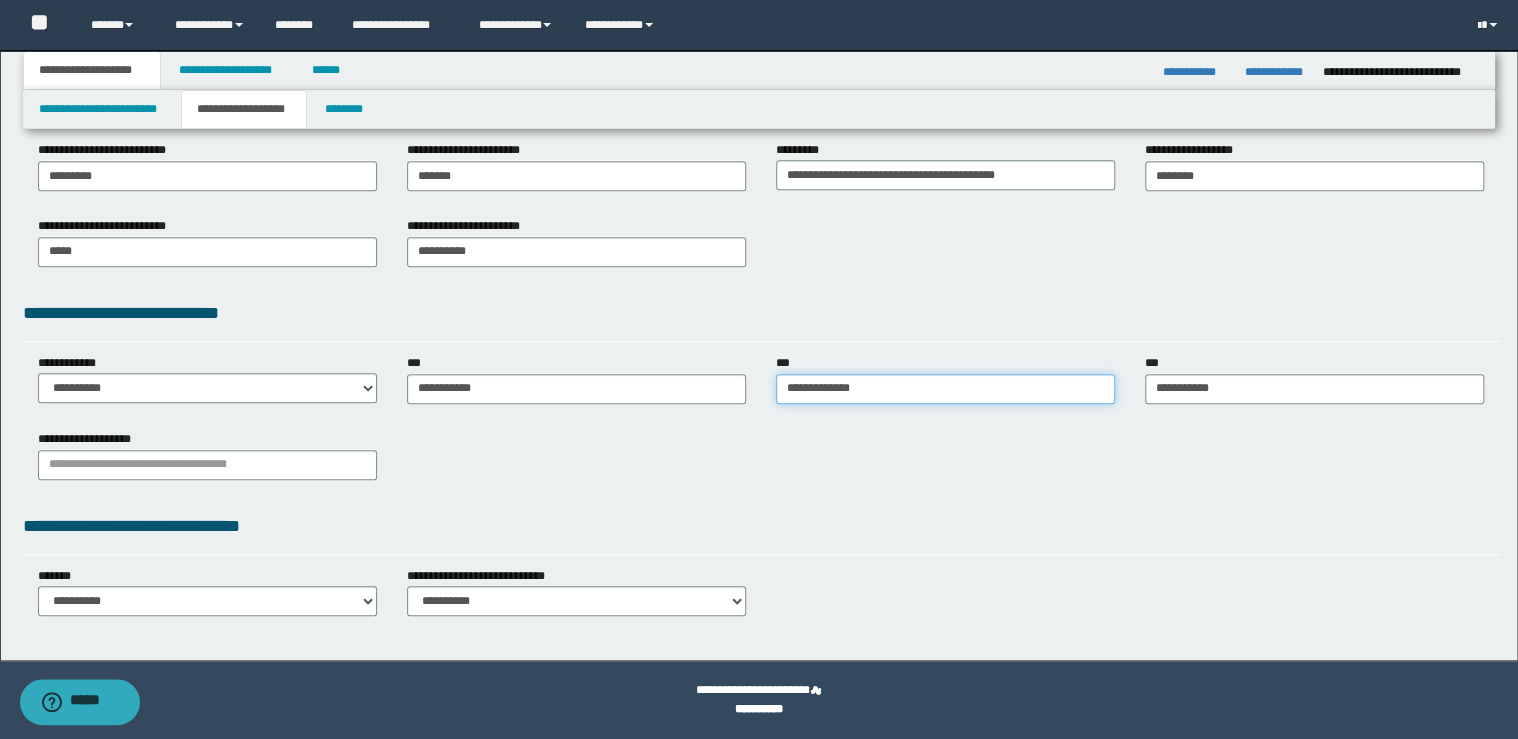 type on "**********" 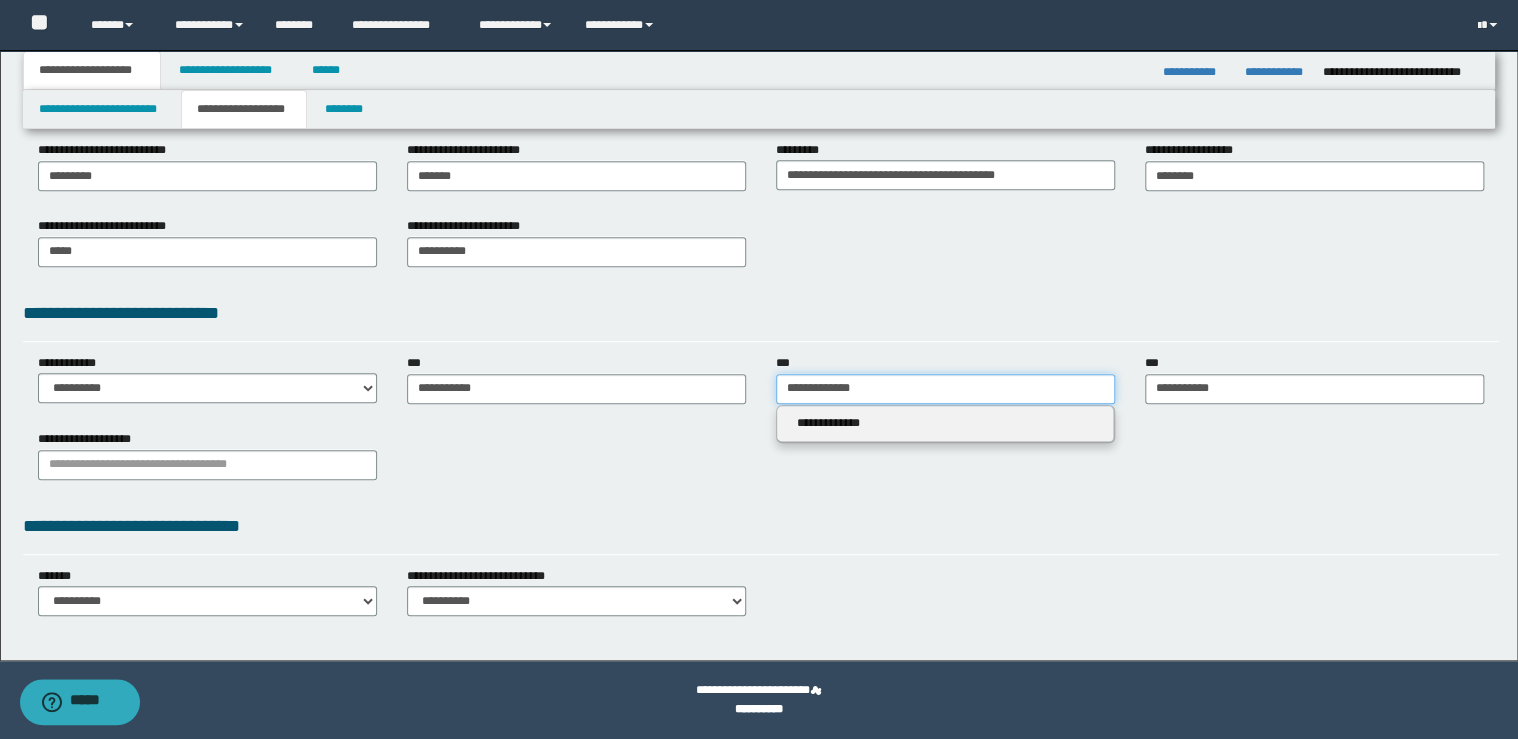 drag, startPoint x: 817, startPoint y: 393, endPoint x: 742, endPoint y: 392, distance: 75.00667 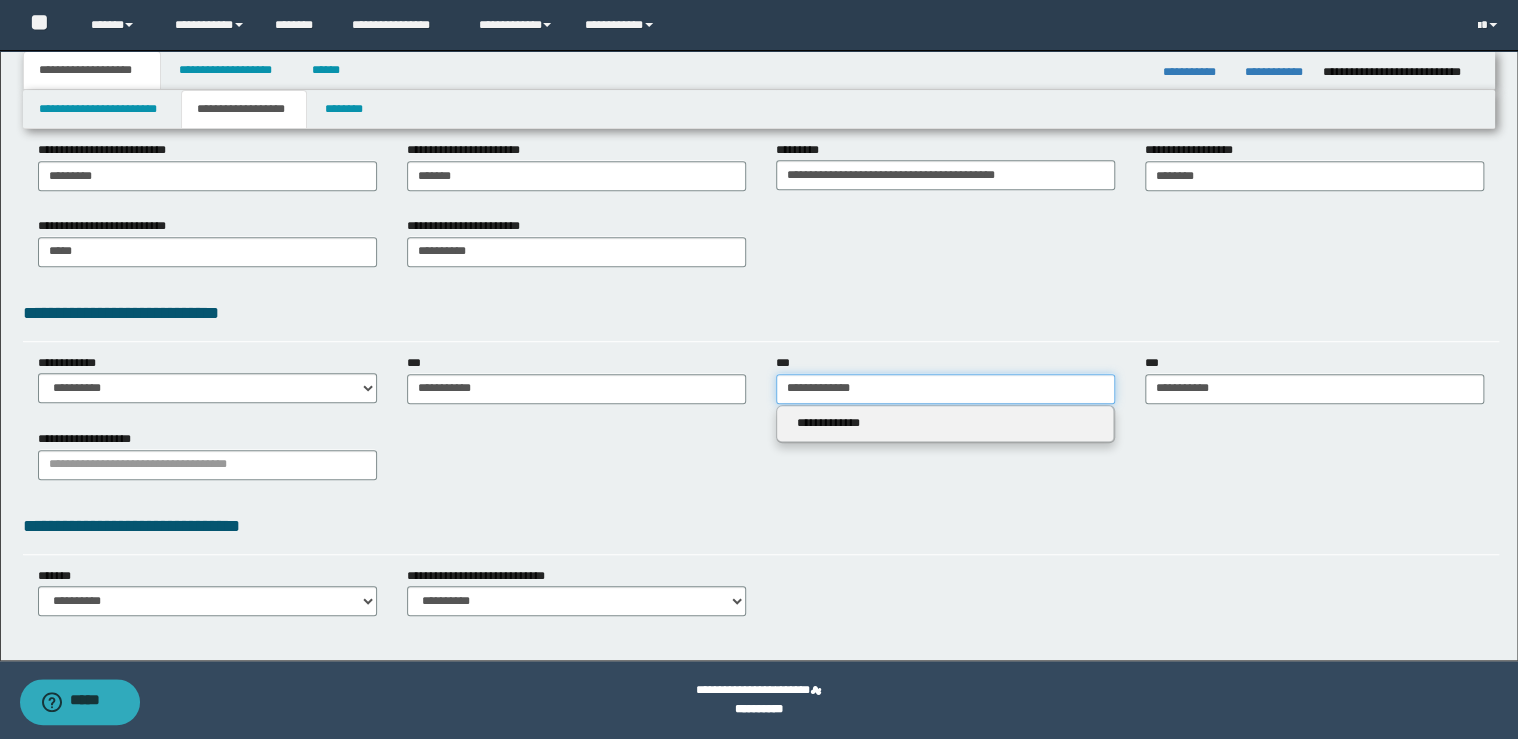 type 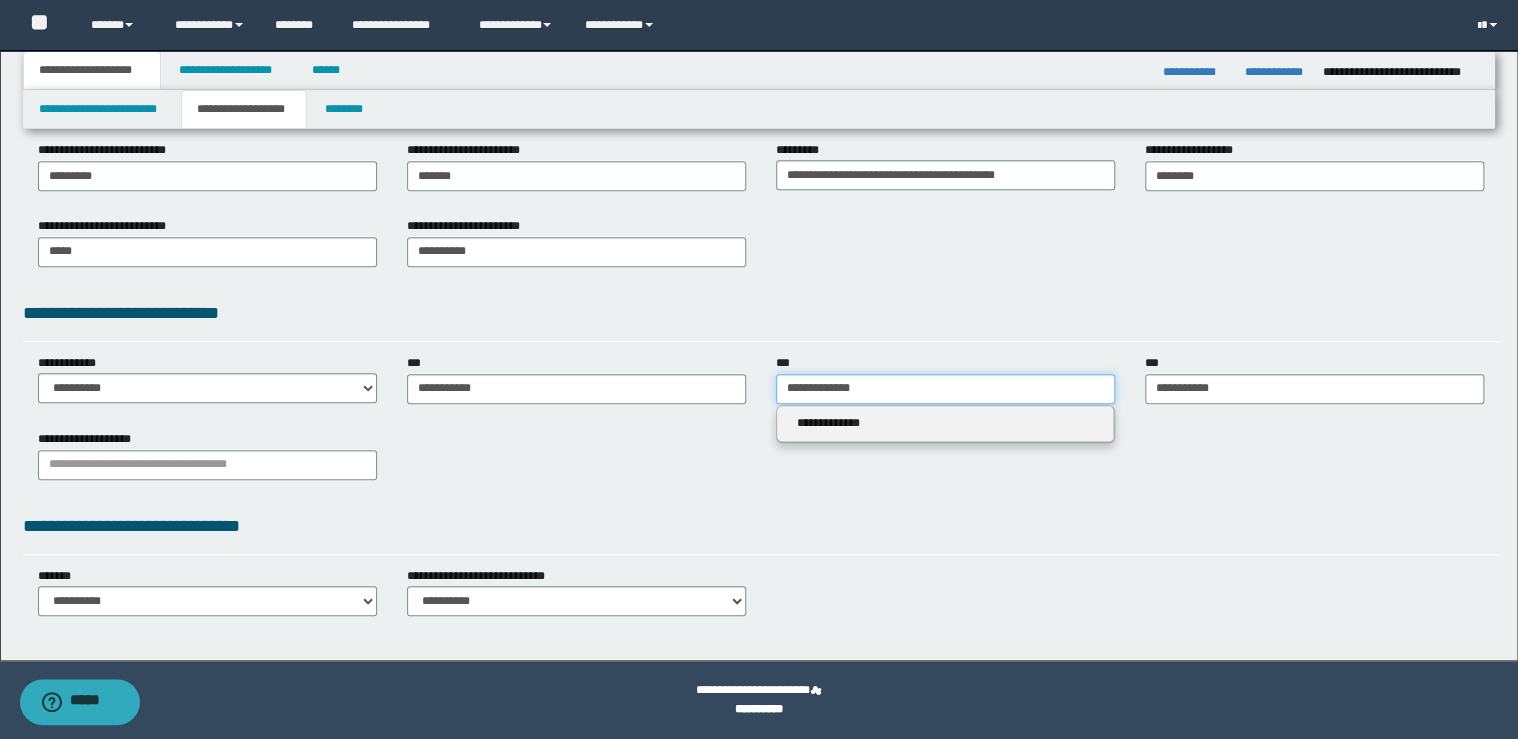type on "********" 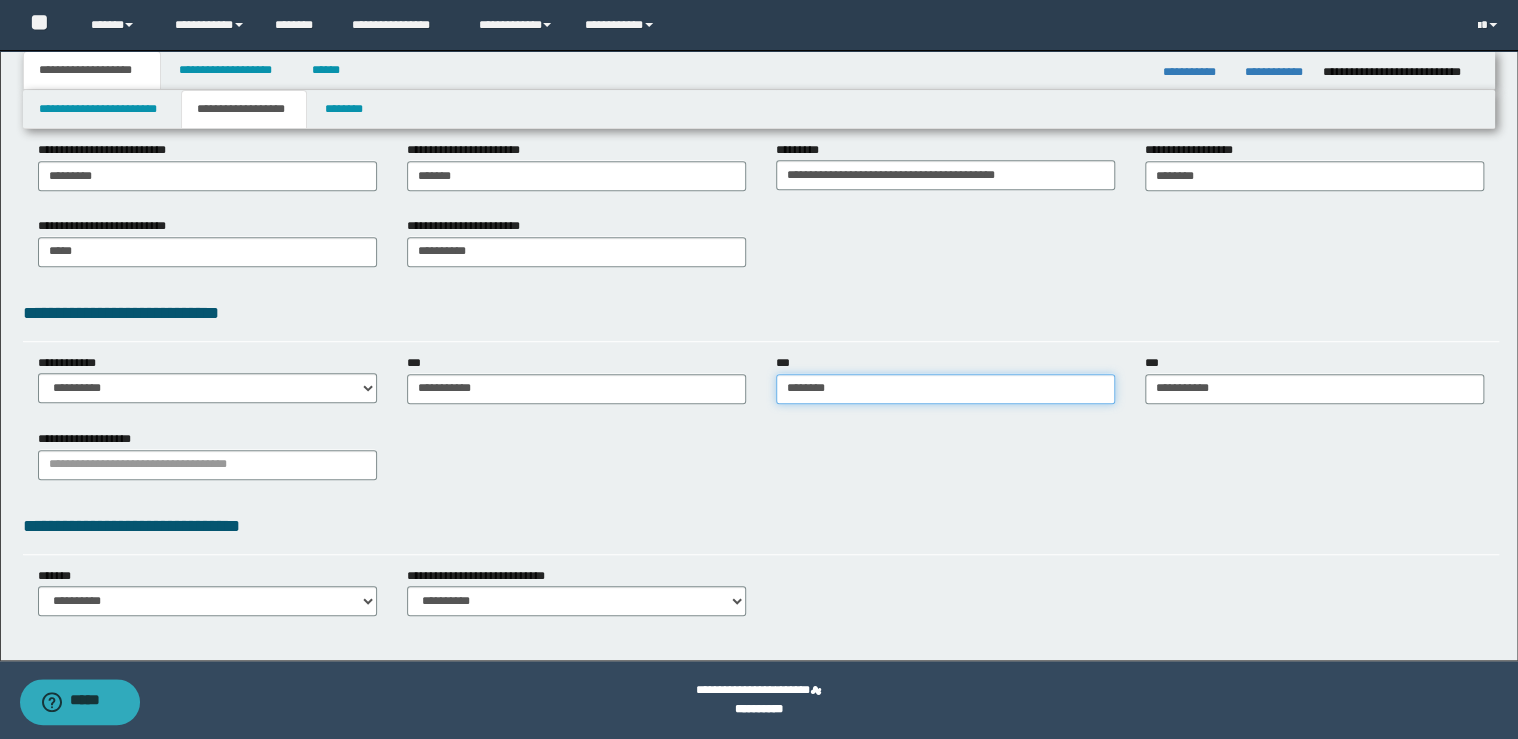 type on "********" 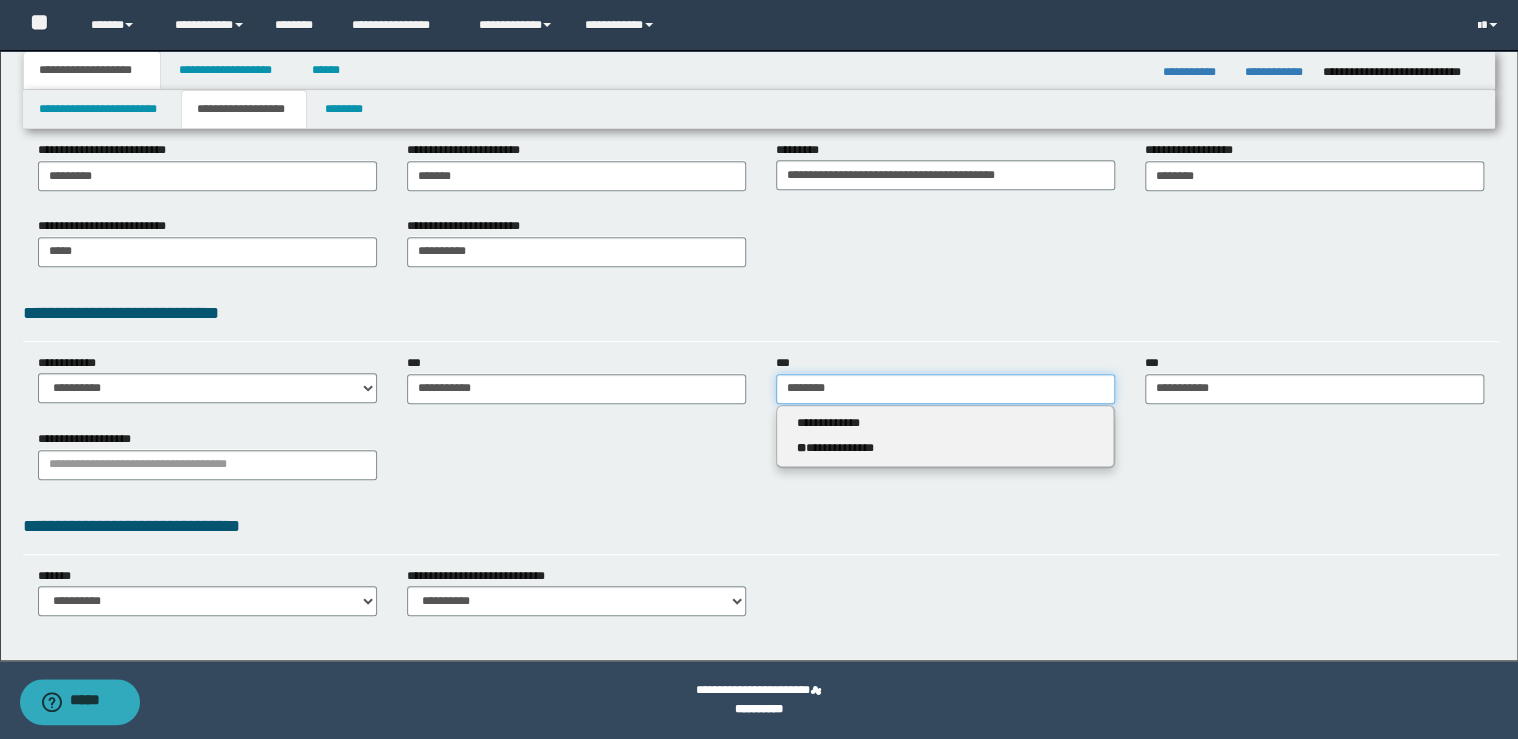type on "********" 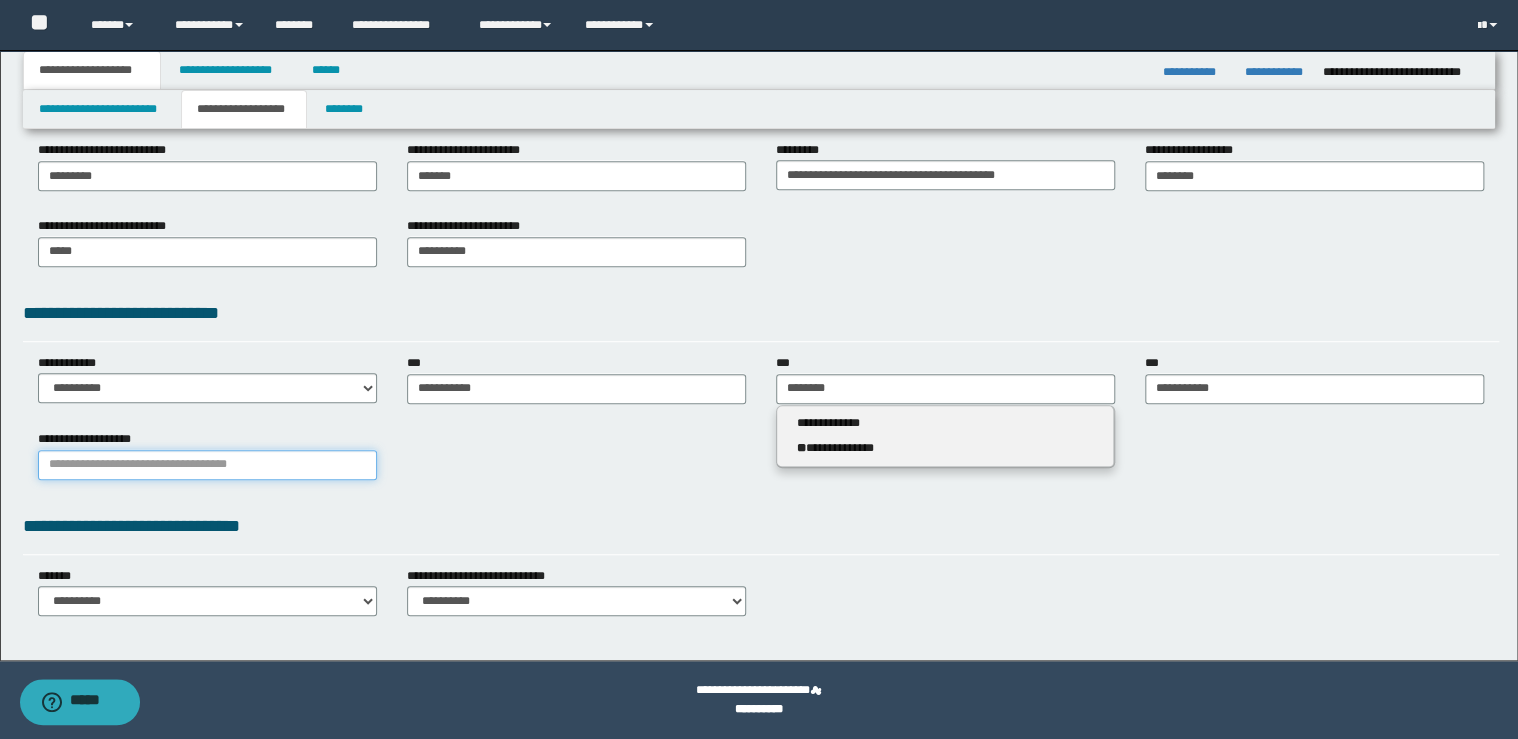 type 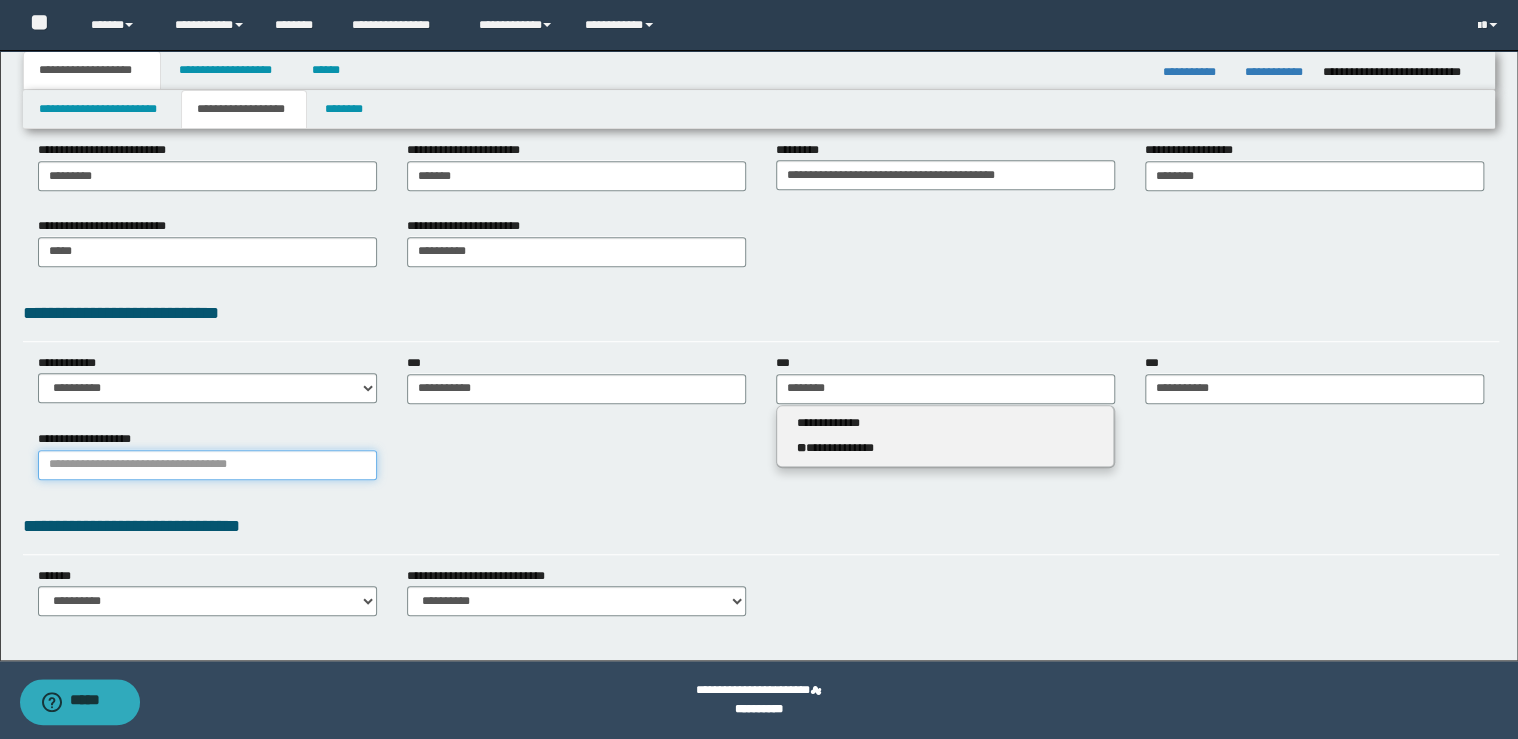 click on "**********" at bounding box center [207, 465] 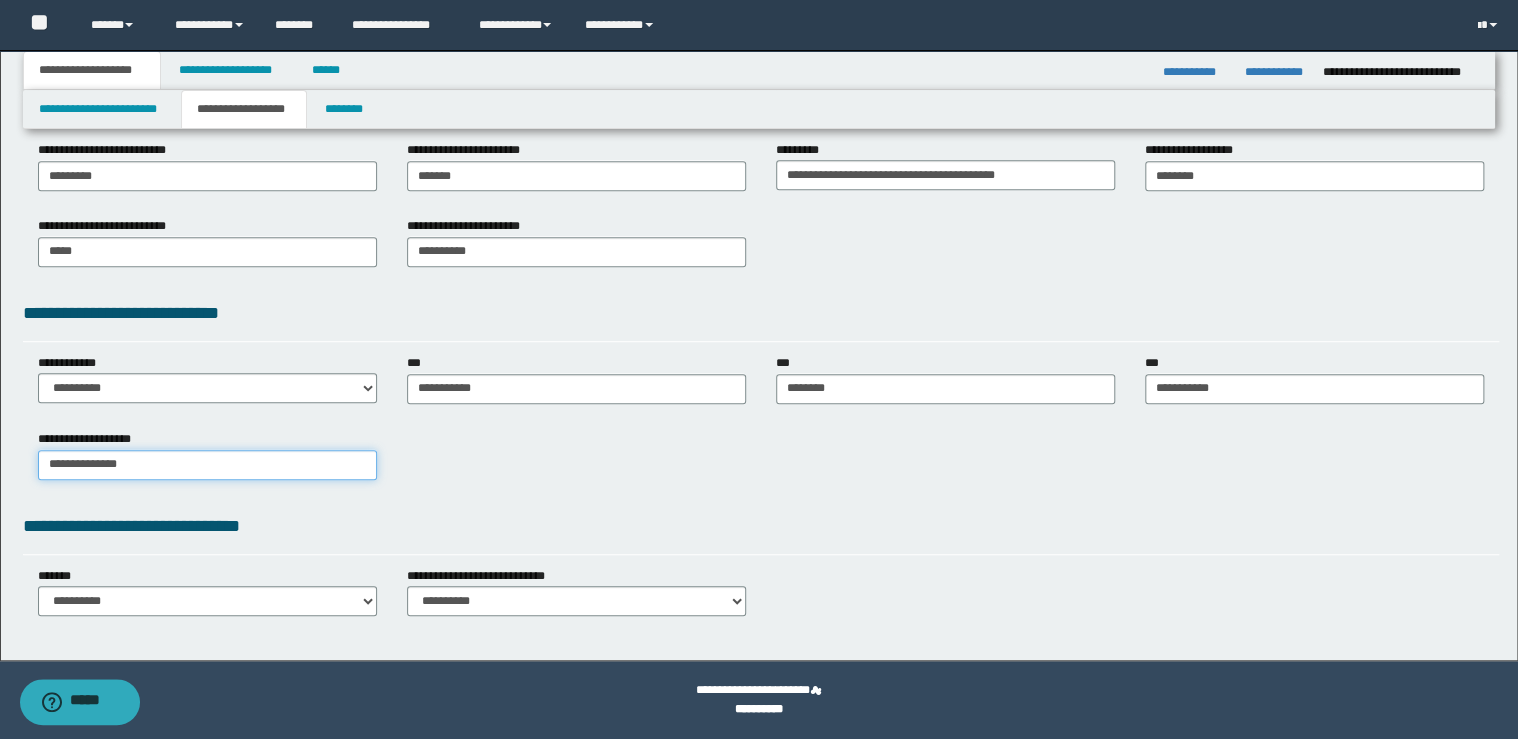 click on "**********" at bounding box center (207, 465) 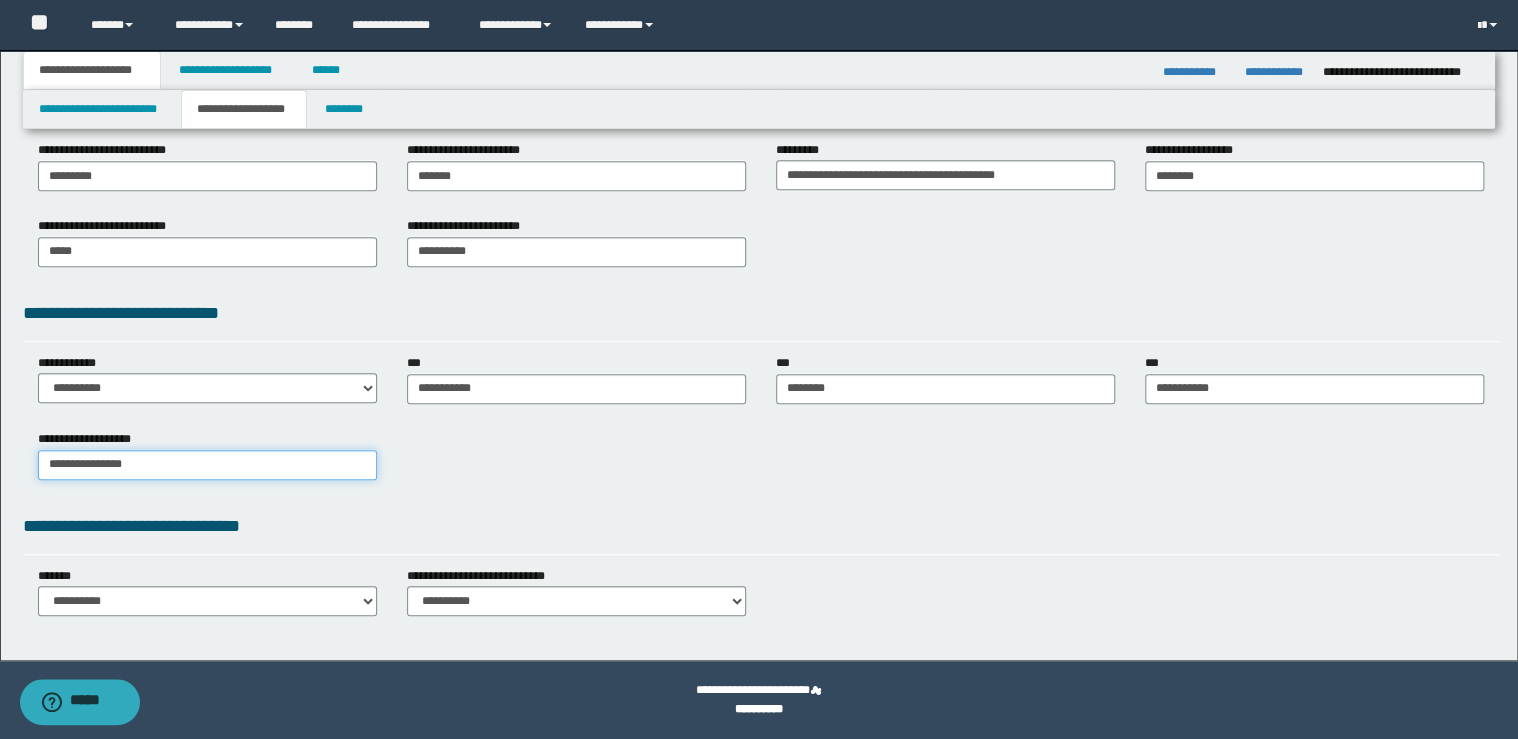type on "**********" 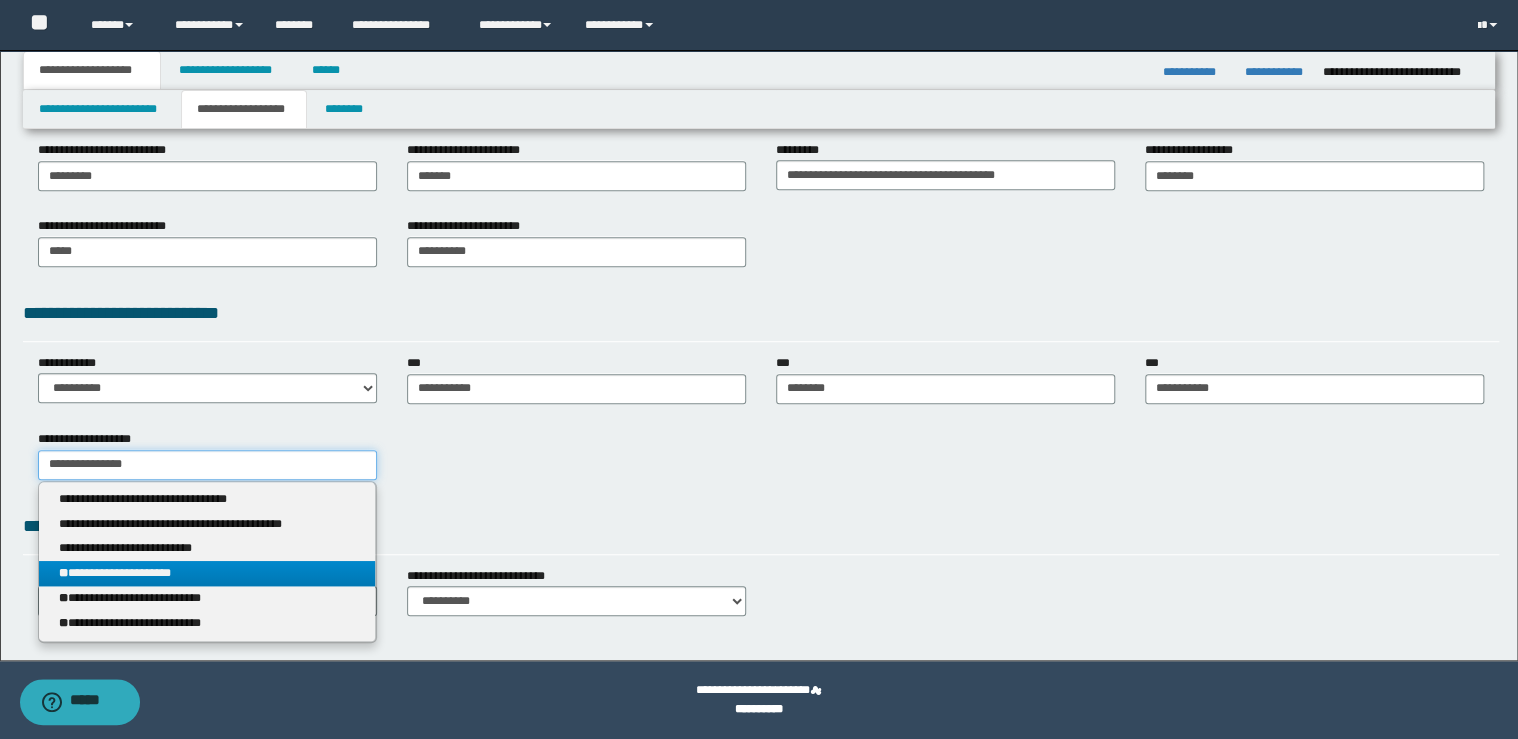 type on "**********" 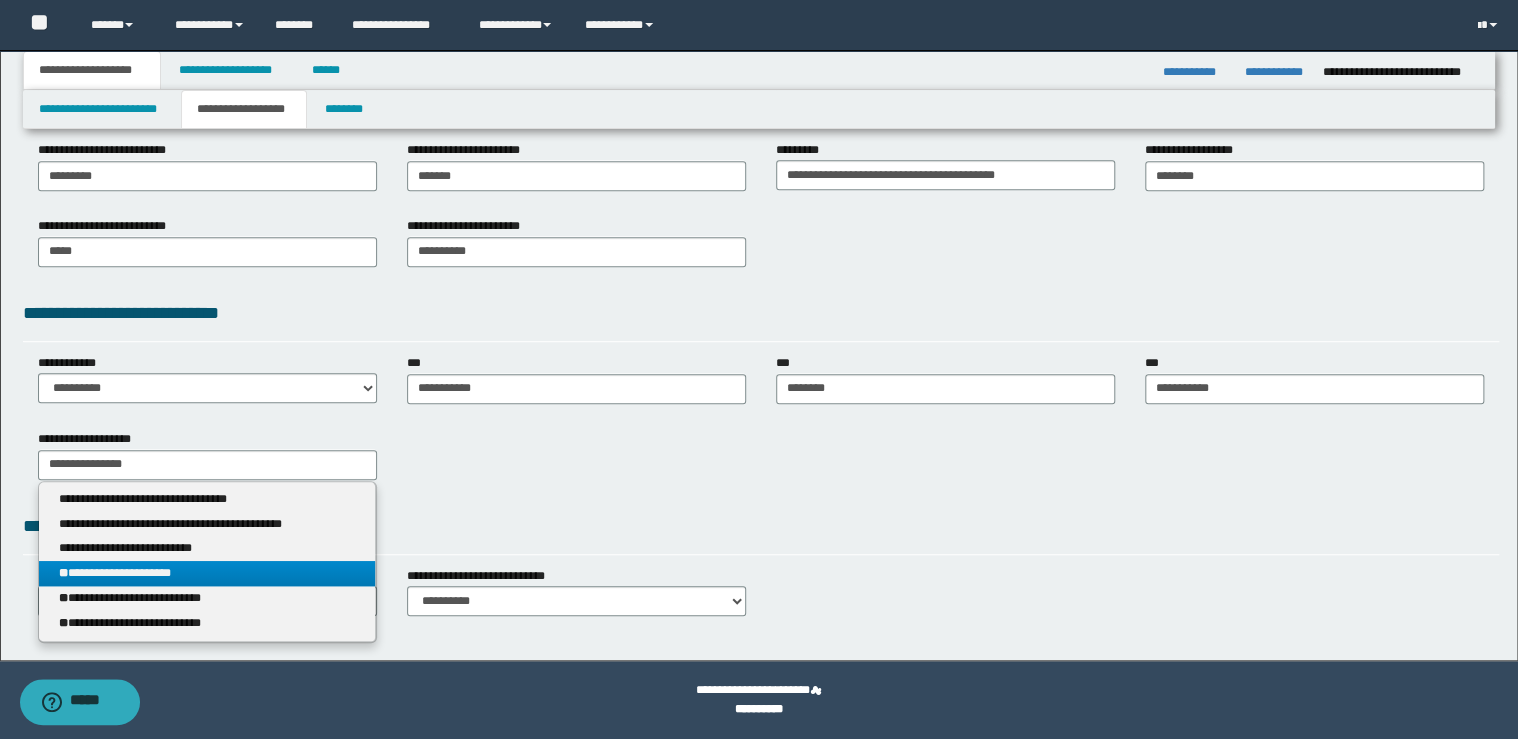 click on "**********" at bounding box center [207, 573] 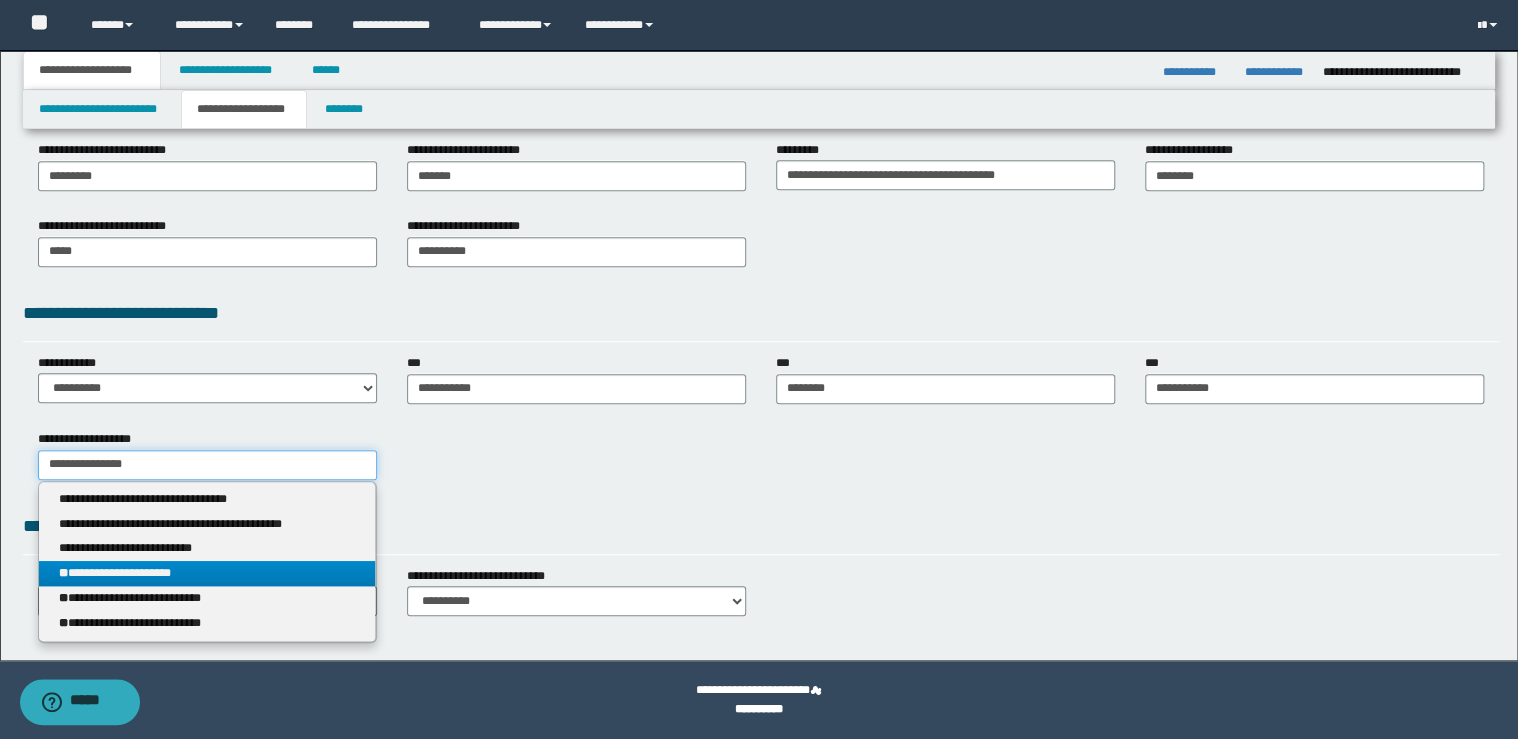 type 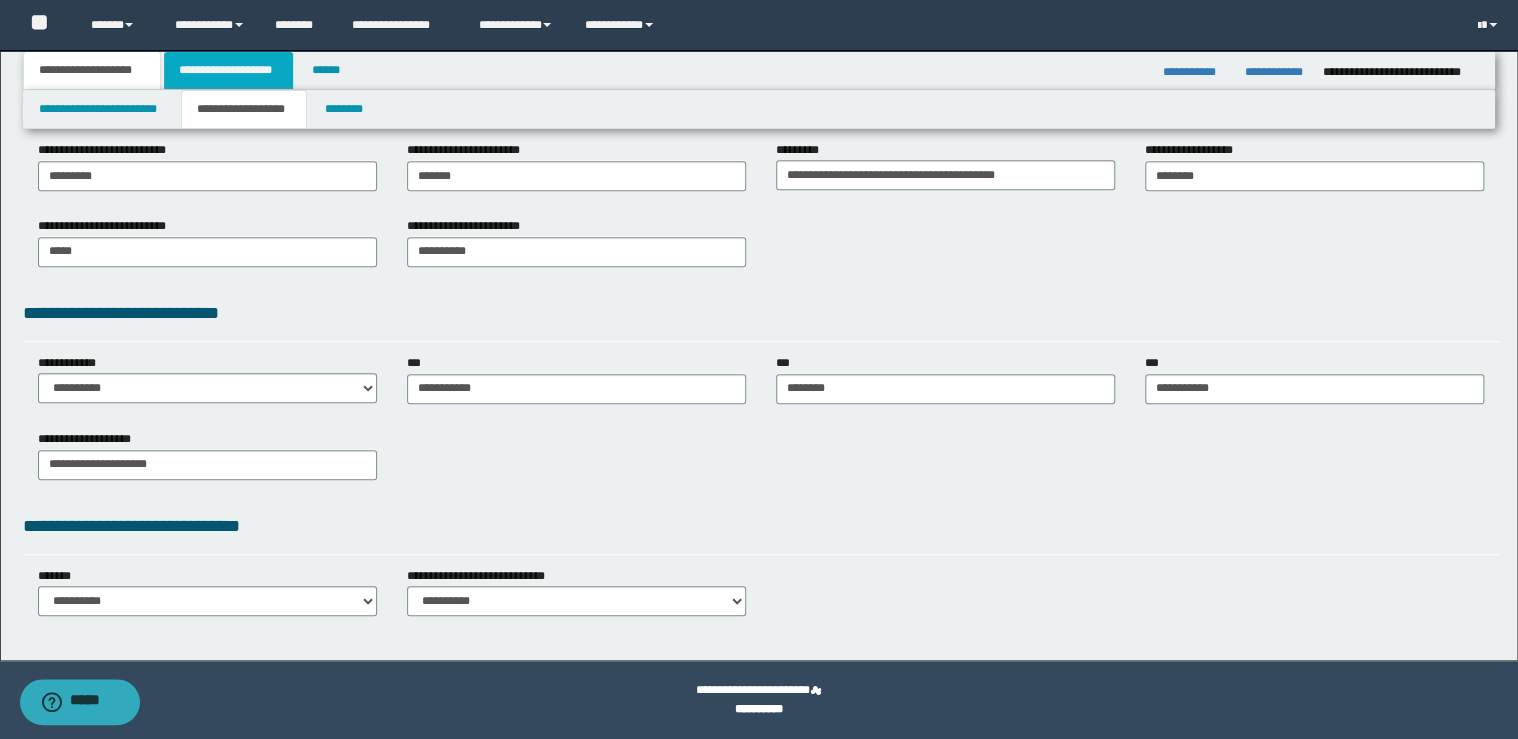click on "**********" at bounding box center (228, 70) 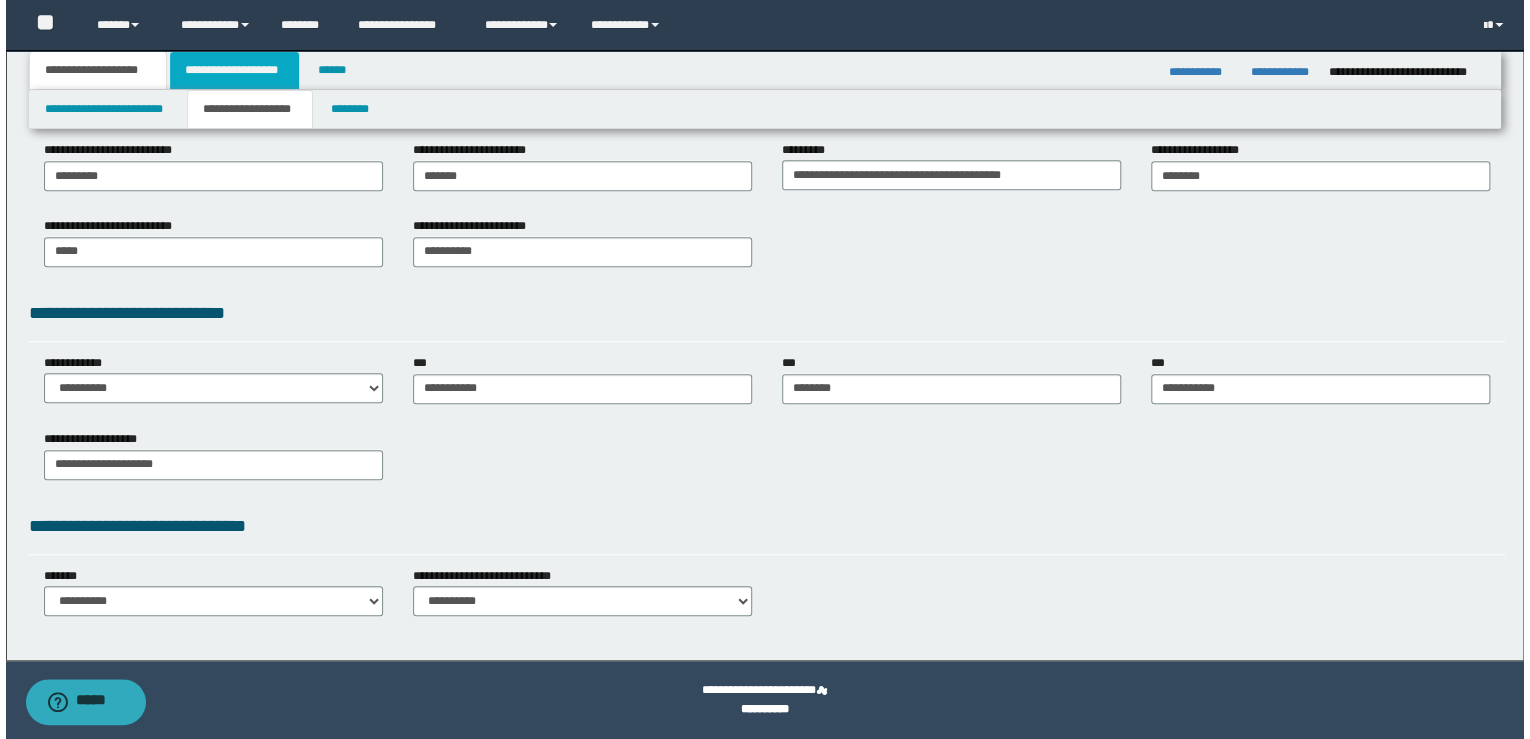 scroll, scrollTop: 0, scrollLeft: 0, axis: both 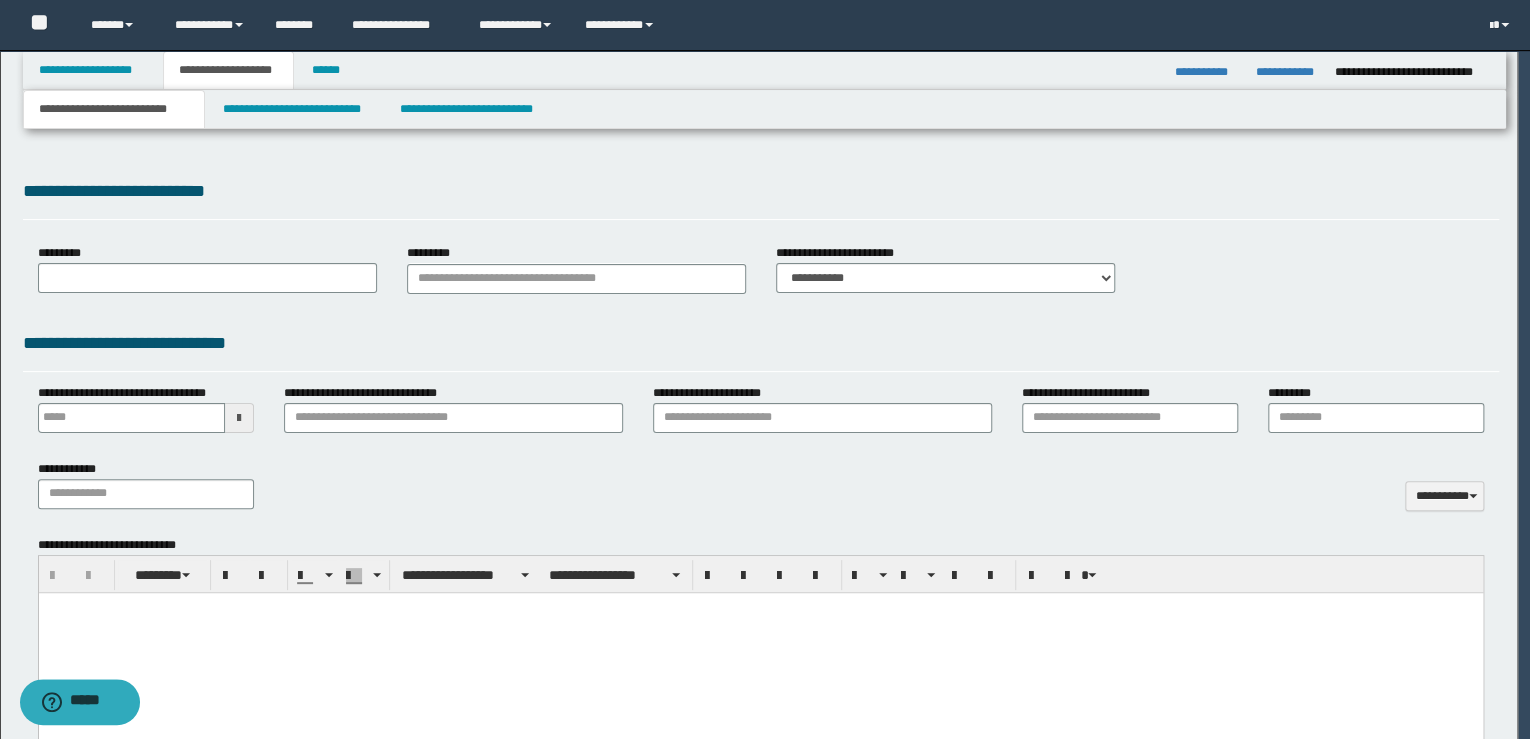 type on "********" 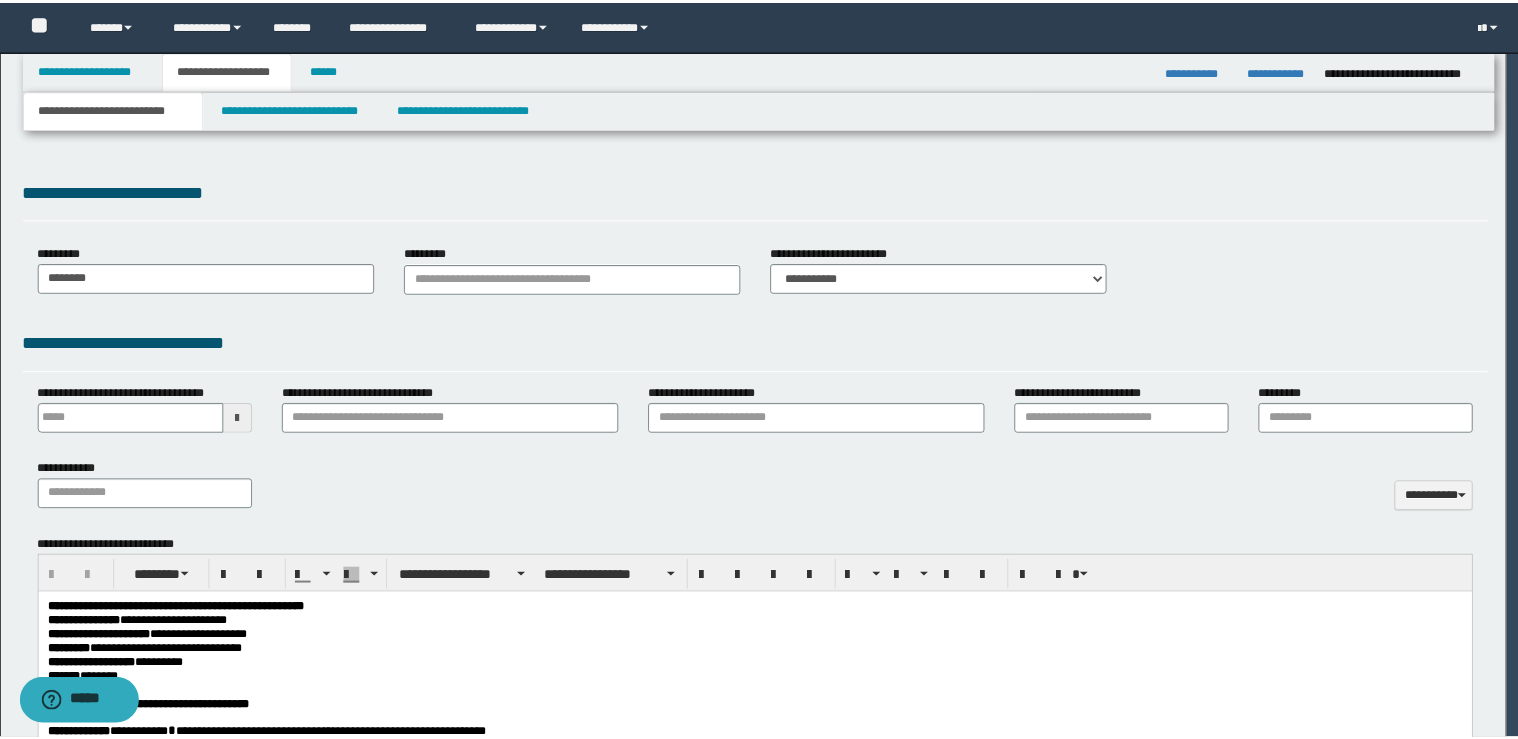 scroll, scrollTop: 0, scrollLeft: 0, axis: both 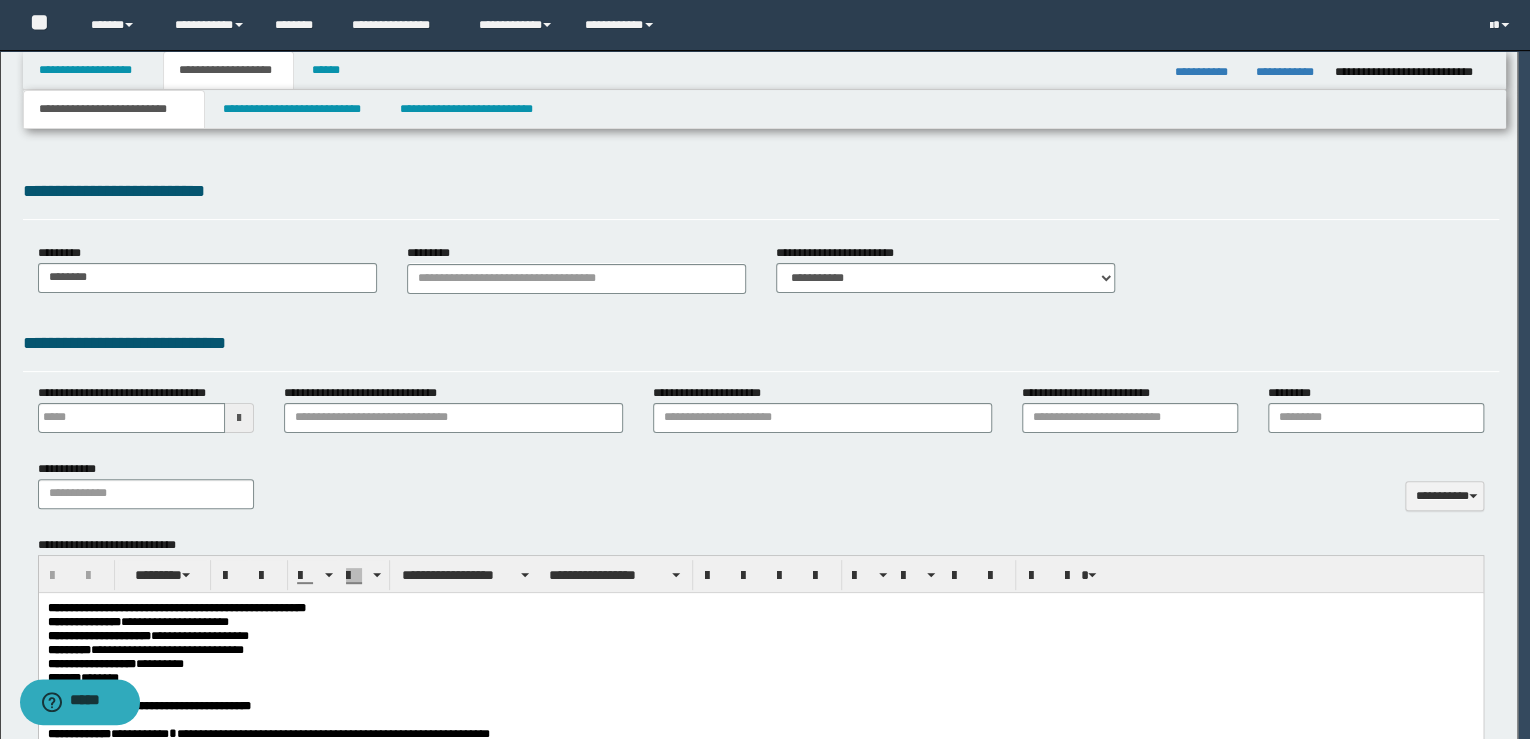 type 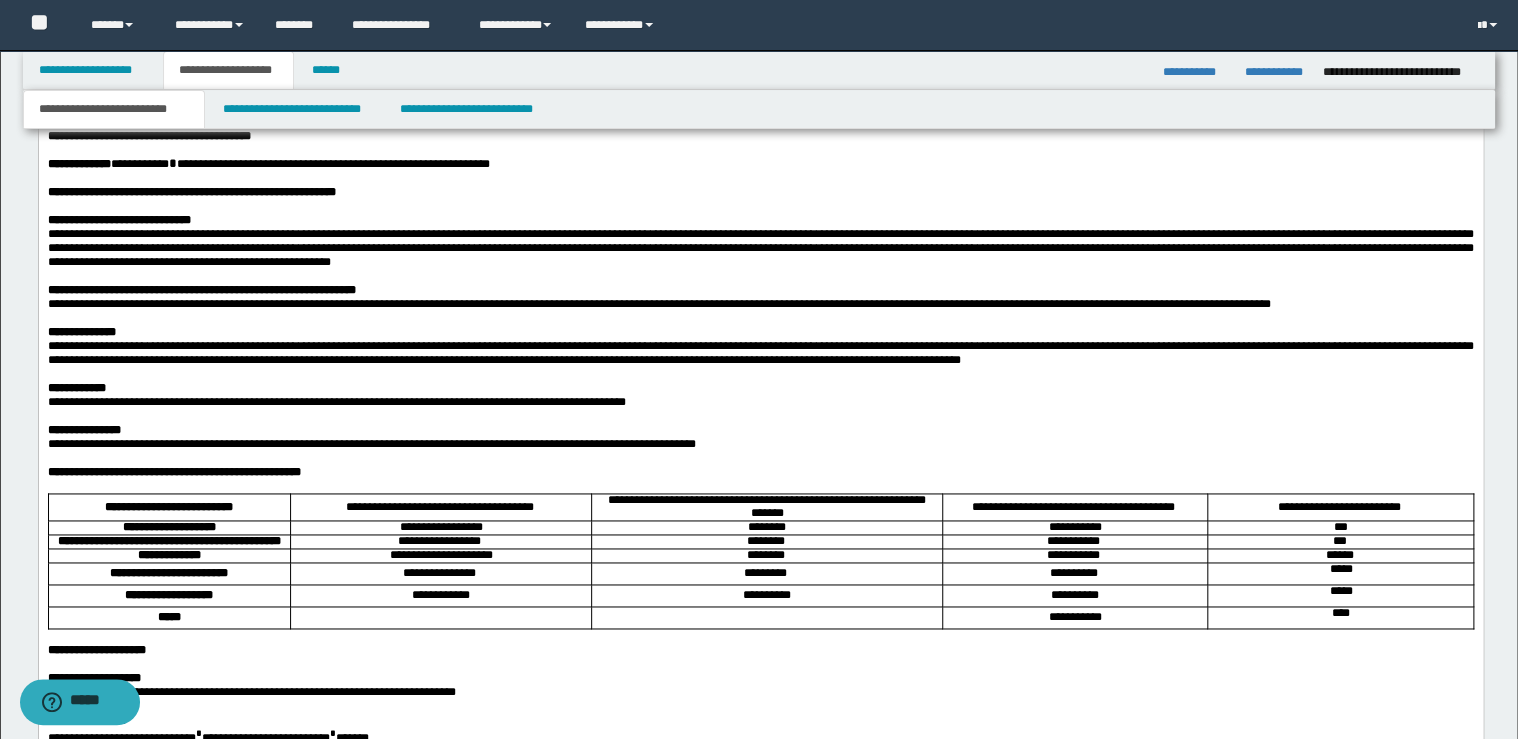 scroll, scrollTop: 640, scrollLeft: 0, axis: vertical 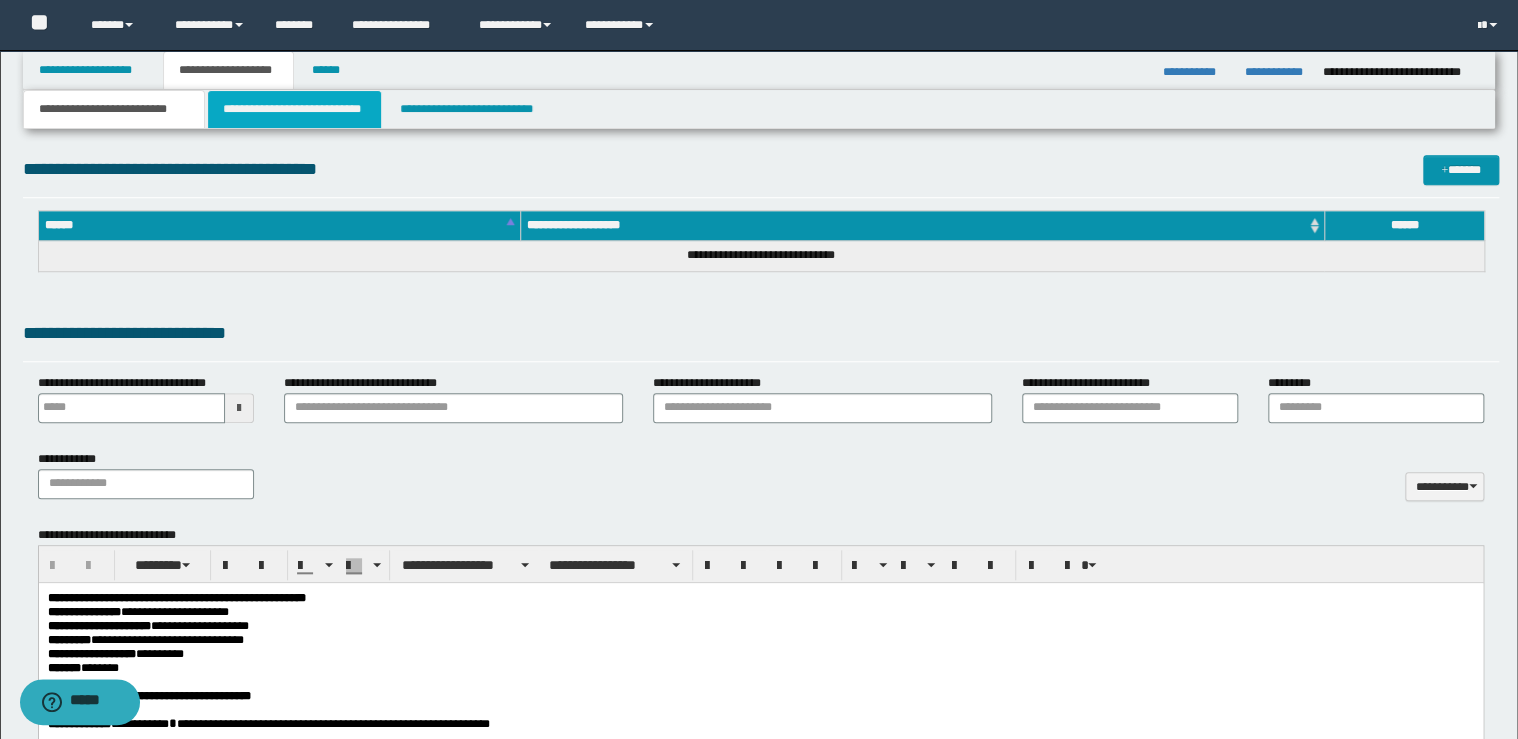 click on "**********" at bounding box center (294, 109) 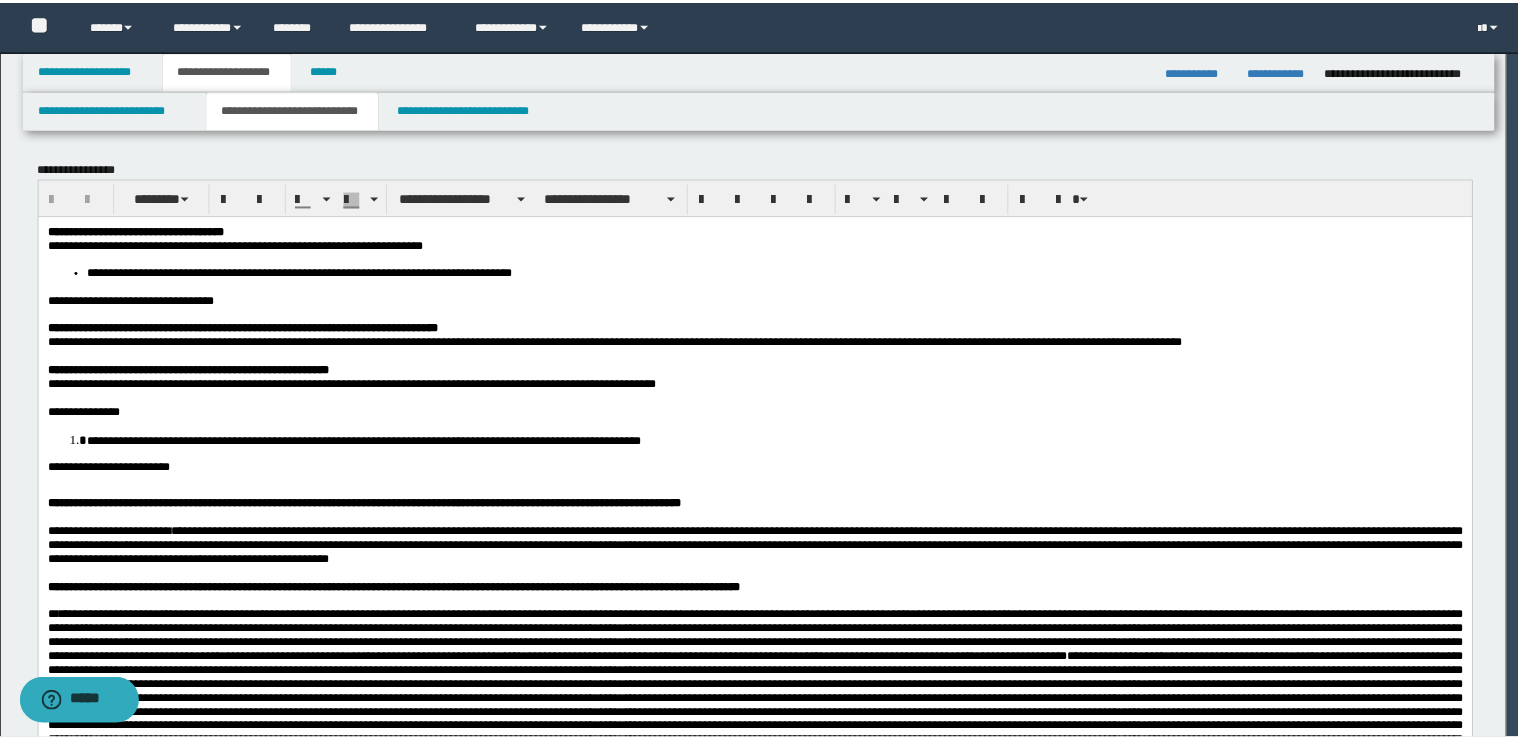 scroll, scrollTop: 0, scrollLeft: 0, axis: both 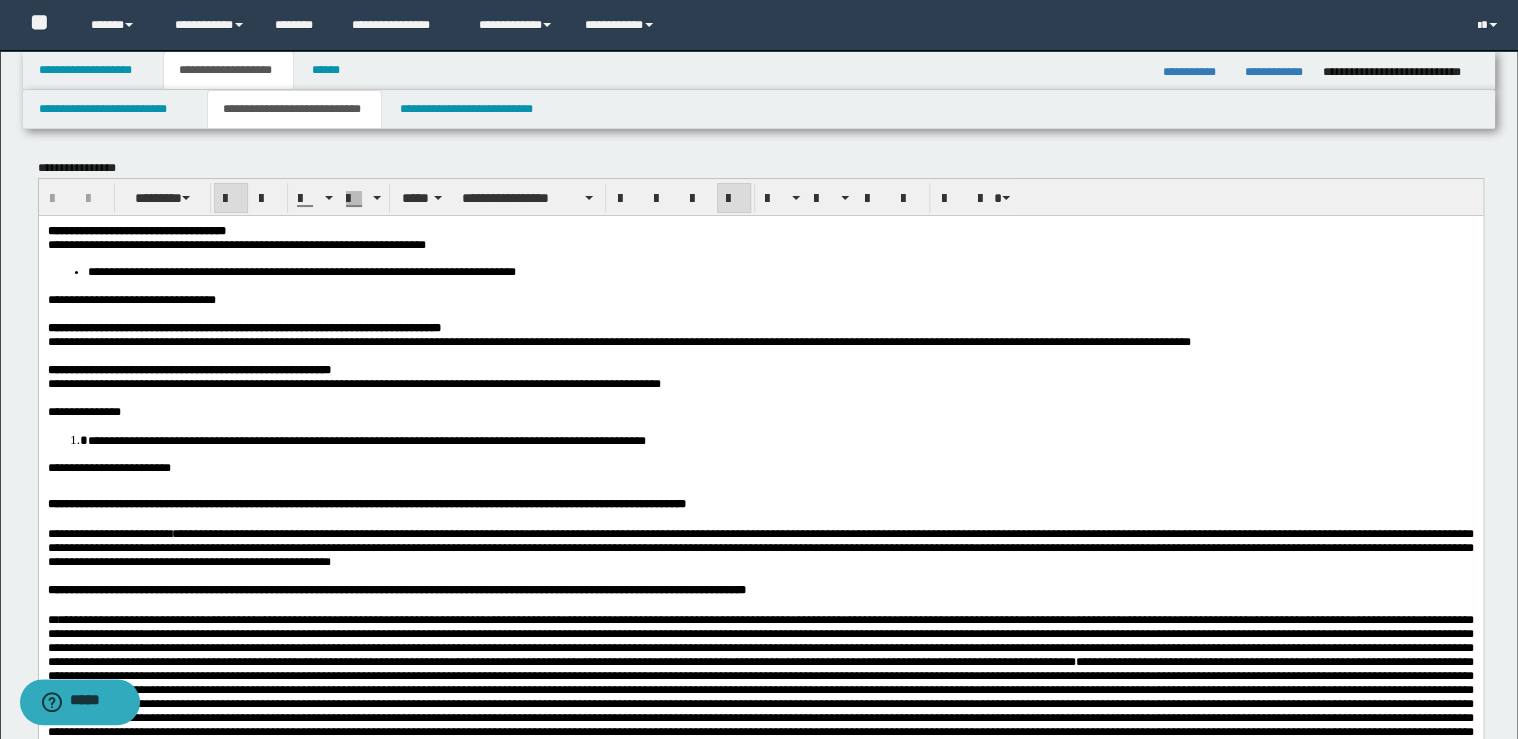 click on "**********" at bounding box center [760, 230] 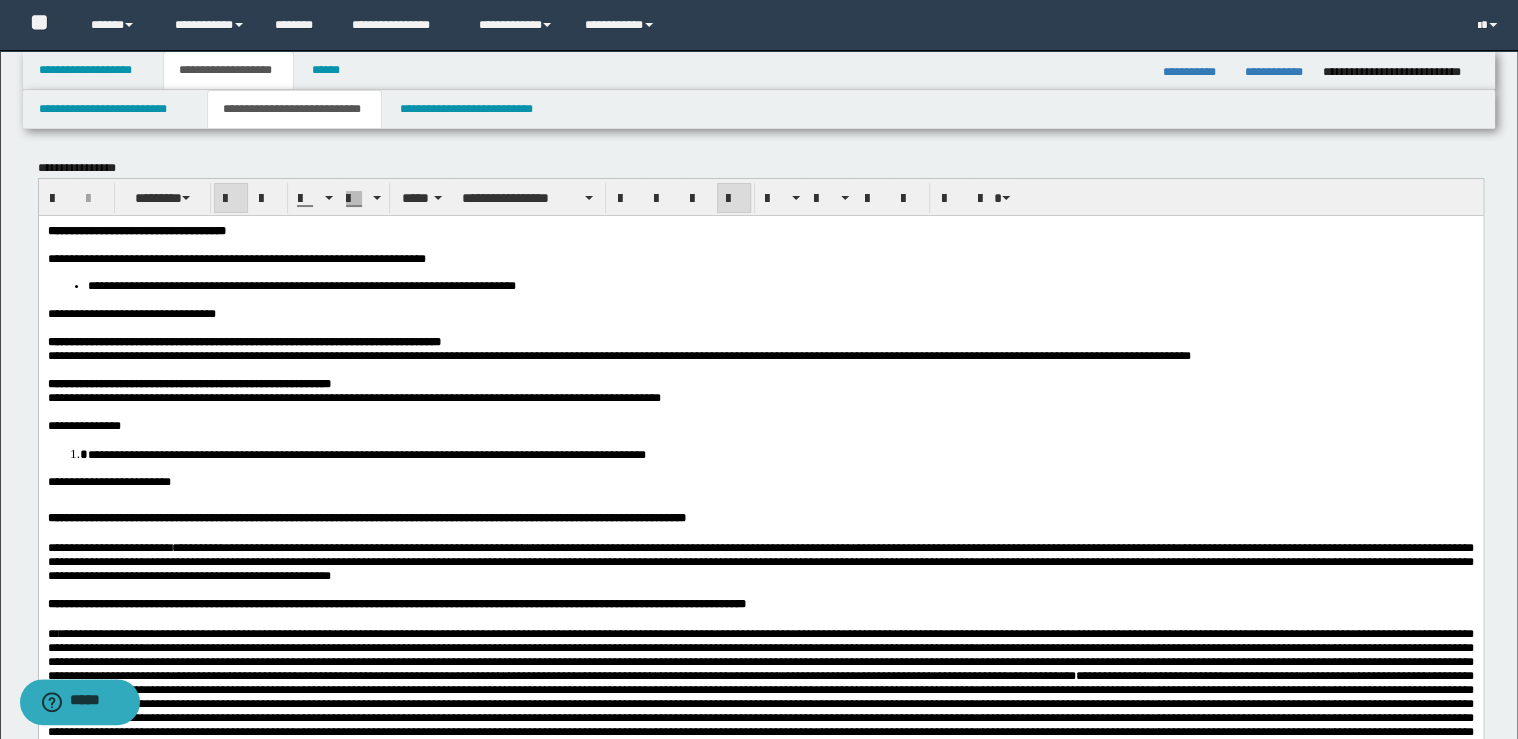 click on "**********" at bounding box center (131, 313) 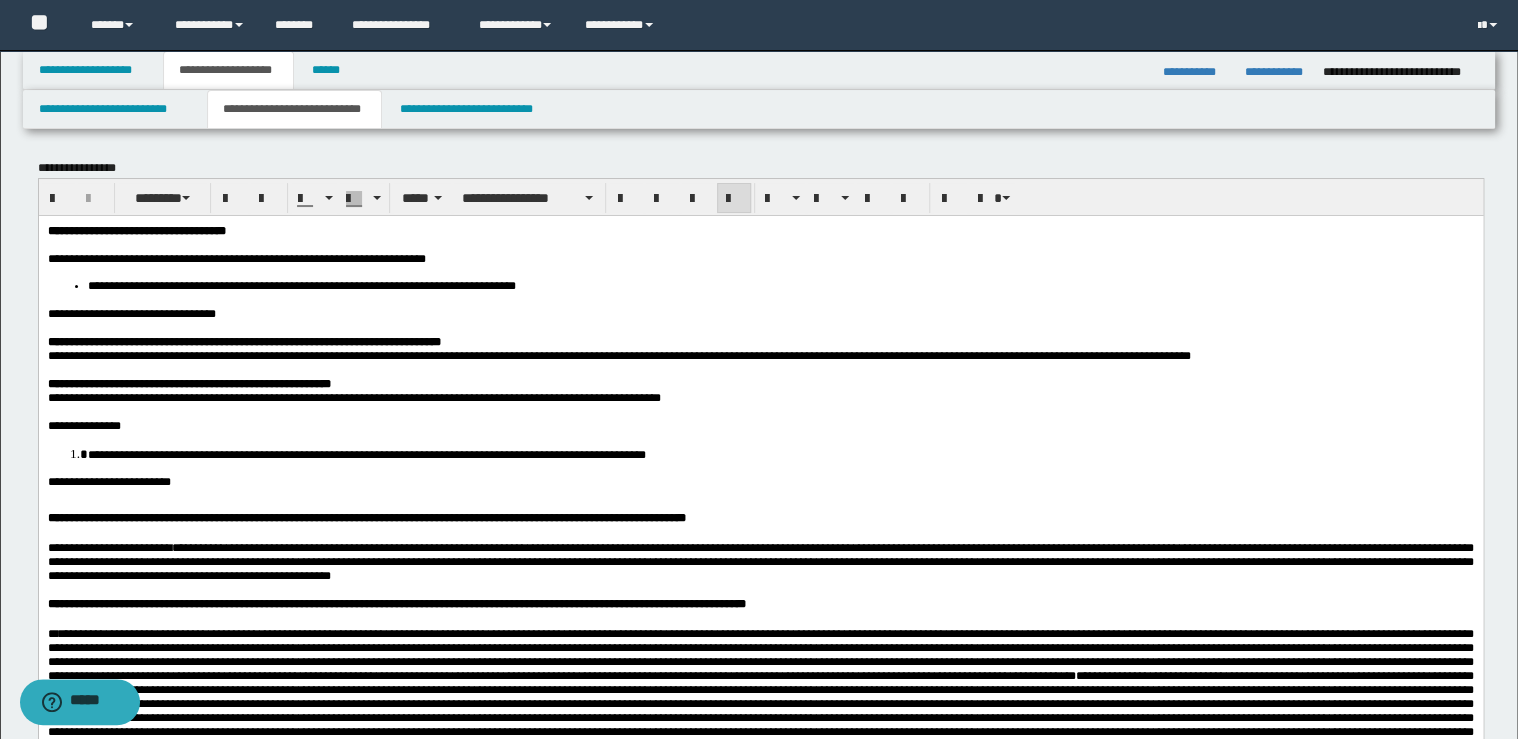 click on "**********" at bounding box center (760, 341) 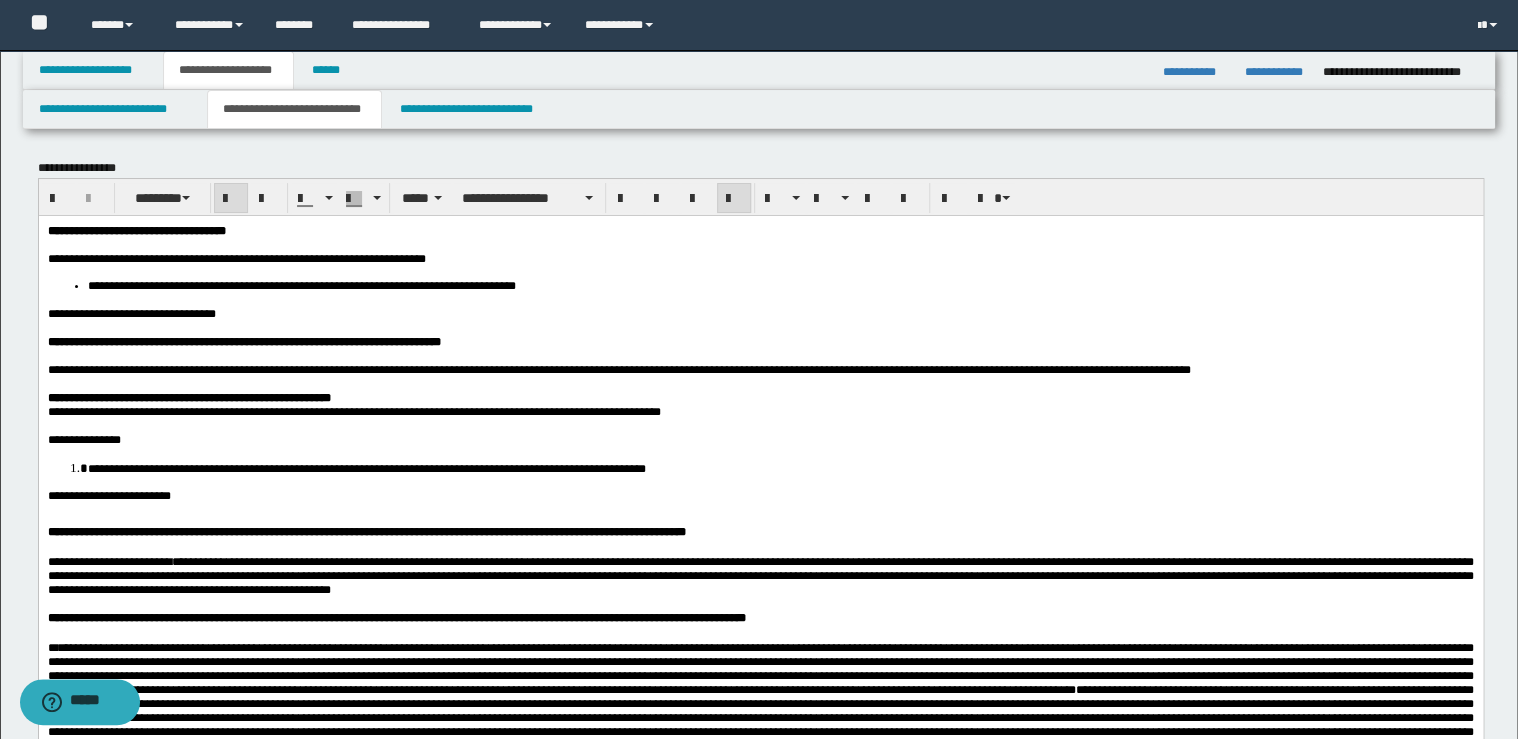 click on "**********" at bounding box center (760, 397) 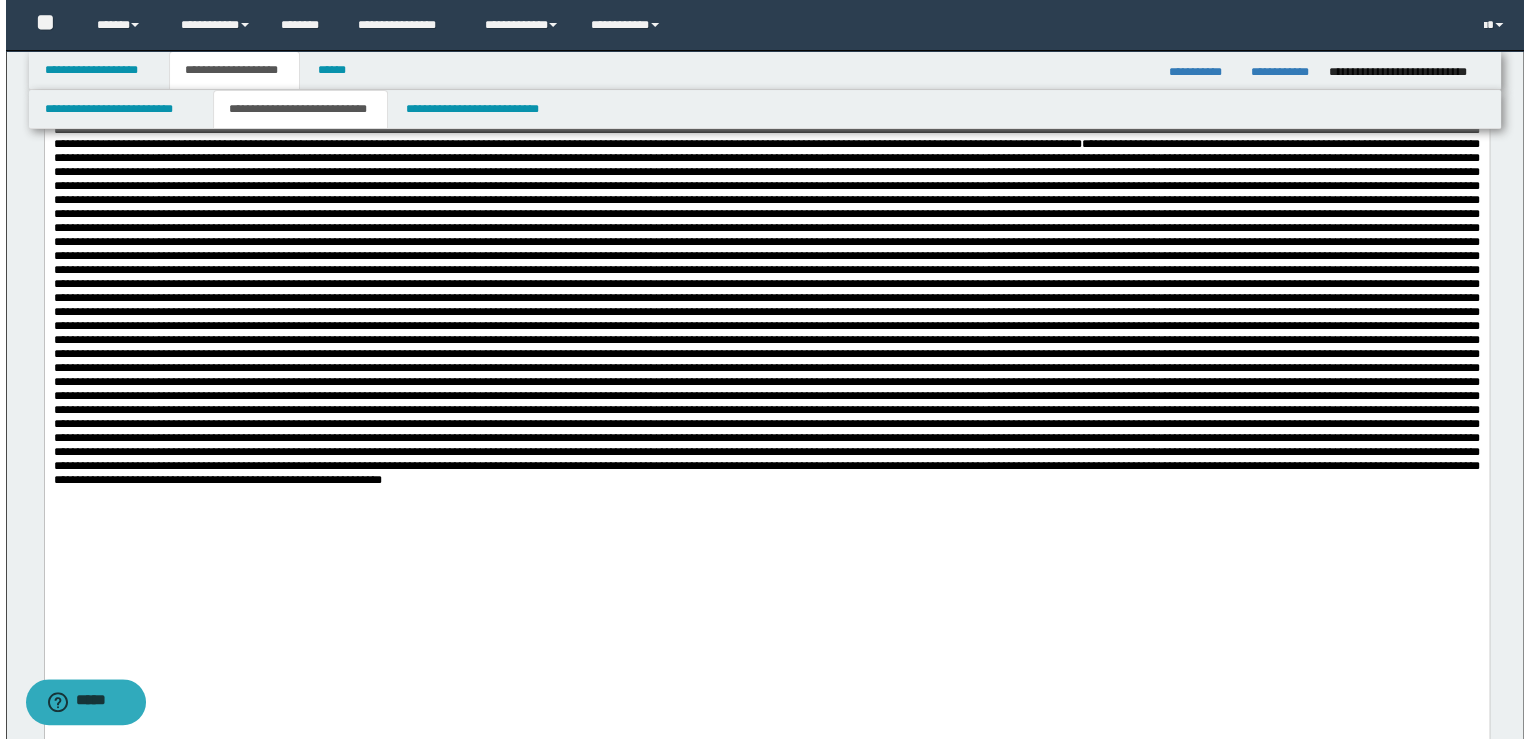 scroll, scrollTop: 0, scrollLeft: 0, axis: both 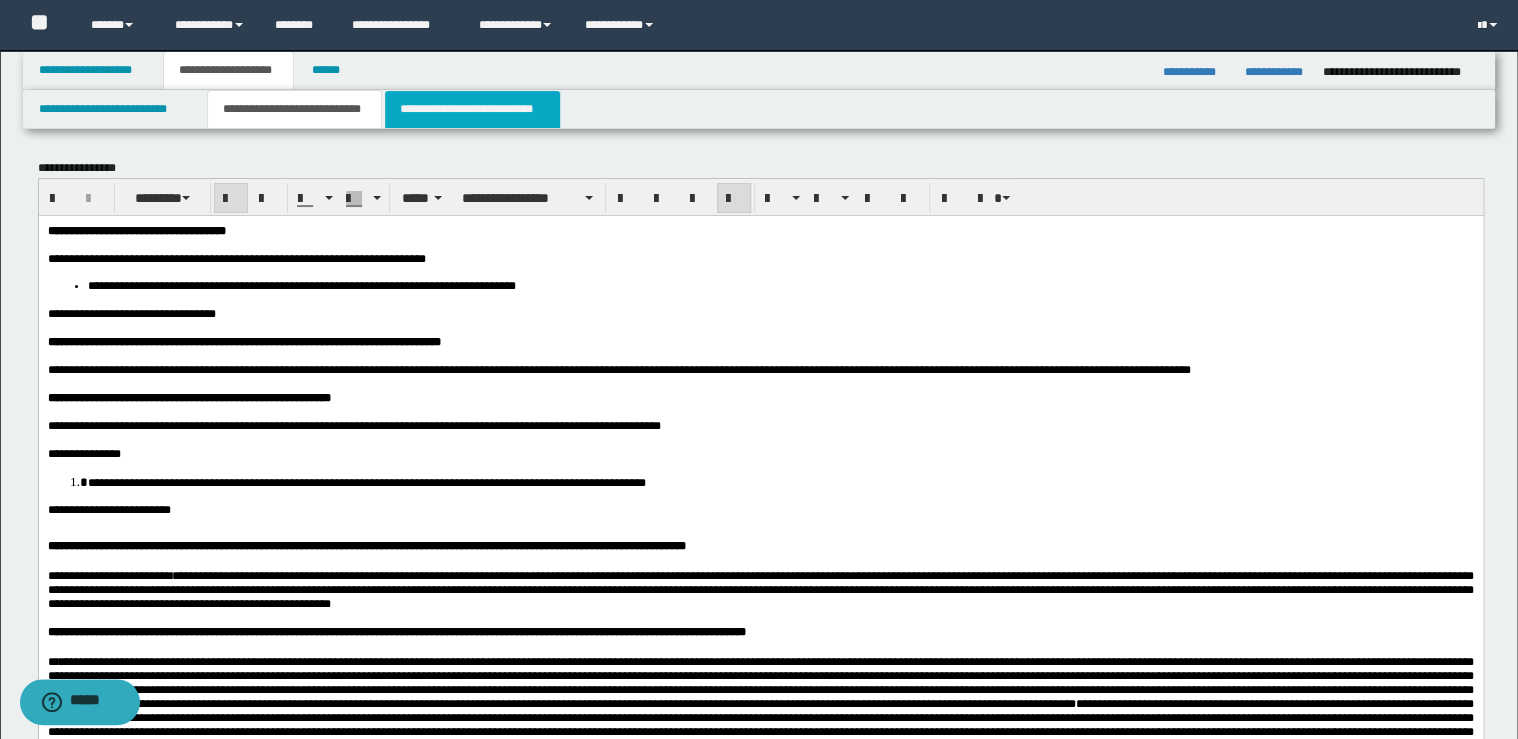 click on "**********" at bounding box center [472, 109] 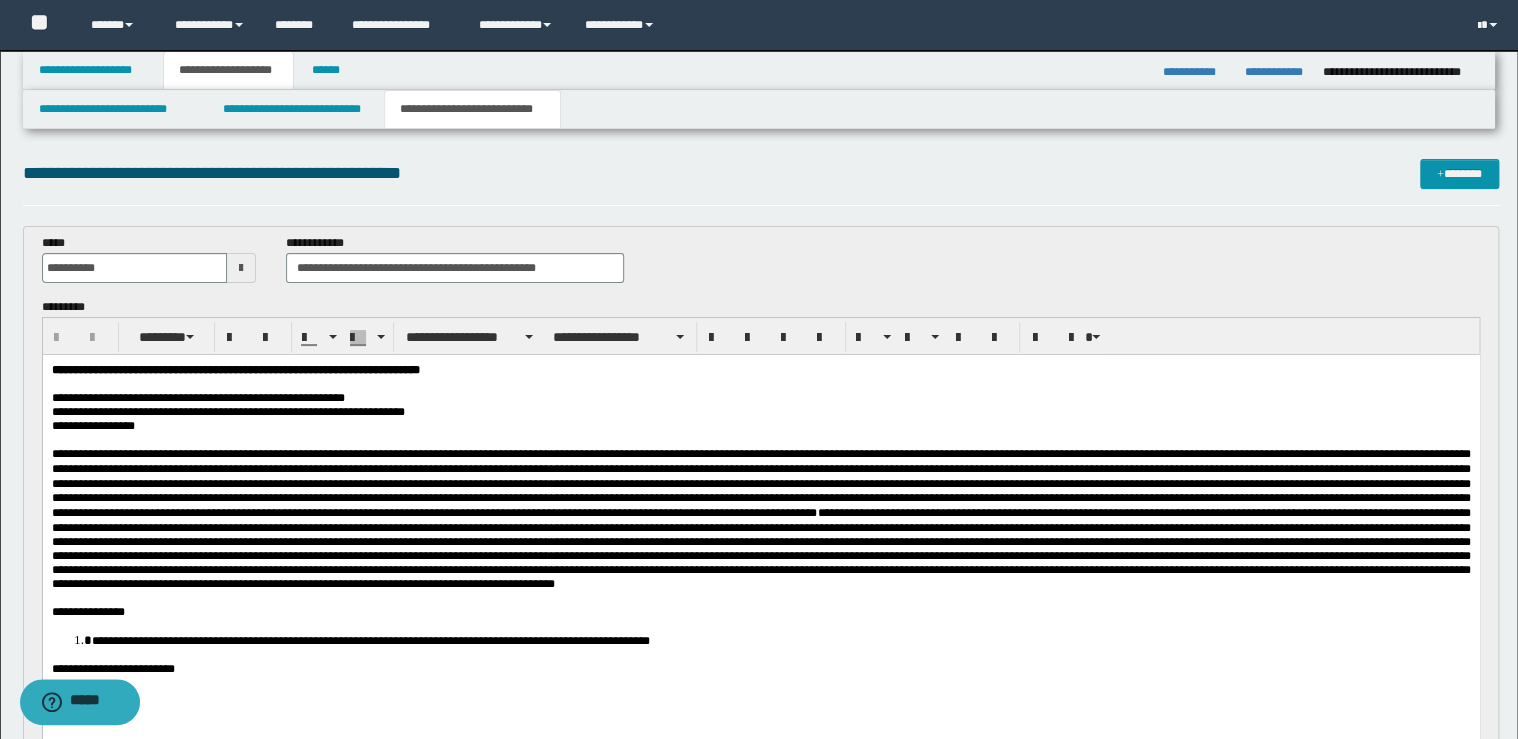 scroll, scrollTop: 0, scrollLeft: 0, axis: both 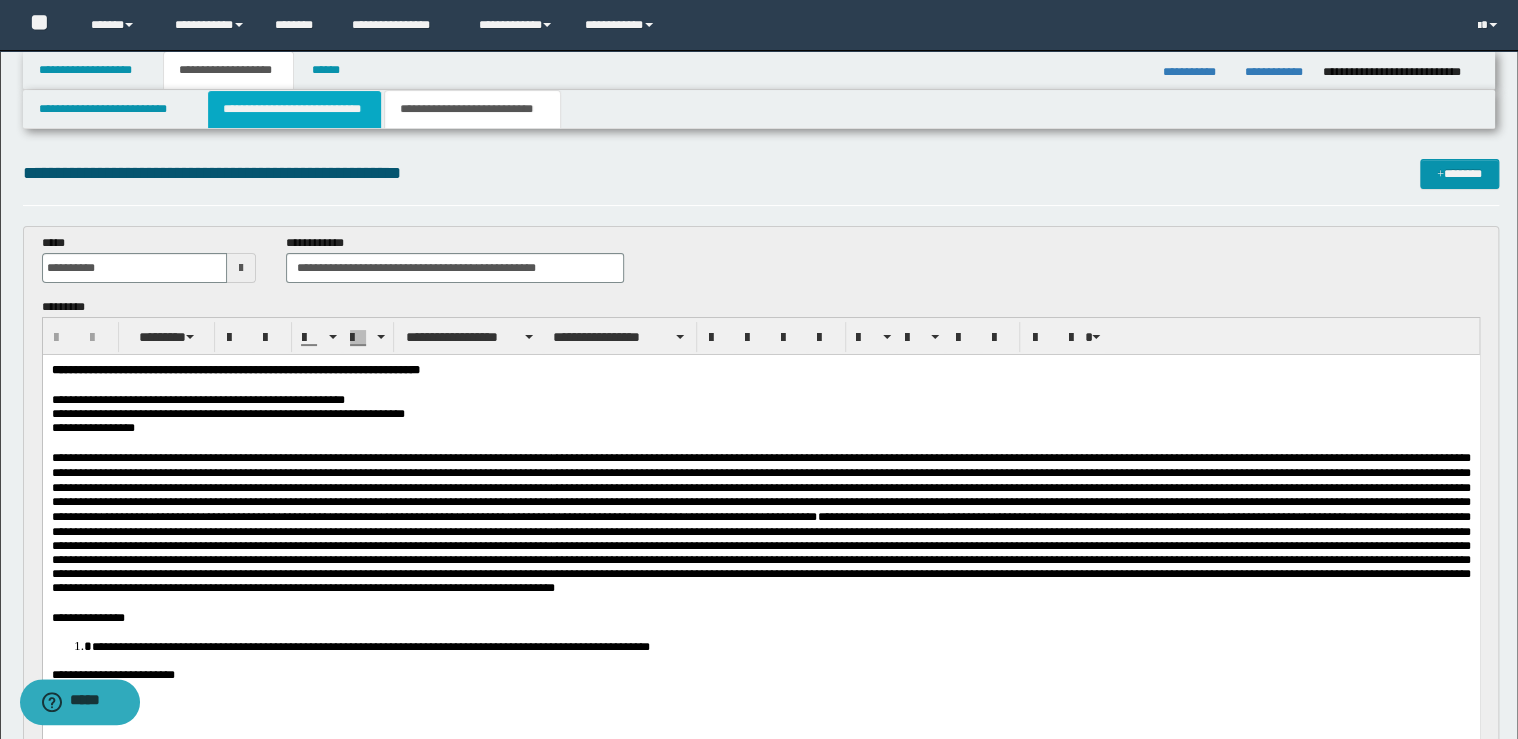 click on "**********" at bounding box center (294, 109) 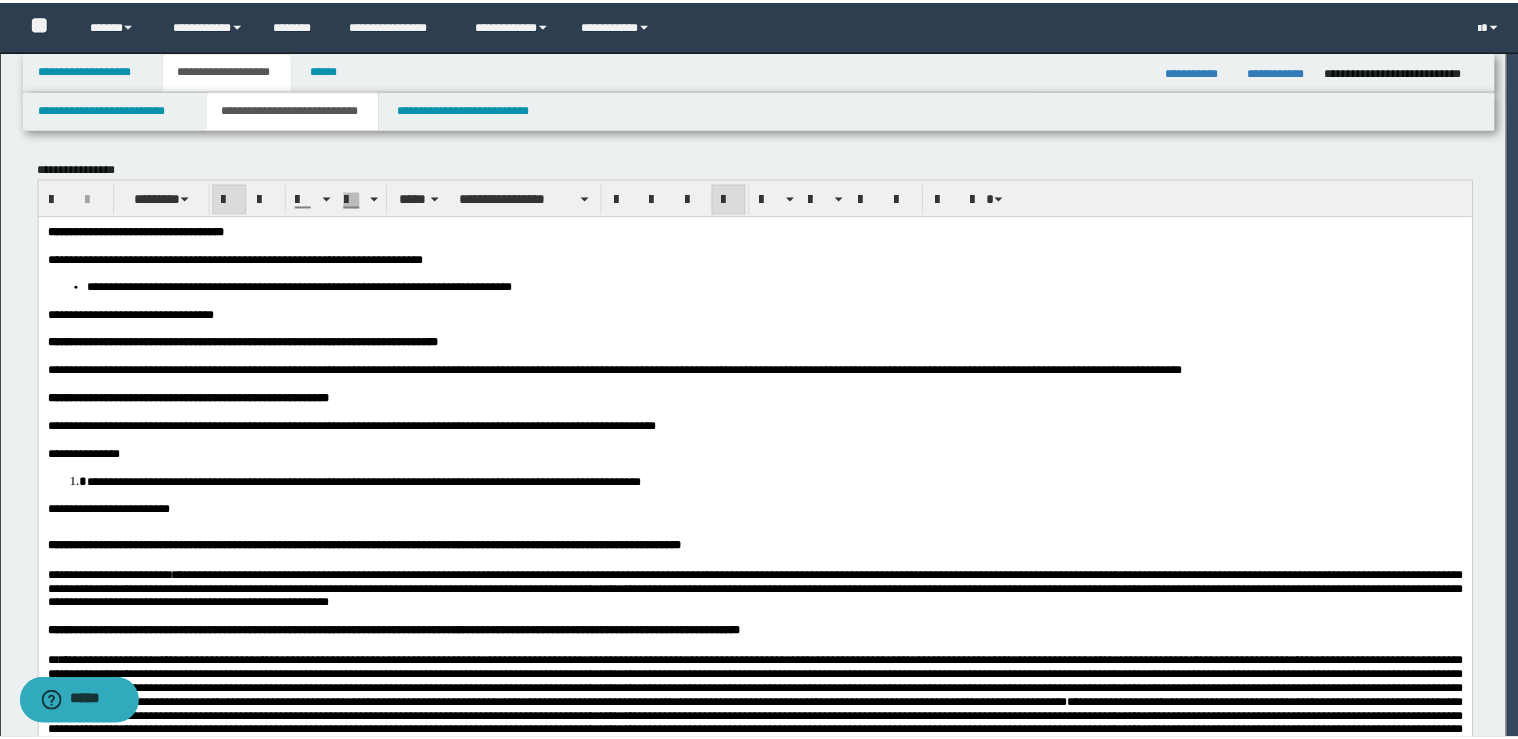click at bounding box center (760, 413) 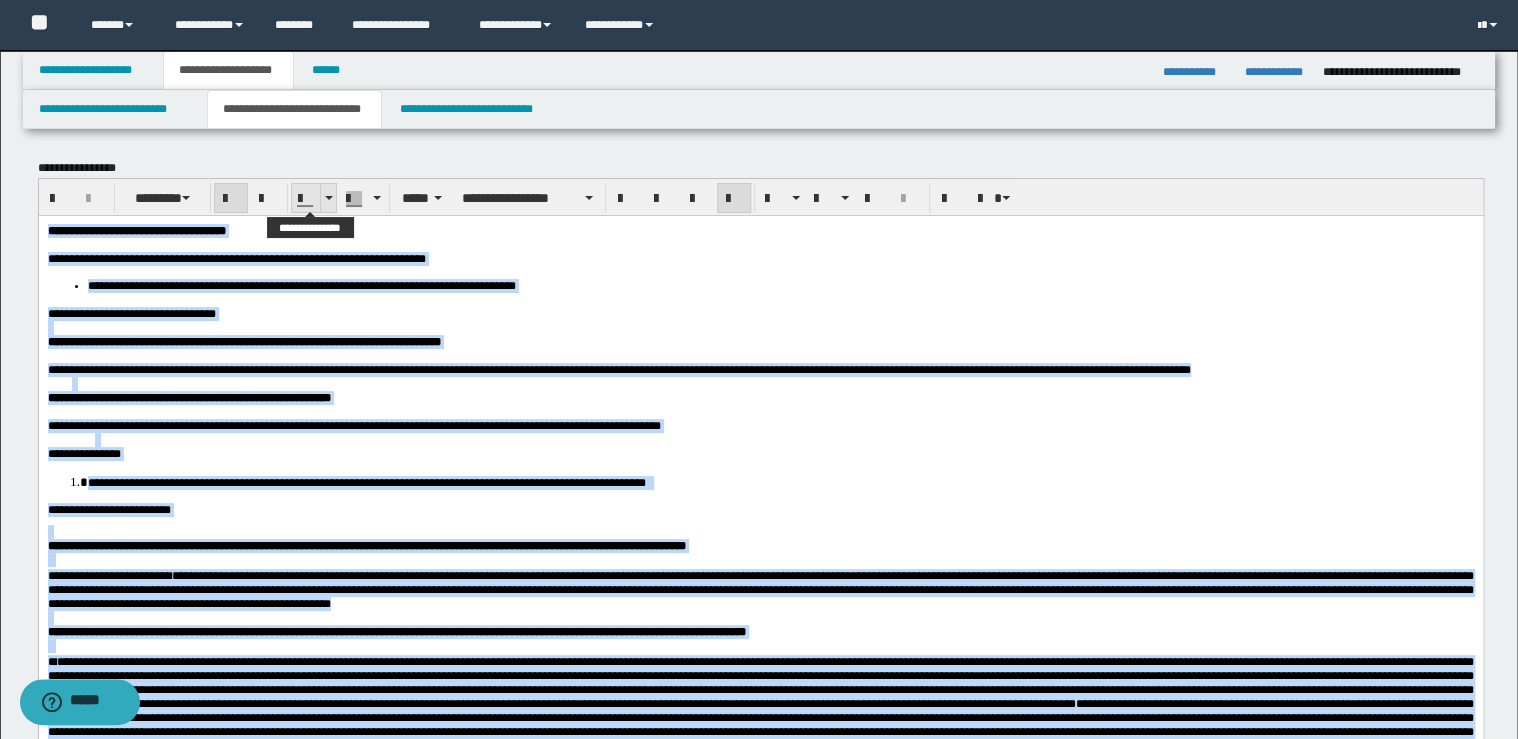 click at bounding box center [328, 198] 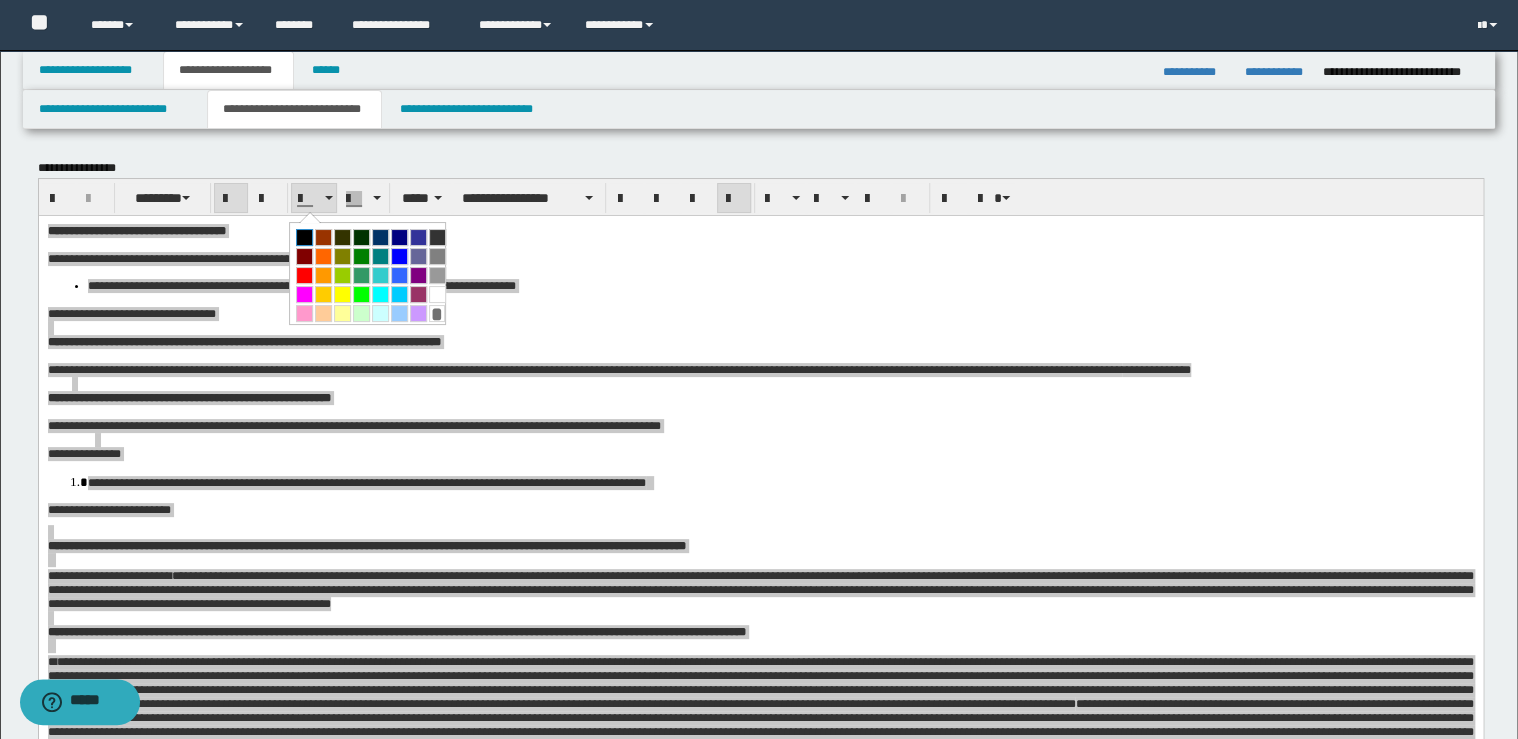 click at bounding box center [304, 237] 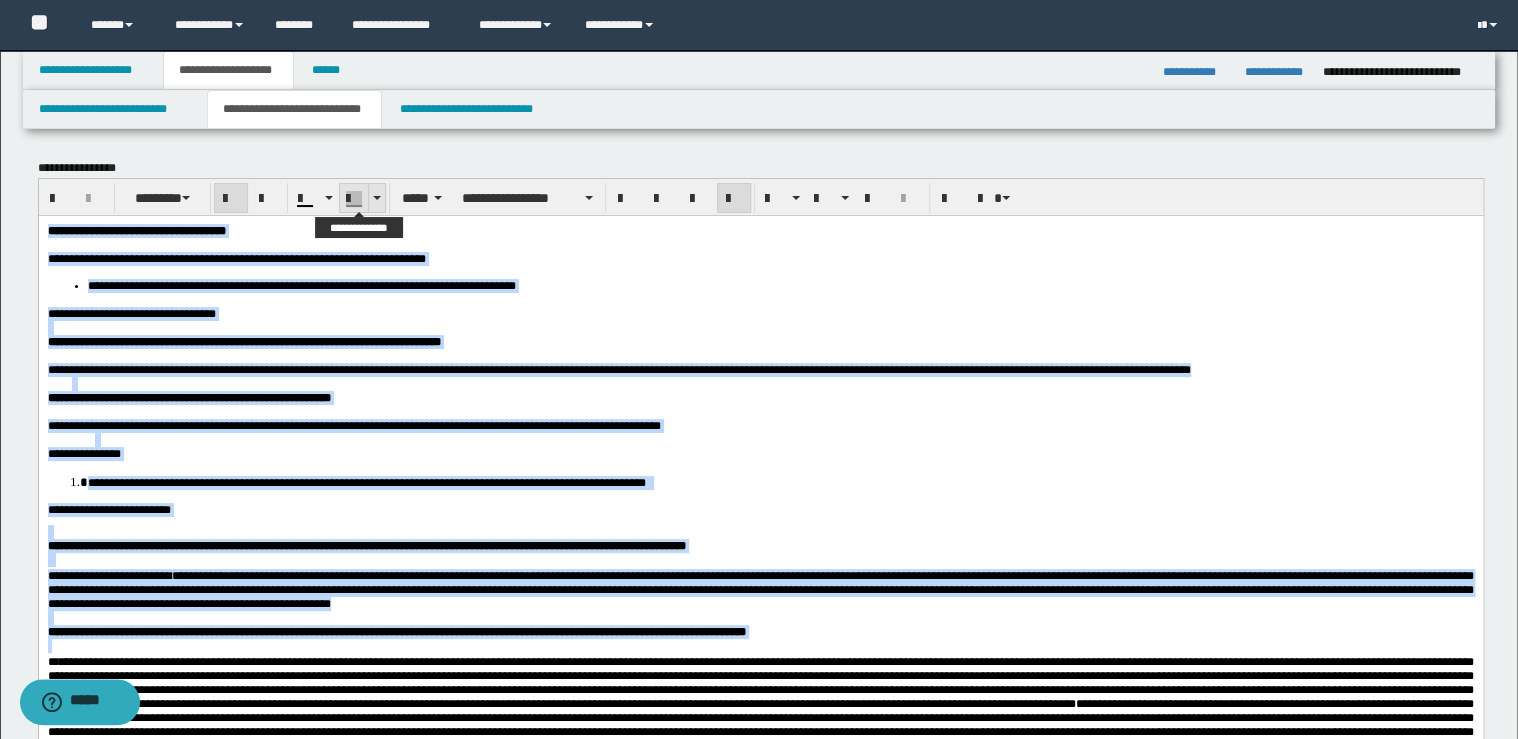 click at bounding box center [376, 198] 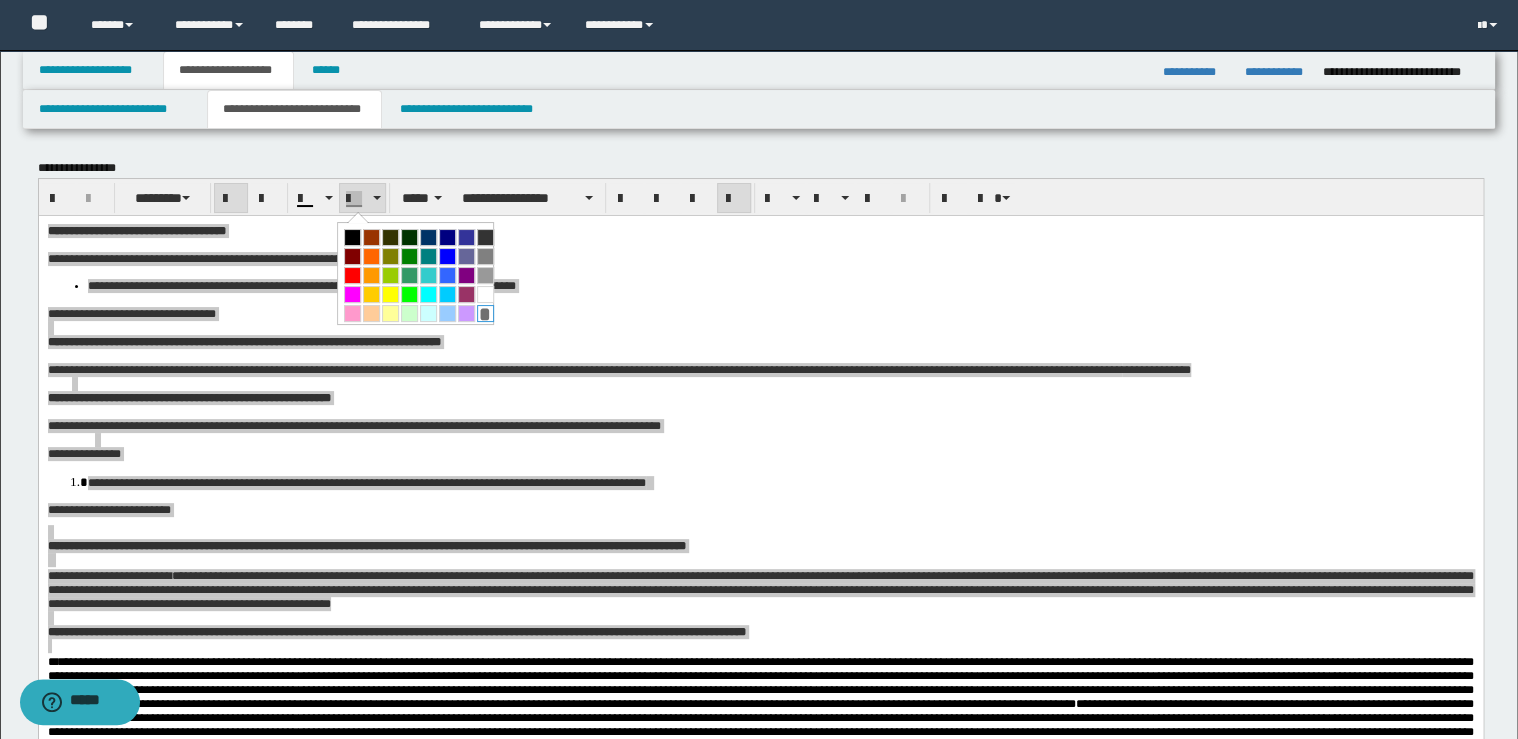 click on "*" at bounding box center (485, 313) 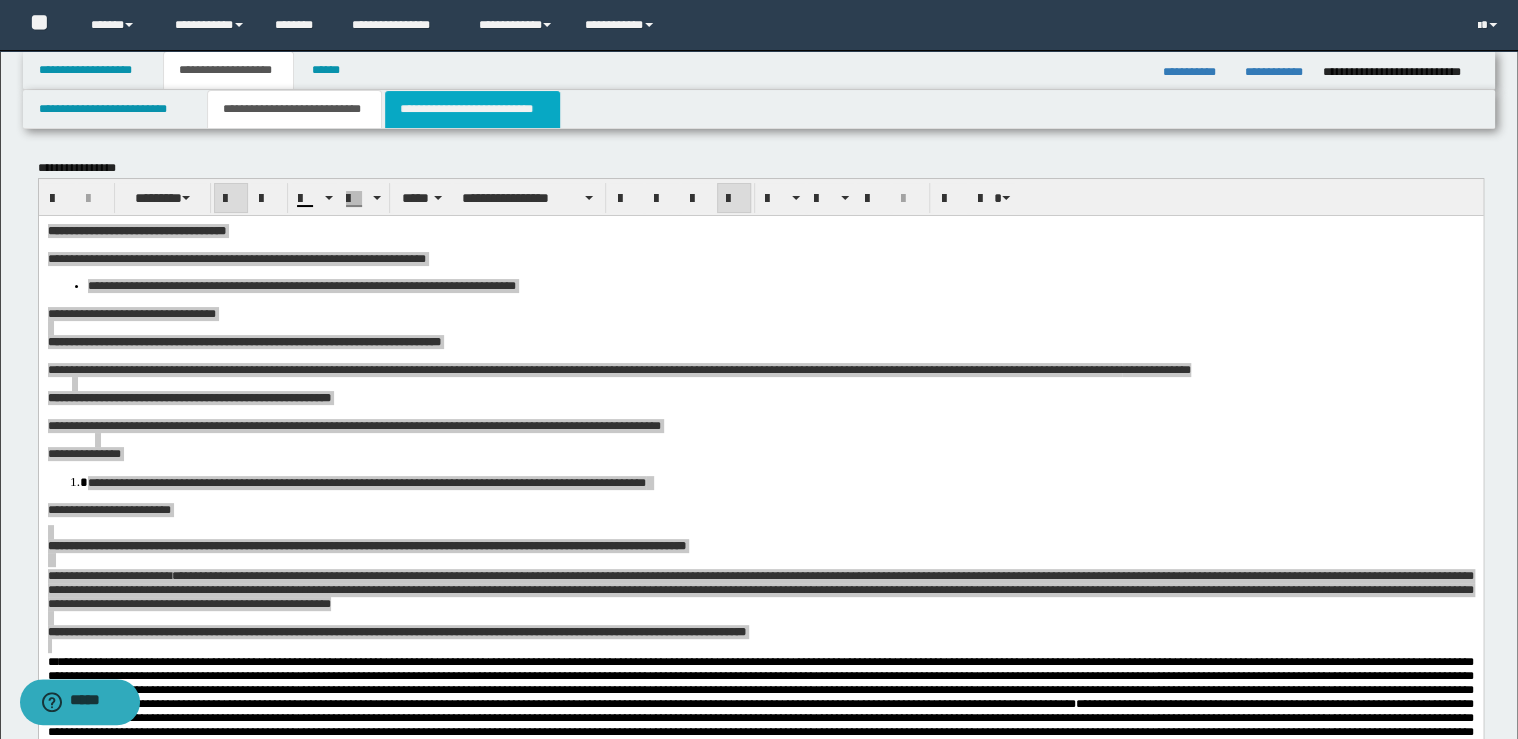 click on "**********" at bounding box center [472, 109] 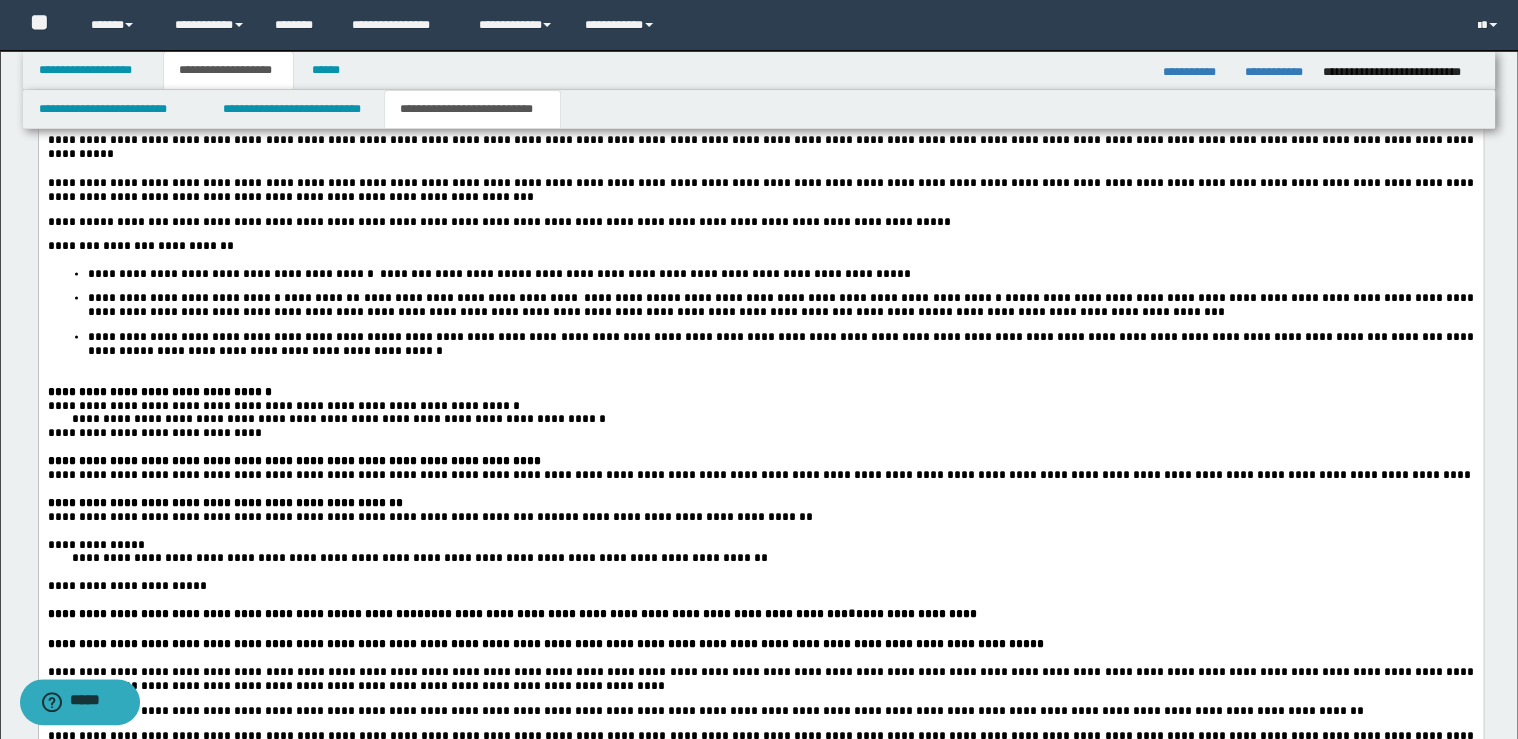 scroll, scrollTop: 1760, scrollLeft: 0, axis: vertical 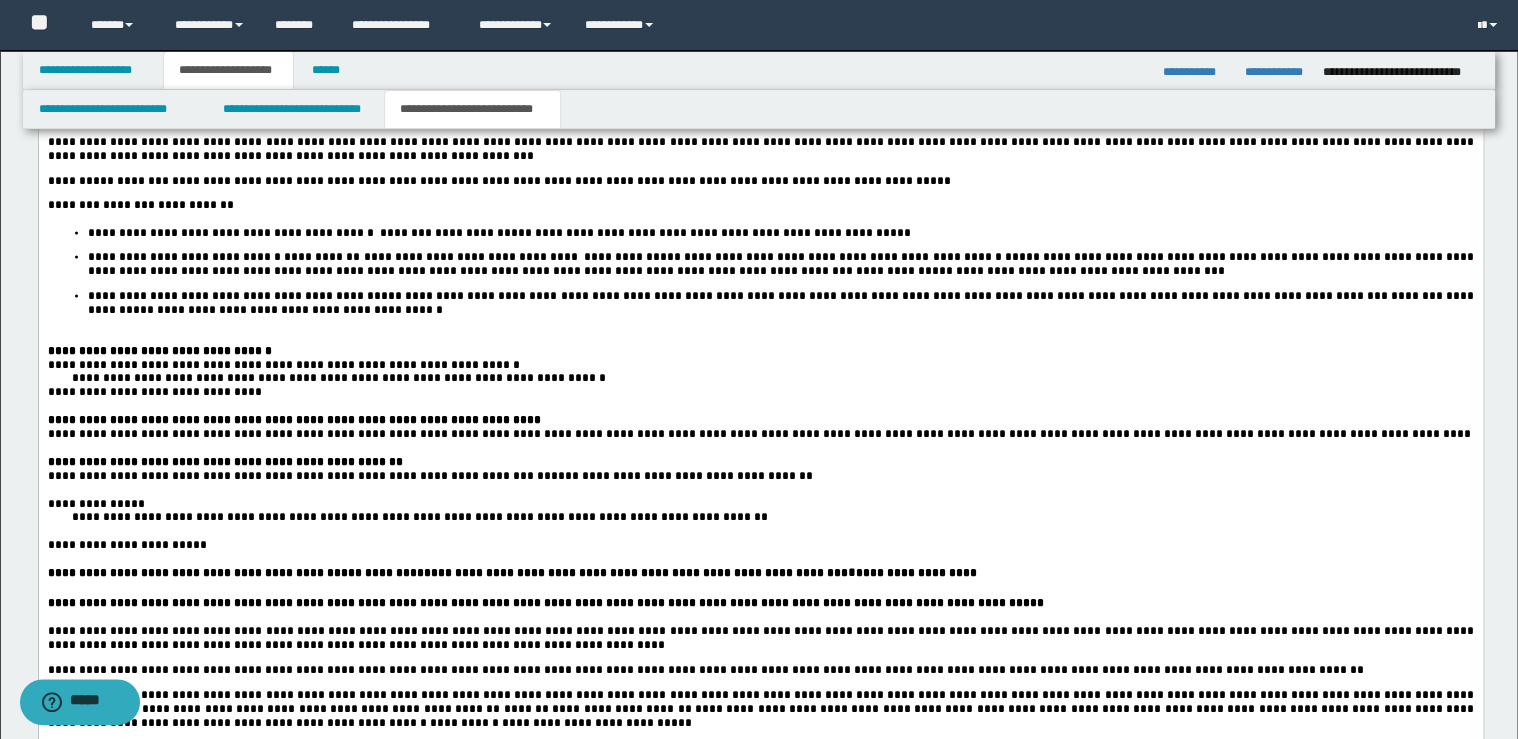 click on "**********" at bounding box center (780, 302) 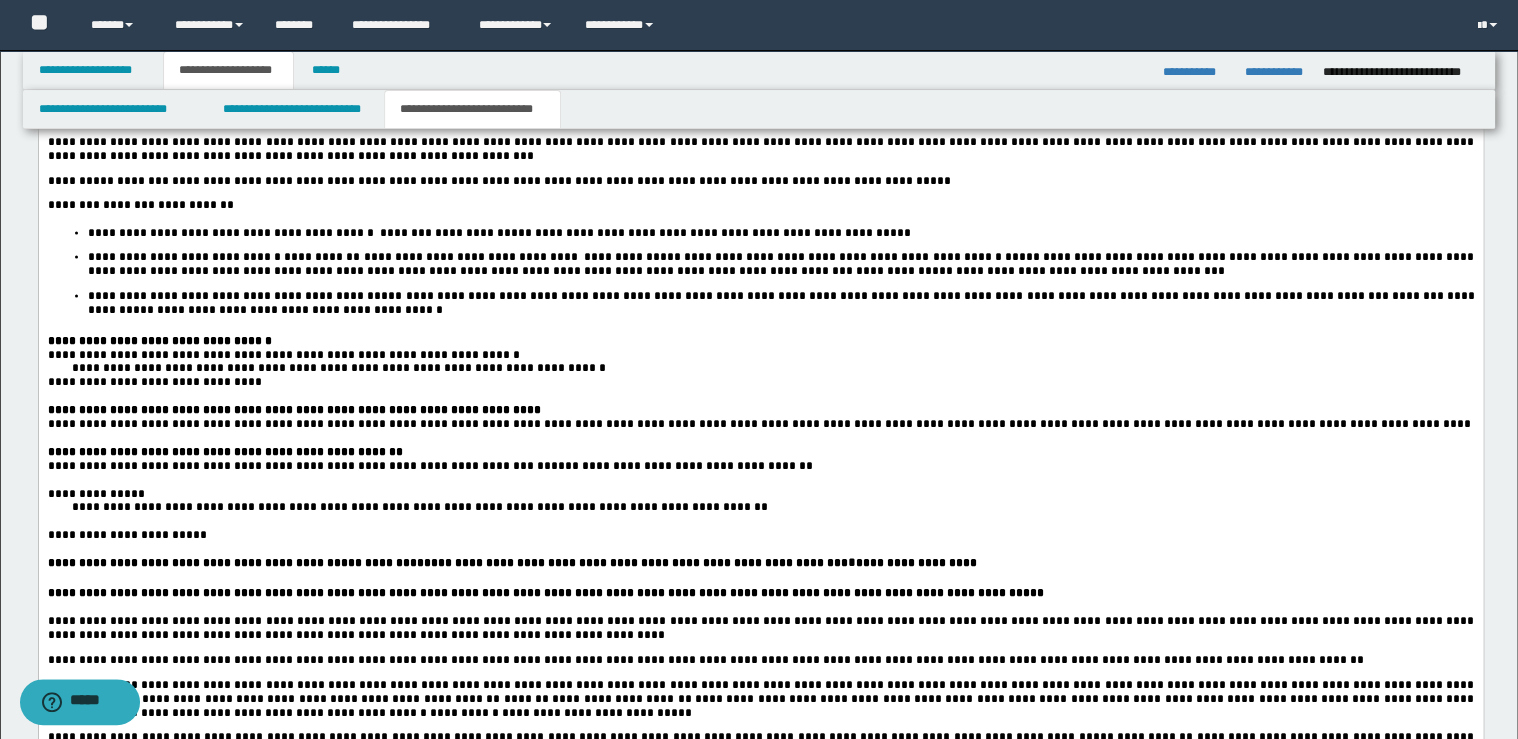 click on "**********" at bounding box center [339, 367] 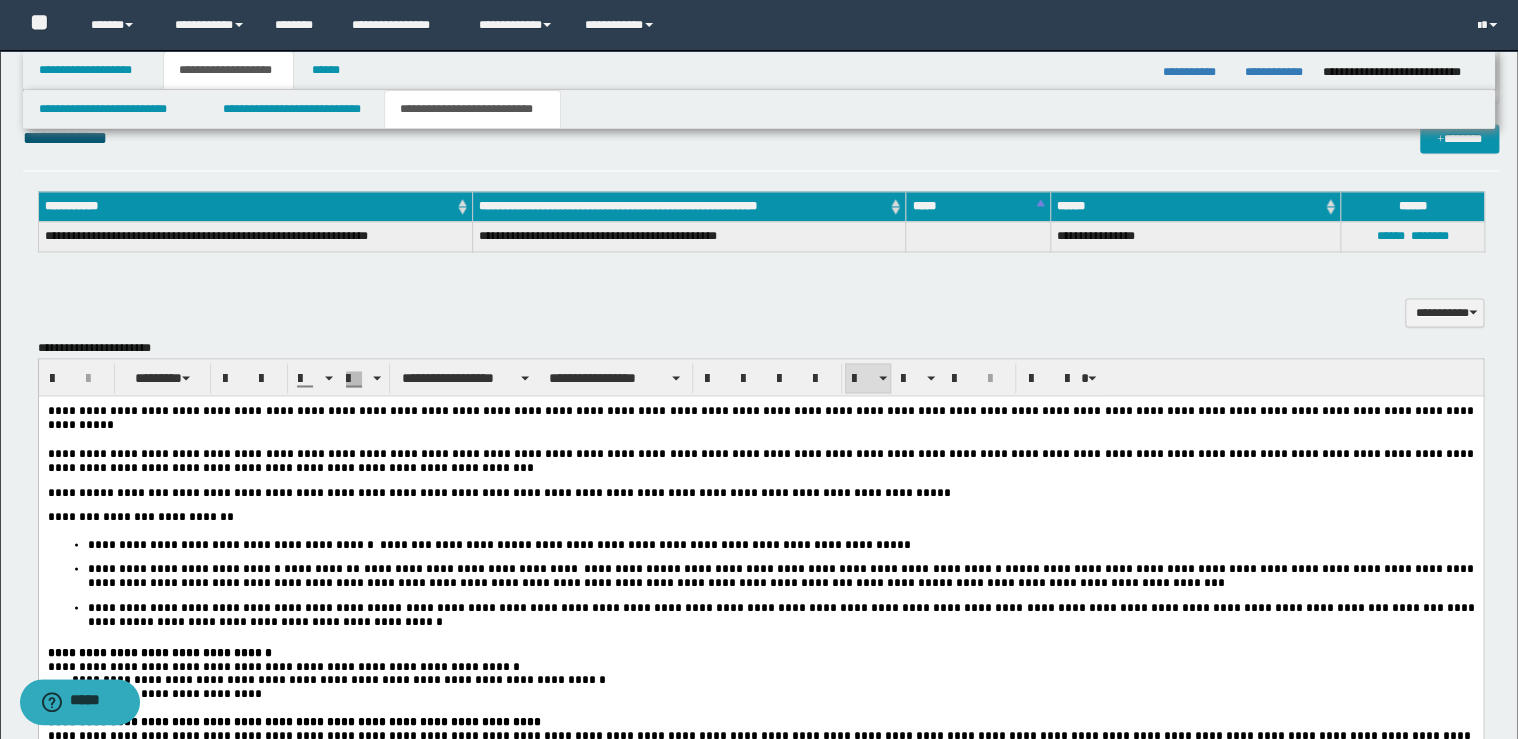 scroll, scrollTop: 1440, scrollLeft: 0, axis: vertical 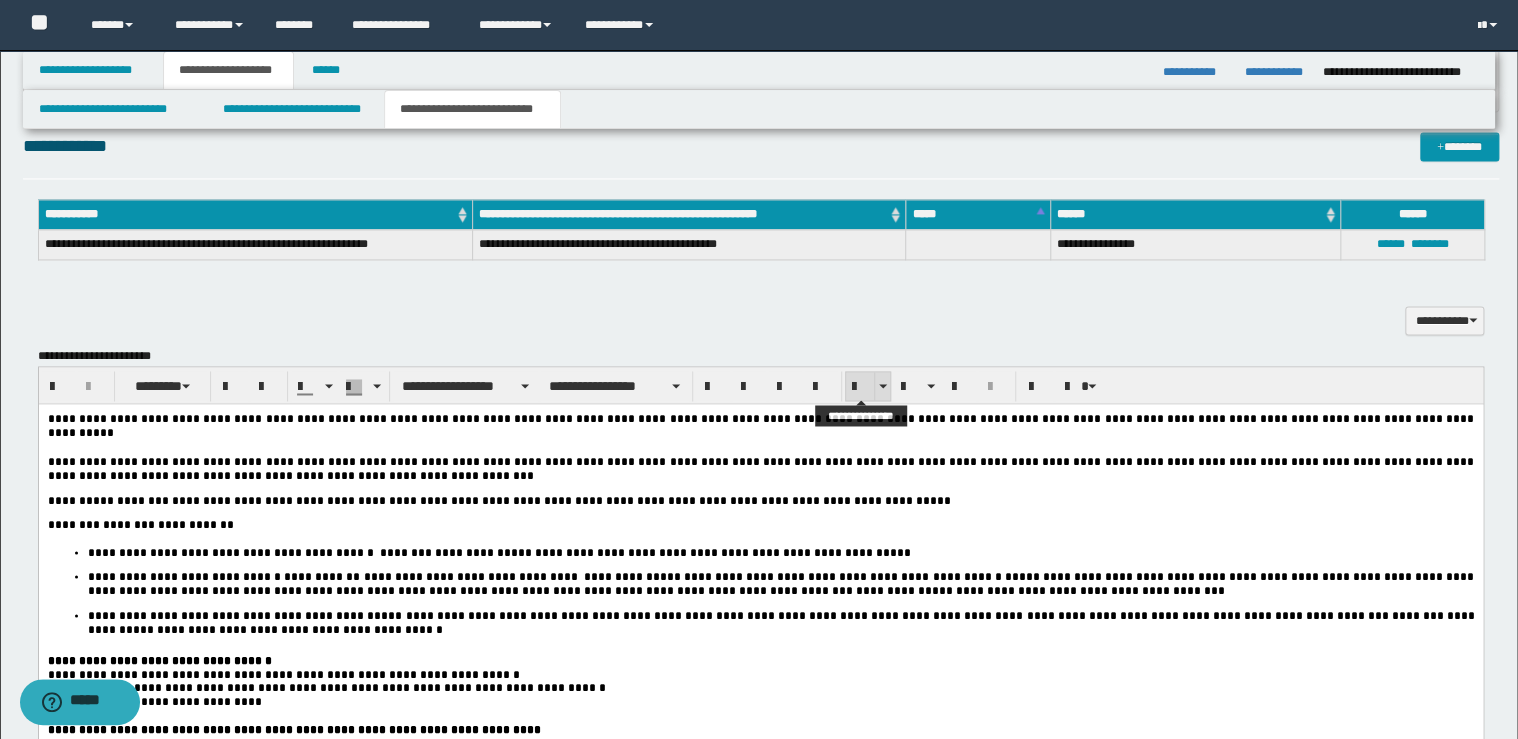 click at bounding box center (860, 386) 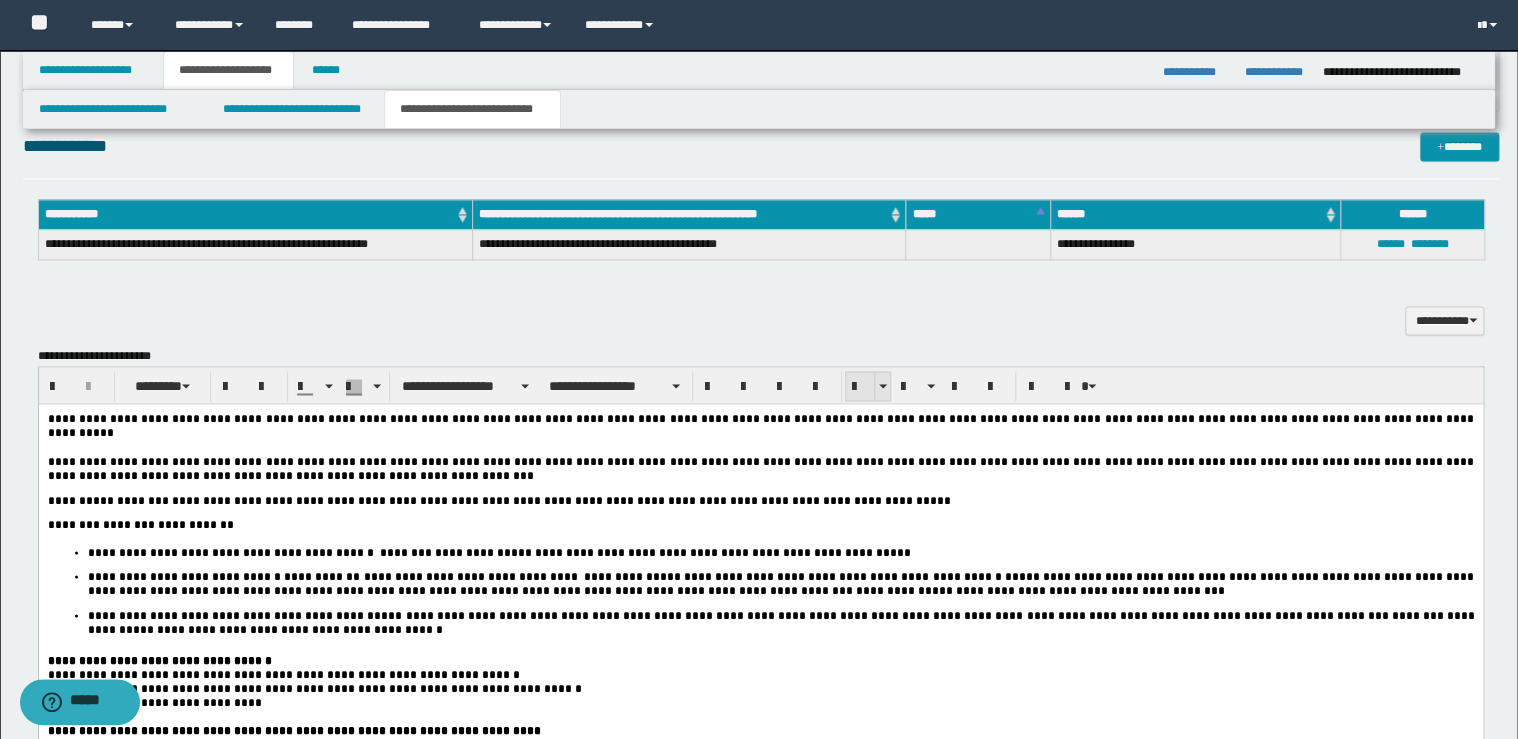 click at bounding box center [860, 387] 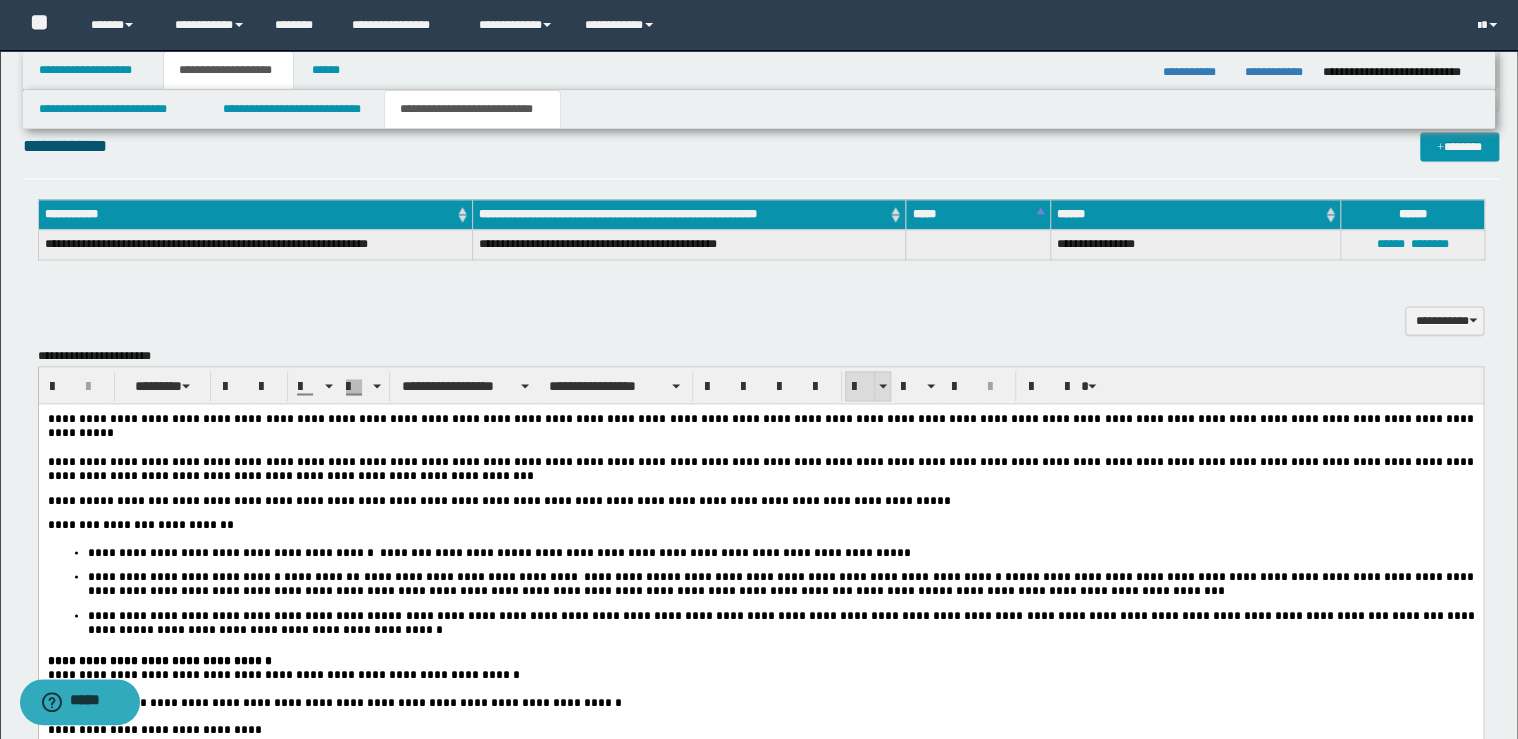 click at bounding box center (860, 387) 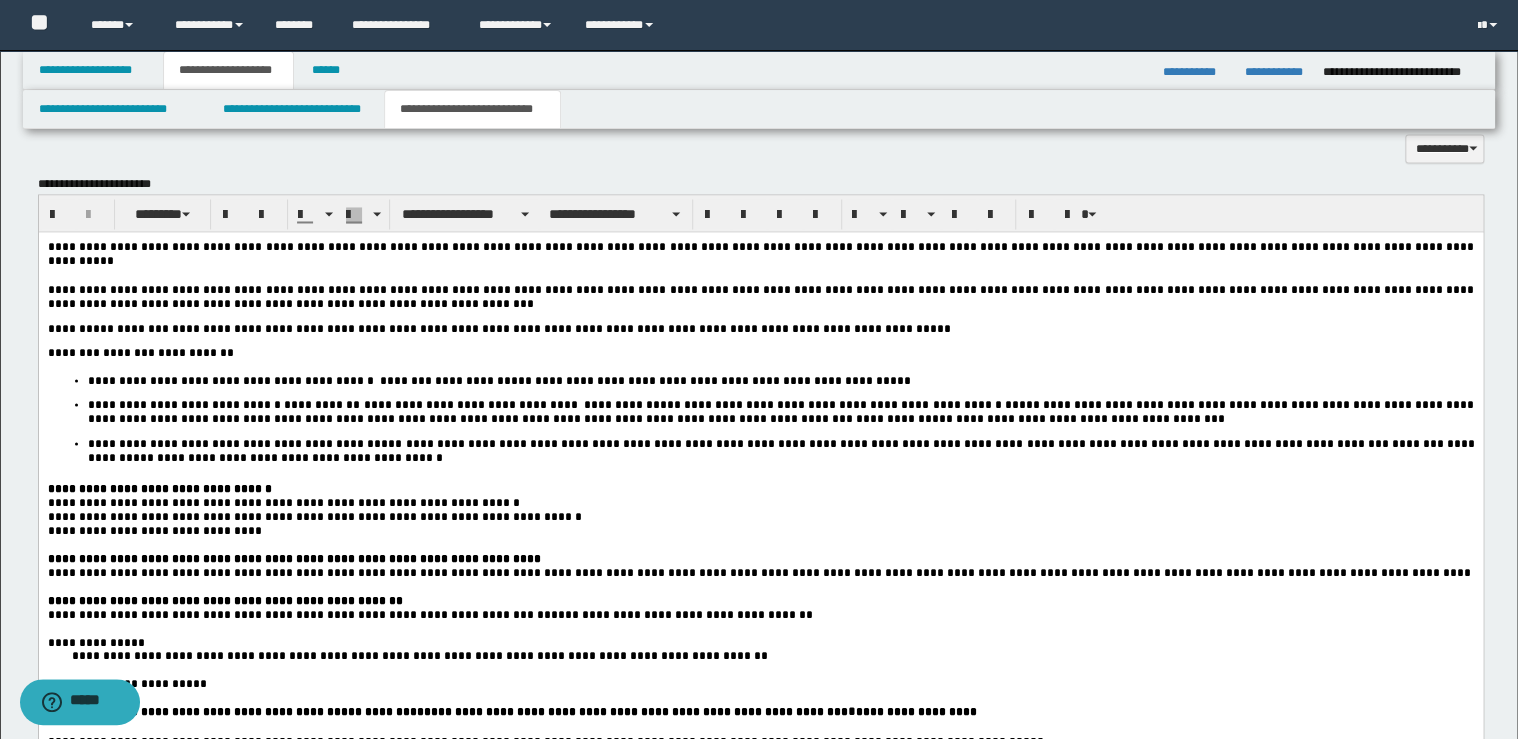 scroll, scrollTop: 1520, scrollLeft: 0, axis: vertical 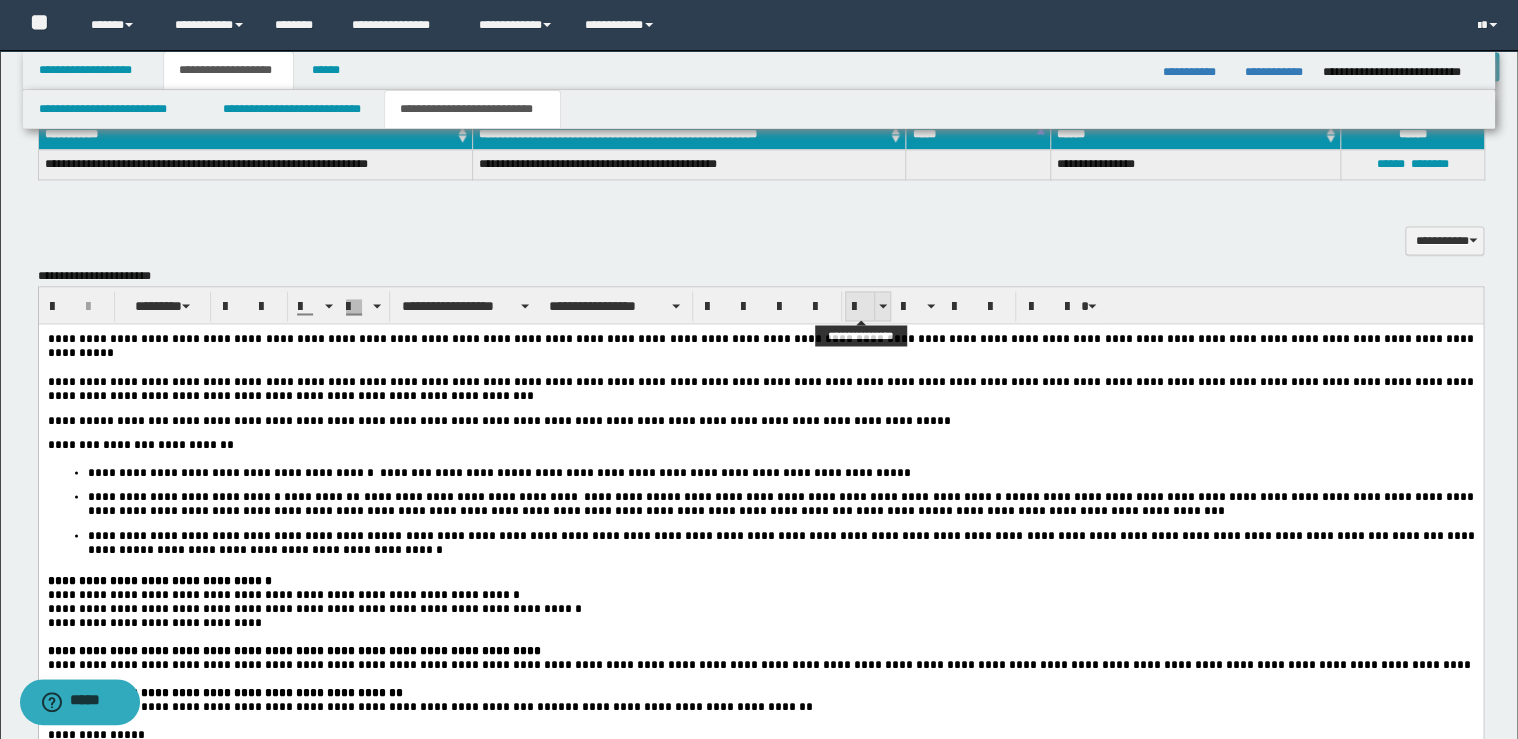 click at bounding box center (860, 307) 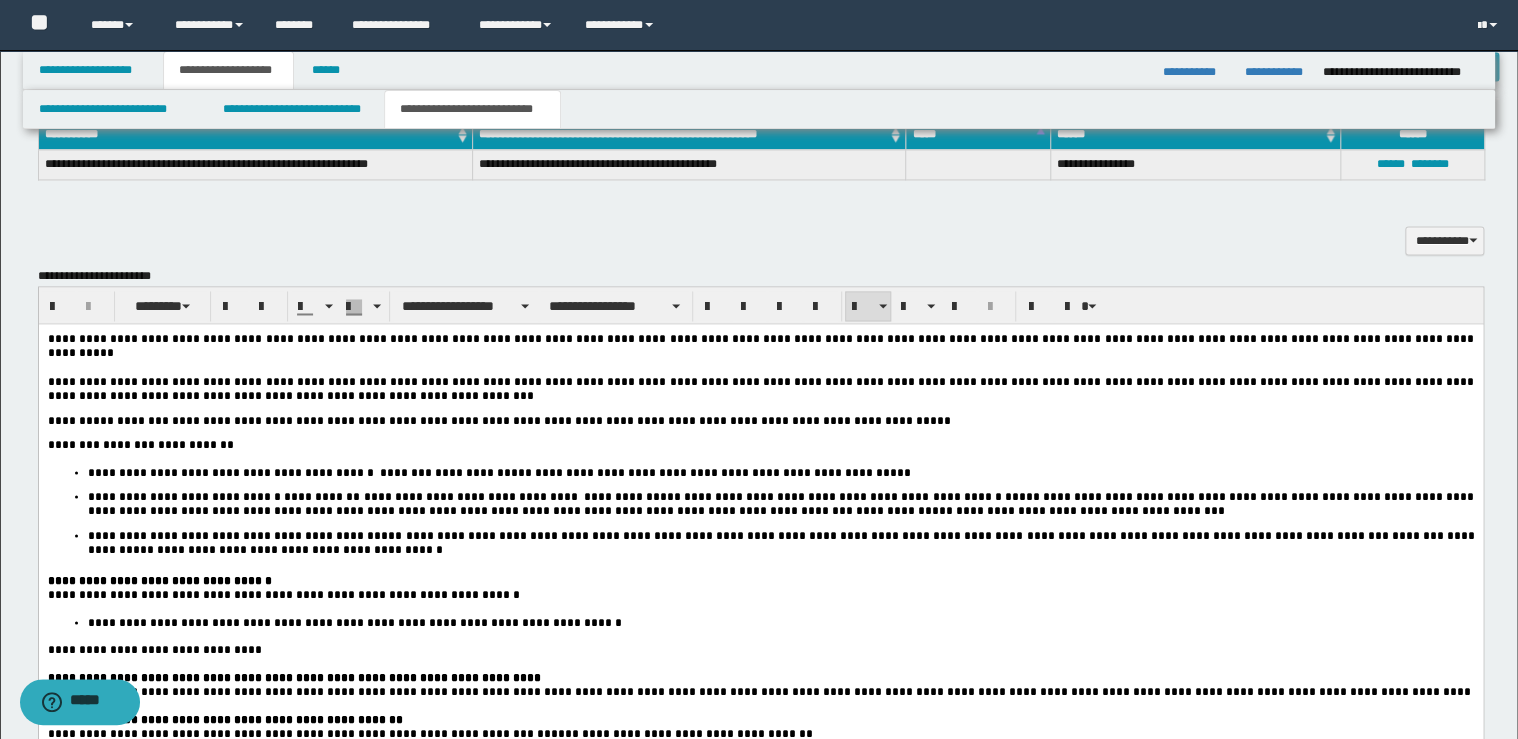 scroll, scrollTop: 1840, scrollLeft: 0, axis: vertical 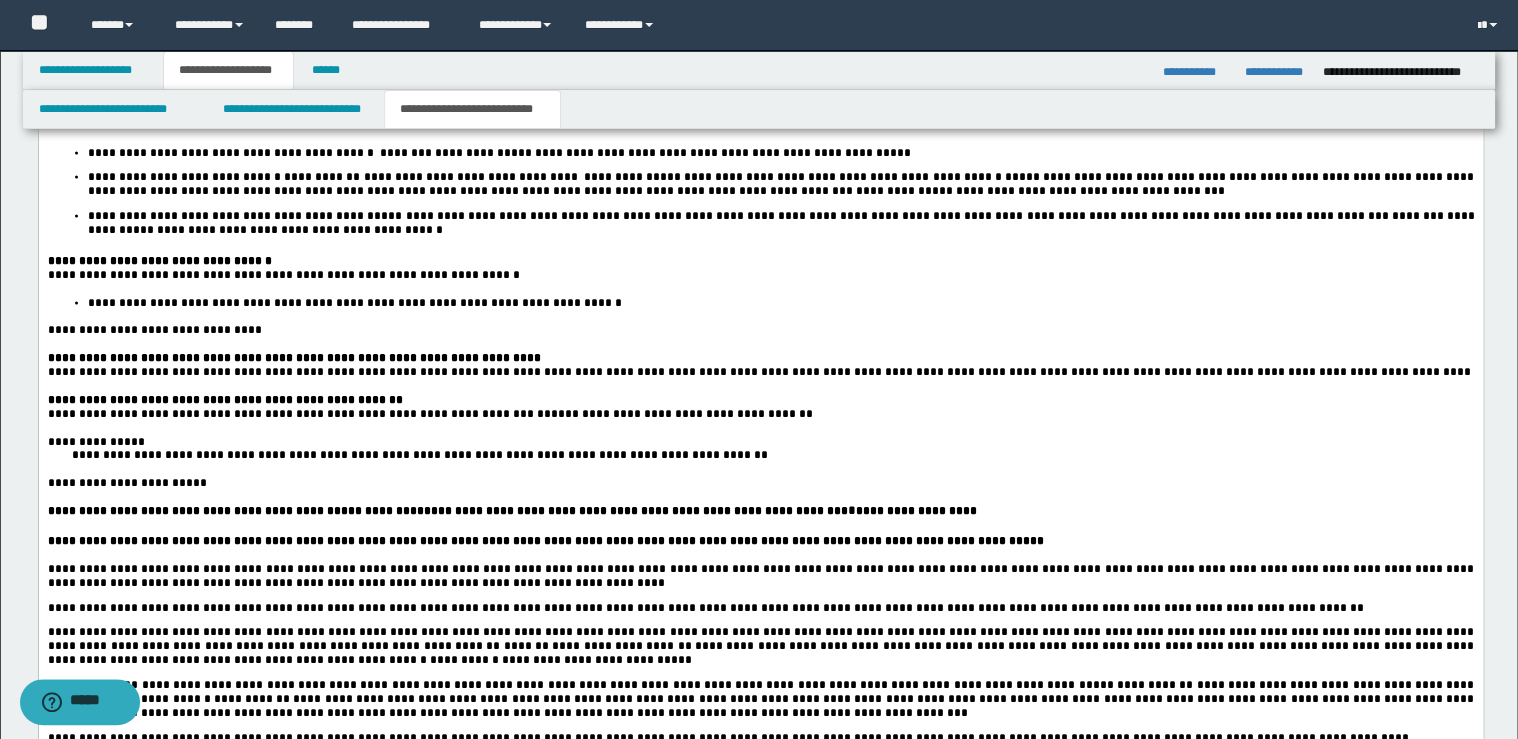 click on "**********" at bounding box center (760, 260) 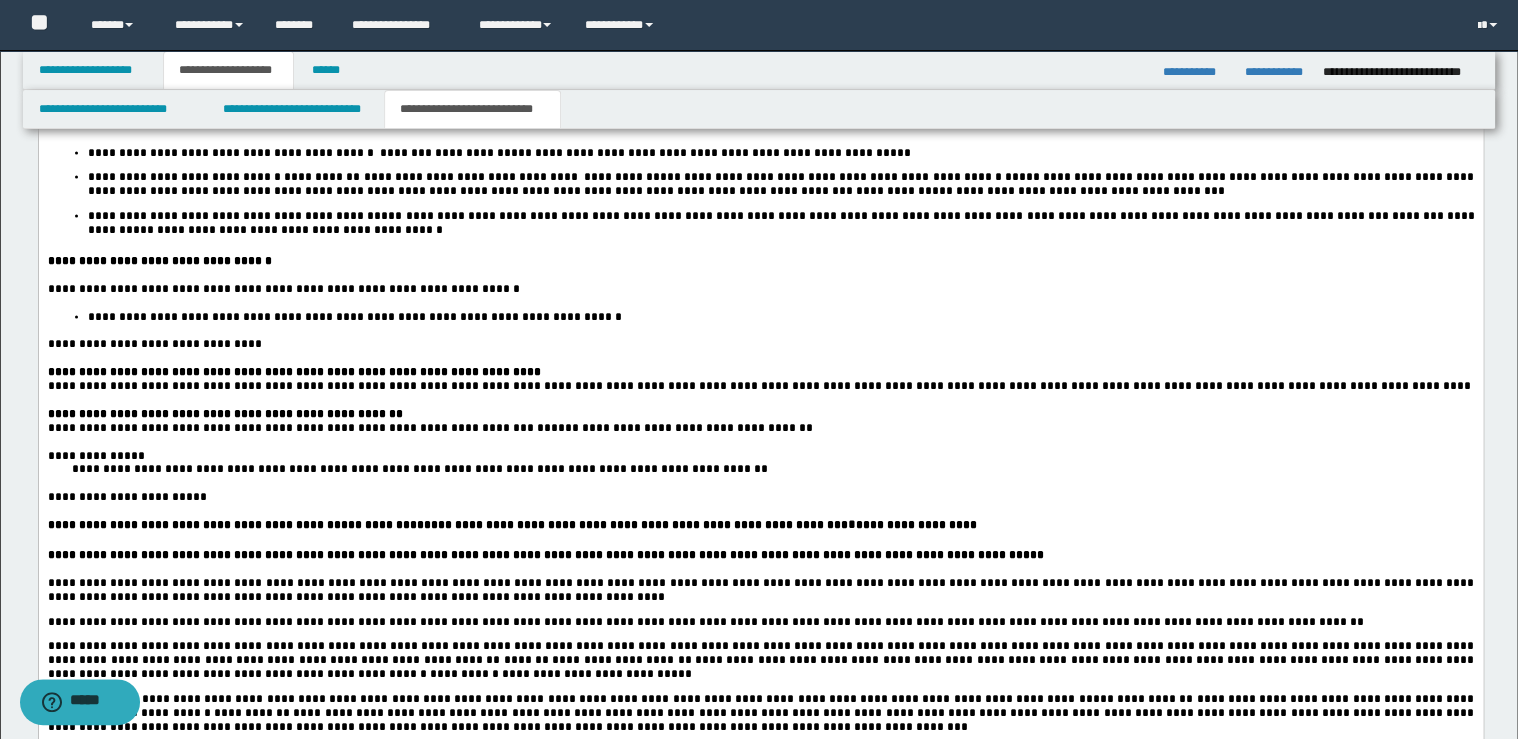 click on "**********" at bounding box center [154, 343] 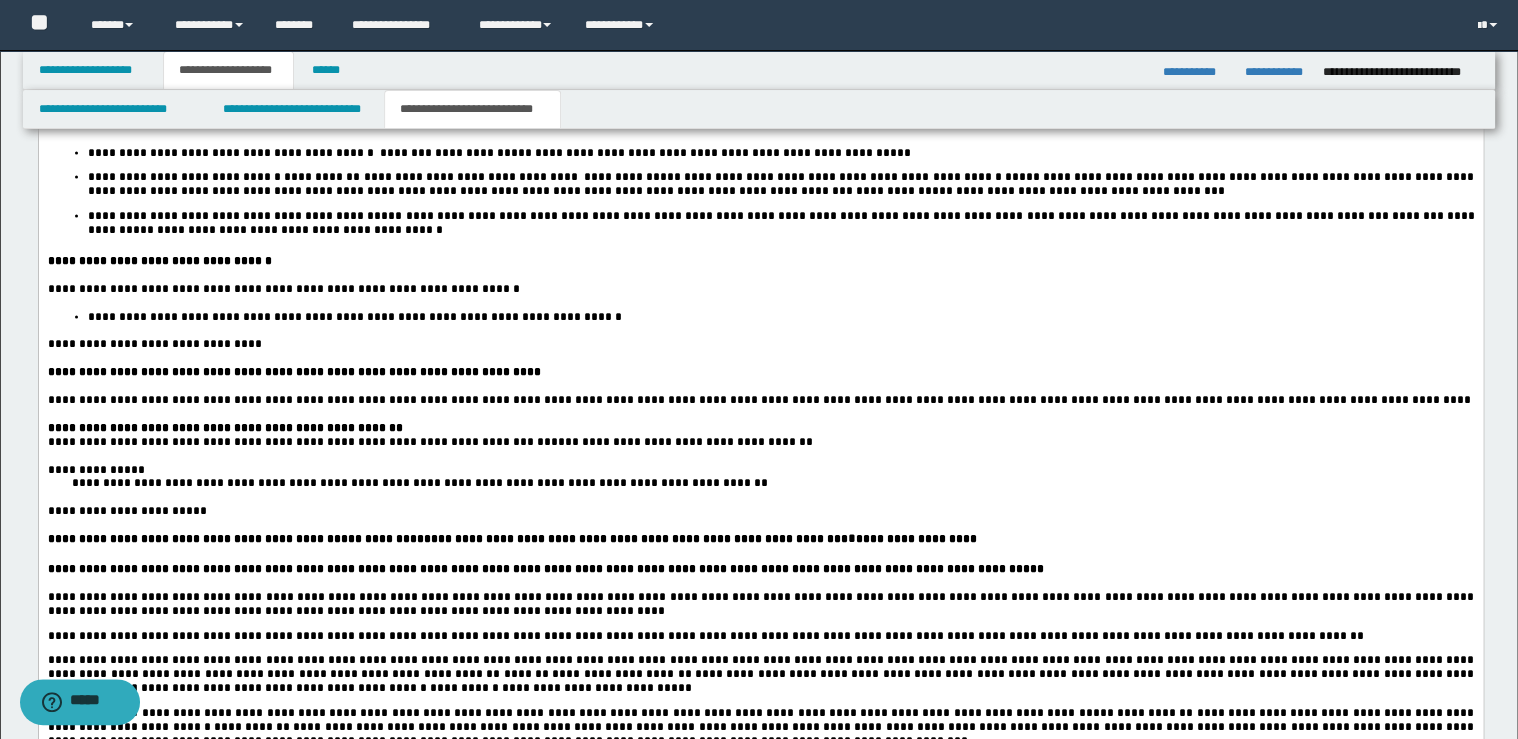 click on "**********" at bounding box center (760, 427) 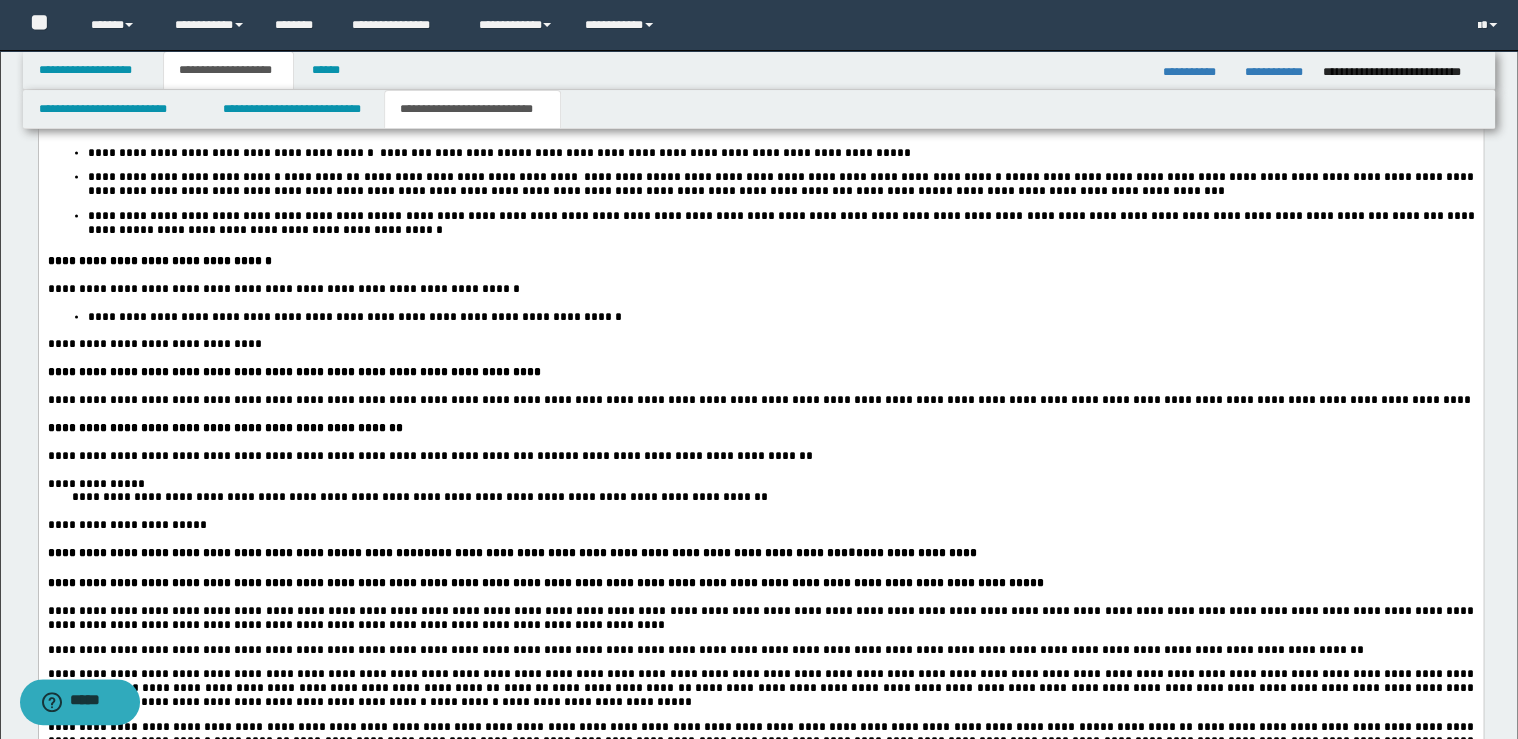click on "**********" at bounding box center (419, 496) 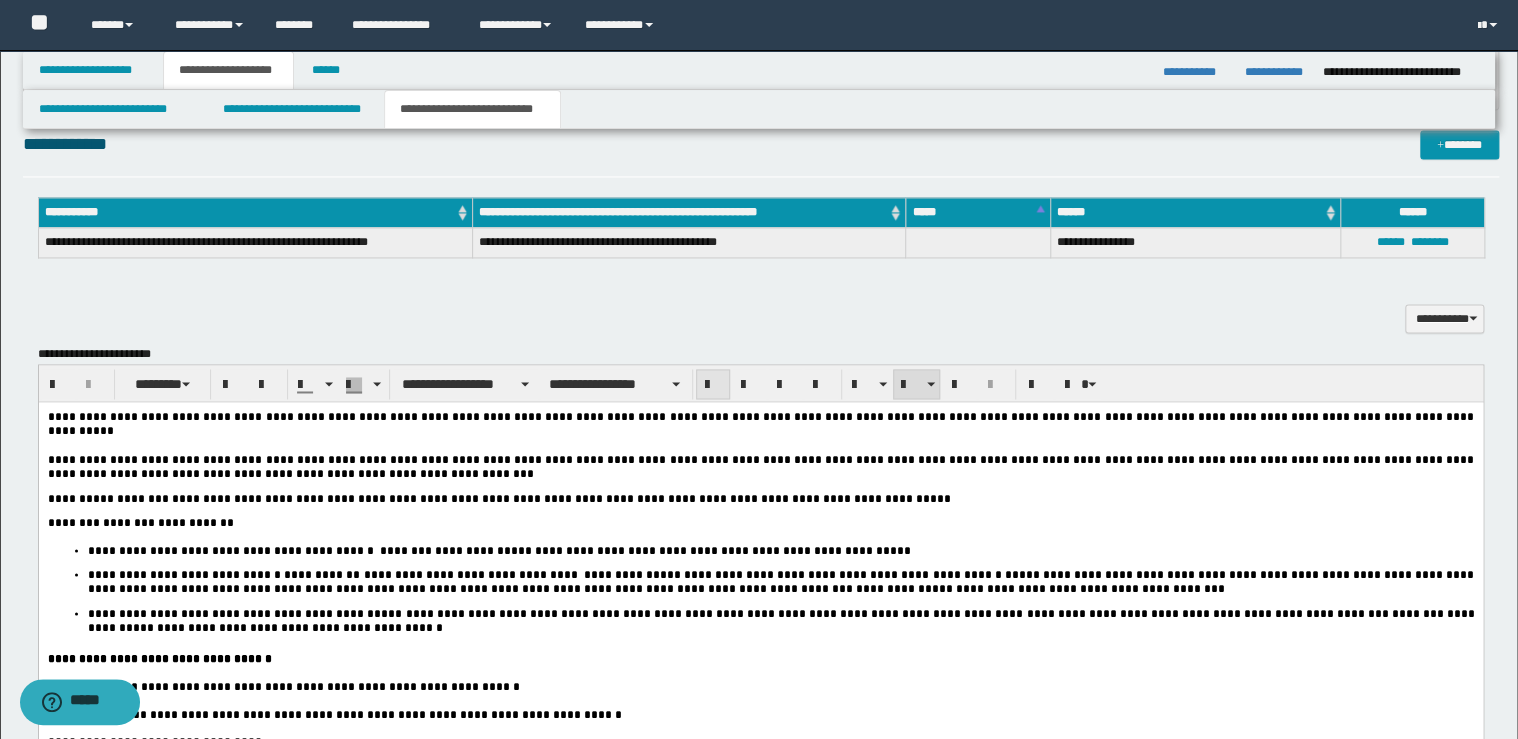 scroll, scrollTop: 1440, scrollLeft: 0, axis: vertical 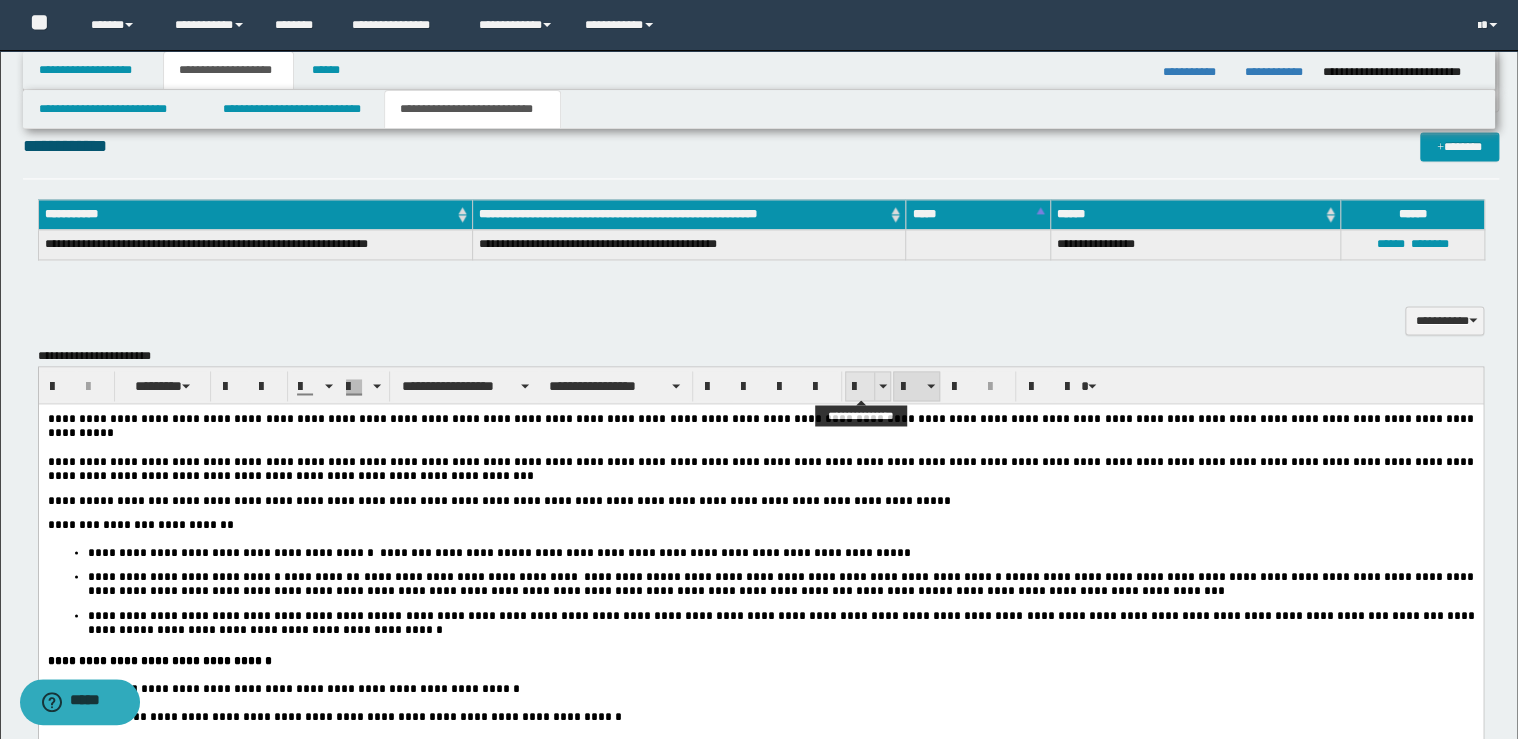 click at bounding box center [860, 387] 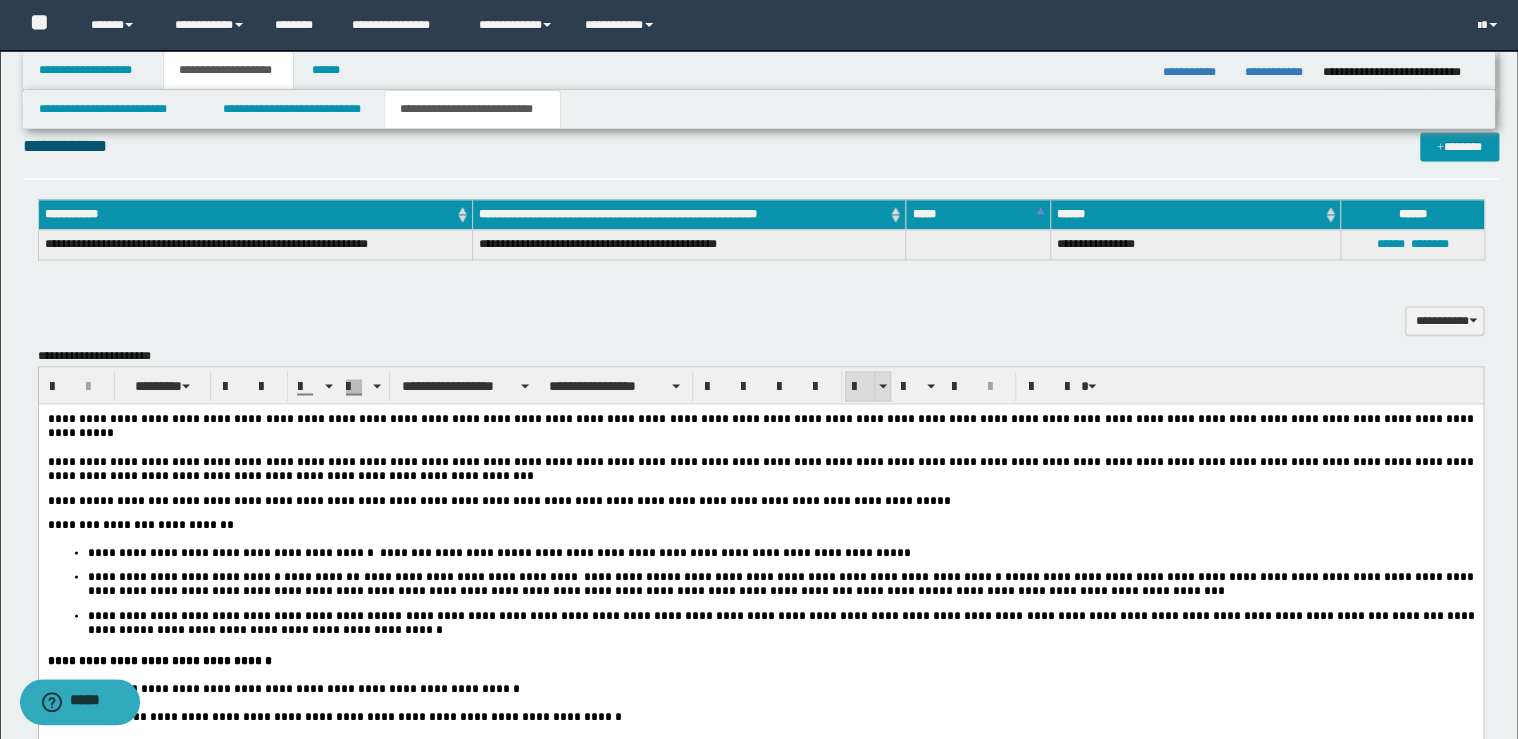 click at bounding box center (860, 387) 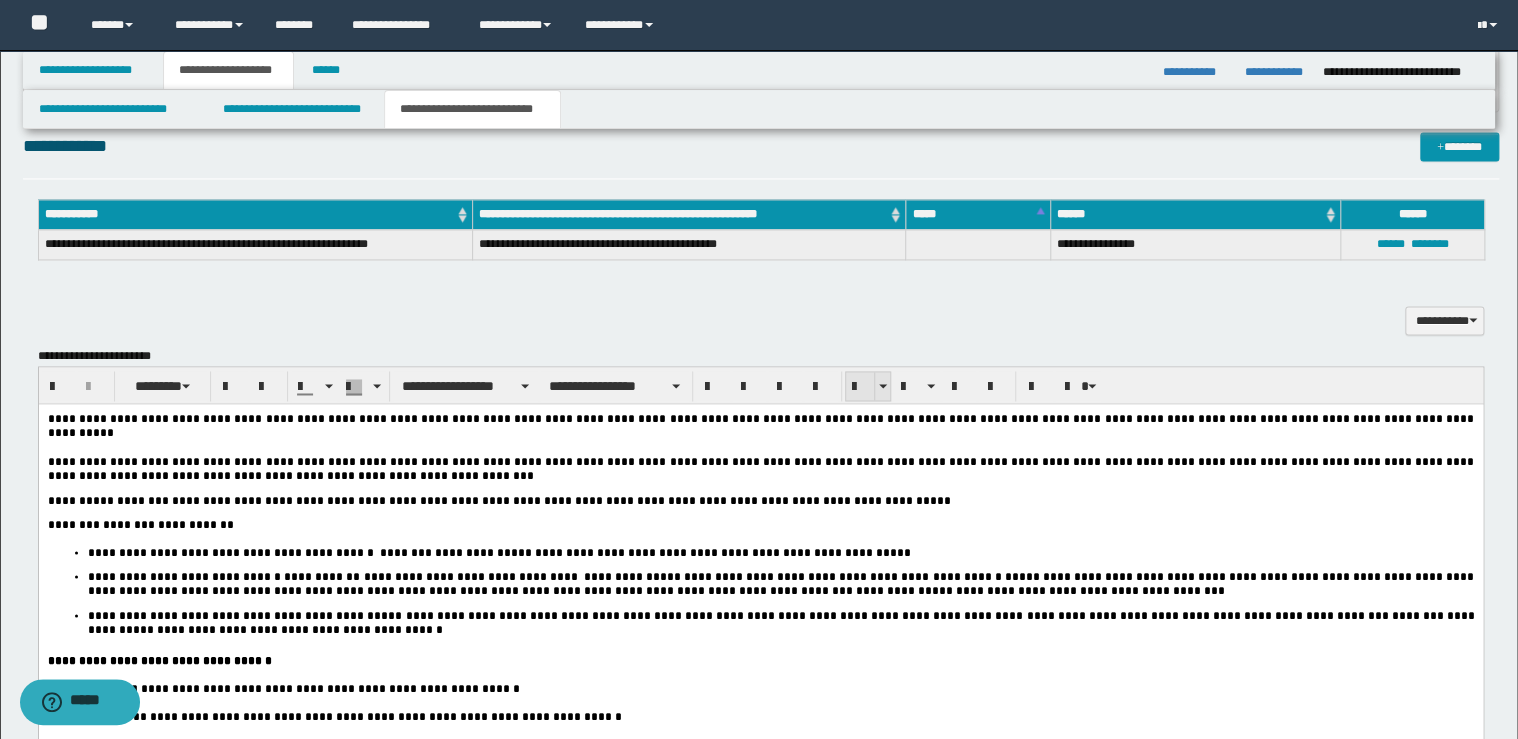 click at bounding box center [860, 387] 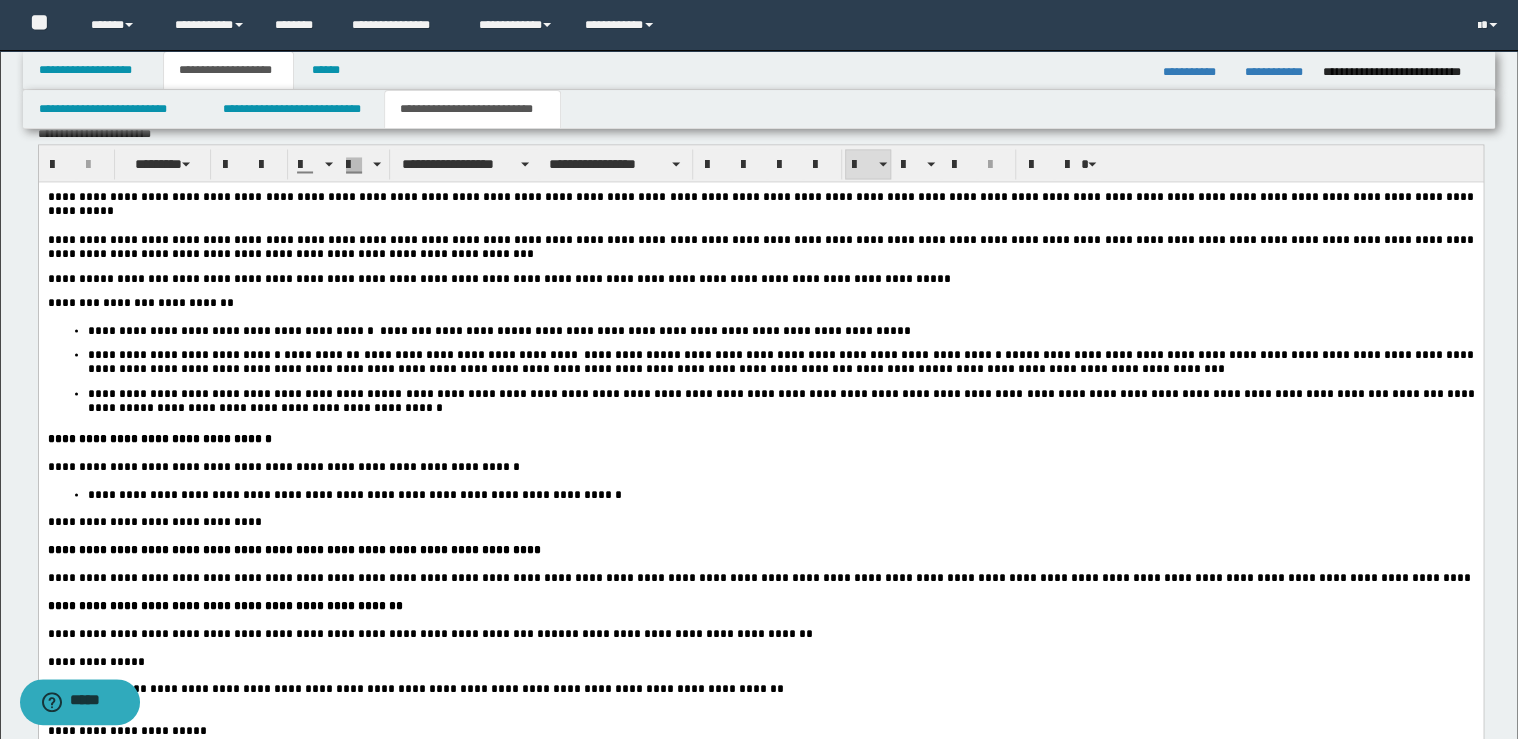 scroll, scrollTop: 1920, scrollLeft: 0, axis: vertical 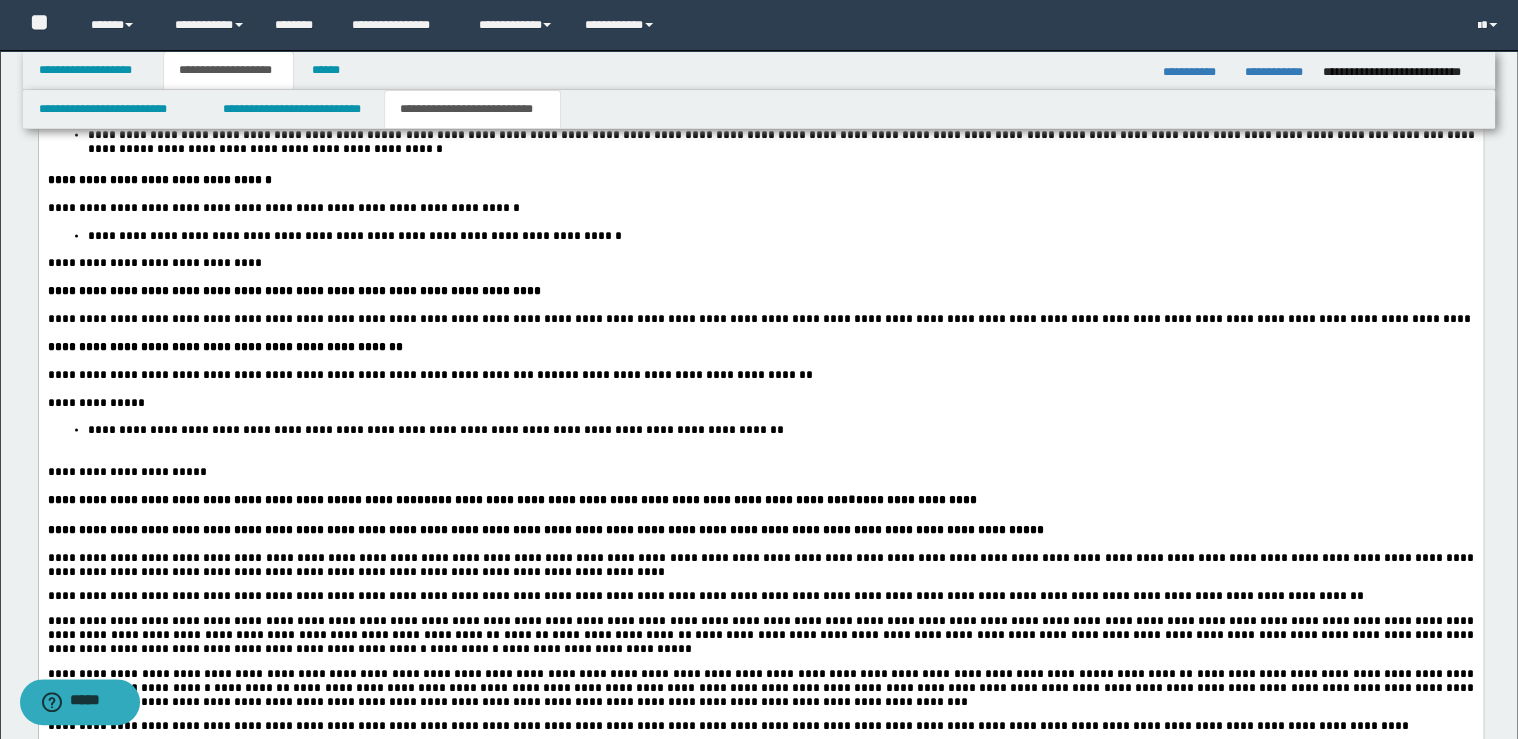 click at bounding box center (784, 431) 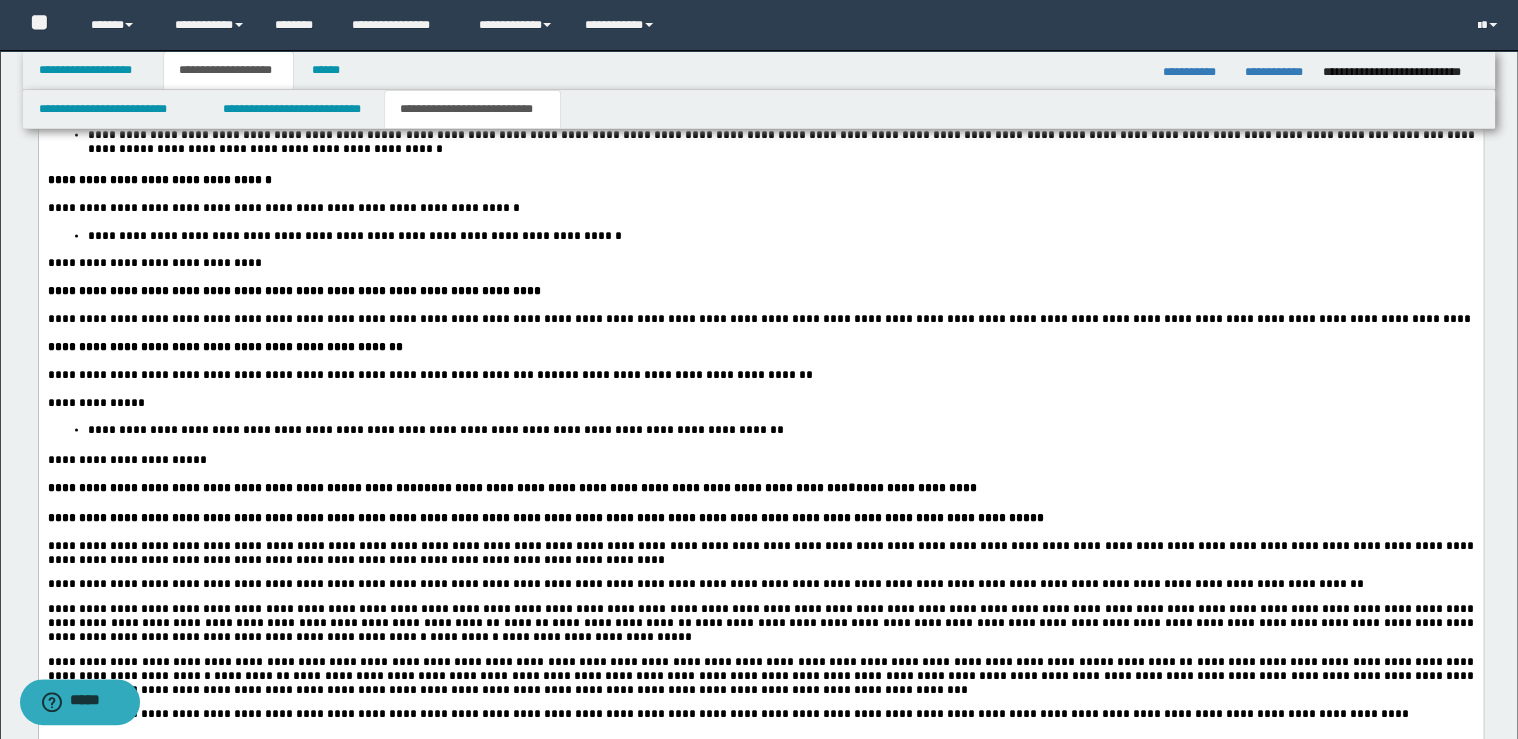 scroll, scrollTop: 2240, scrollLeft: 0, axis: vertical 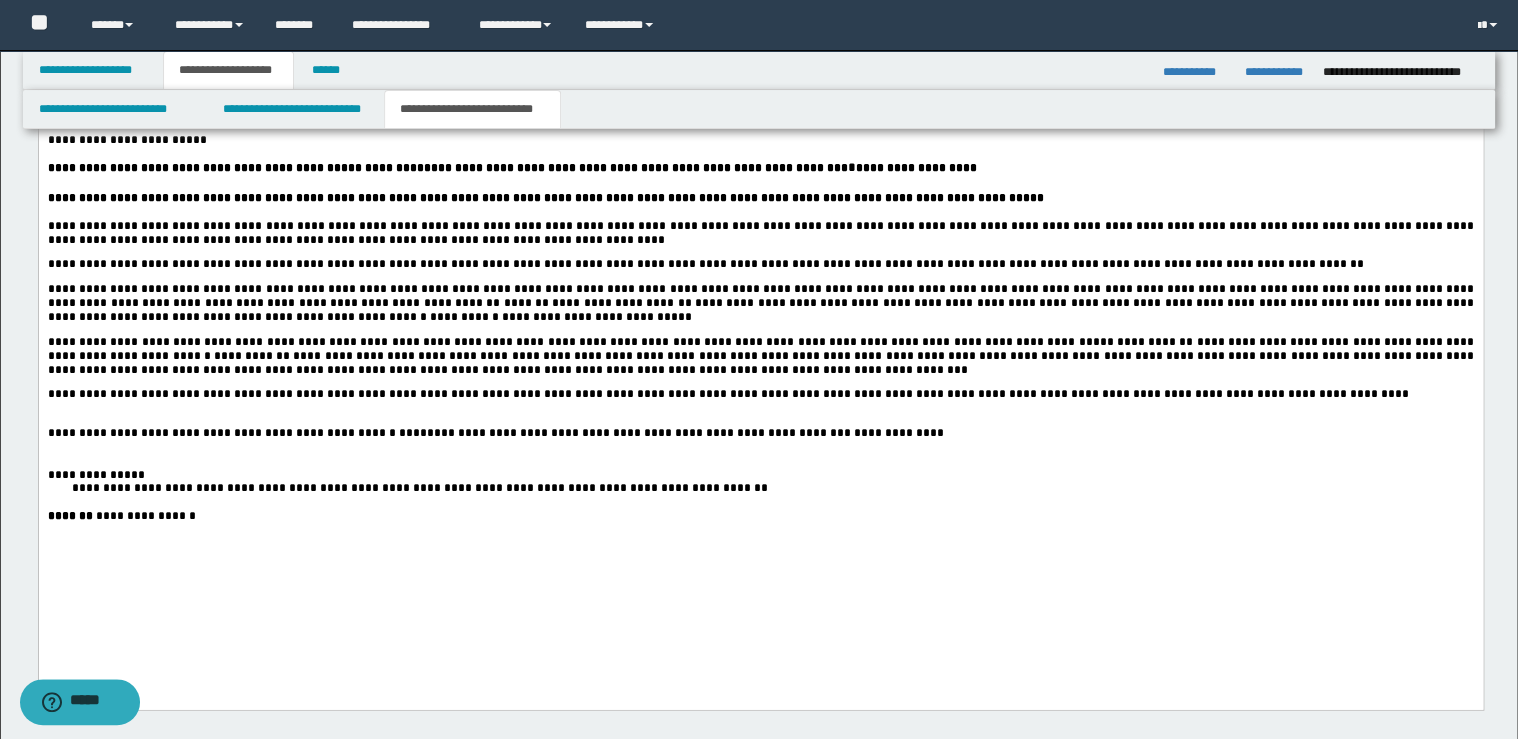 click on "**********" at bounding box center (760, 395) 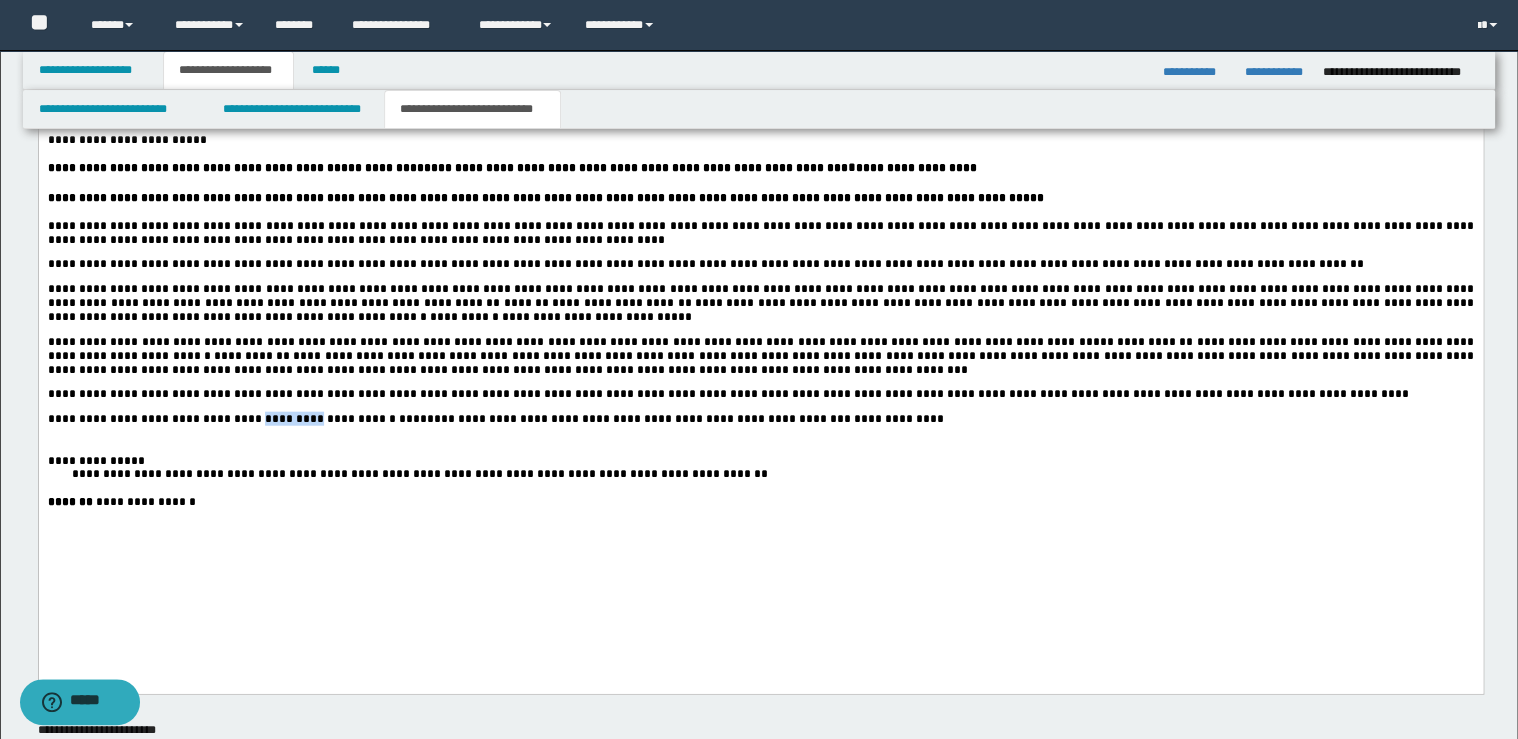 drag, startPoint x: 295, startPoint y: 484, endPoint x: 227, endPoint y: 490, distance: 68.26419 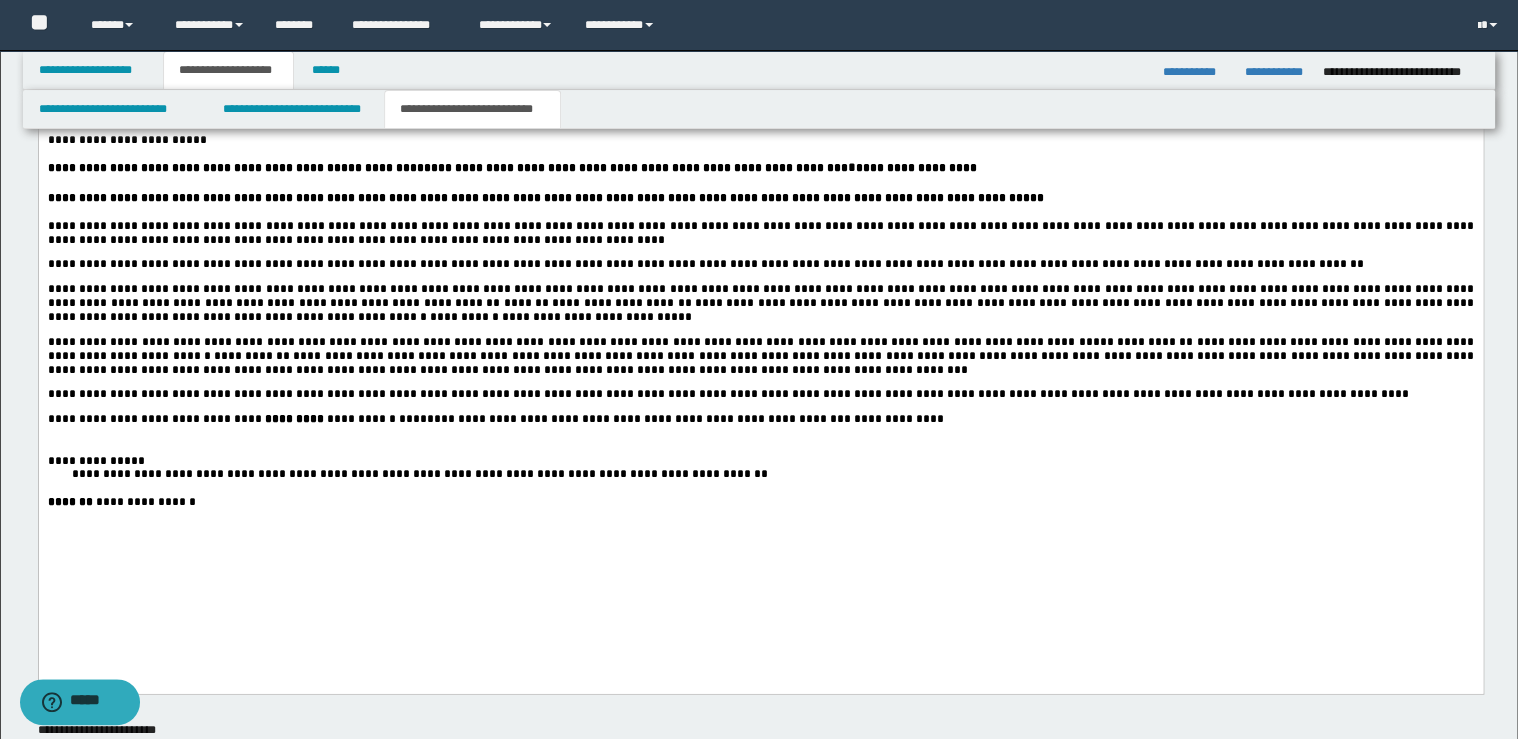 click on "**********" at bounding box center (760, 420) 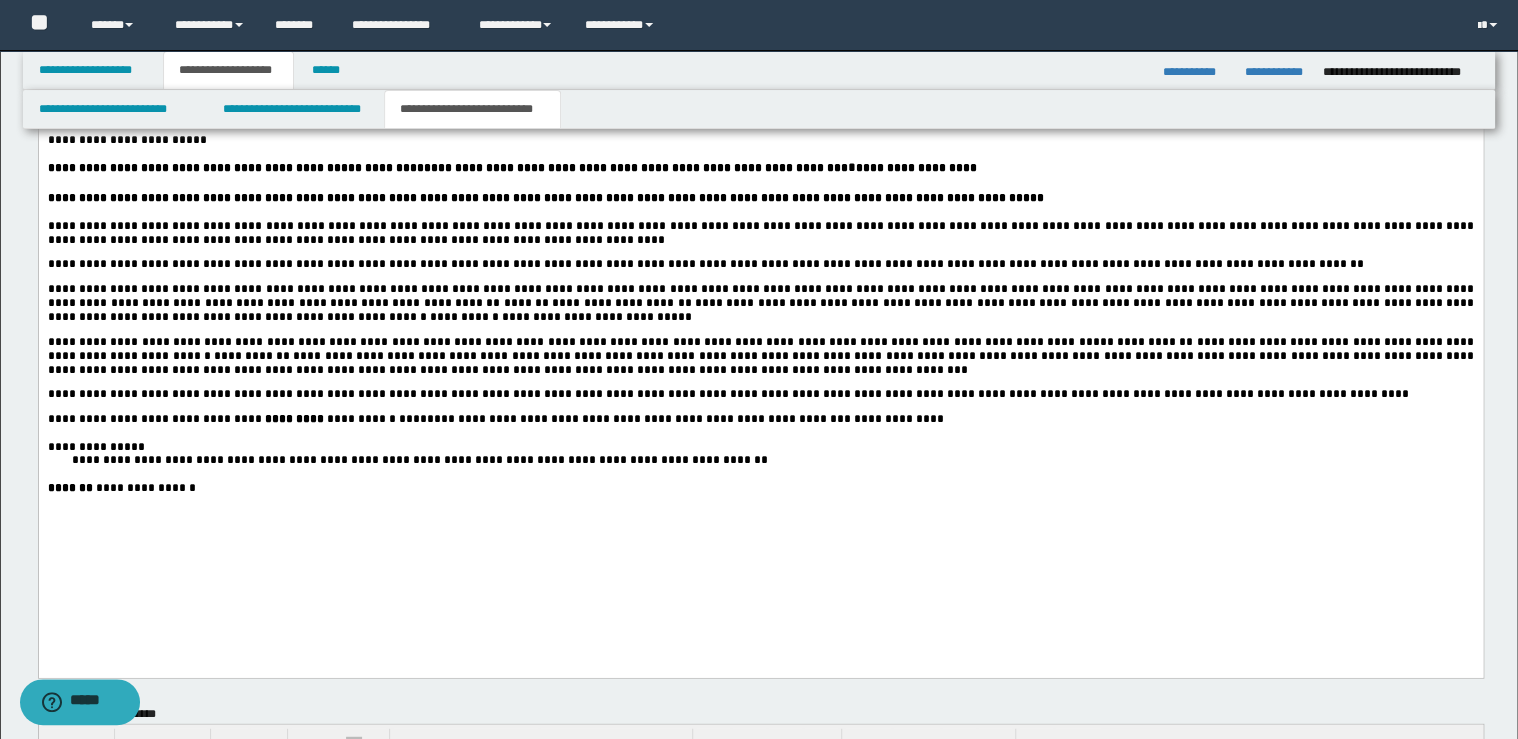 drag, startPoint x: 71, startPoint y: 534, endPoint x: 233, endPoint y: 528, distance: 162.11107 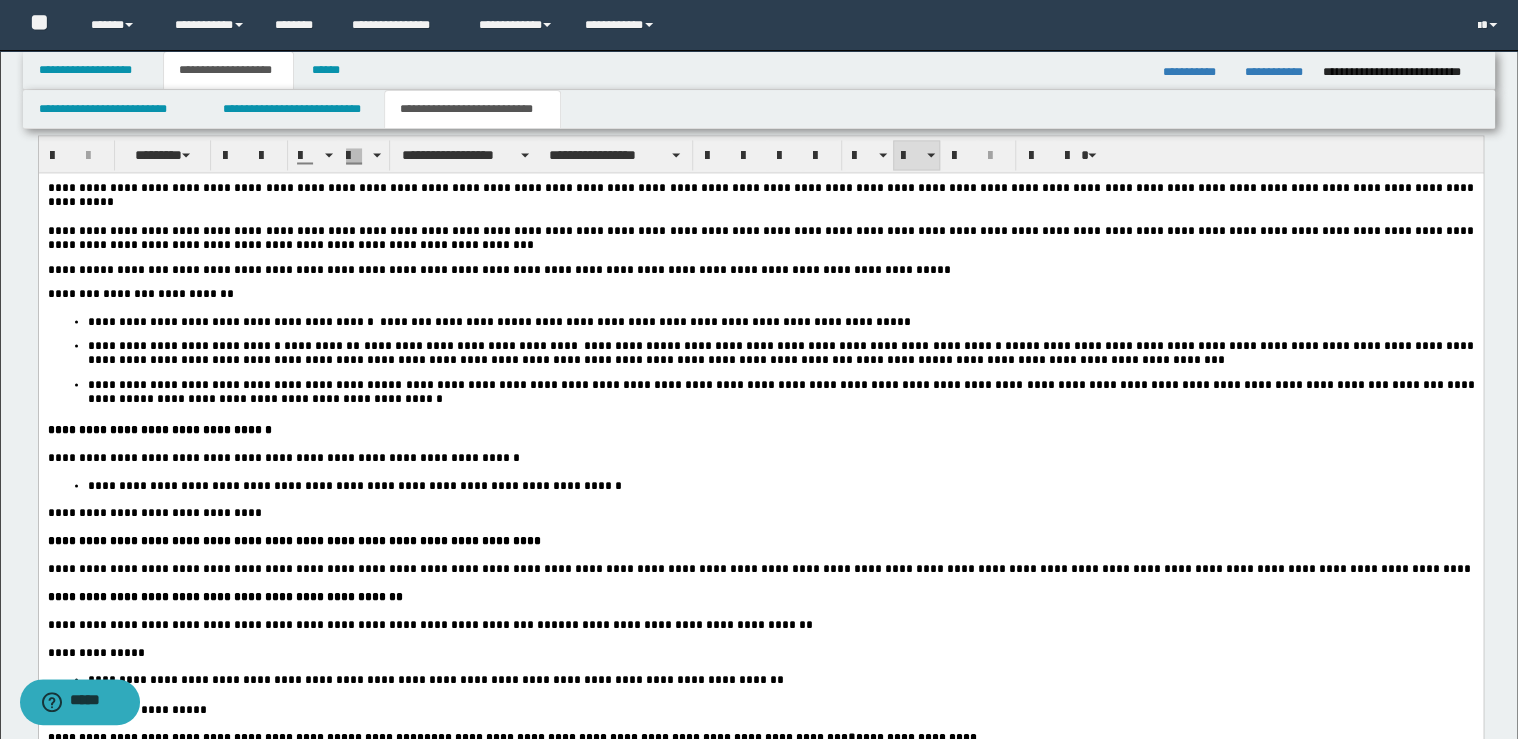 scroll, scrollTop: 1600, scrollLeft: 0, axis: vertical 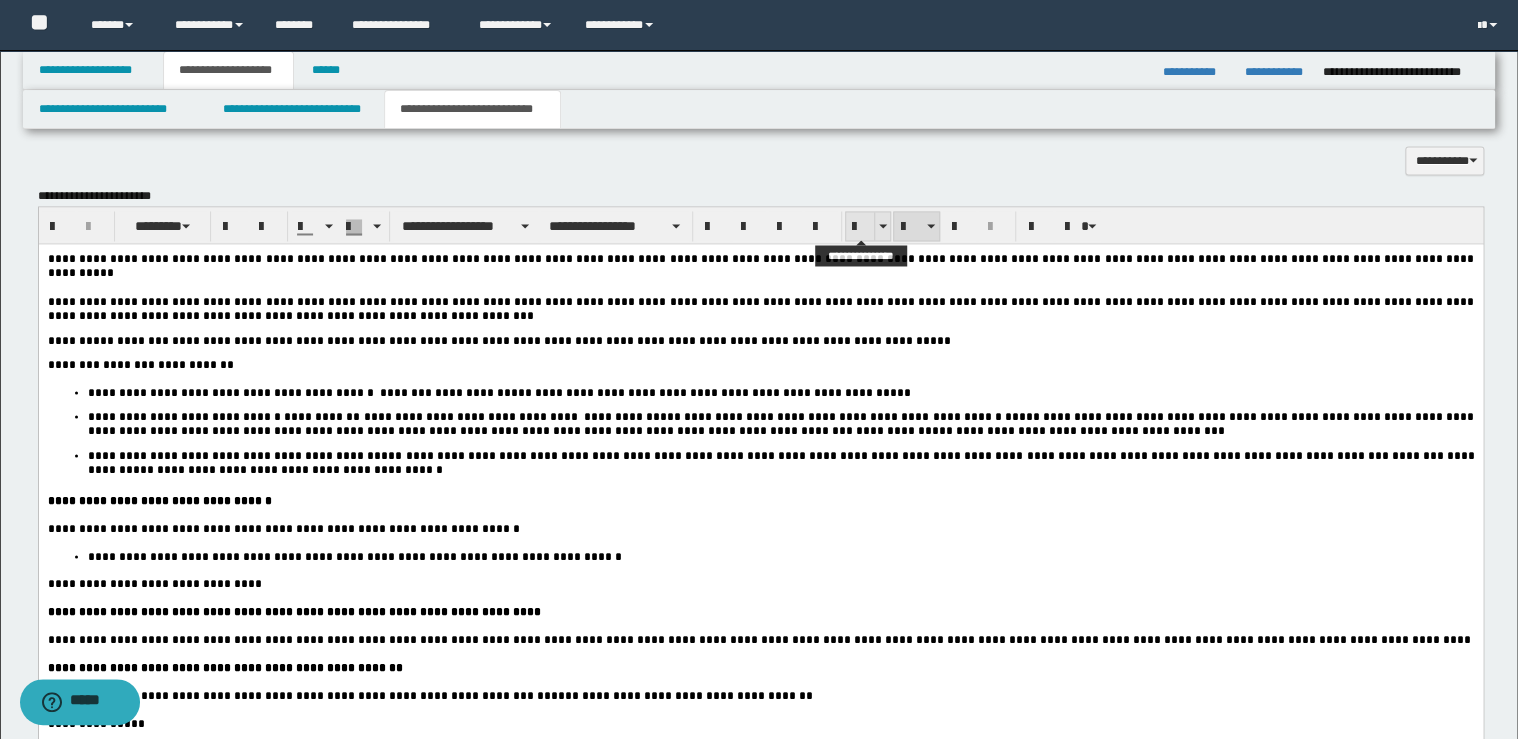 click at bounding box center (860, 227) 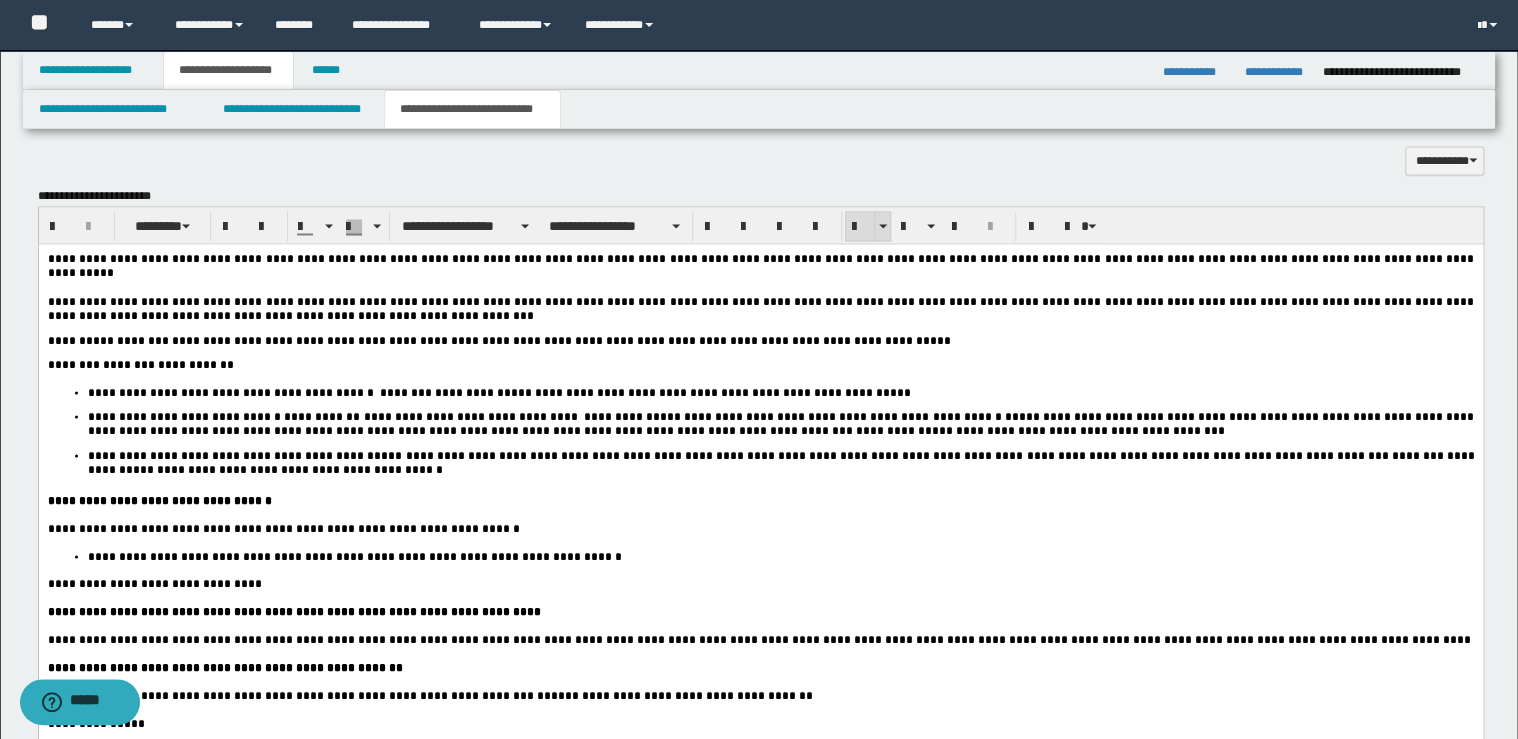 click at bounding box center [860, 227] 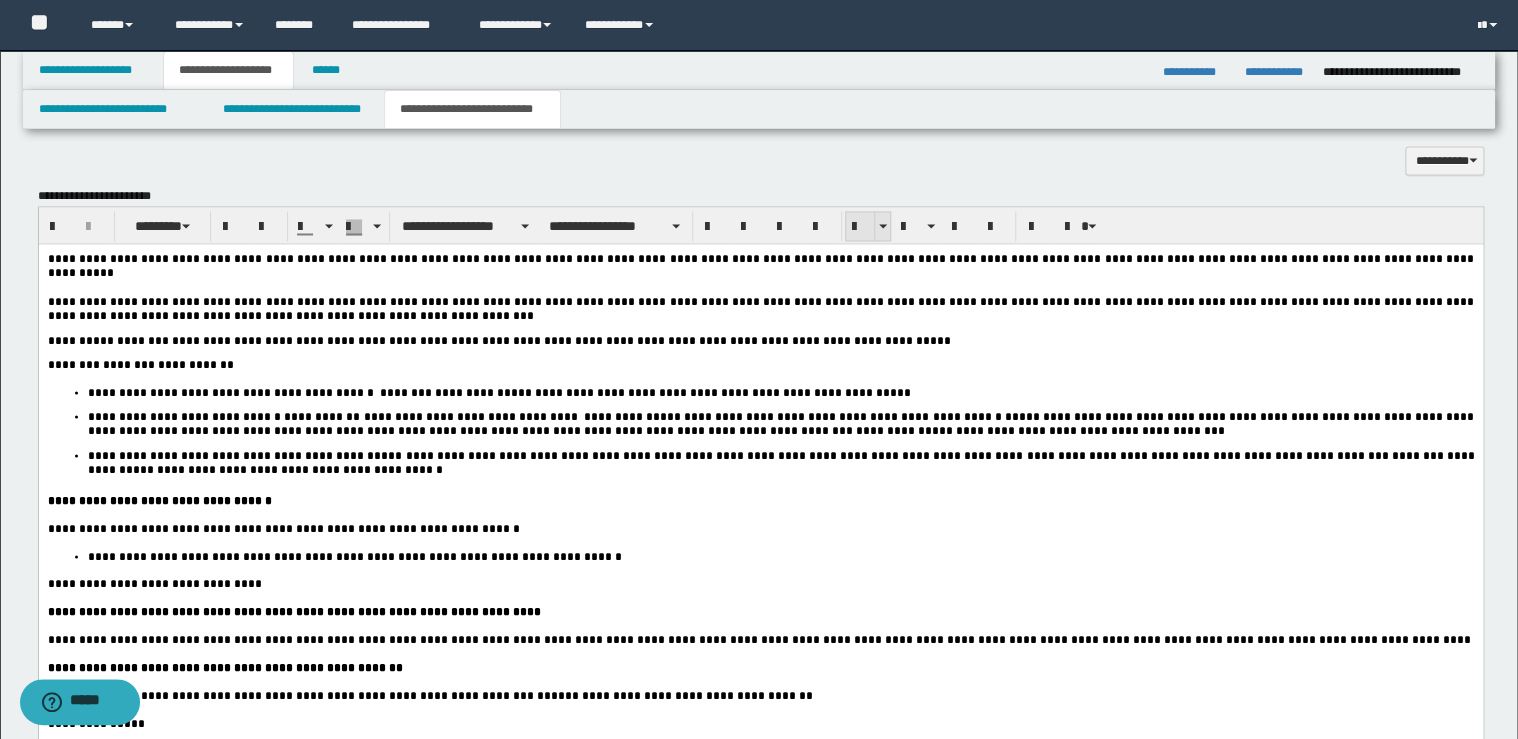 click at bounding box center (860, 227) 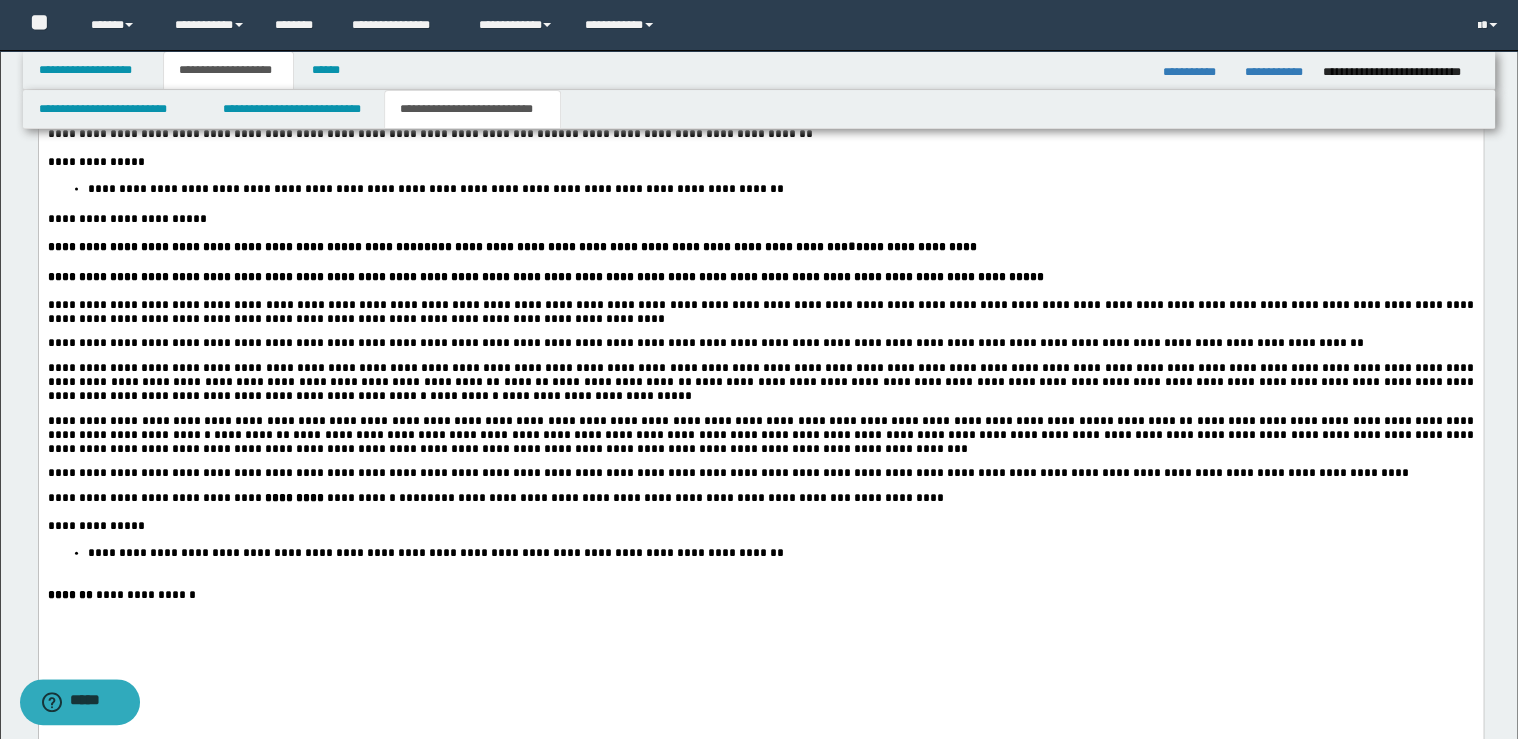scroll, scrollTop: 2400, scrollLeft: 0, axis: vertical 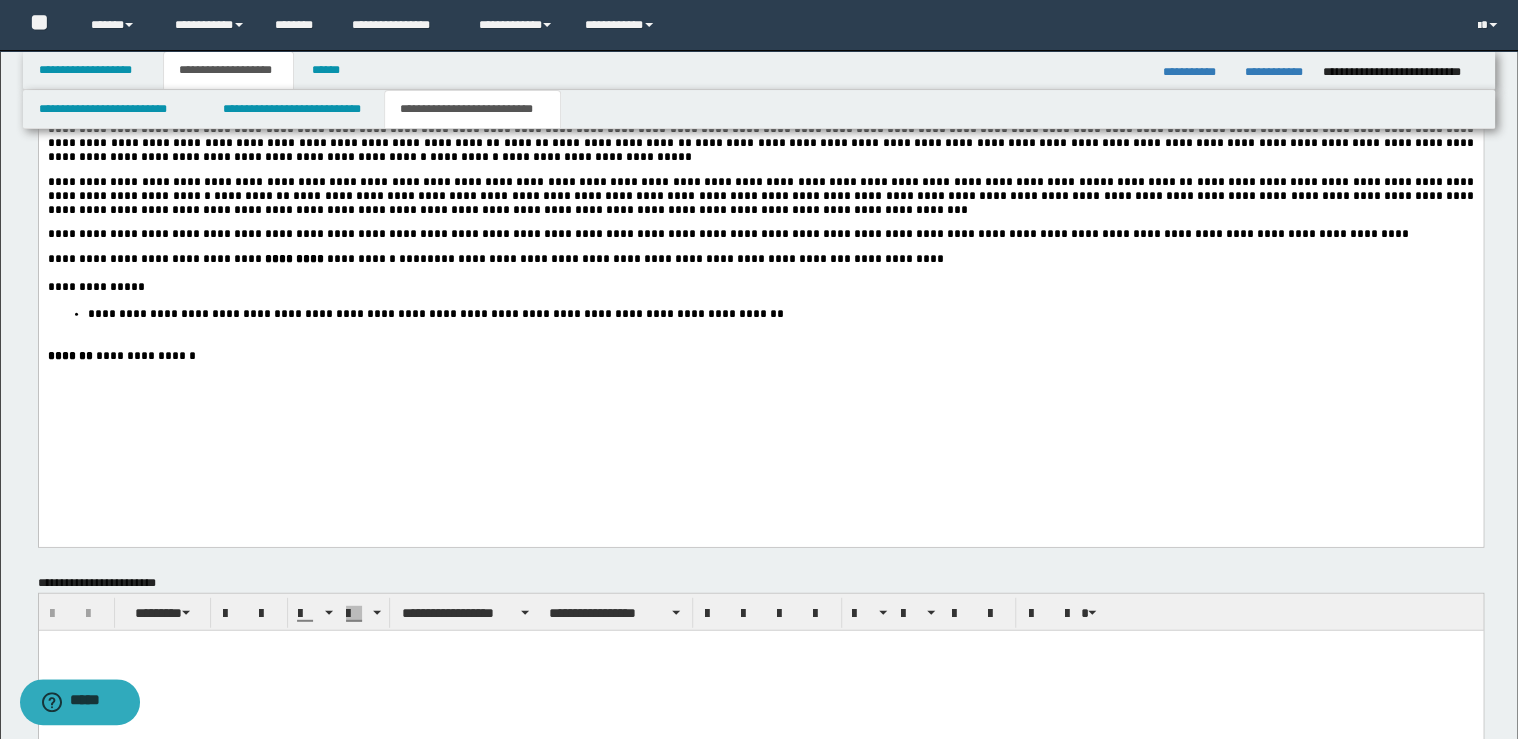 click on "**********" at bounding box center [780, 314] 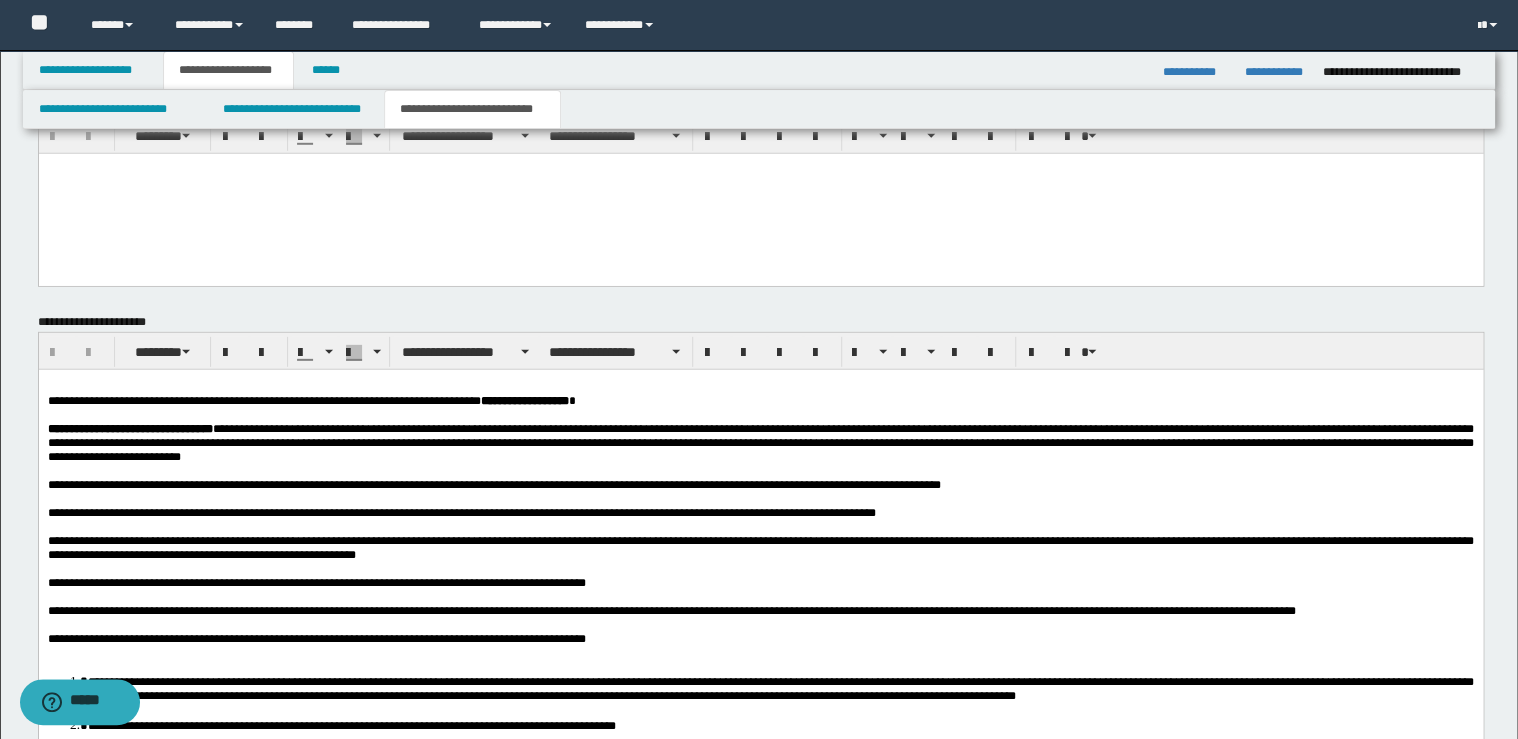 scroll, scrollTop: 3040, scrollLeft: 0, axis: vertical 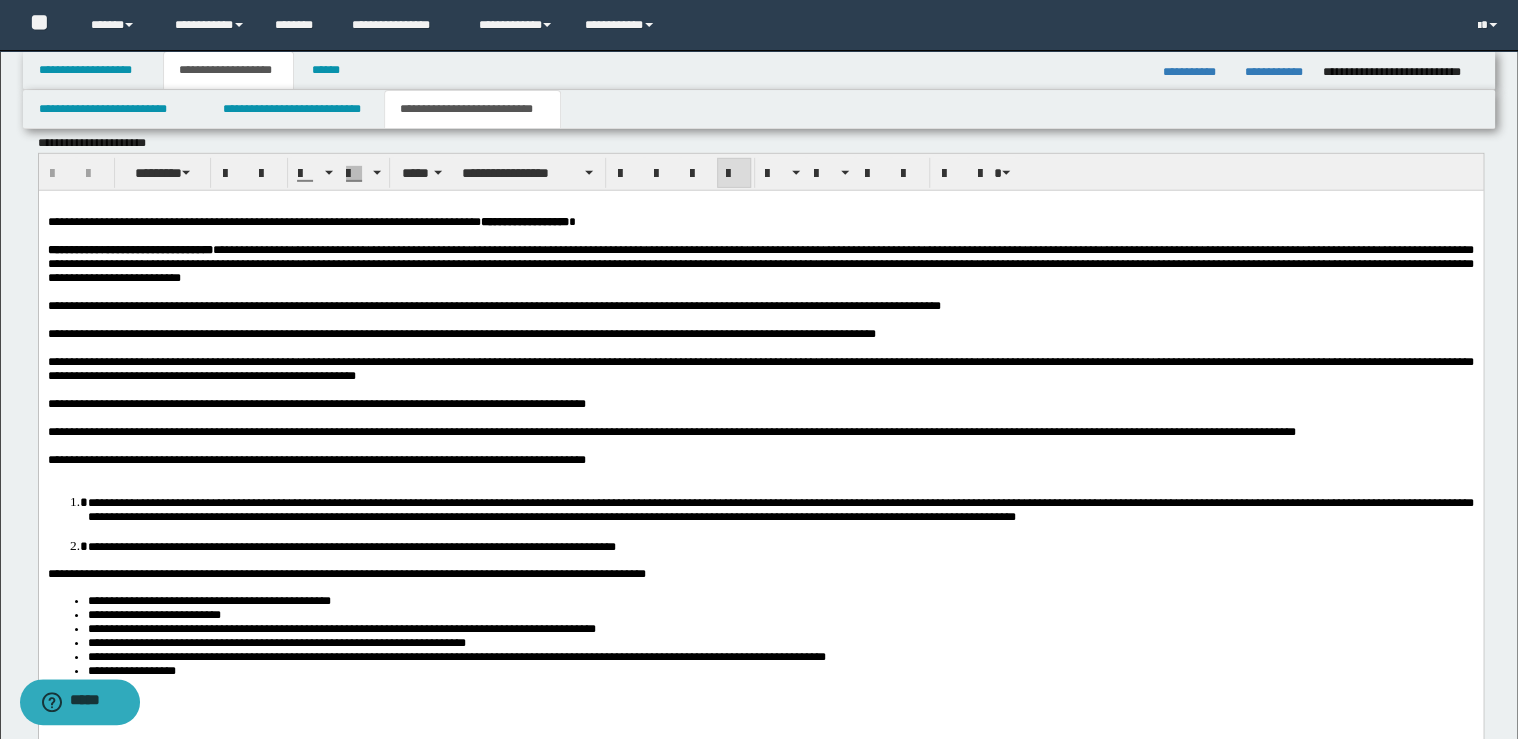 click on "**********" at bounding box center (760, 469) 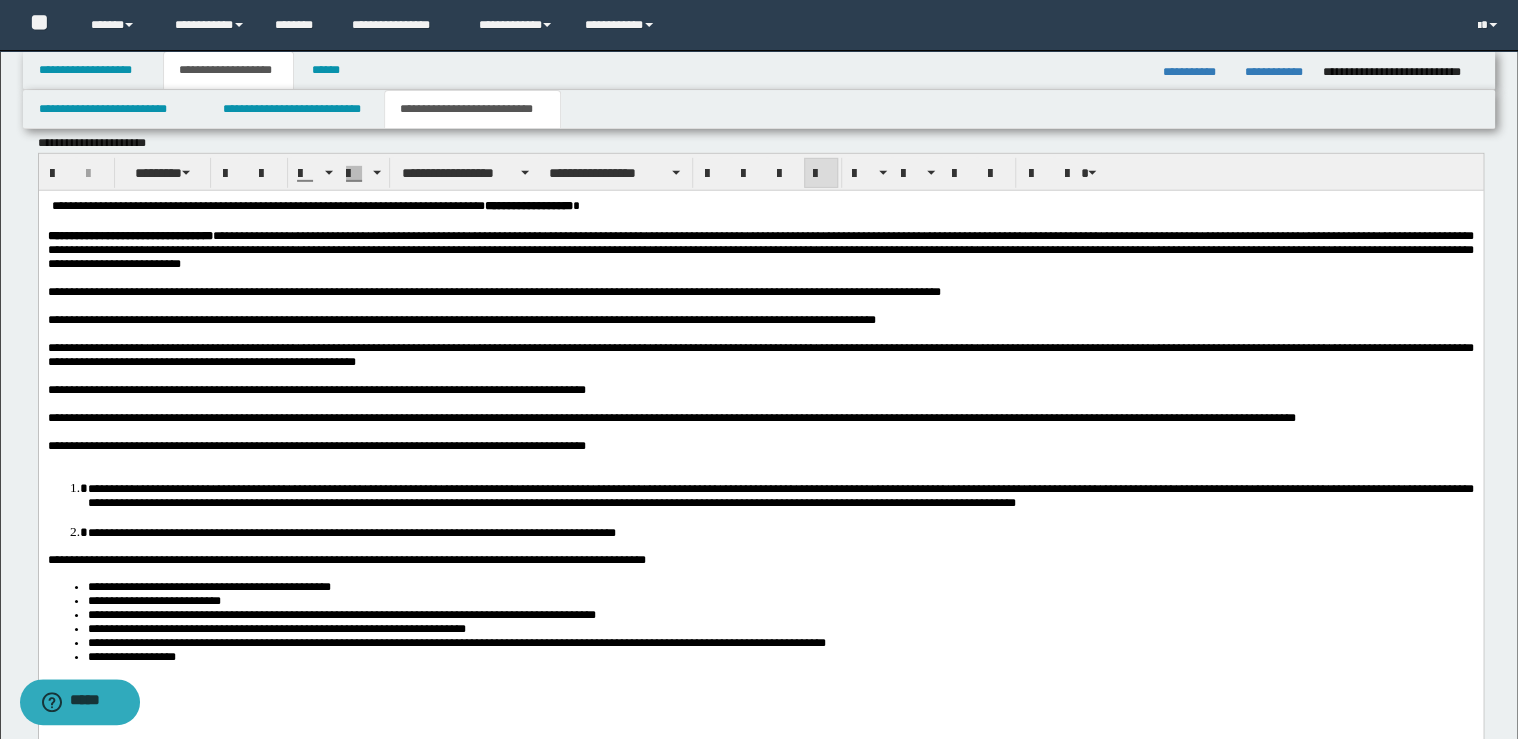 type 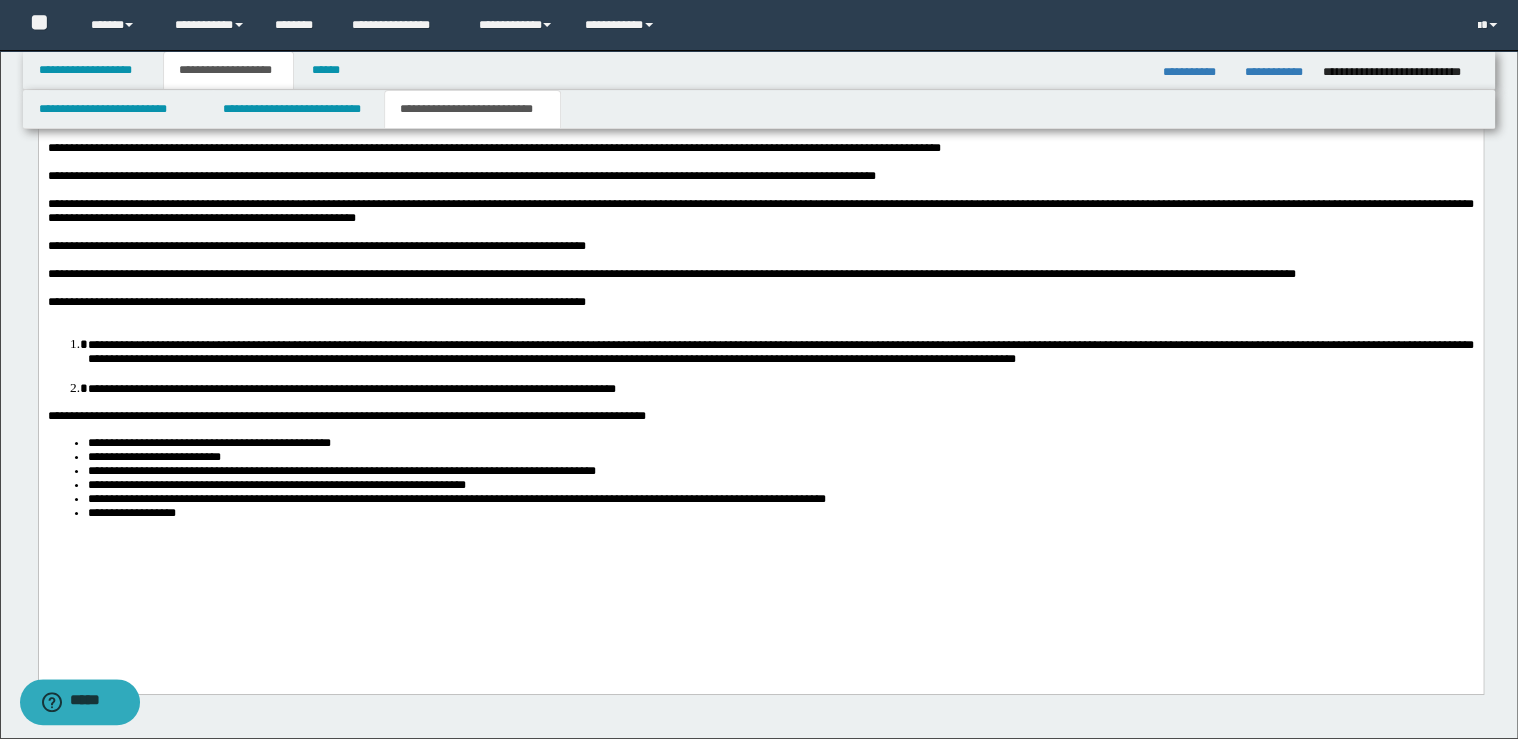 scroll, scrollTop: 3200, scrollLeft: 0, axis: vertical 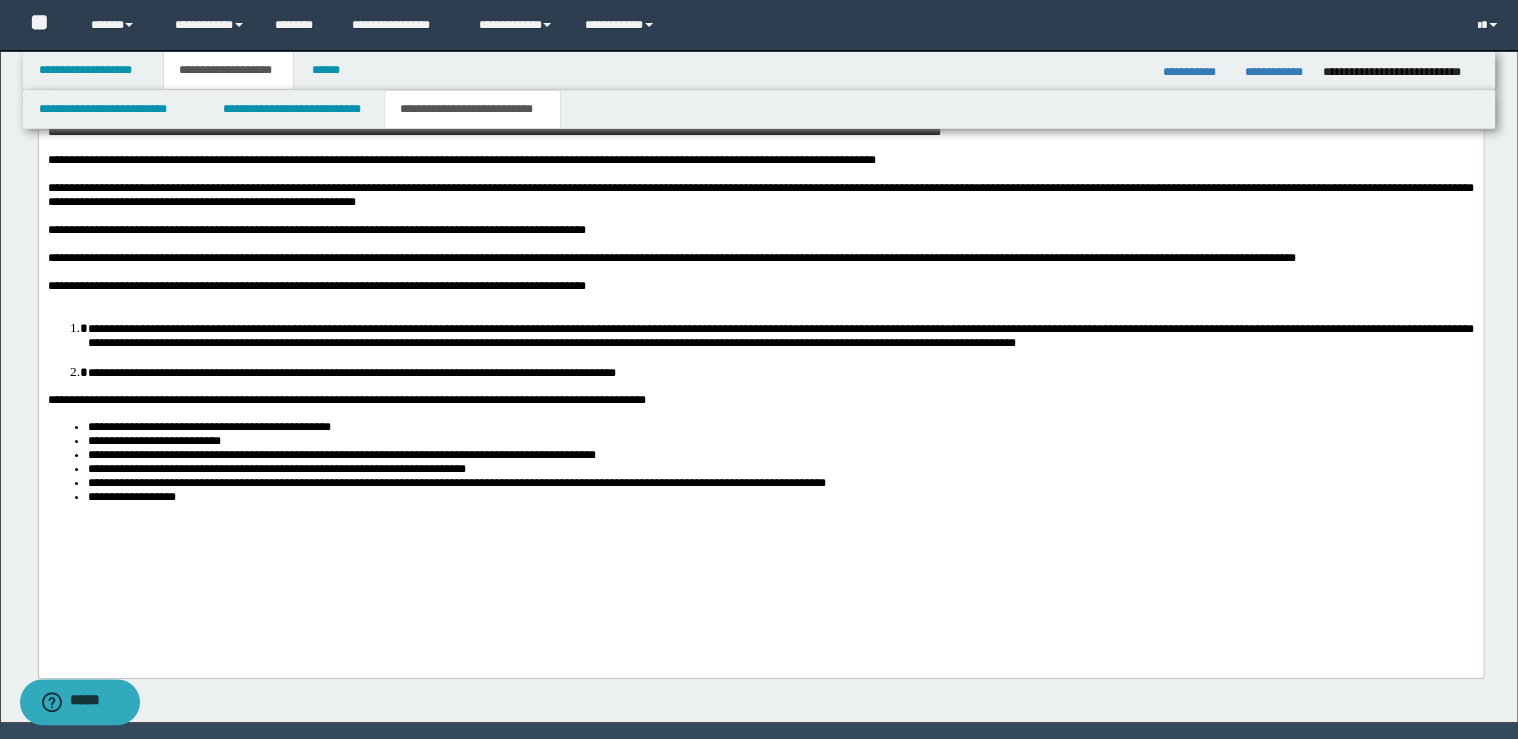 click on "**********" at bounding box center (760, 285) 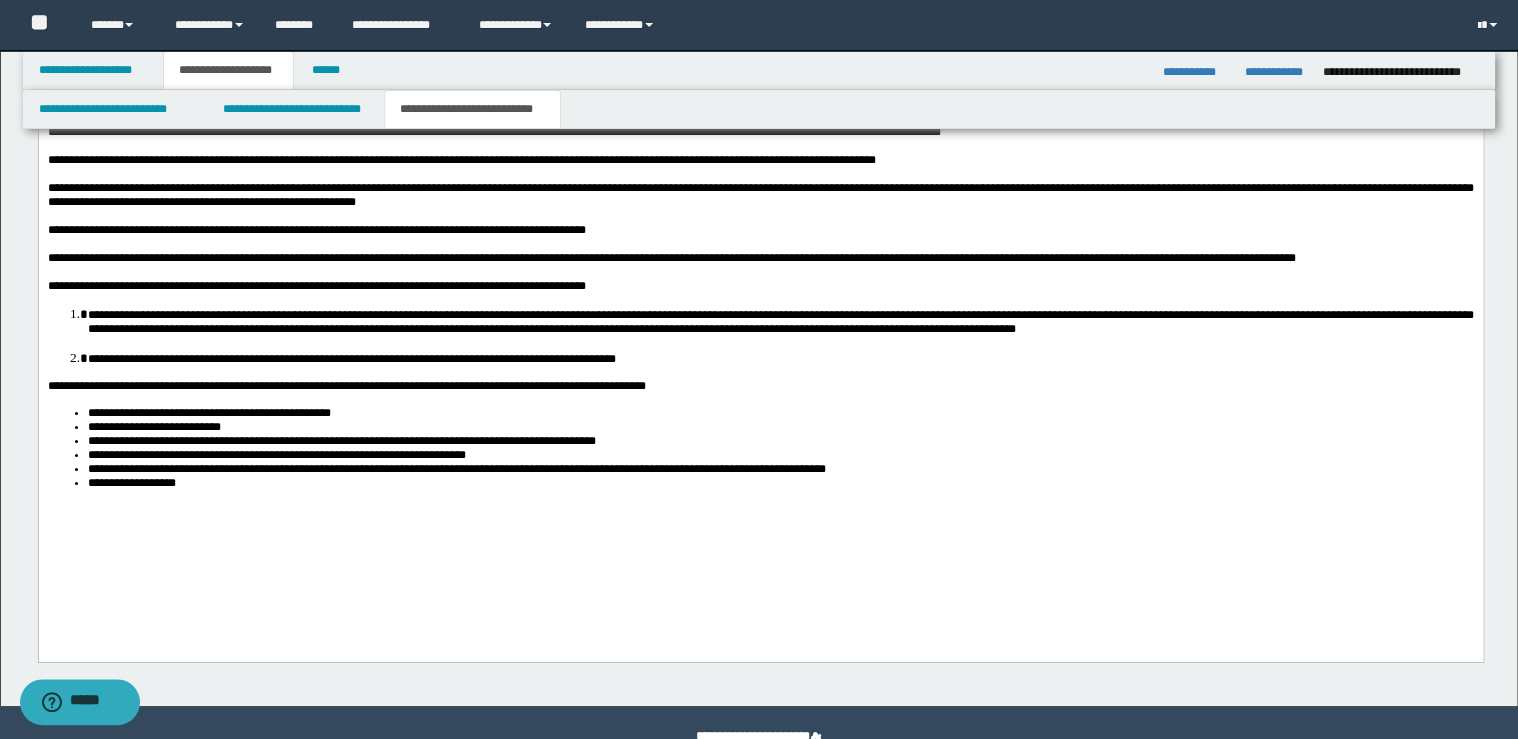 click on "**********" at bounding box center [780, 482] 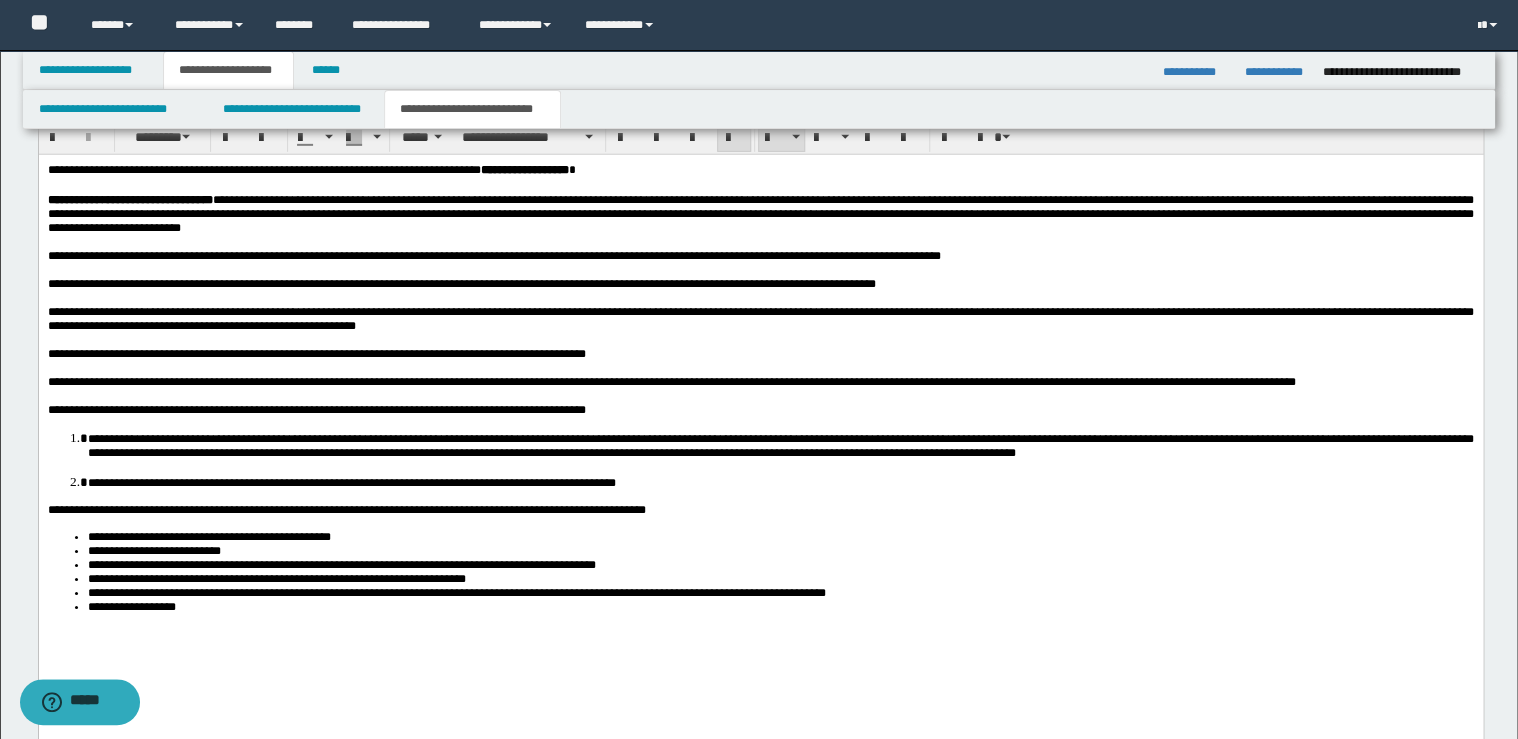 scroll, scrollTop: 2960, scrollLeft: 0, axis: vertical 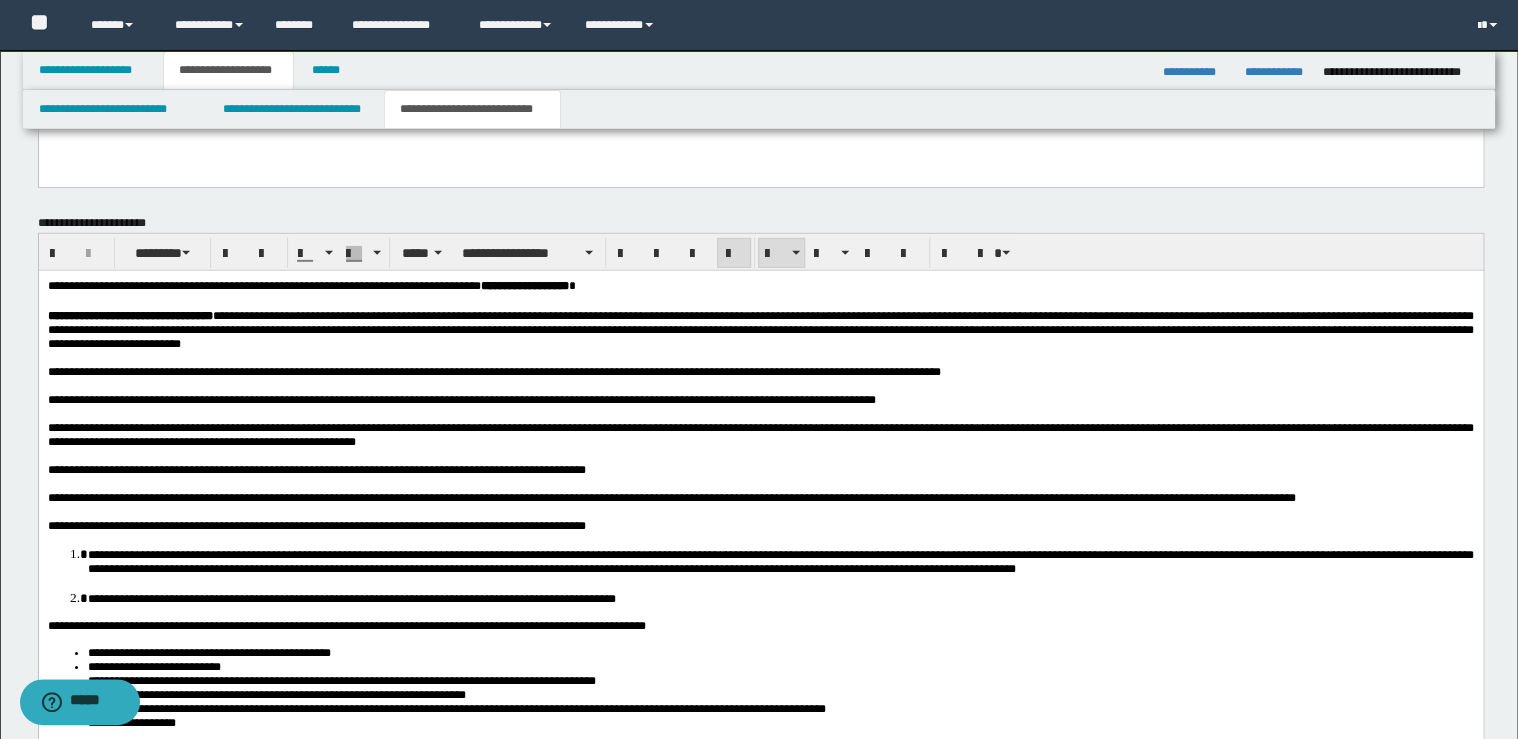 click on "**********" at bounding box center (671, 496) 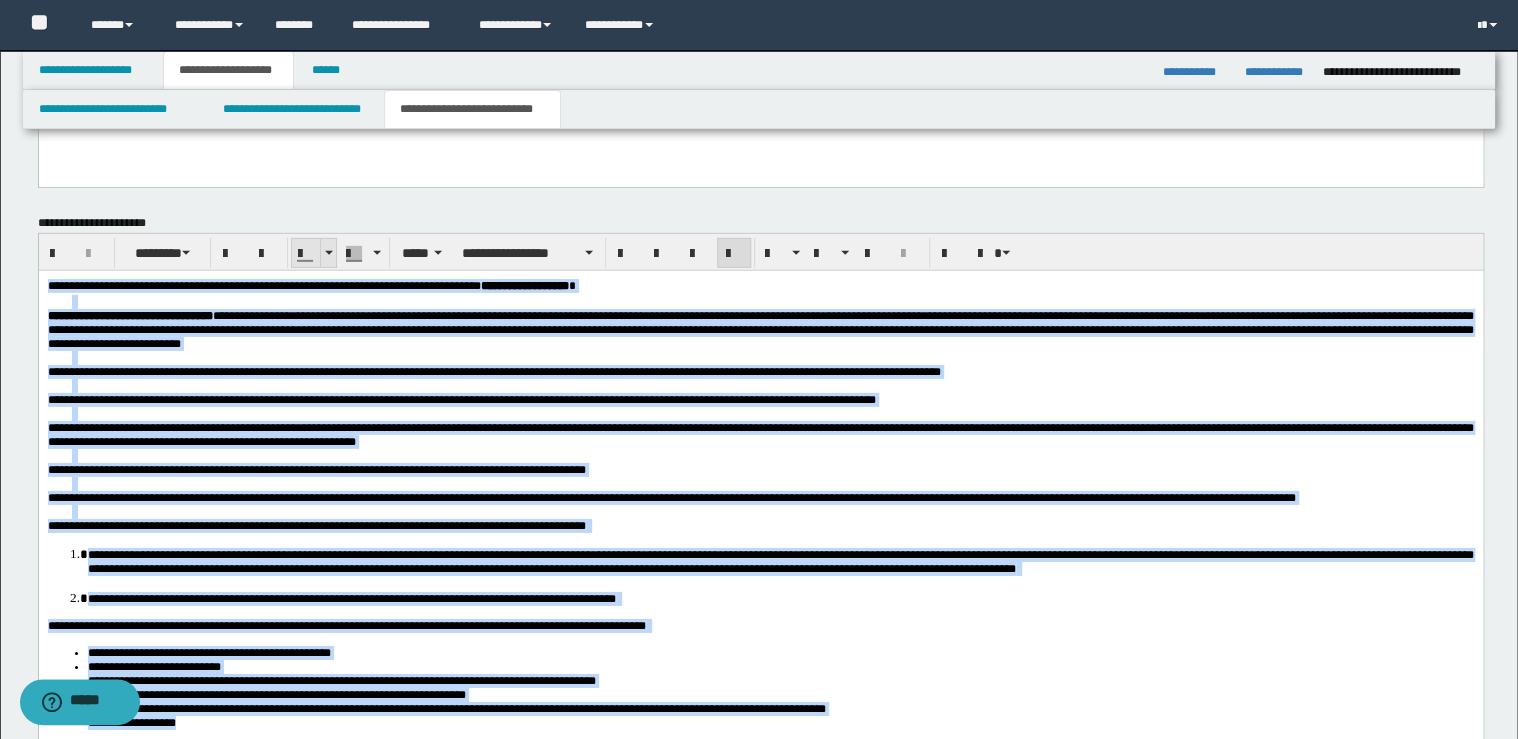click at bounding box center [328, 253] 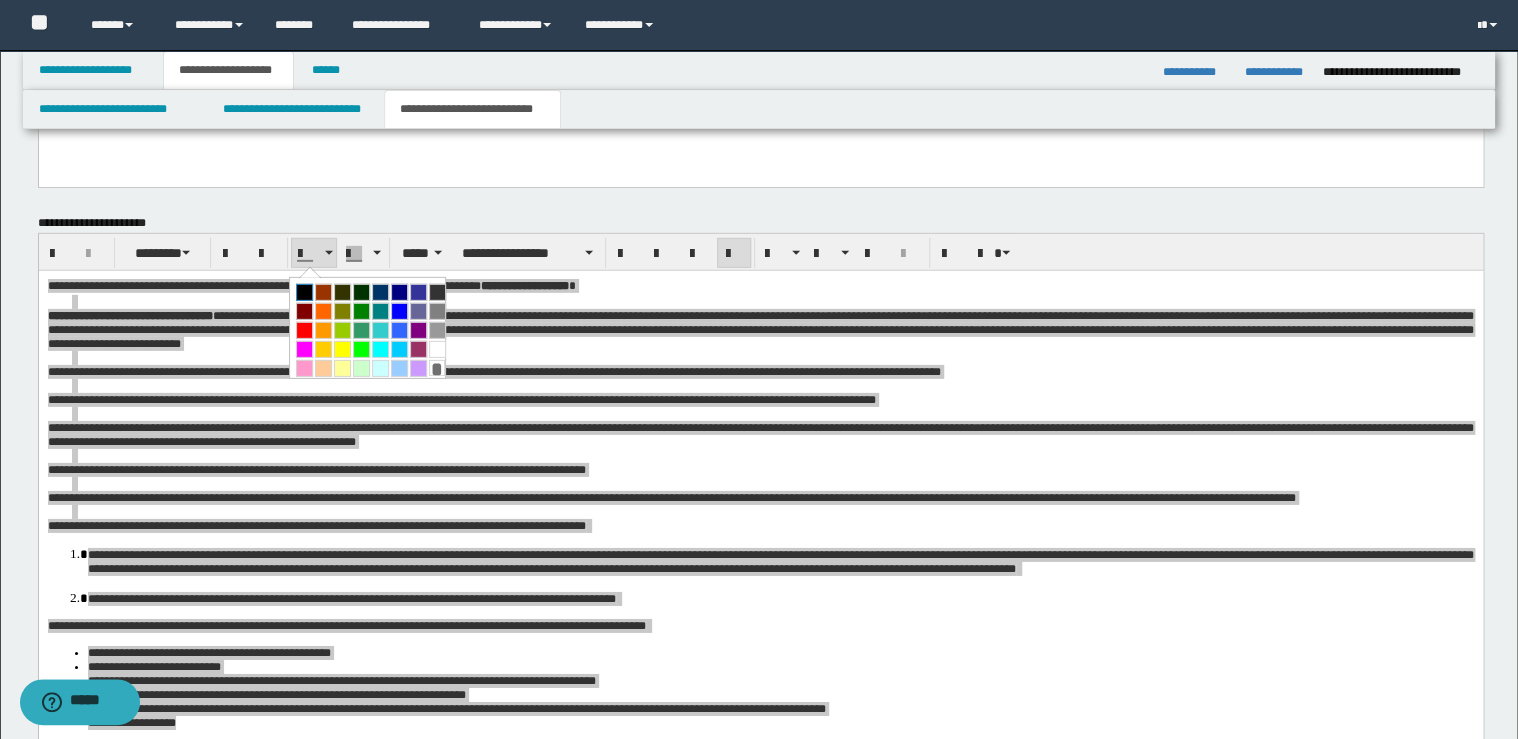 click at bounding box center [304, 292] 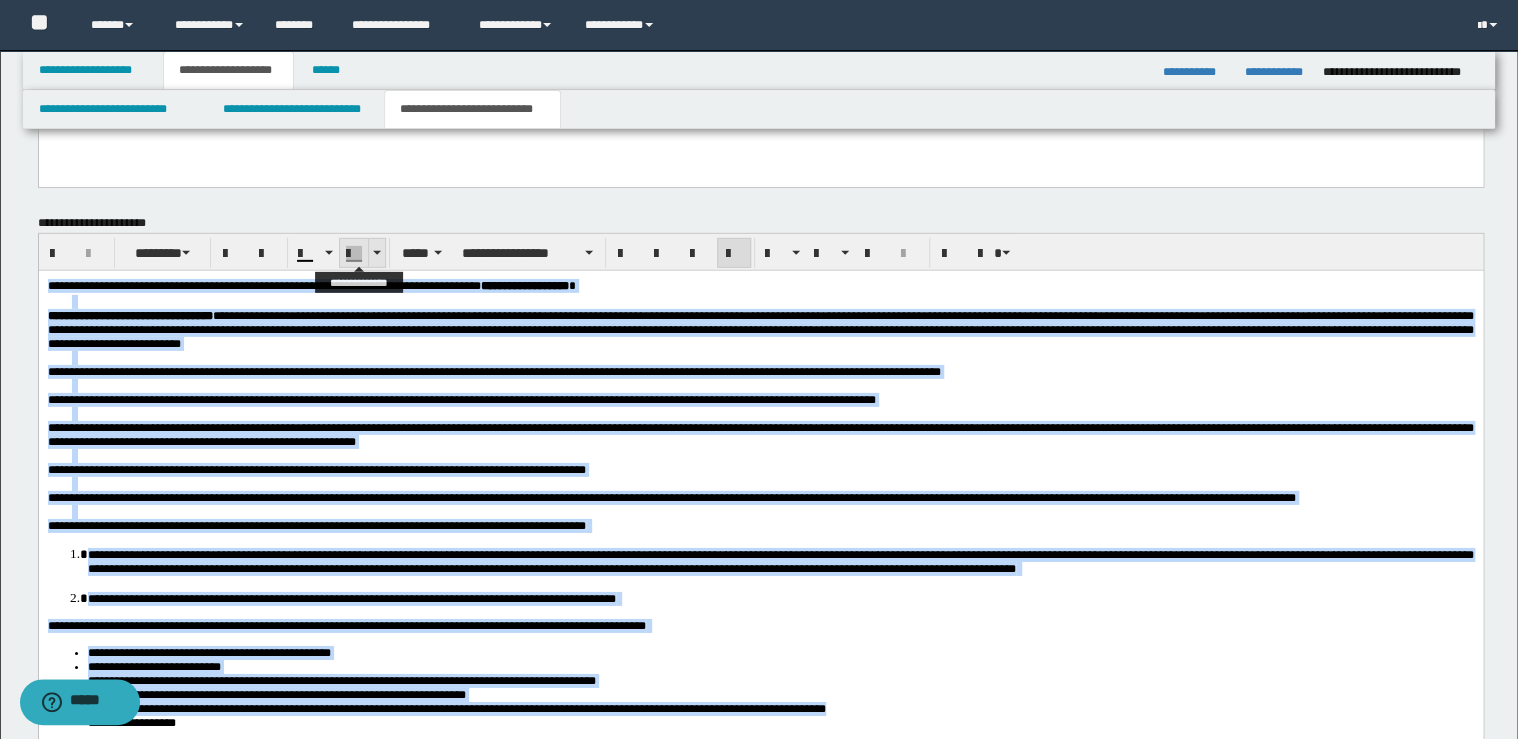 click at bounding box center [376, 253] 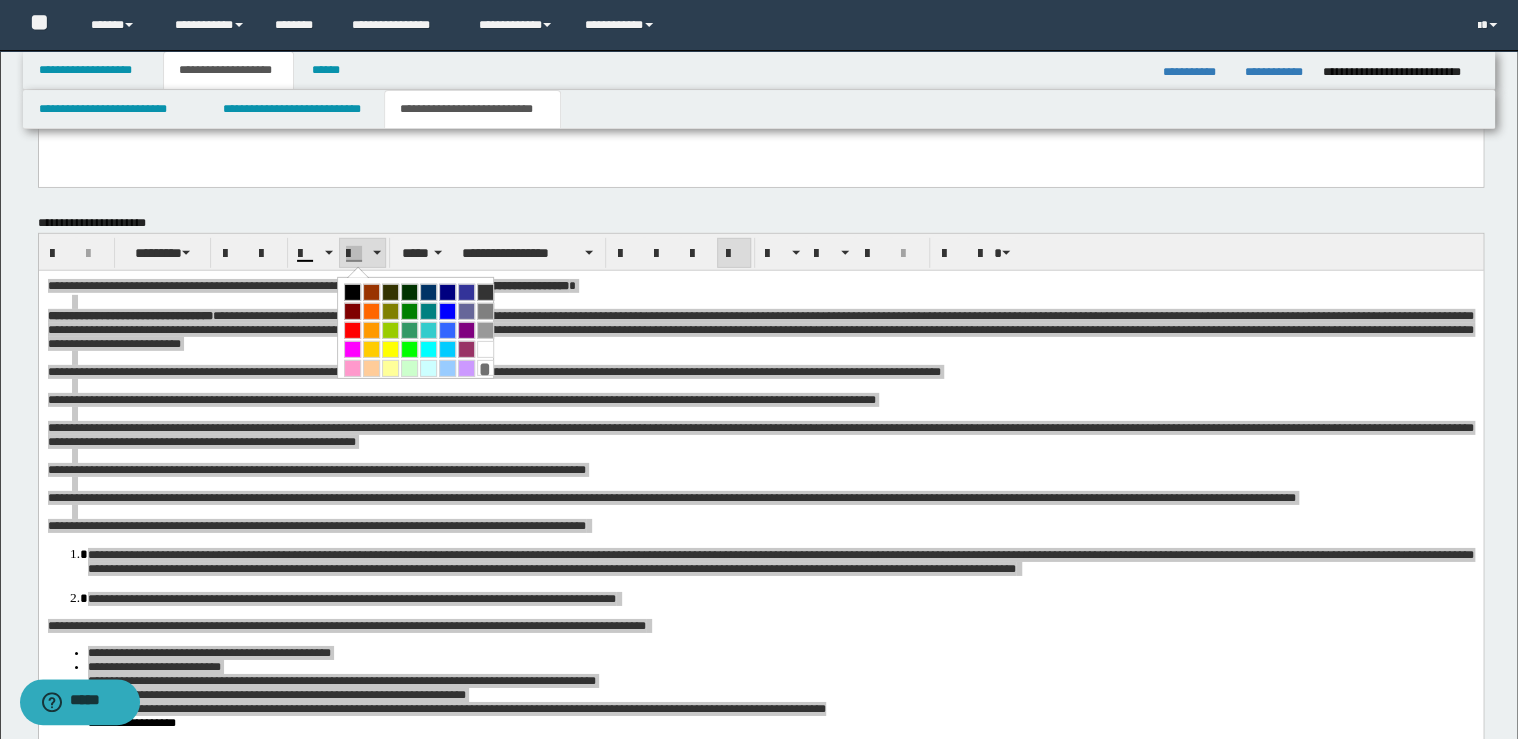 drag, startPoint x: 476, startPoint y: 368, endPoint x: 283, endPoint y: 33, distance: 386.61868 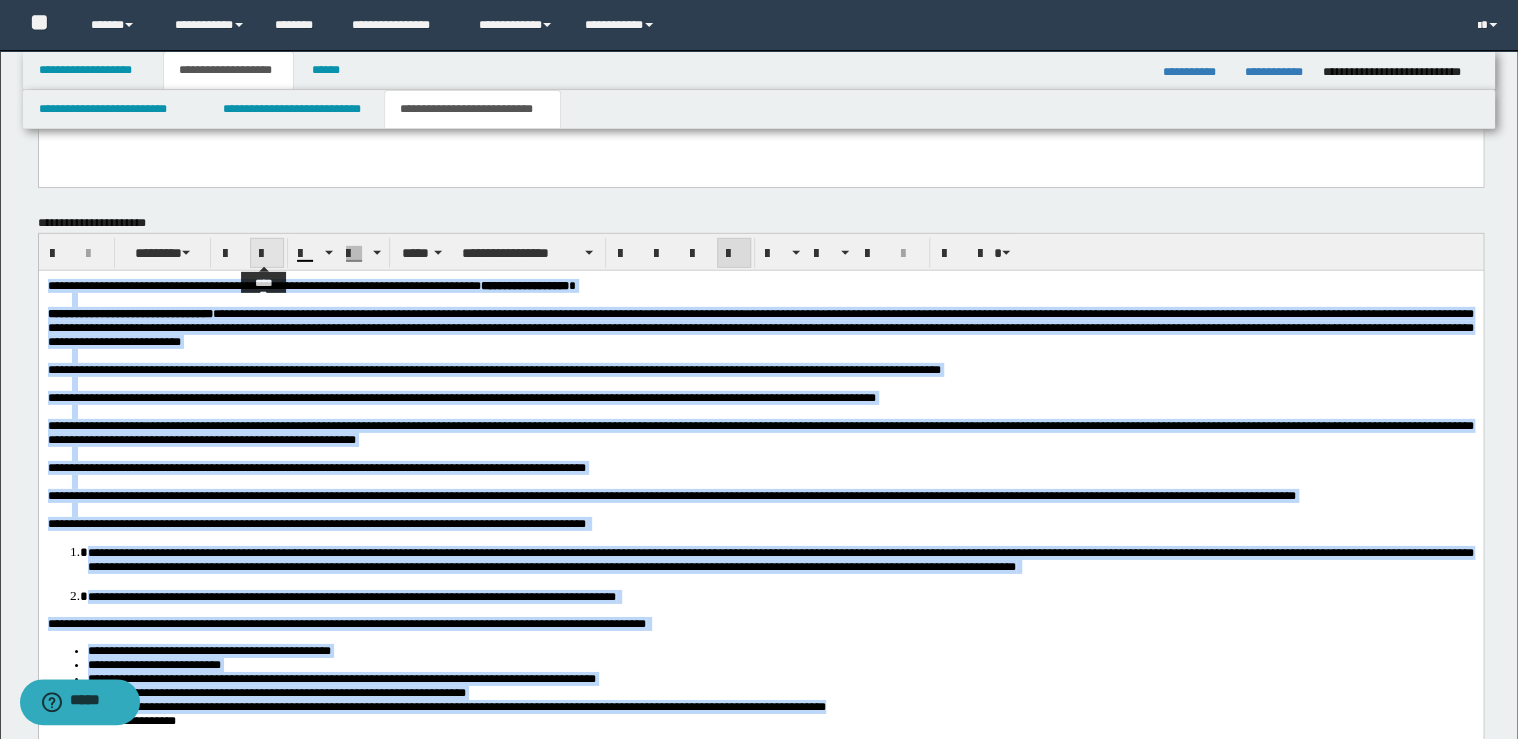 click at bounding box center [267, 254] 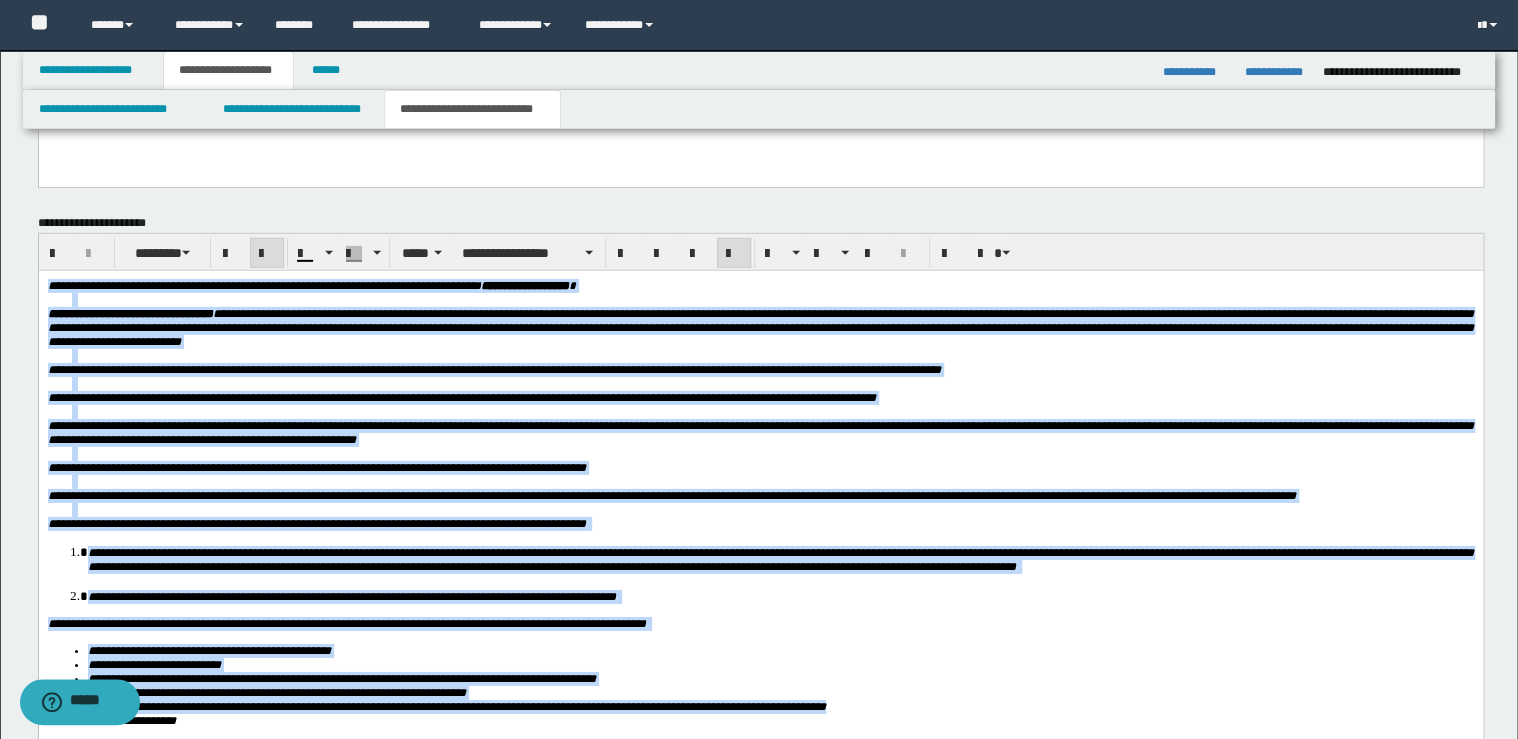 click at bounding box center (267, 254) 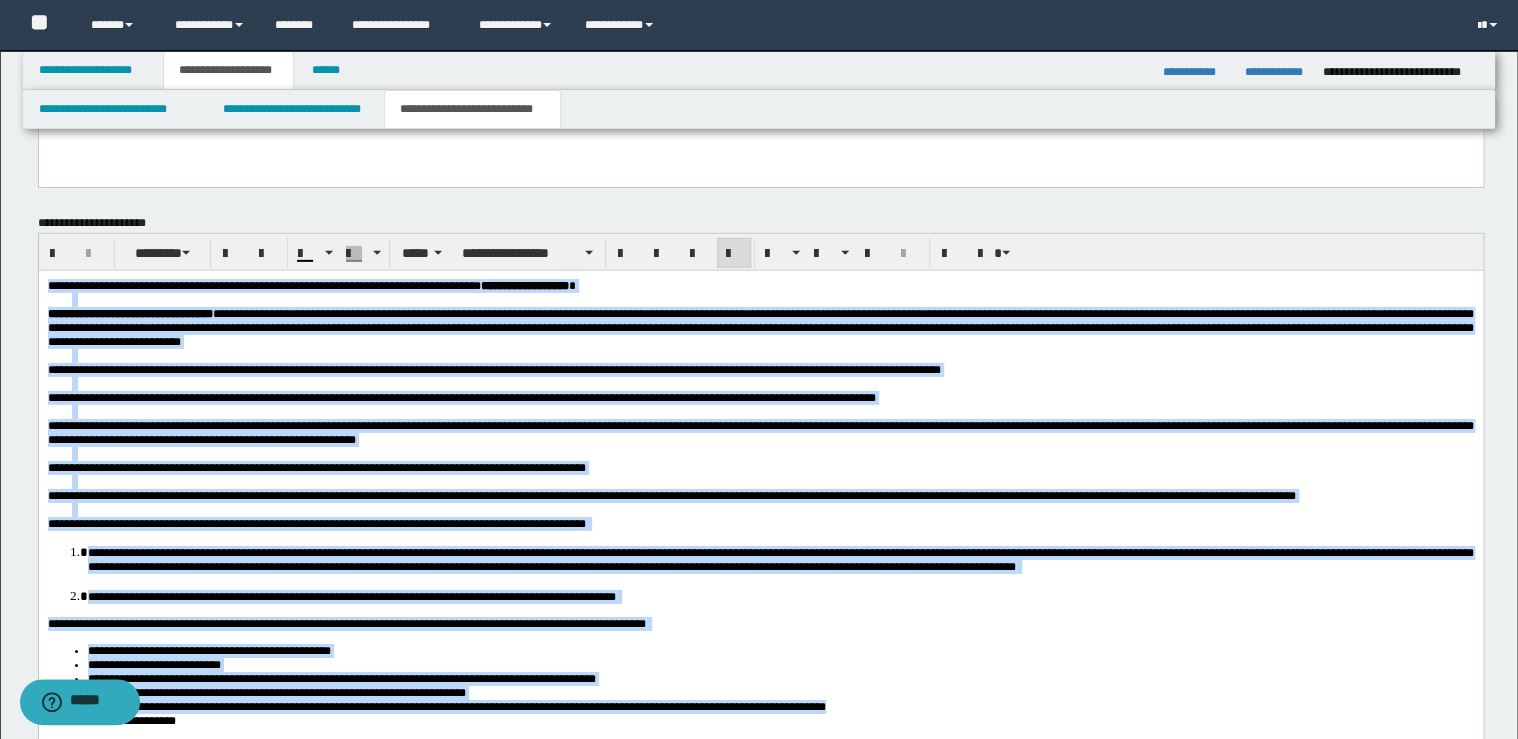 click at bounding box center [734, 254] 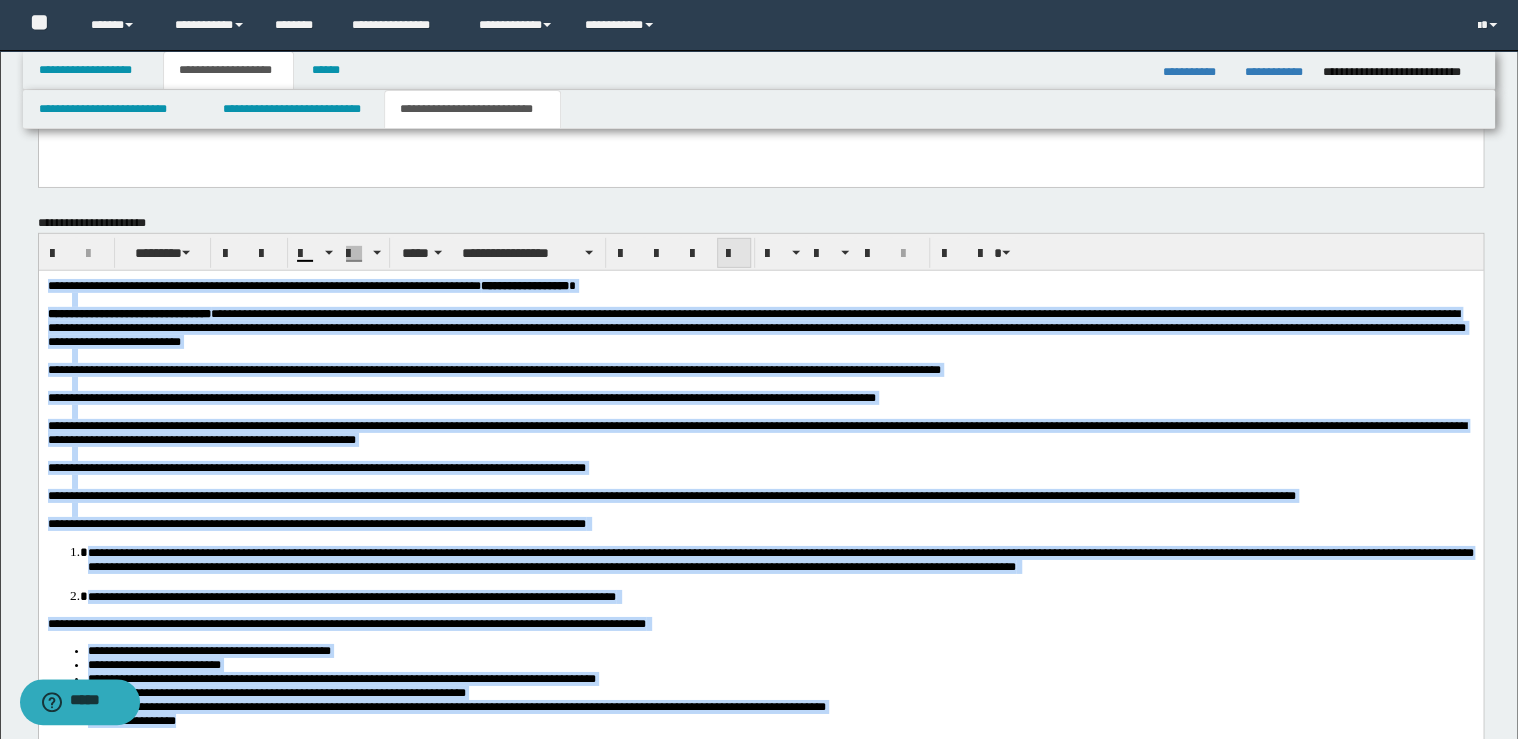 click at bounding box center (734, 254) 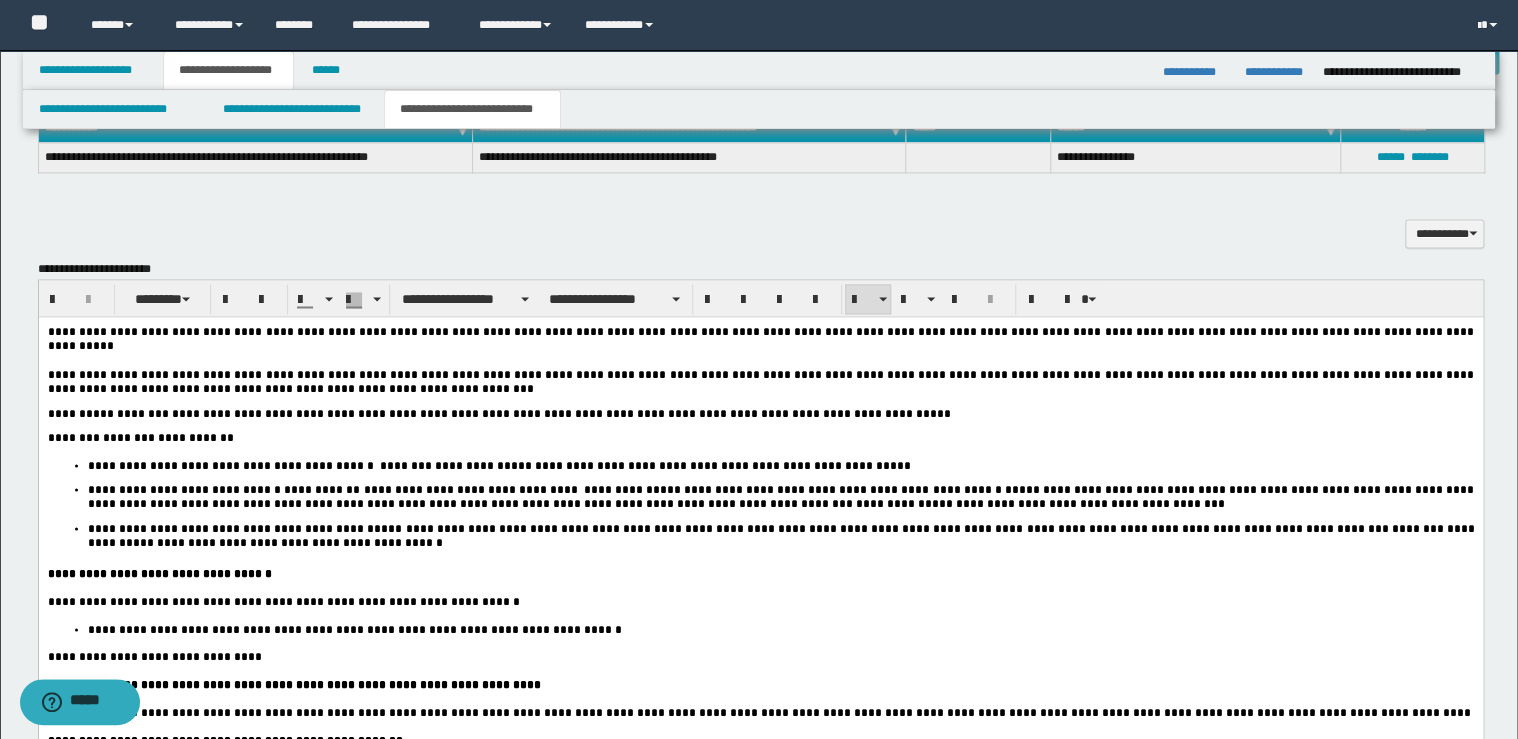 scroll, scrollTop: 1520, scrollLeft: 0, axis: vertical 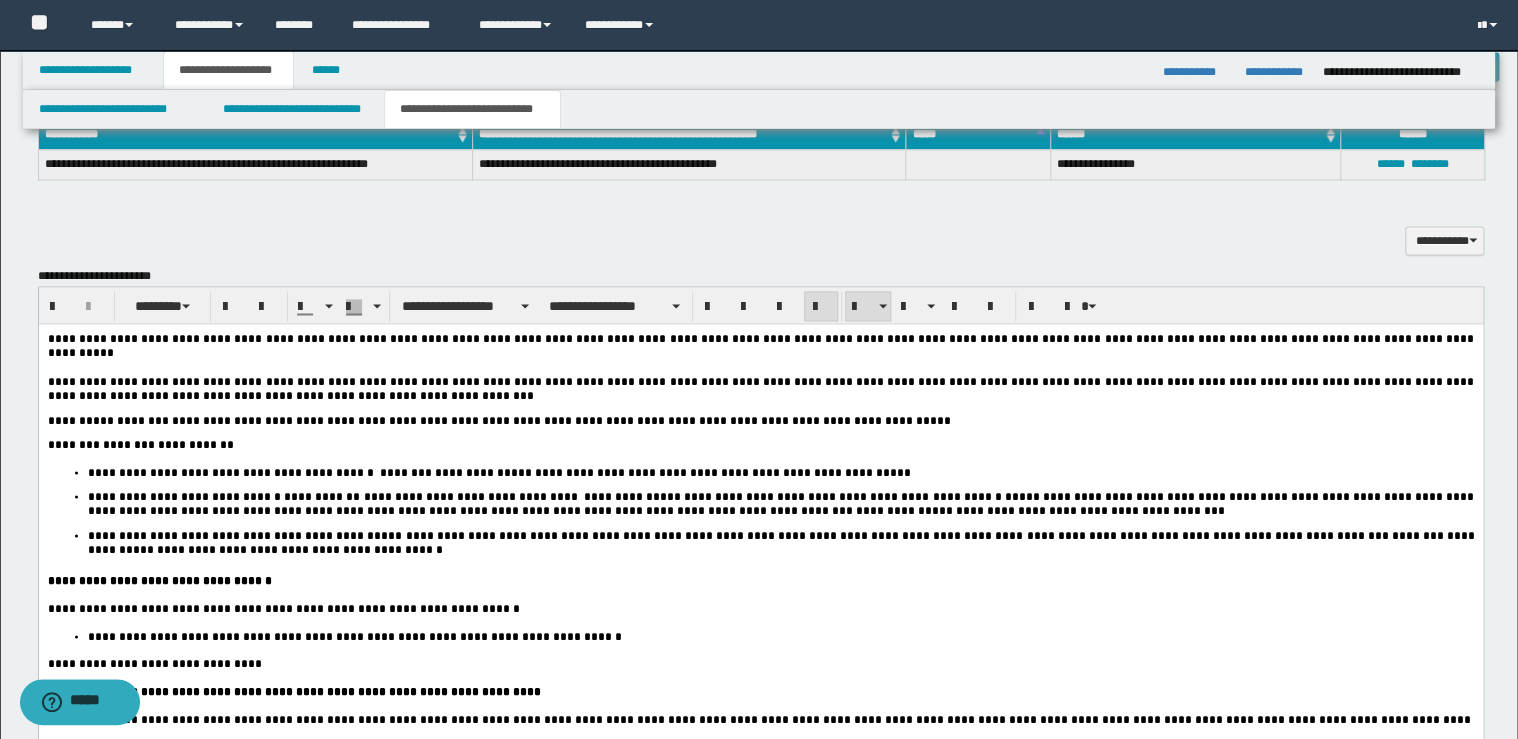 click on "**********" at bounding box center [760, 512] 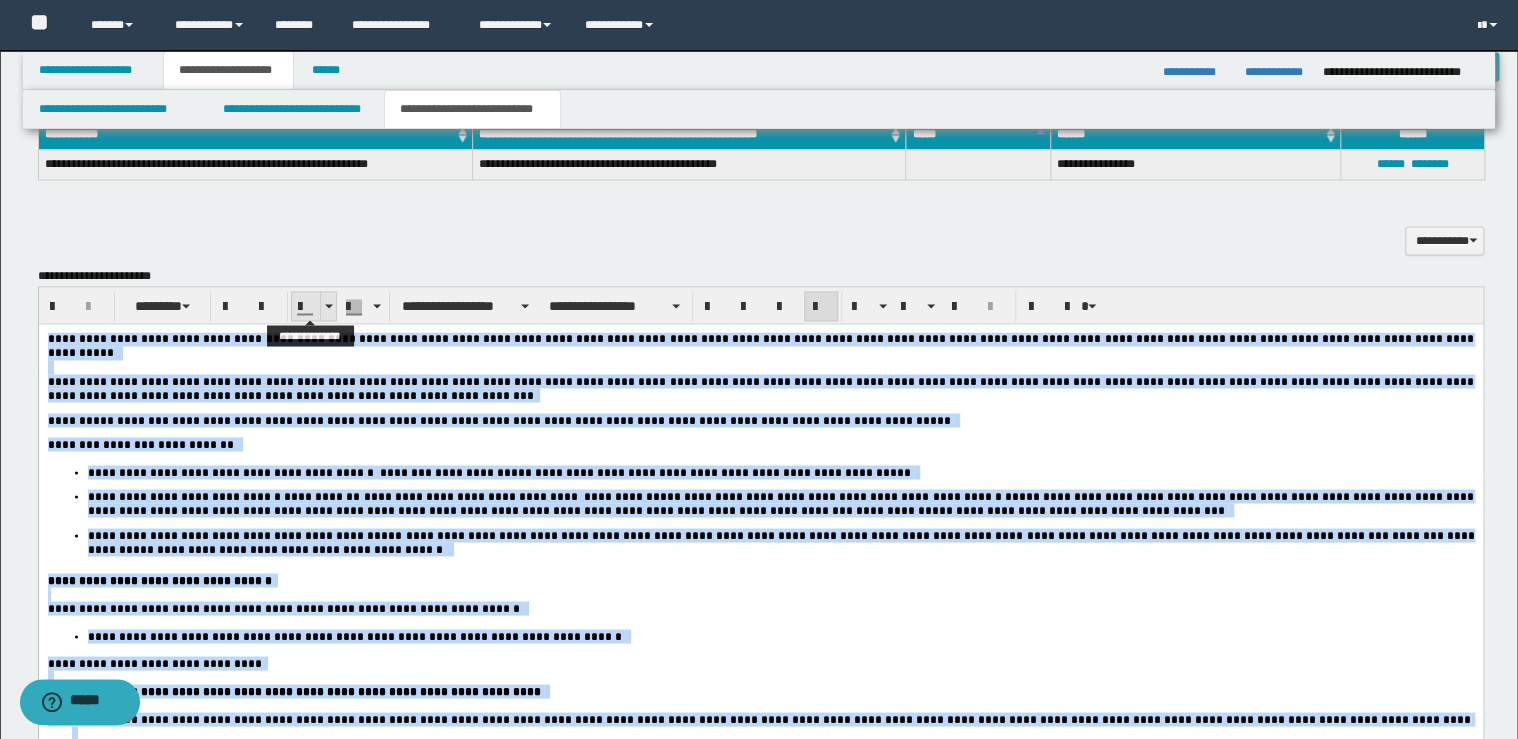 click at bounding box center (328, 306) 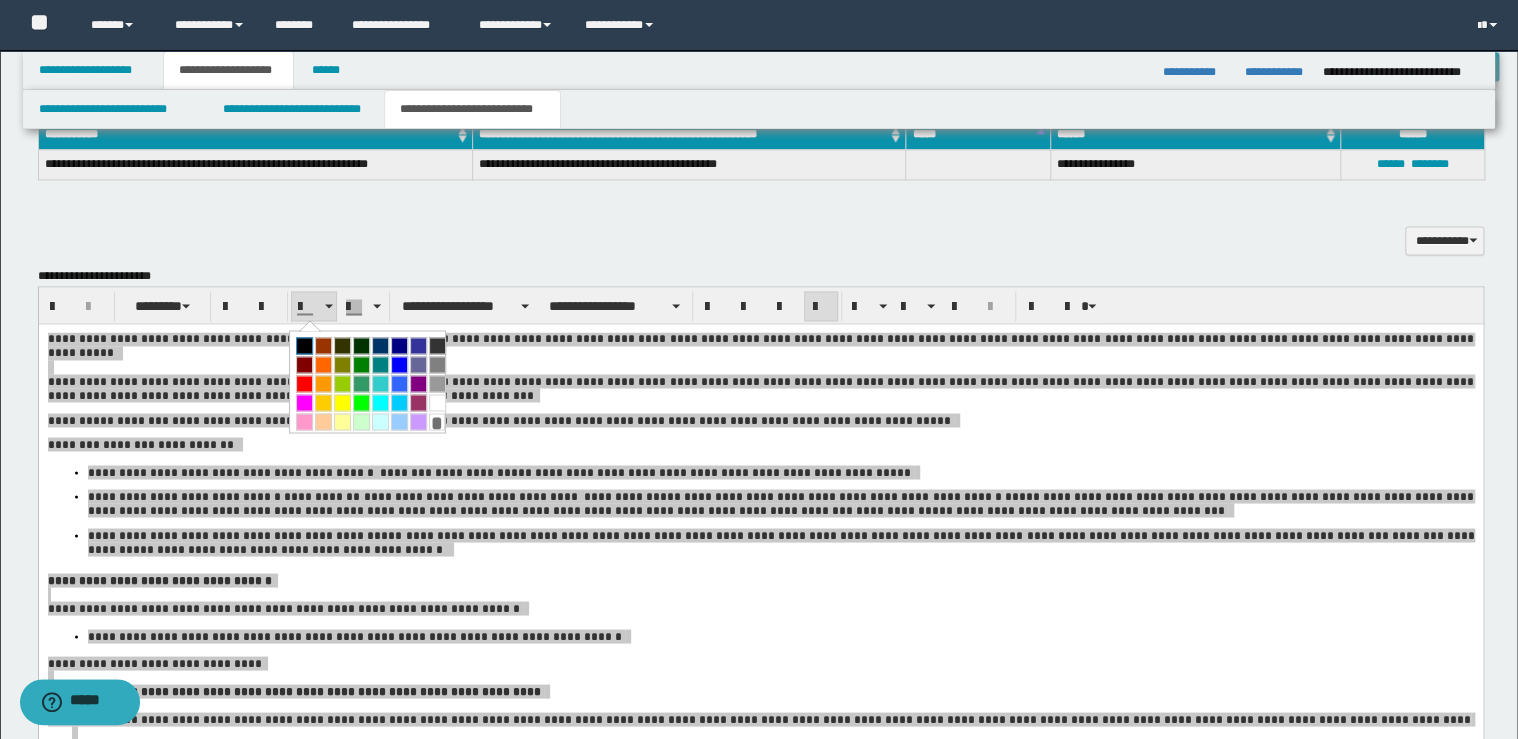 click at bounding box center (304, 345) 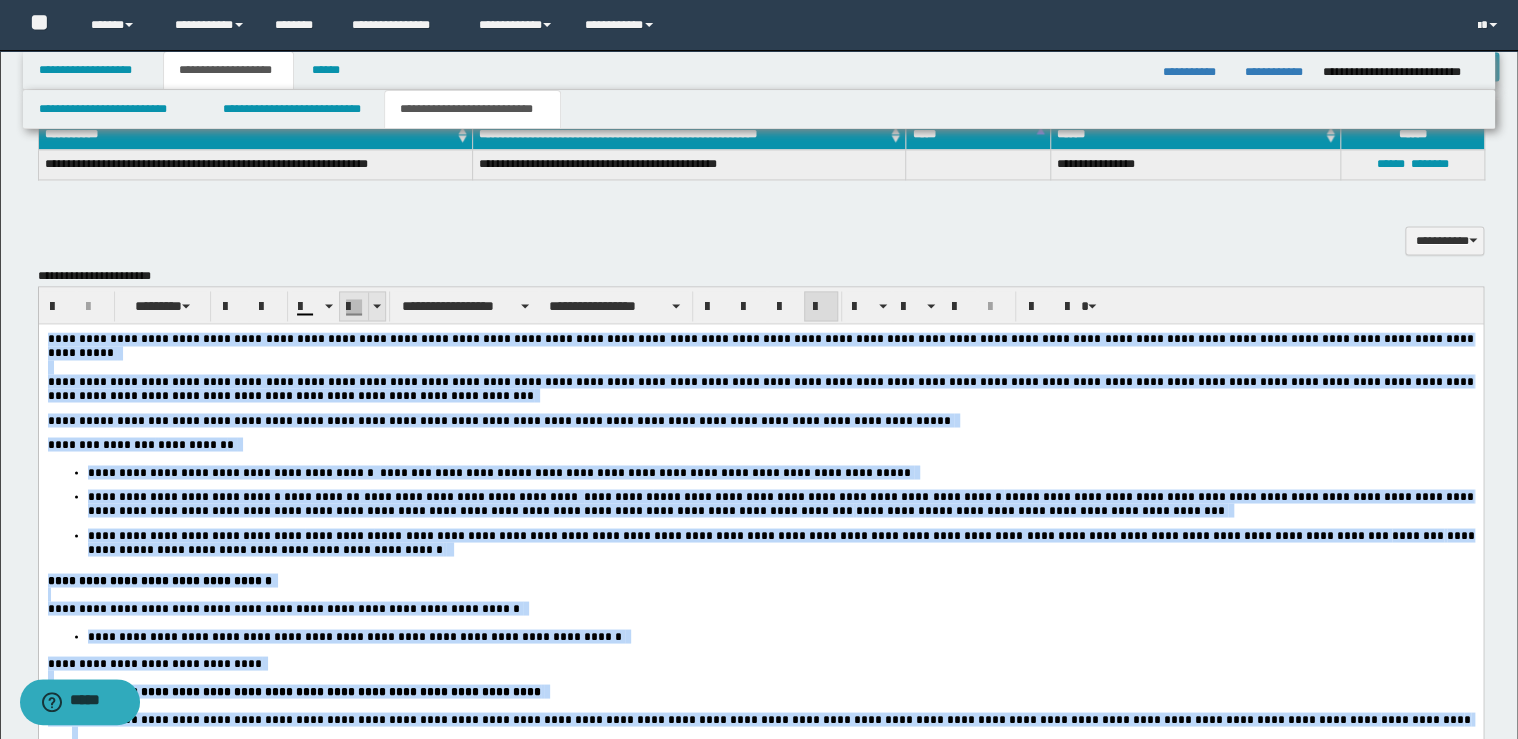 click at bounding box center (376, 306) 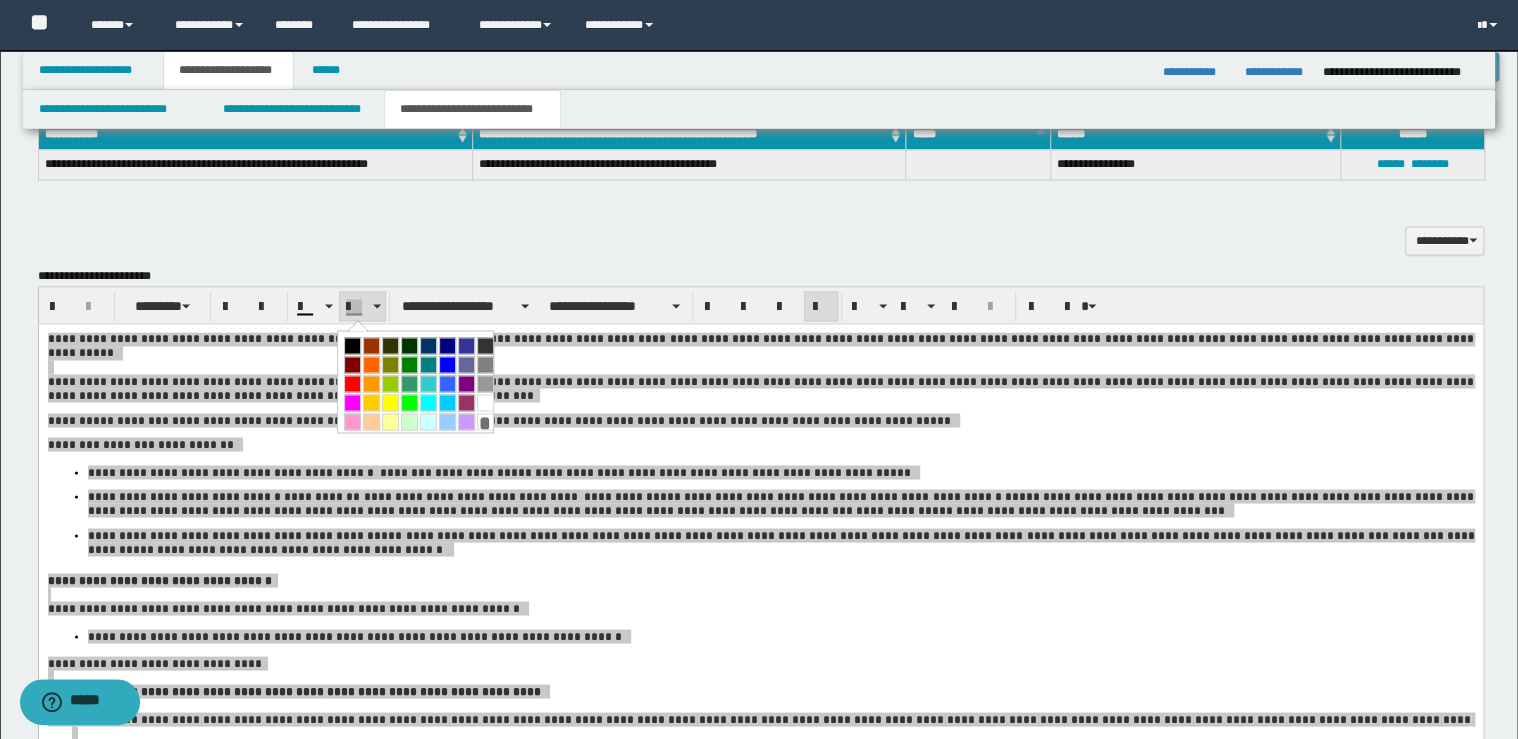 click on "*" at bounding box center (485, 421) 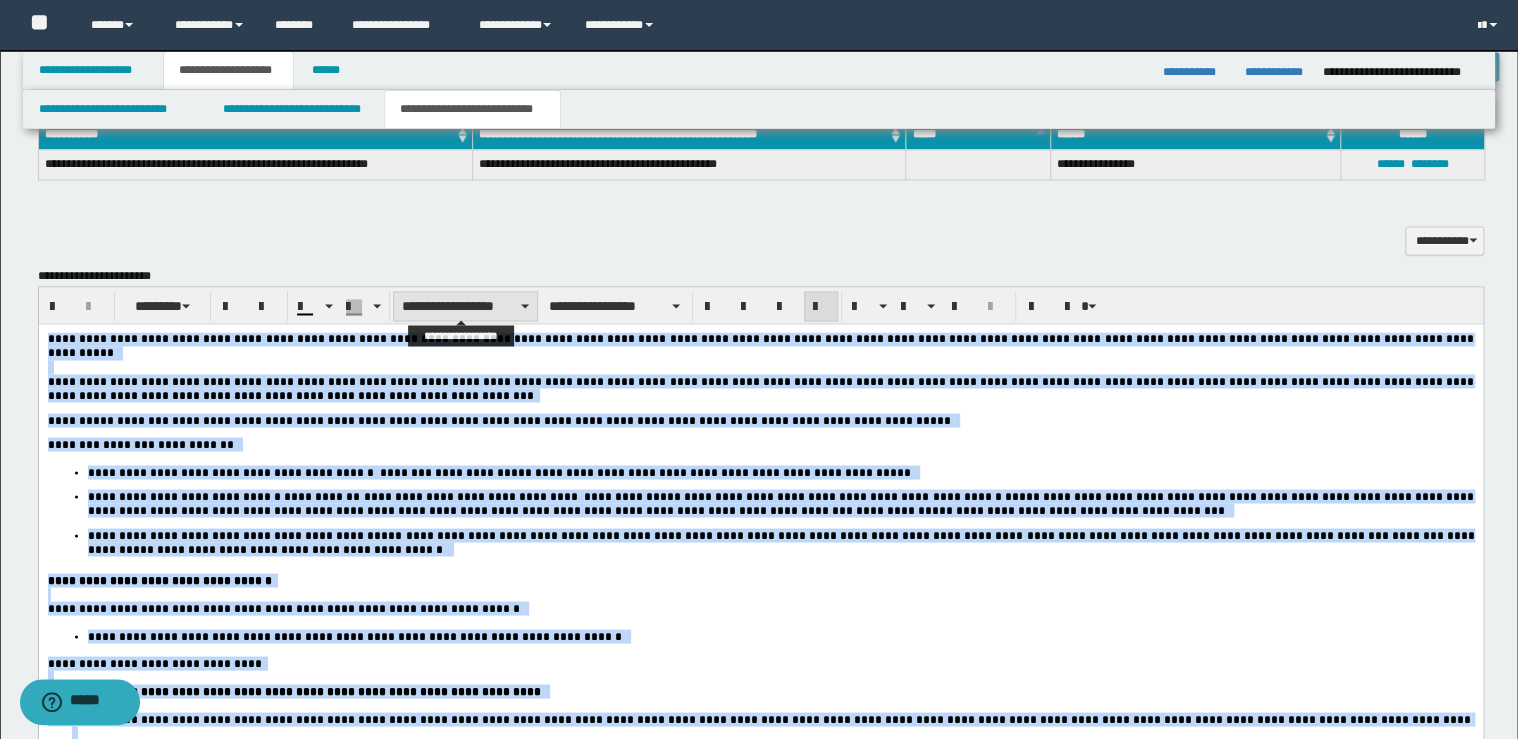 click on "**********" at bounding box center (465, 306) 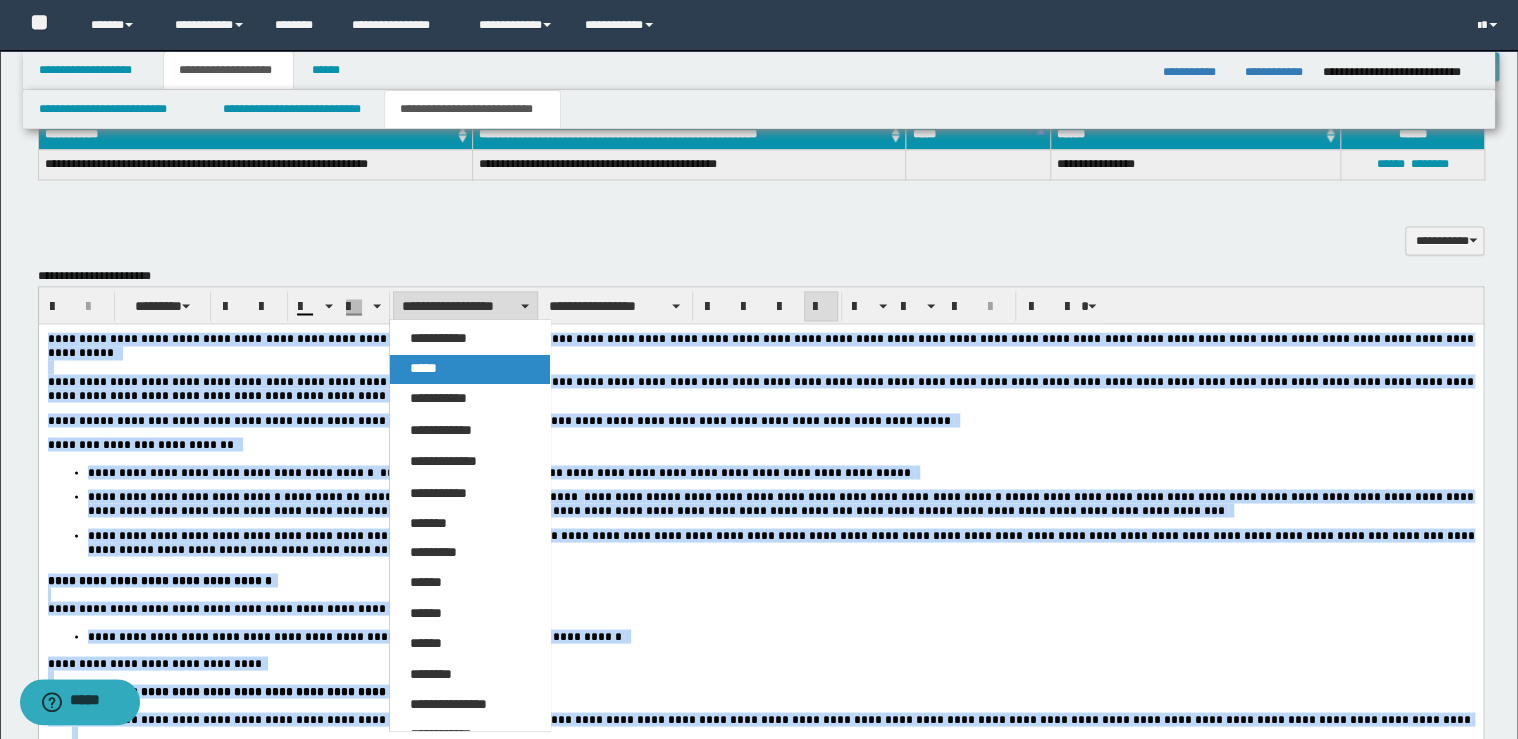 click on "*****" at bounding box center (470, 369) 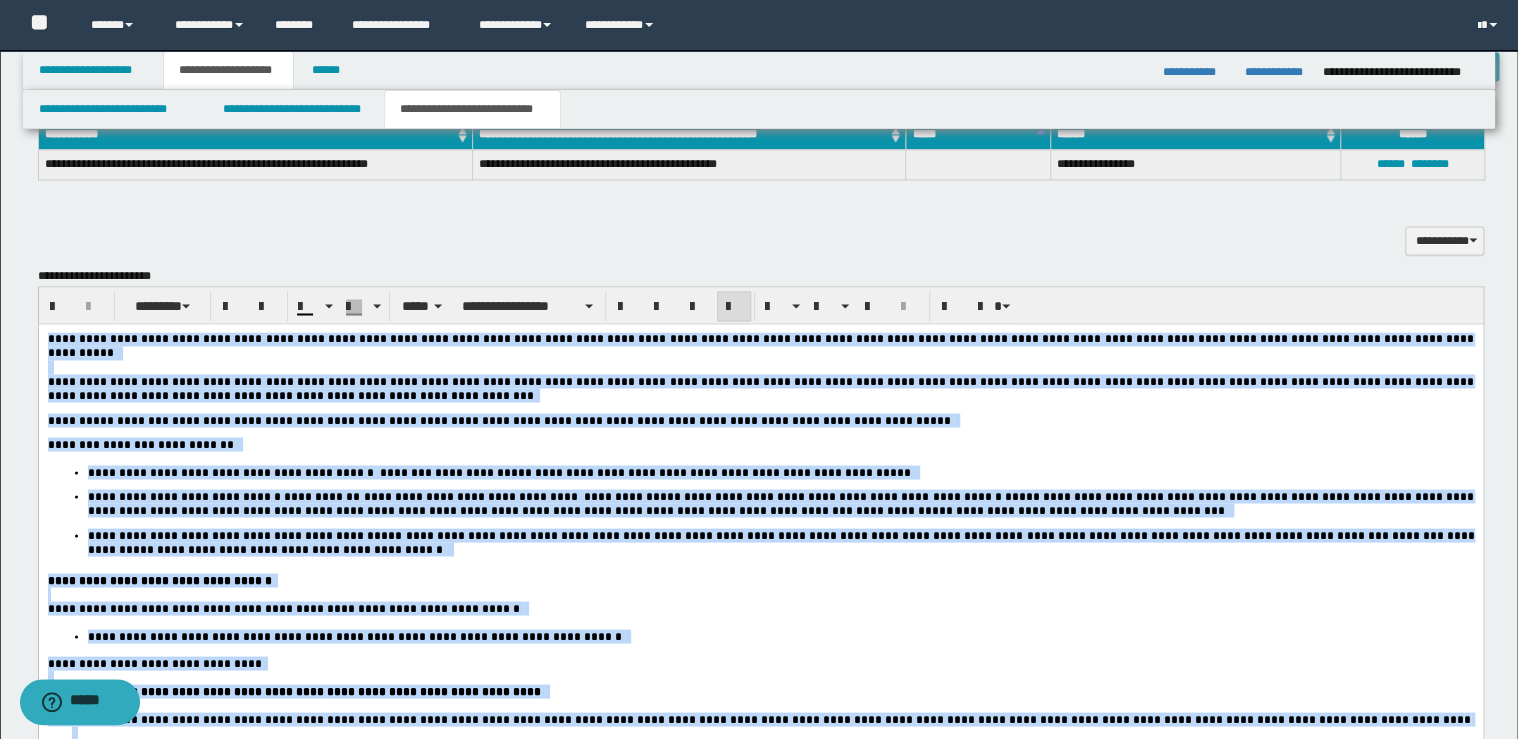 click at bounding box center [734, 307] 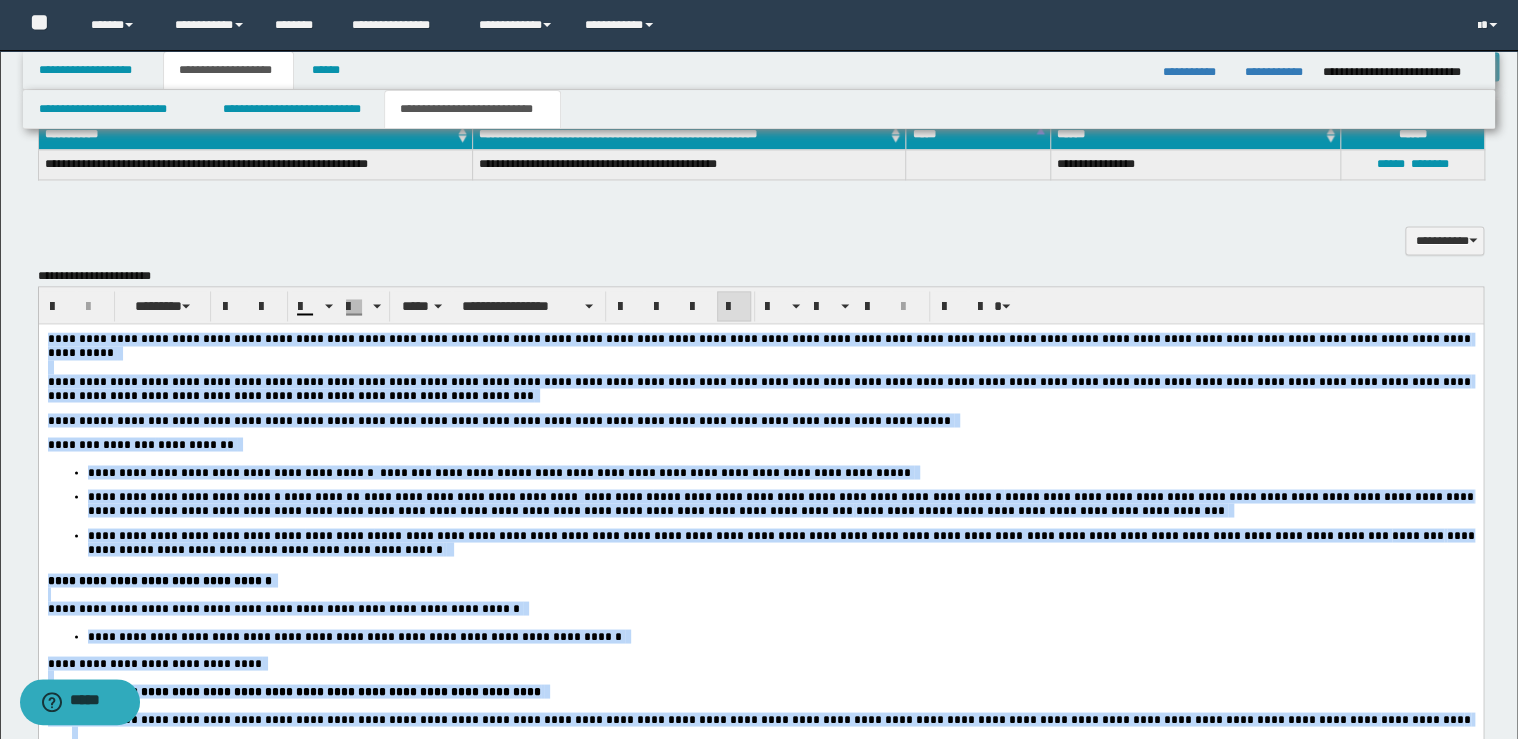 click at bounding box center [734, 307] 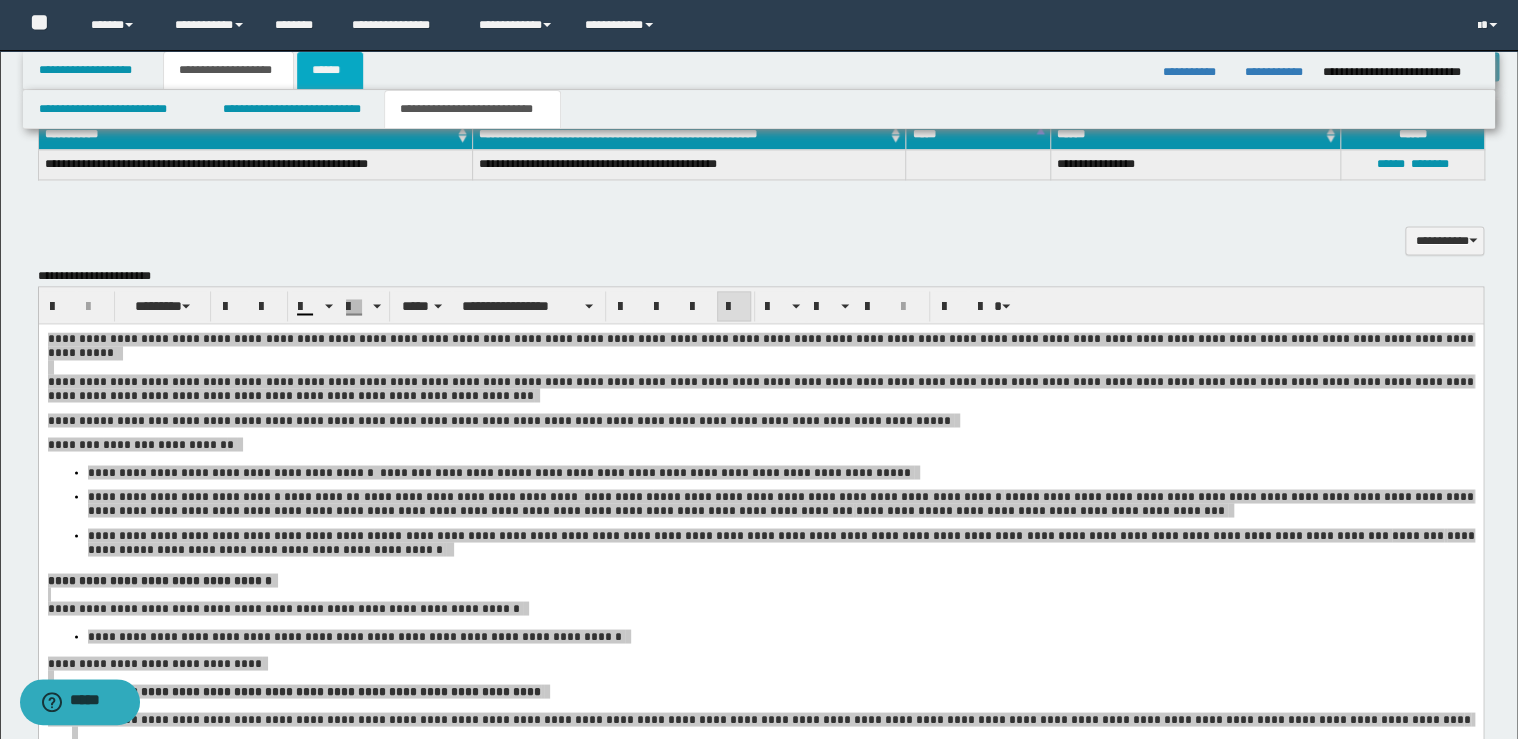click on "******" at bounding box center (330, 70) 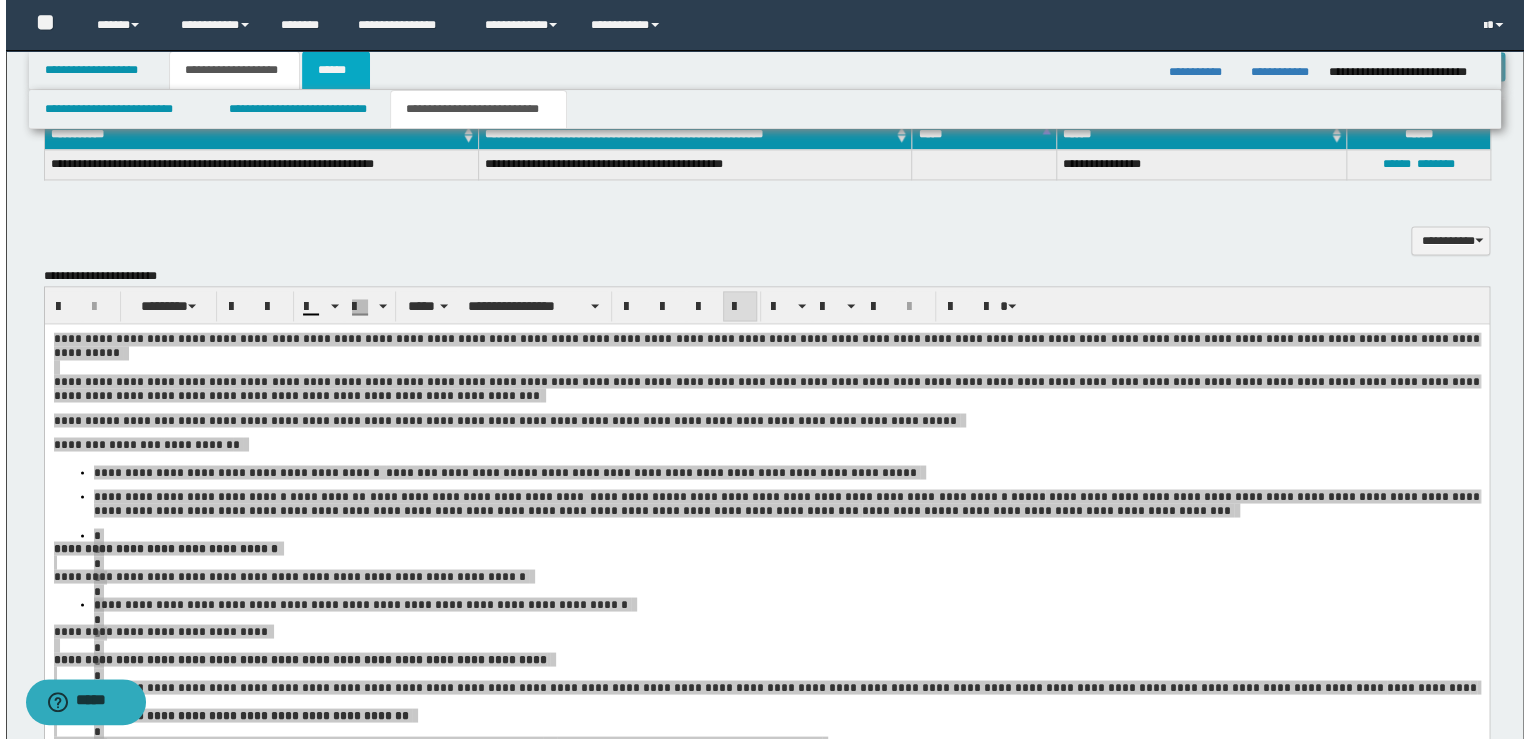 scroll, scrollTop: 0, scrollLeft: 0, axis: both 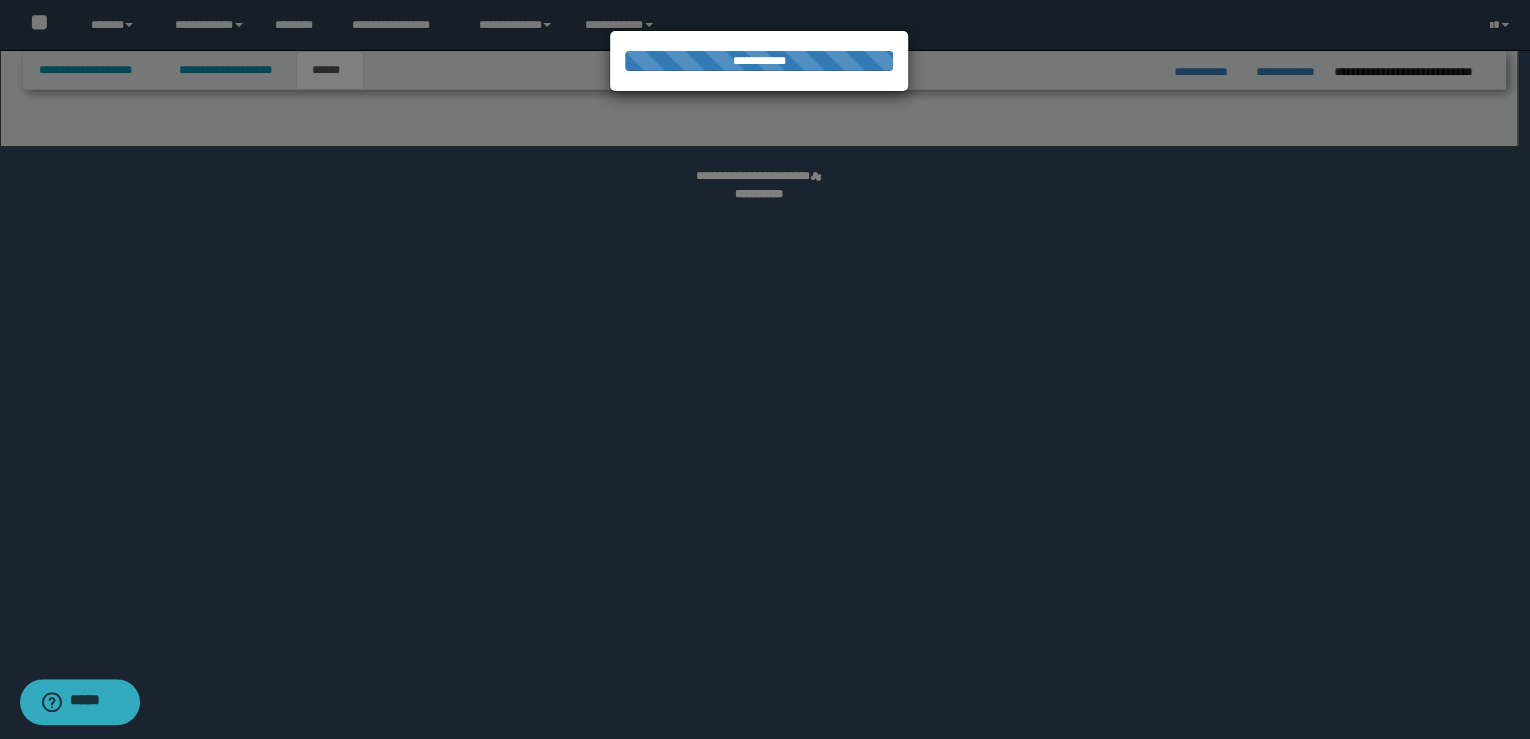 select on "*" 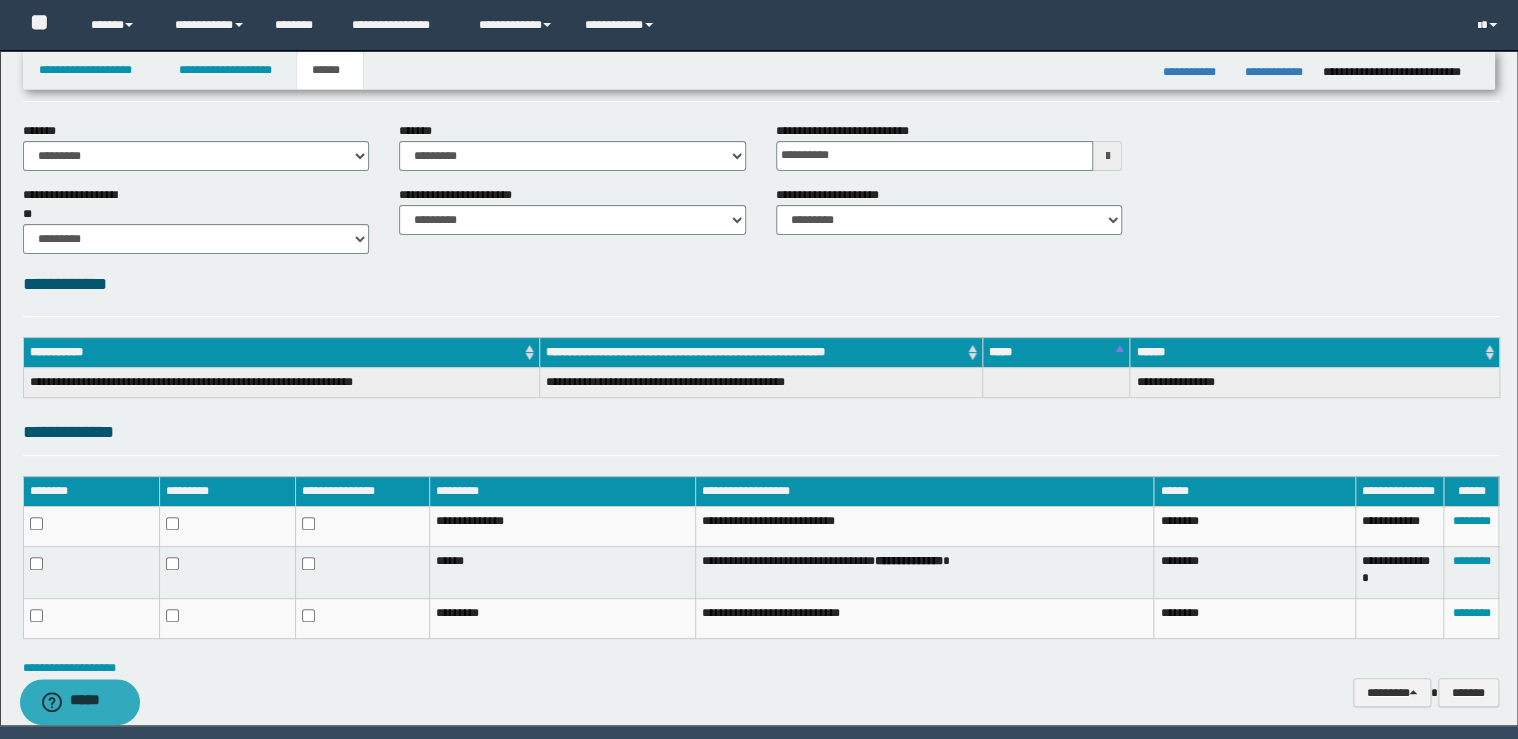 scroll, scrollTop: 137, scrollLeft: 0, axis: vertical 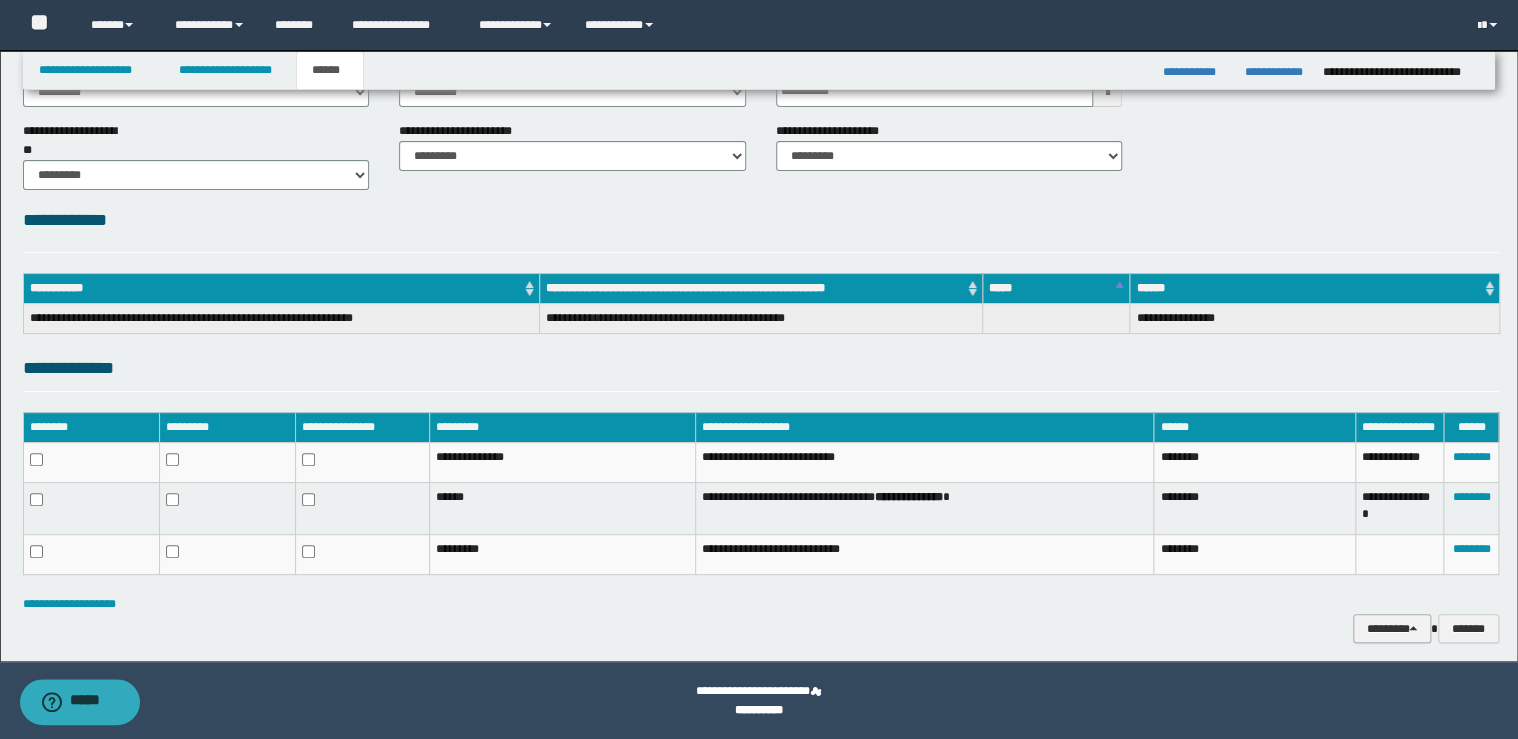 click on "********" at bounding box center [1392, 629] 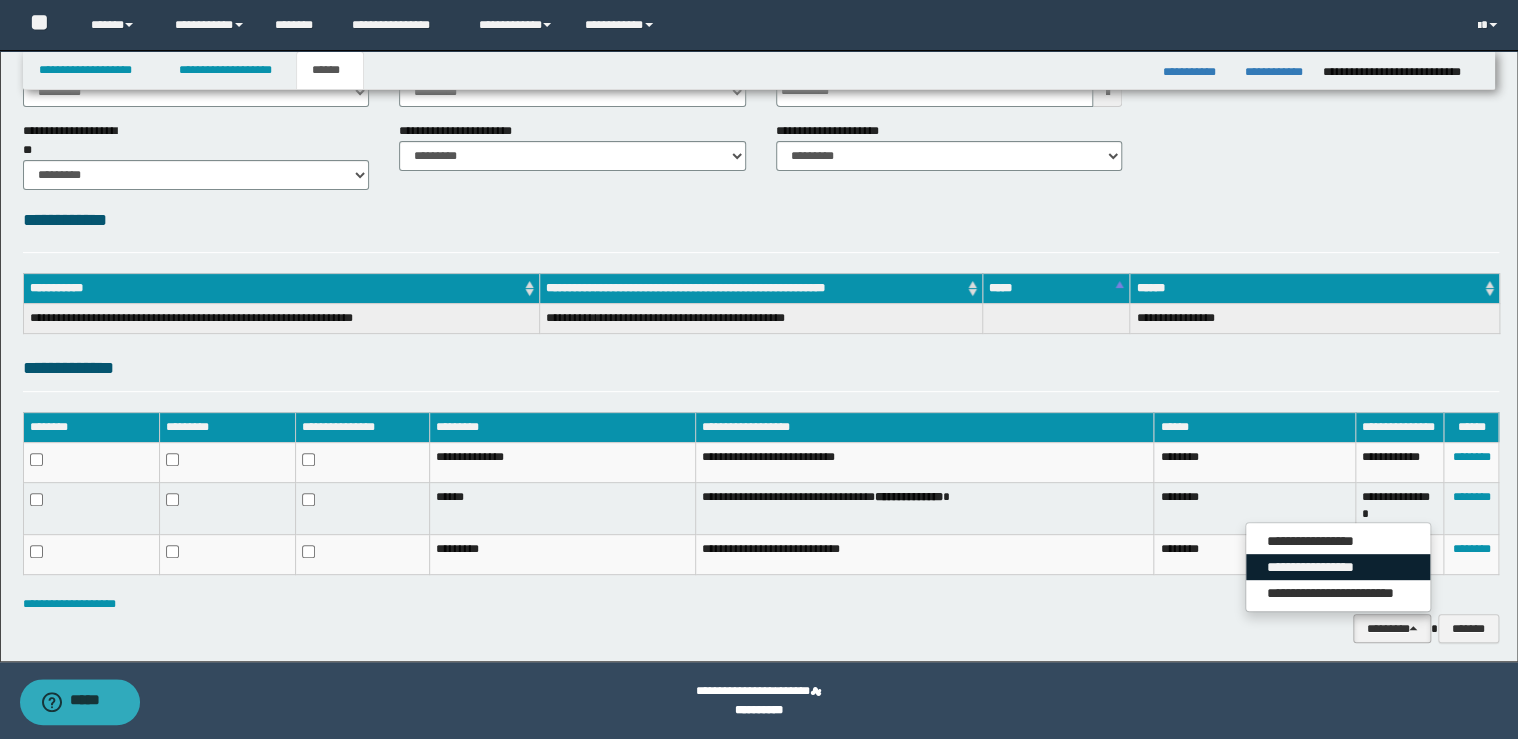click on "**********" at bounding box center [1338, 567] 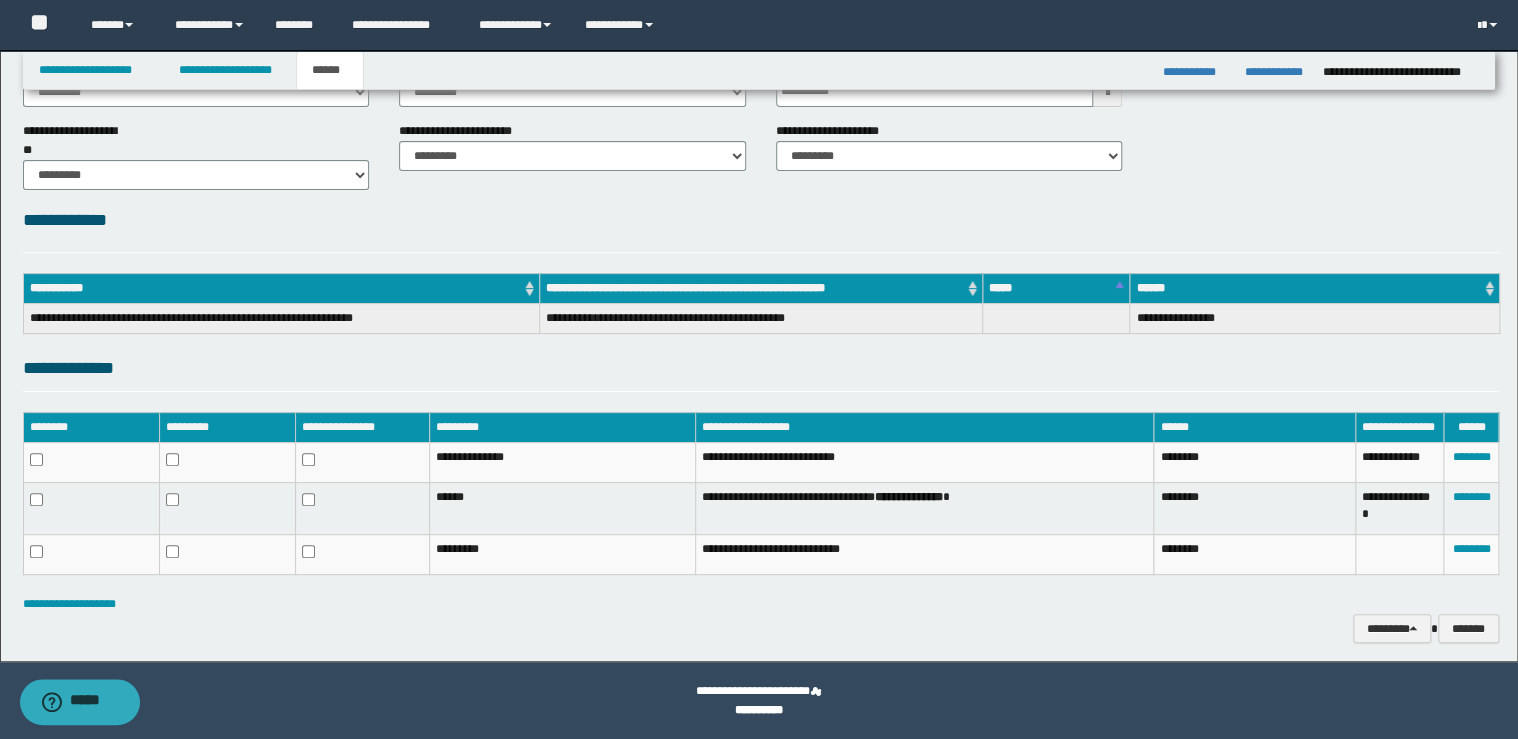 click on "**********" at bounding box center [761, 629] 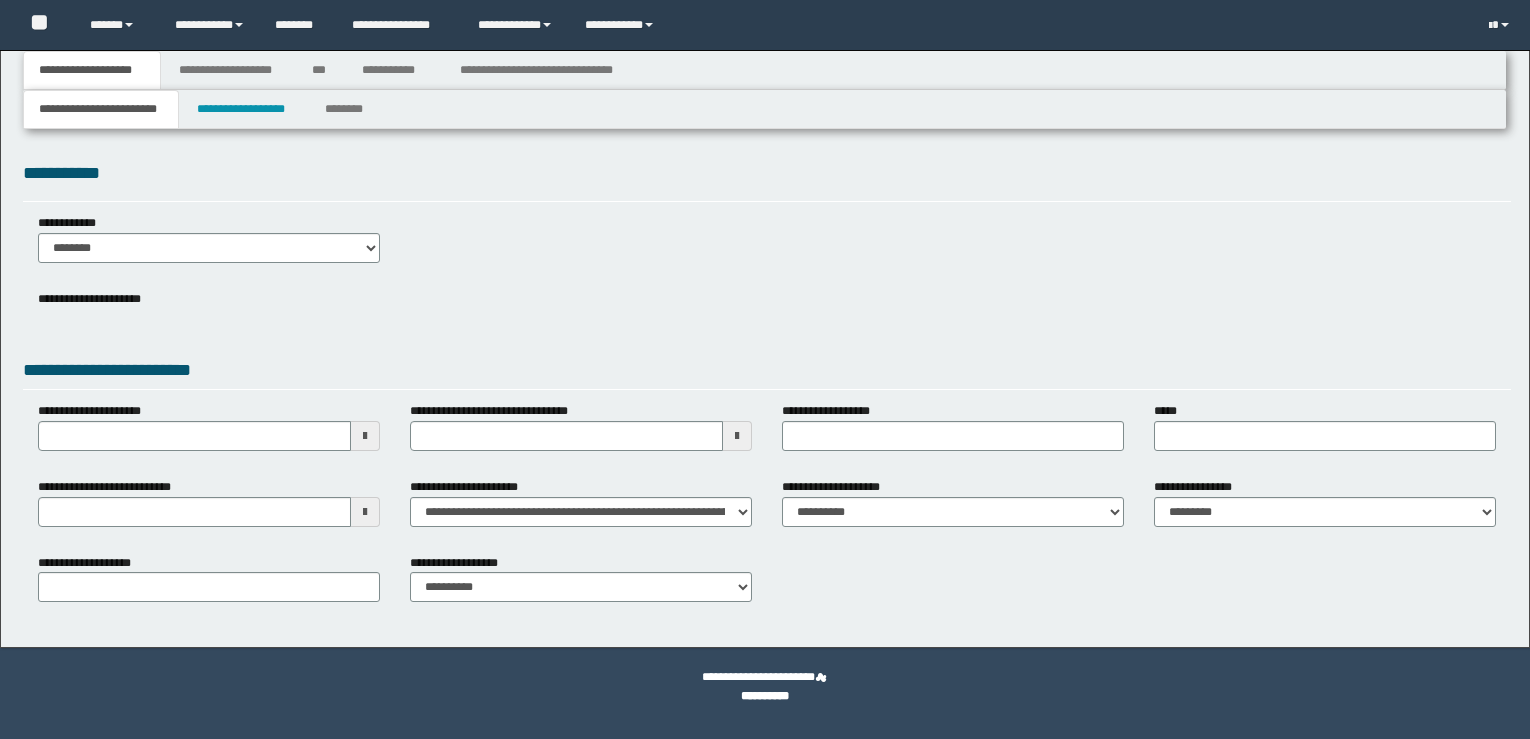 scroll, scrollTop: 0, scrollLeft: 0, axis: both 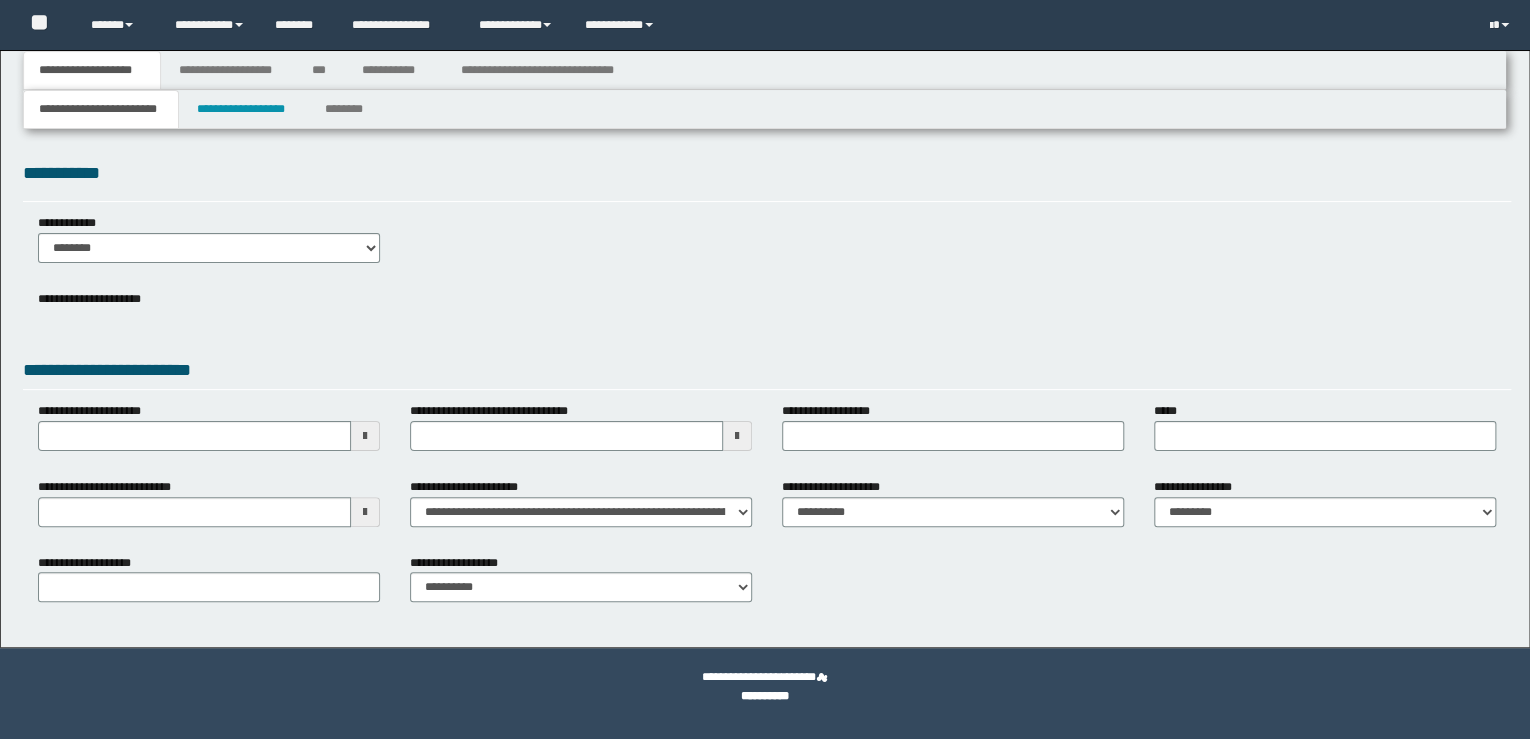 select on "*" 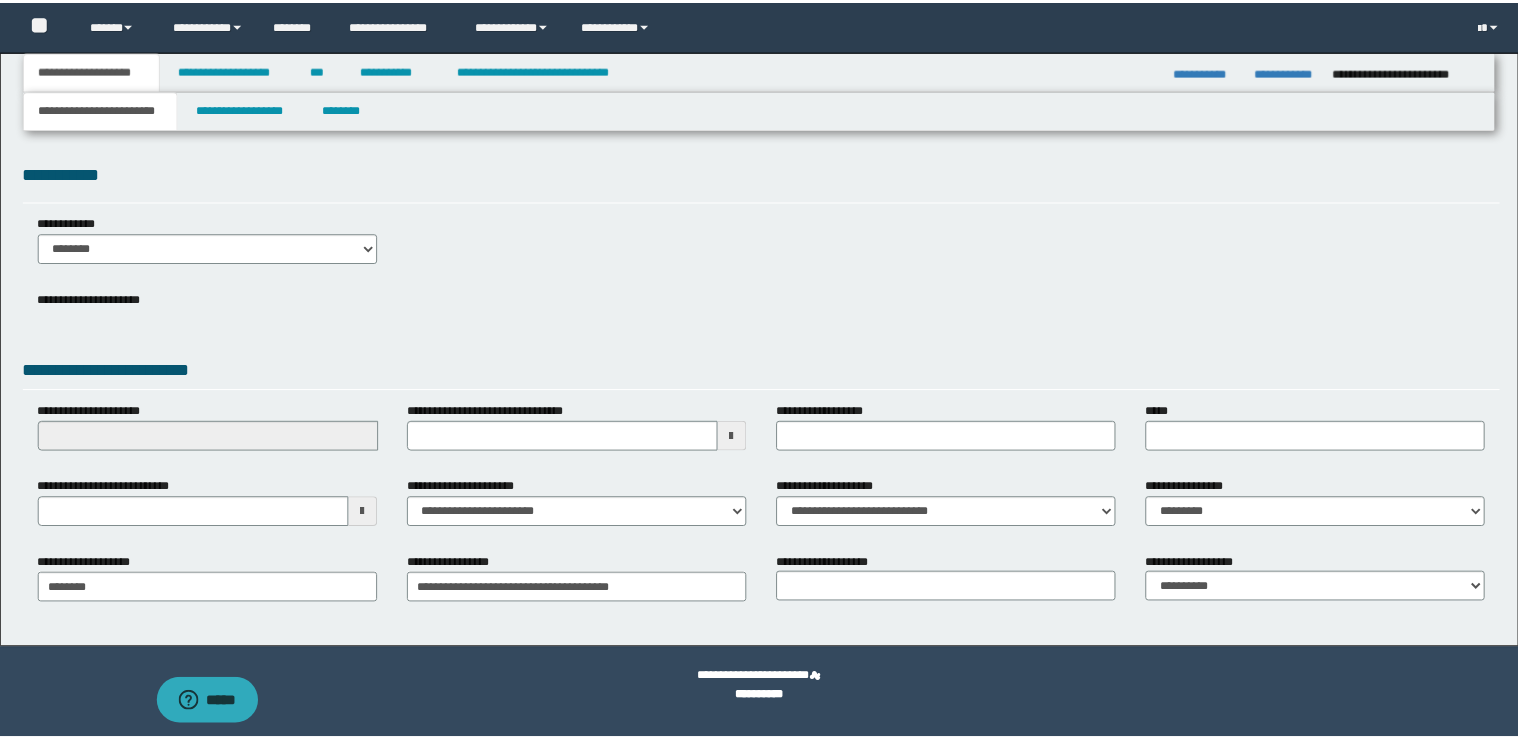 scroll, scrollTop: 0, scrollLeft: 0, axis: both 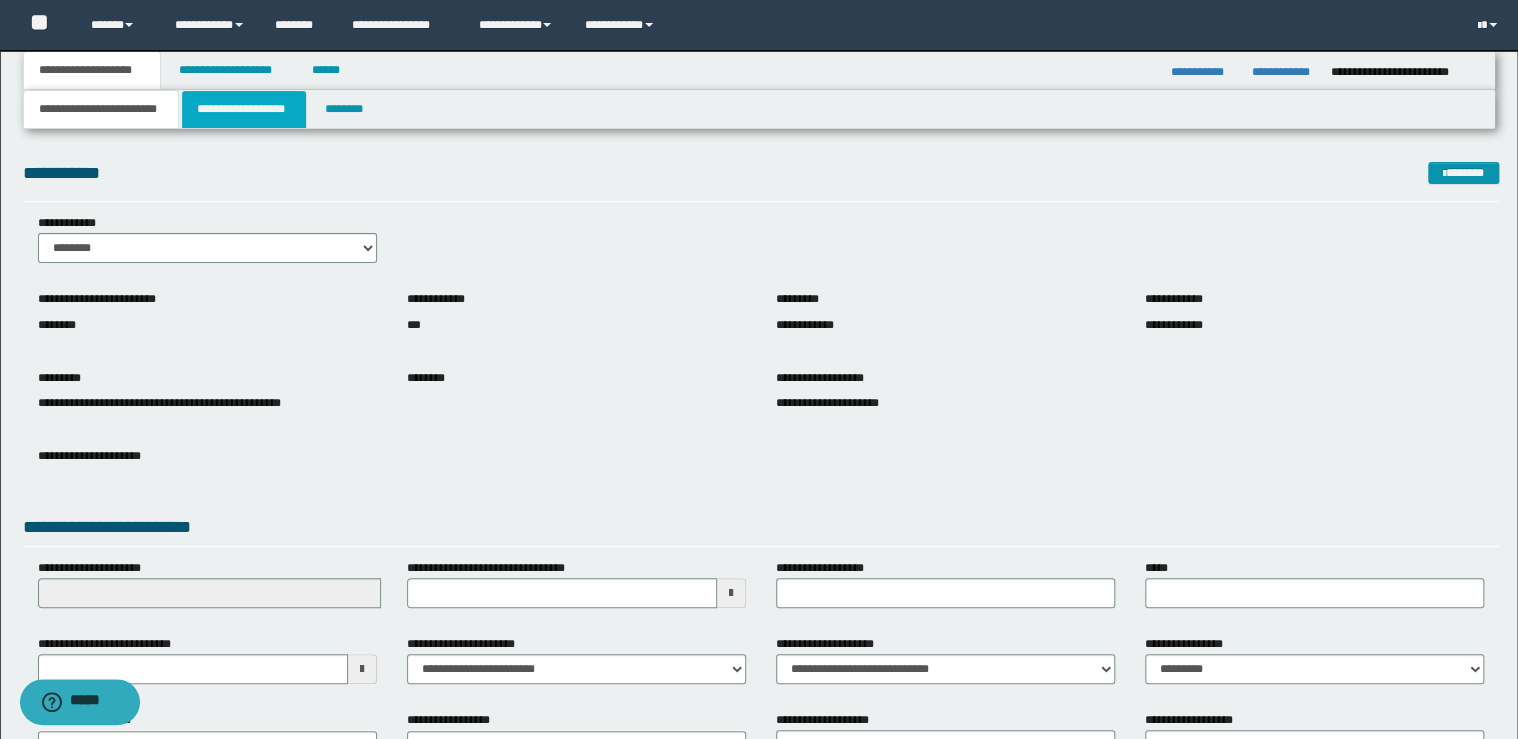 click on "**********" at bounding box center [244, 109] 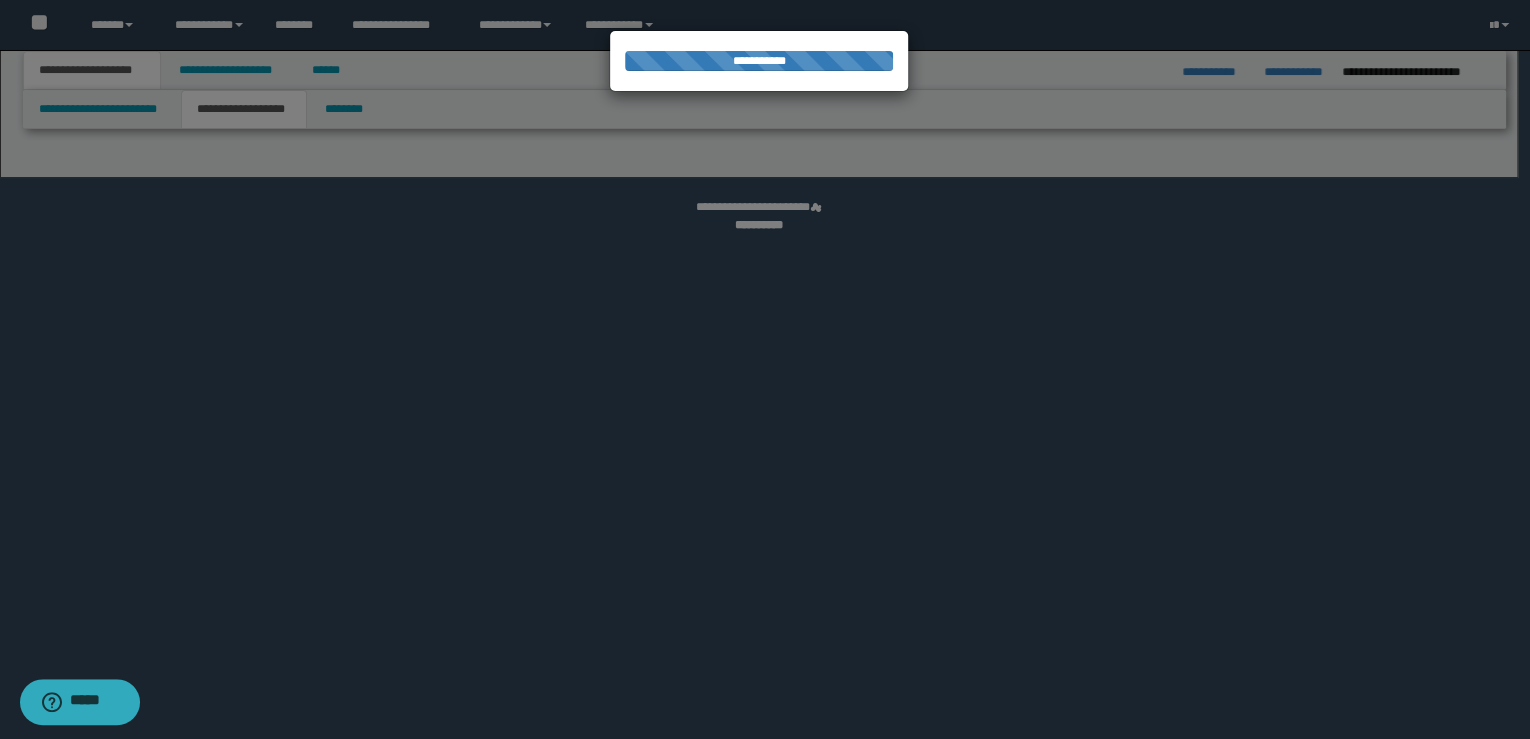 select on "*" 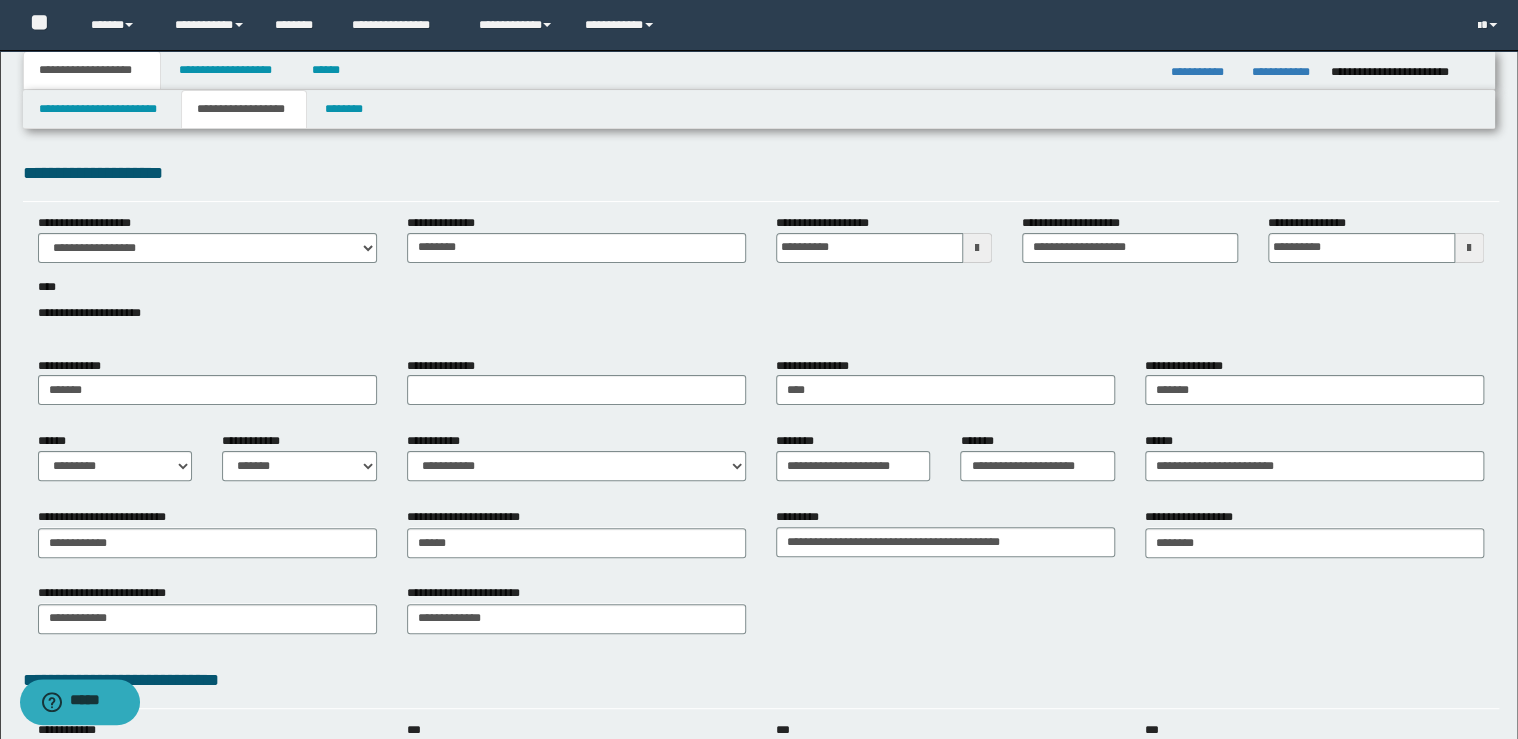 scroll, scrollTop: 367, scrollLeft: 0, axis: vertical 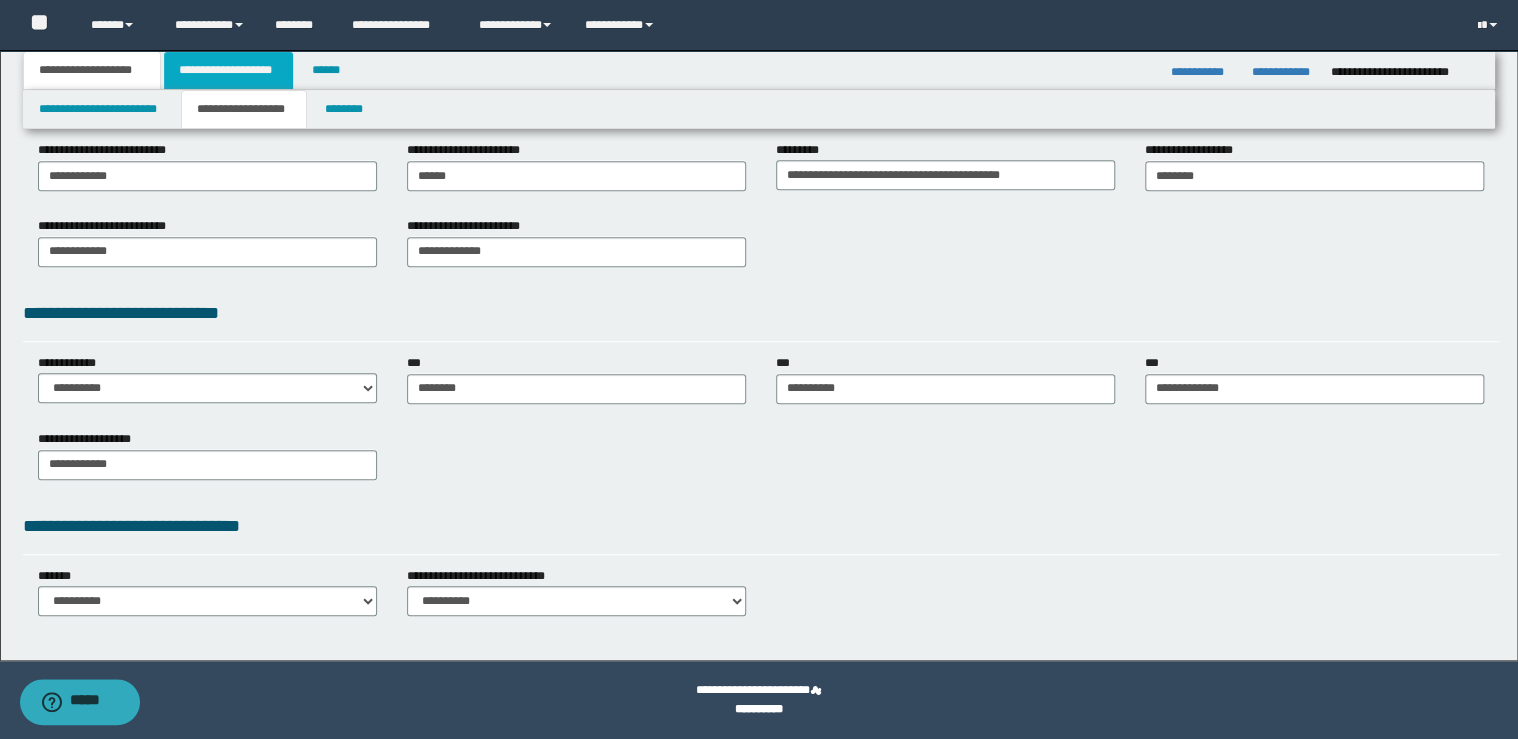 click on "**********" at bounding box center [228, 70] 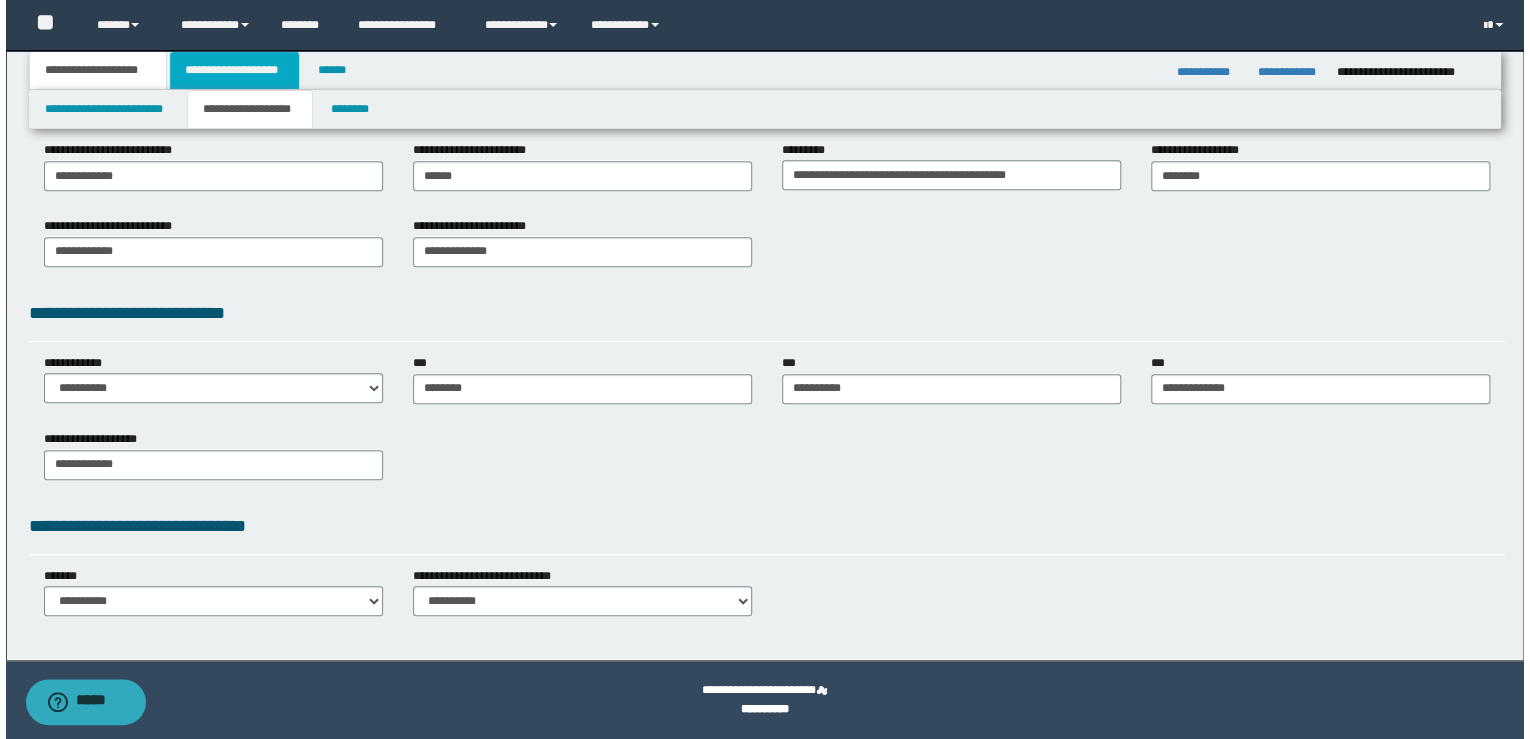 scroll, scrollTop: 0, scrollLeft: 0, axis: both 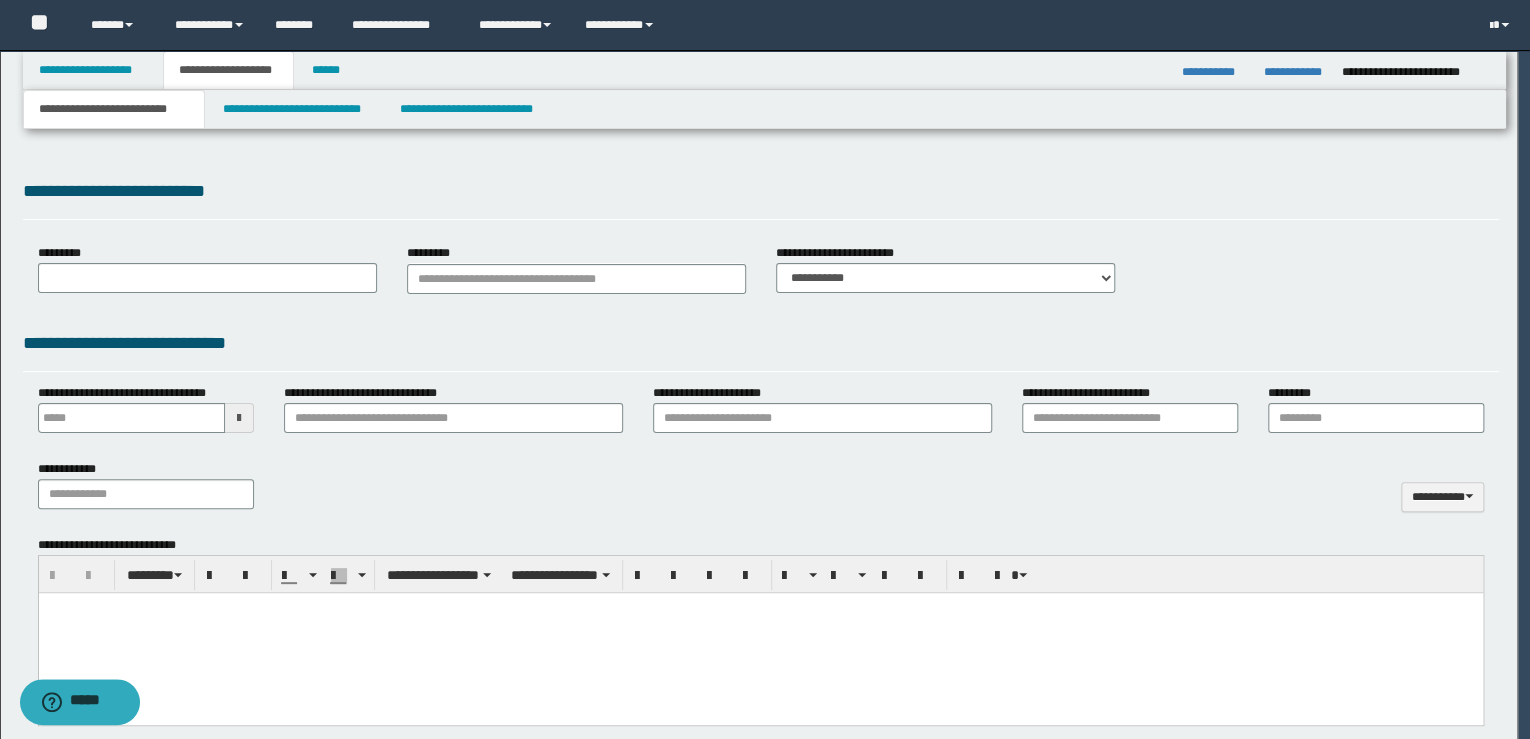 type on "**********" 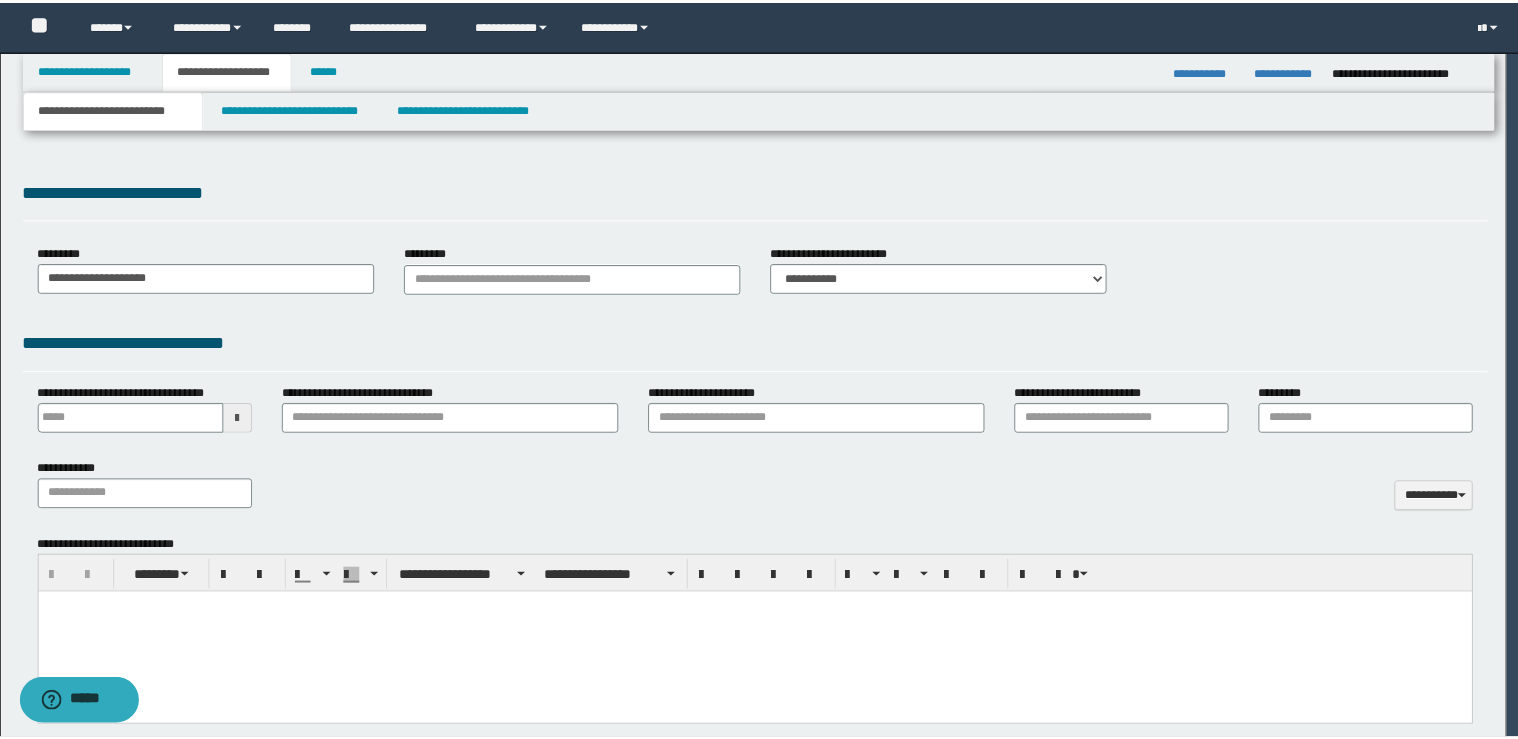 scroll, scrollTop: 0, scrollLeft: 0, axis: both 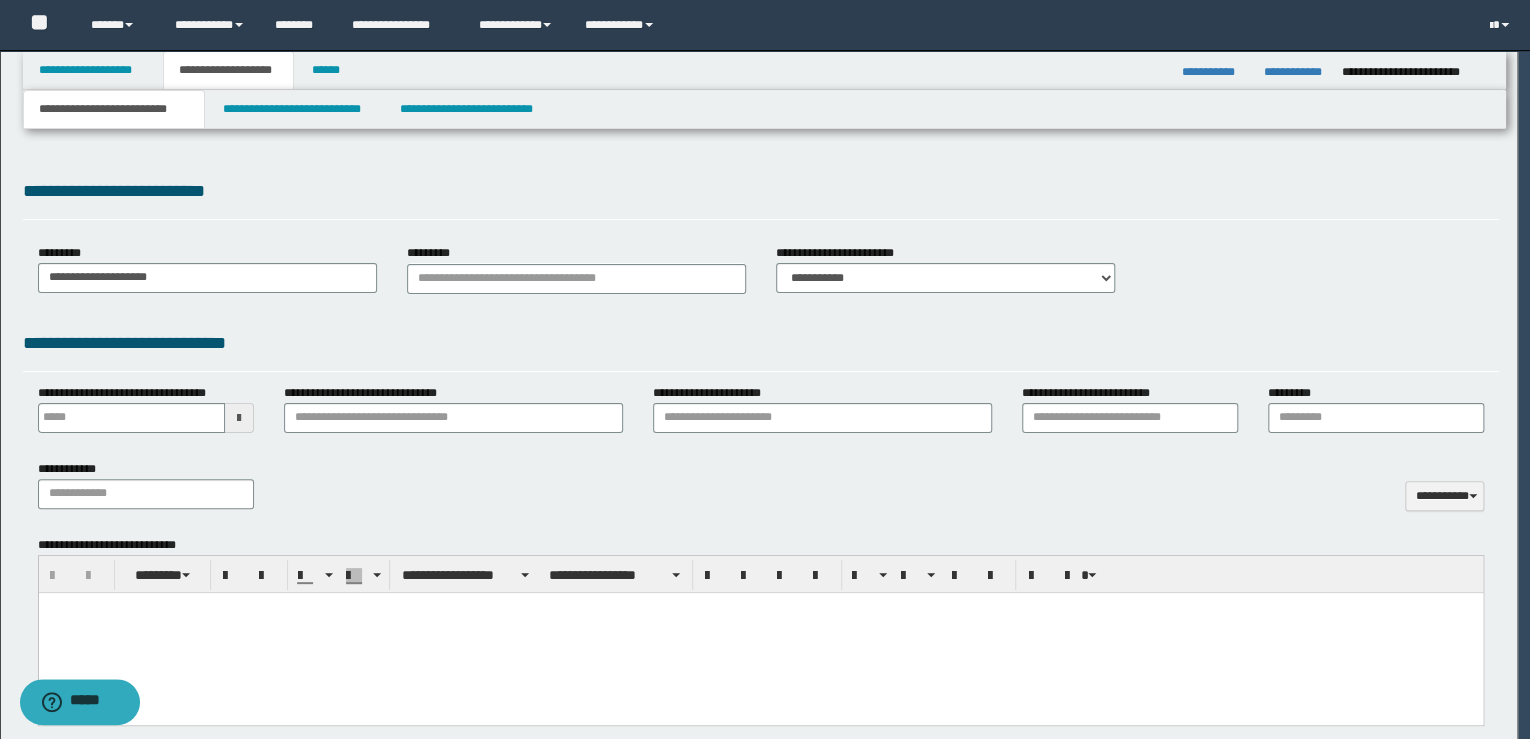 type 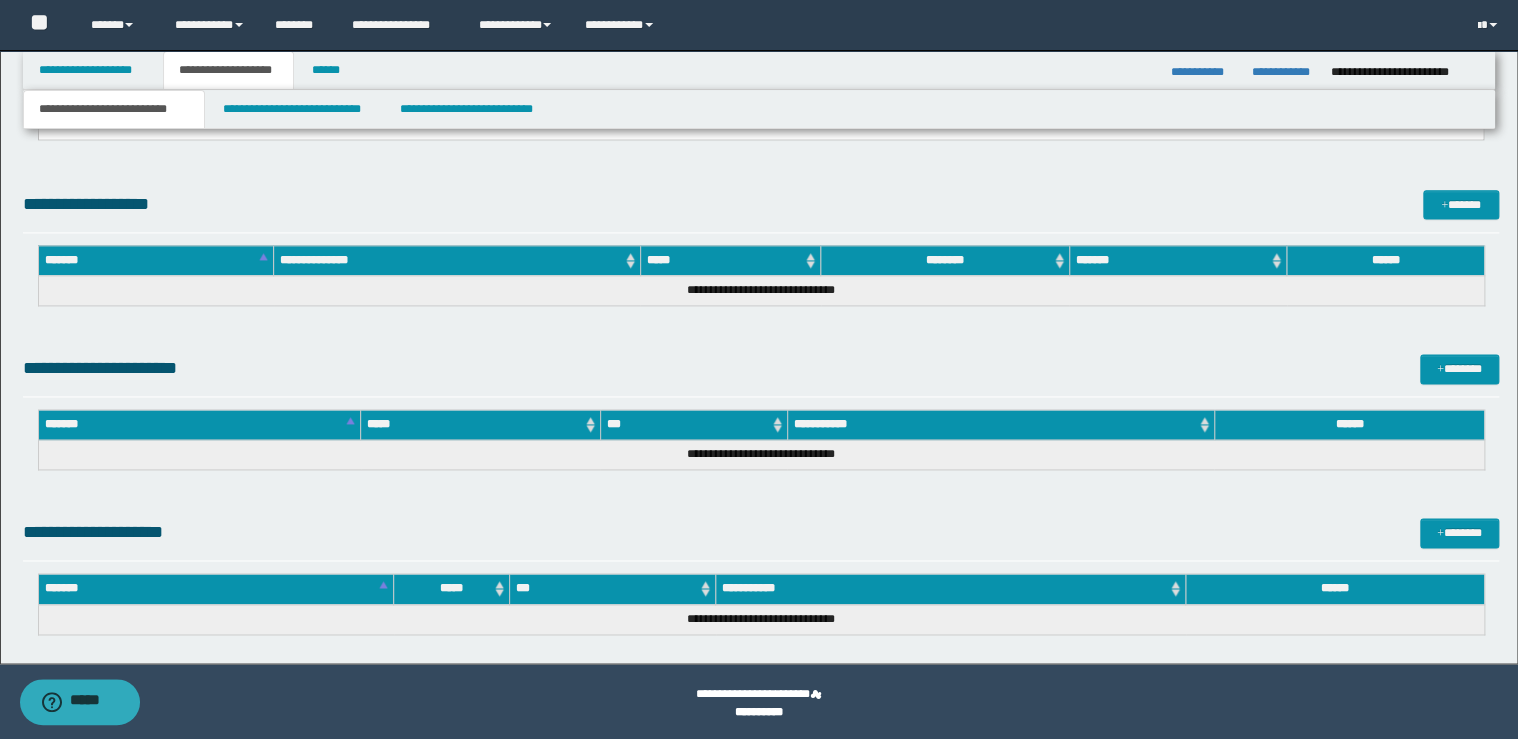scroll, scrollTop: 1218, scrollLeft: 0, axis: vertical 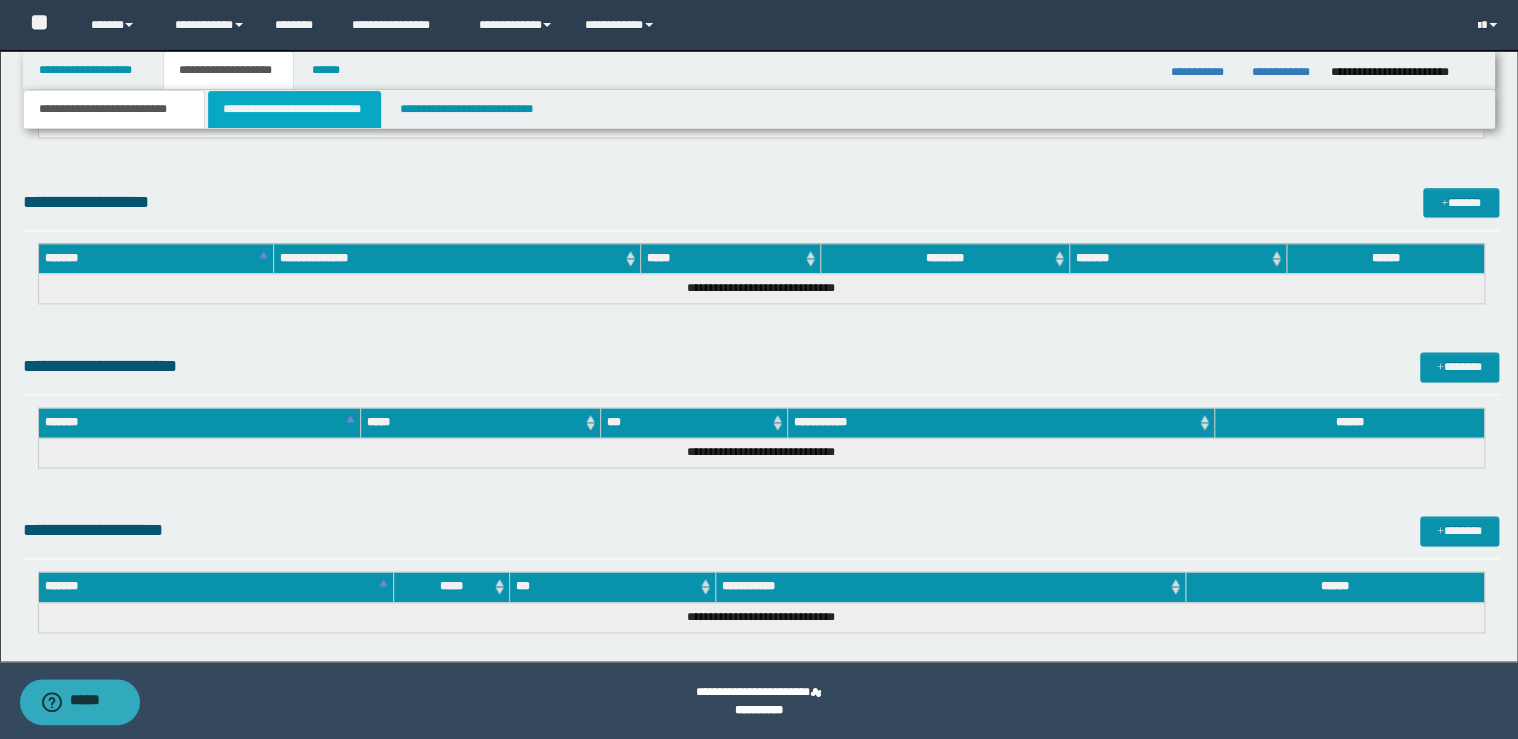 click on "**********" at bounding box center (294, 109) 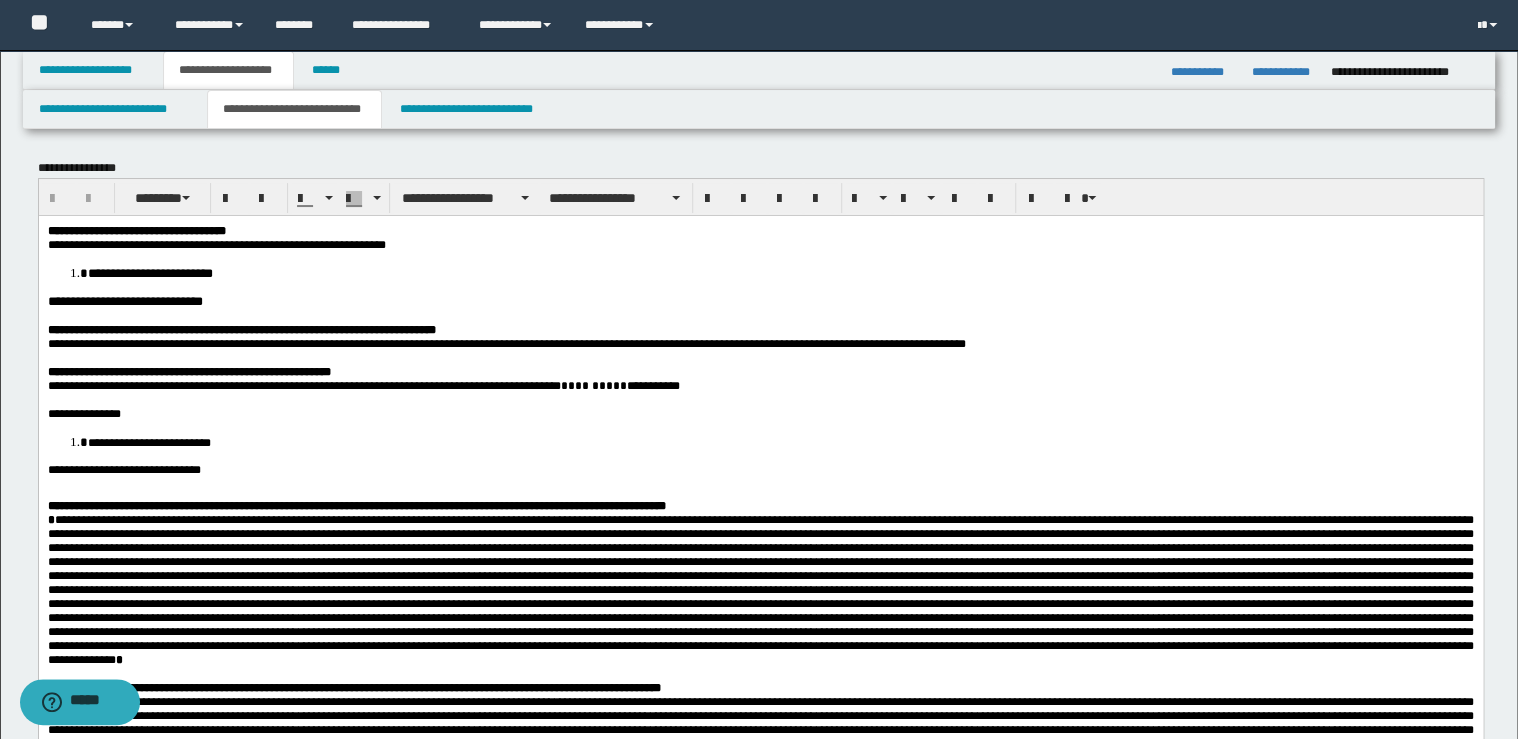 scroll, scrollTop: 0, scrollLeft: 0, axis: both 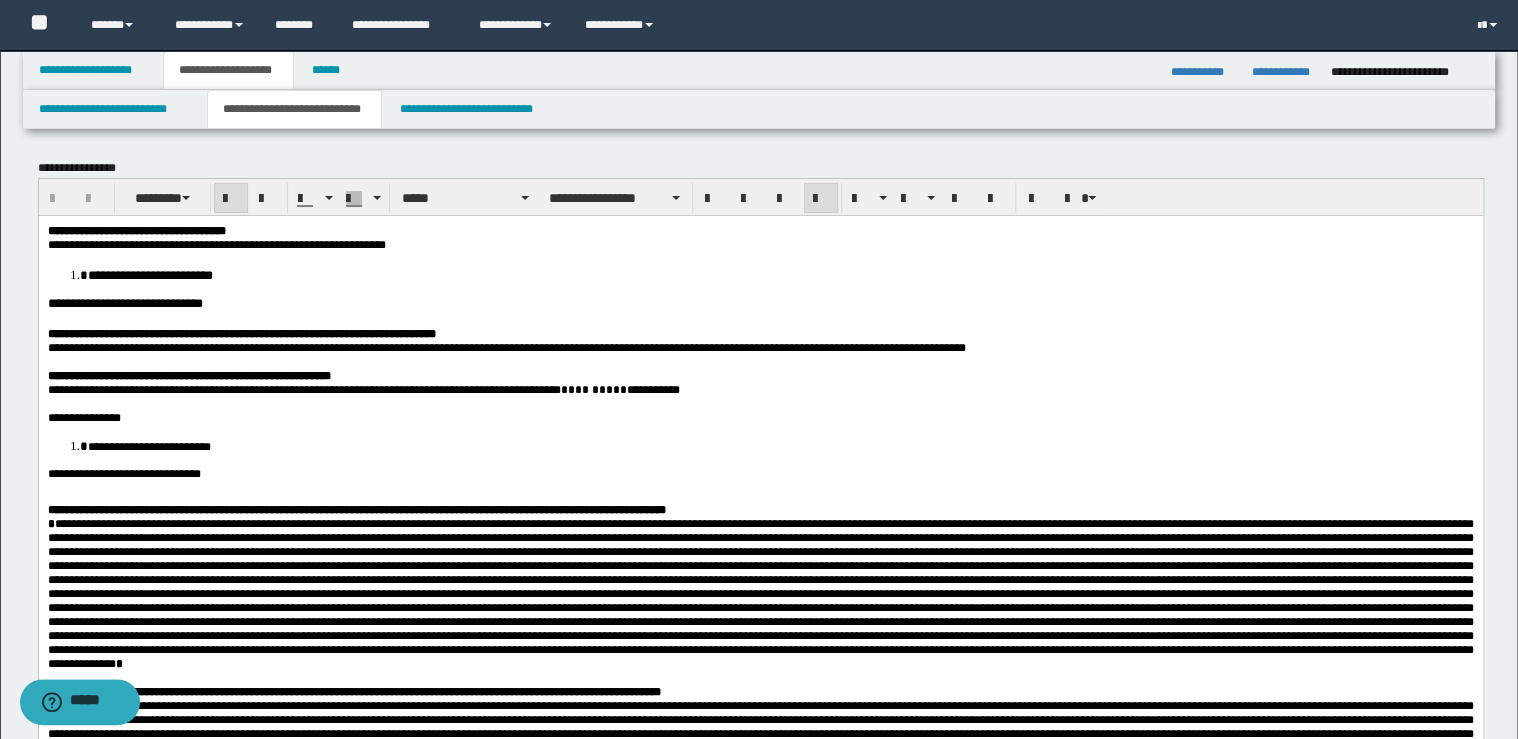 click on "**********" at bounding box center [760, 230] 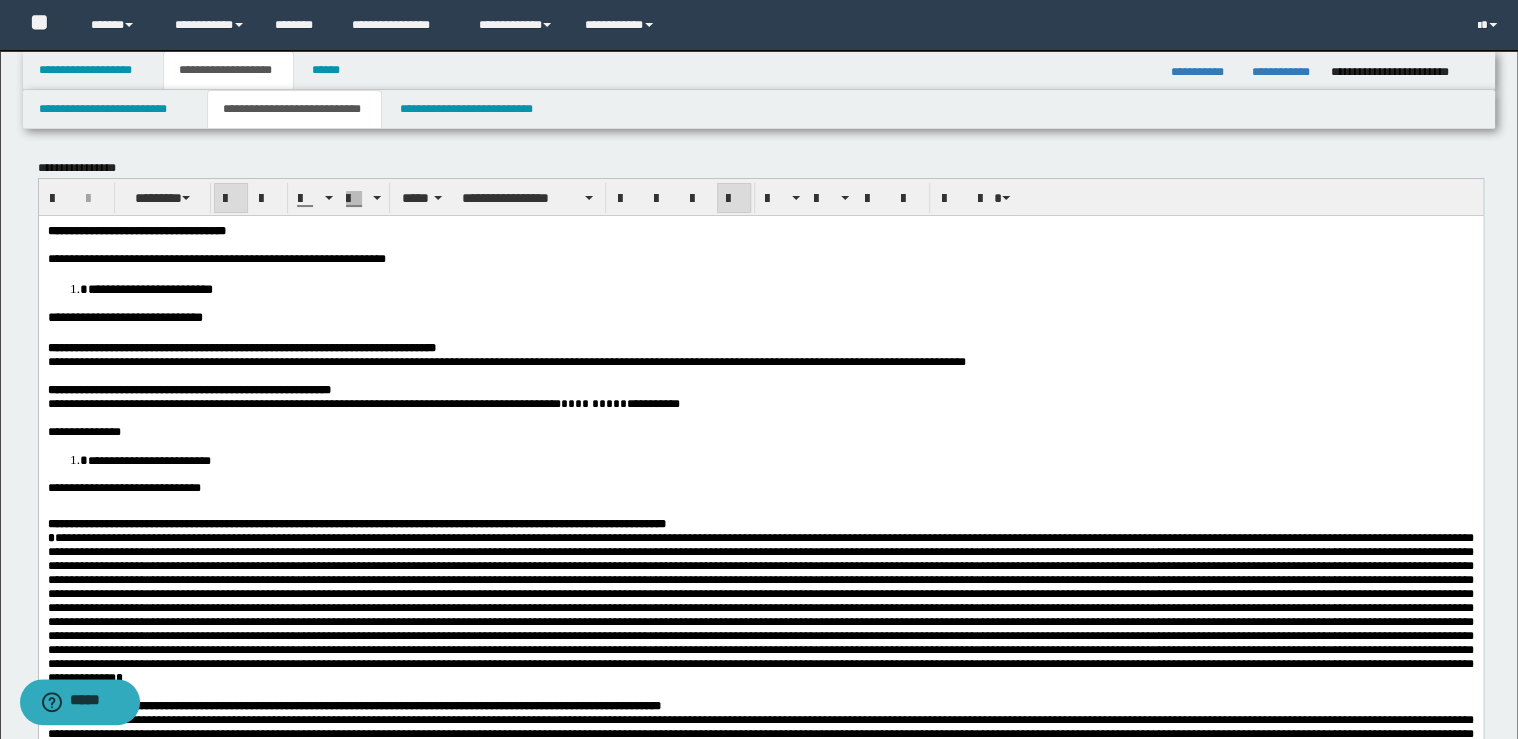 click on "**********" at bounding box center (760, 347) 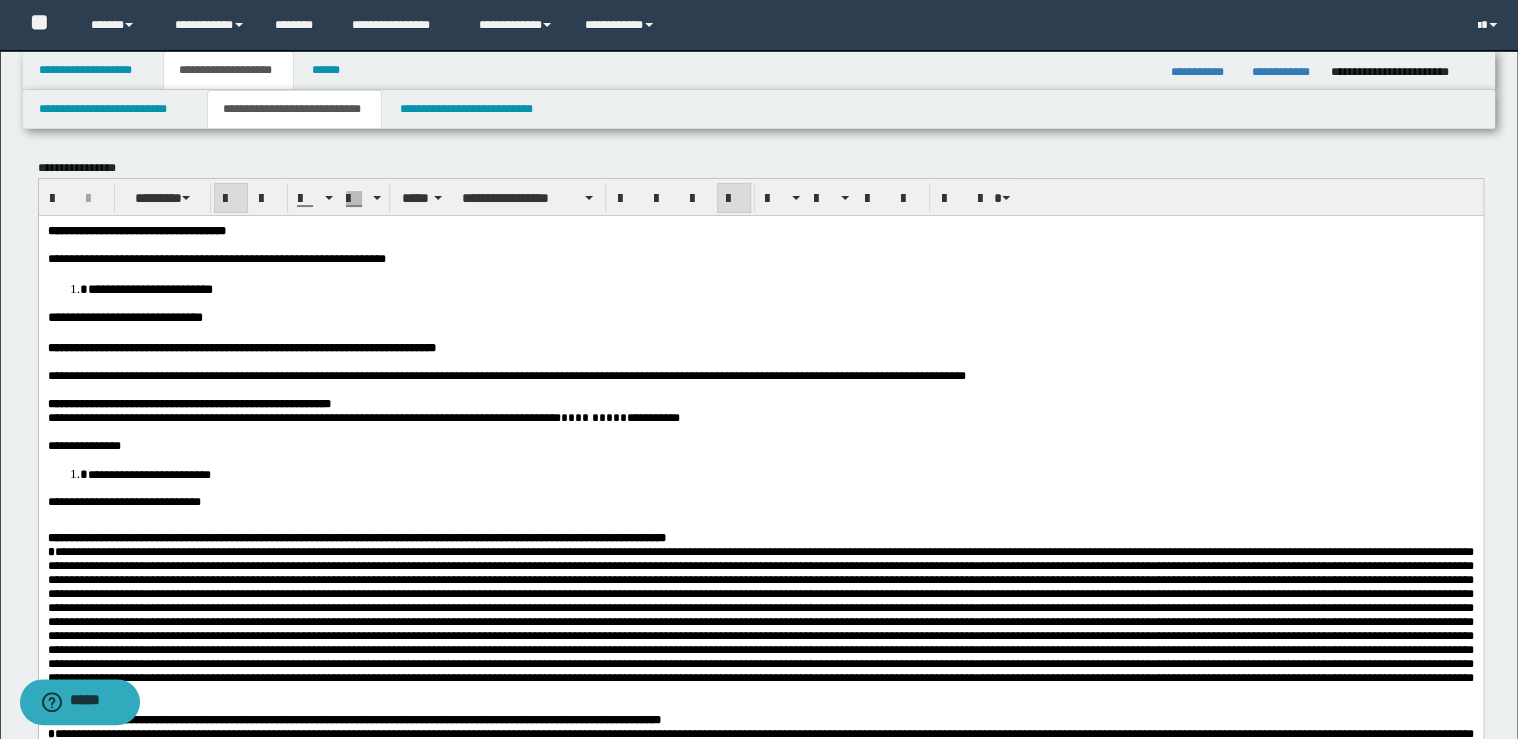 click on "**********" at bounding box center (760, 403) 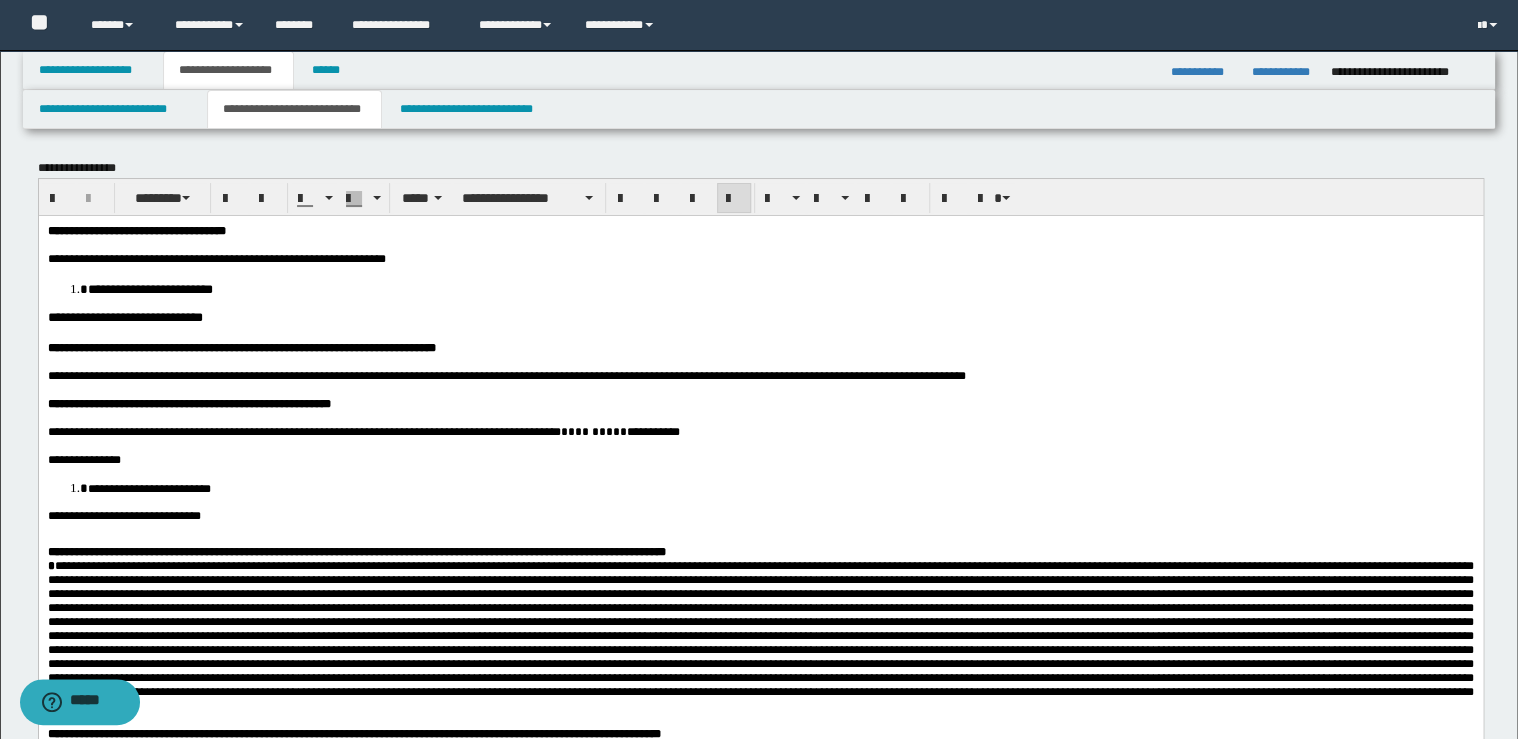 click on "**********" at bounding box center [124, 316] 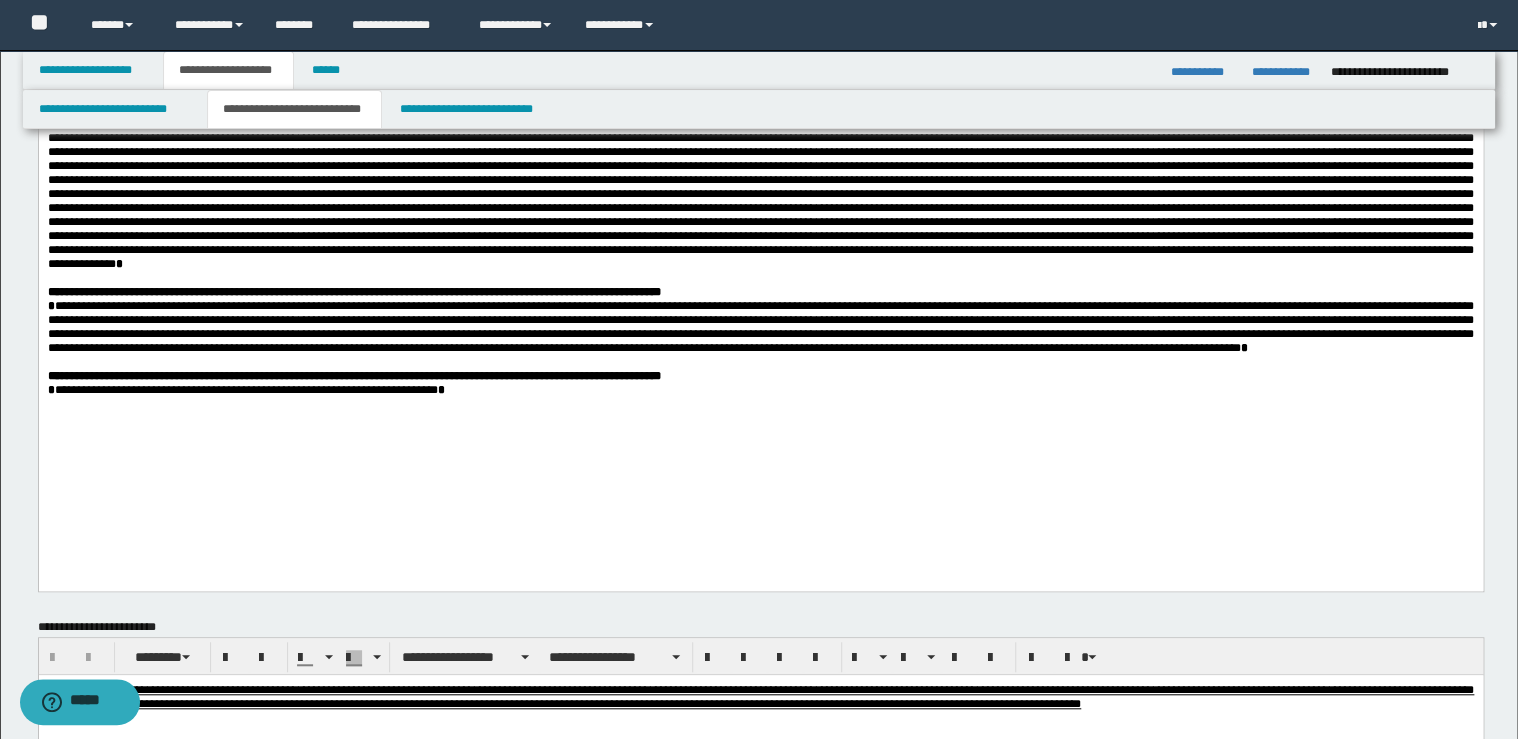 scroll, scrollTop: 560, scrollLeft: 0, axis: vertical 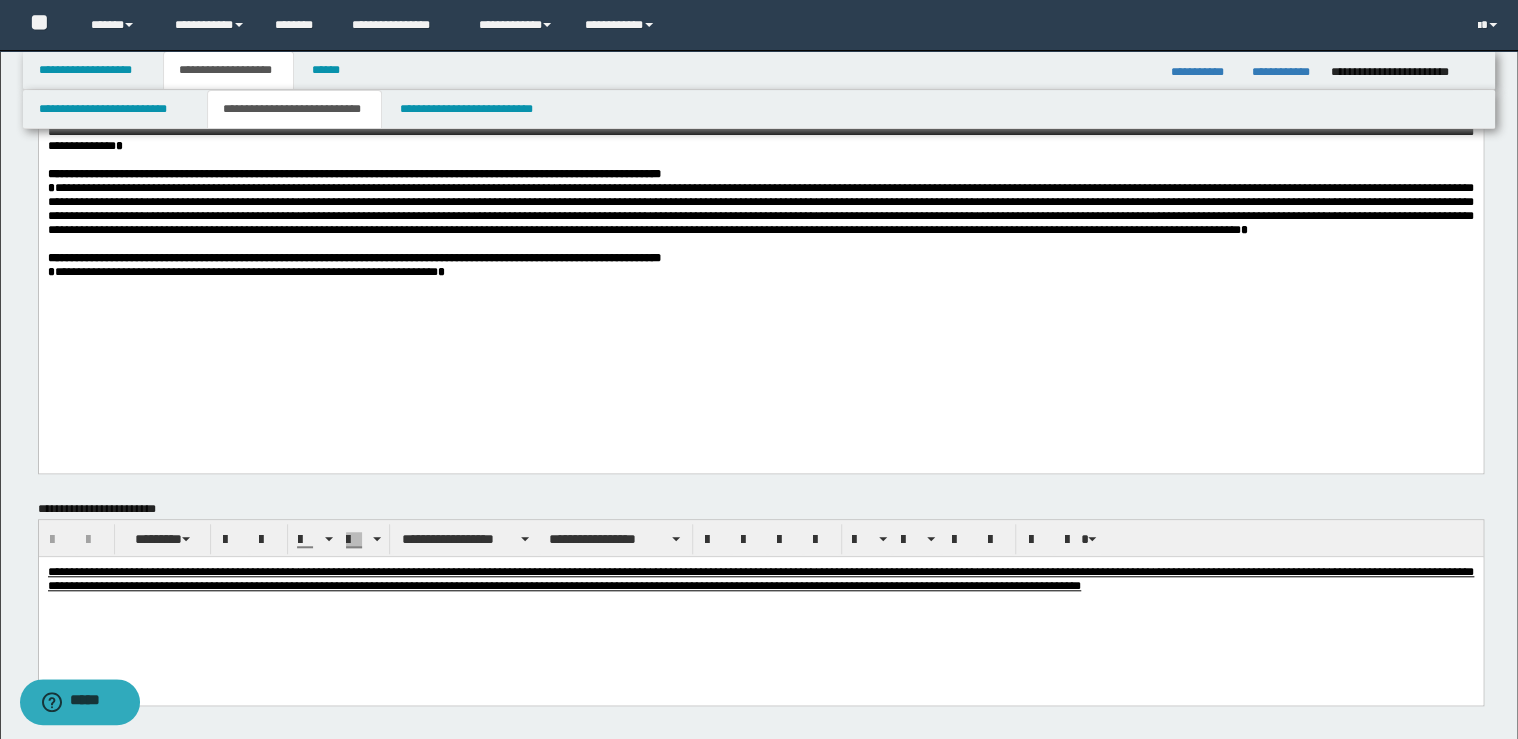 click on "[FIRST] [LAST]" at bounding box center [760, 272] 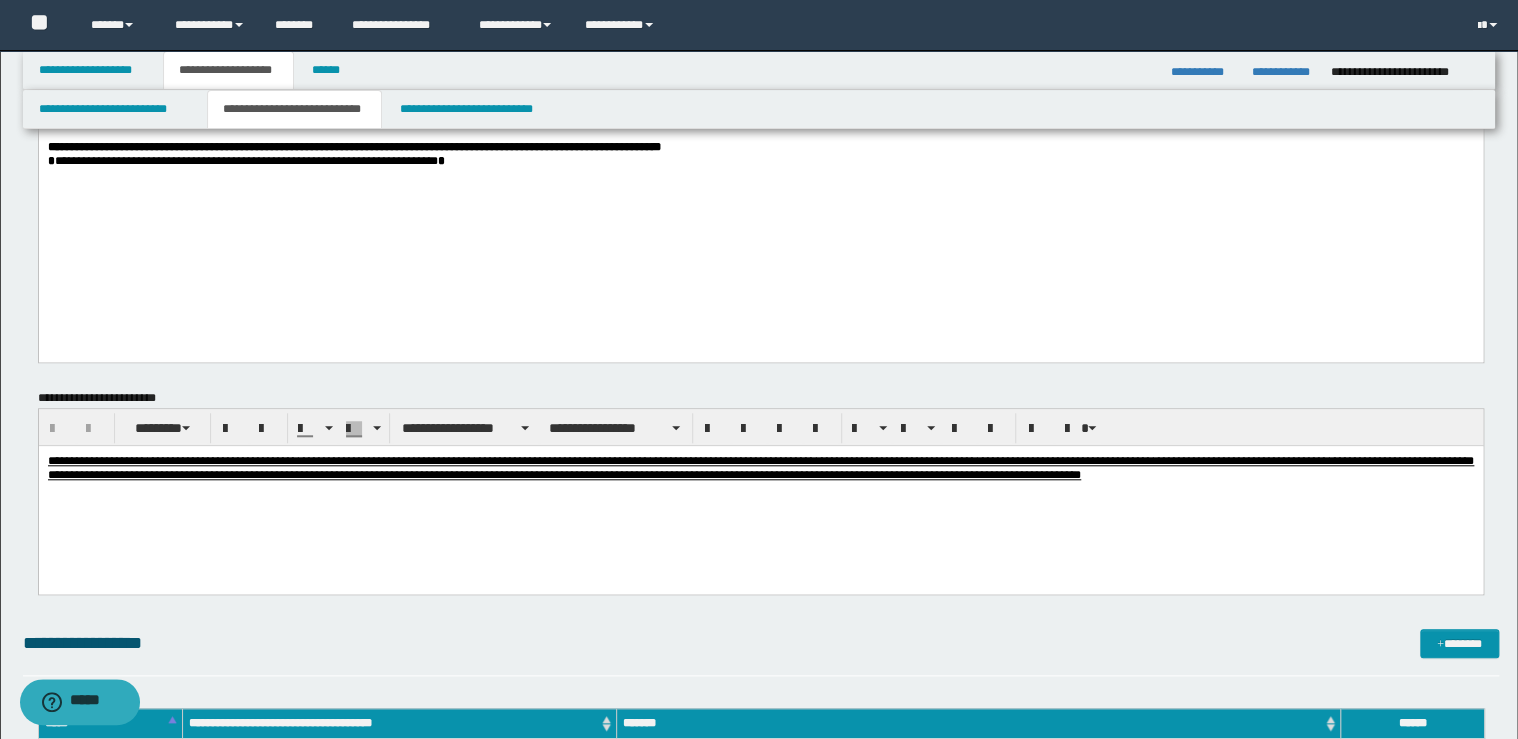 scroll, scrollTop: 720, scrollLeft: 0, axis: vertical 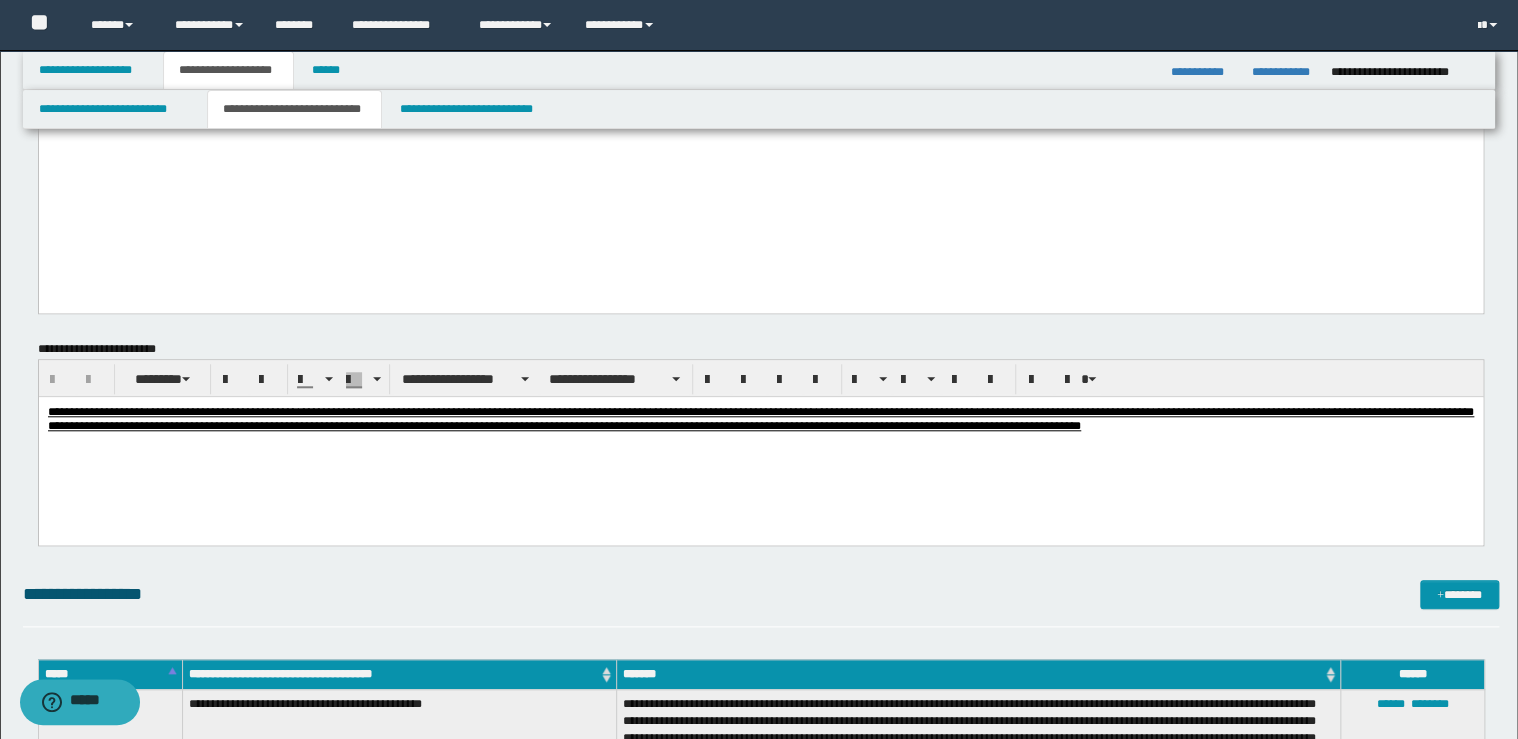 click on "**********" at bounding box center (760, 418) 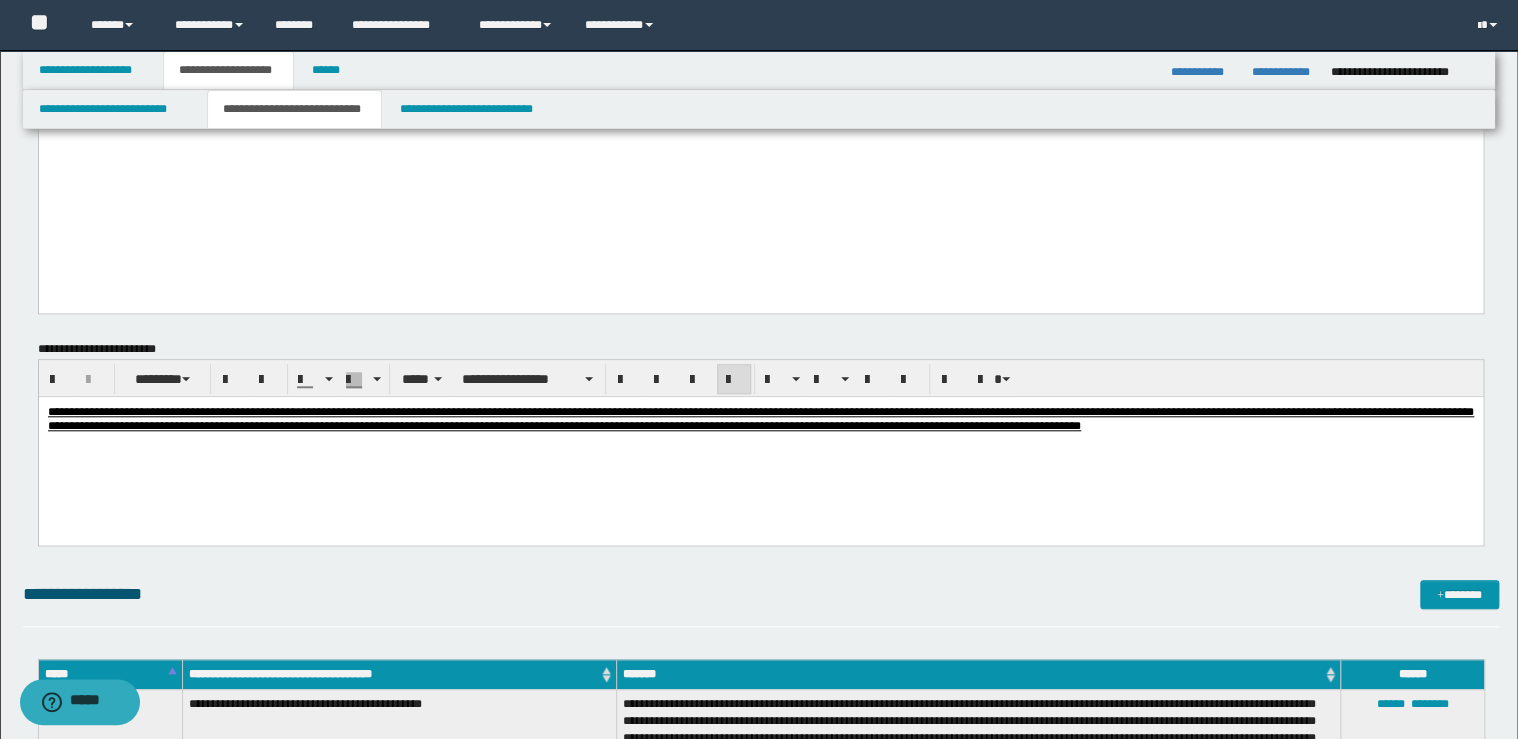 click on "**********" at bounding box center [760, 443] 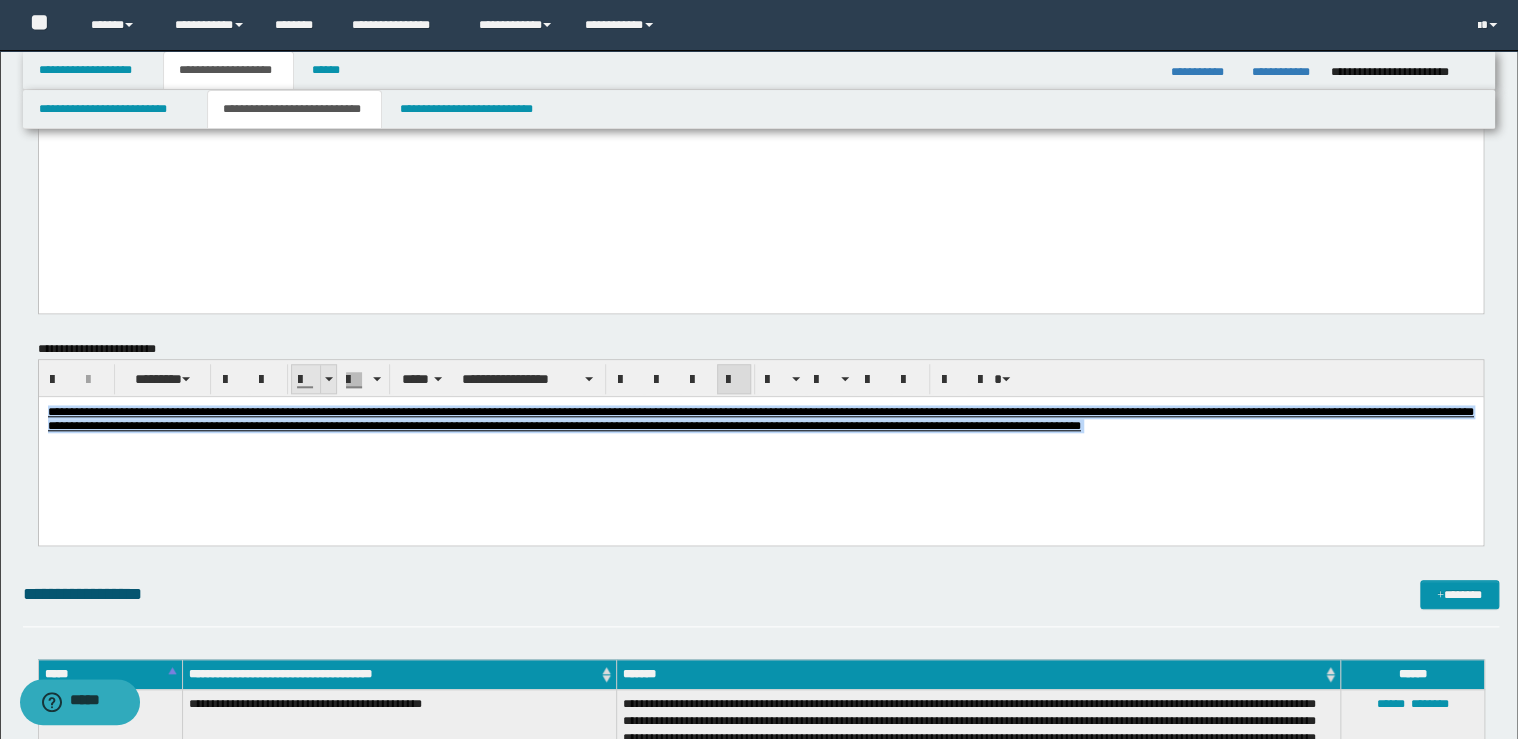 click at bounding box center (328, 379) 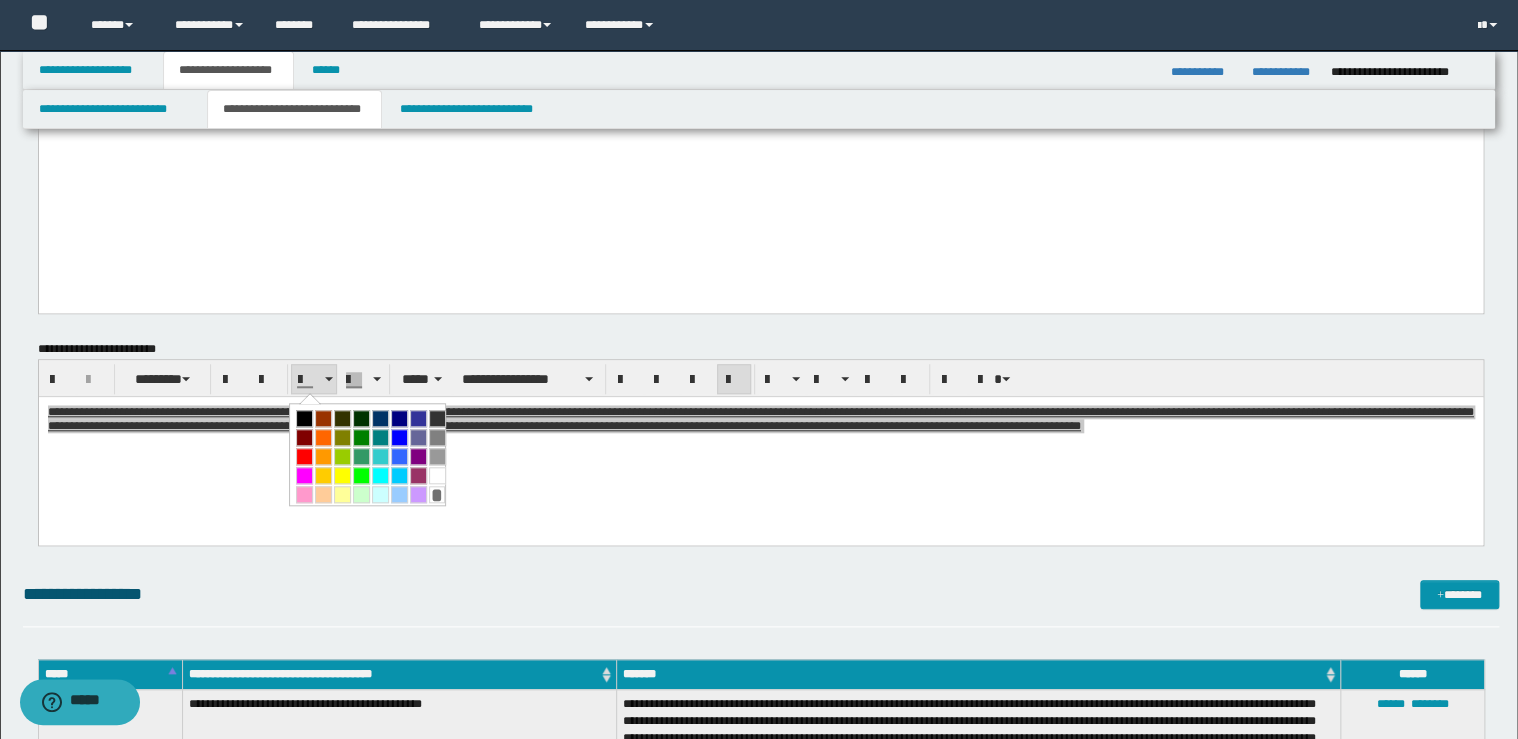click at bounding box center (304, 418) 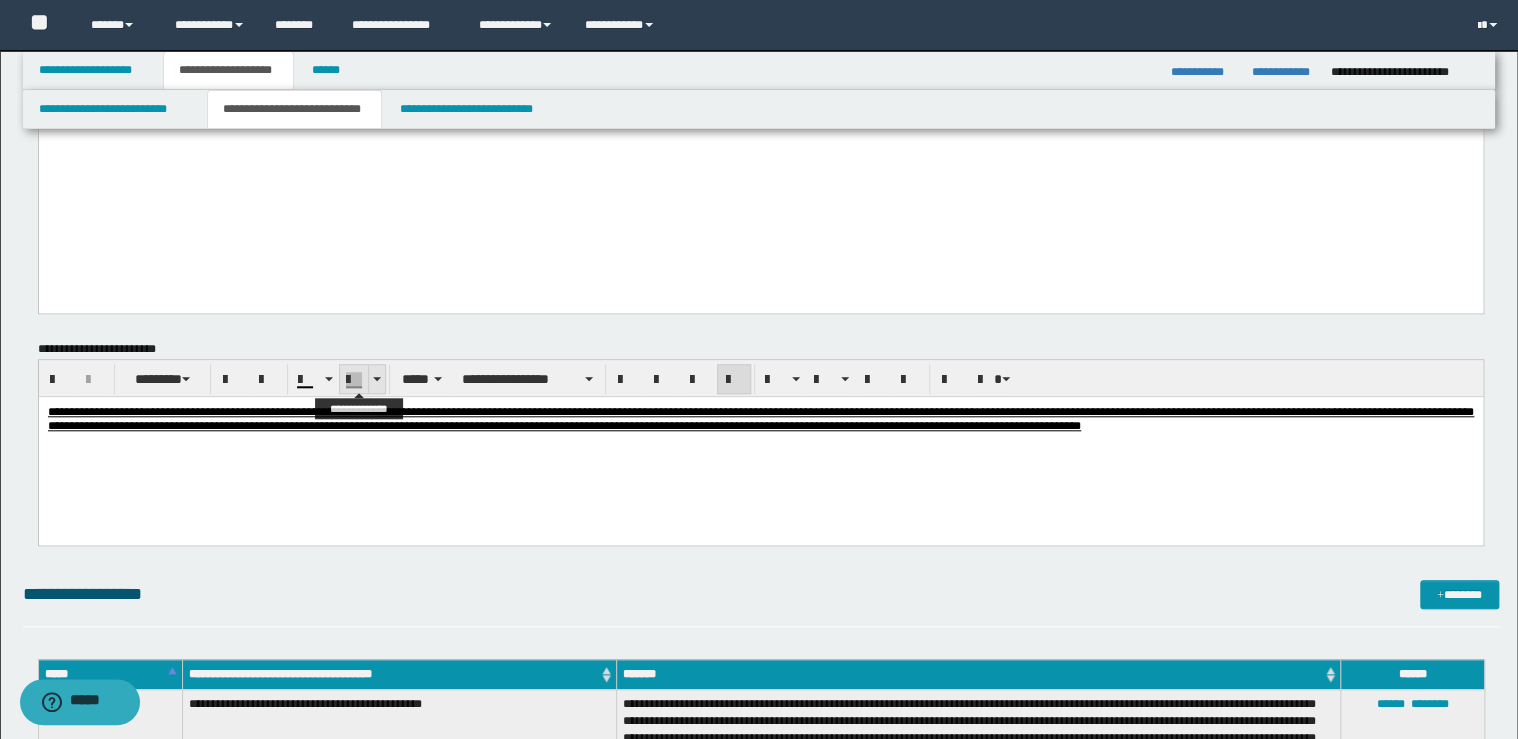 click at bounding box center [376, 379] 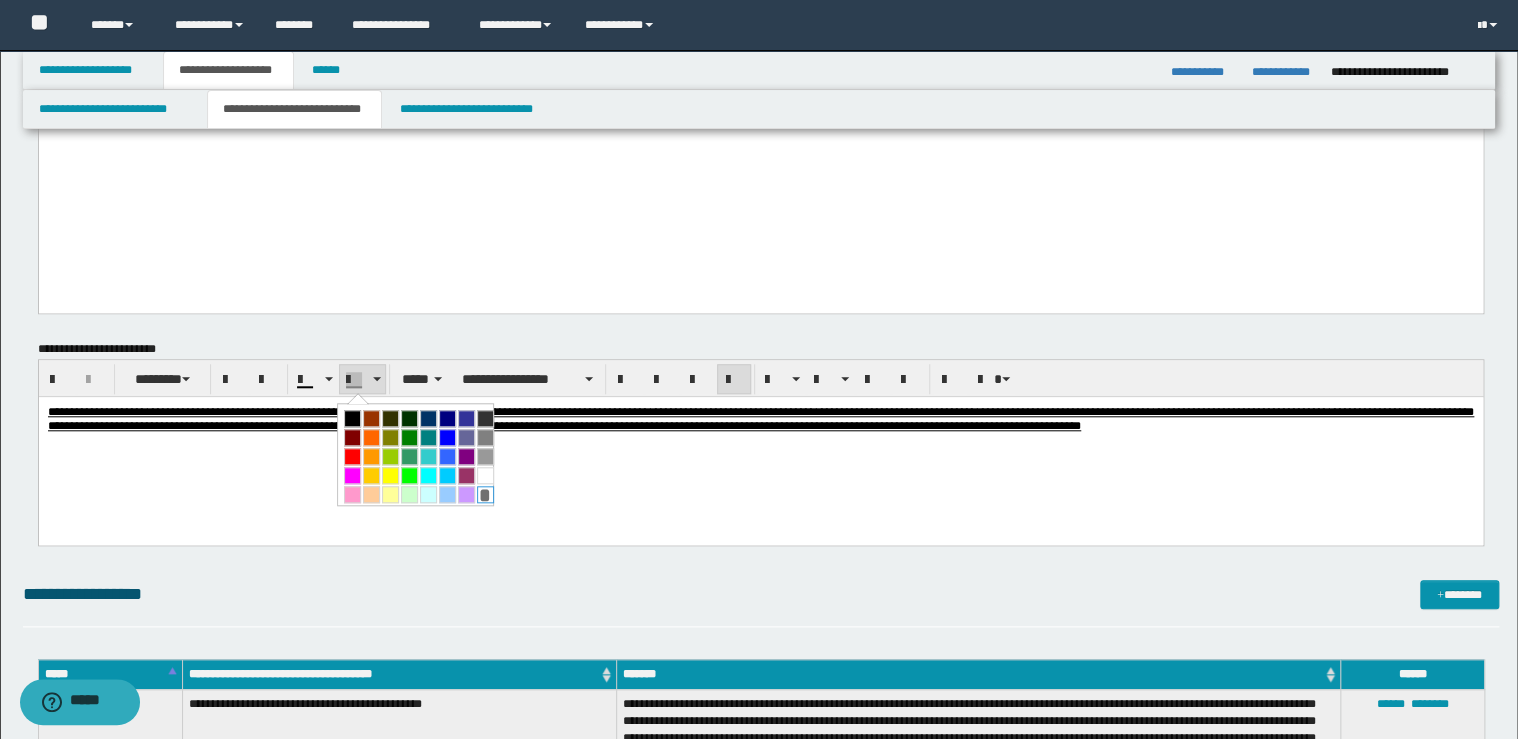 click on "*" at bounding box center [485, 494] 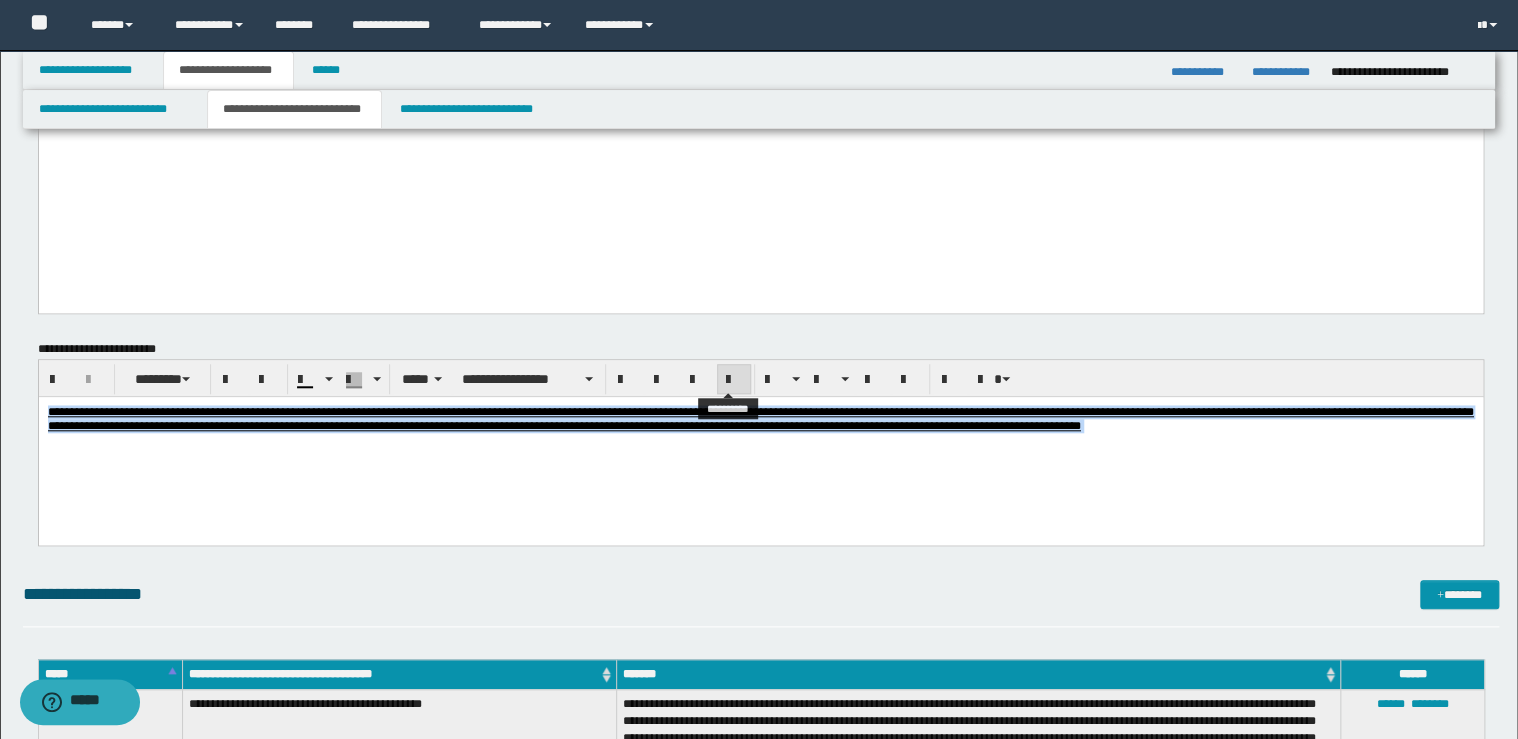 click at bounding box center (734, 380) 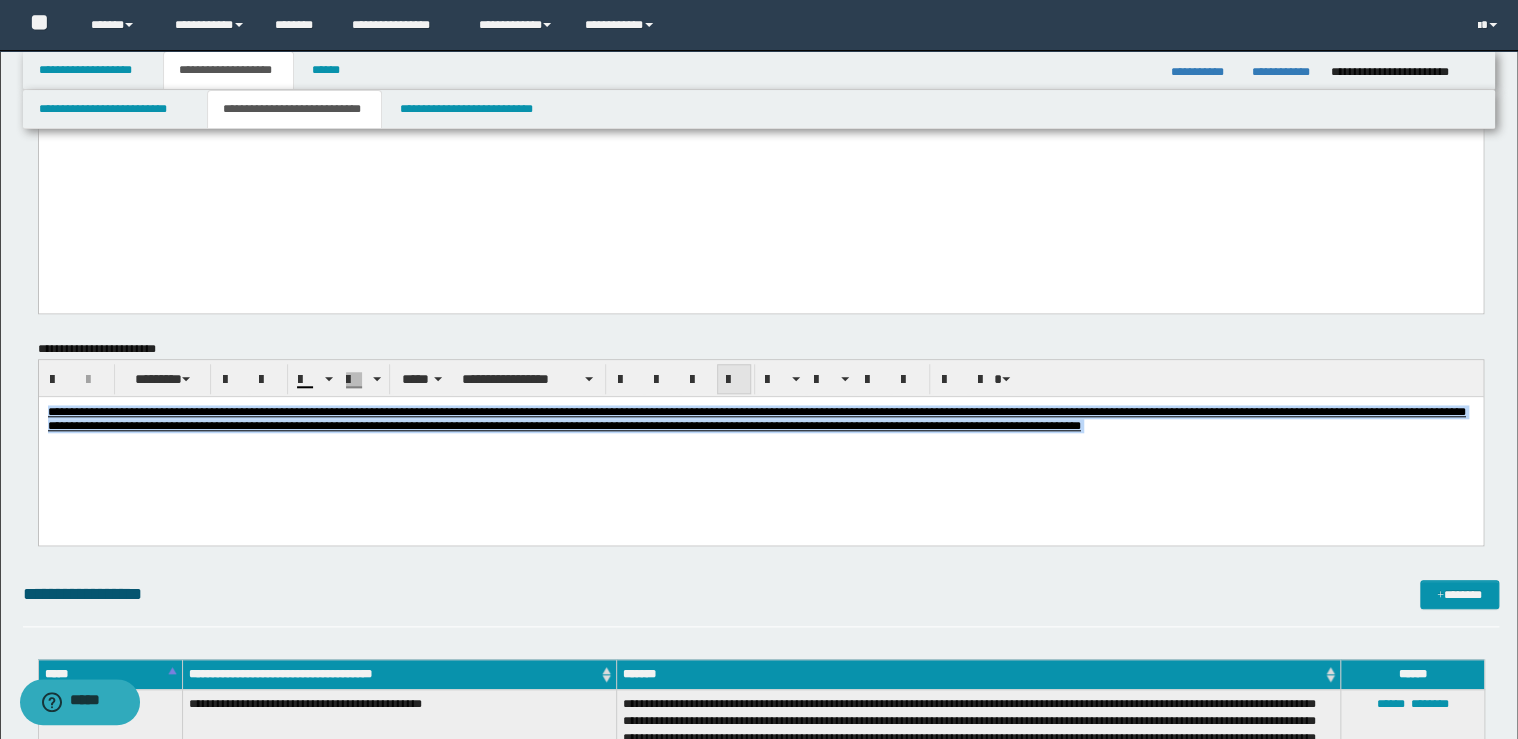 click at bounding box center [734, 380] 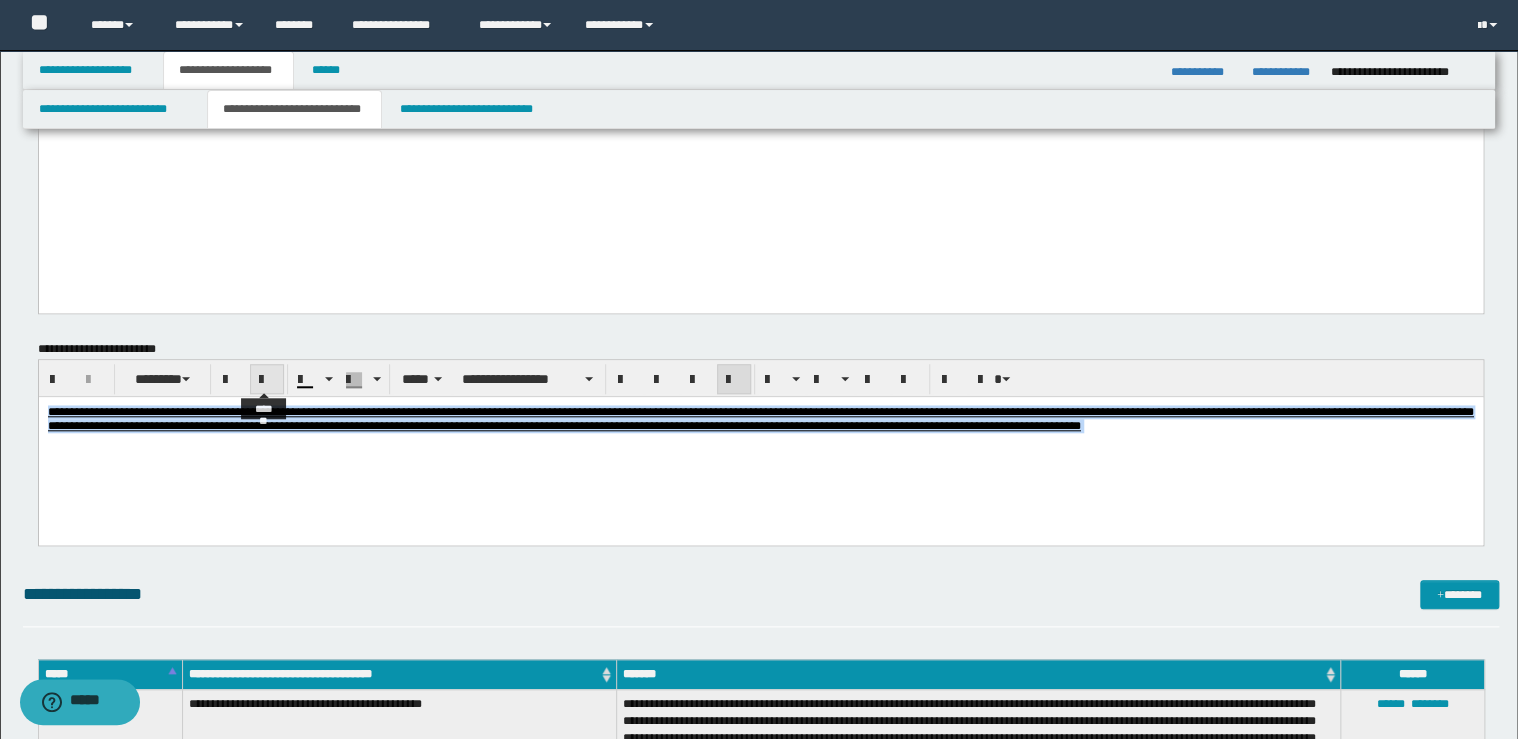 click at bounding box center [267, 379] 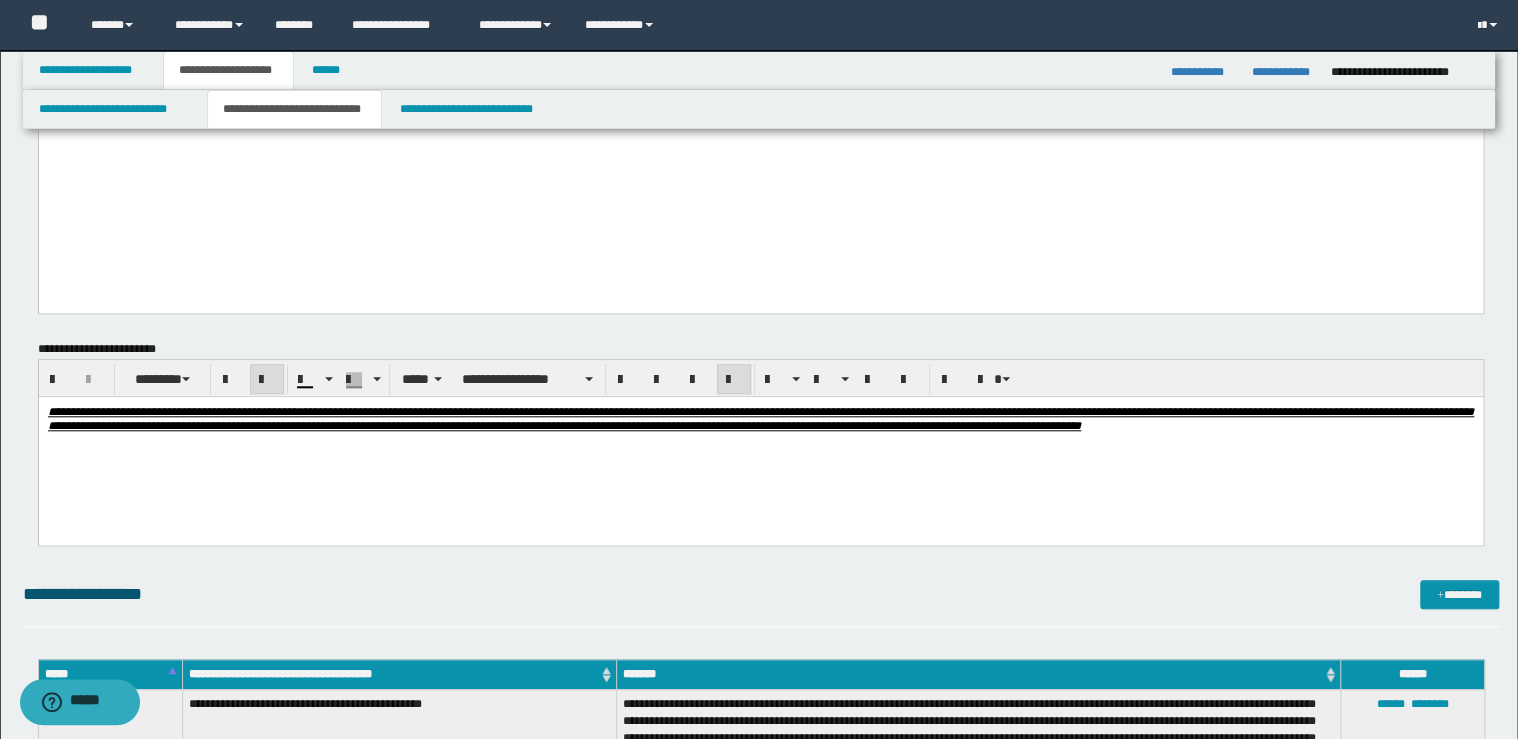 click at bounding box center [267, 379] 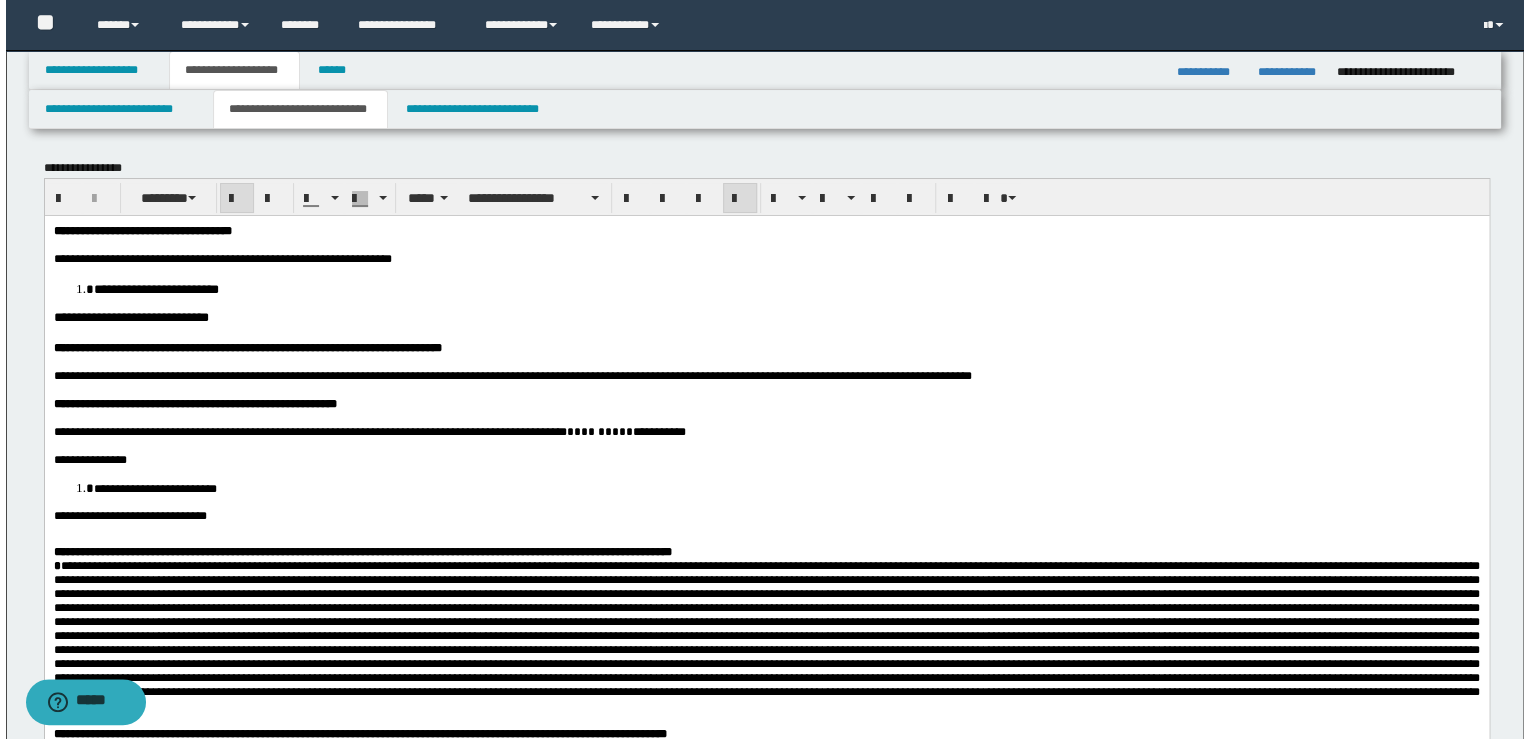 scroll, scrollTop: 0, scrollLeft: 0, axis: both 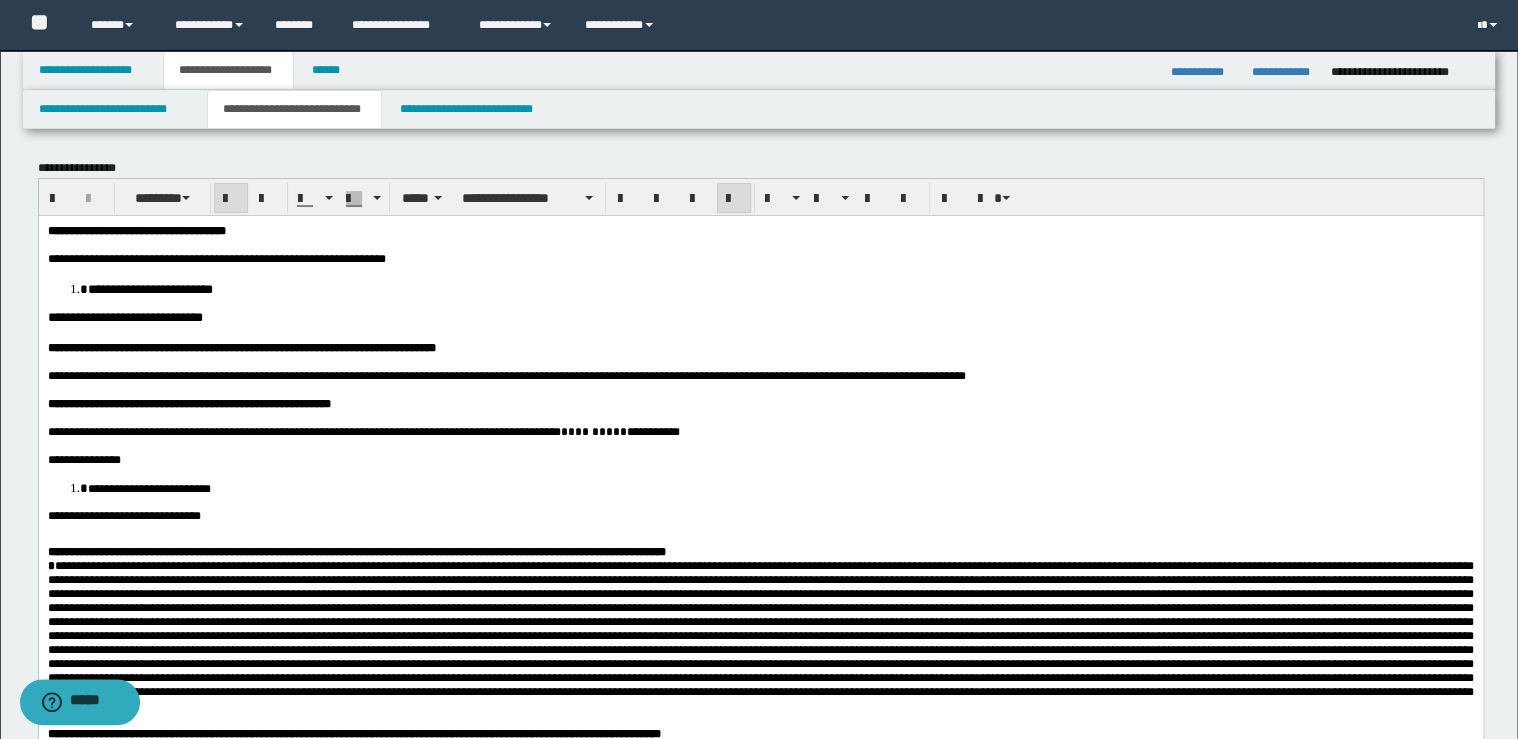 click on "[FIRST] [LAST] [STREET] [NUMBER] [CITY], [STATE] [POSTAL_CODE]" at bounding box center [363, 431] 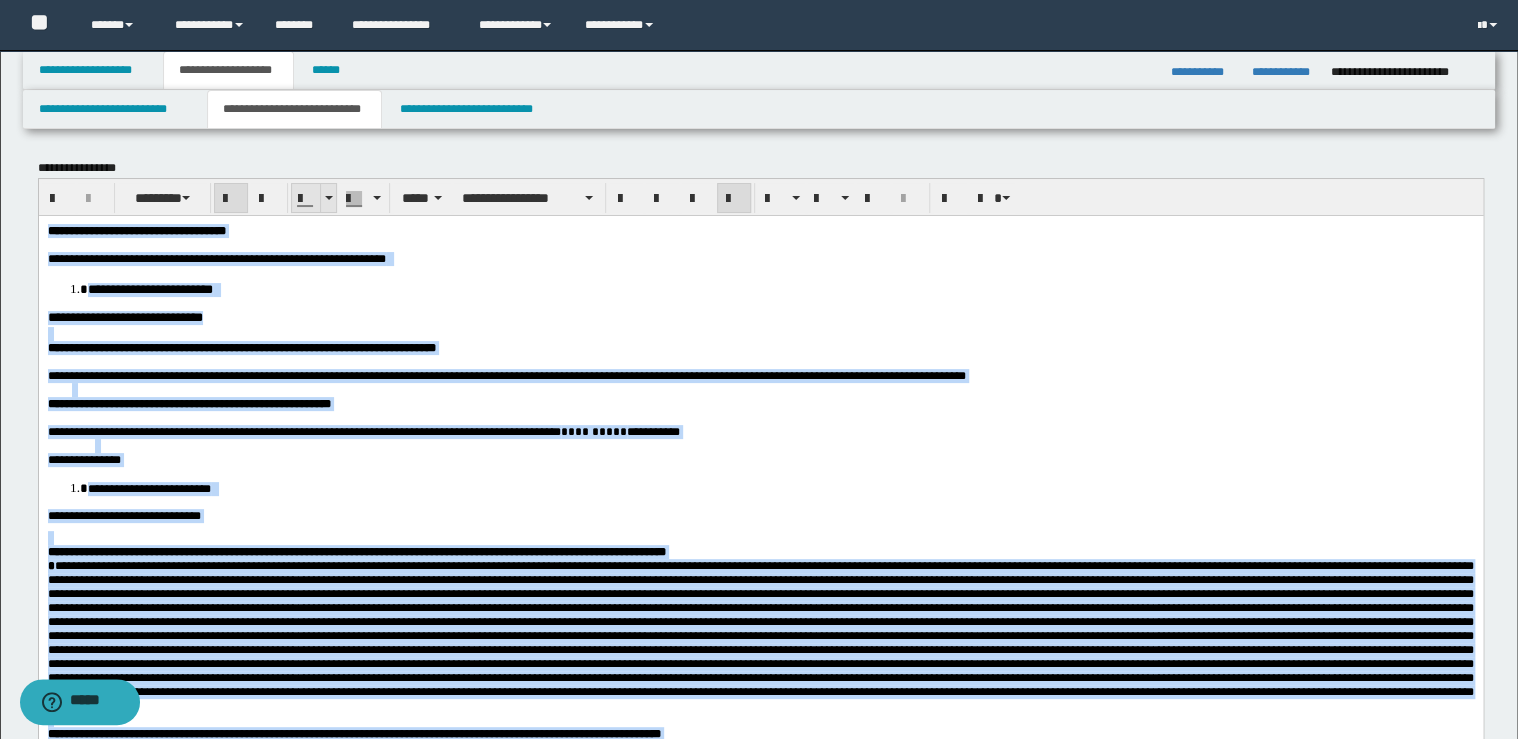 click at bounding box center [328, 198] 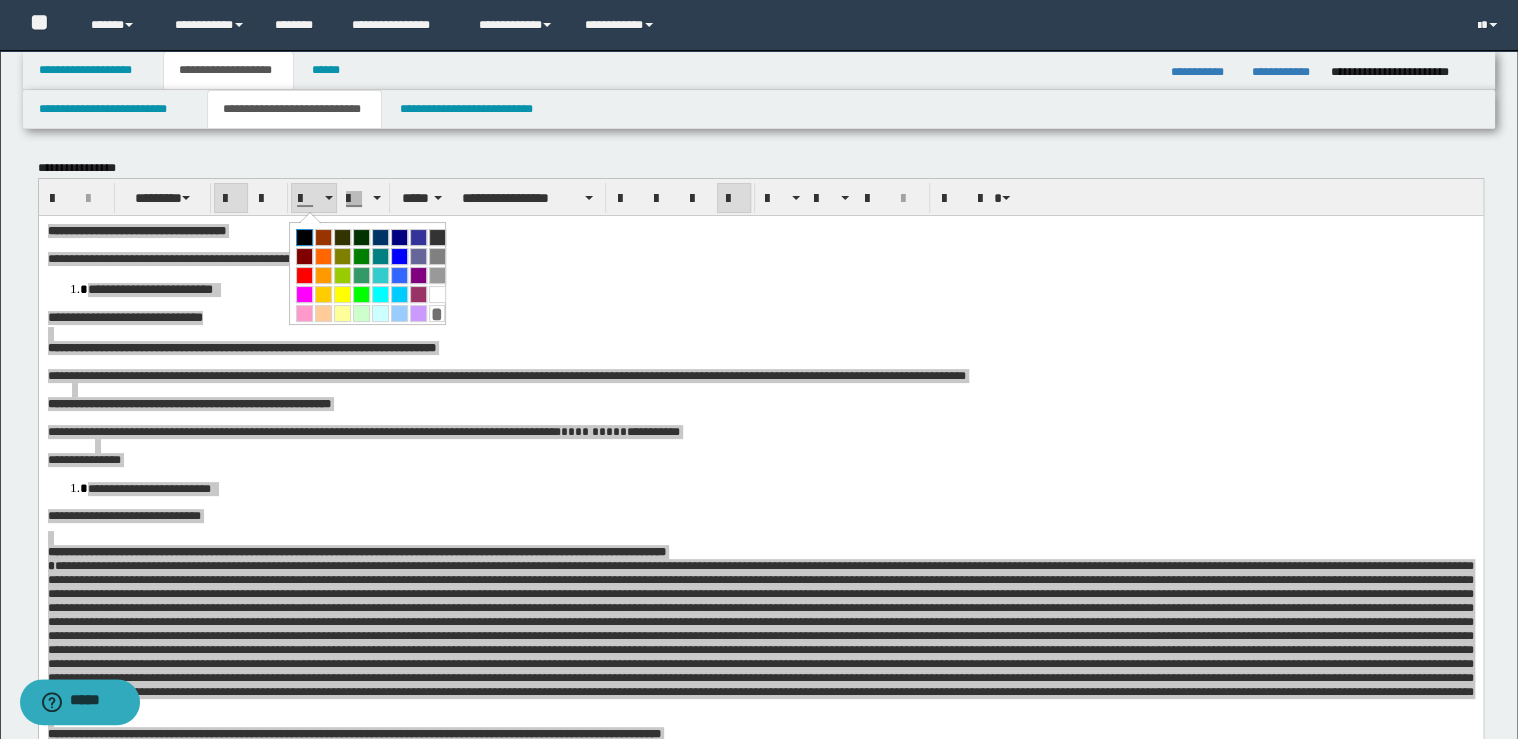 click at bounding box center [304, 237] 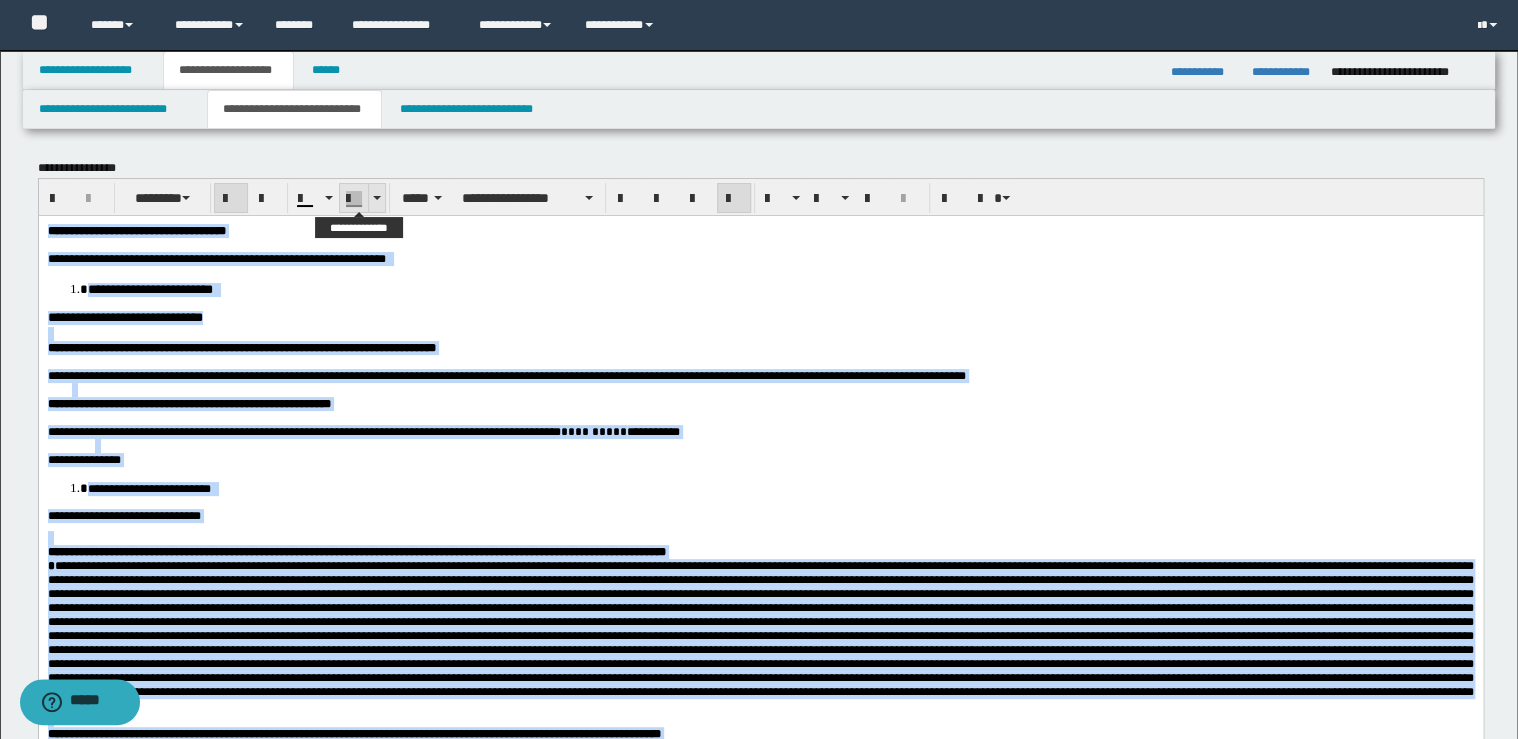 click at bounding box center [376, 198] 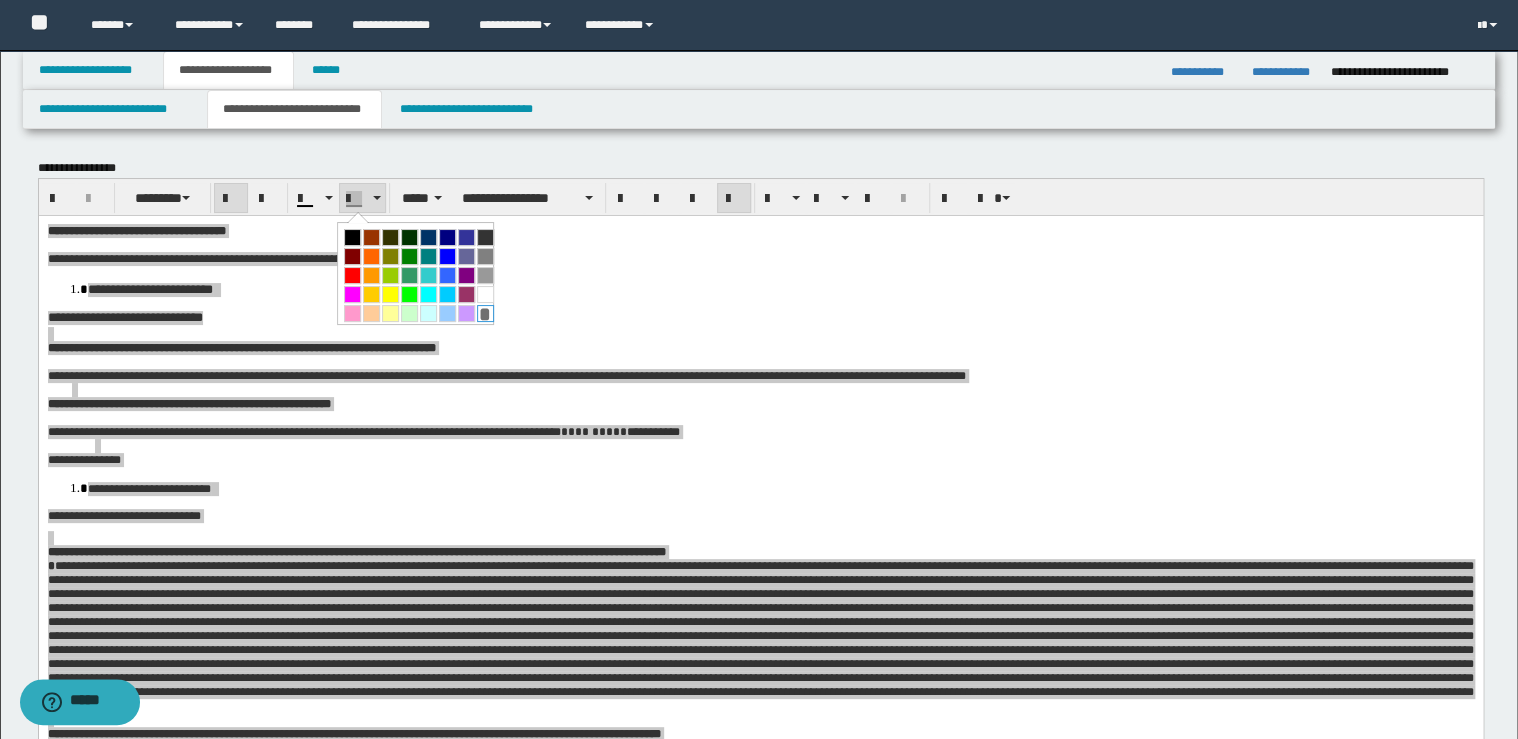 click on "*" at bounding box center (485, 313) 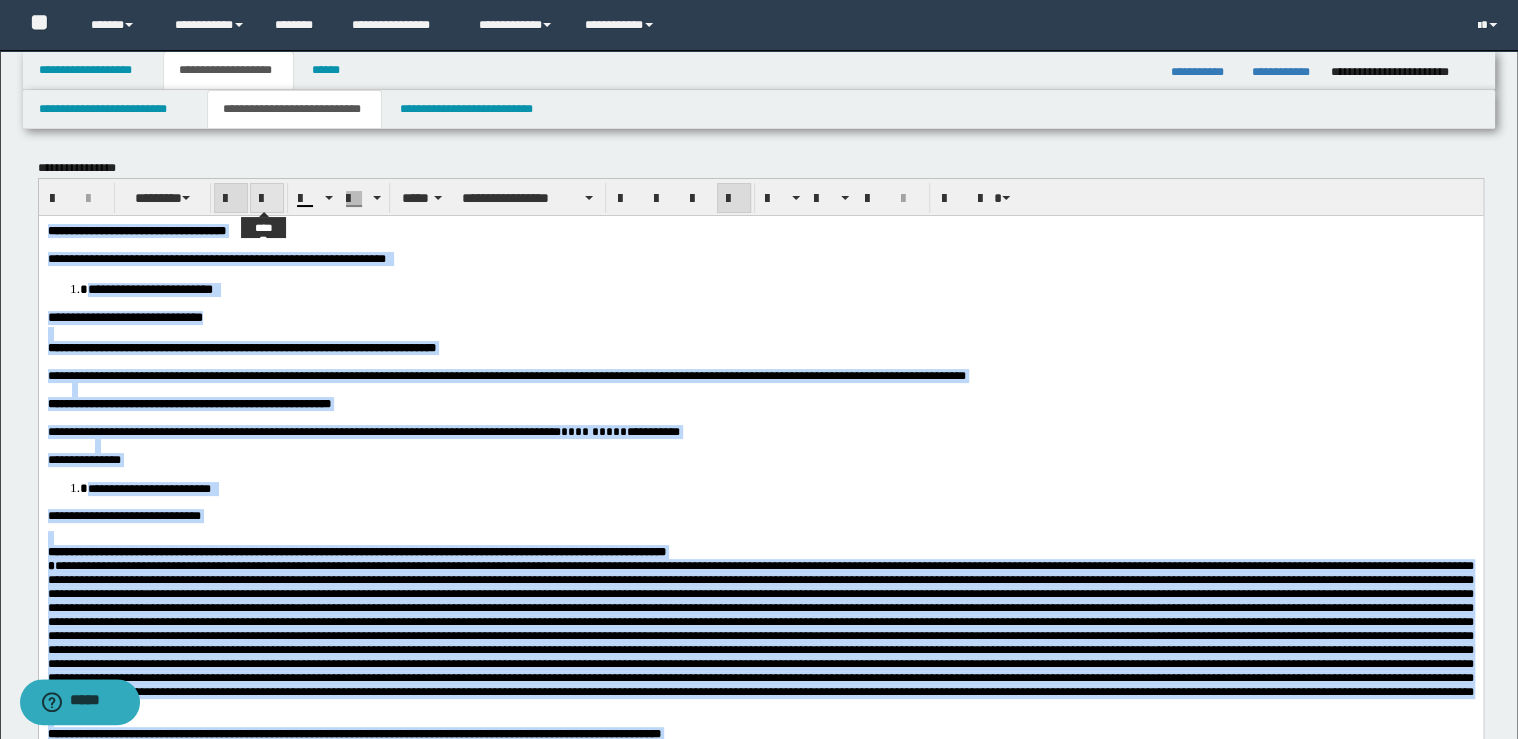 click at bounding box center (267, 199) 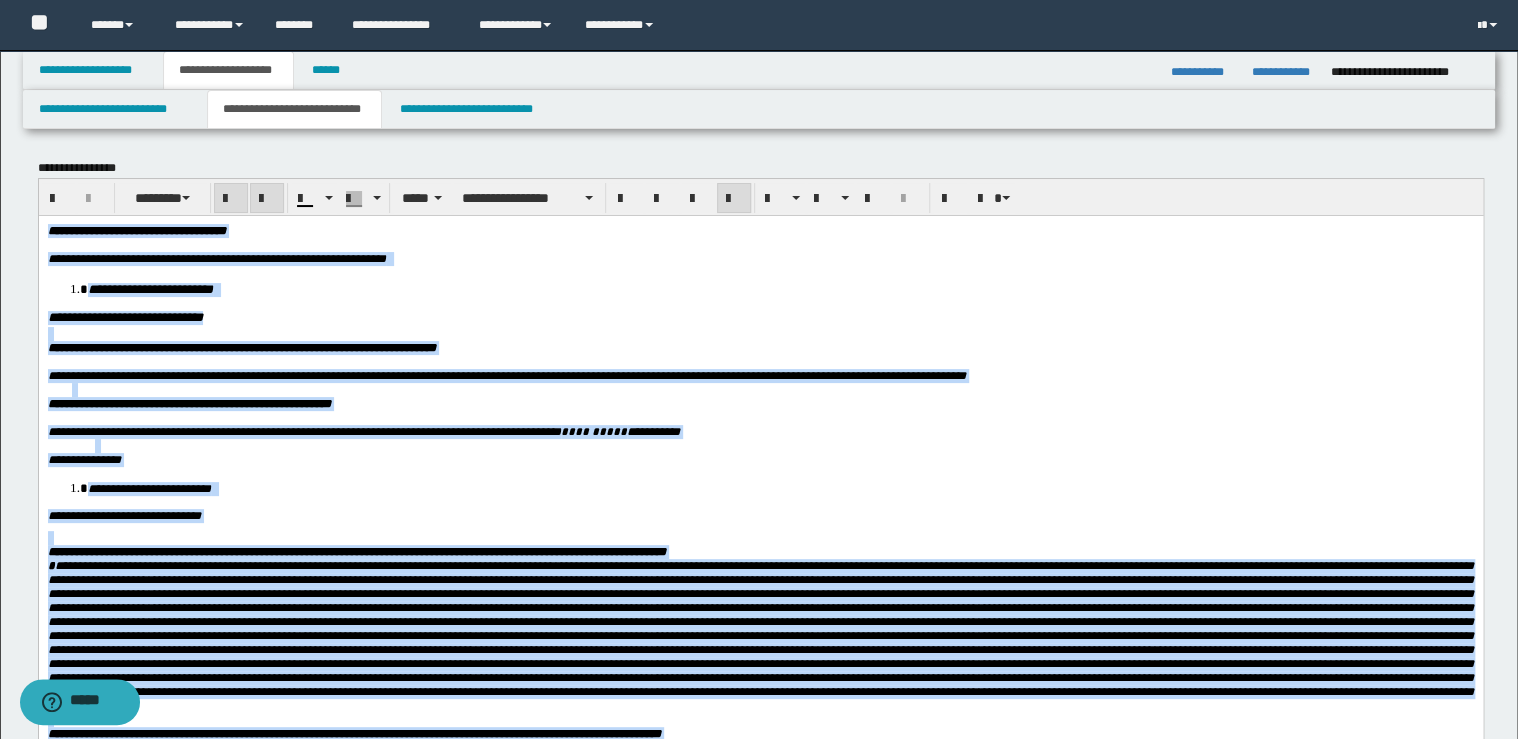 click at bounding box center [267, 199] 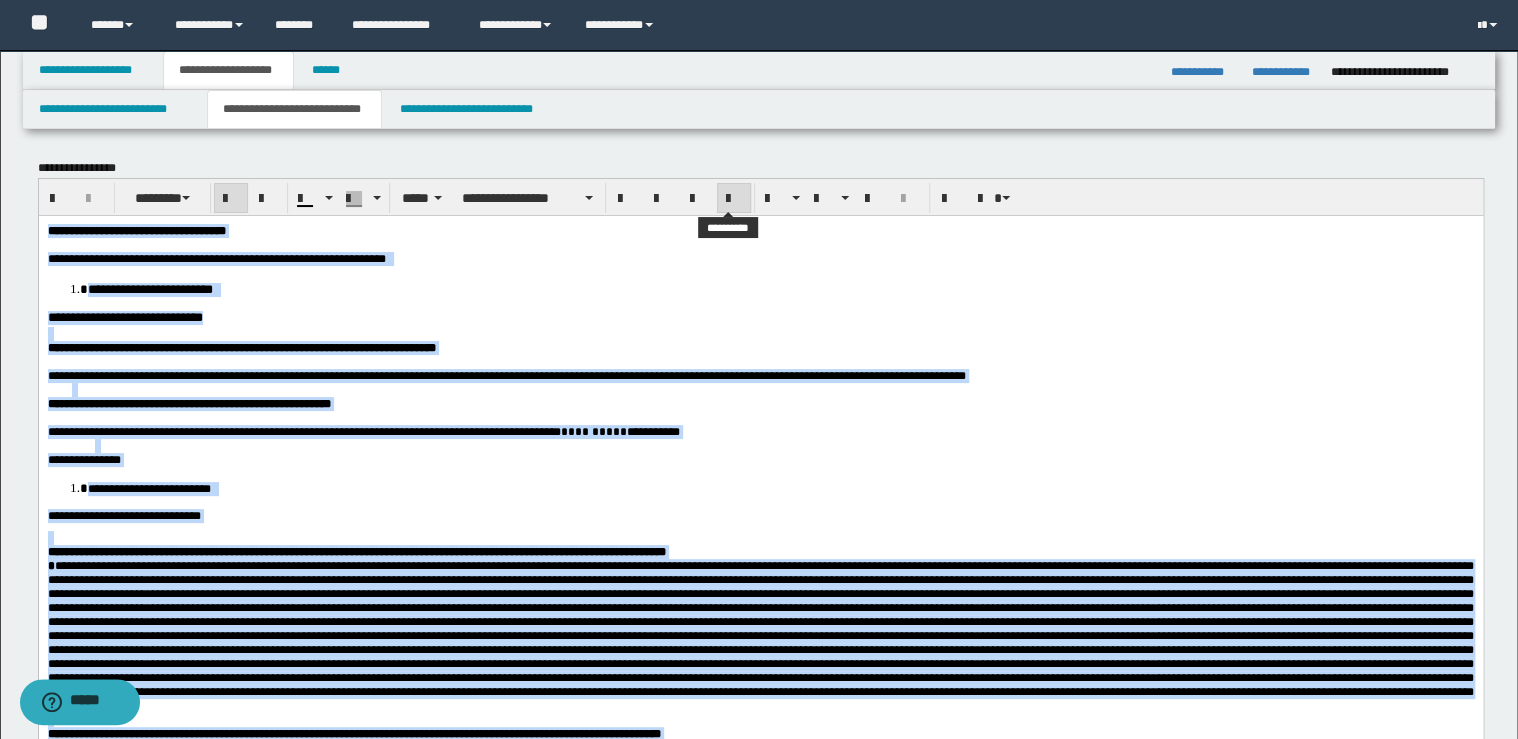click at bounding box center [734, 199] 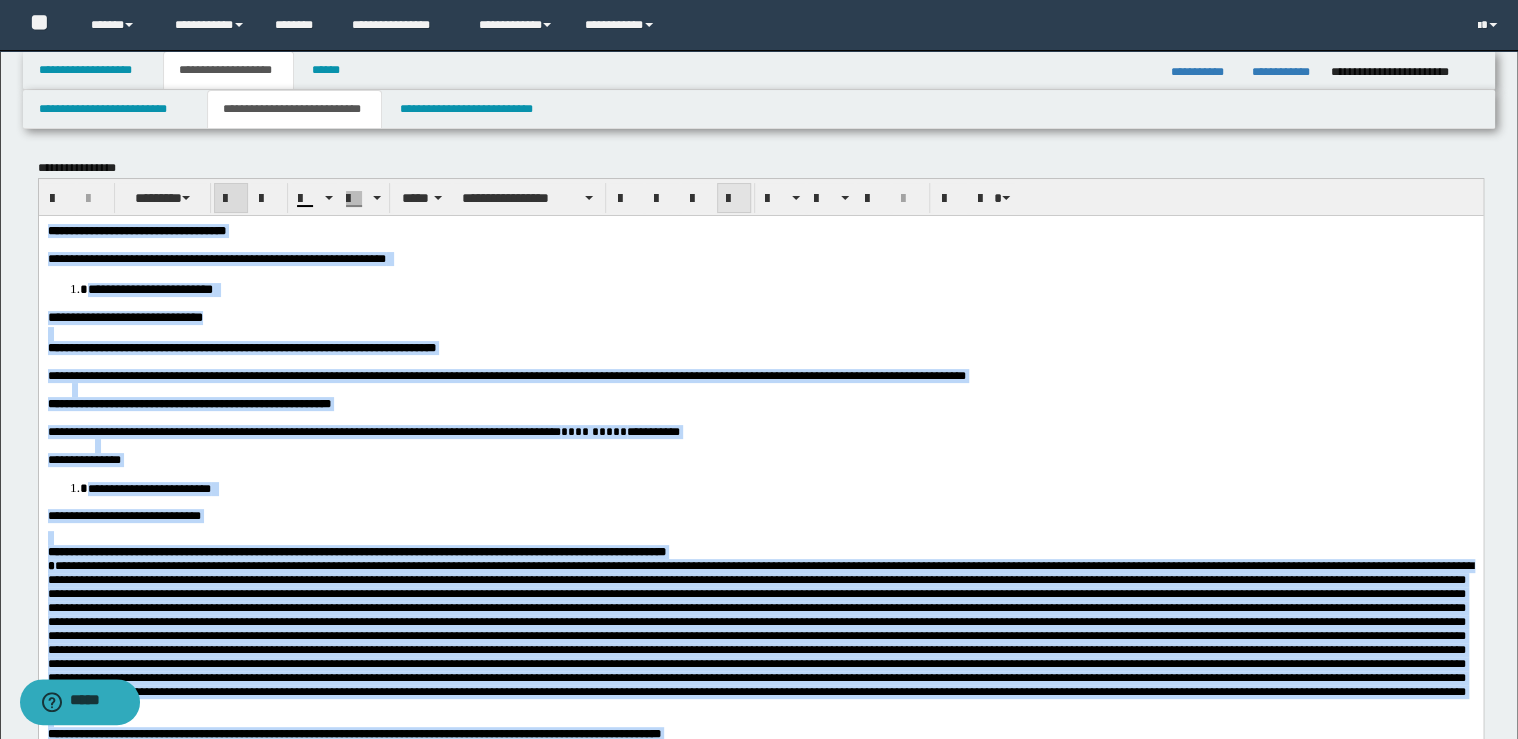 click at bounding box center (734, 199) 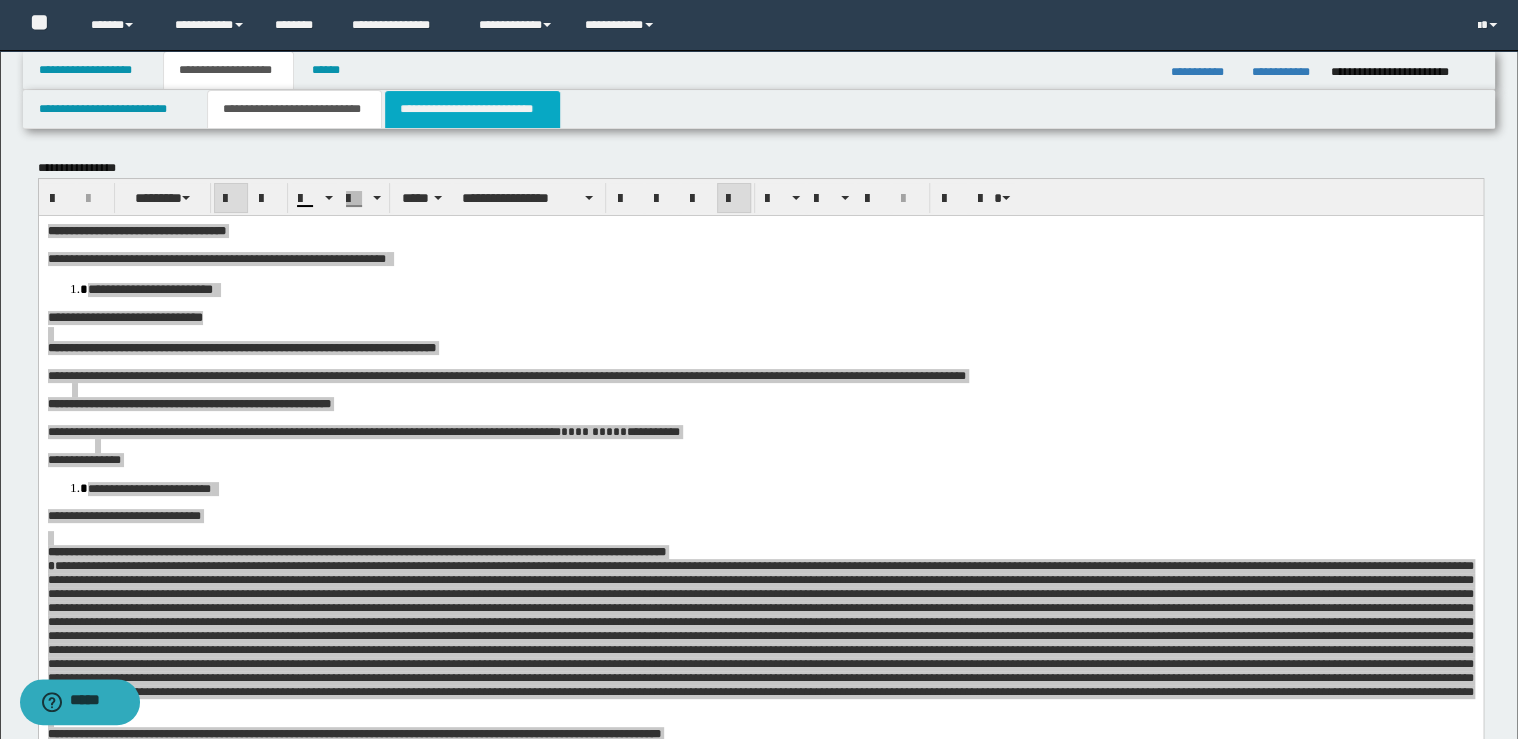 click on "**********" at bounding box center (472, 109) 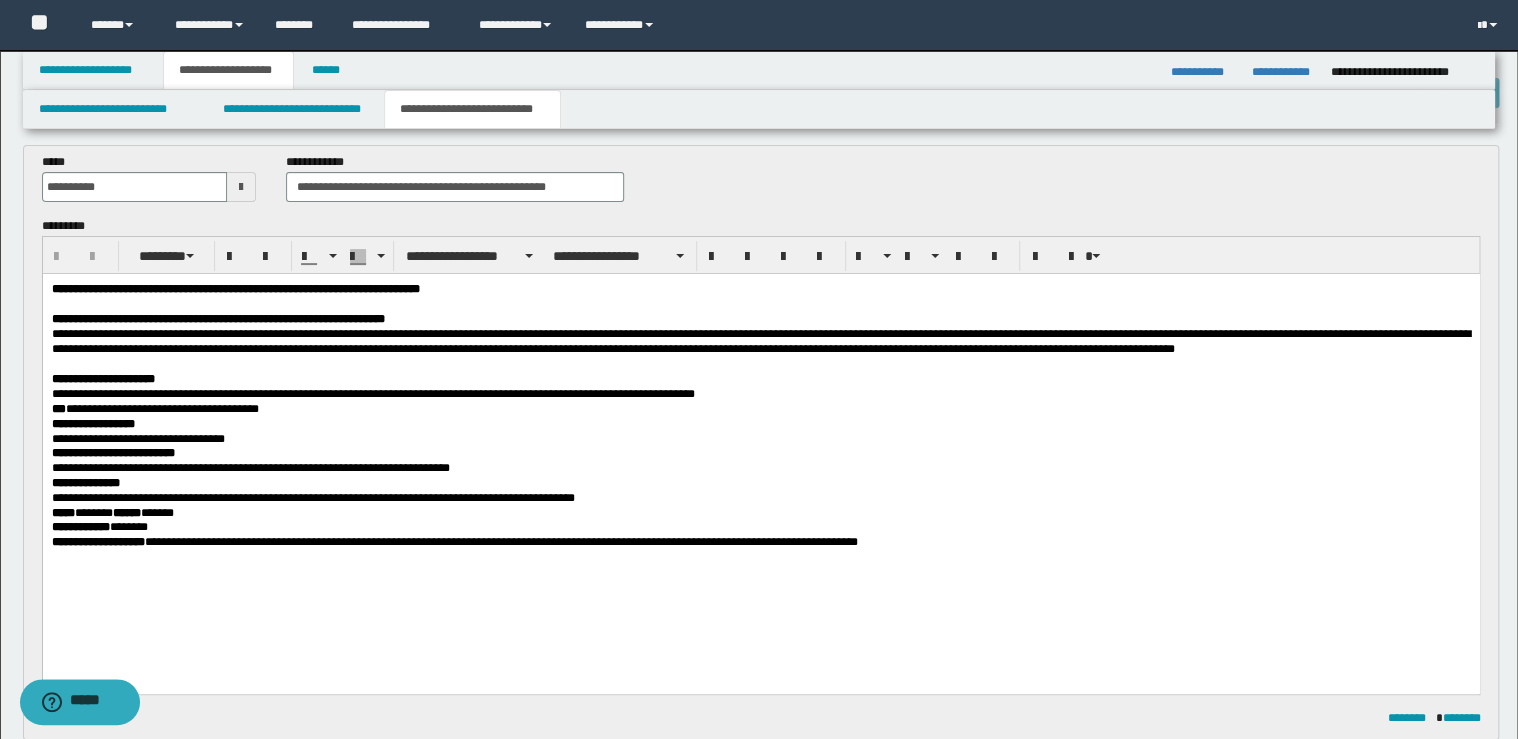 scroll, scrollTop: 240, scrollLeft: 0, axis: vertical 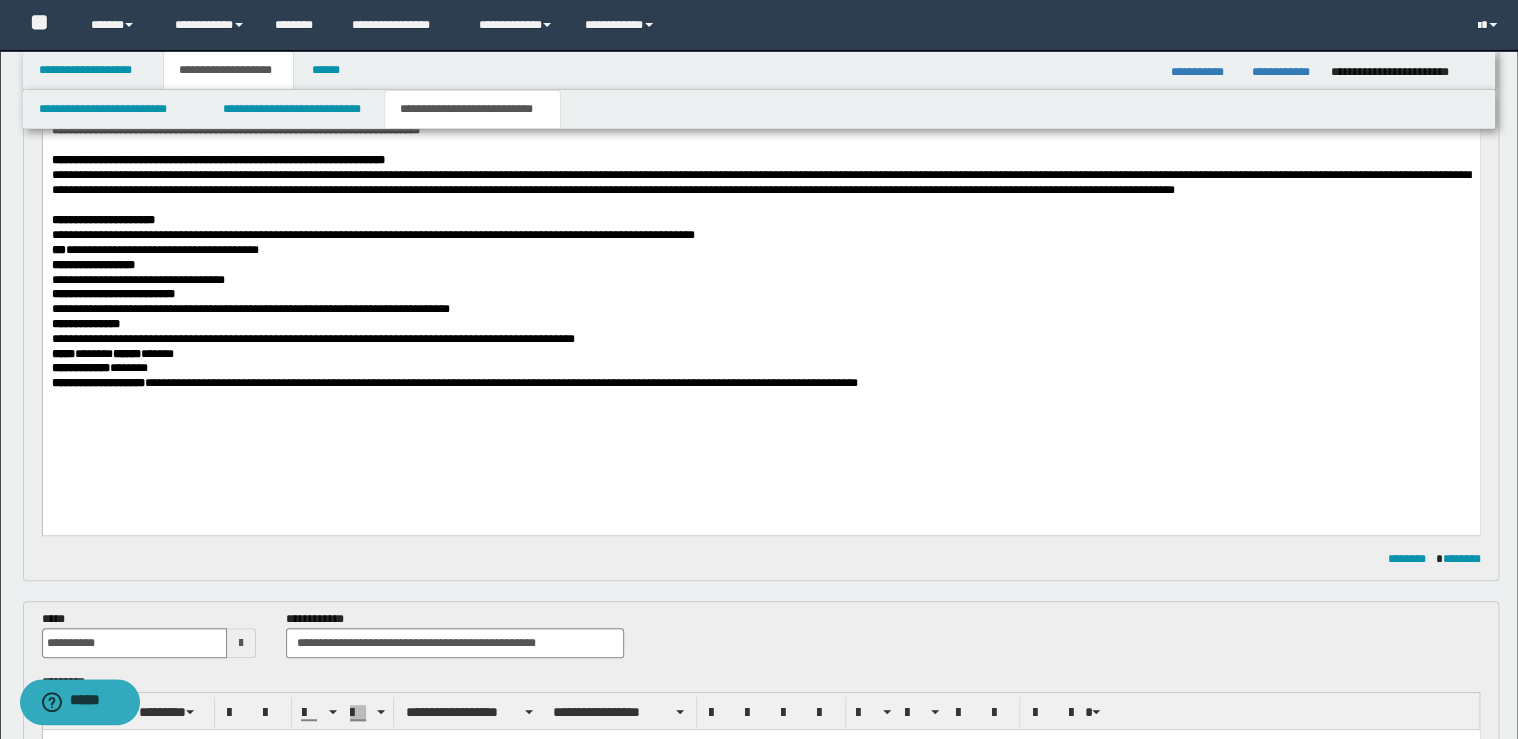 click at bounding box center (760, 397) 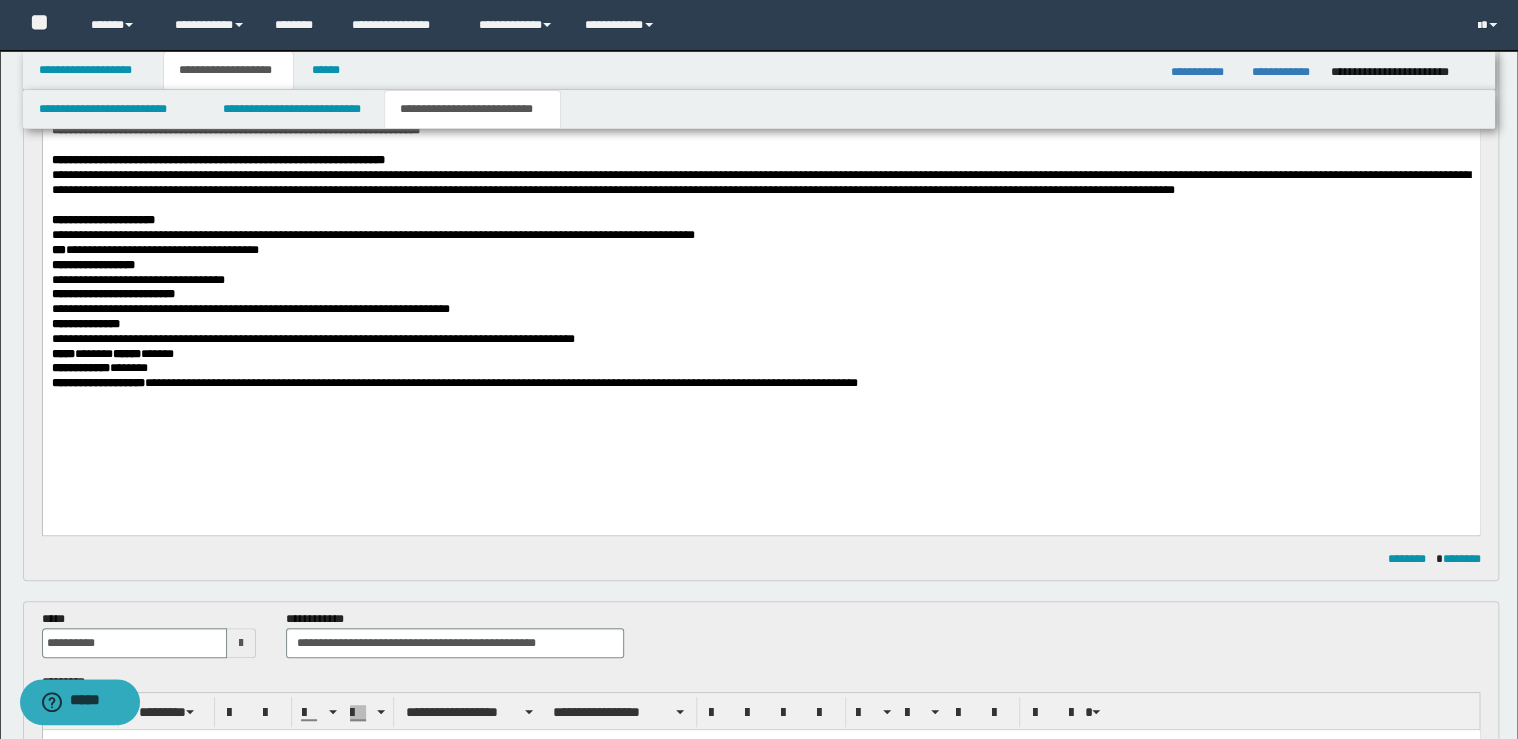 type 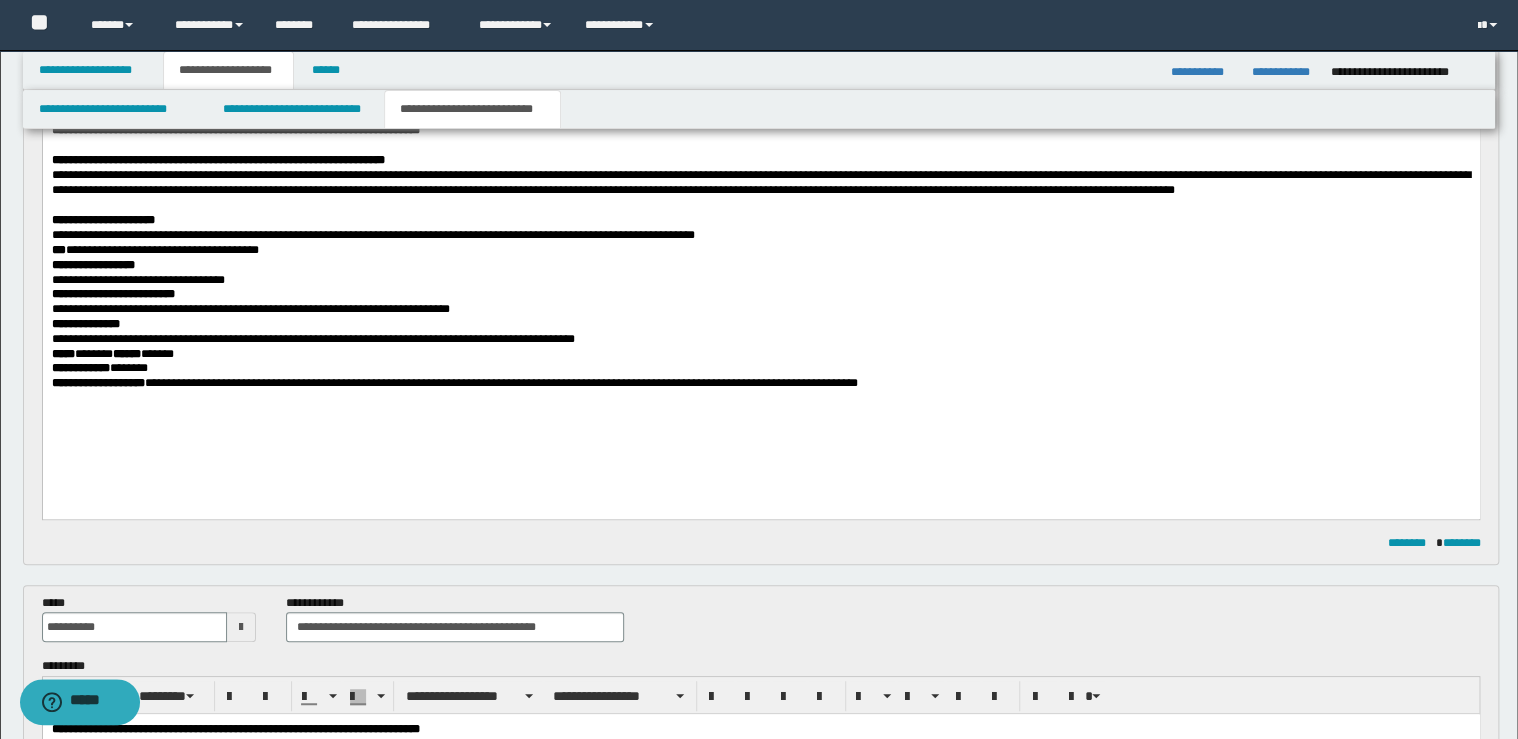 click on "**********" at bounding box center [760, 281] 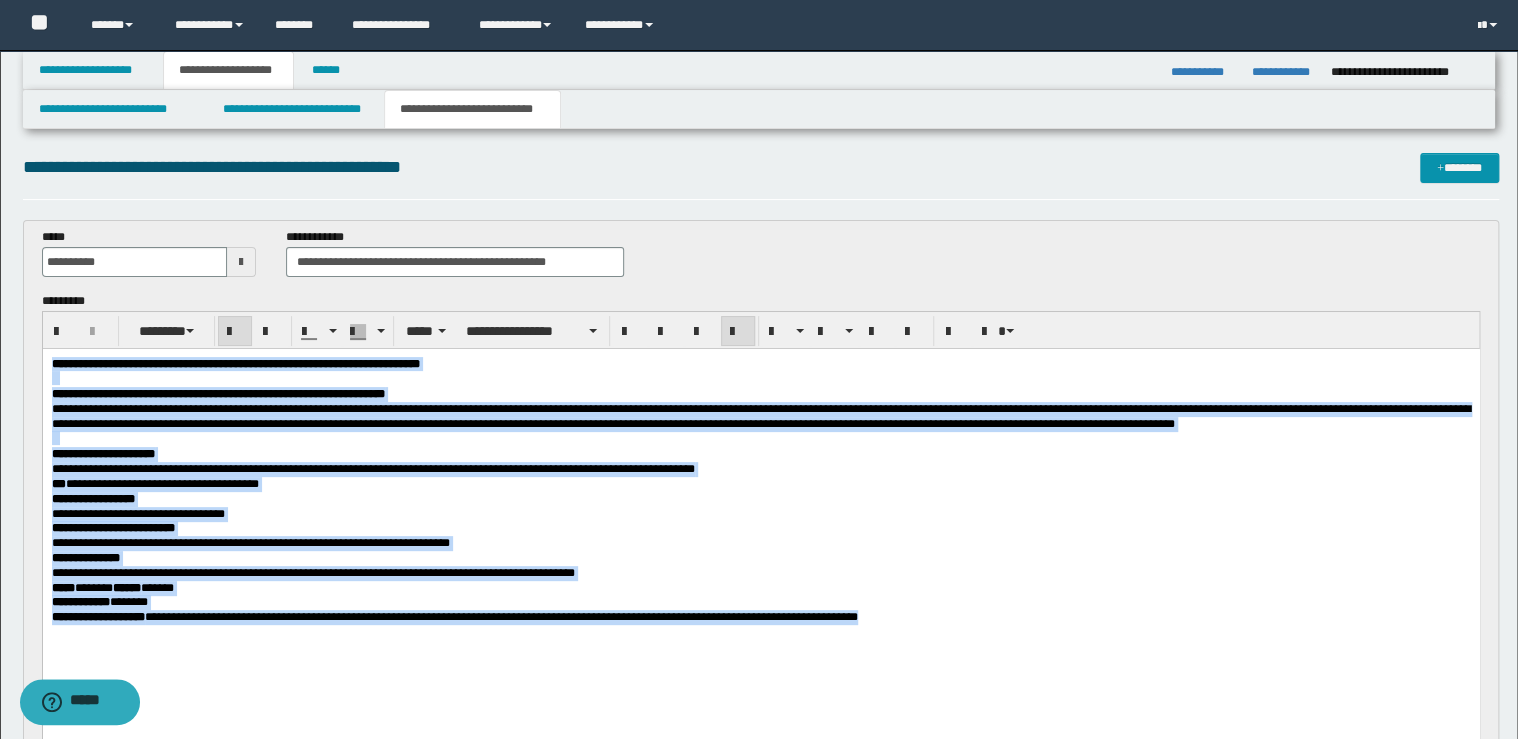 scroll, scrollTop: 0, scrollLeft: 0, axis: both 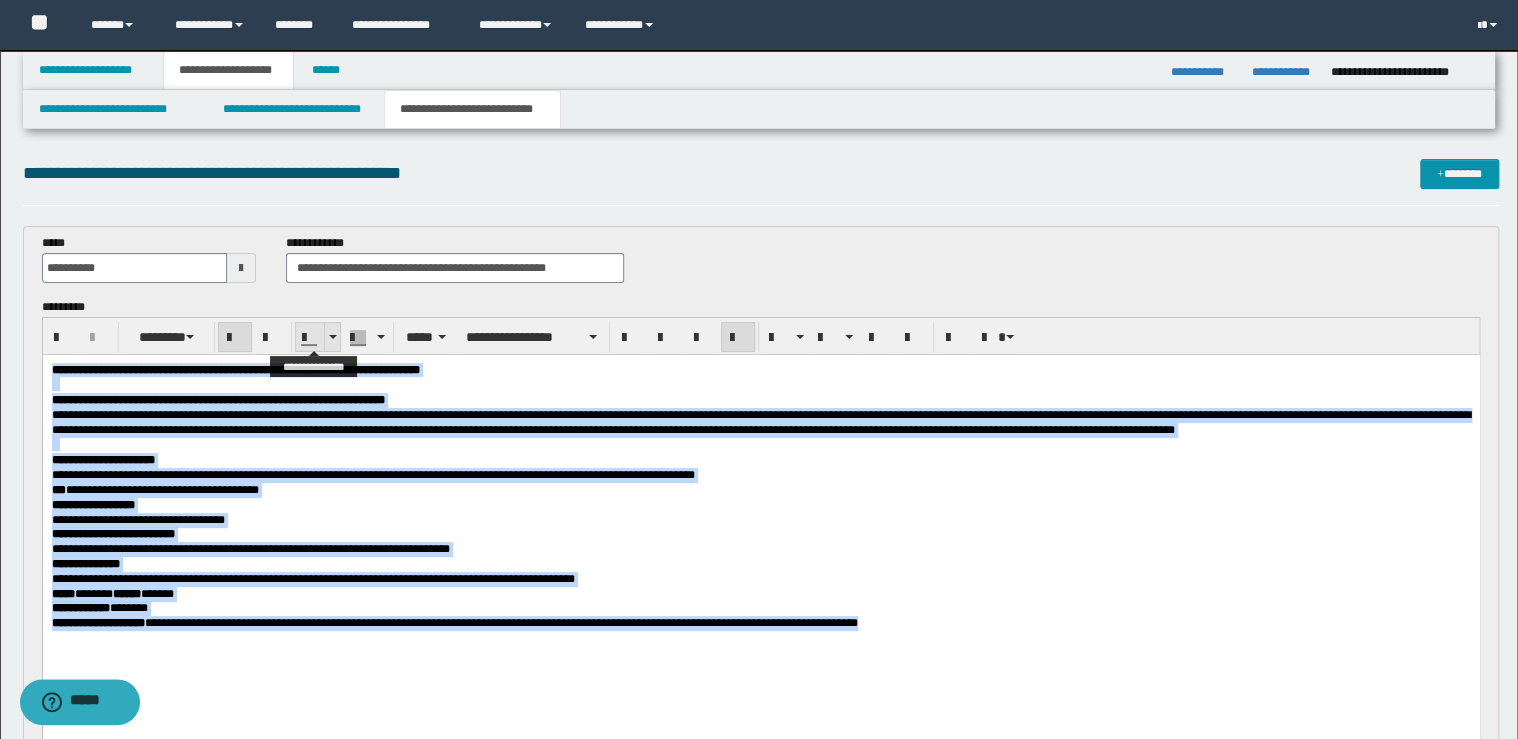 click at bounding box center [333, 337] 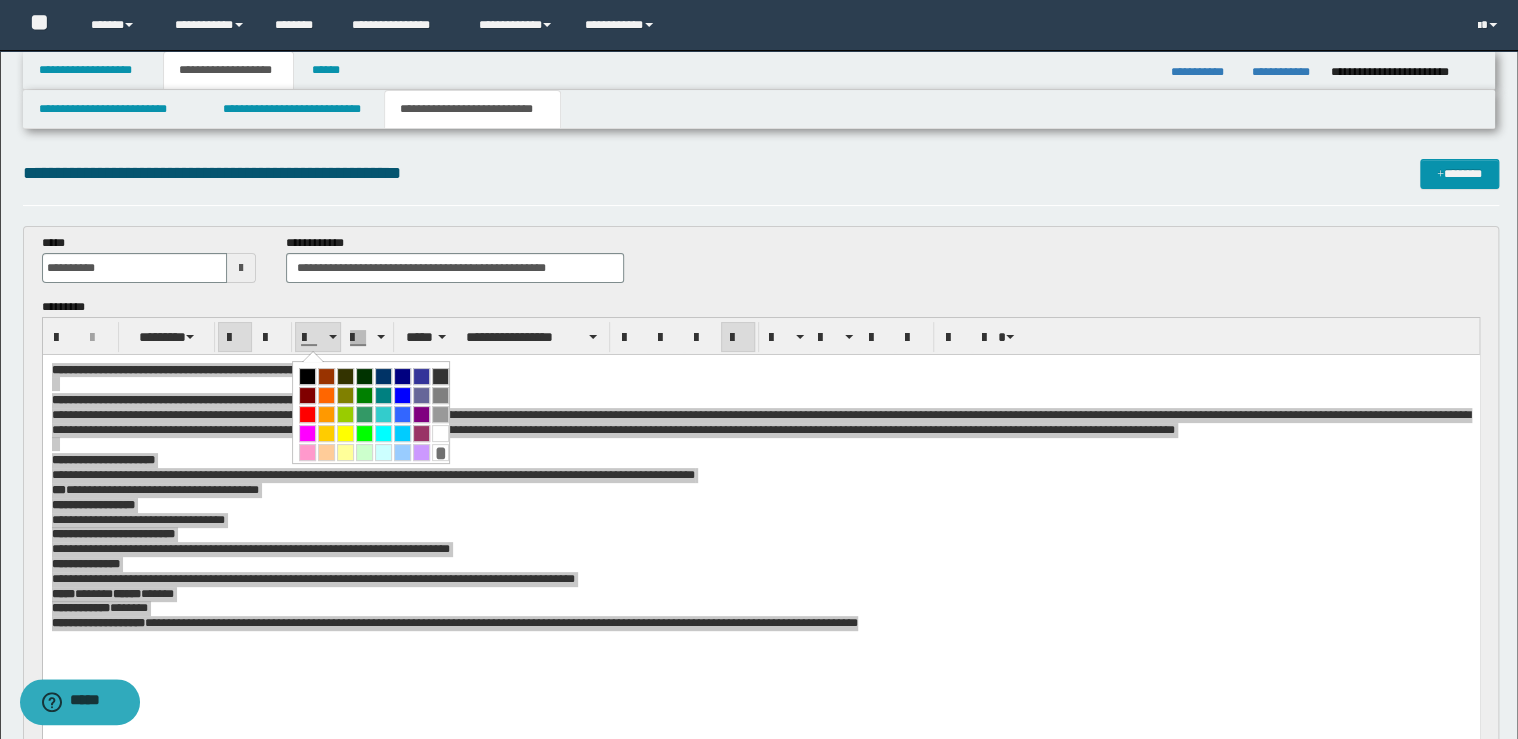 click at bounding box center [307, 376] 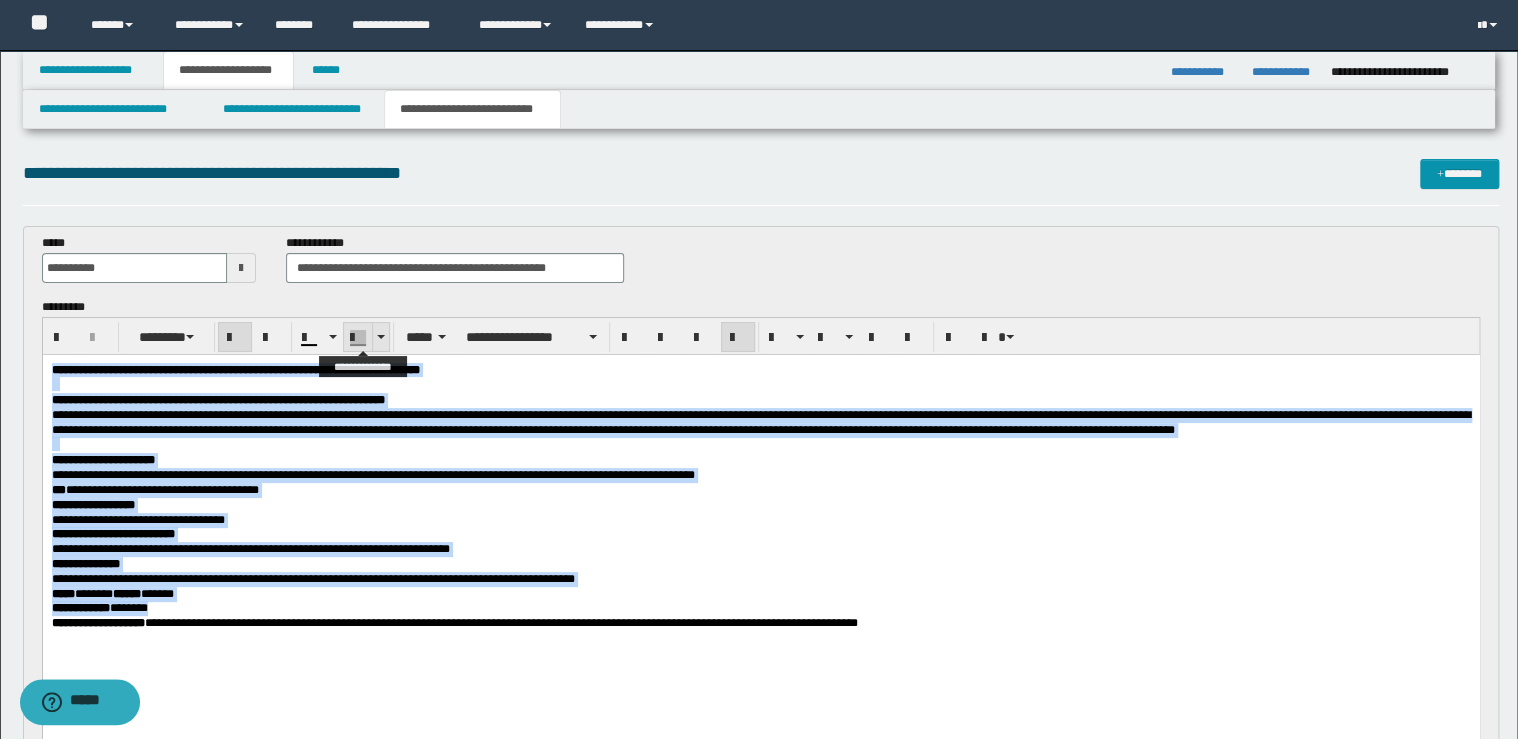 click at bounding box center (381, 337) 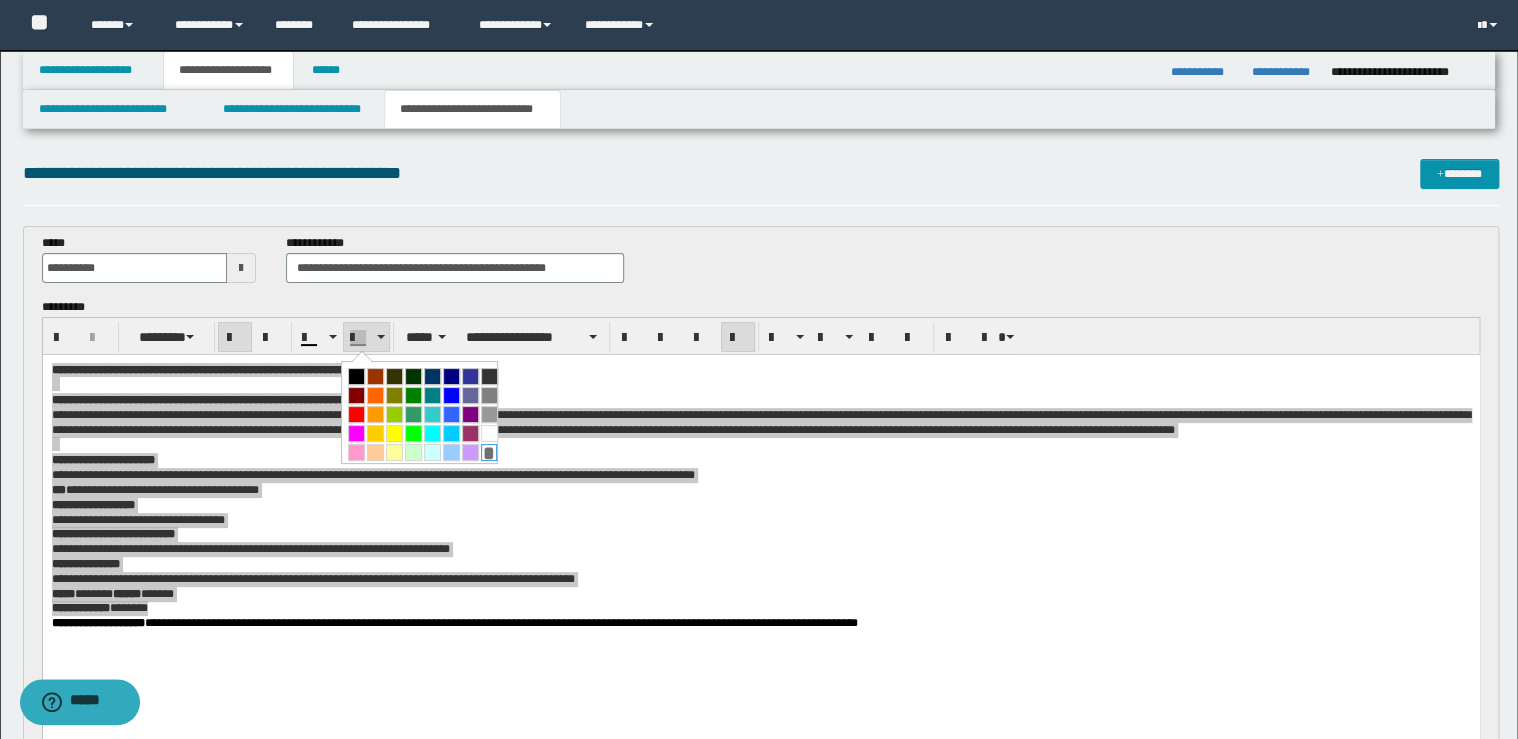click on "*" at bounding box center [489, 452] 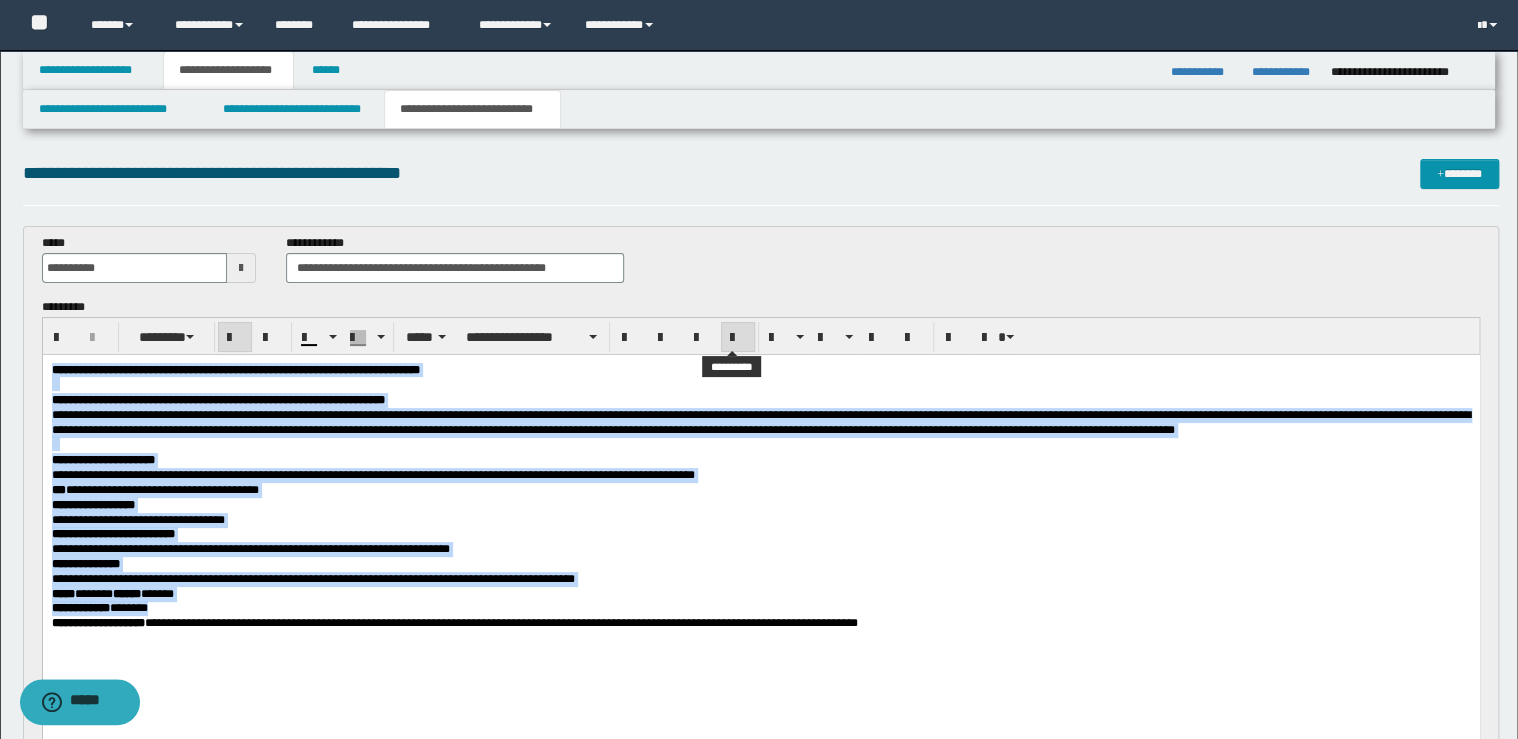click at bounding box center [738, 338] 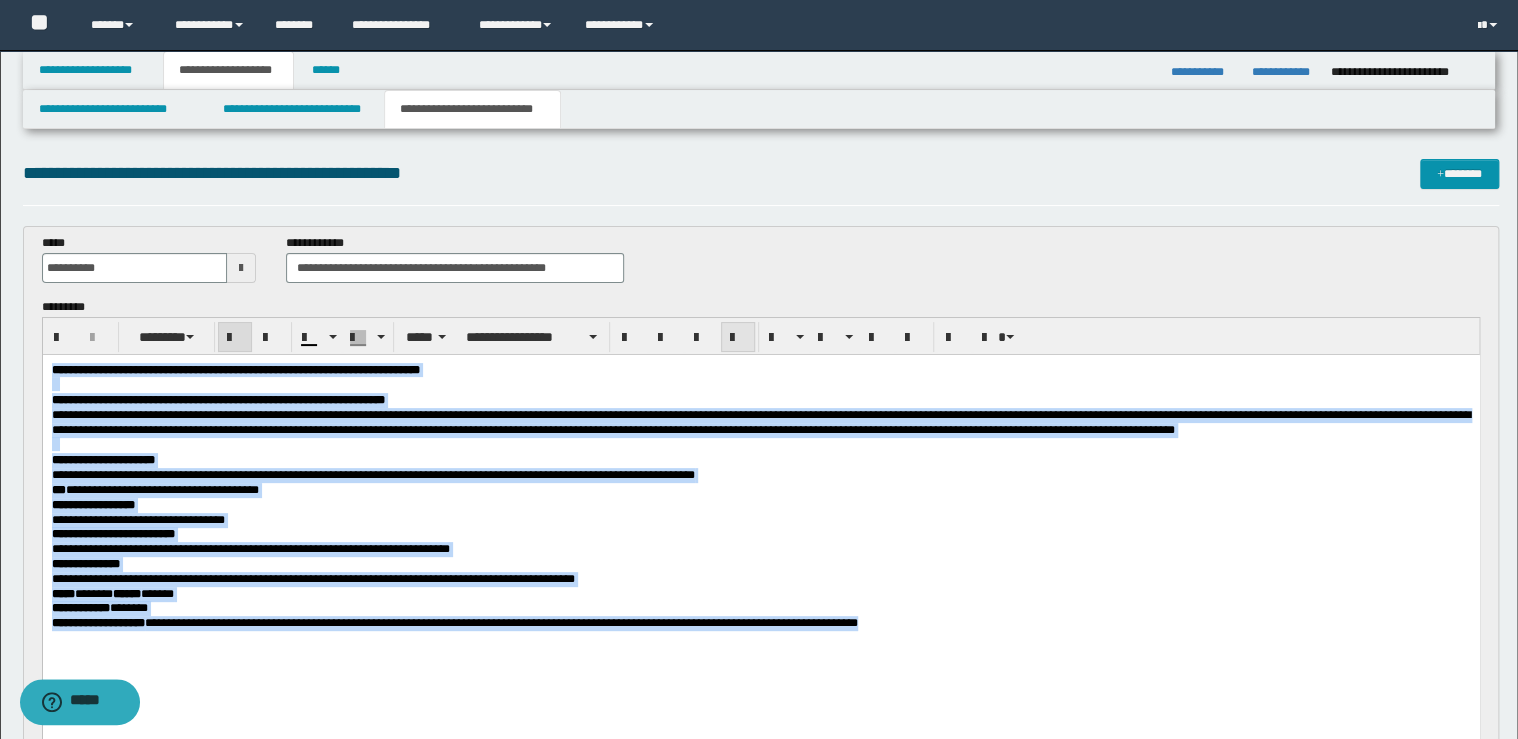 click at bounding box center (738, 338) 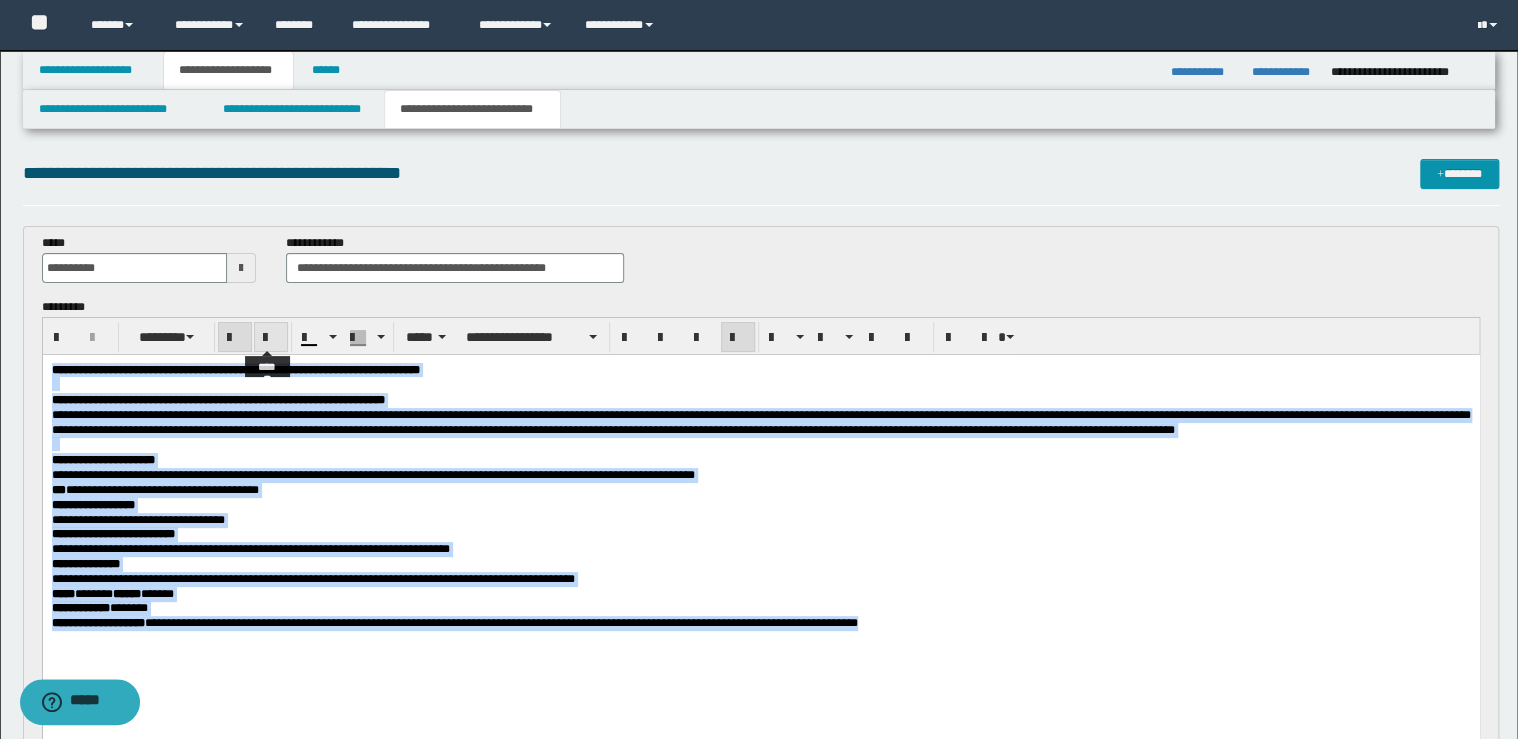 click at bounding box center [271, 337] 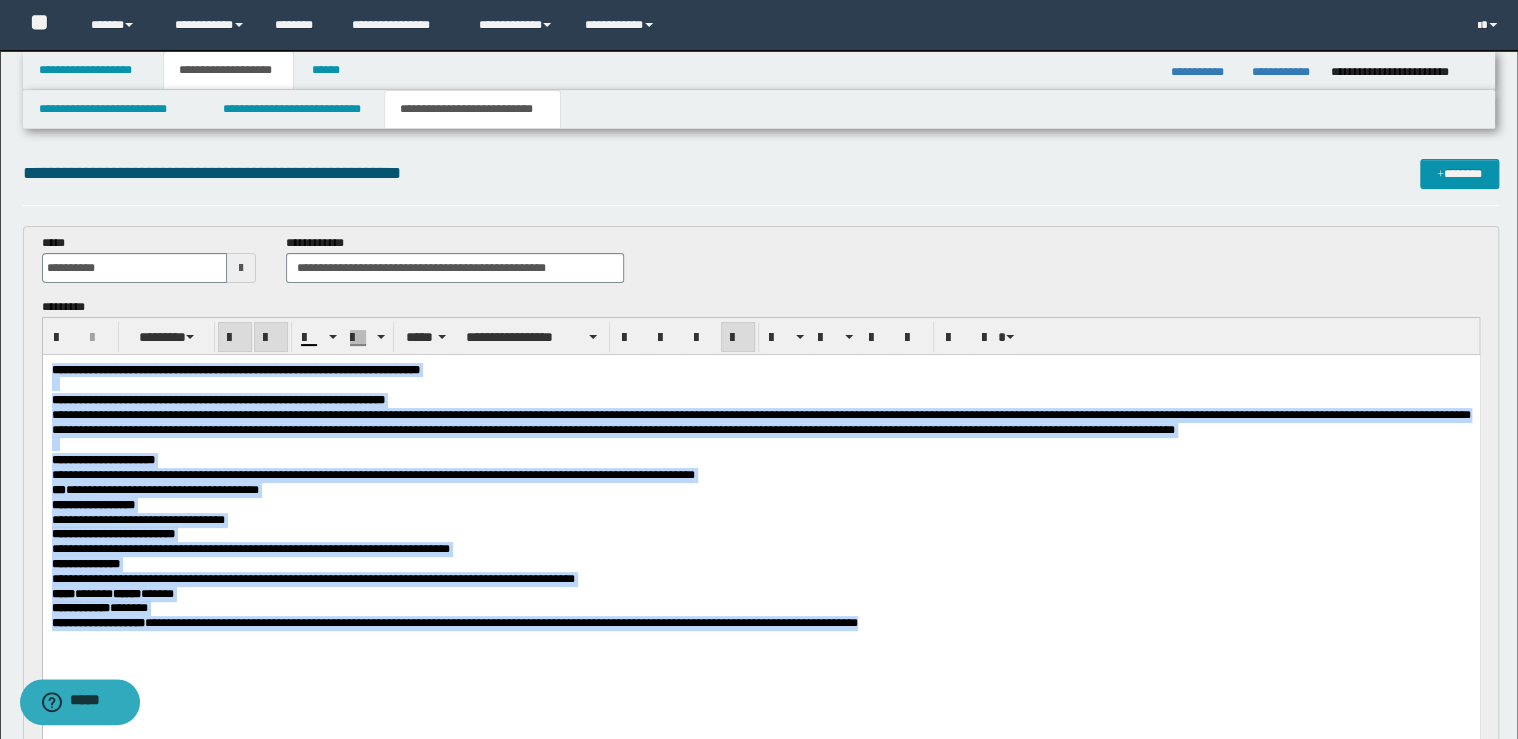 click at bounding box center (271, 337) 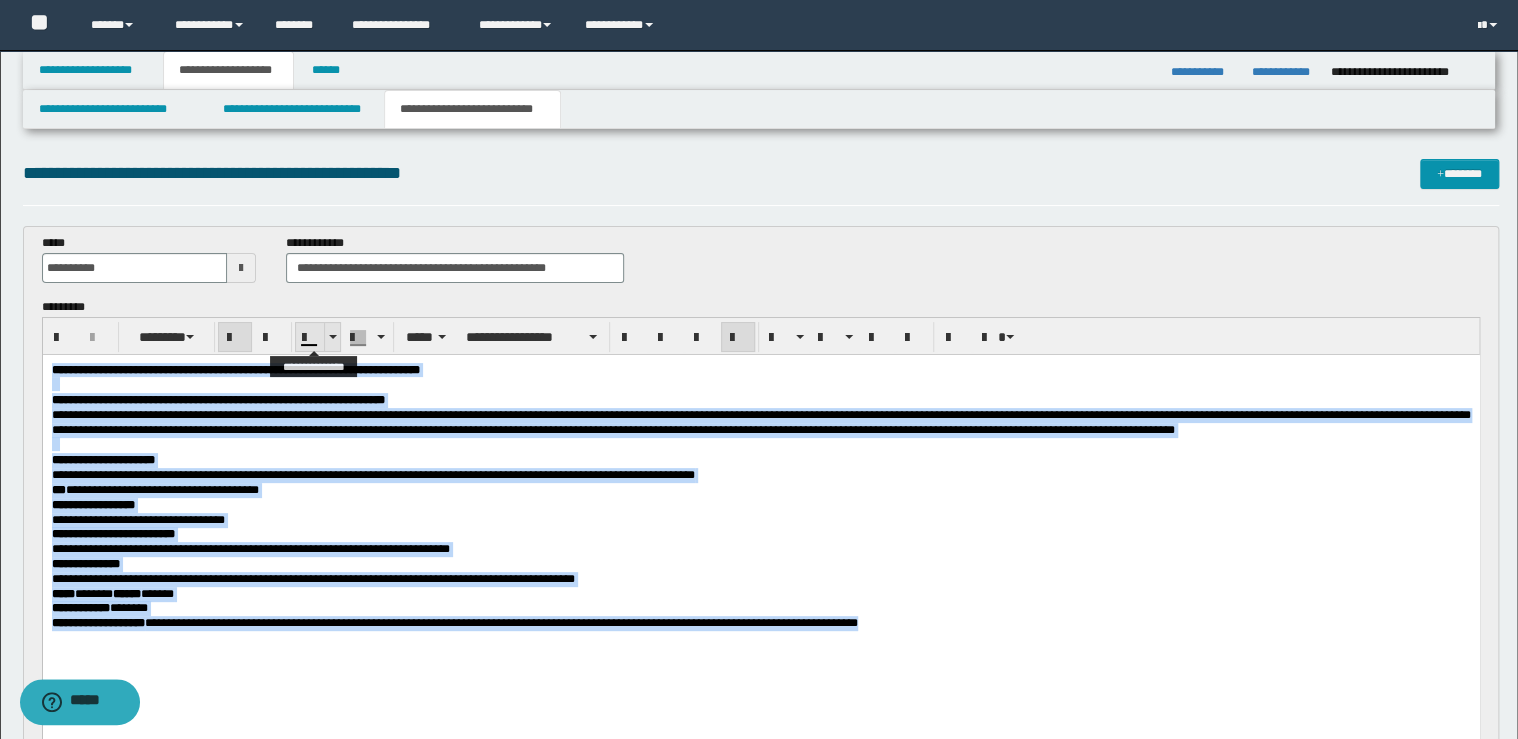 click at bounding box center [332, 337] 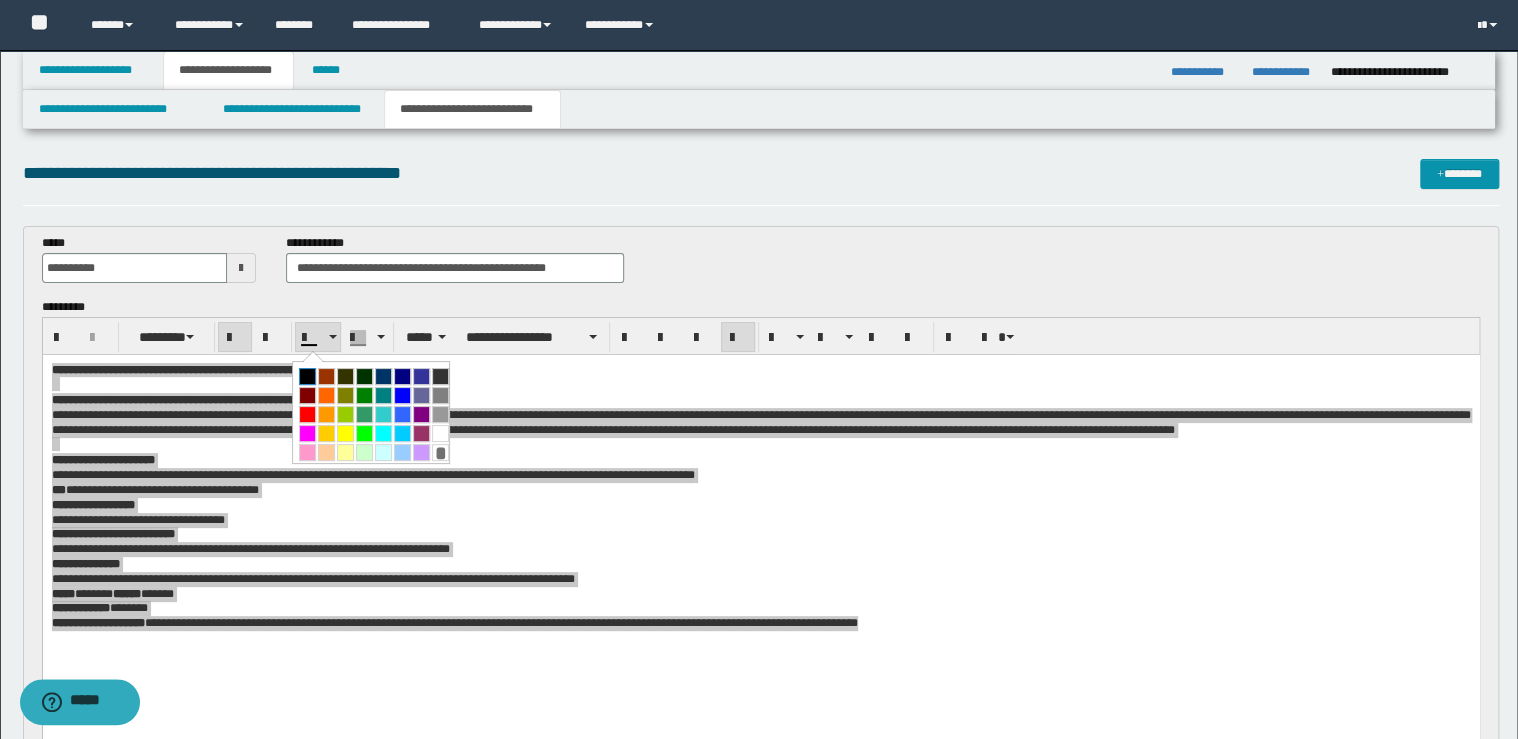 click at bounding box center (307, 376) 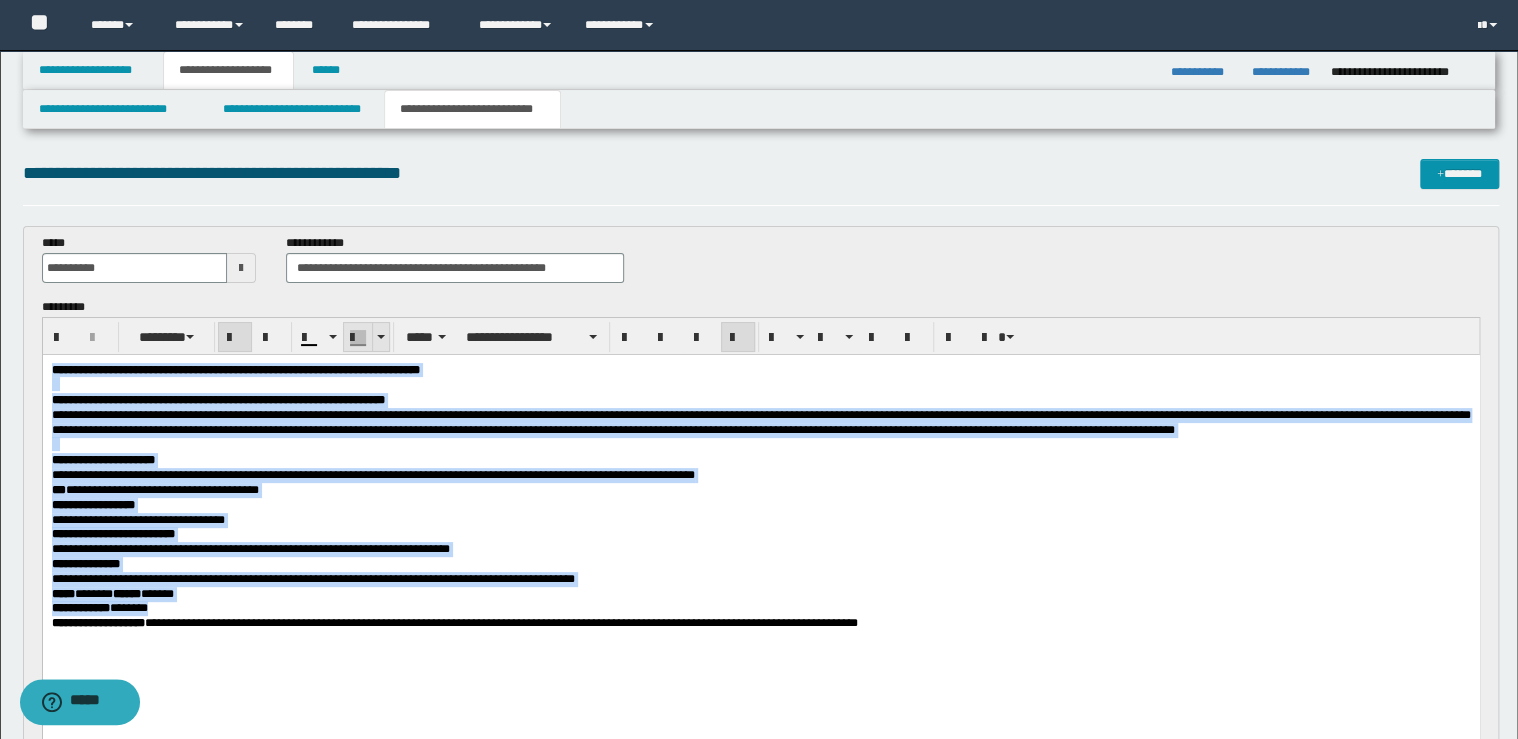 click at bounding box center [381, 337] 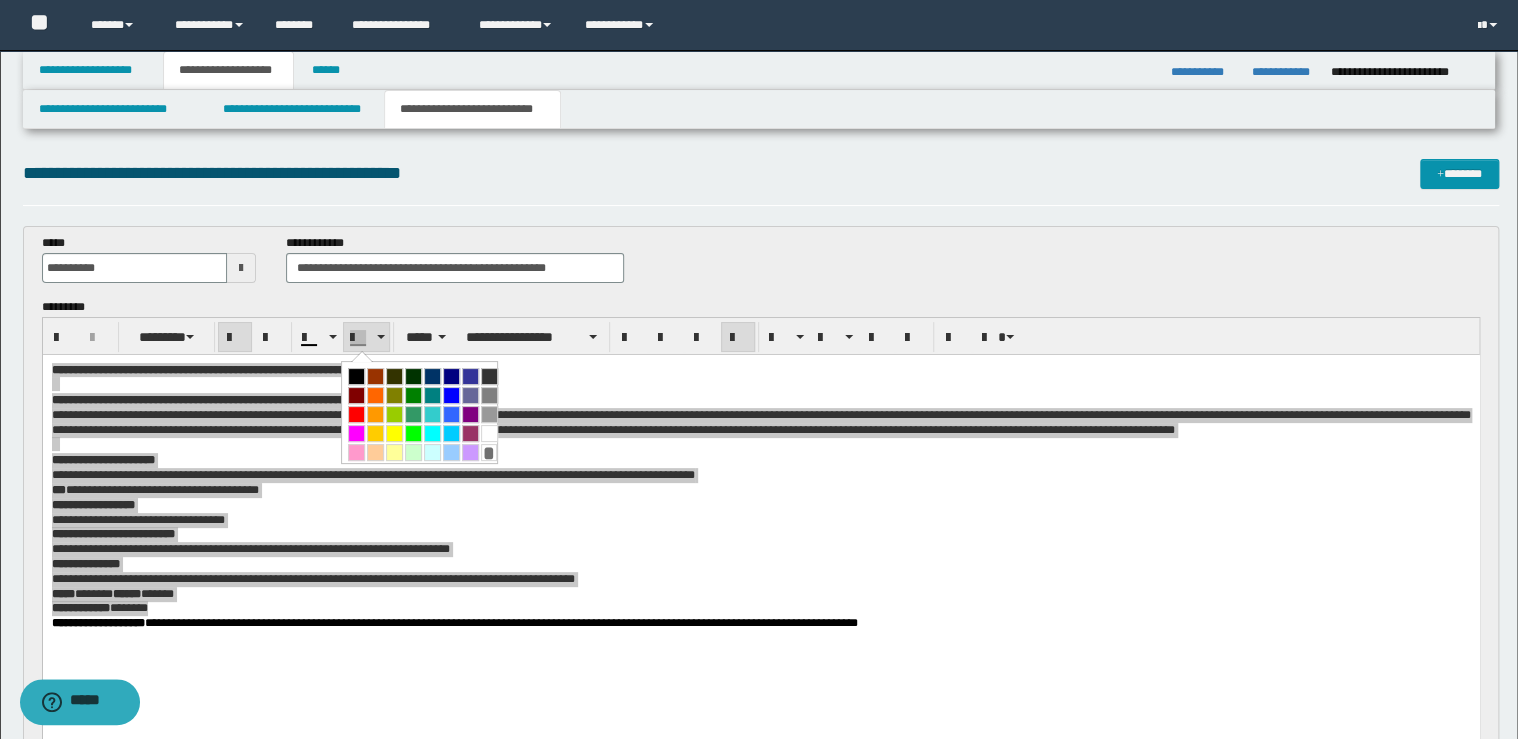 click on "*" at bounding box center (489, 452) 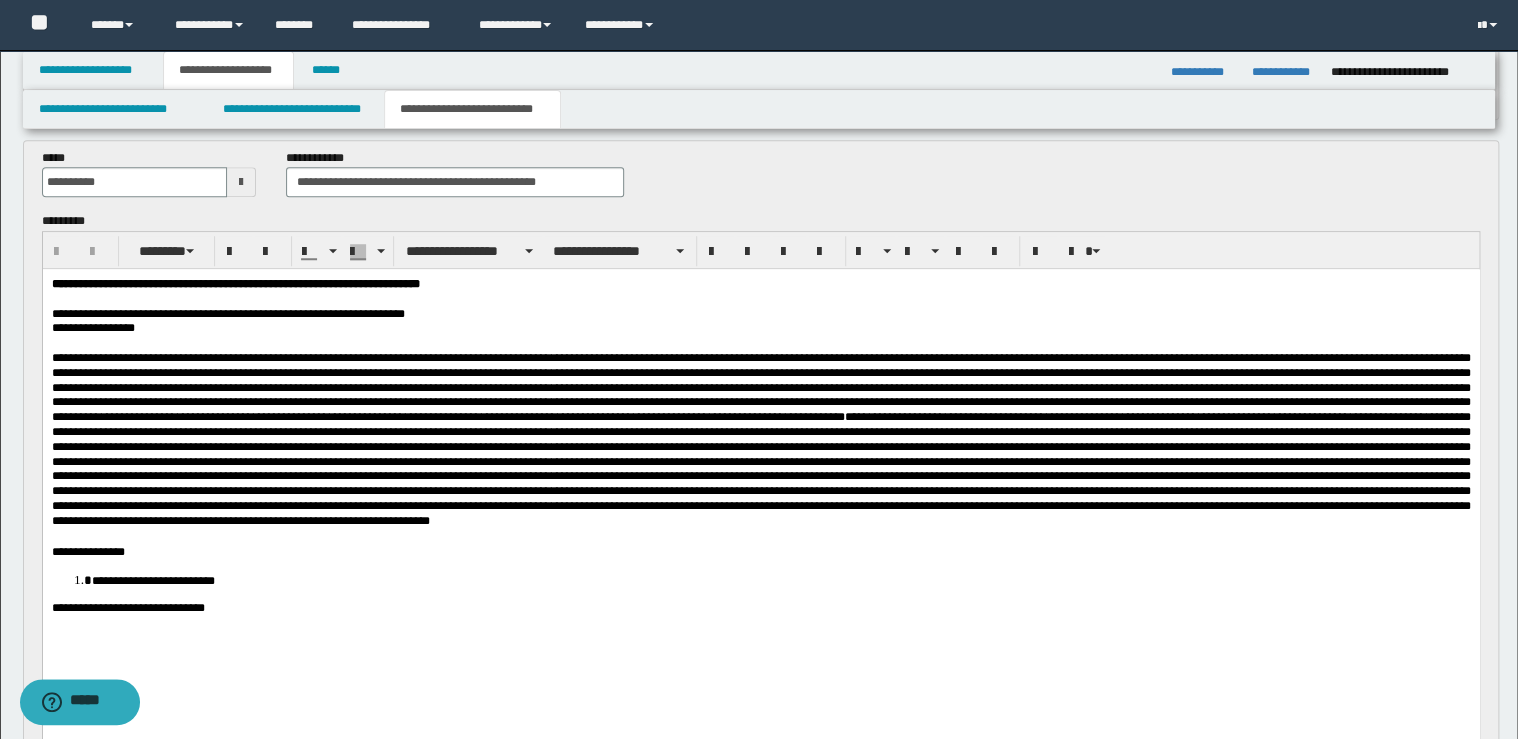 scroll, scrollTop: 800, scrollLeft: 0, axis: vertical 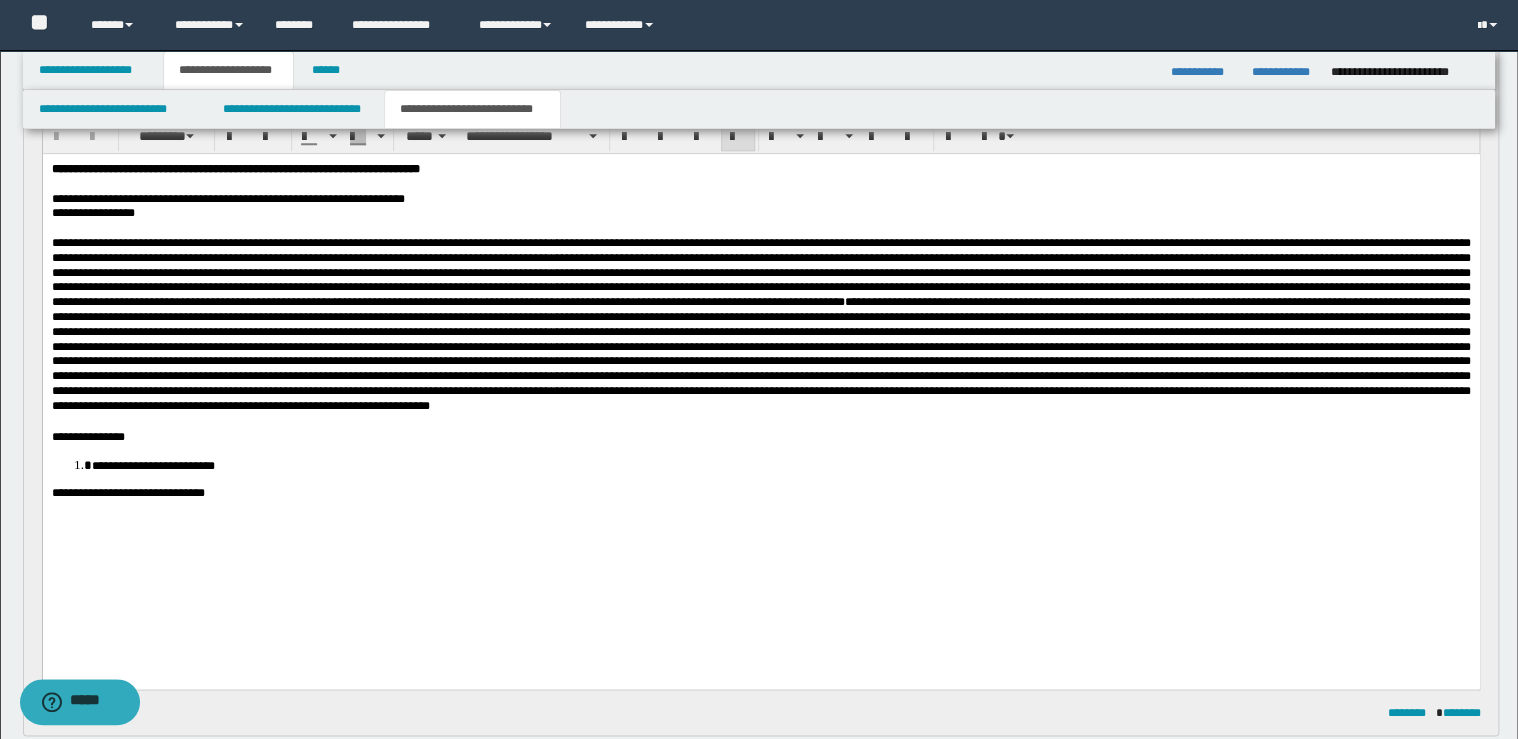 click on "**********" at bounding box center [760, 493] 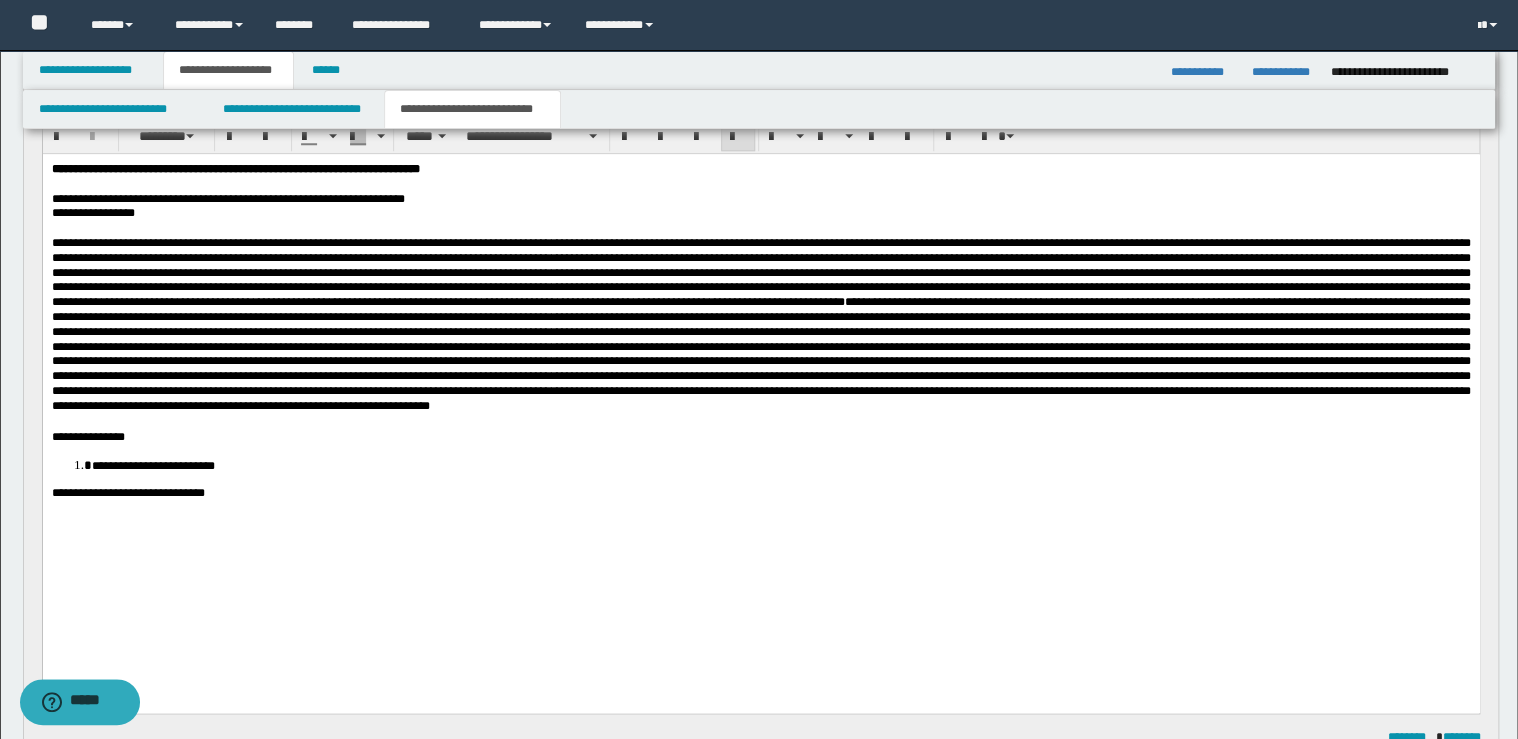 click on "**********" at bounding box center [760, 493] 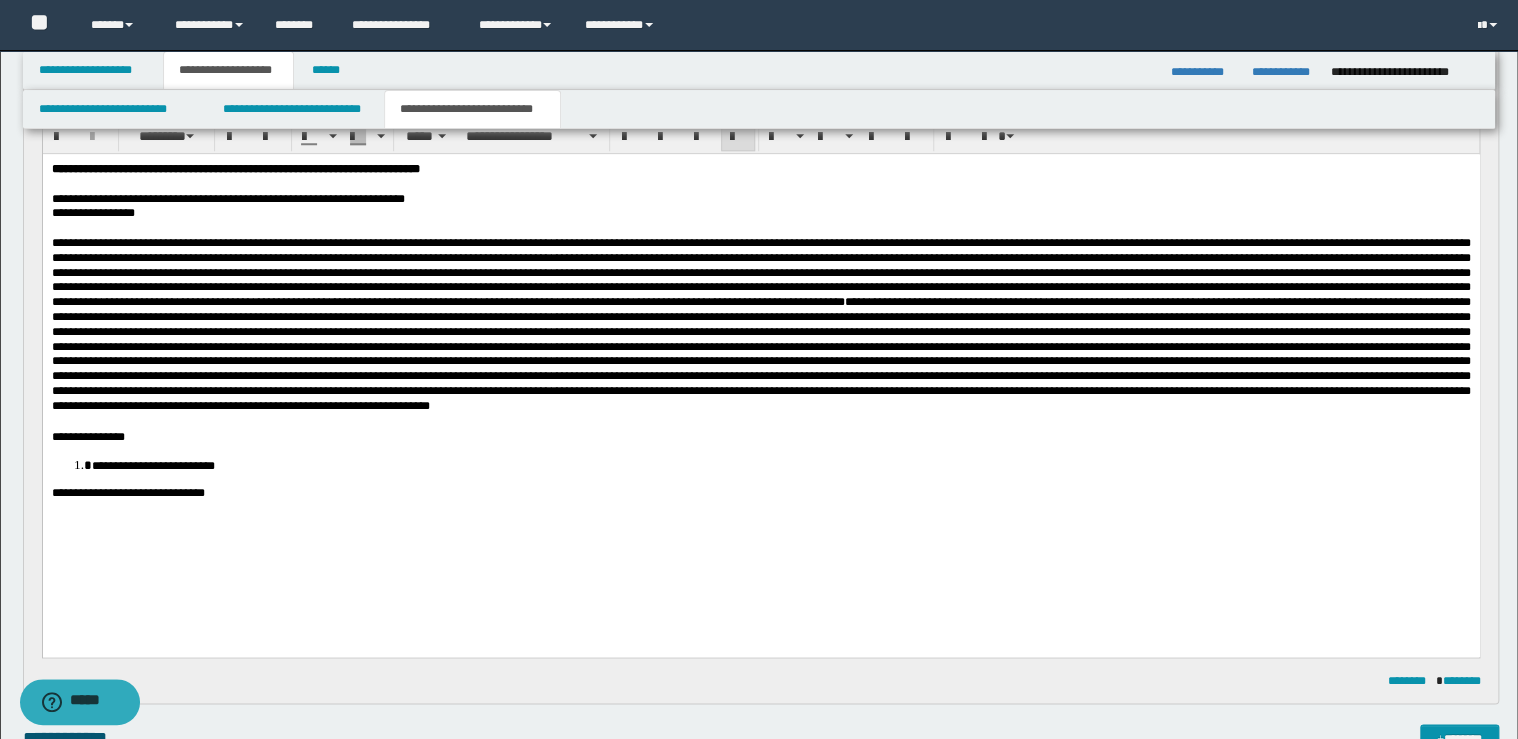 click at bounding box center (761, 422) 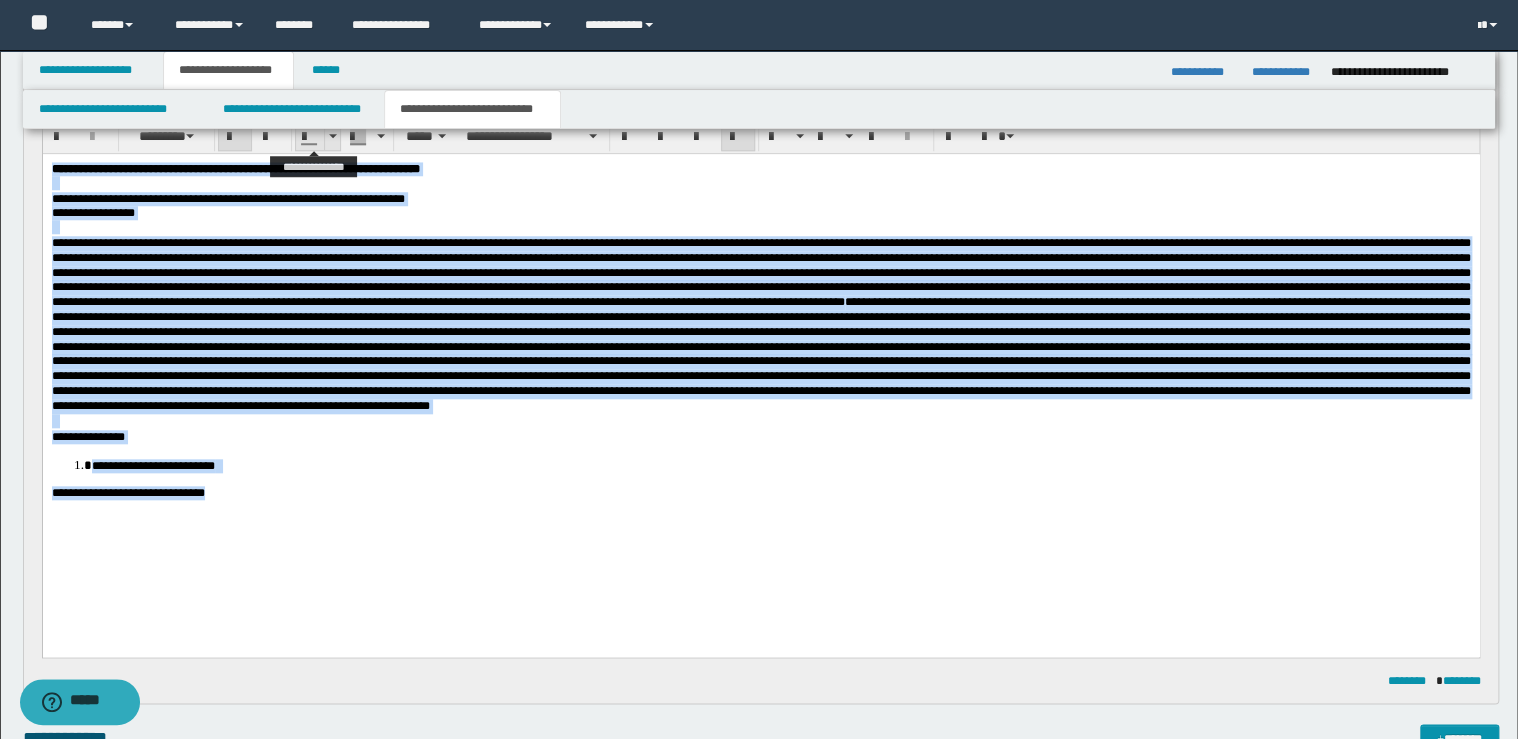 click at bounding box center (332, 136) 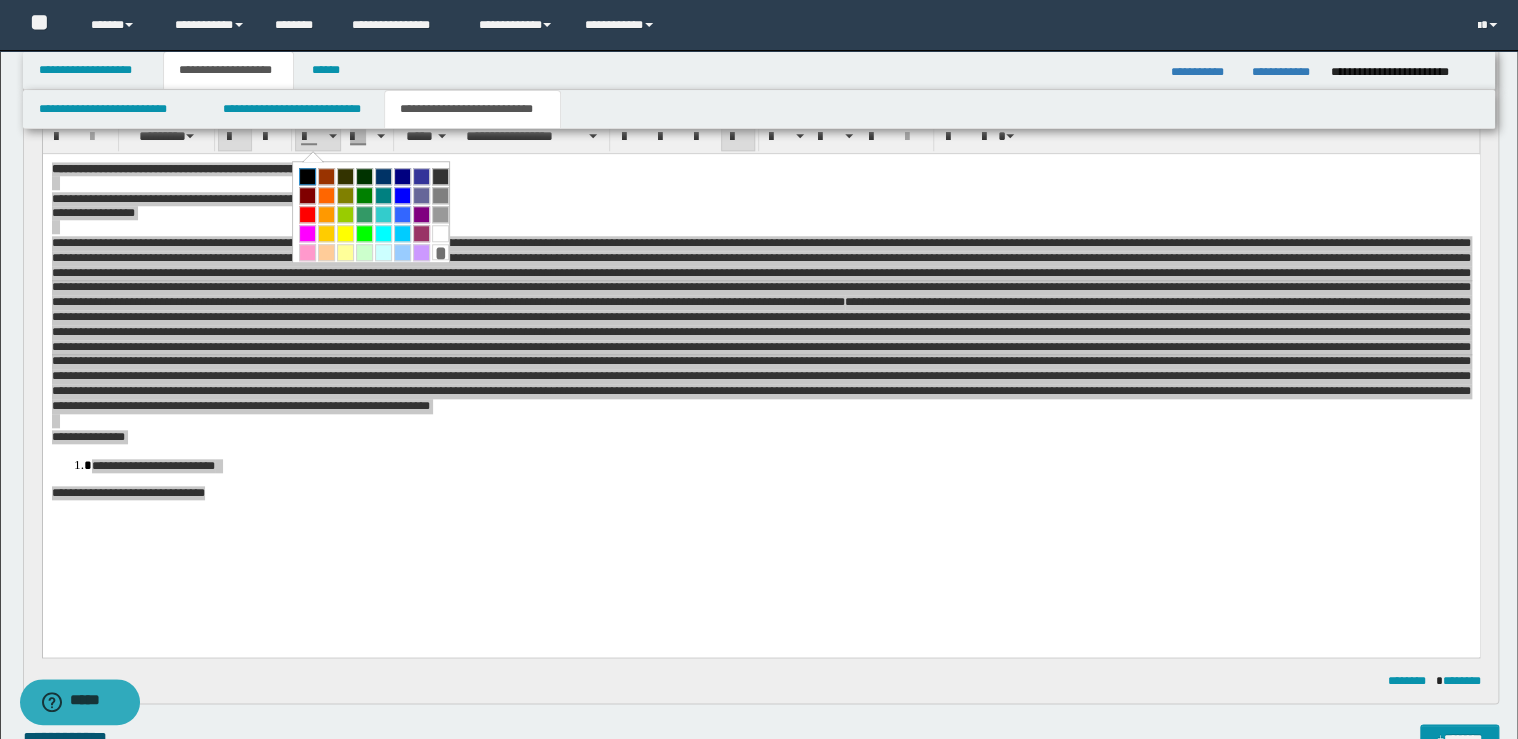 click at bounding box center [307, 176] 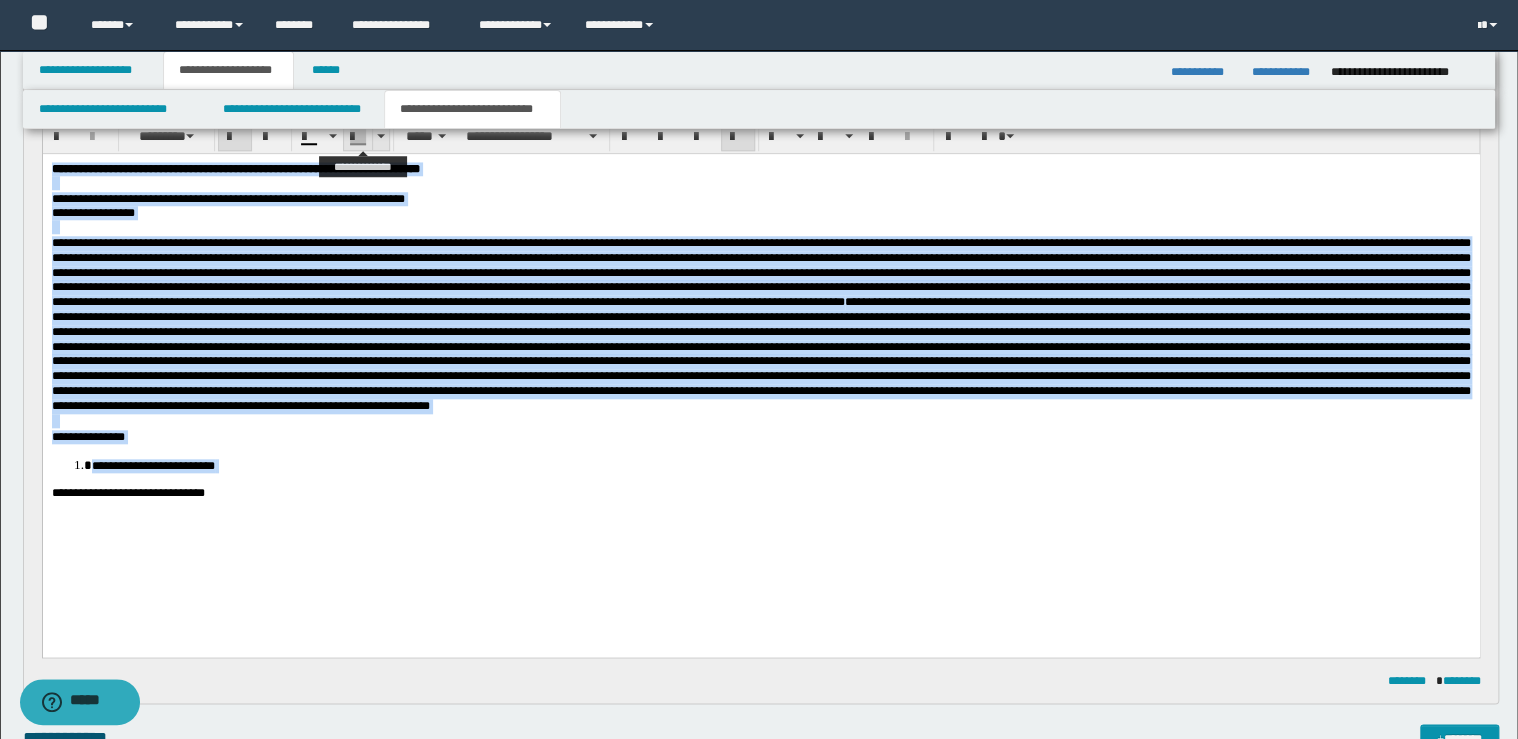 click at bounding box center [380, 136] 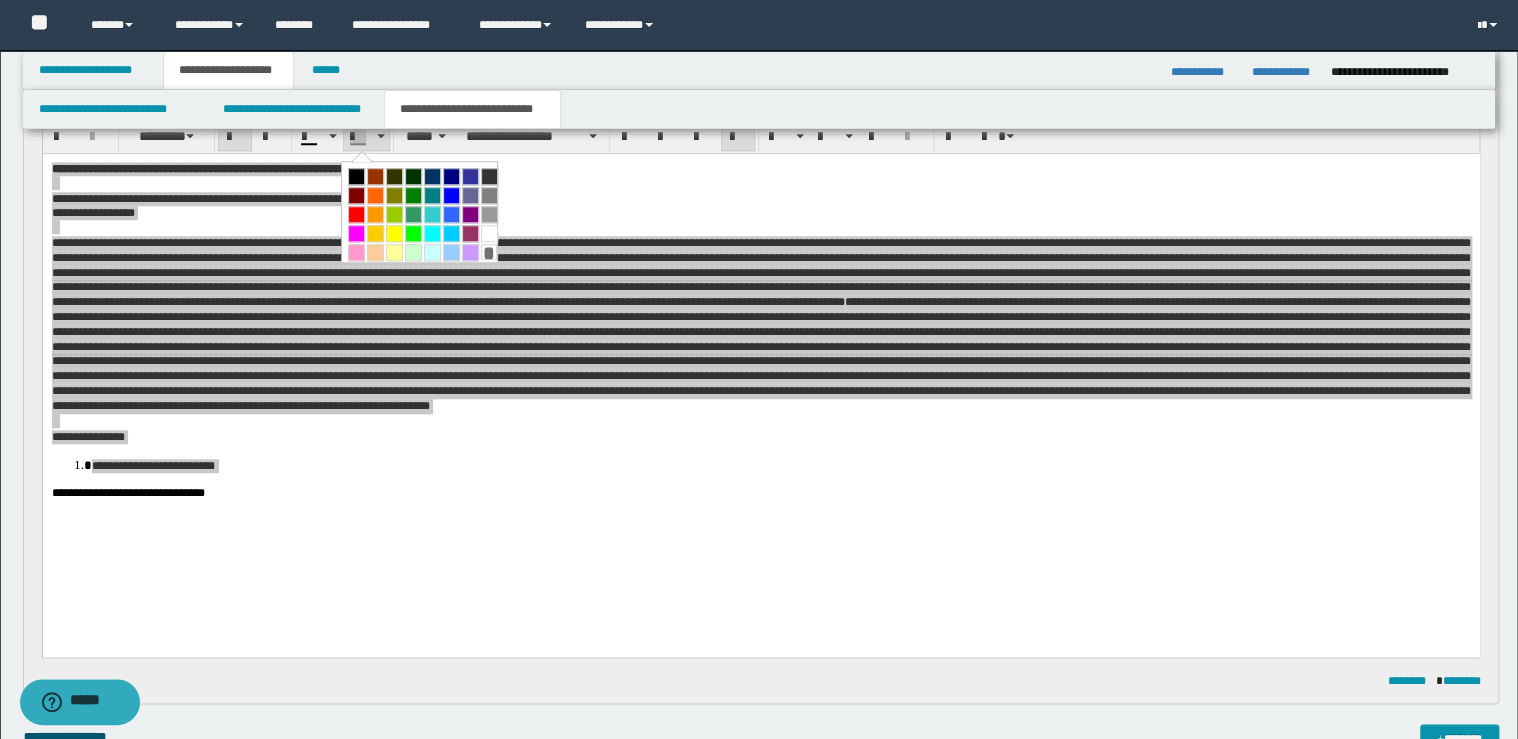 click on "*" at bounding box center (489, 252) 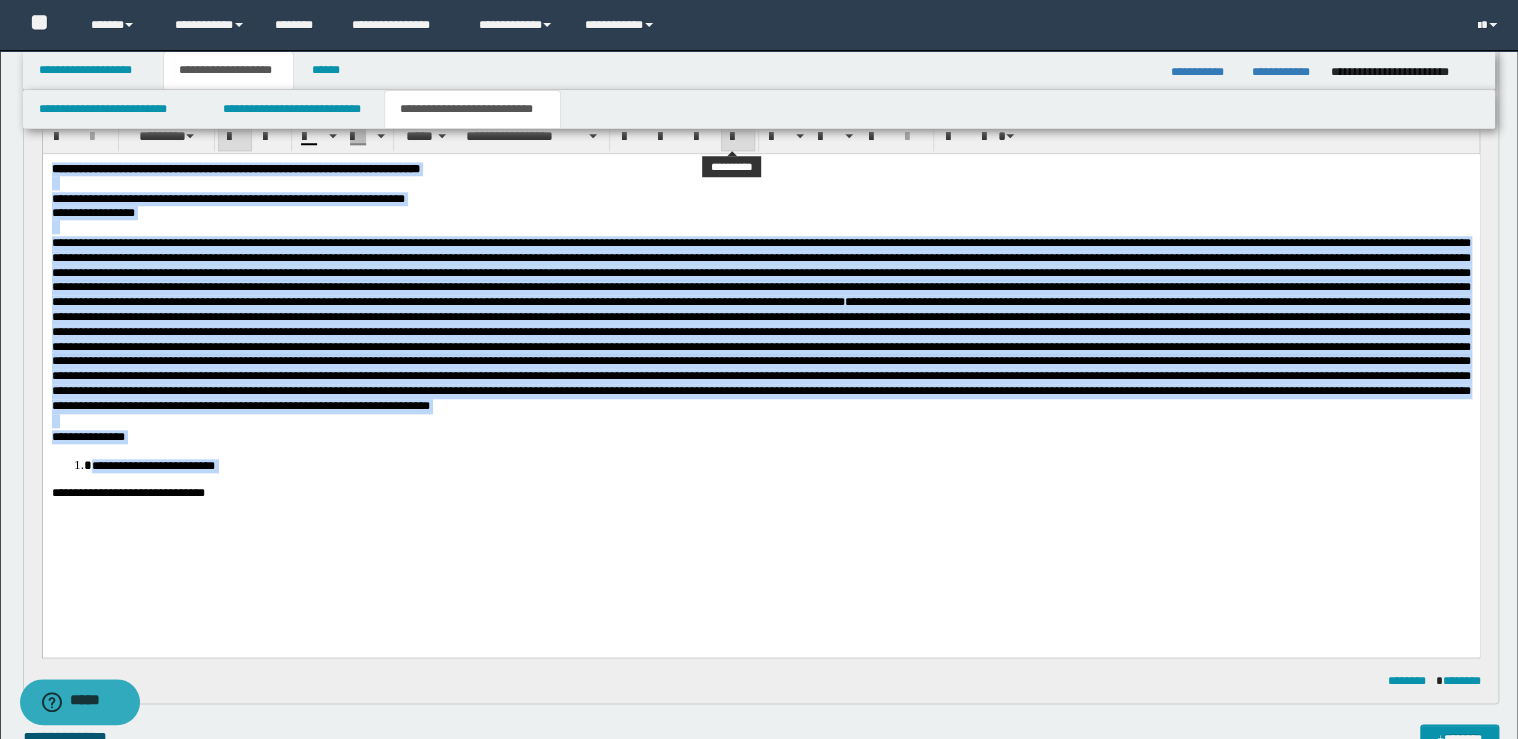 click at bounding box center [738, 137] 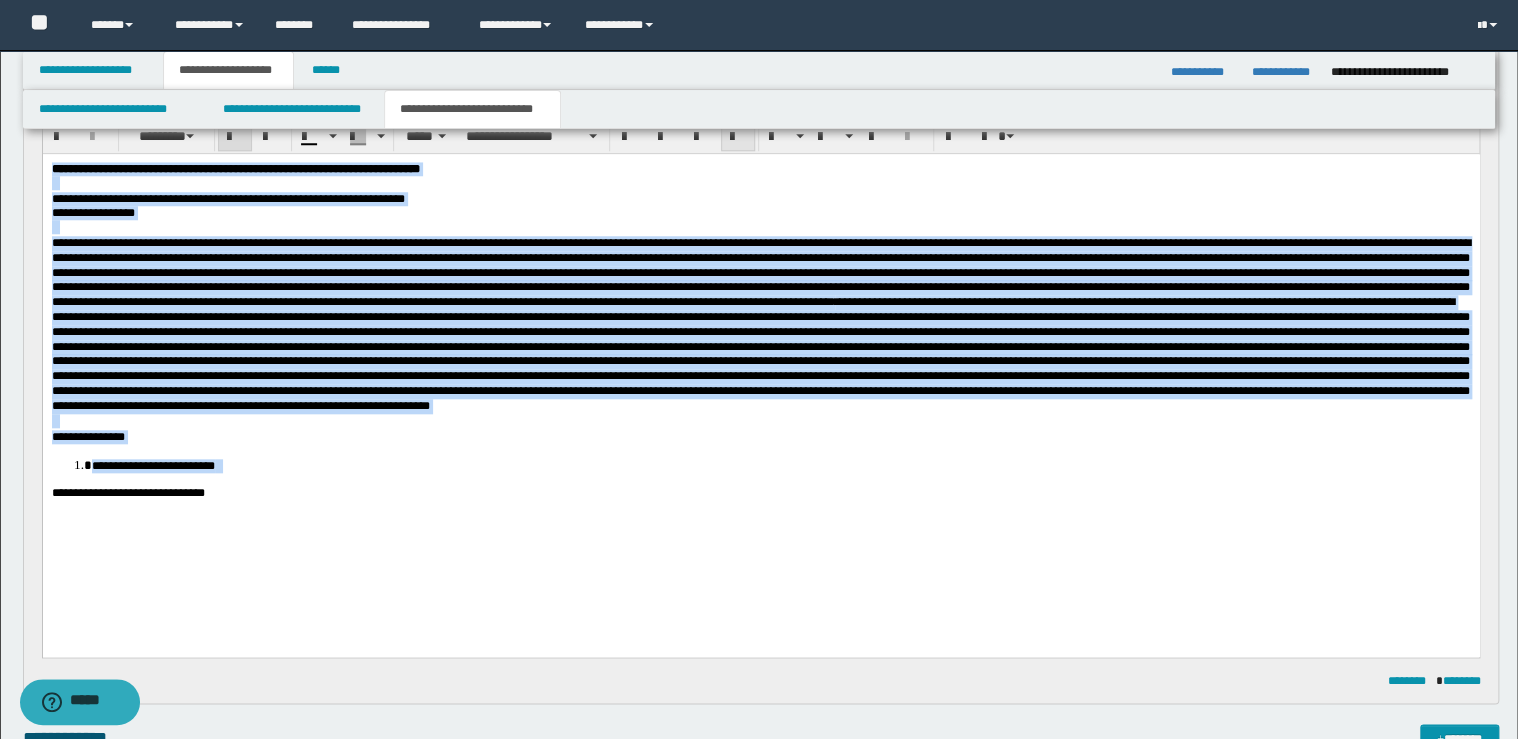 click at bounding box center (738, 137) 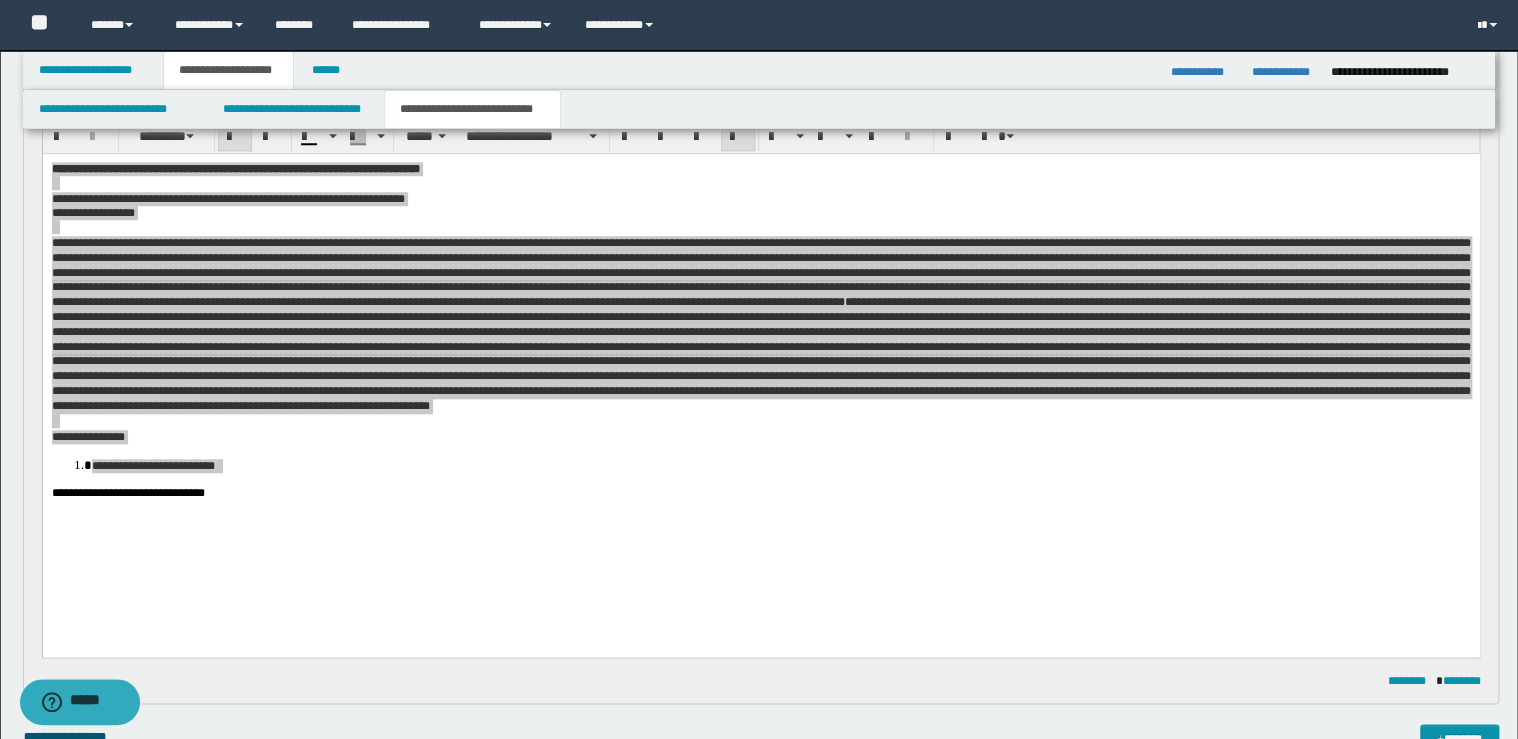 click on "**********" at bounding box center [759, 109] 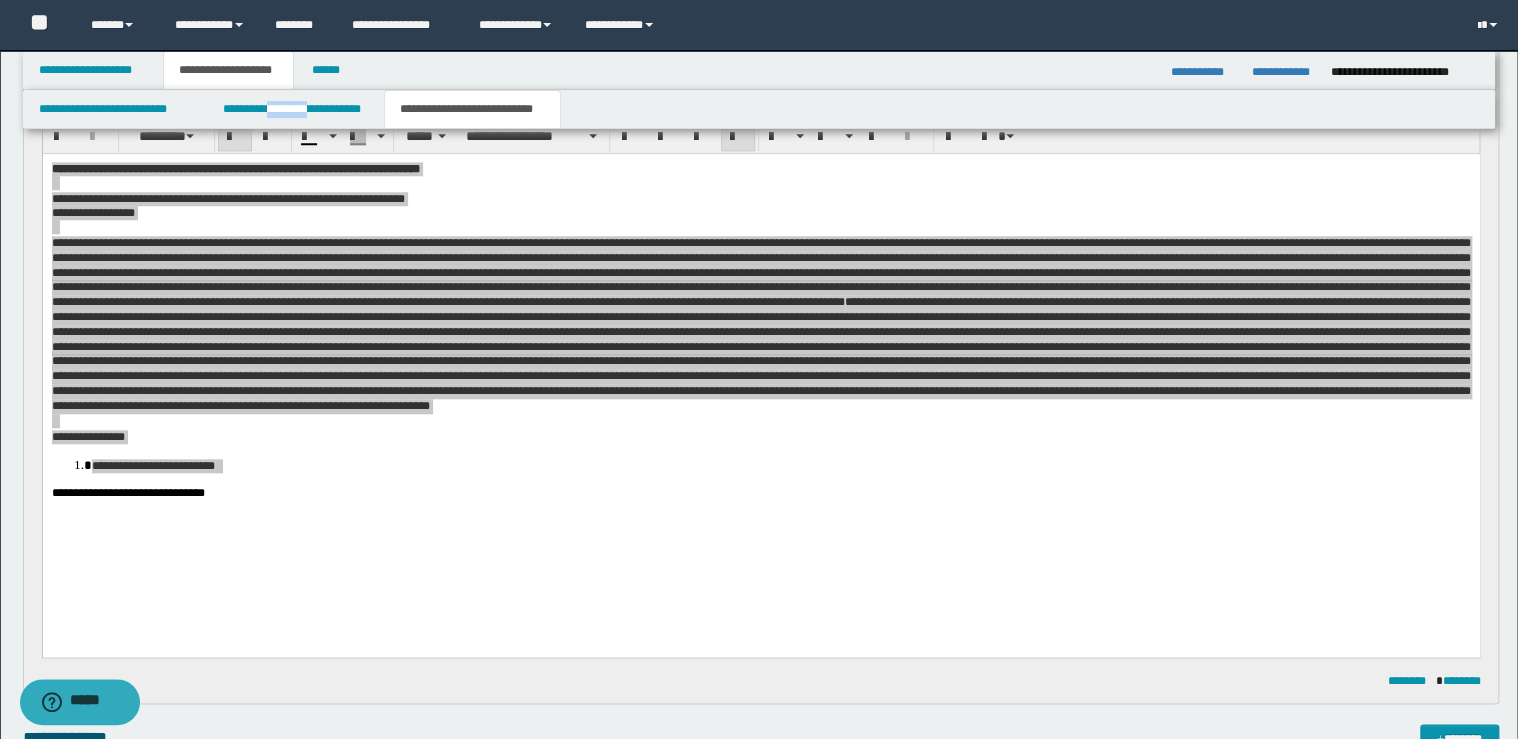 click on "**********" at bounding box center (759, 109) 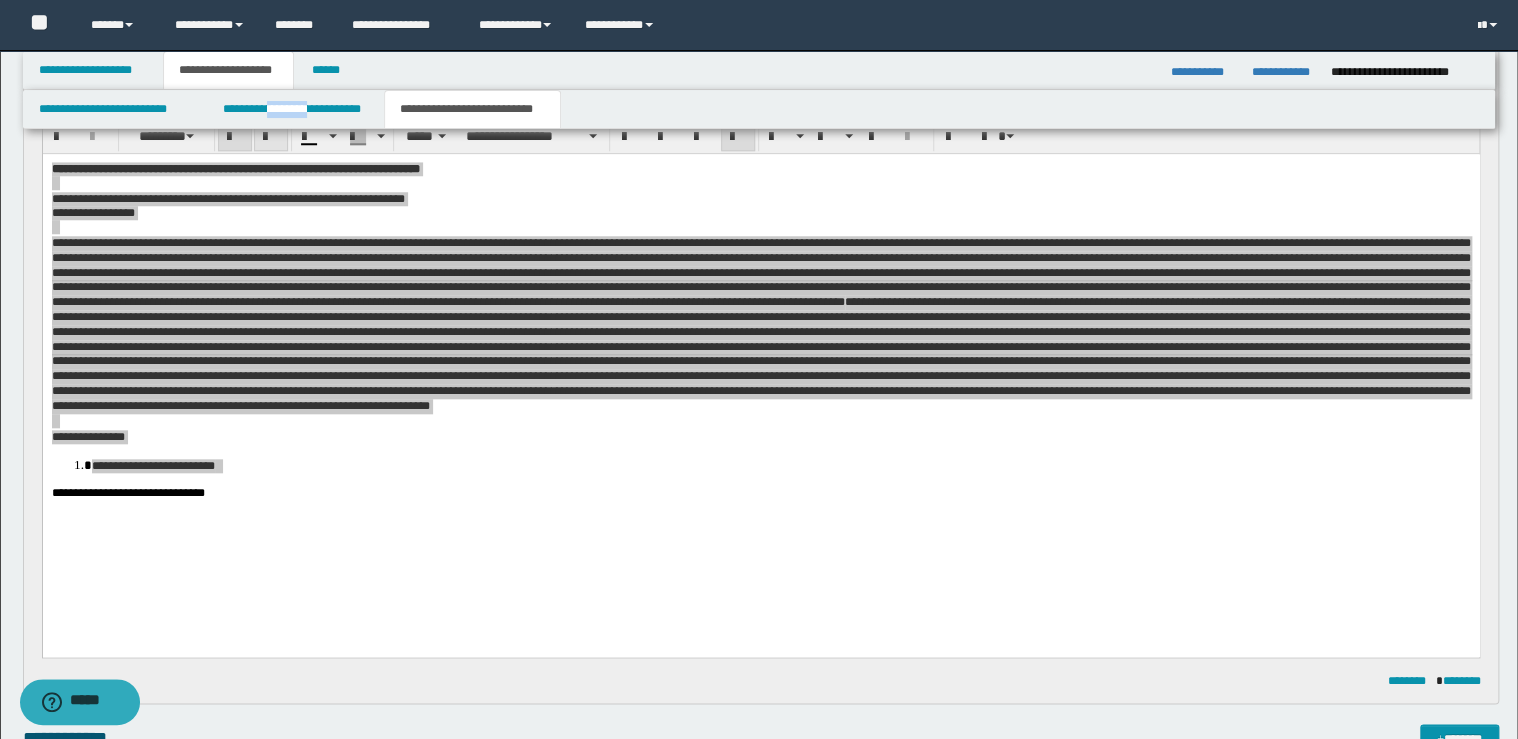 drag, startPoint x: 280, startPoint y: 128, endPoint x: 268, endPoint y: 138, distance: 15.6205 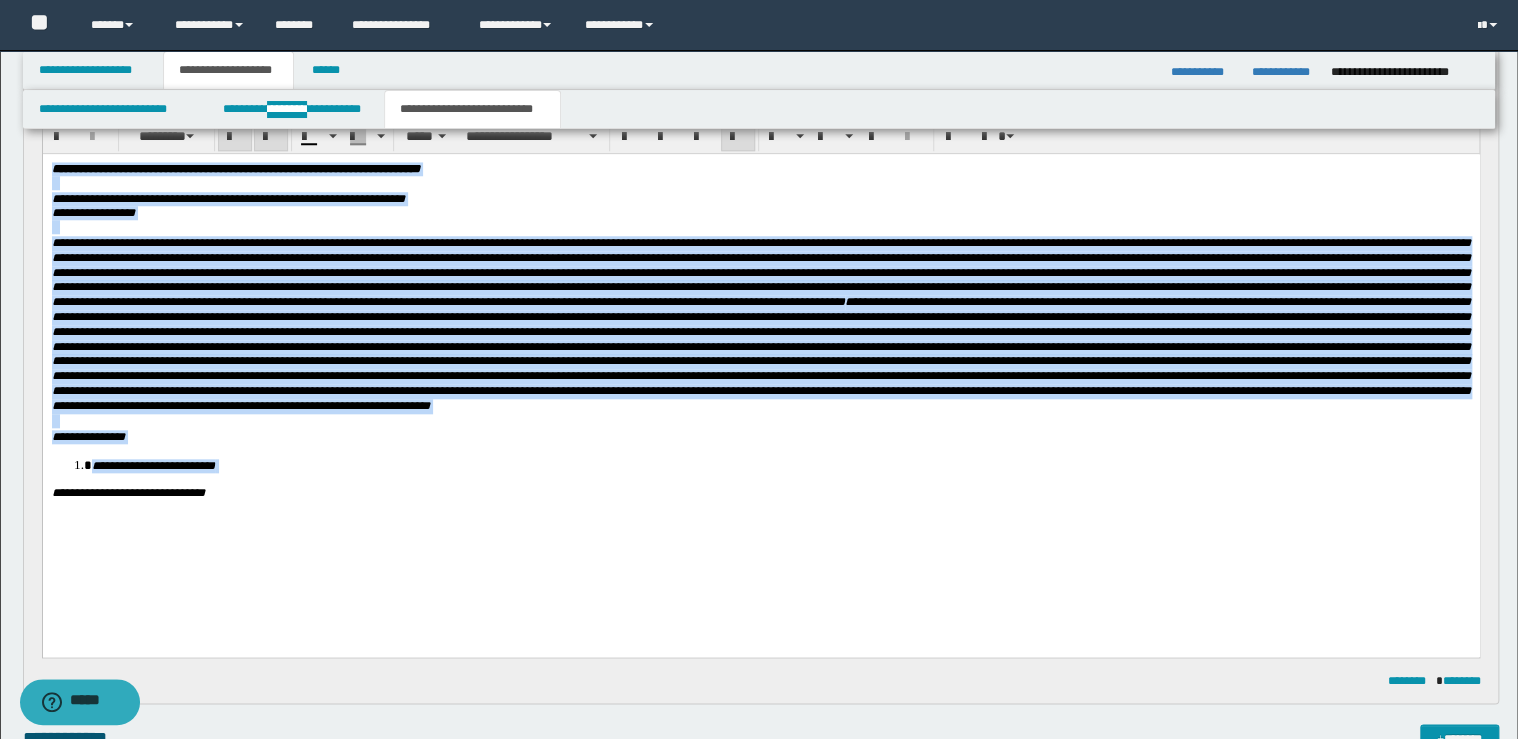 click at bounding box center (271, 137) 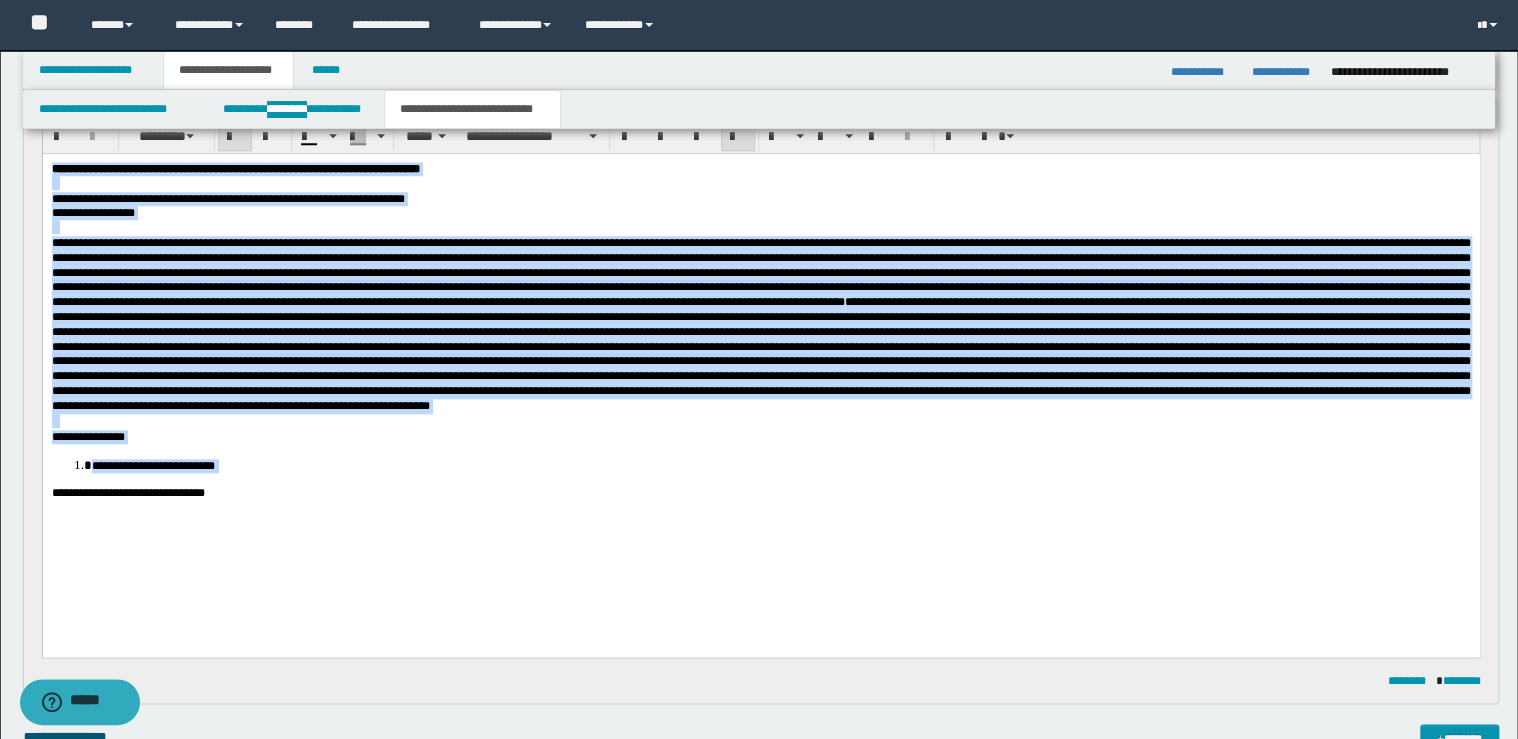 click at bounding box center (760, 354) 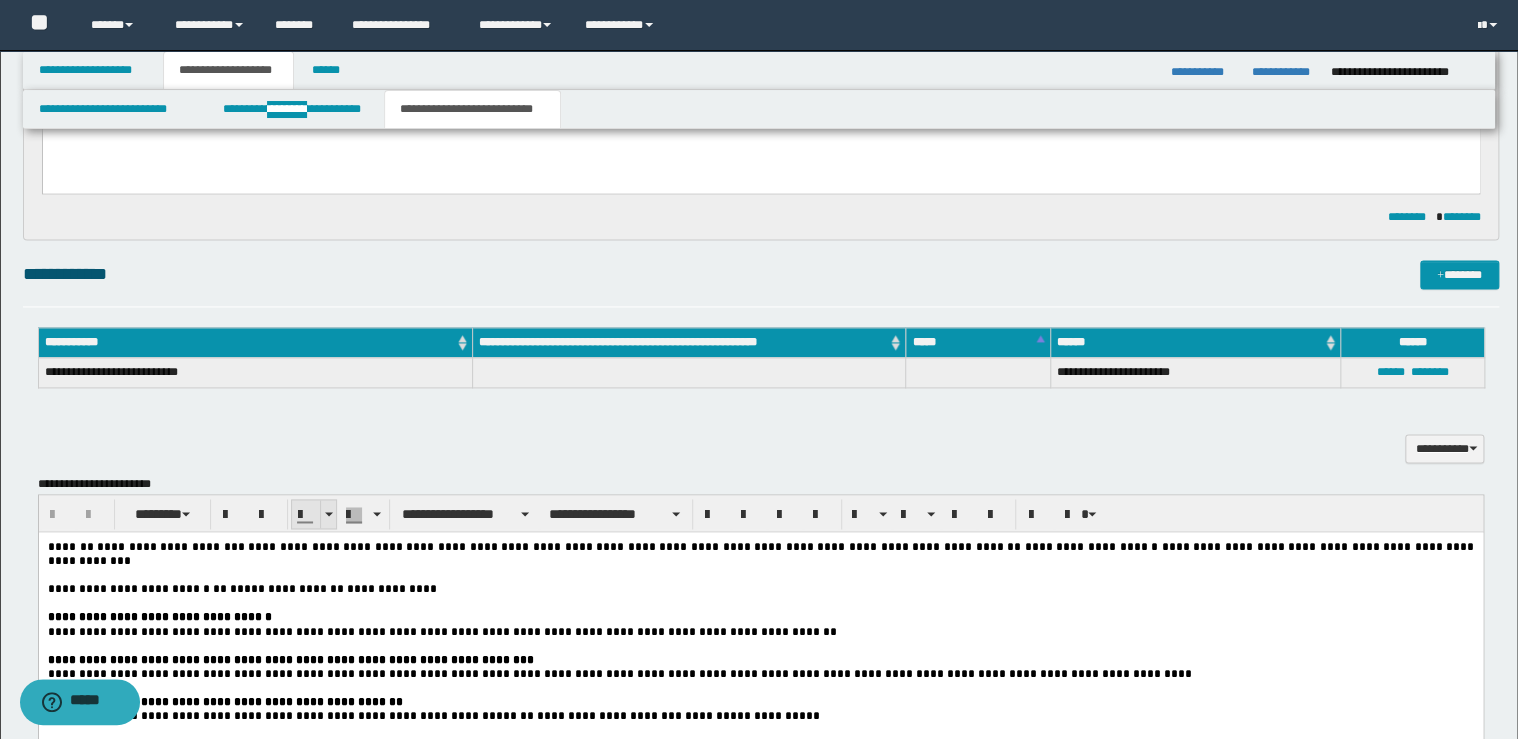 scroll, scrollTop: 1520, scrollLeft: 0, axis: vertical 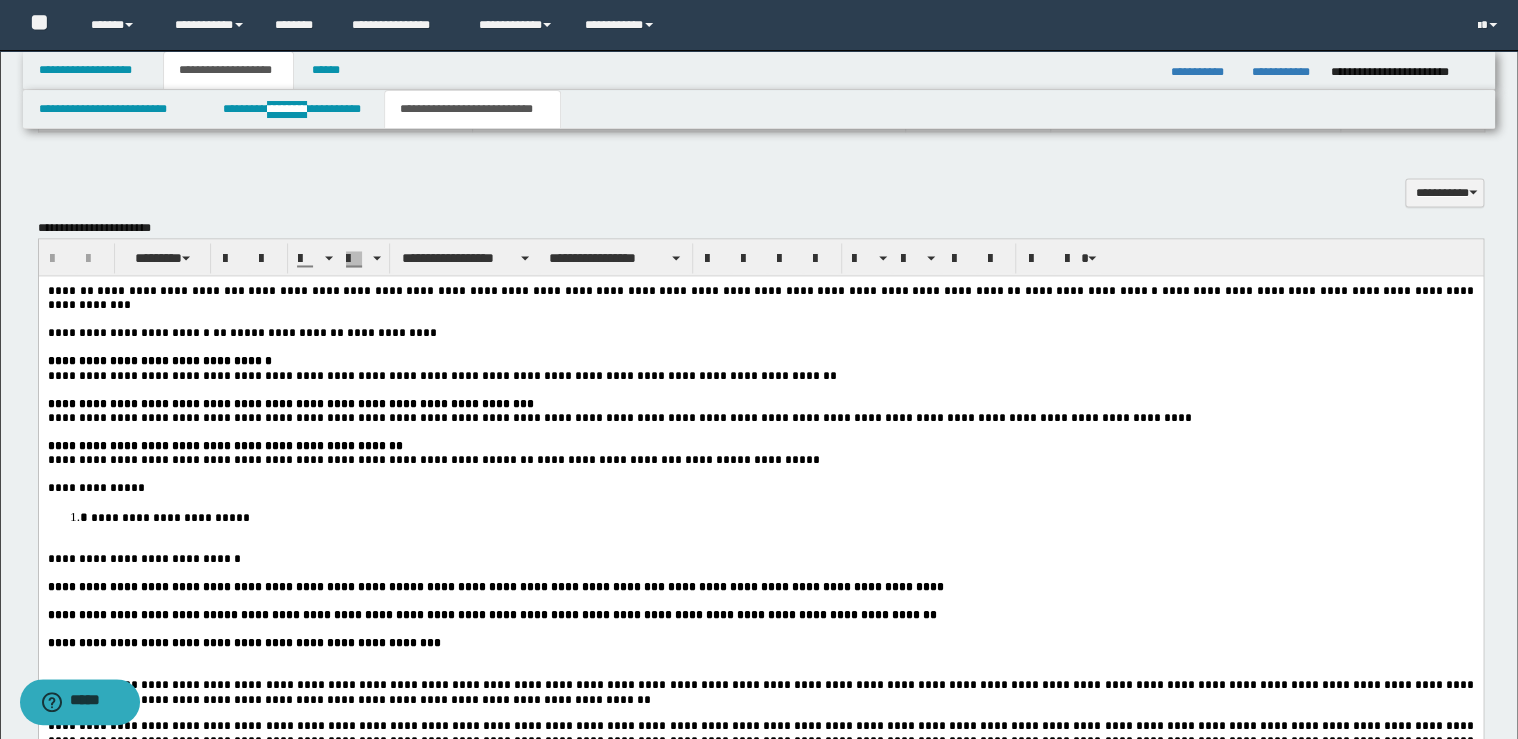 click on "**********" at bounding box center (760, 361) 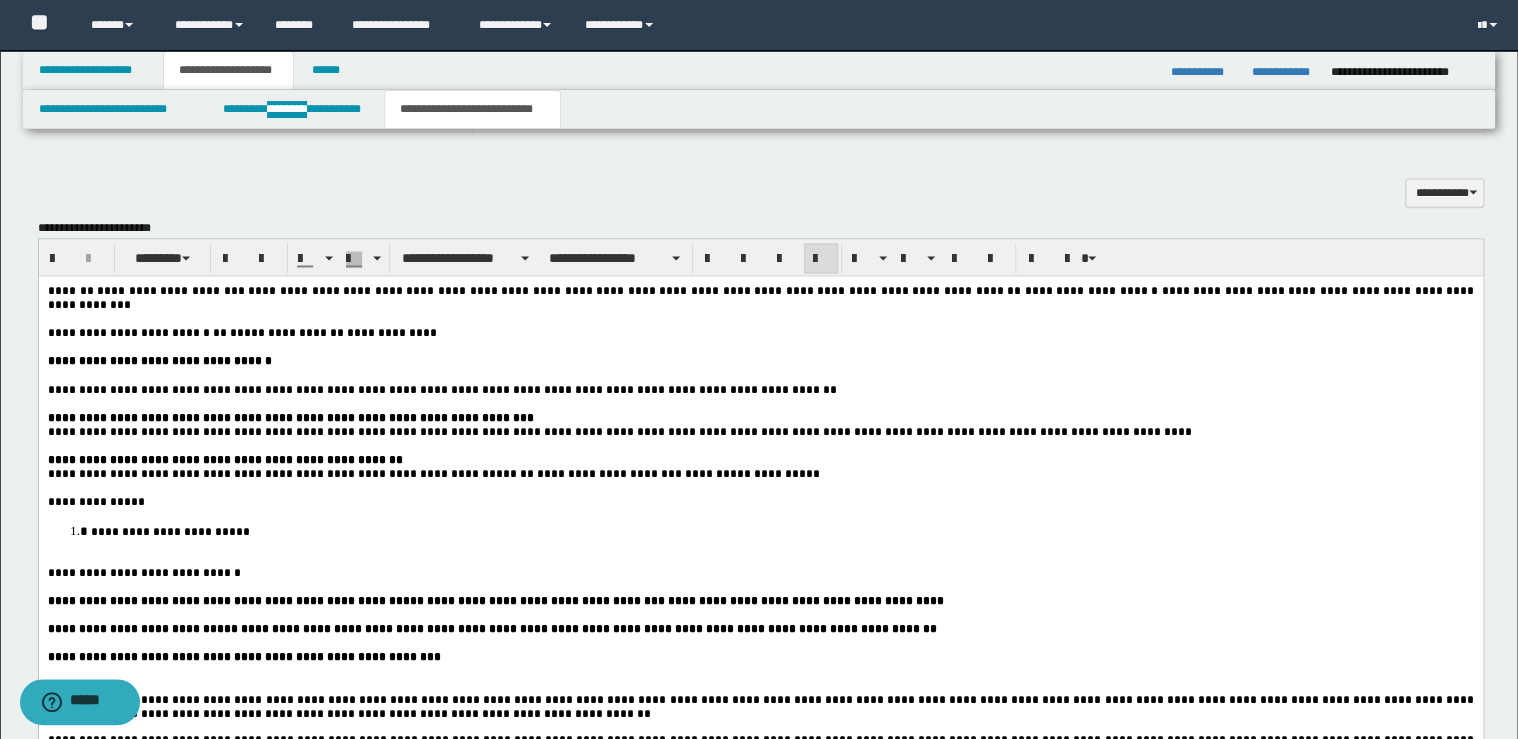 click on "**********" at bounding box center (760, 417) 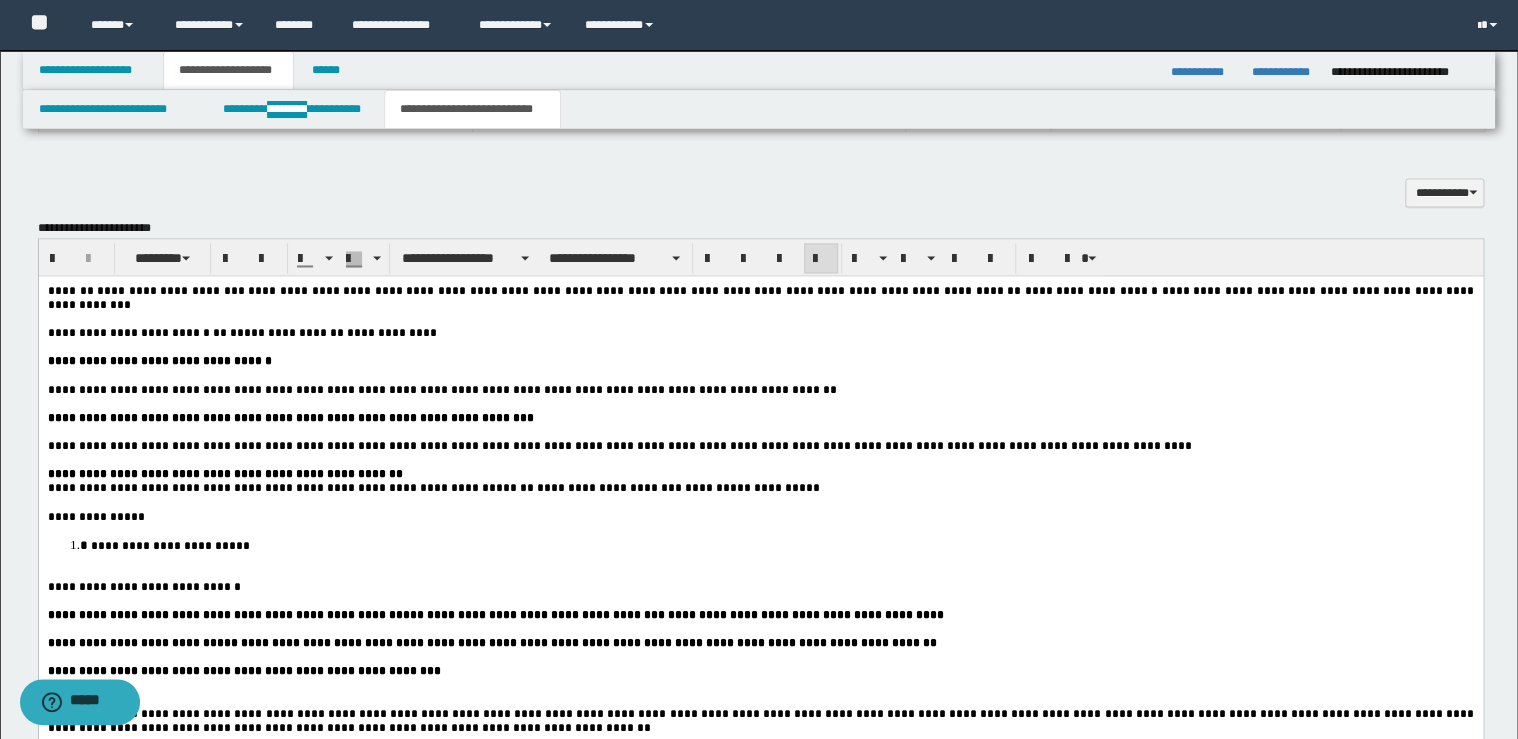 click on "**********" at bounding box center (760, 473) 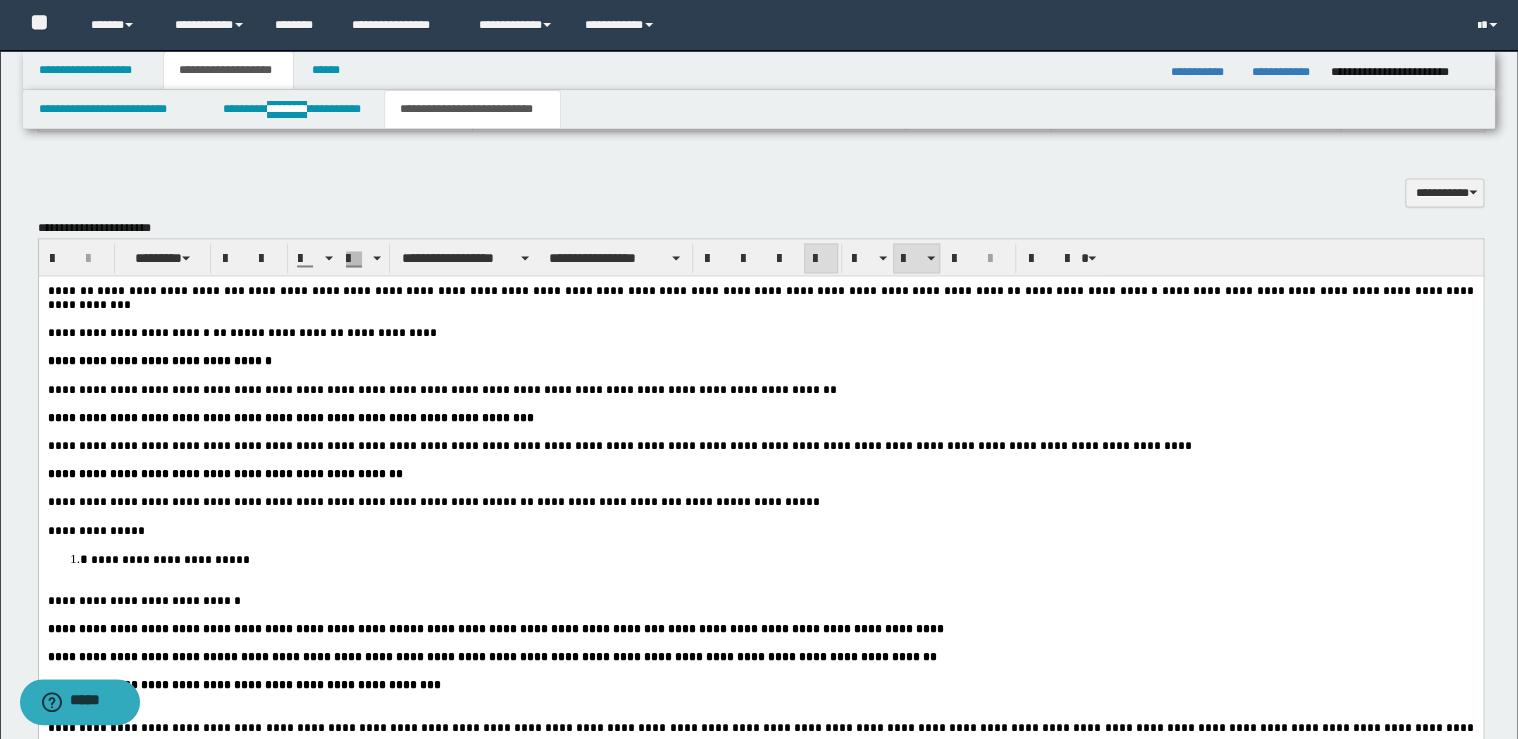click on "**********" at bounding box center (780, 558) 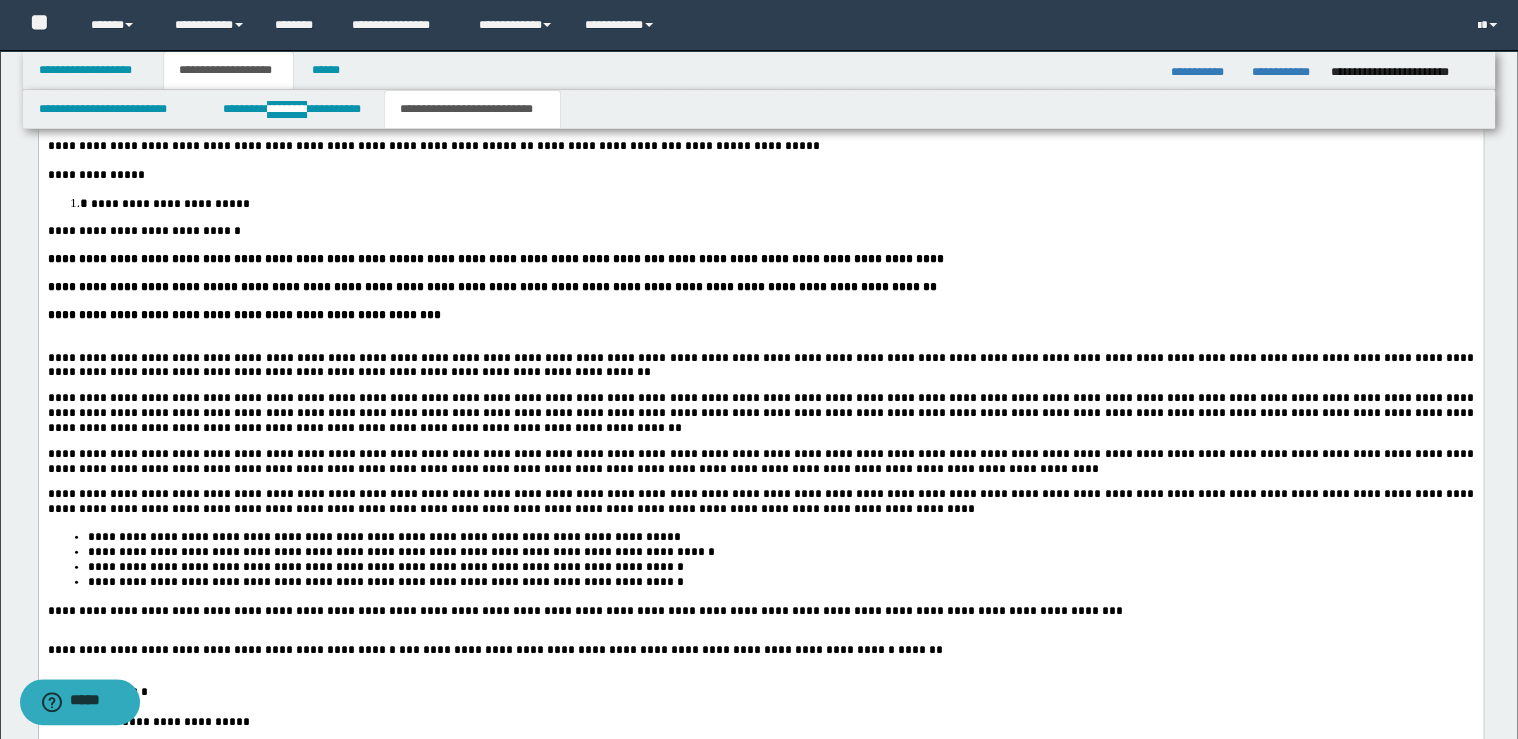 scroll, scrollTop: 1920, scrollLeft: 0, axis: vertical 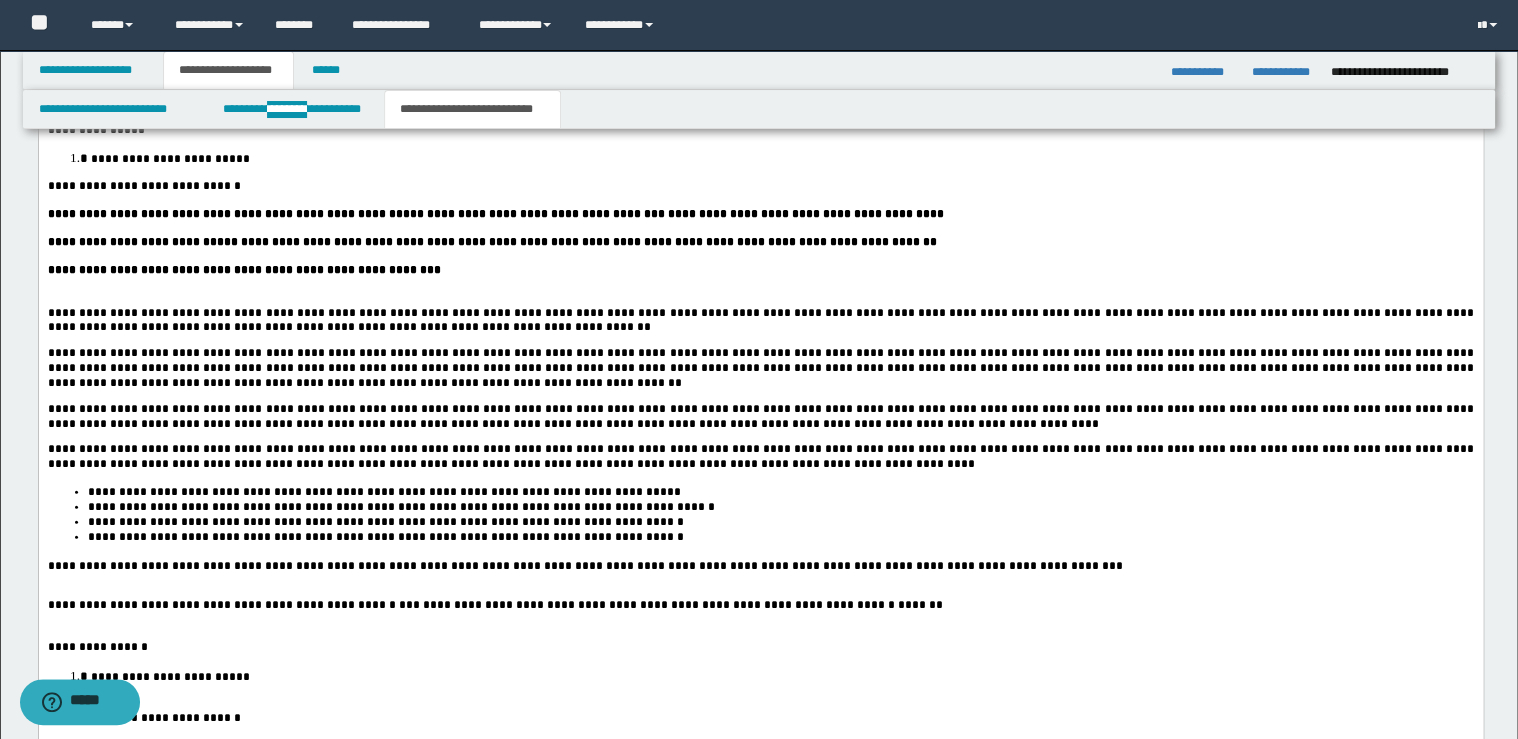 click on "**********" at bounding box center (760, 271) 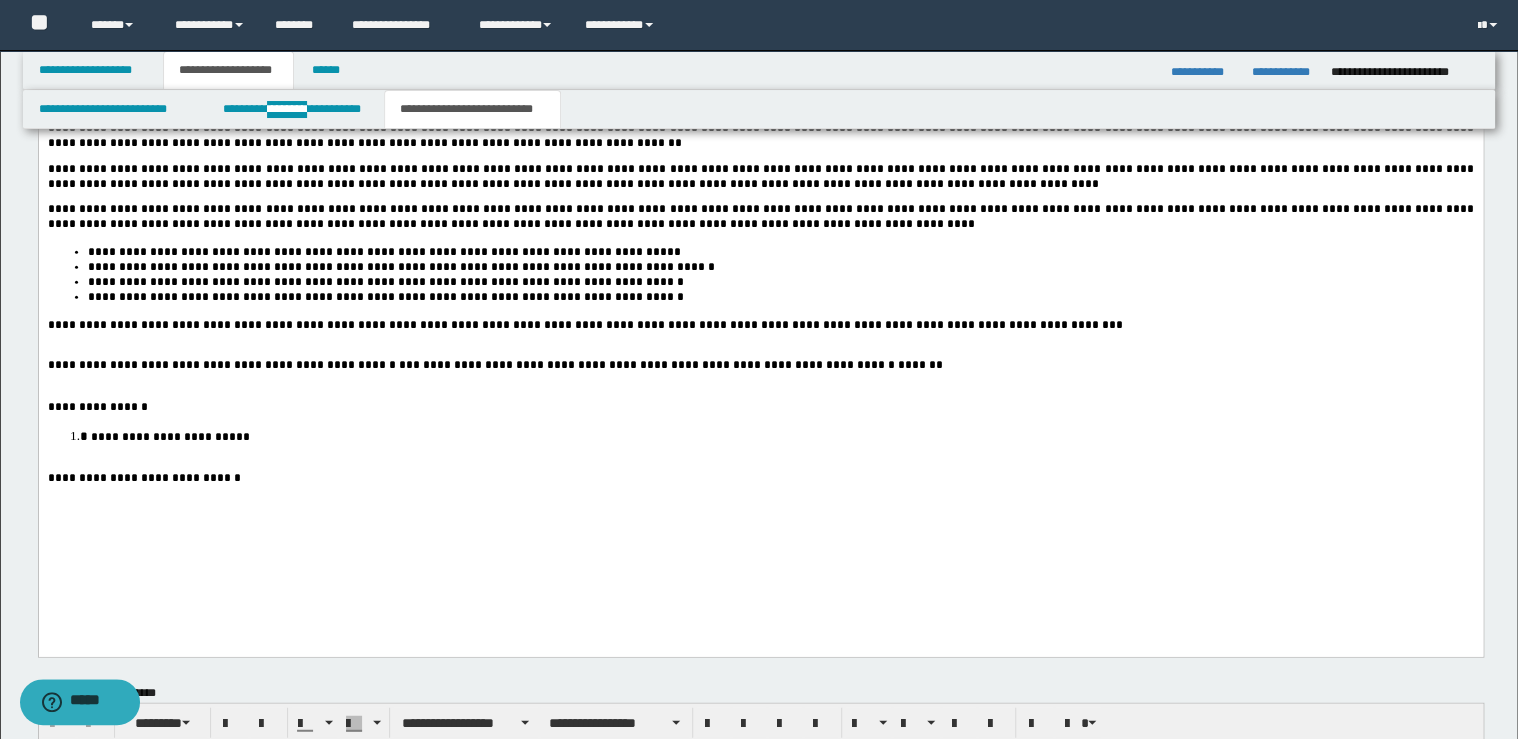 scroll, scrollTop: 2160, scrollLeft: 0, axis: vertical 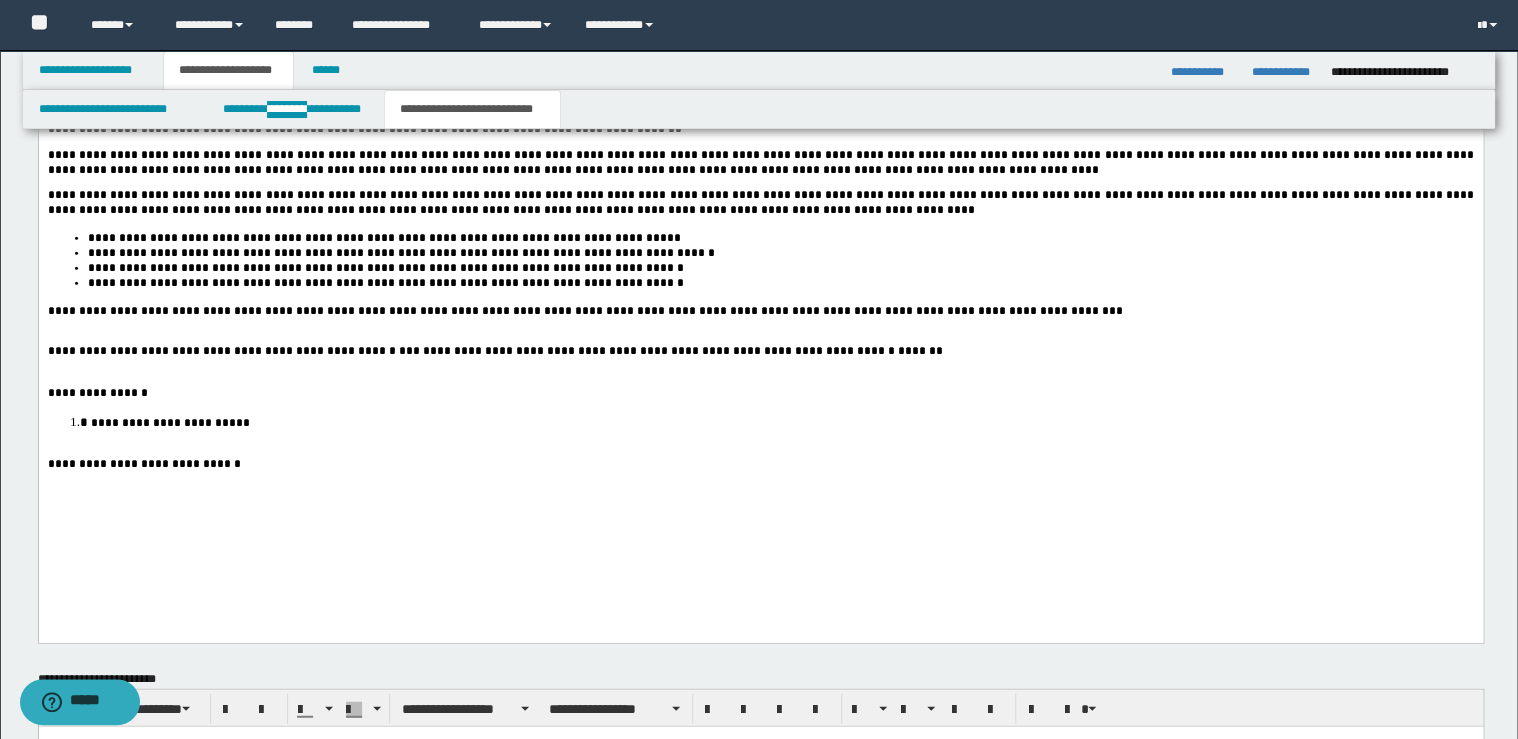 click on "**********" at bounding box center [760, 312] 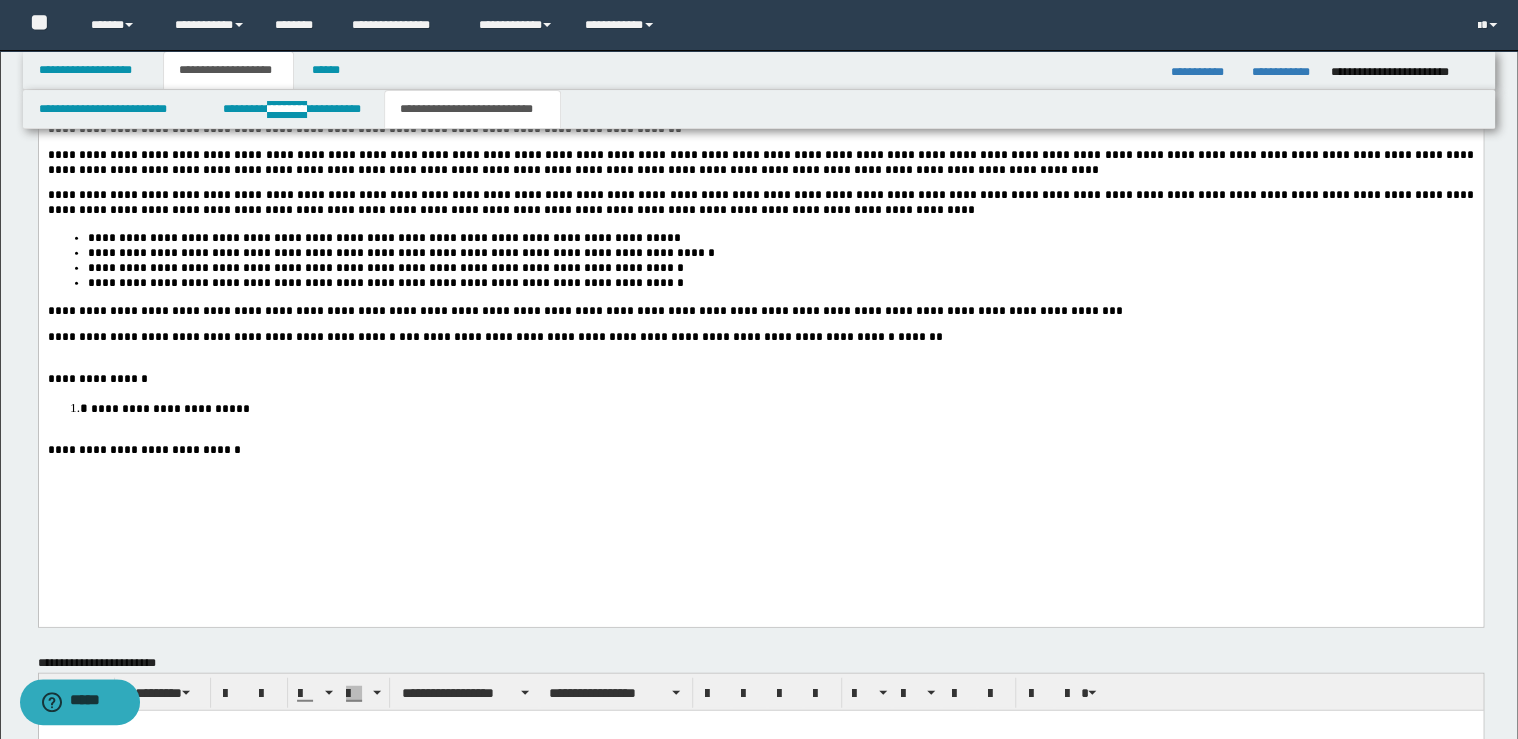click on "[FIRST] [LAST] [STREET] [NUMBER] [CITY], [STATE] [POSTAL_CODE]" at bounding box center (760, 338) 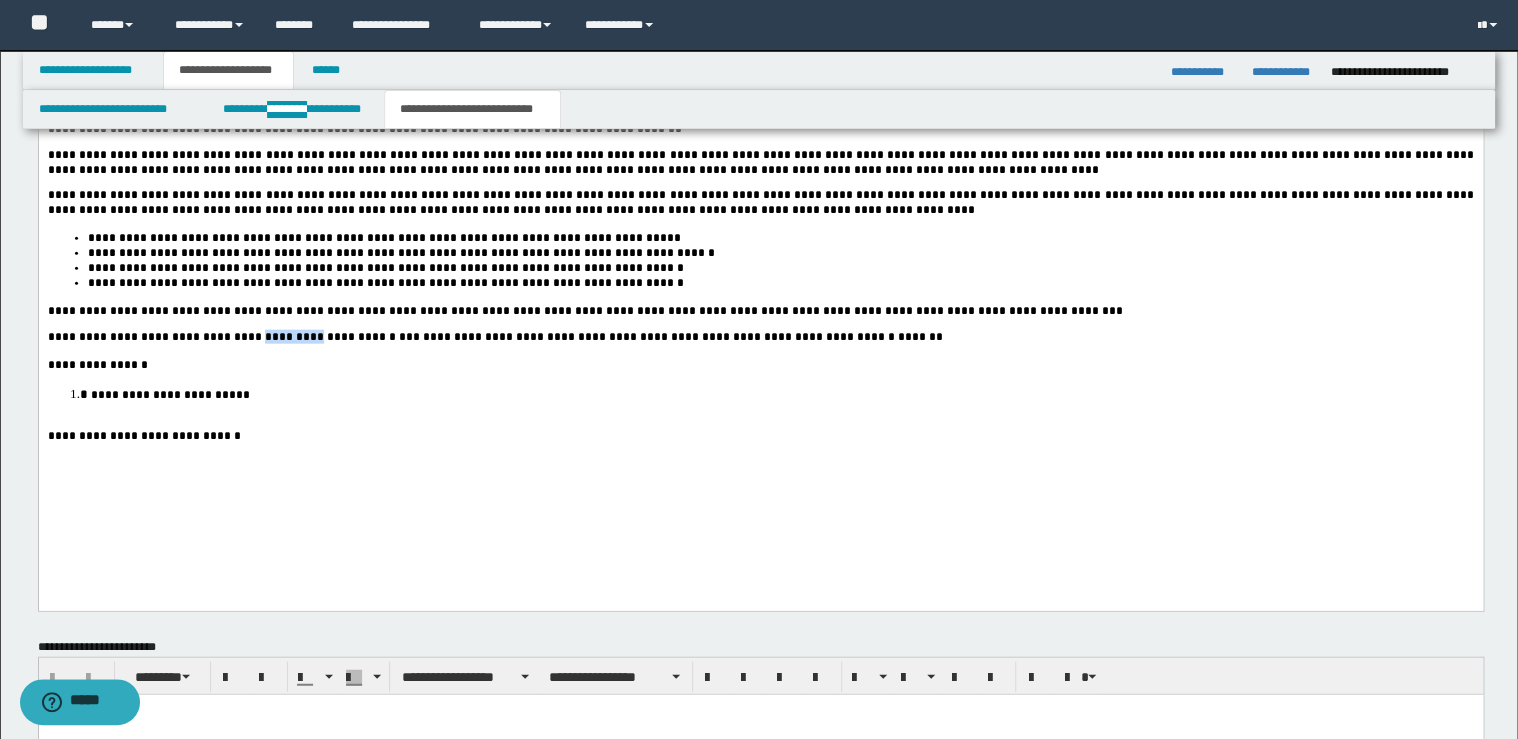 drag, startPoint x: 293, startPoint y: 392, endPoint x: 223, endPoint y: 391, distance: 70.00714 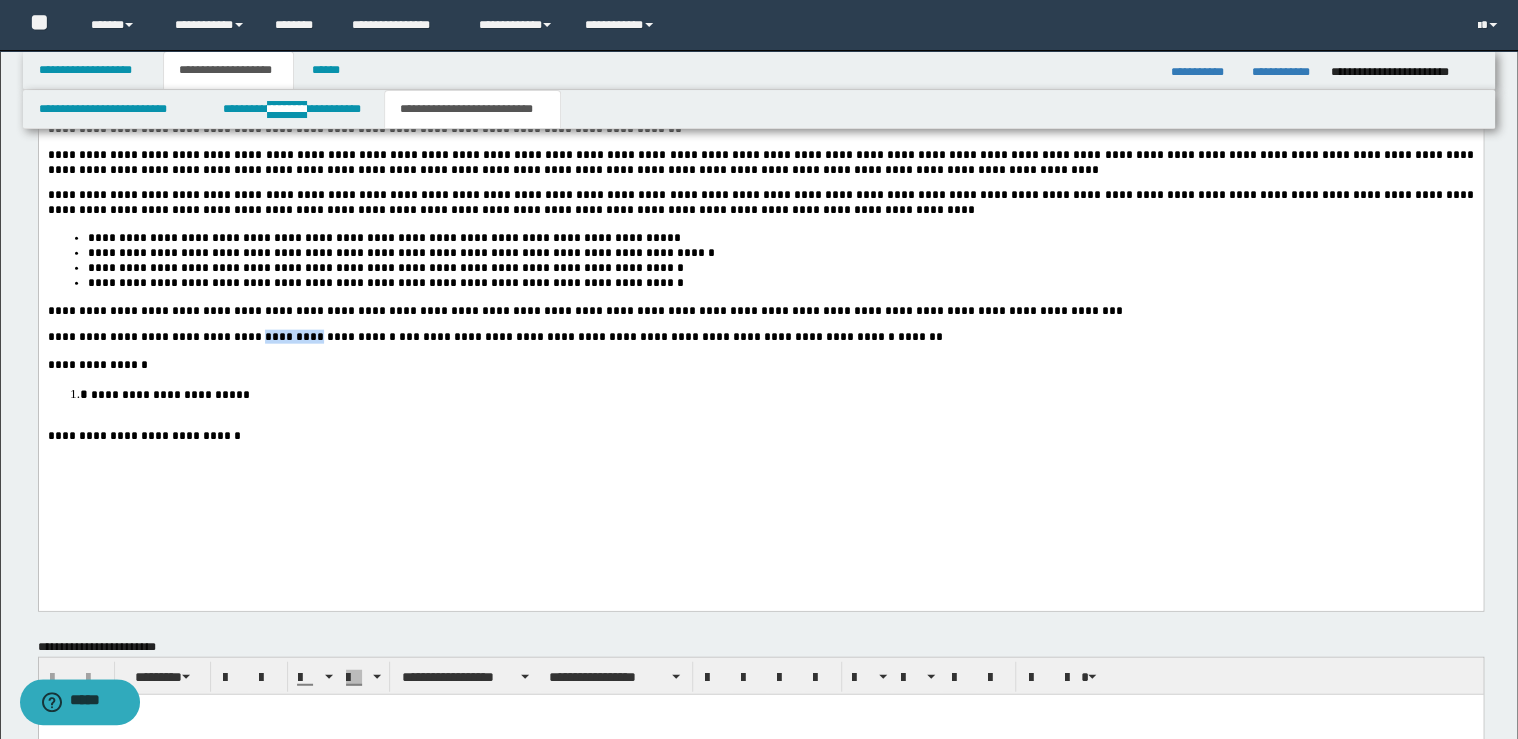 click on "*********" at bounding box center (295, 338) 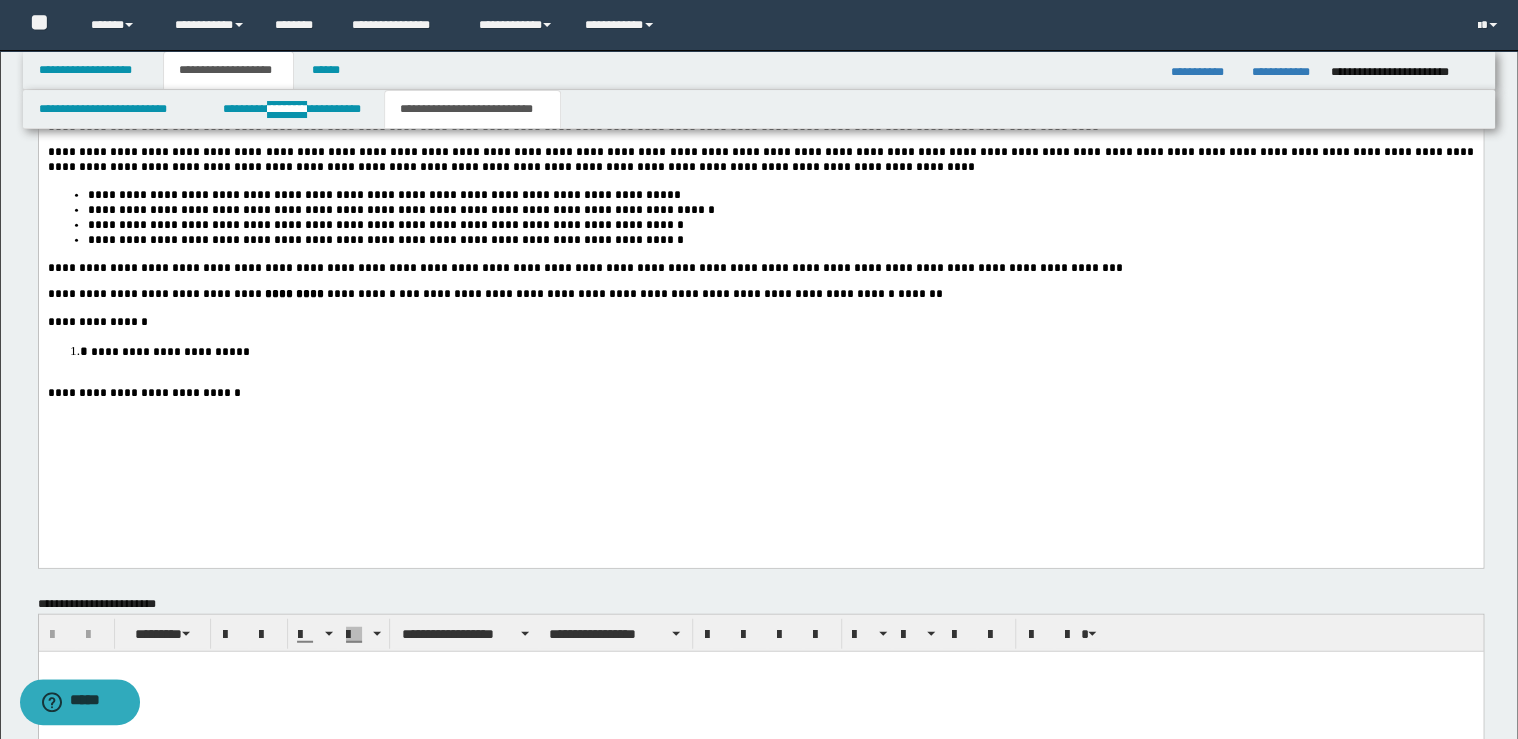 scroll, scrollTop: 2240, scrollLeft: 0, axis: vertical 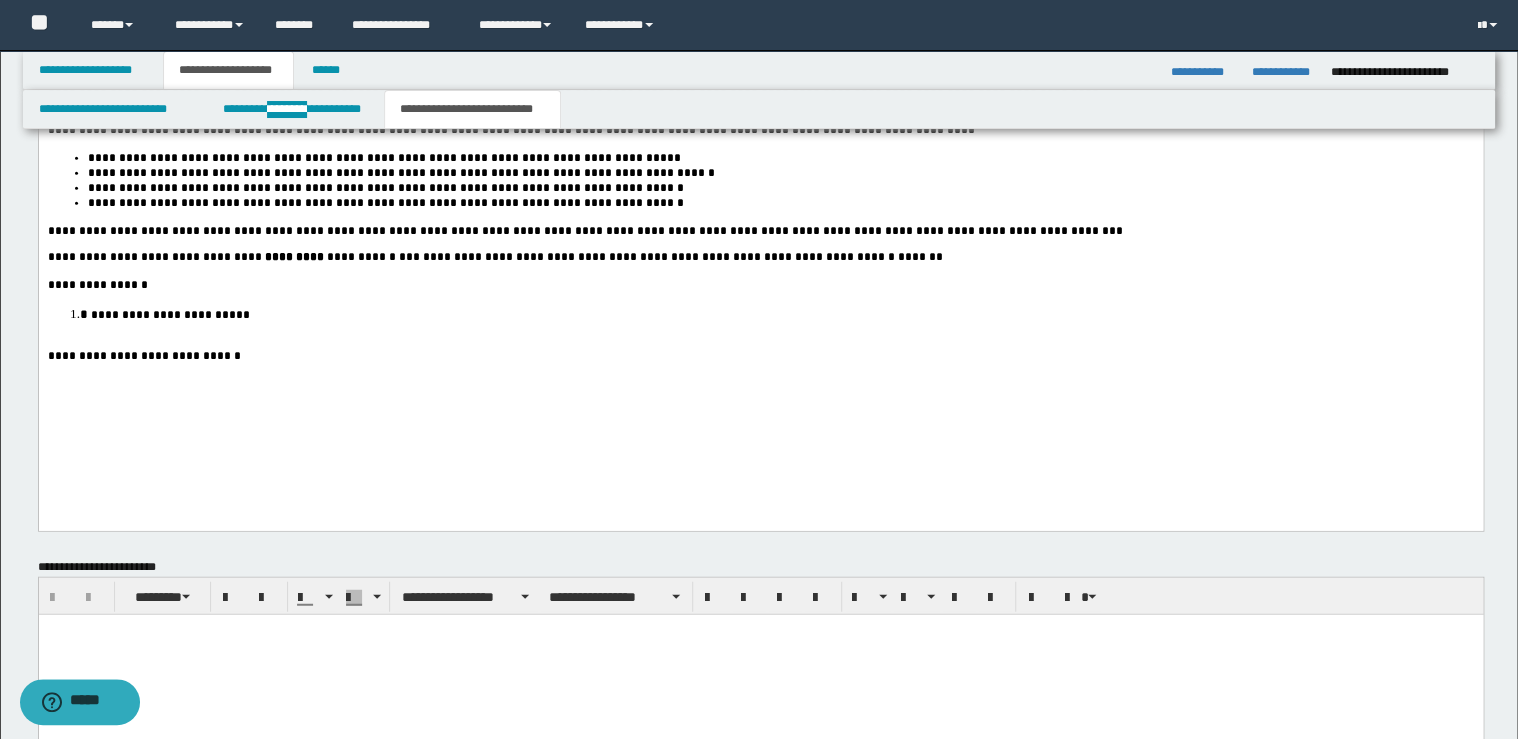 click on "**********" at bounding box center [760, 357] 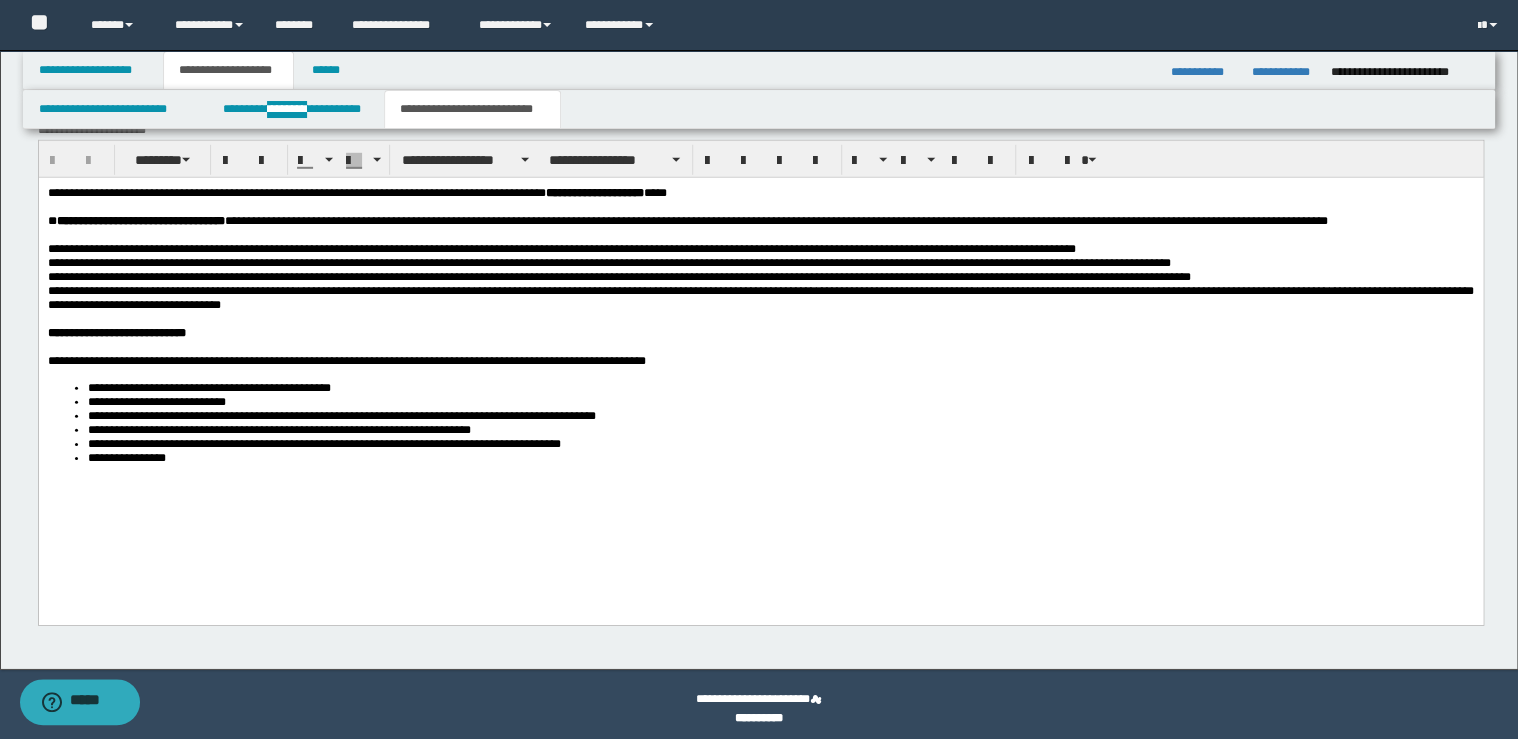 scroll, scrollTop: 2885, scrollLeft: 0, axis: vertical 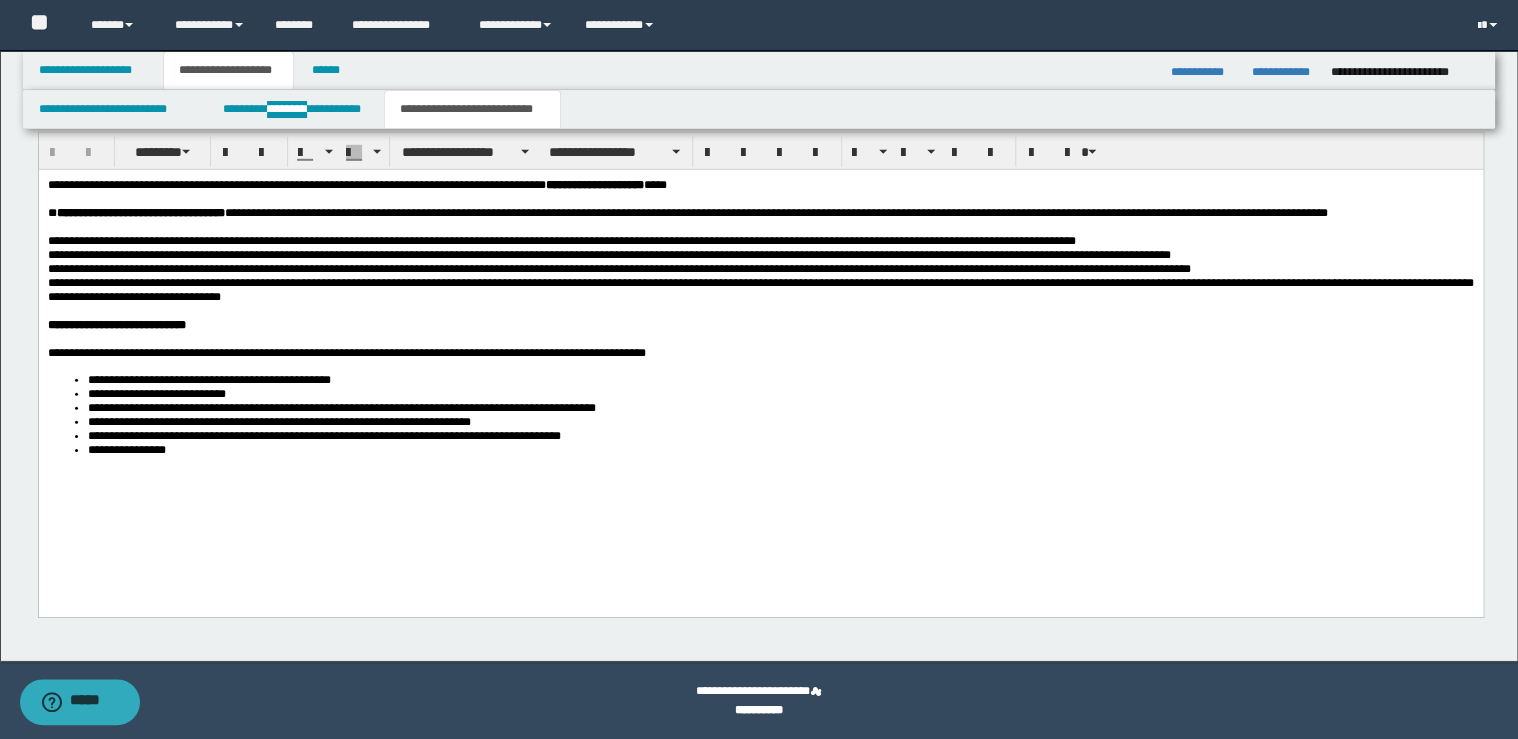 click on "**********" at bounding box center [780, 449] 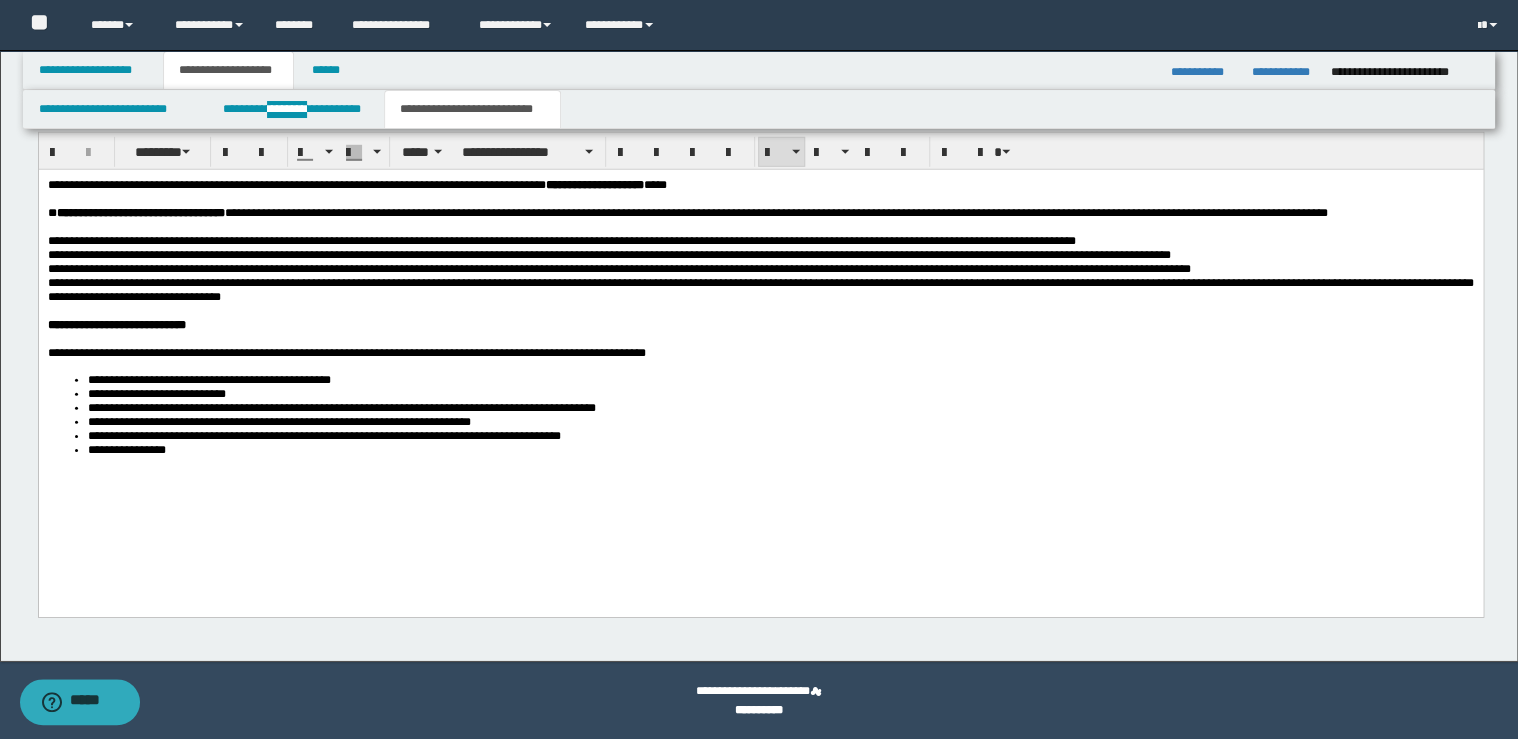 click on "**********" at bounding box center [780, 393] 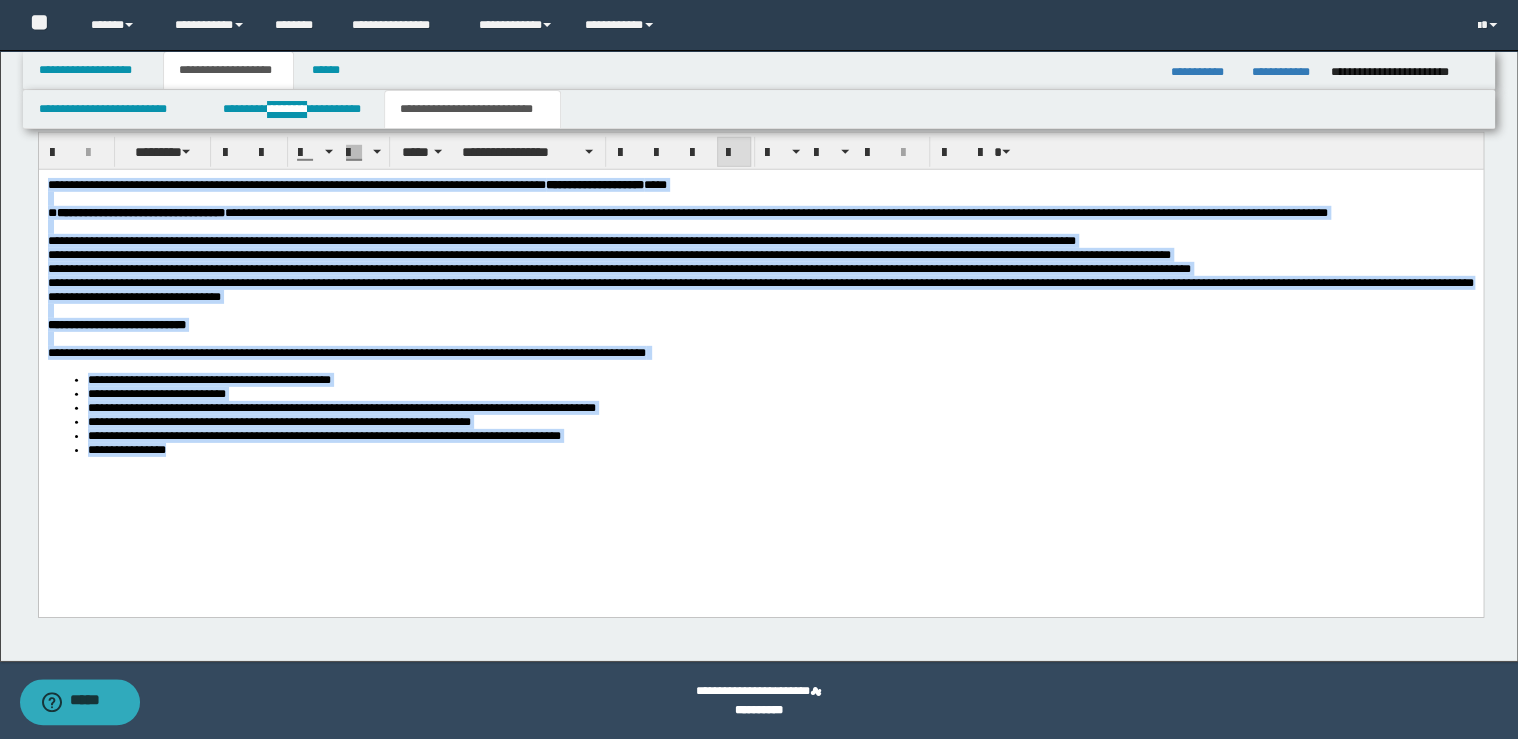 scroll, scrollTop: 2725, scrollLeft: 0, axis: vertical 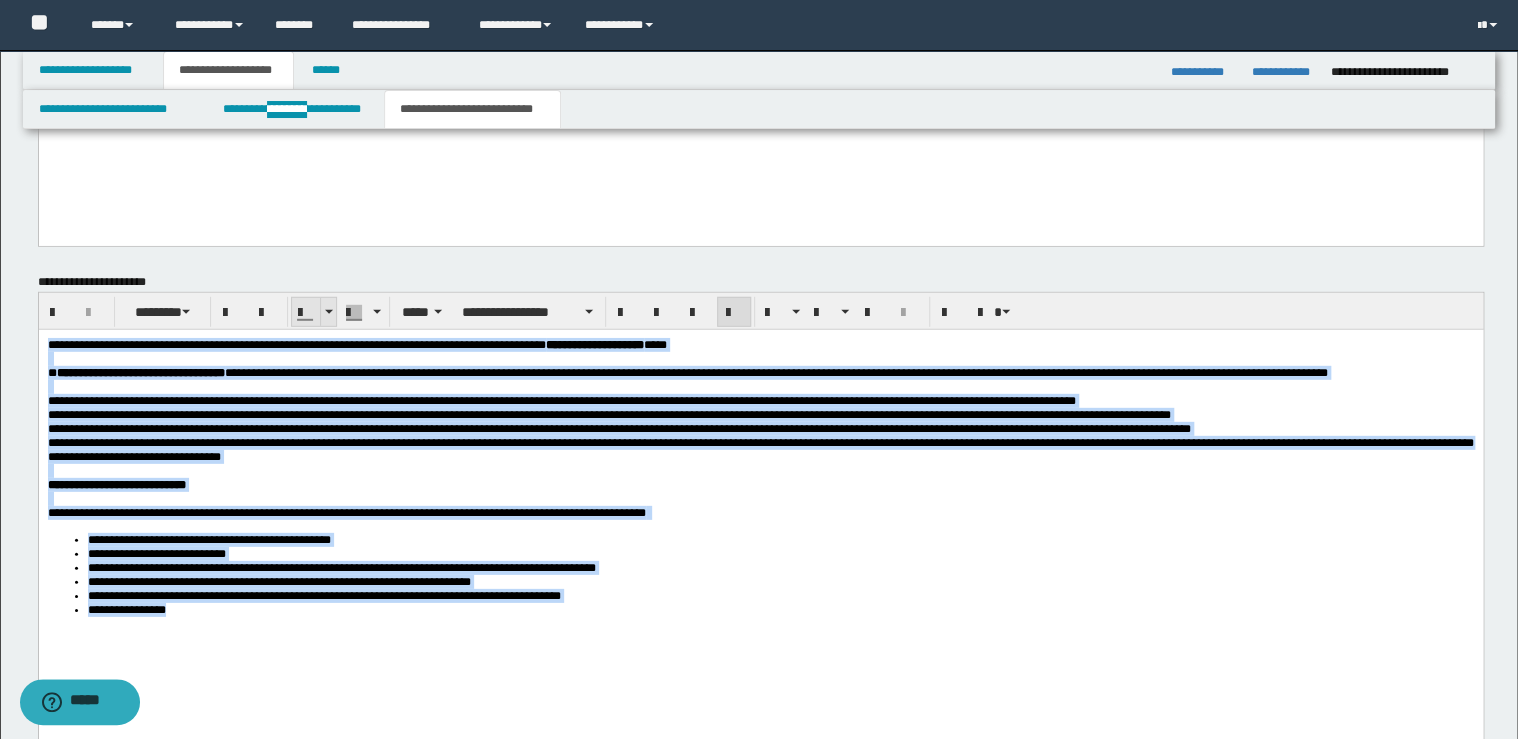 click at bounding box center (328, 312) 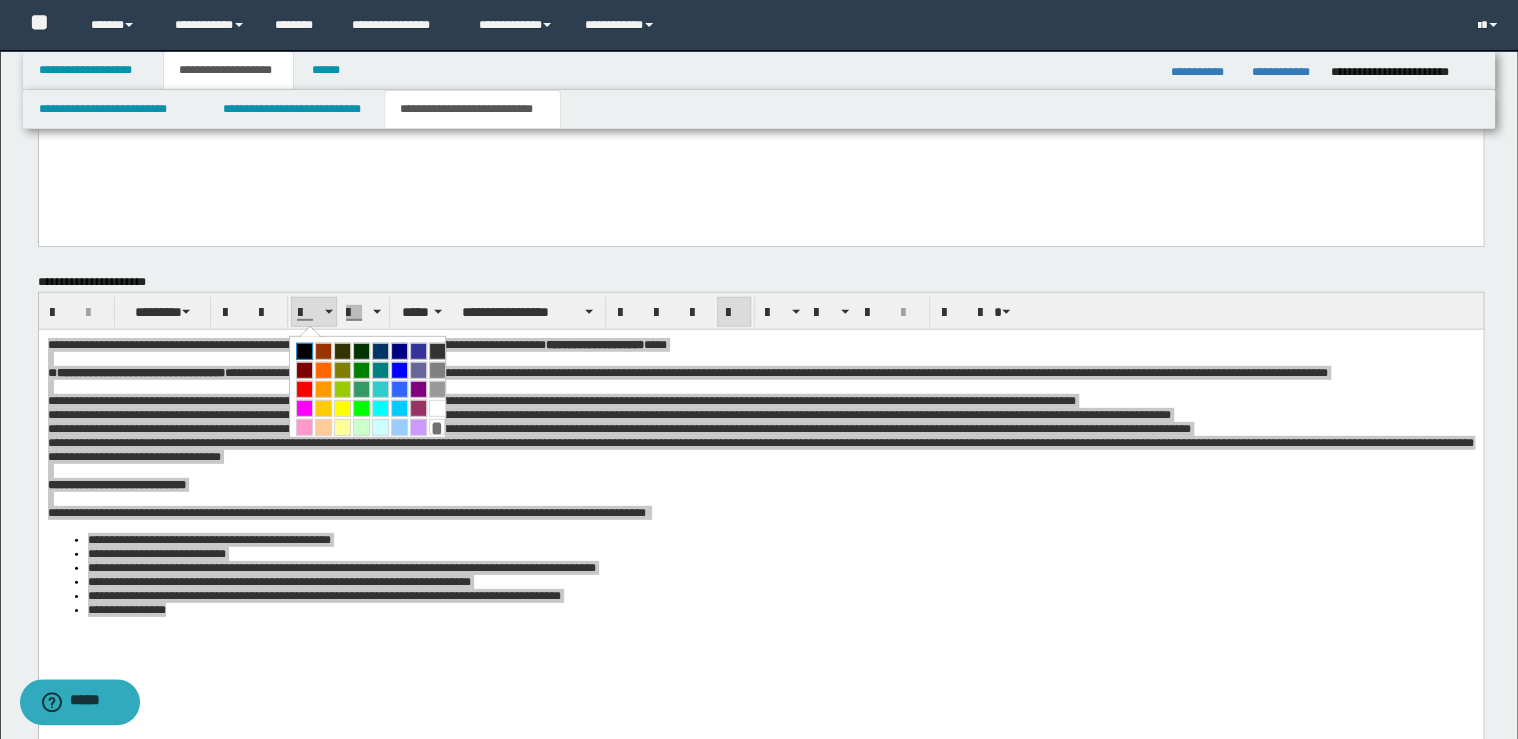 click at bounding box center [304, 351] 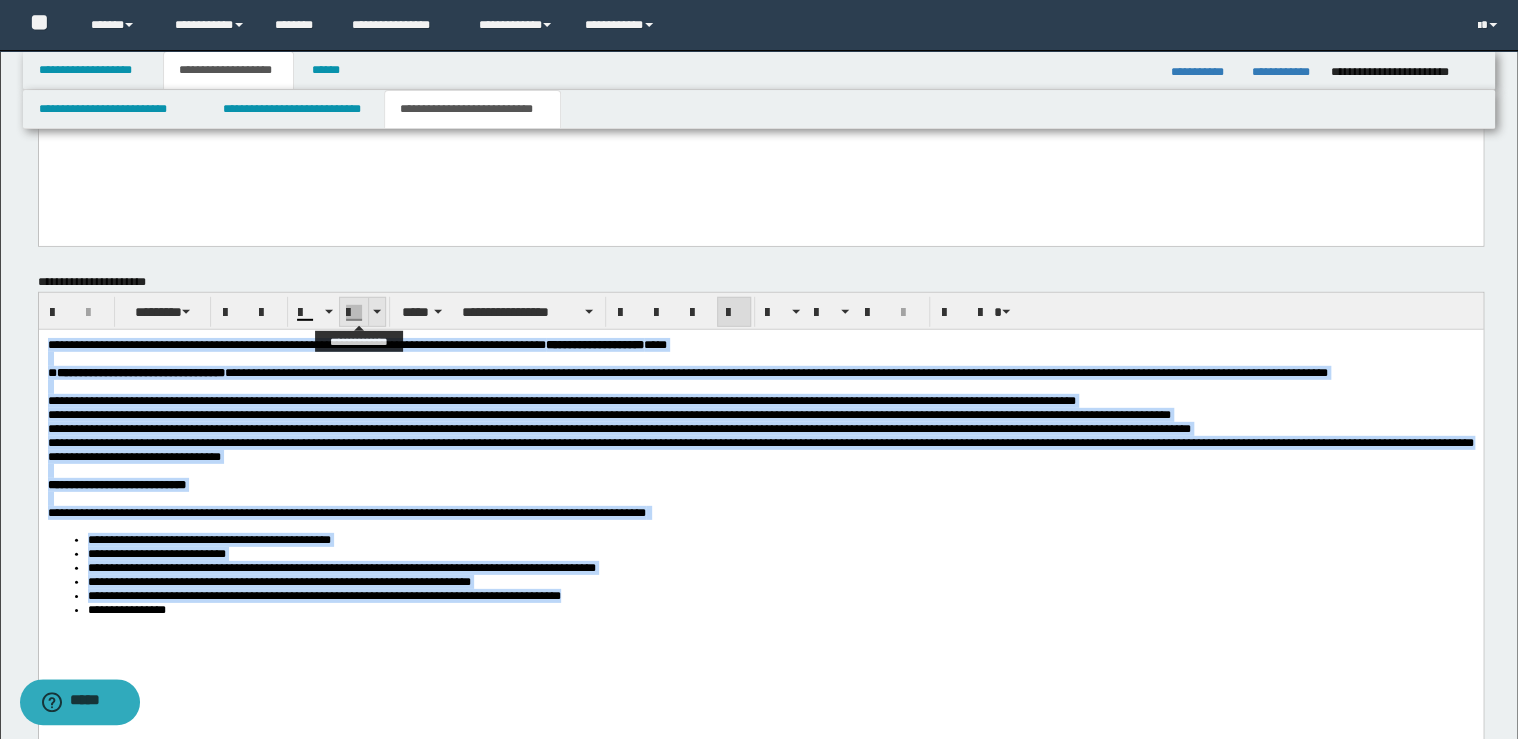 click at bounding box center (377, 312) 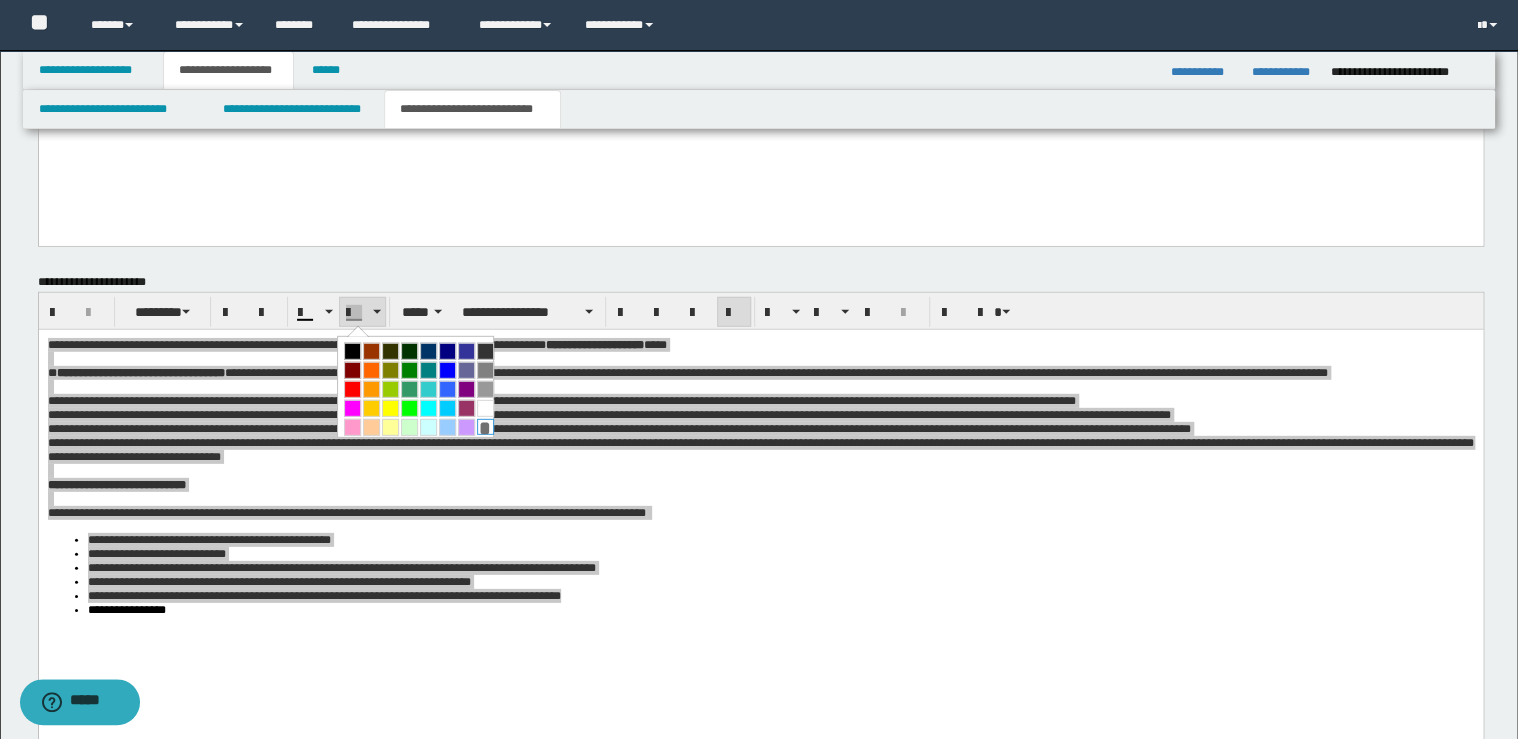 click on "*" at bounding box center [485, 427] 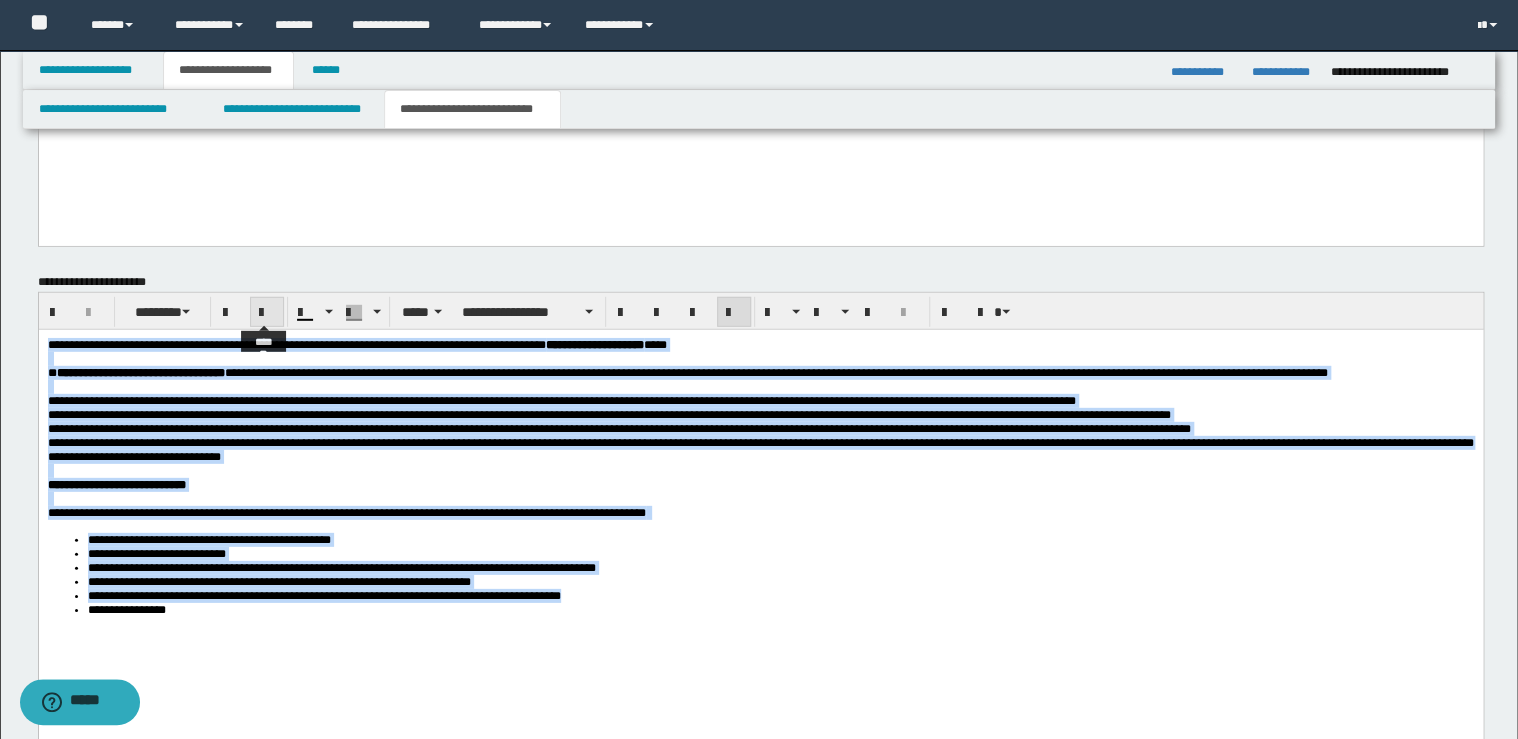 click at bounding box center (267, 313) 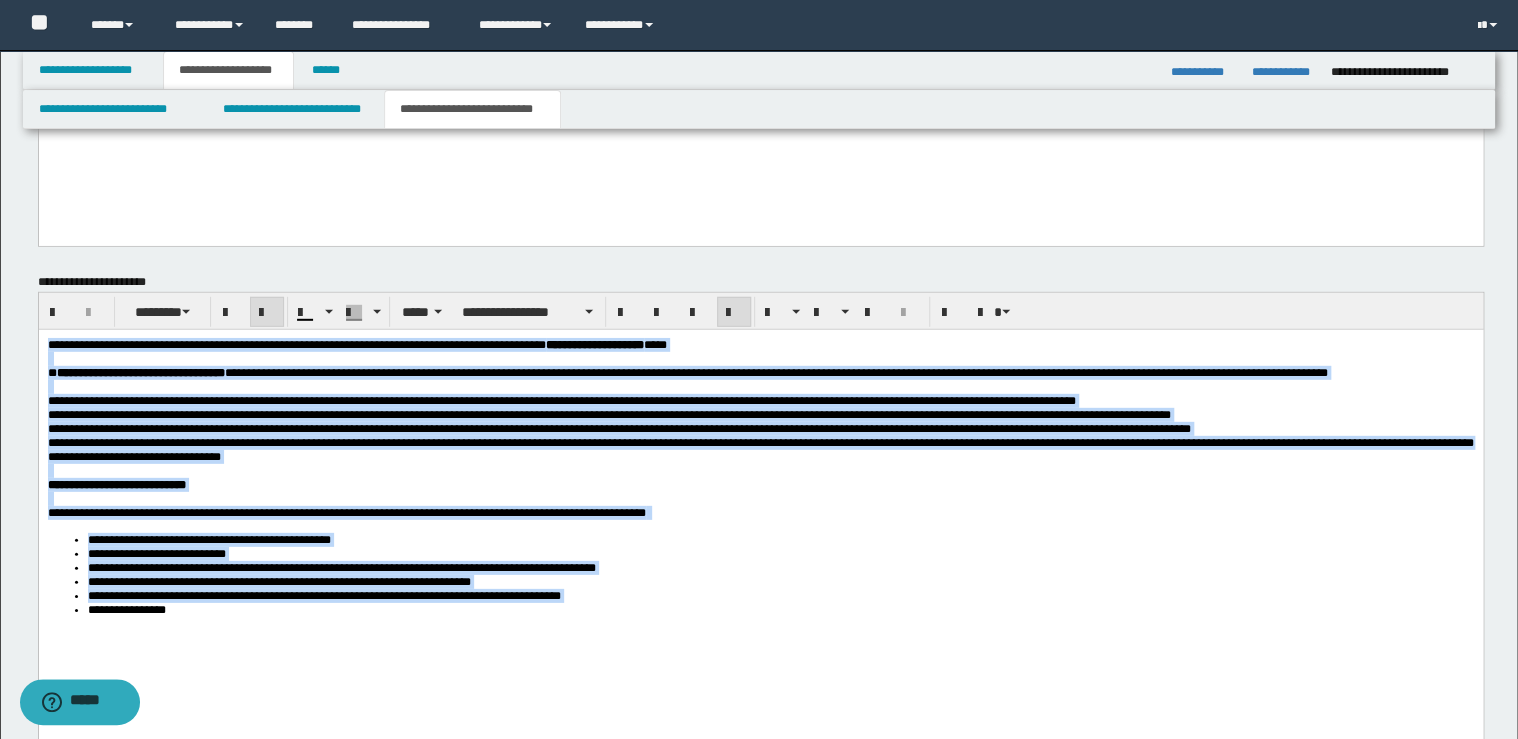 click at bounding box center [267, 313] 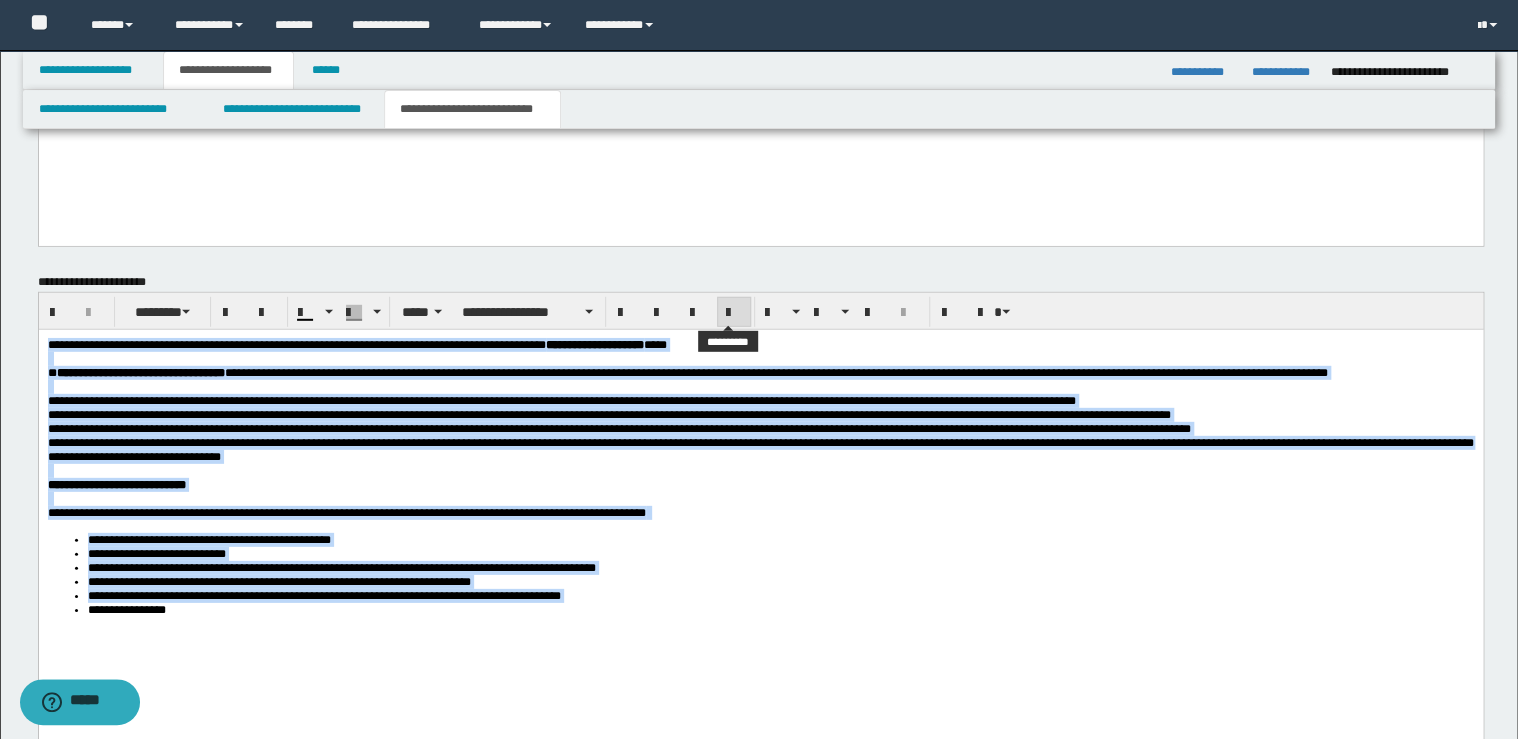 click at bounding box center (734, 313) 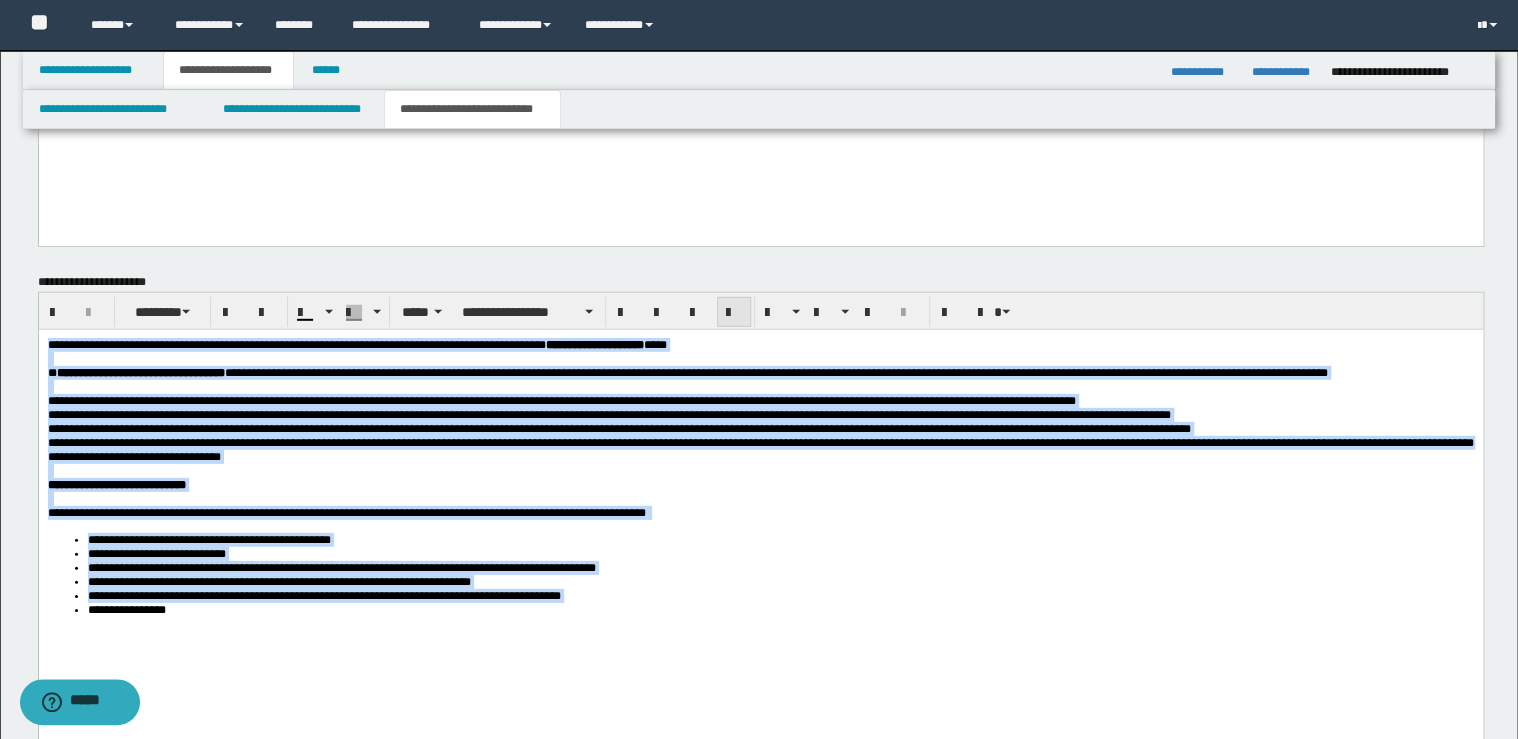 click at bounding box center [734, 313] 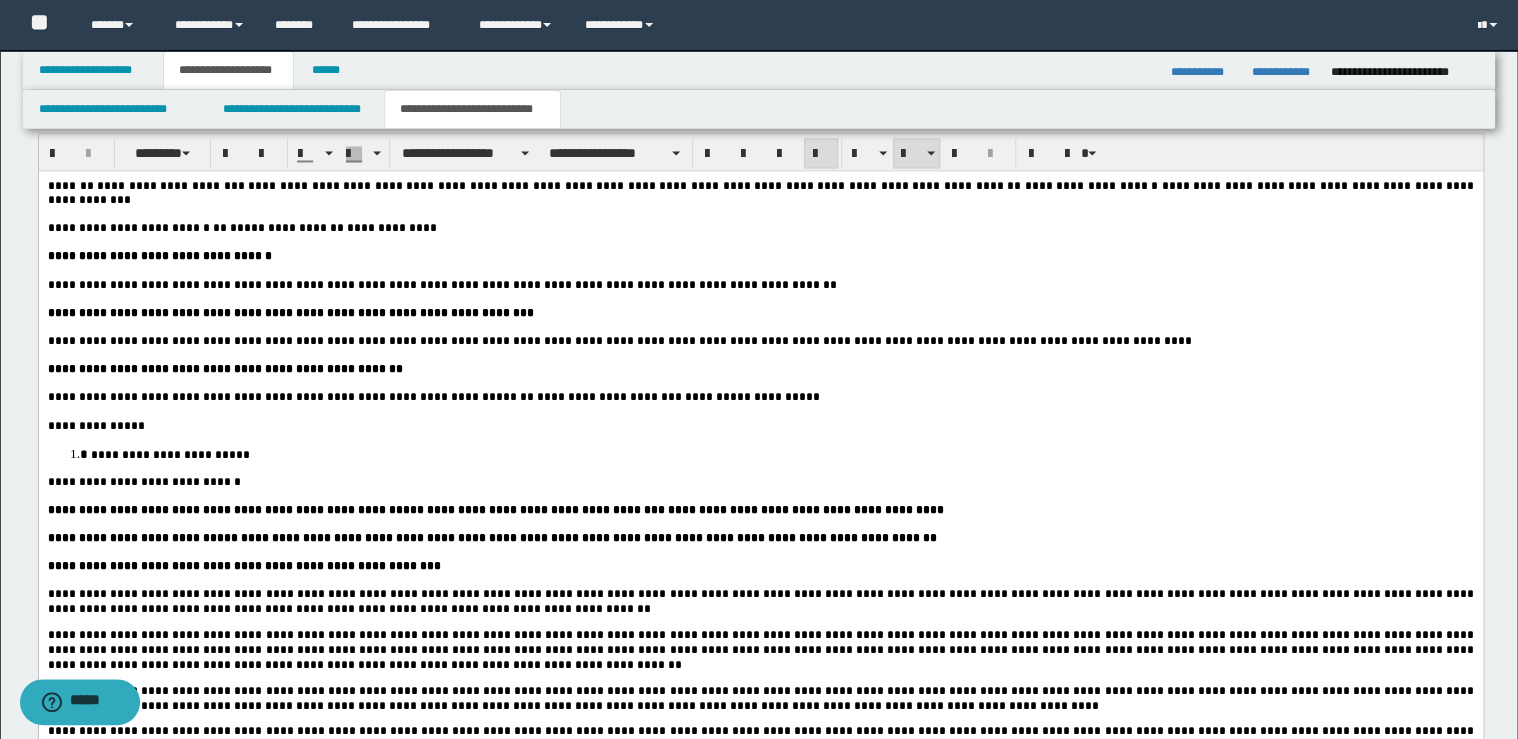 scroll, scrollTop: 1605, scrollLeft: 0, axis: vertical 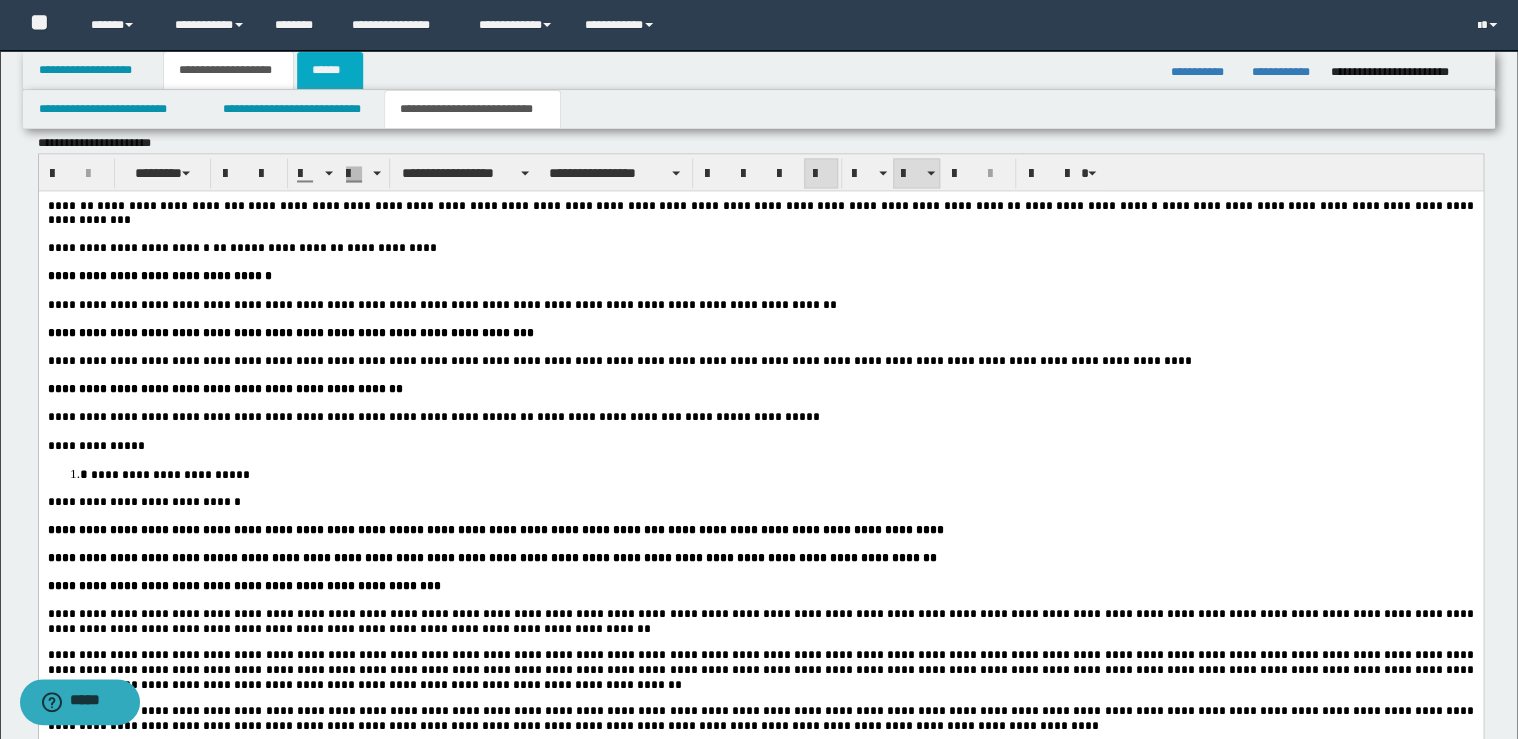 click on "******" at bounding box center [330, 70] 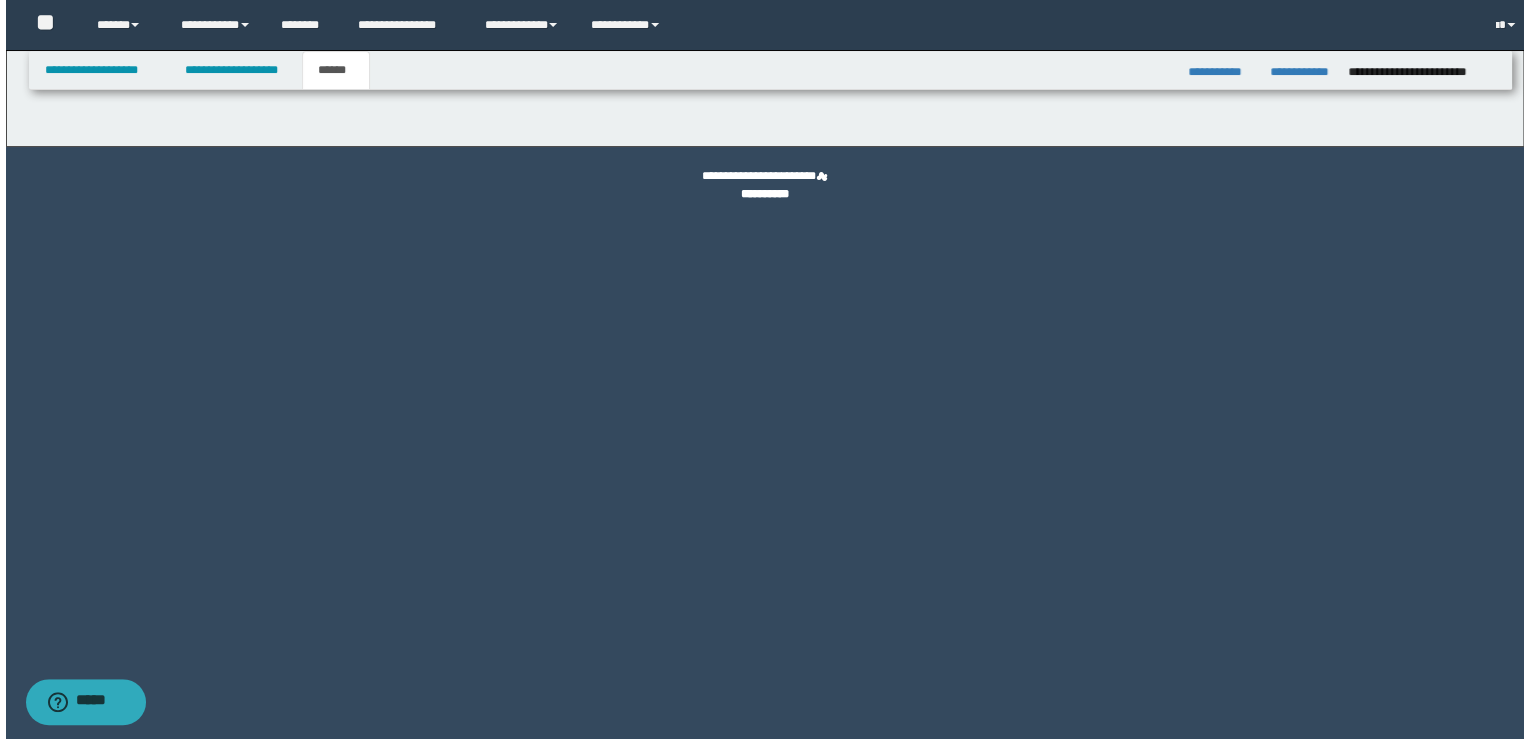 scroll, scrollTop: 0, scrollLeft: 0, axis: both 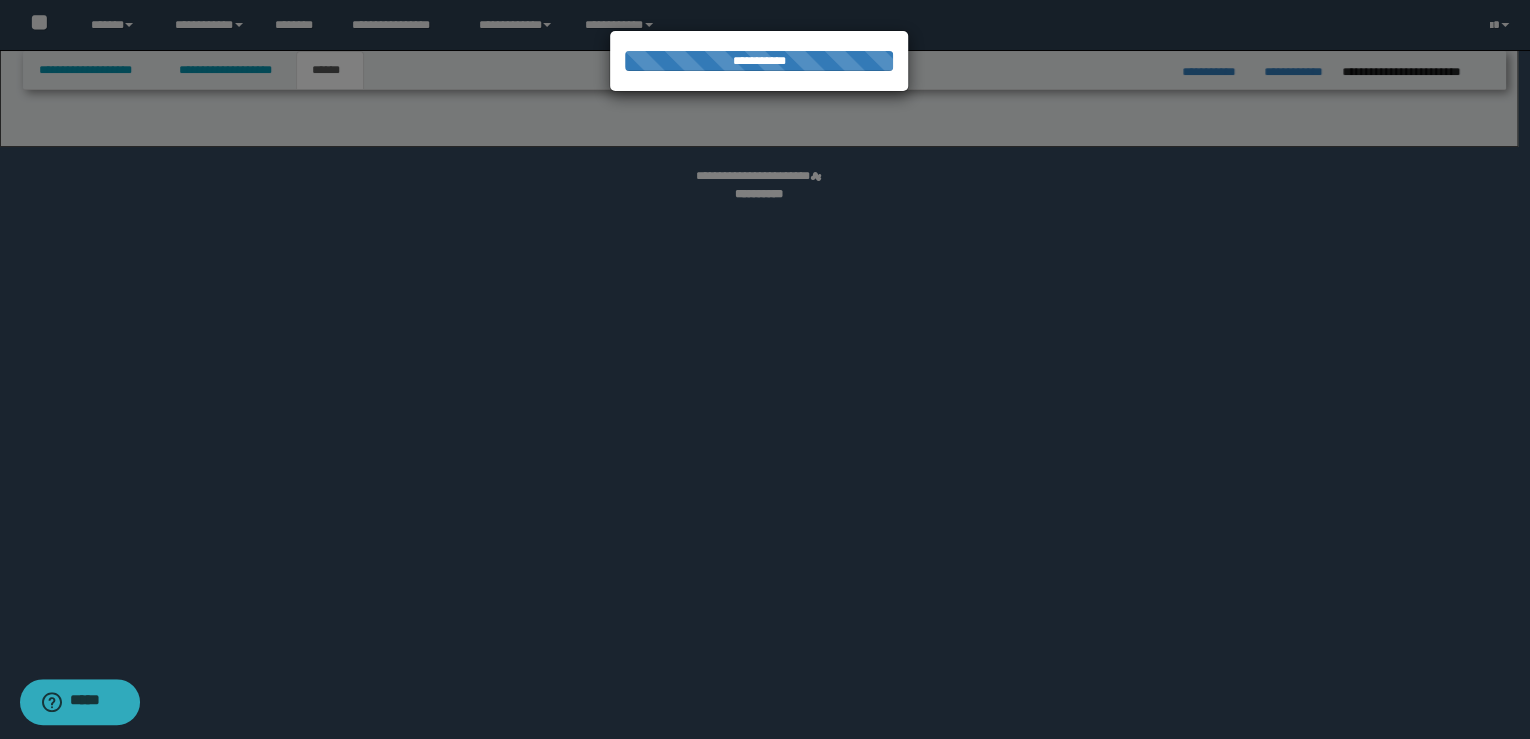 select on "**" 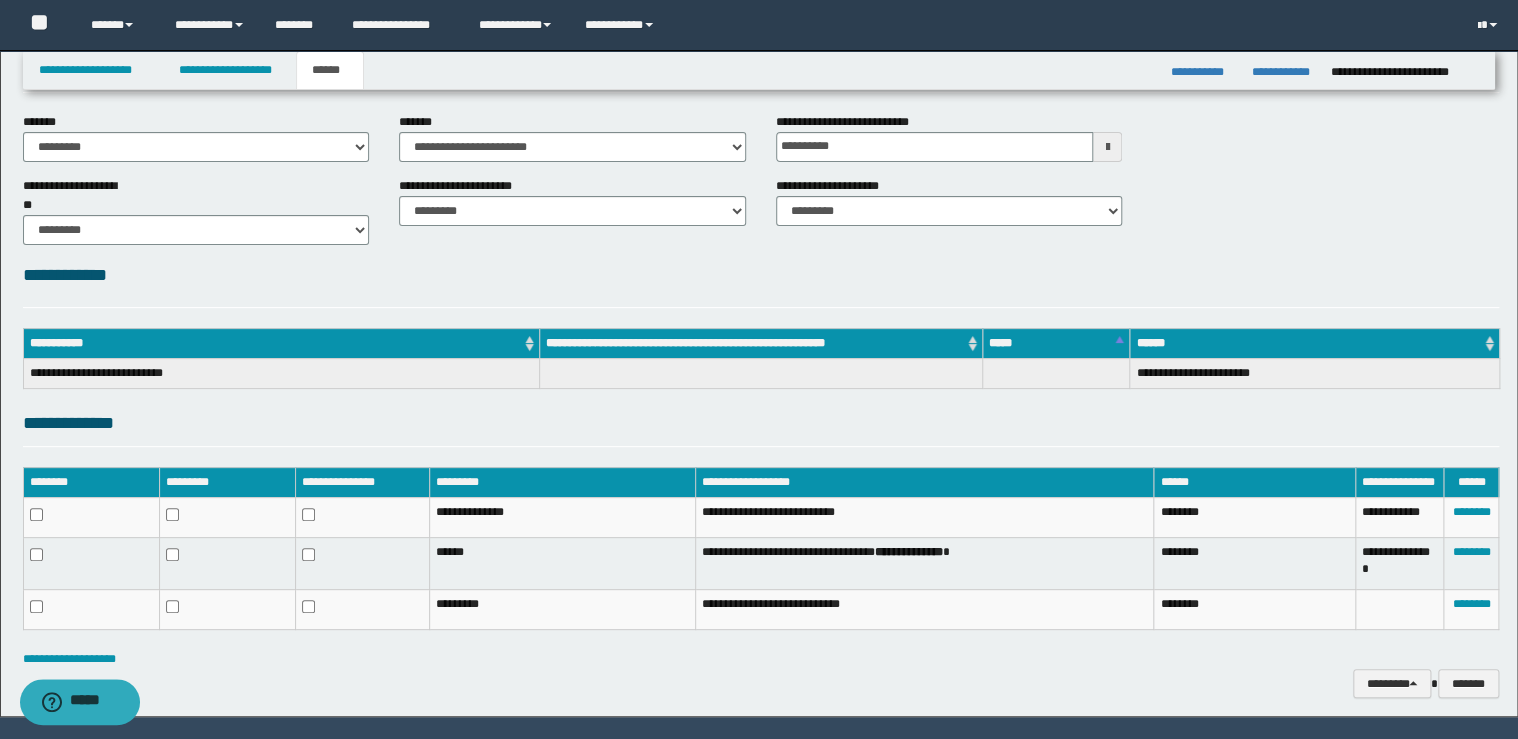scroll, scrollTop: 137, scrollLeft: 0, axis: vertical 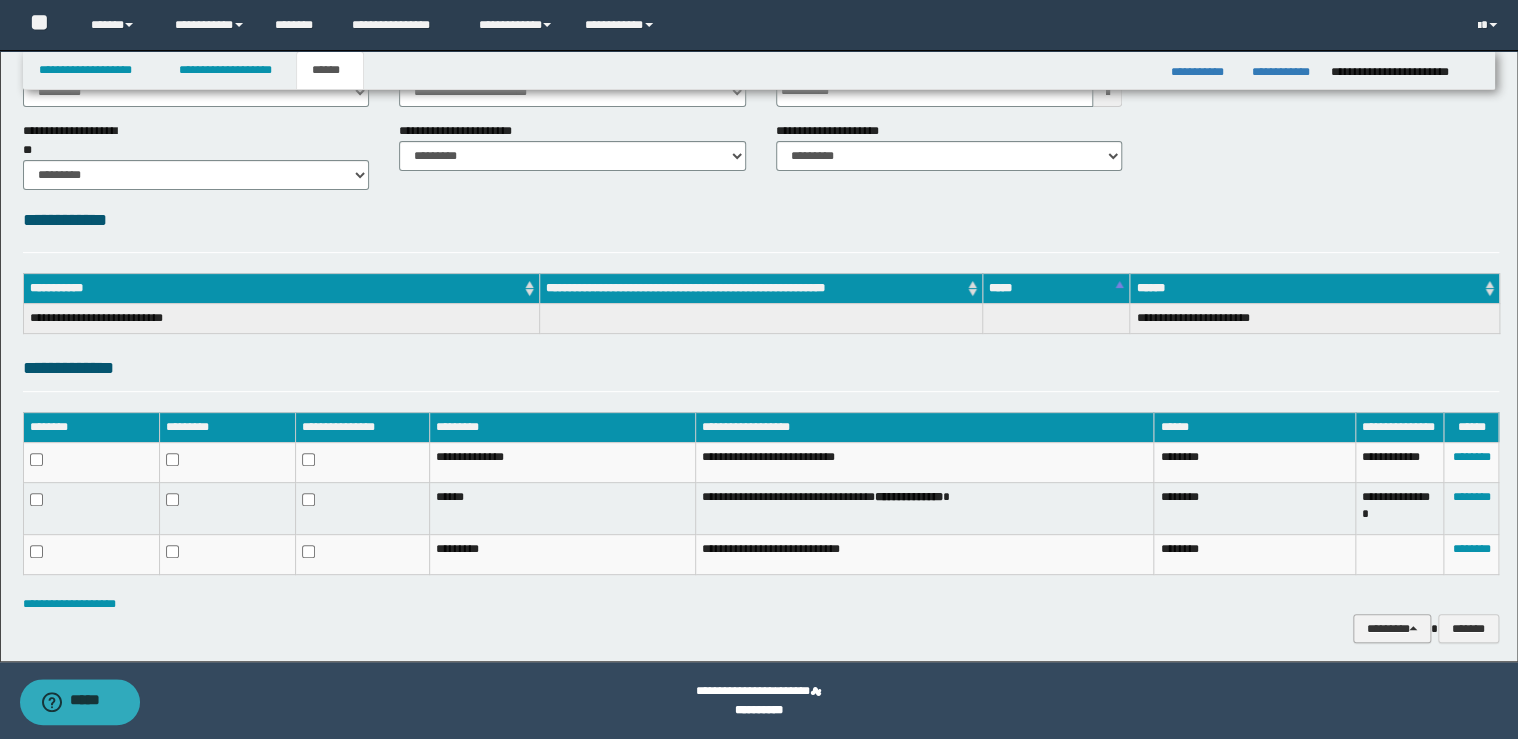 click on "********" at bounding box center (1392, 629) 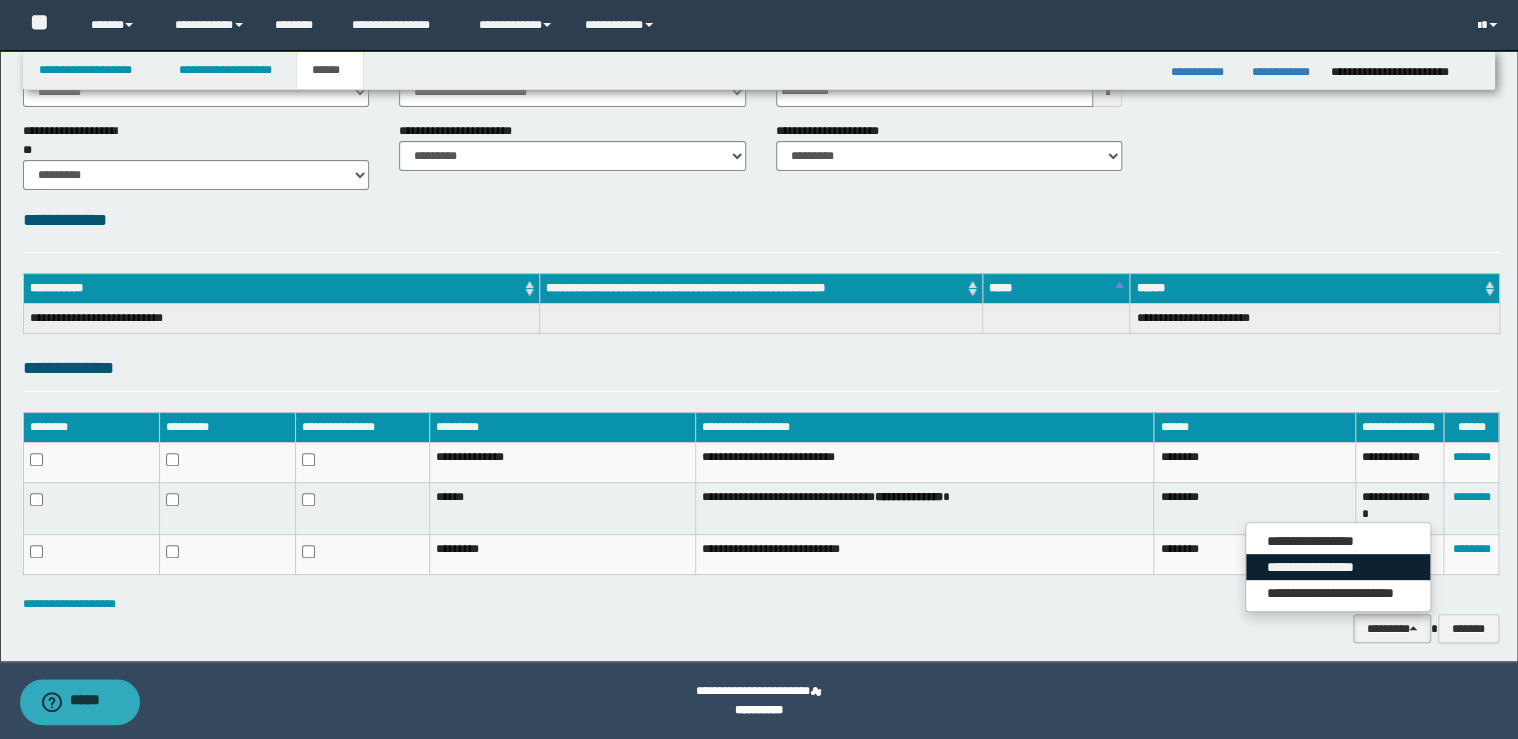 click on "**********" at bounding box center [1338, 567] 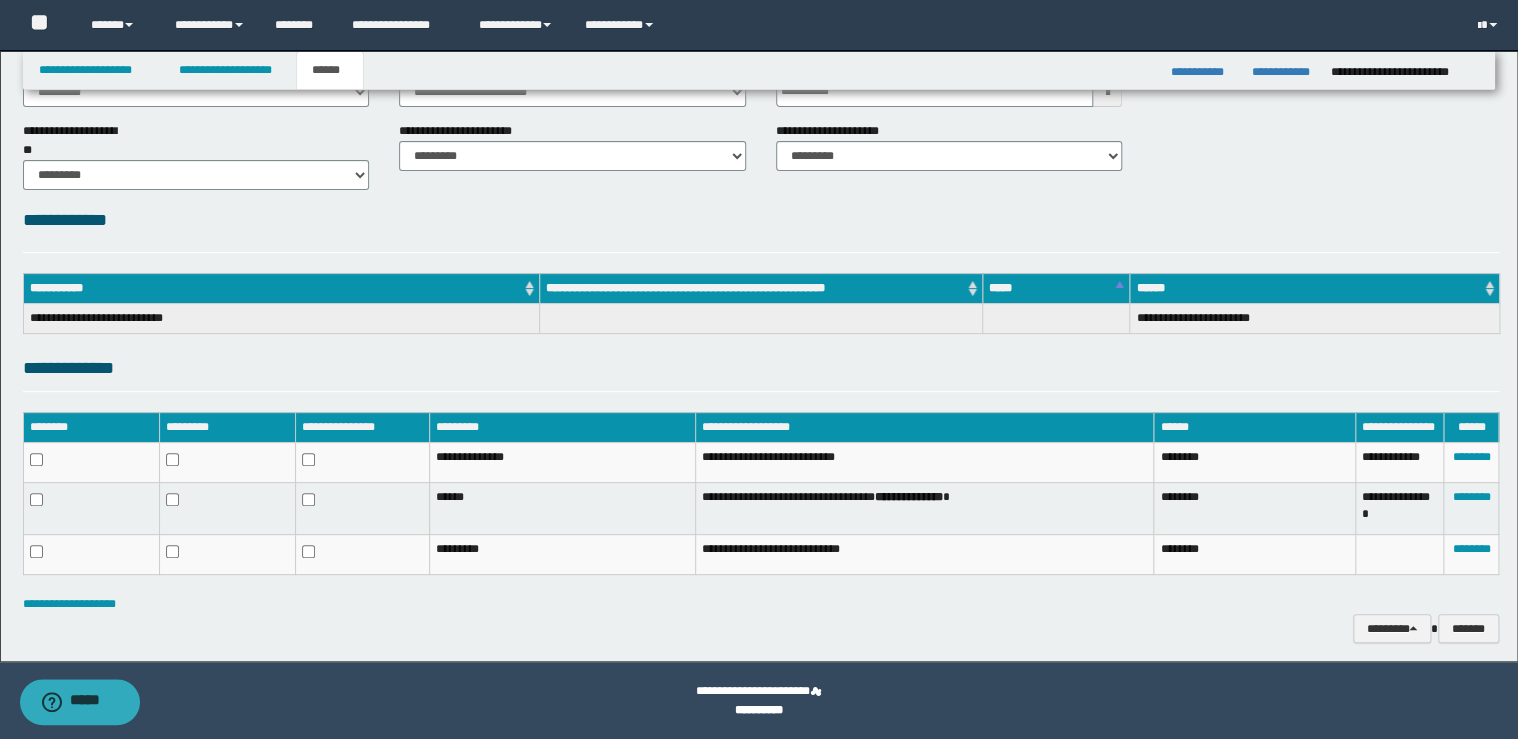 drag, startPoint x: 1229, startPoint y: 614, endPoint x: 1187, endPoint y: 594, distance: 46.518814 